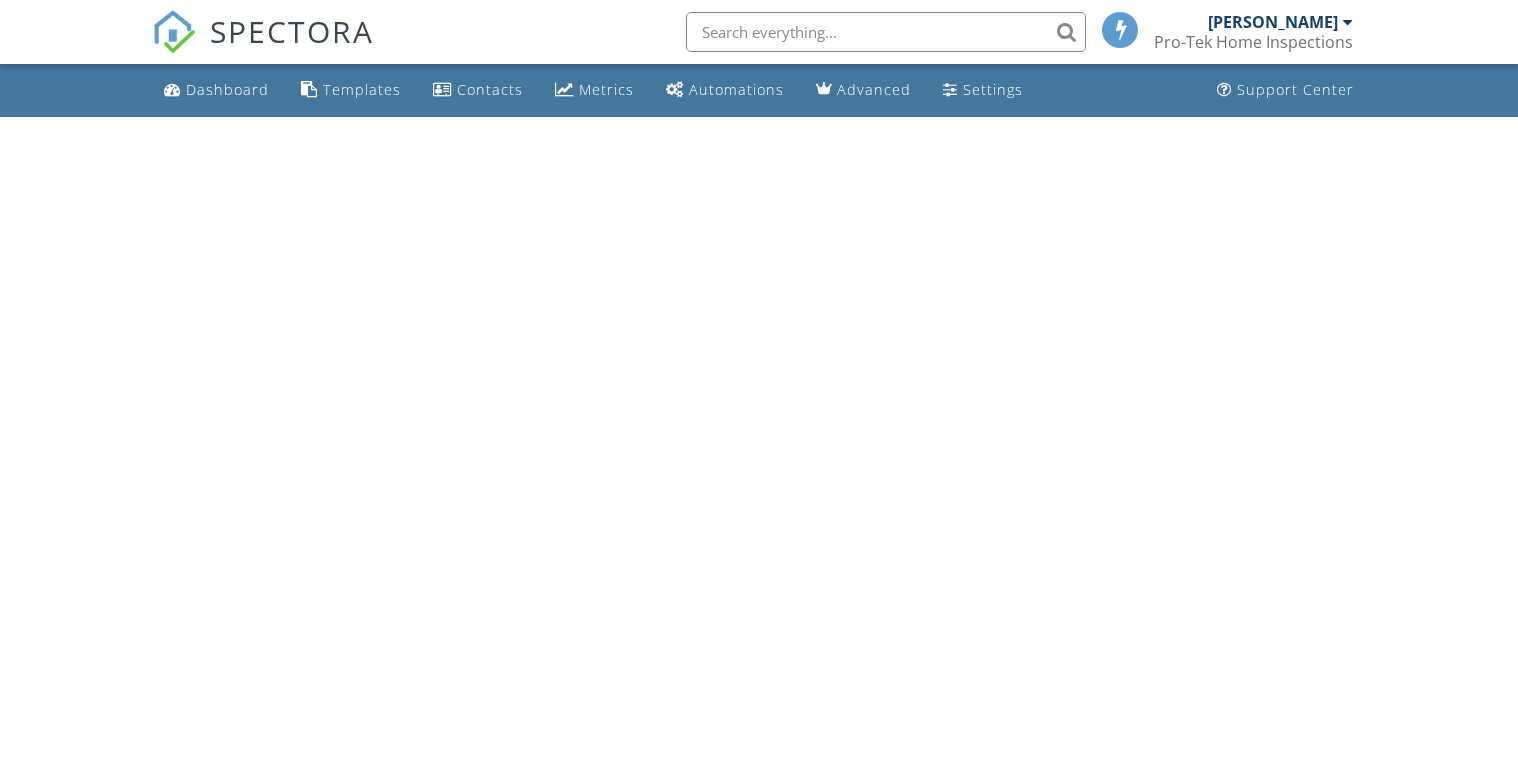 scroll, scrollTop: 0, scrollLeft: 0, axis: both 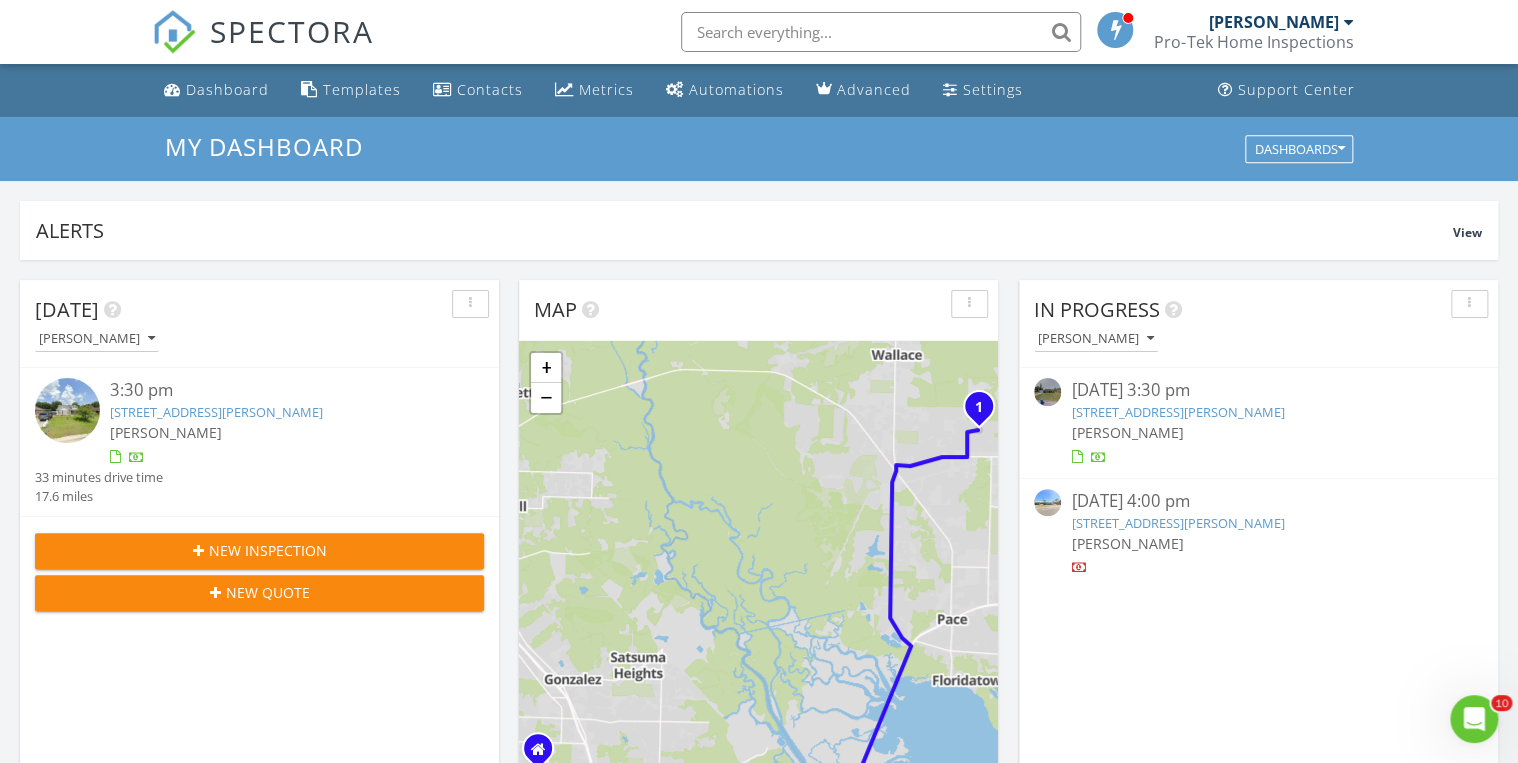 click on "[PERSON_NAME]" at bounding box center [1258, 432] 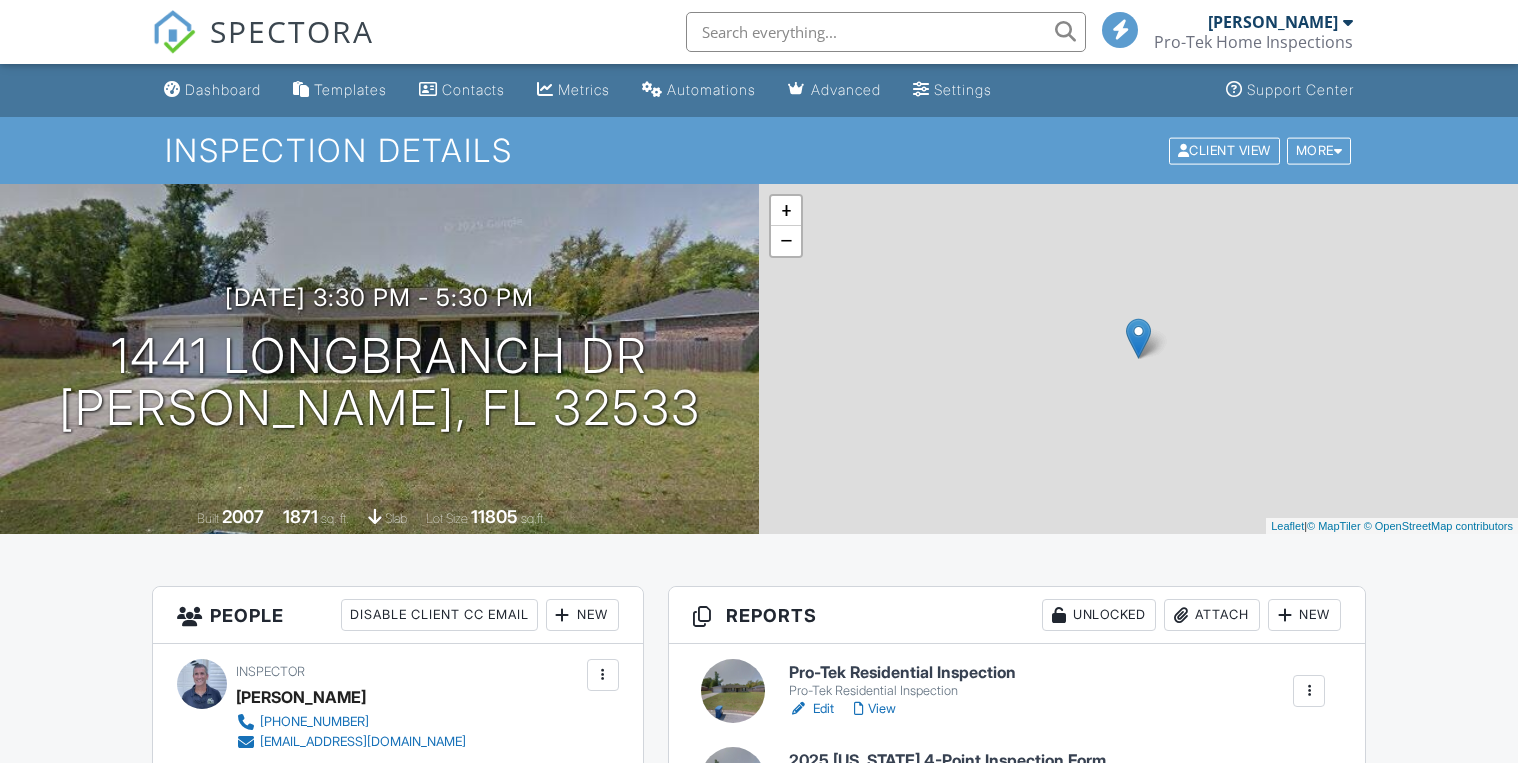 scroll, scrollTop: 0, scrollLeft: 0, axis: both 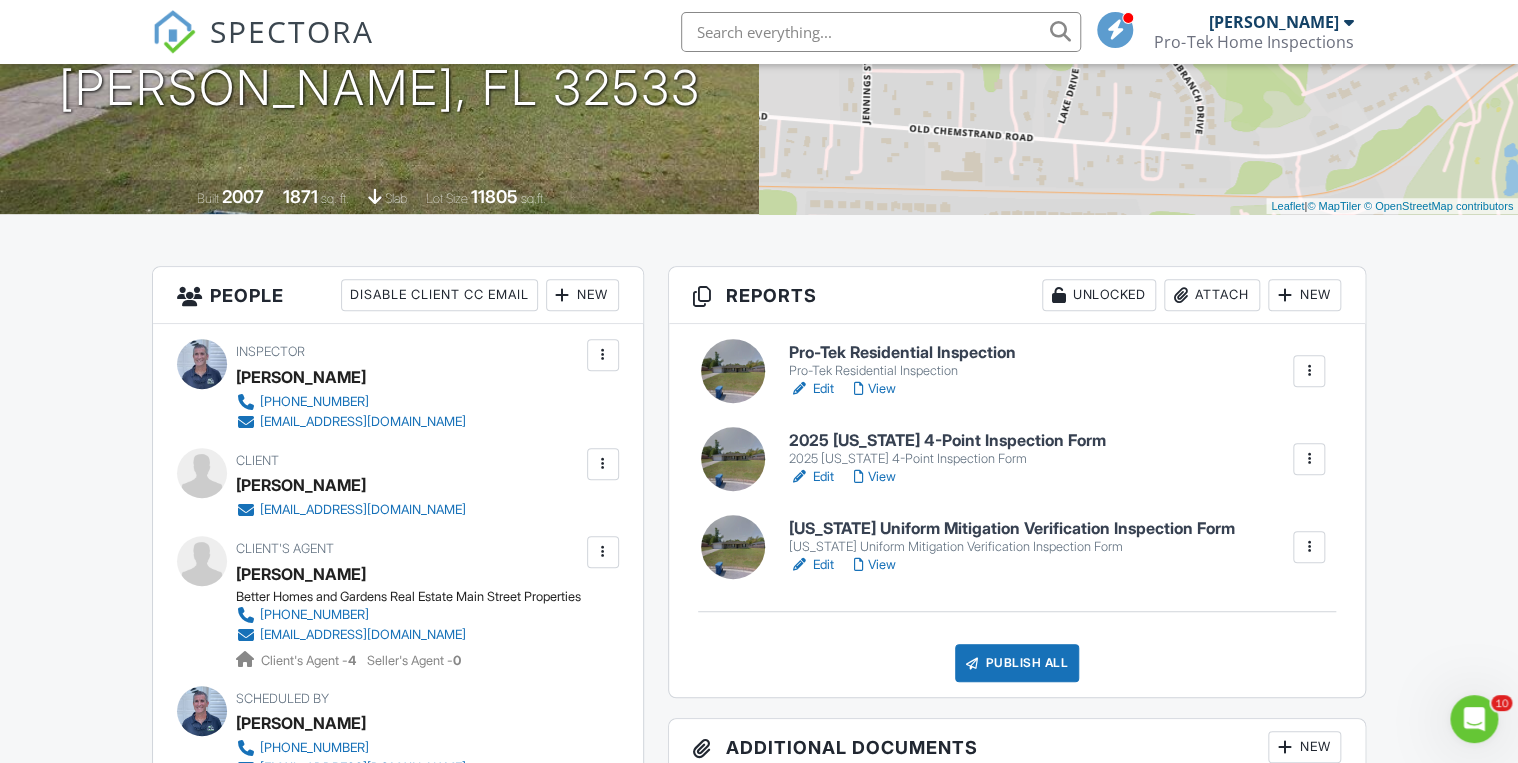 click on "Pro-Tek Residential Inspection" at bounding box center [902, 353] 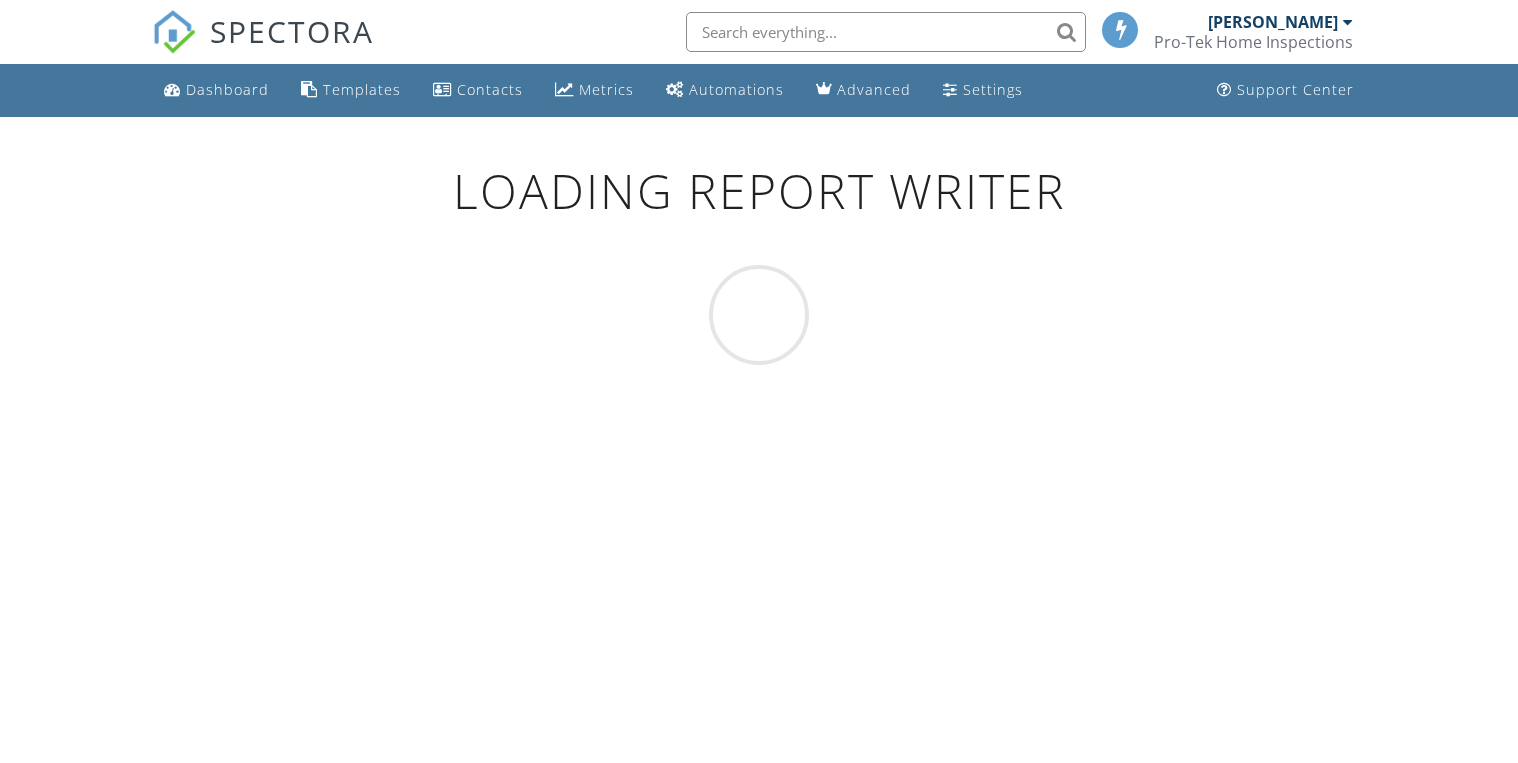 scroll, scrollTop: 0, scrollLeft: 0, axis: both 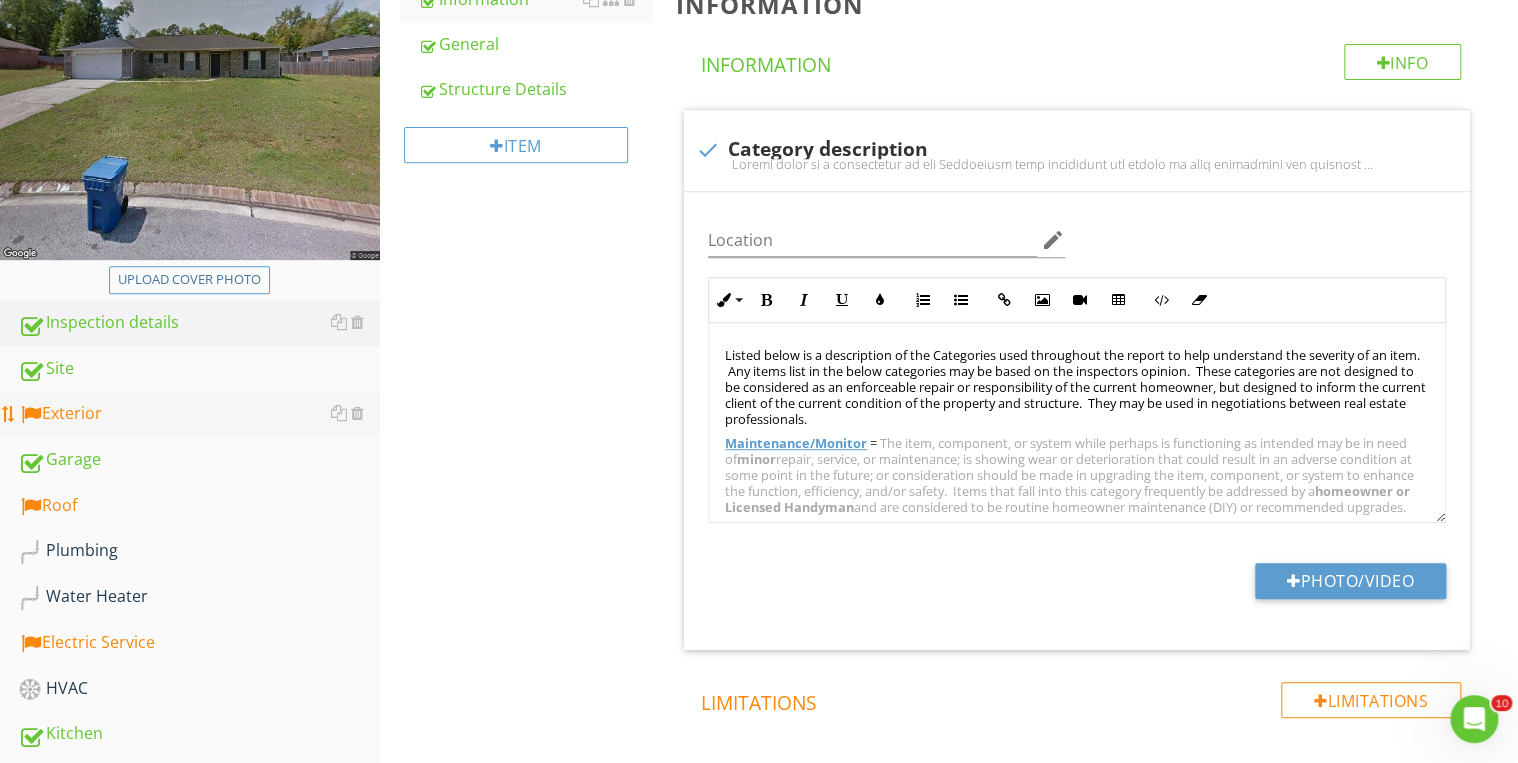 click on "Exterior" at bounding box center [199, 414] 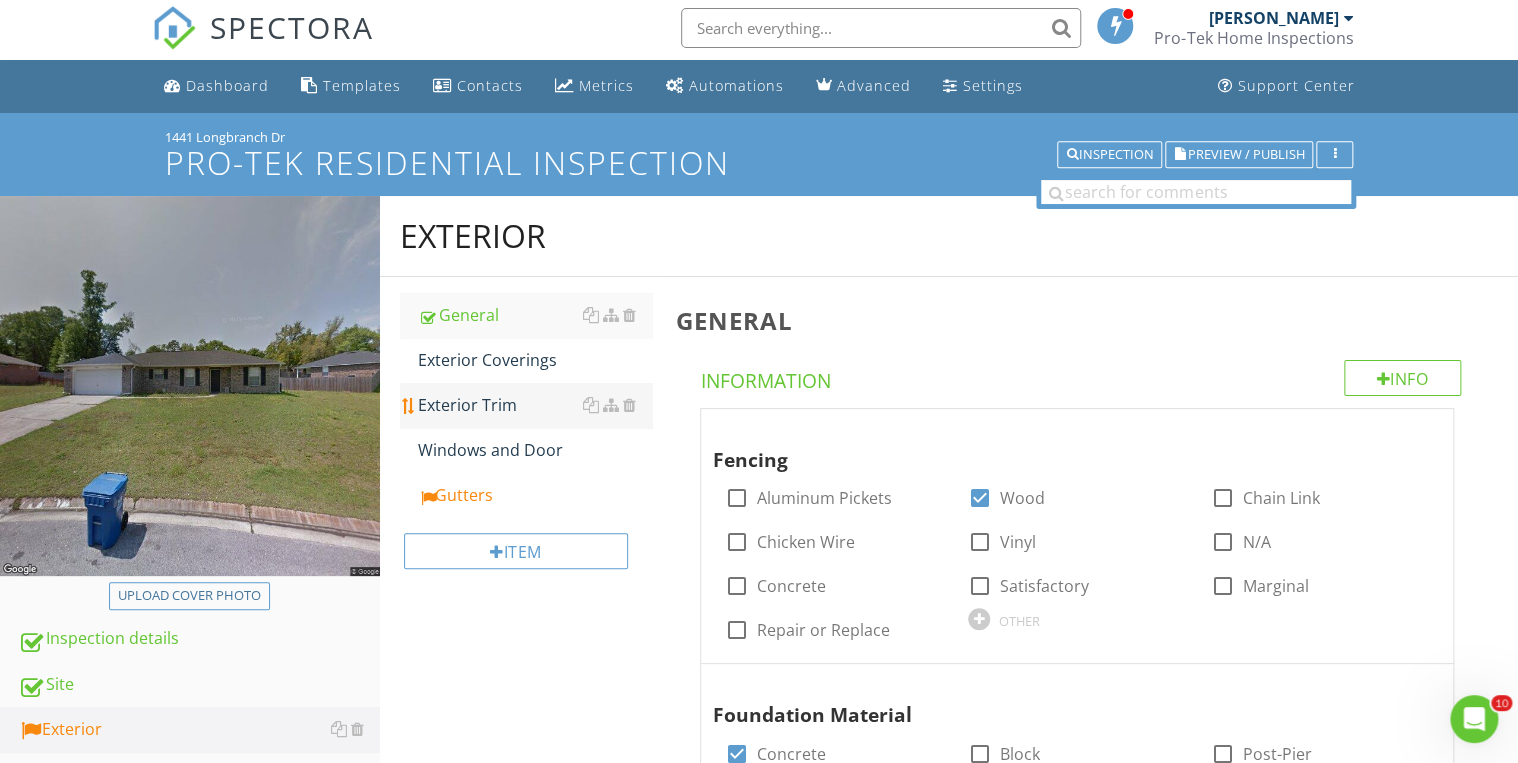 scroll, scrollTop: 0, scrollLeft: 0, axis: both 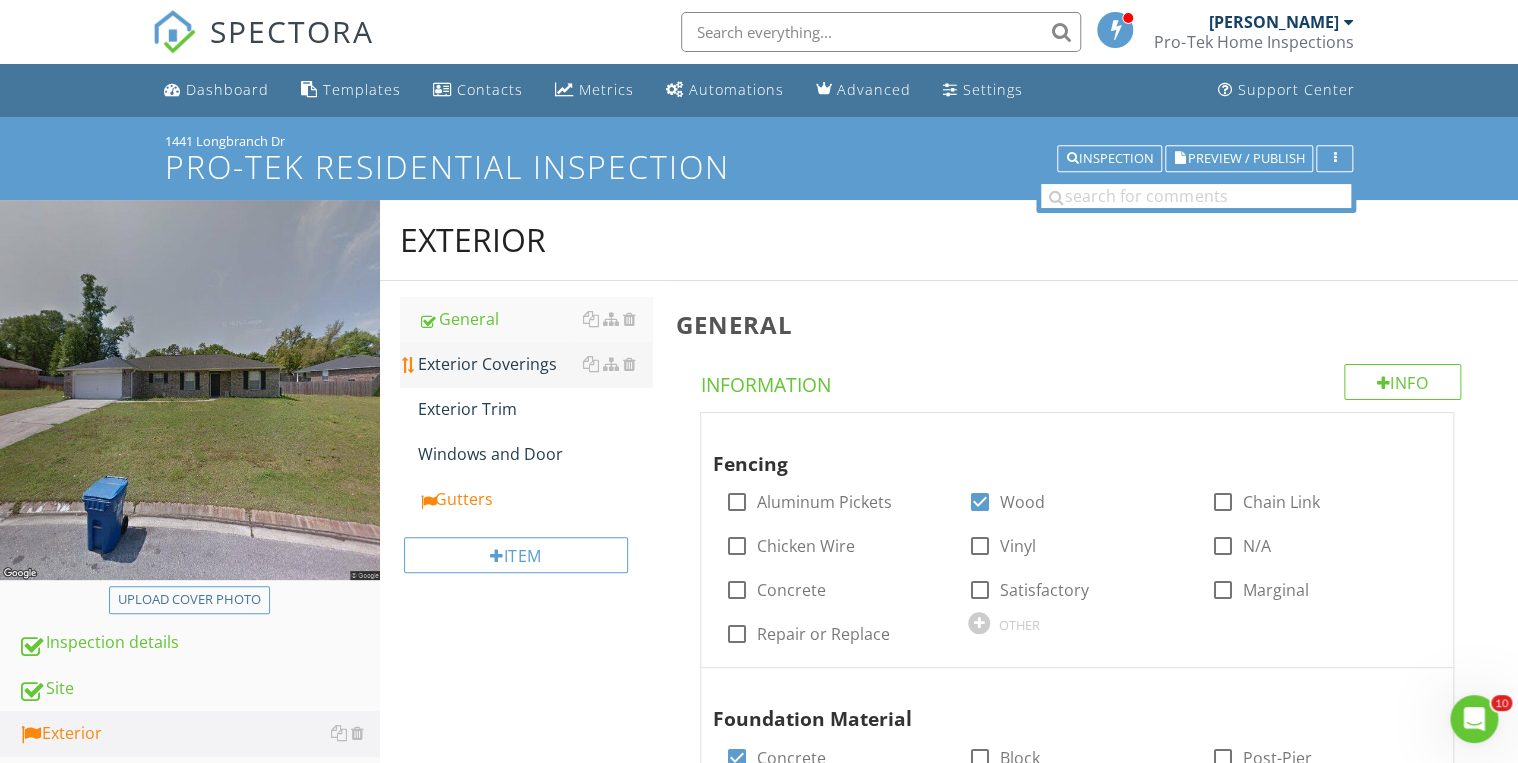 click on "Exterior Coverings" at bounding box center [535, 364] 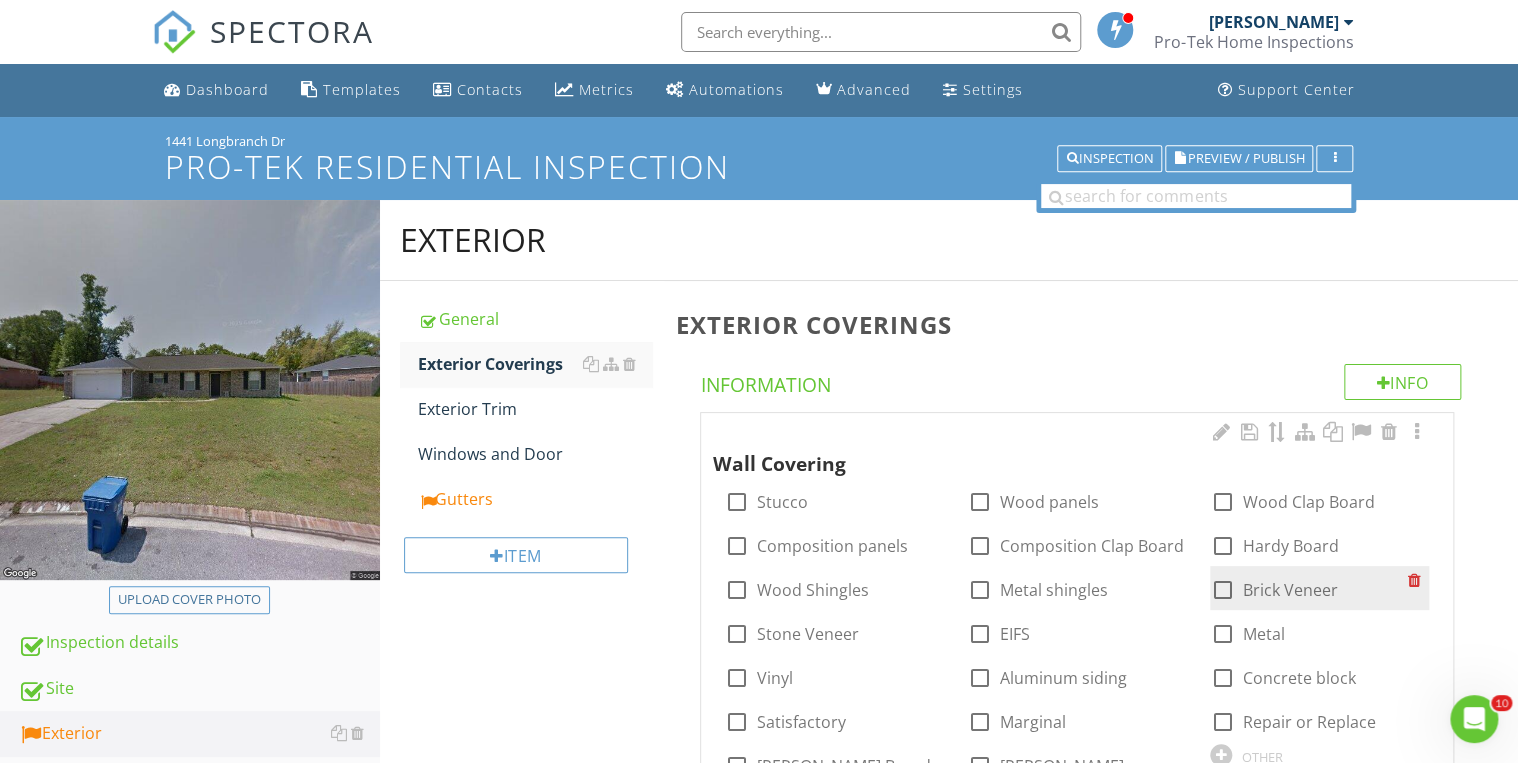 click at bounding box center [1222, 590] 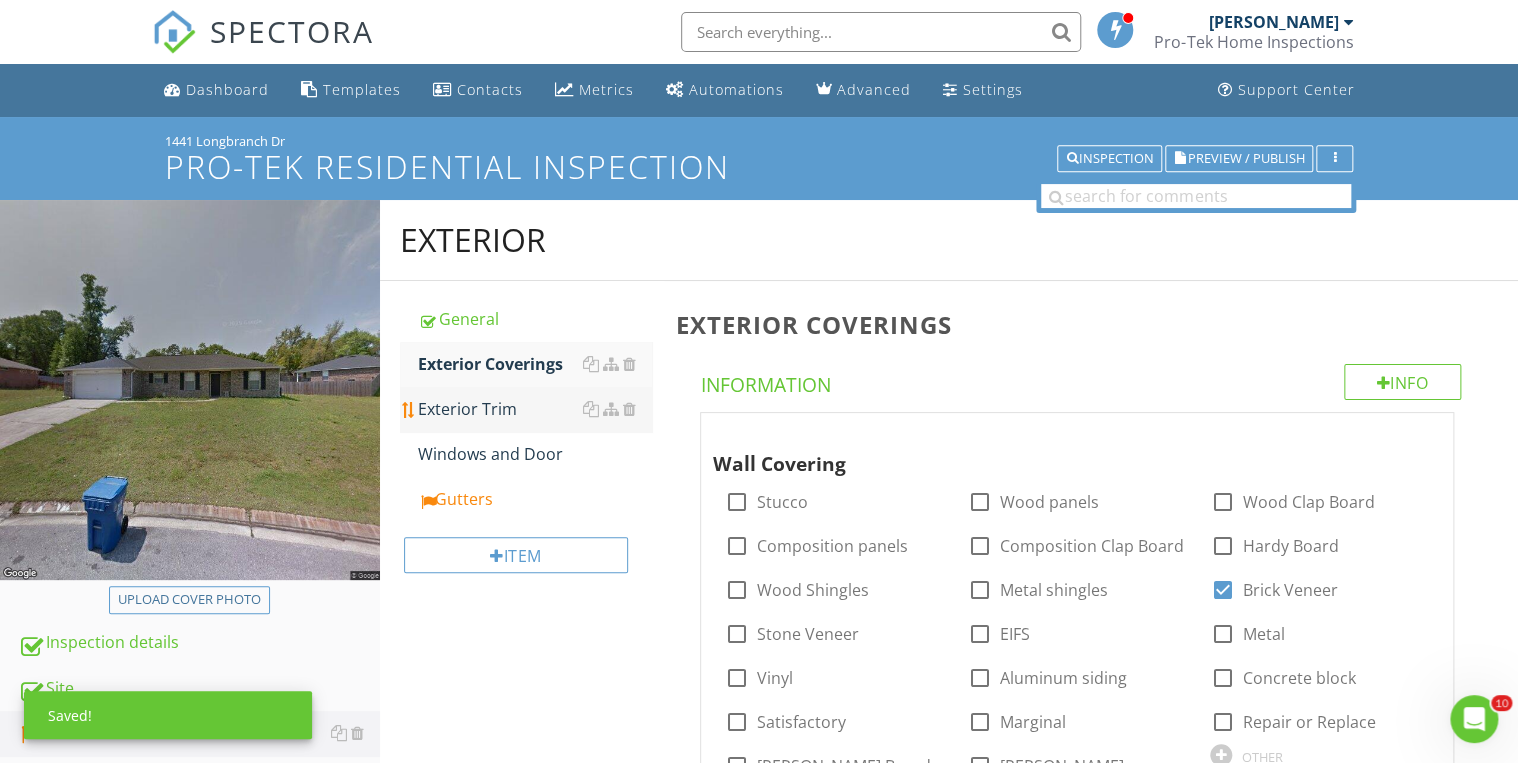 click on "Exterior Trim" at bounding box center [535, 409] 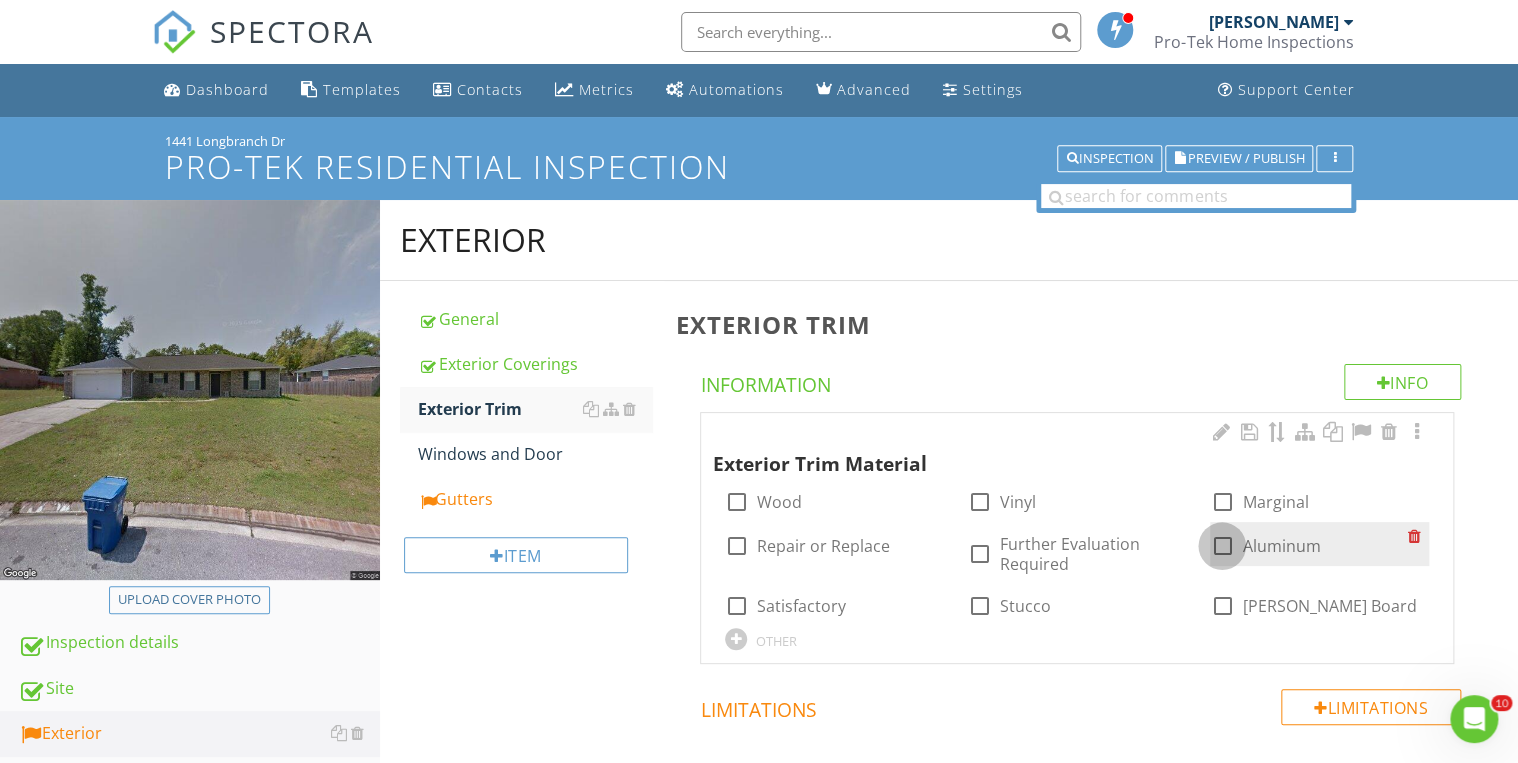 click at bounding box center [1222, 546] 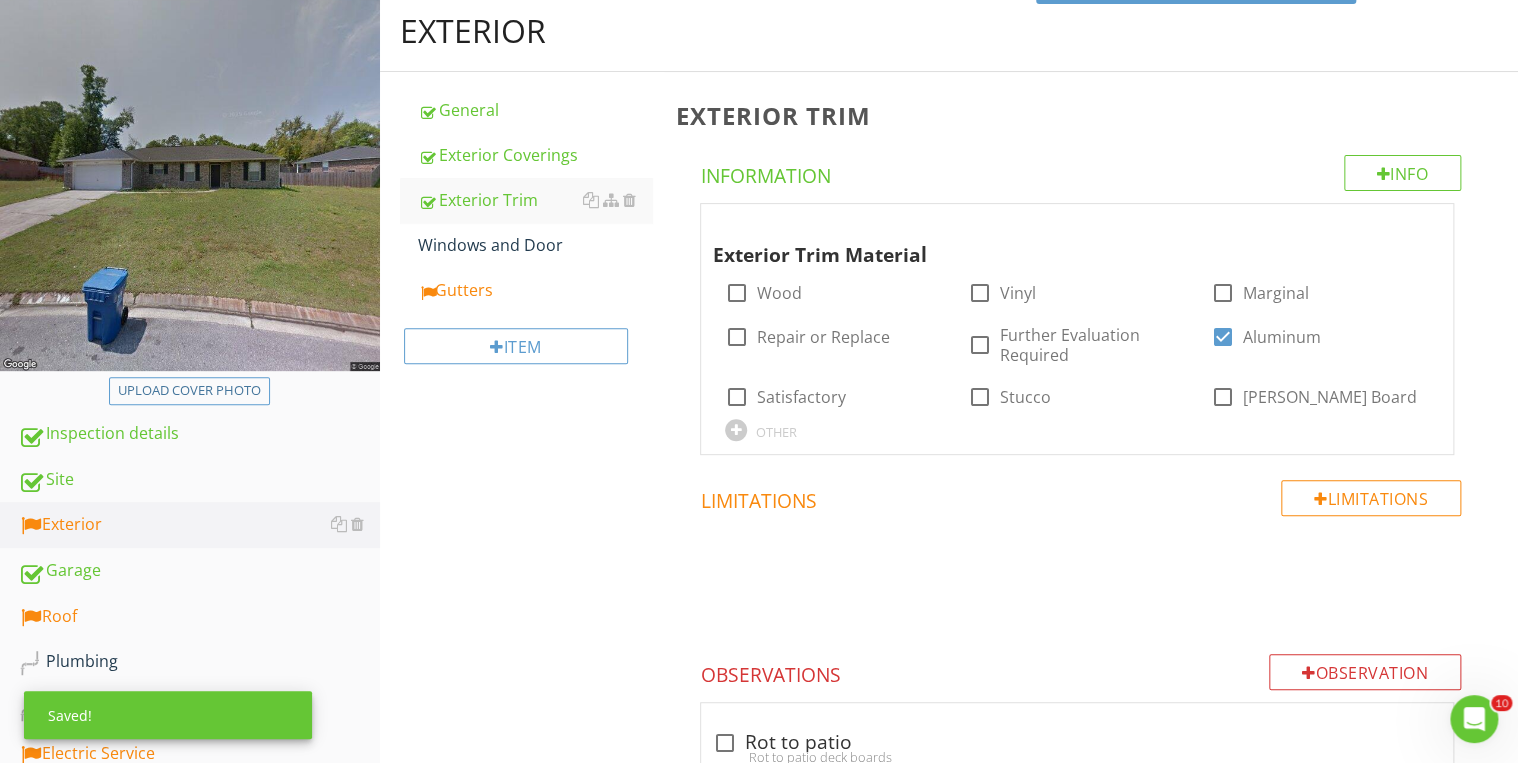 scroll, scrollTop: 160, scrollLeft: 0, axis: vertical 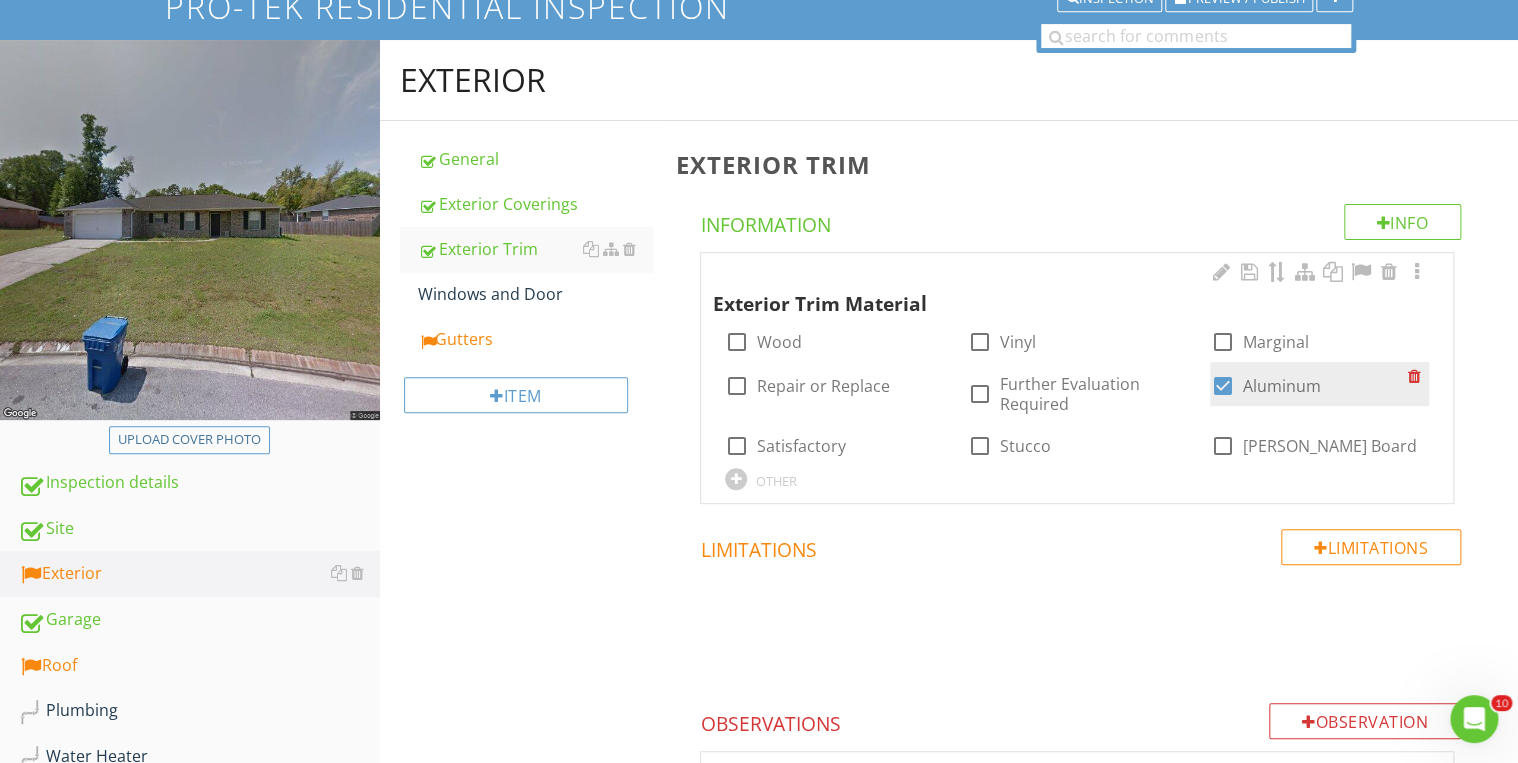 click at bounding box center (1222, 386) 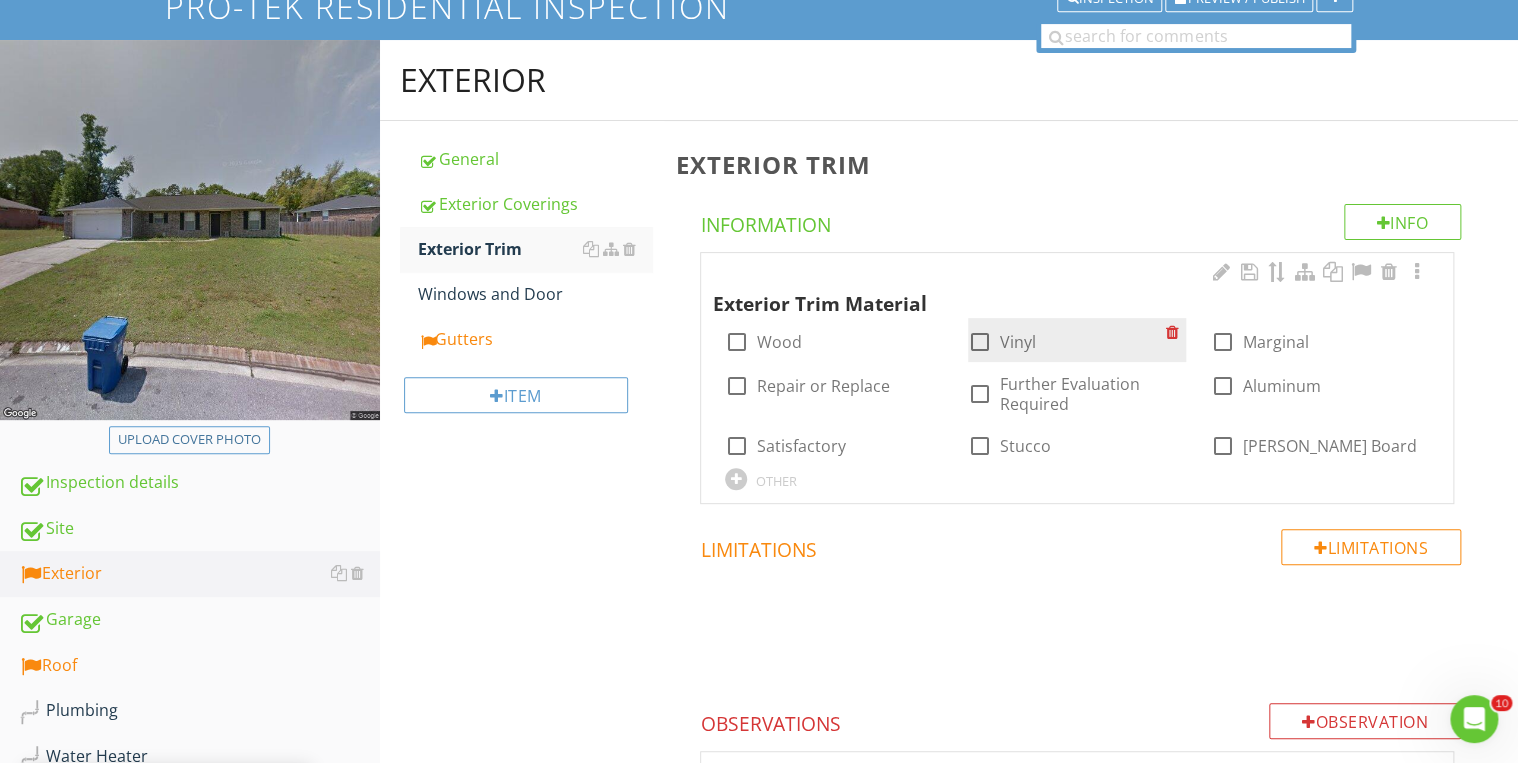 click at bounding box center (980, 342) 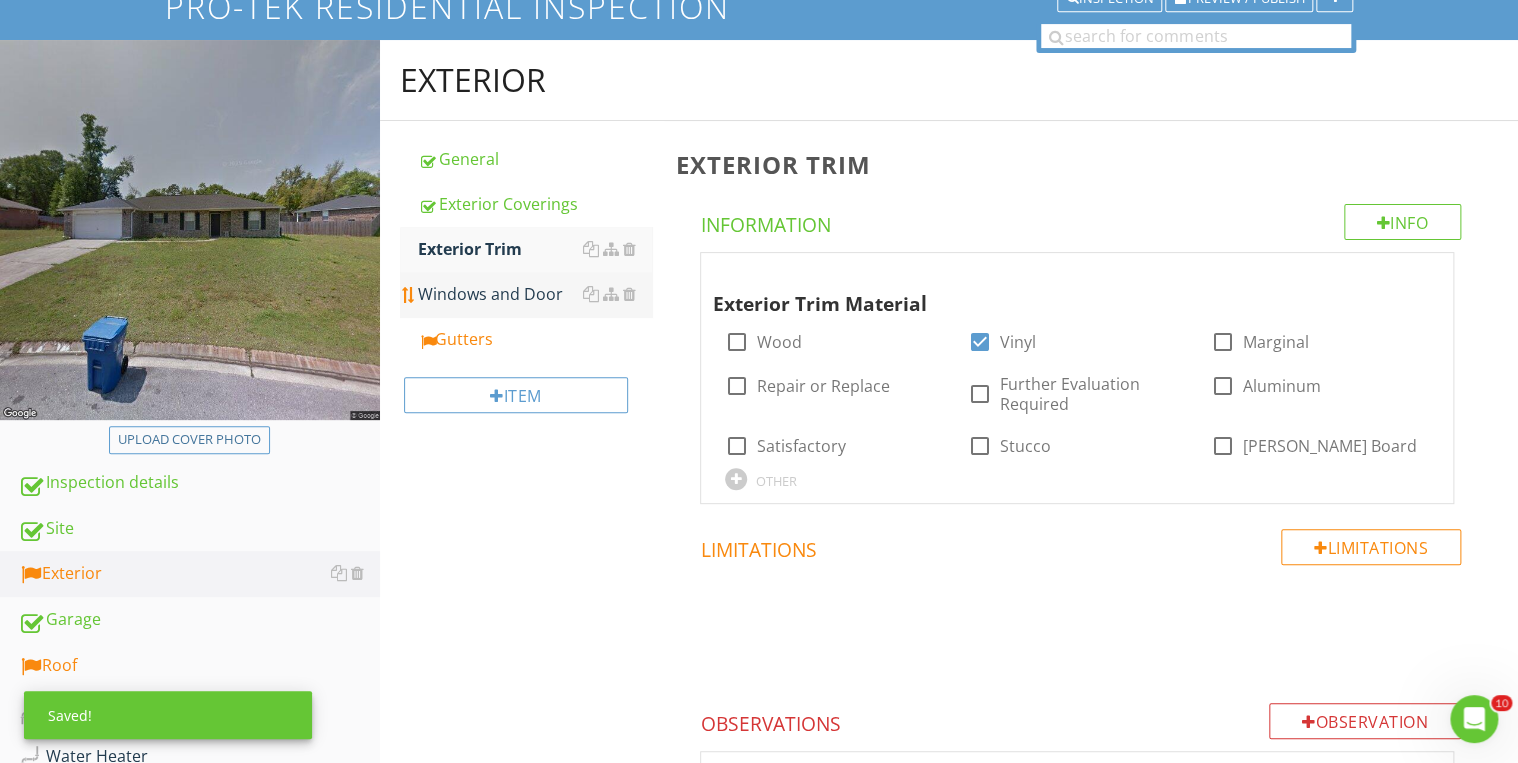 click on "Windows and Door" at bounding box center (535, 294) 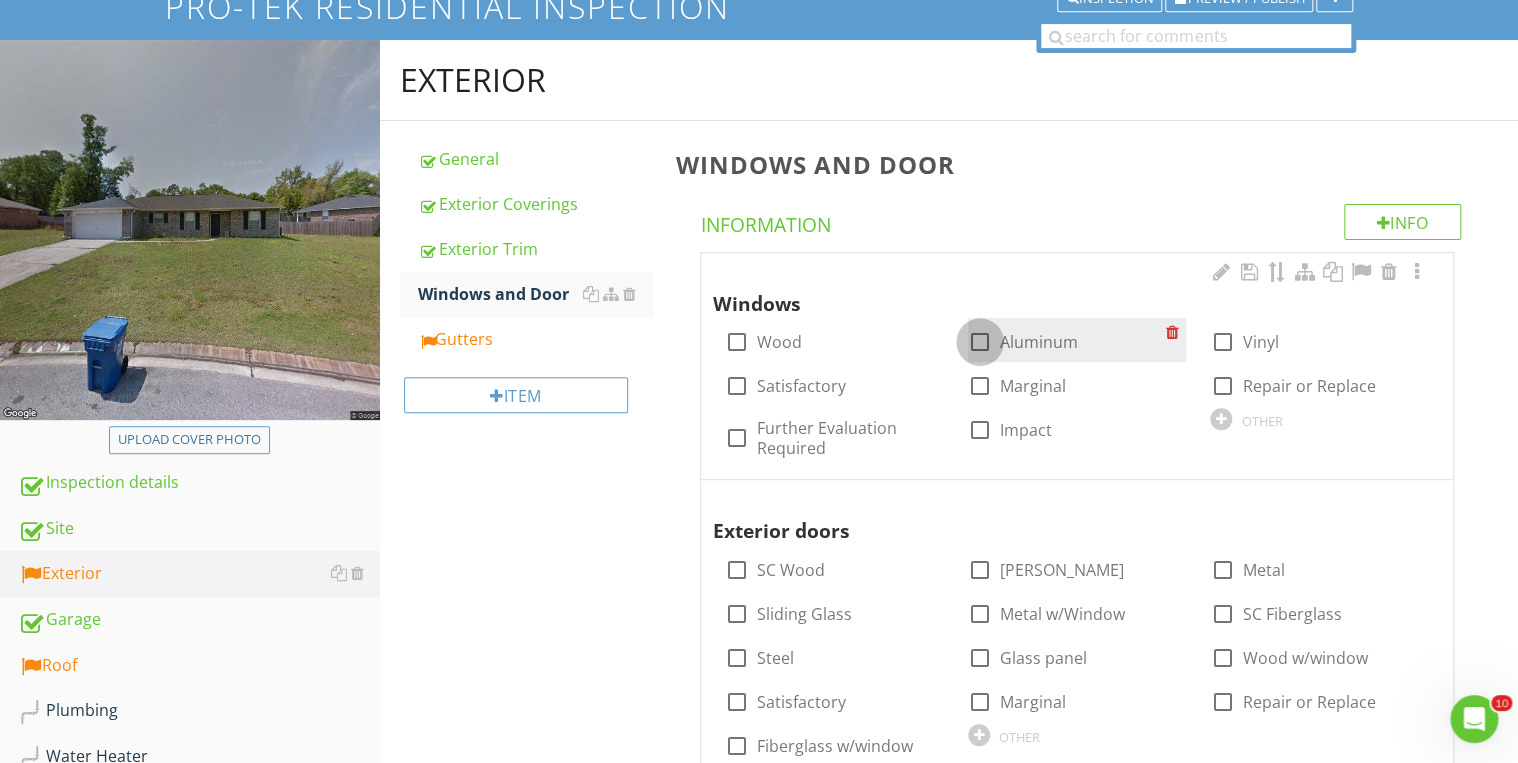 click at bounding box center (980, 342) 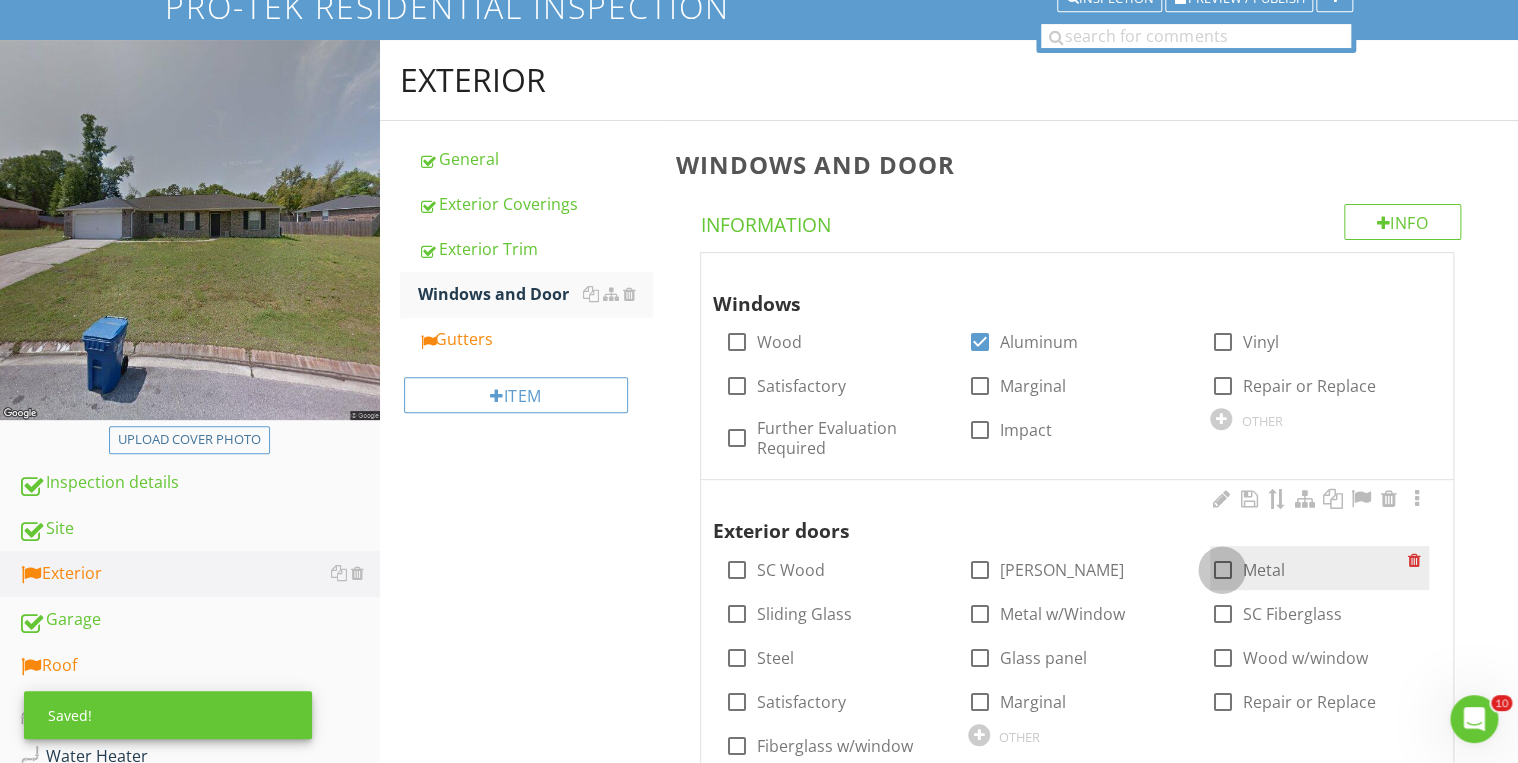 click at bounding box center [1222, 570] 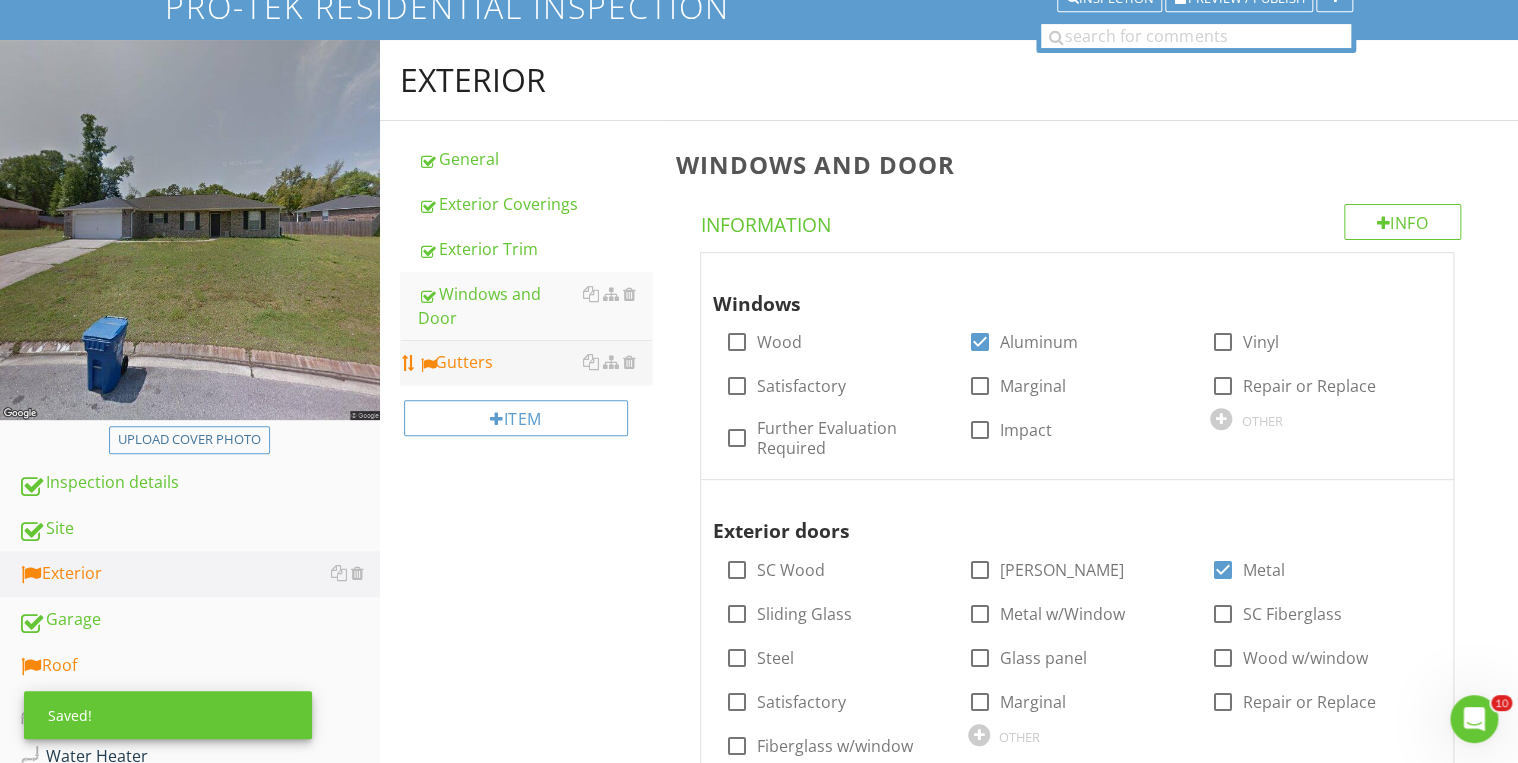 click on "Gutters" at bounding box center [535, 362] 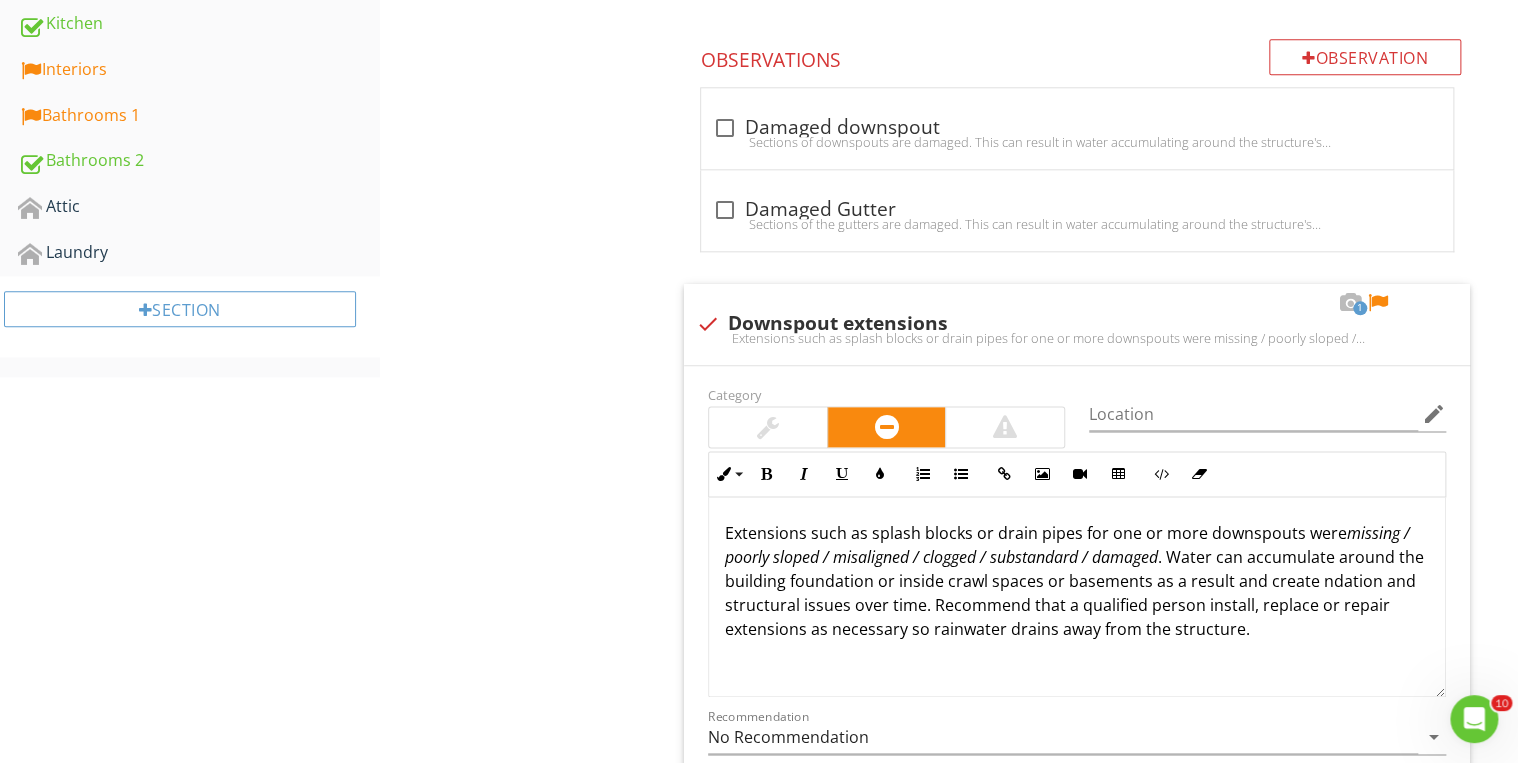 scroll, scrollTop: 1040, scrollLeft: 0, axis: vertical 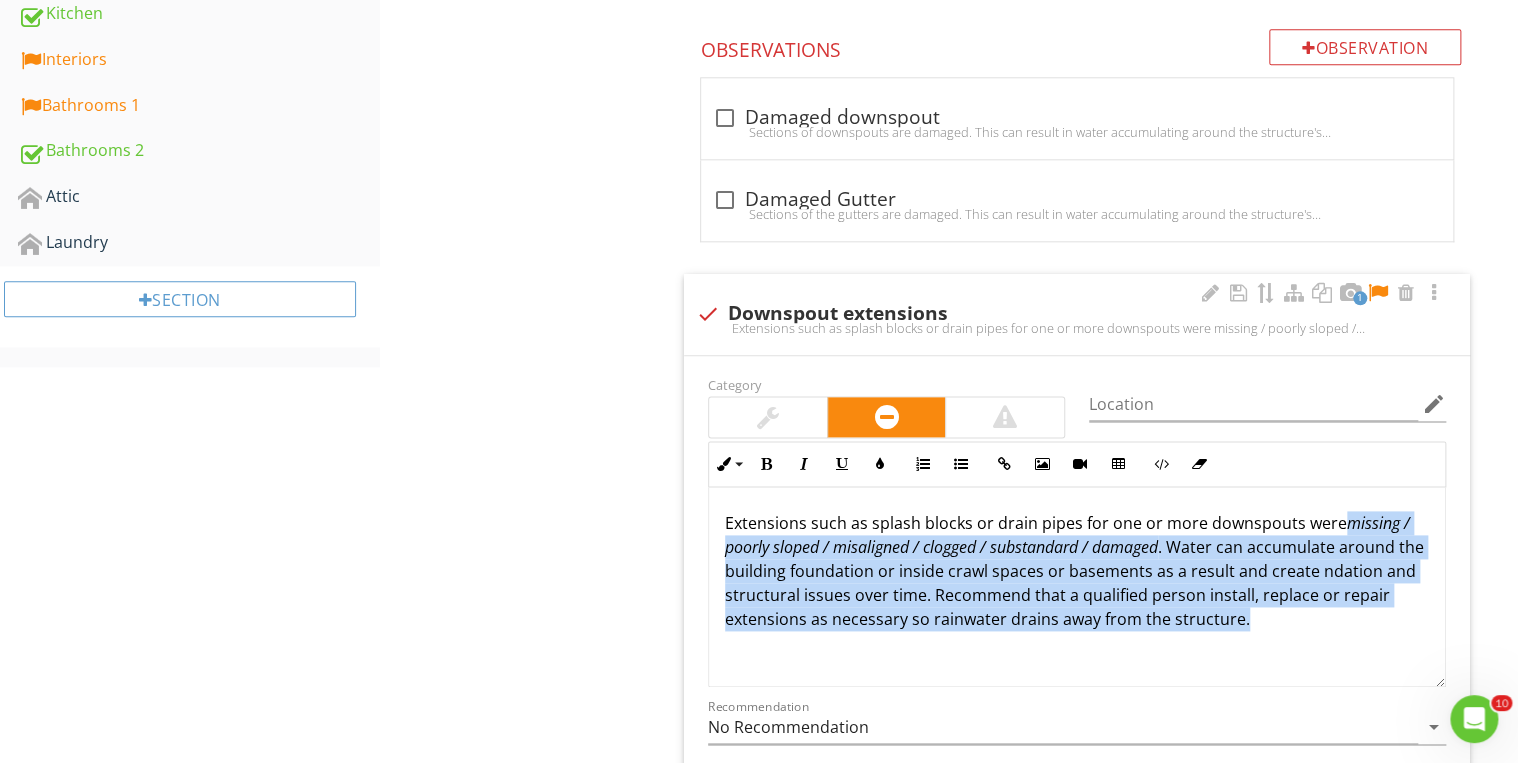 drag, startPoint x: 1337, startPoint y: 526, endPoint x: 1423, endPoint y: 659, distance: 158.38245 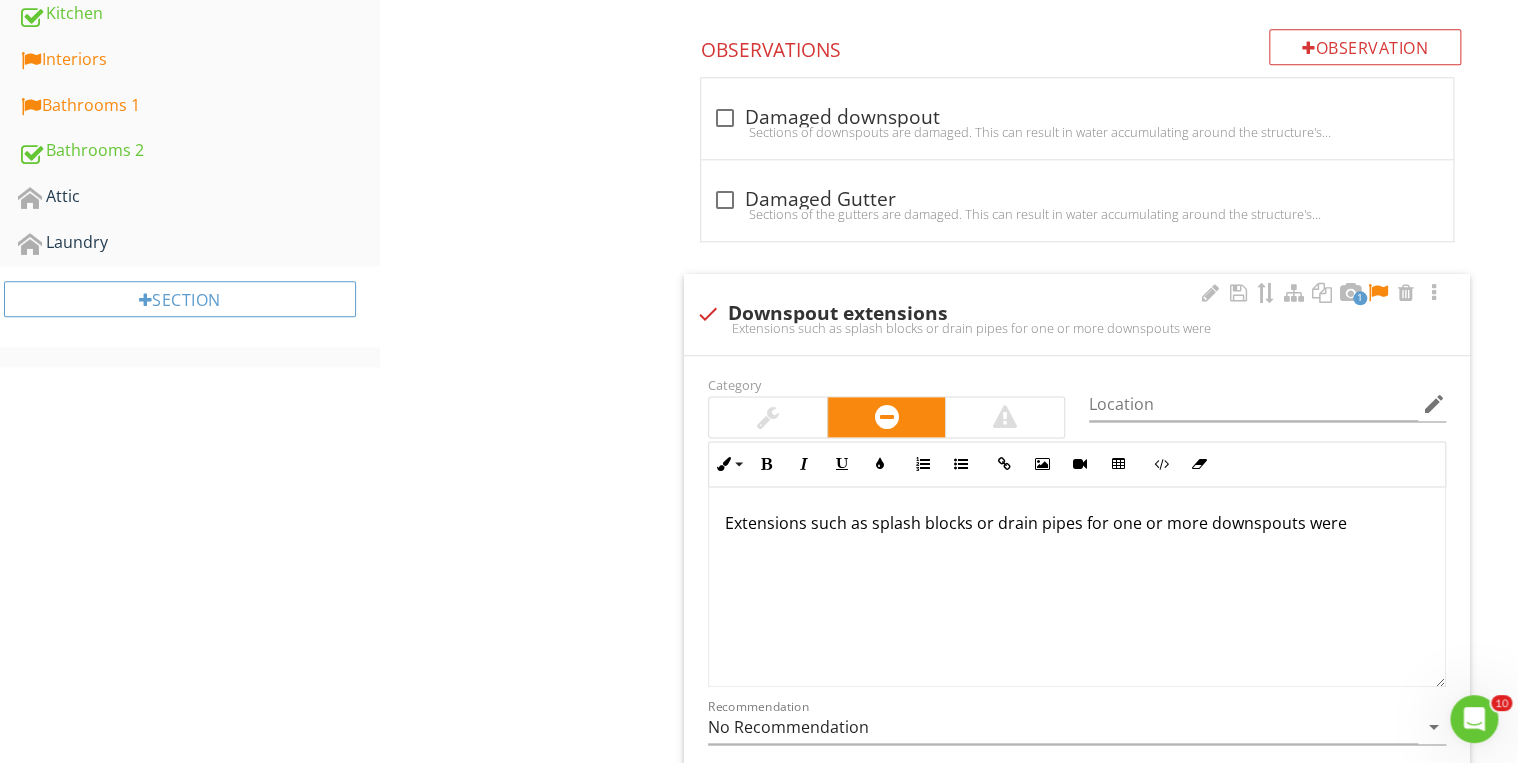 type 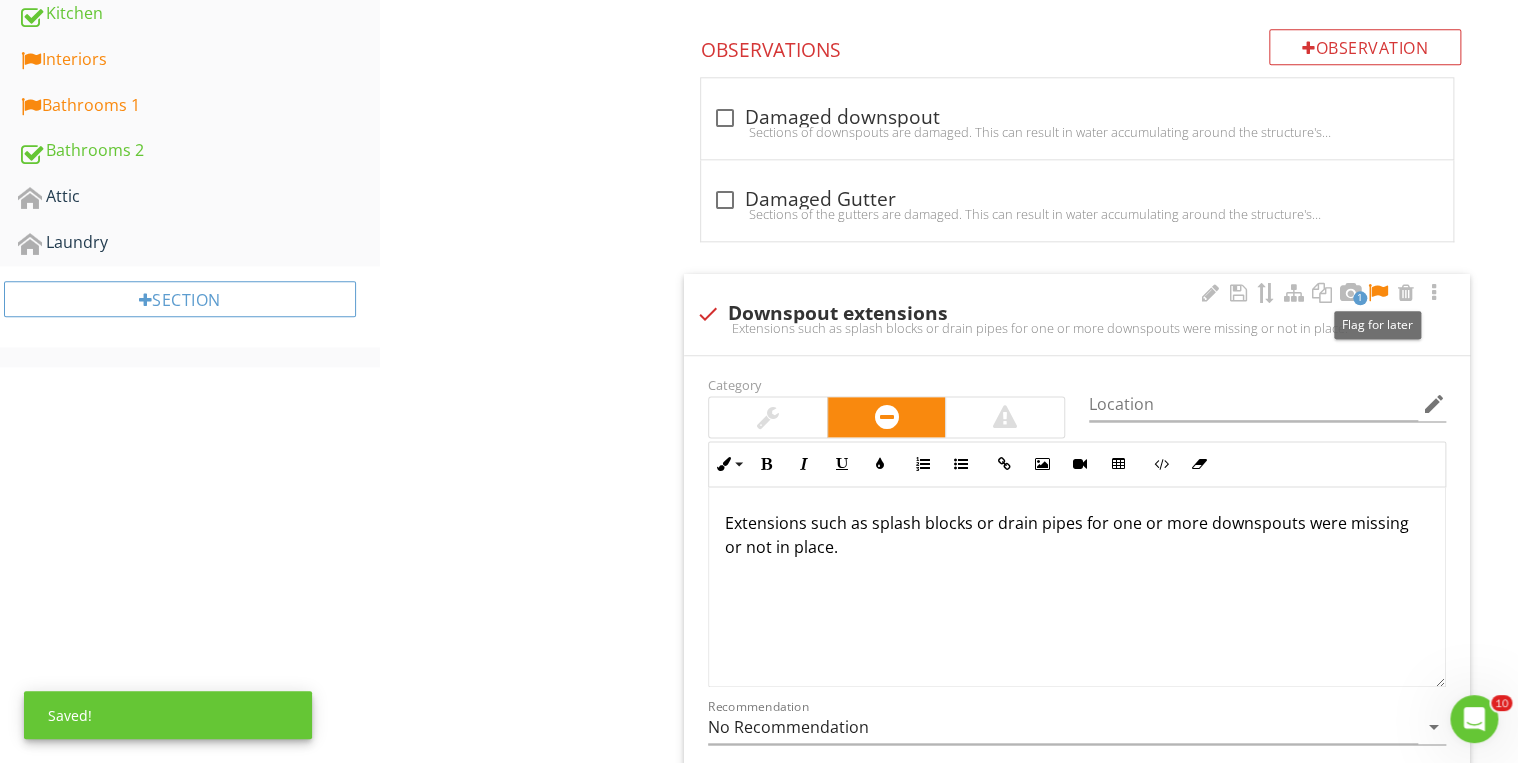 click at bounding box center (1378, 293) 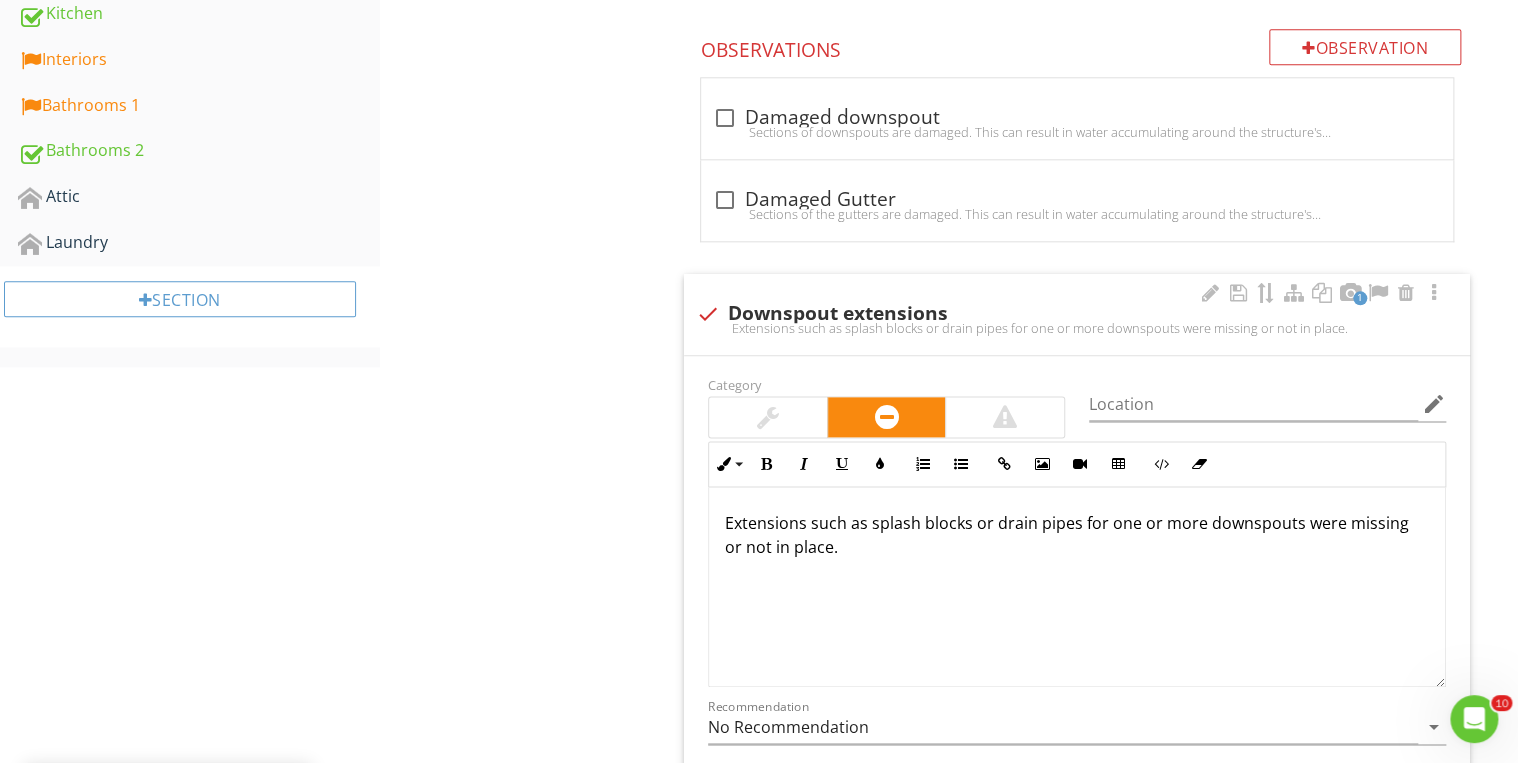 scroll, scrollTop: 0, scrollLeft: 0, axis: both 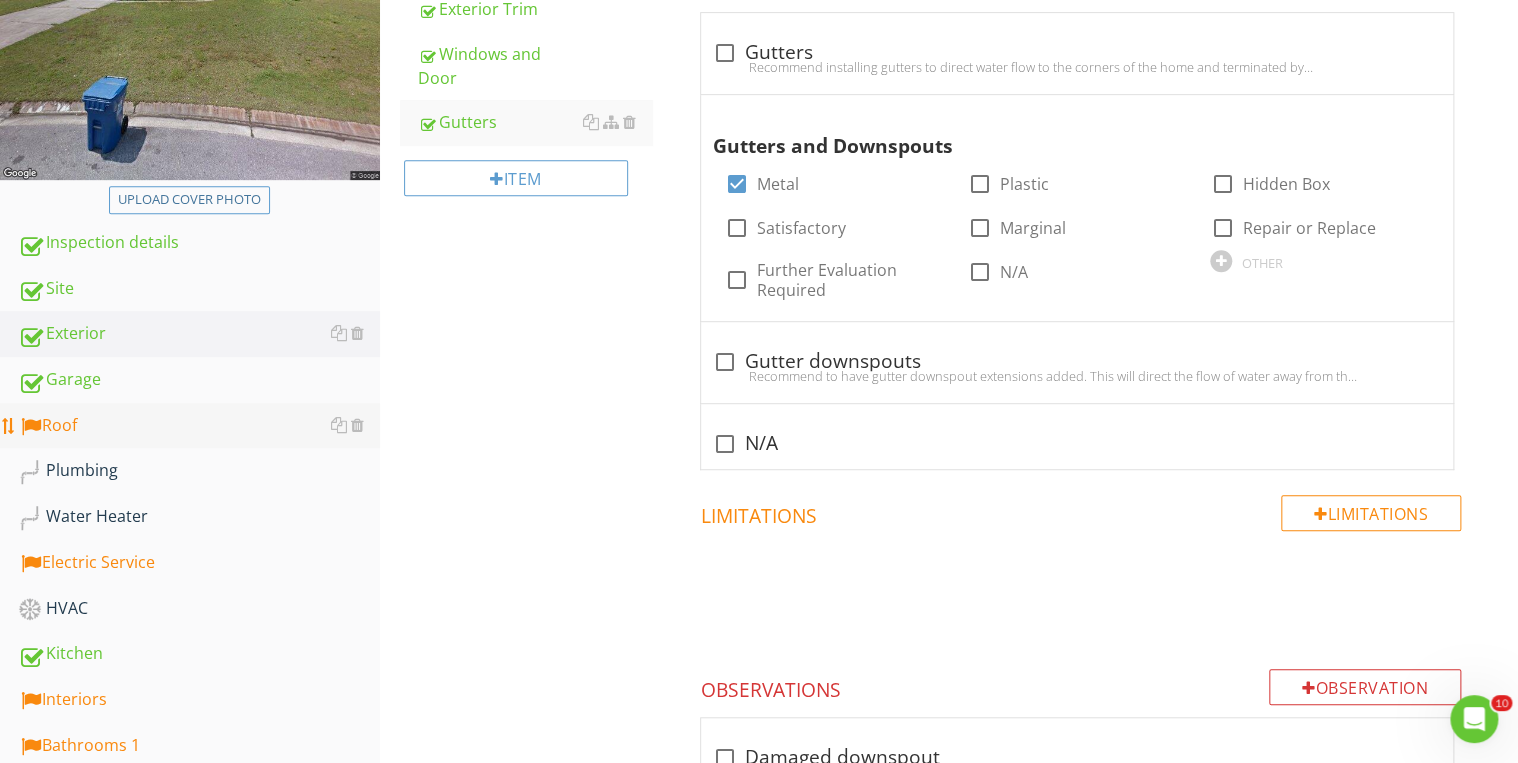 click on "Roof" at bounding box center [199, 426] 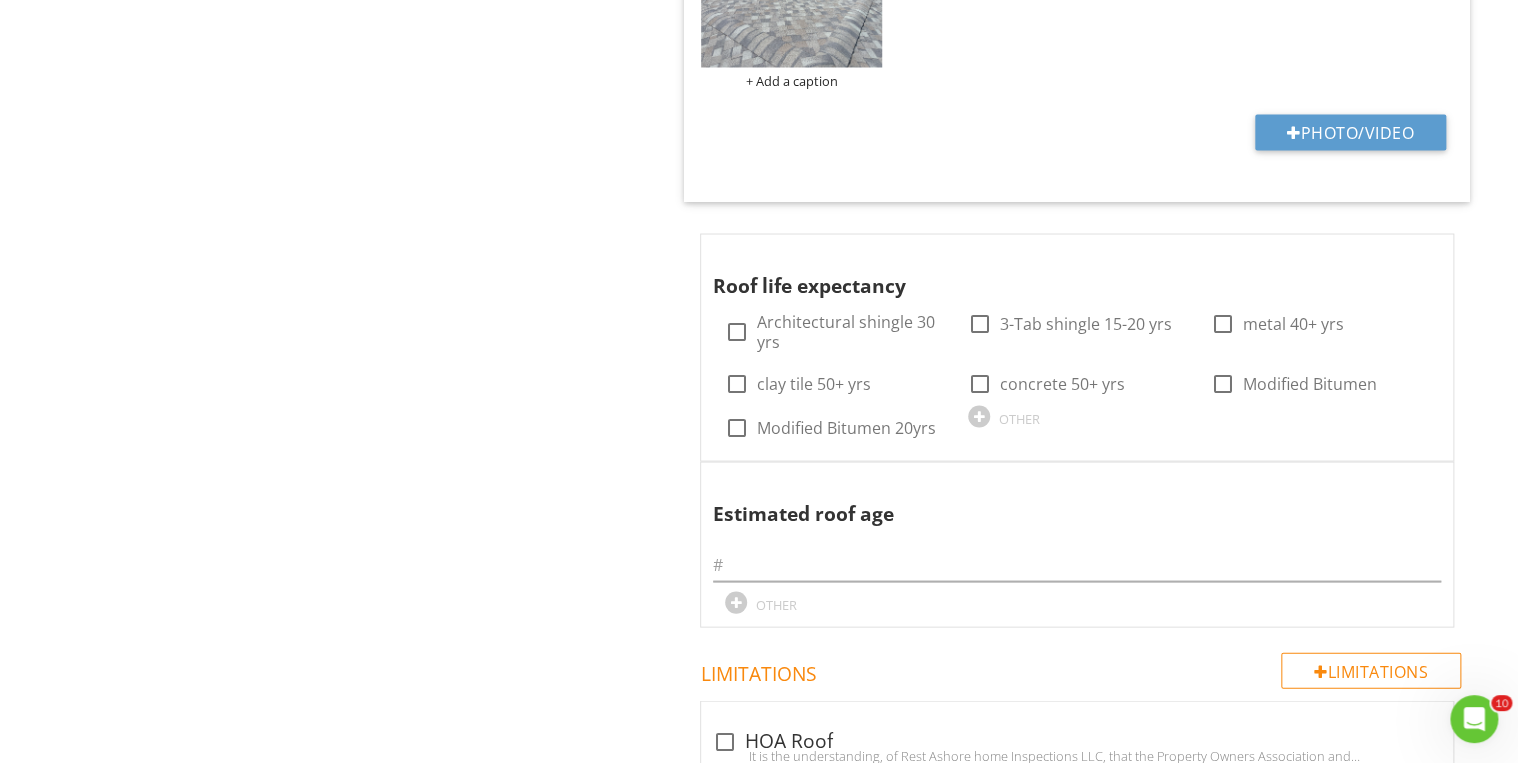 scroll, scrollTop: 1760, scrollLeft: 0, axis: vertical 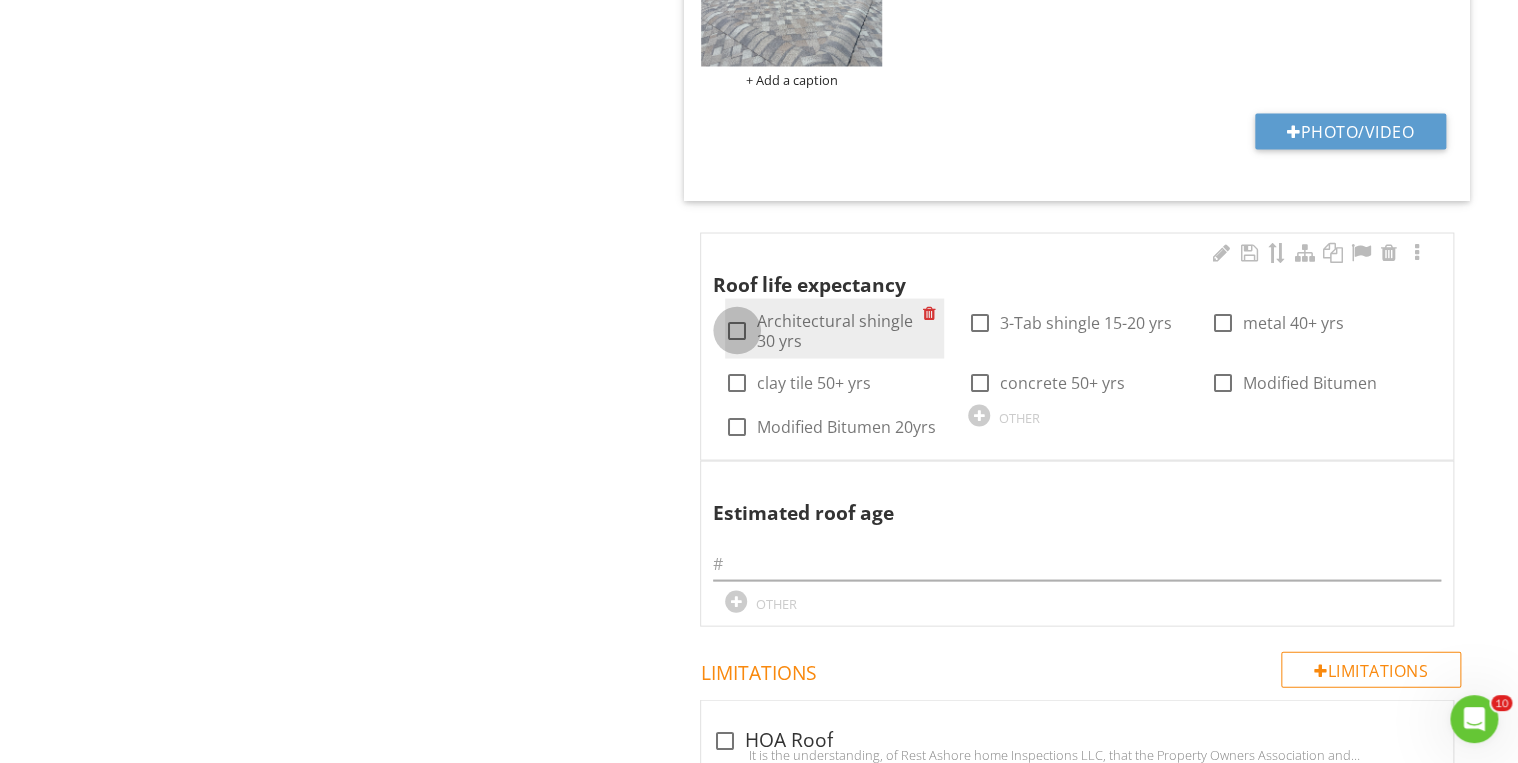 click at bounding box center (737, 330) 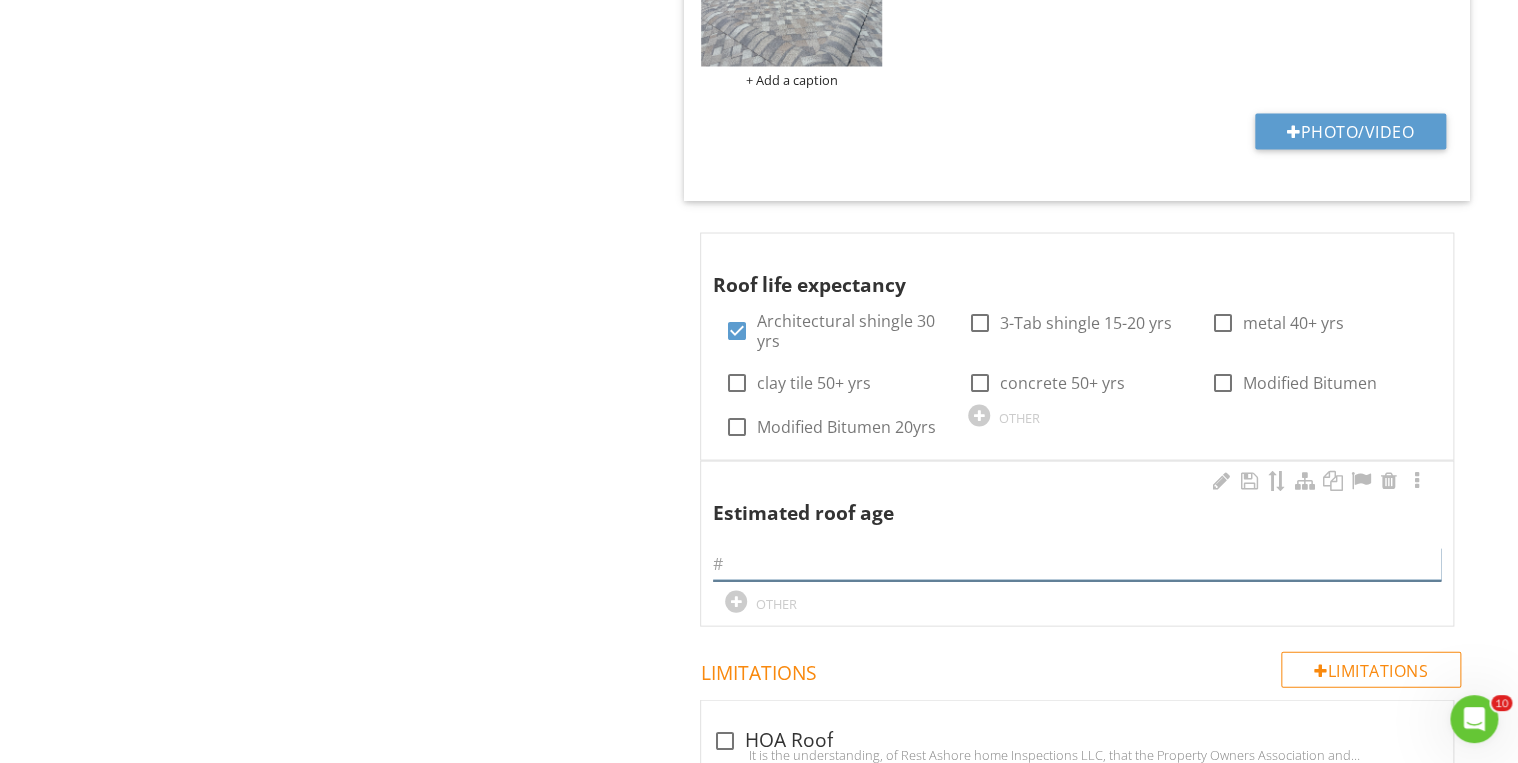 click at bounding box center [1077, 563] 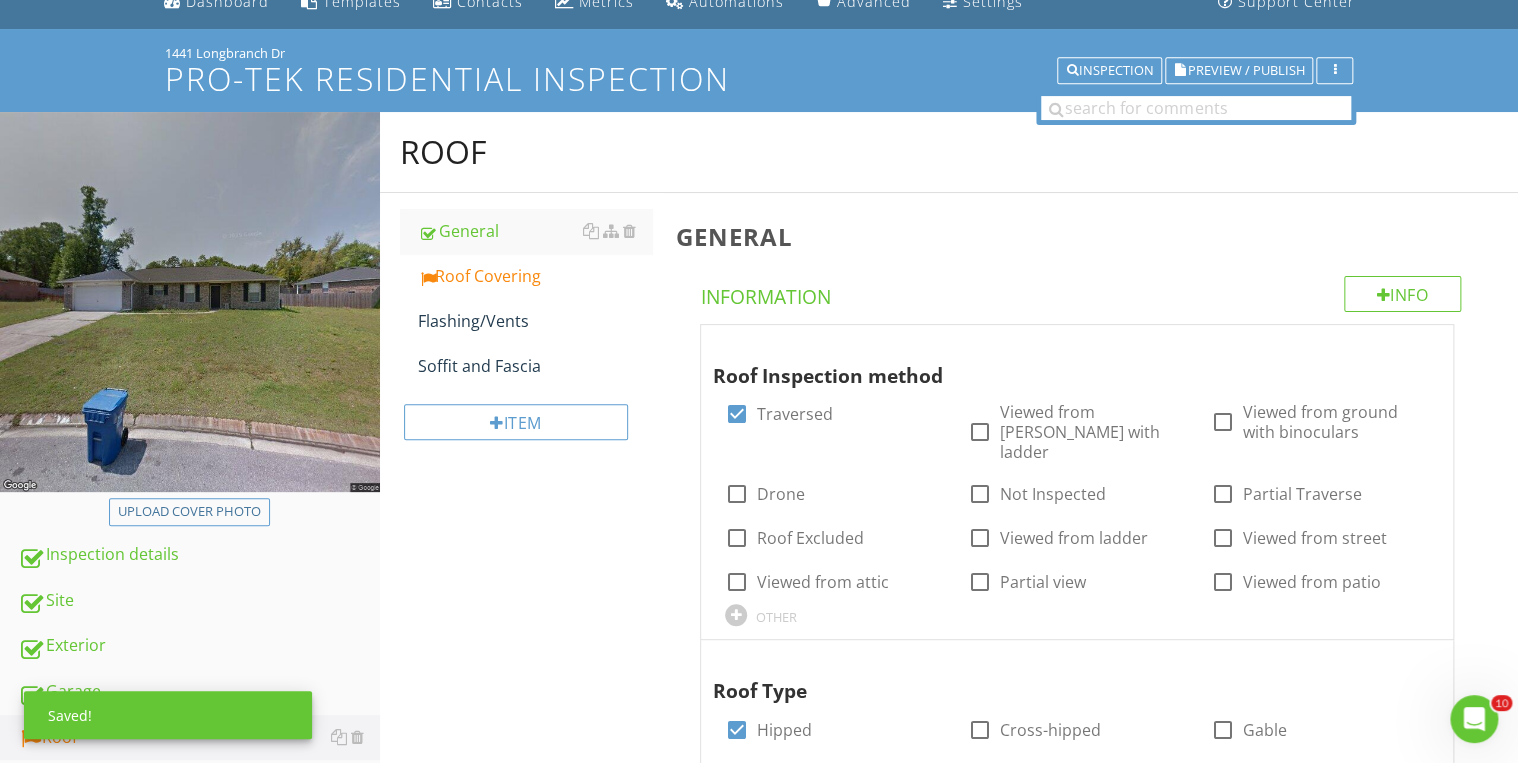 scroll, scrollTop: 80, scrollLeft: 0, axis: vertical 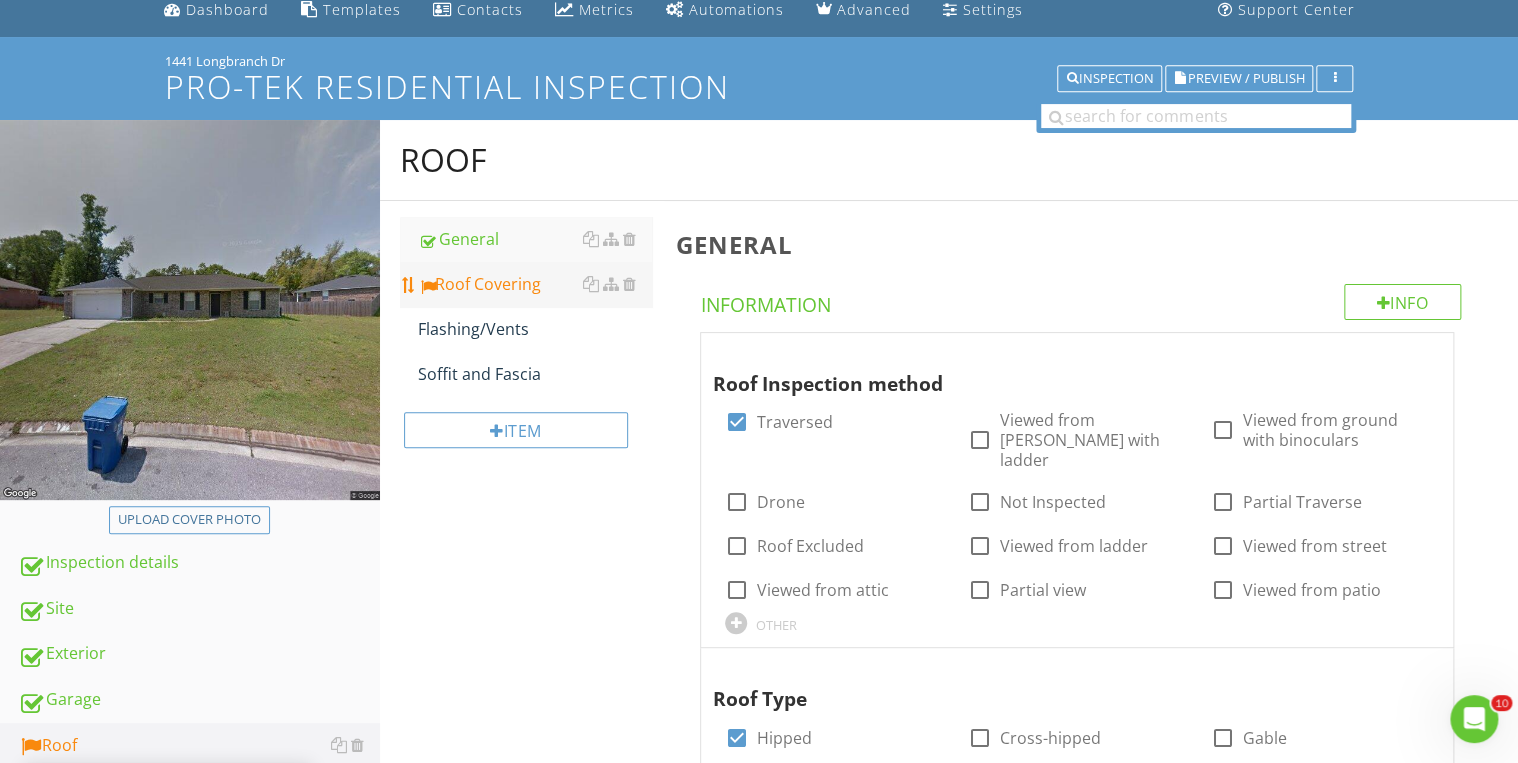 type on "4" 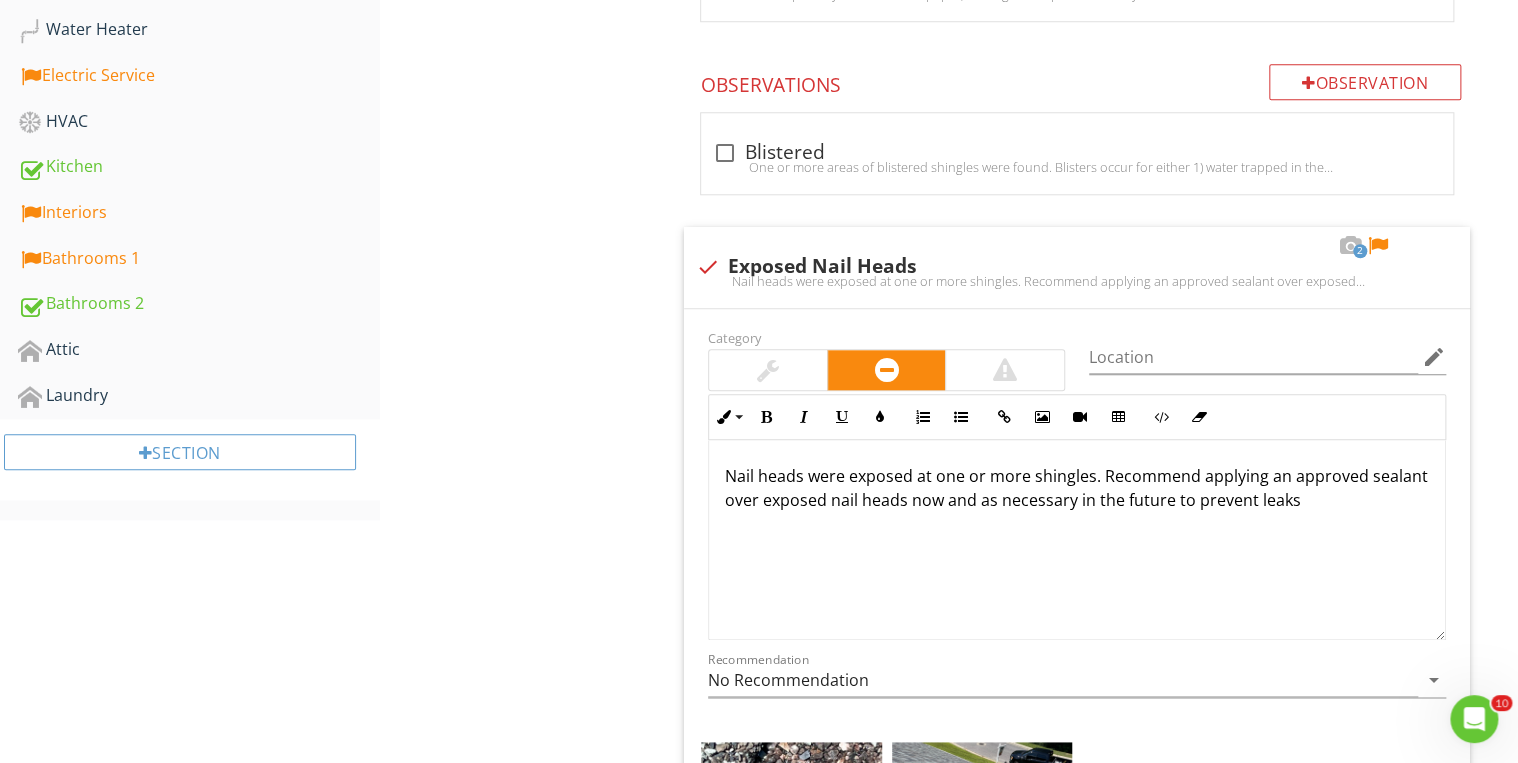 scroll, scrollTop: 960, scrollLeft: 0, axis: vertical 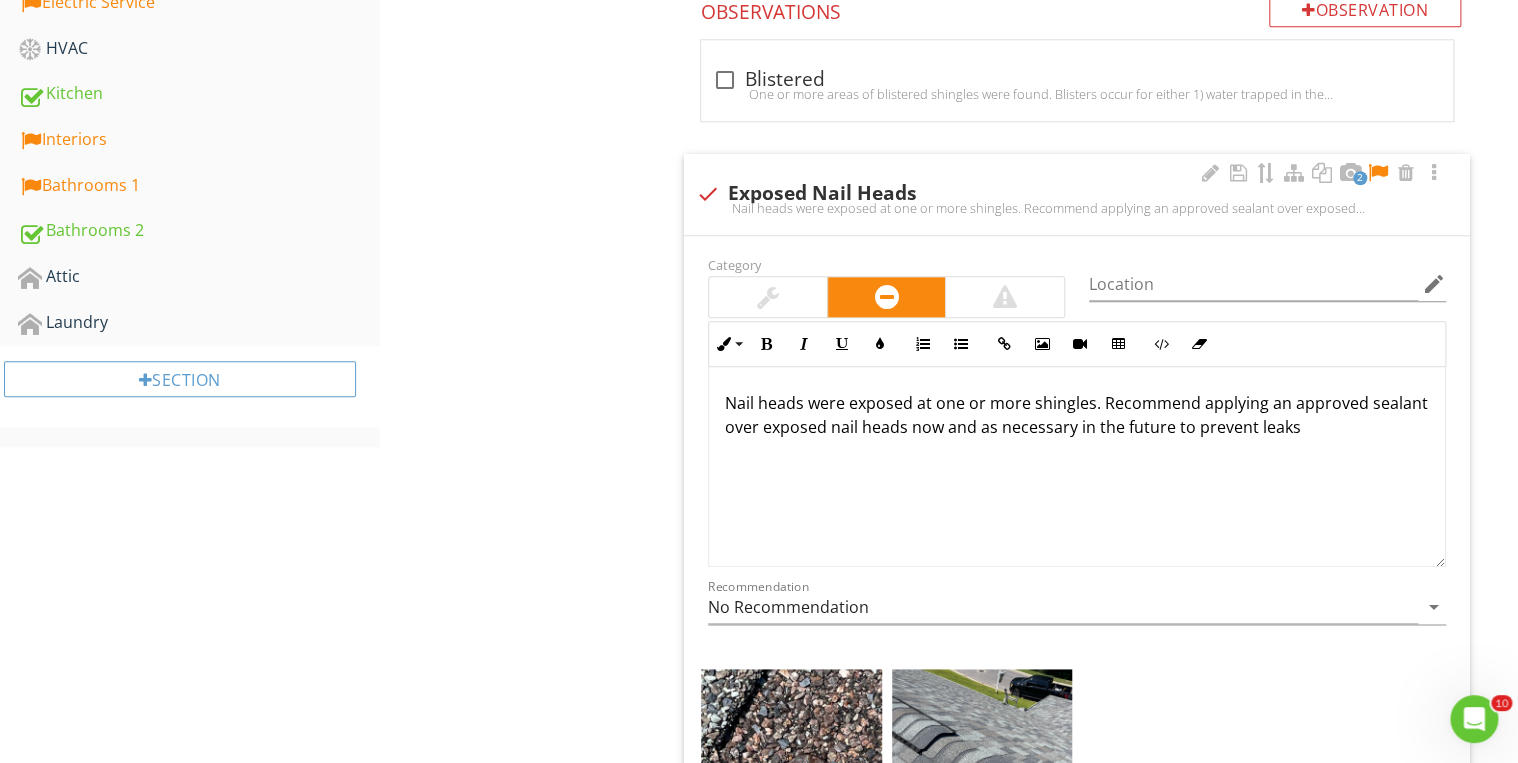 click at bounding box center [1378, 173] 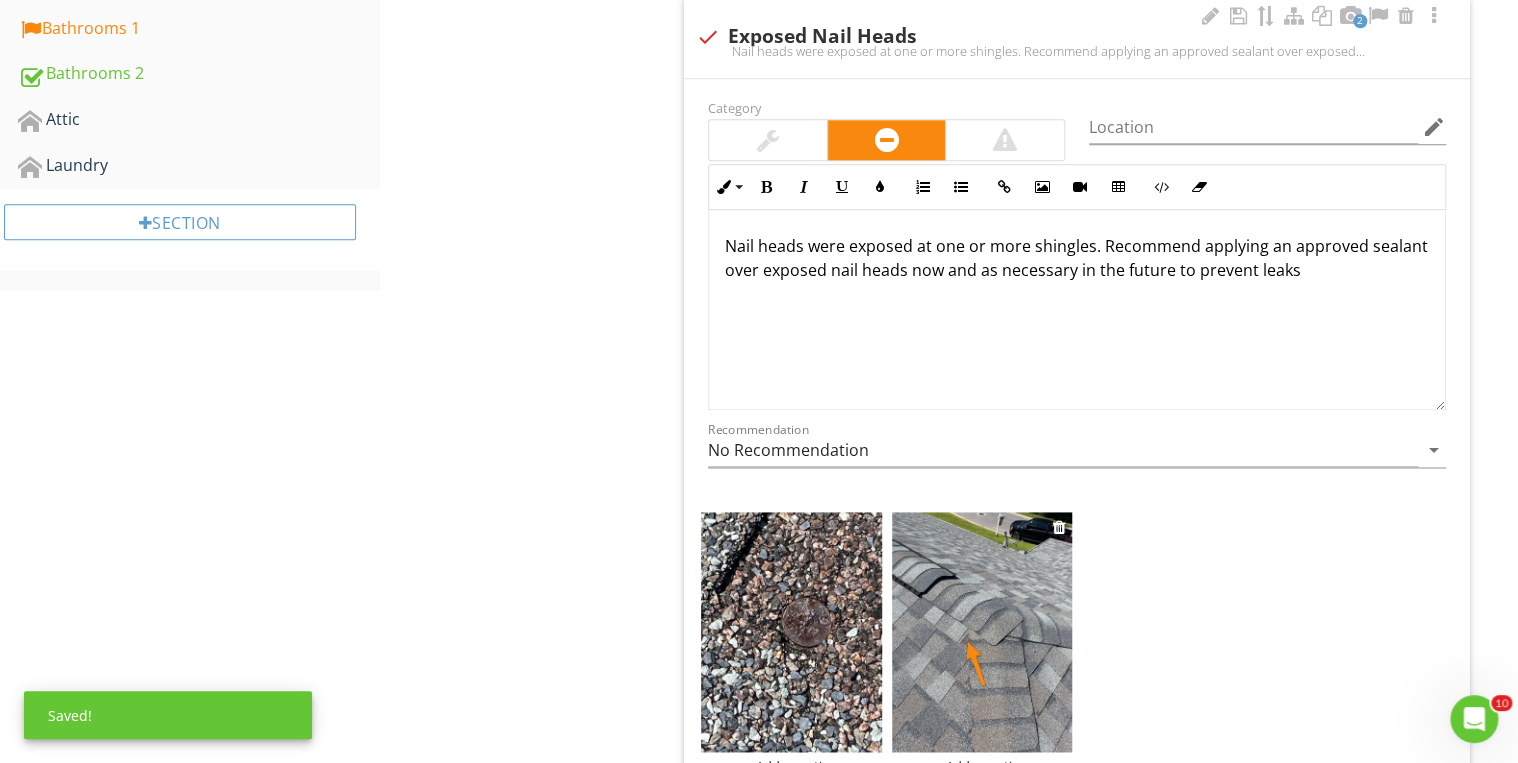 scroll, scrollTop: 1120, scrollLeft: 0, axis: vertical 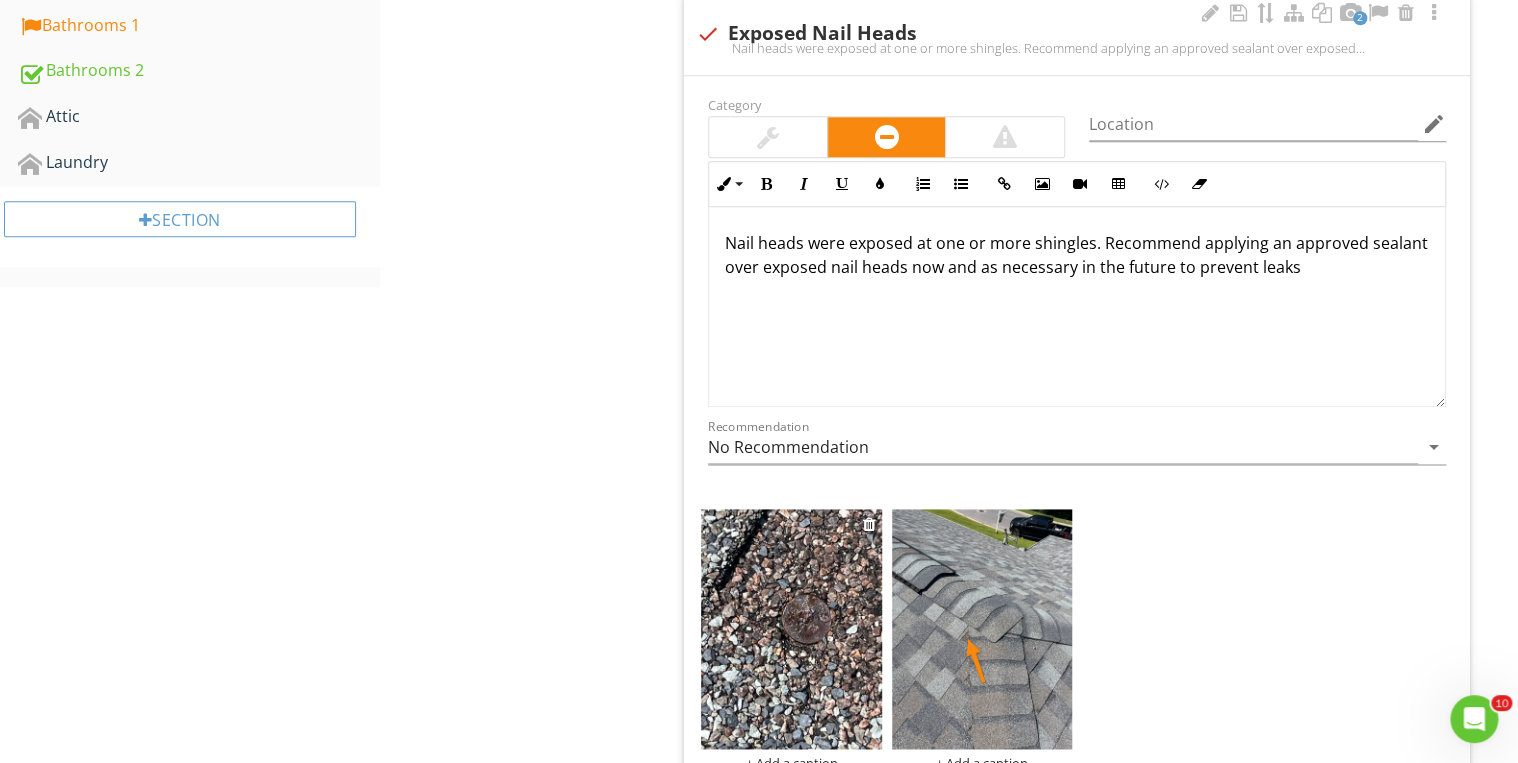 click at bounding box center (791, 629) 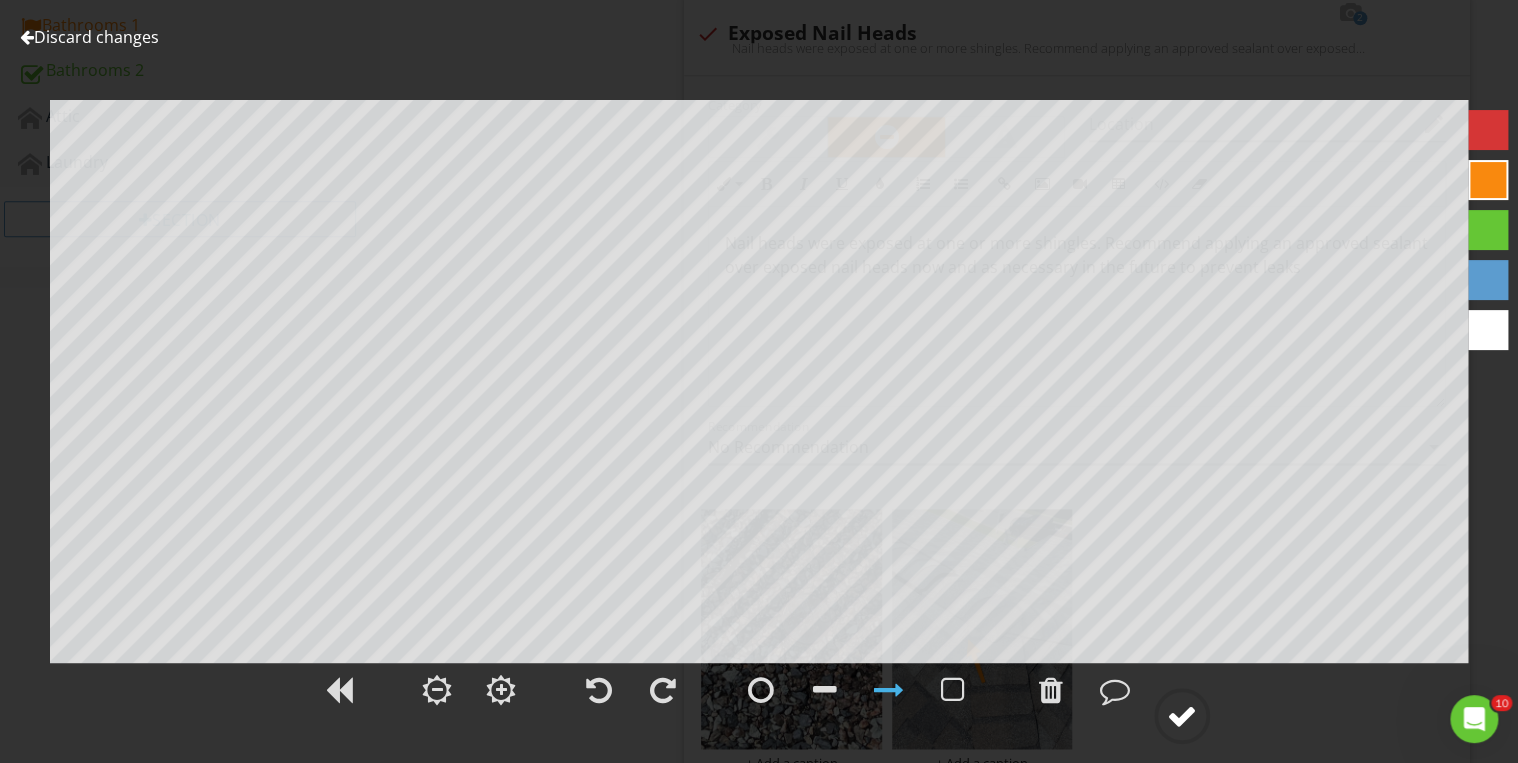 click at bounding box center (1182, 716) 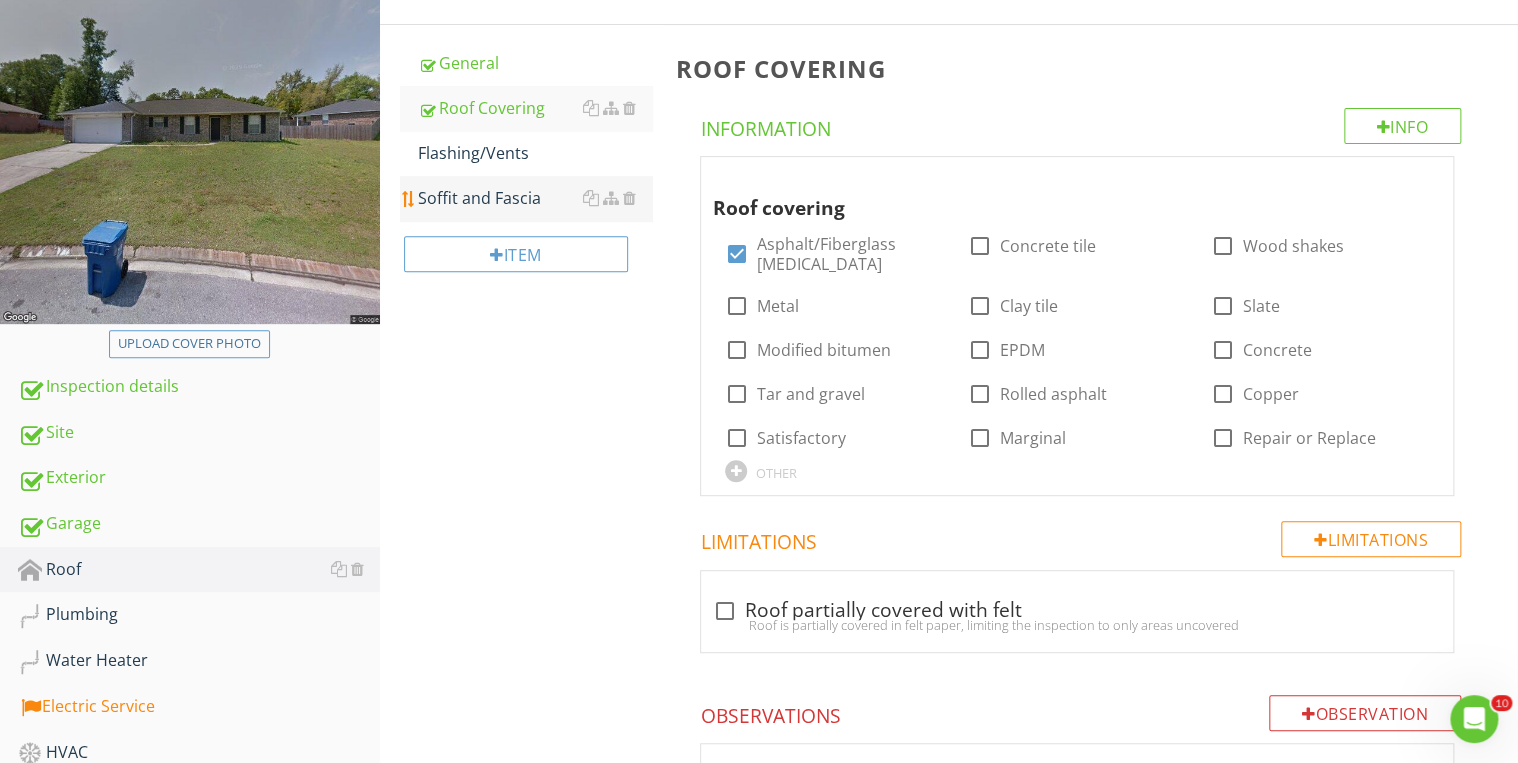 scroll, scrollTop: 240, scrollLeft: 0, axis: vertical 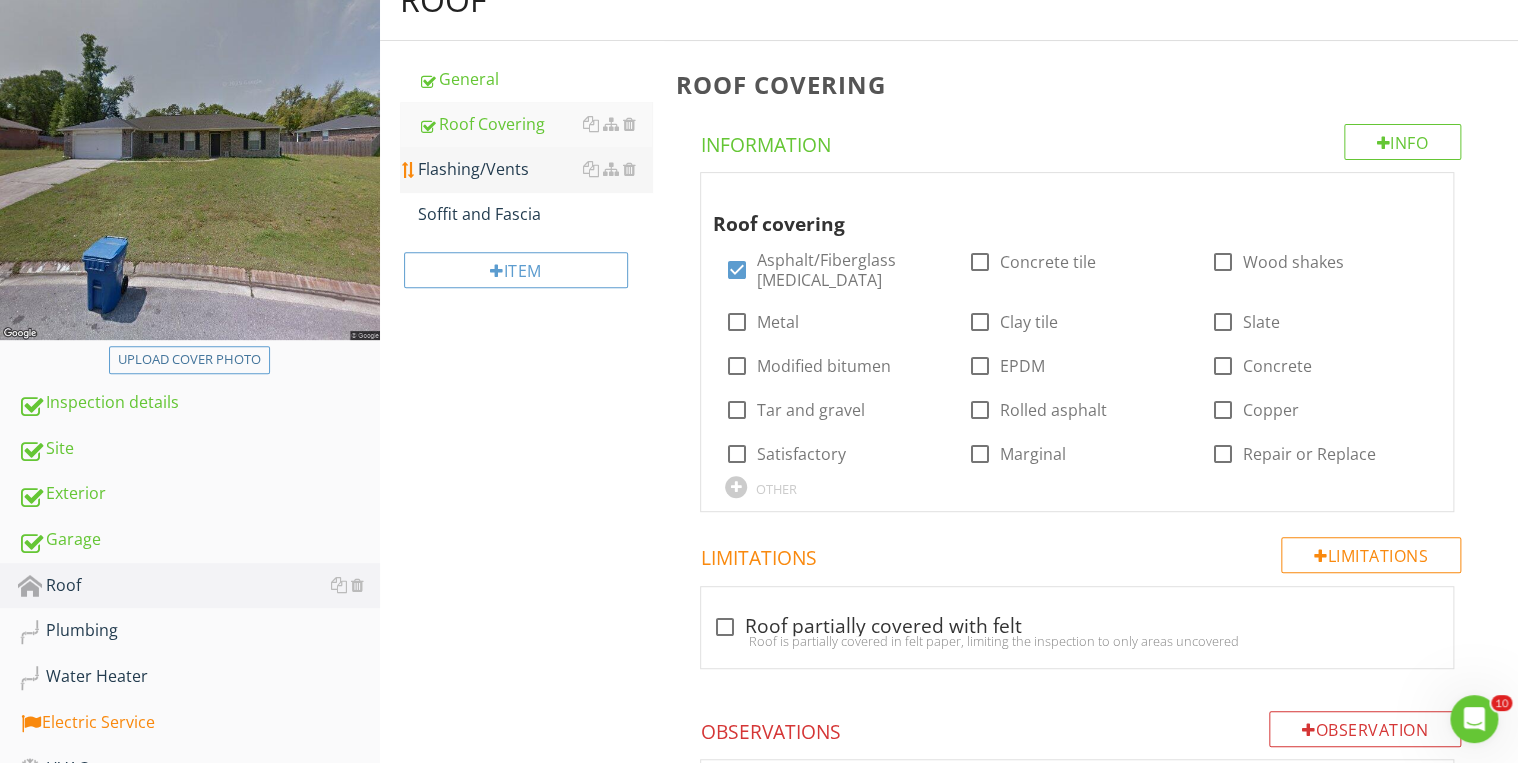 click on "Flashing/Vents" at bounding box center (535, 169) 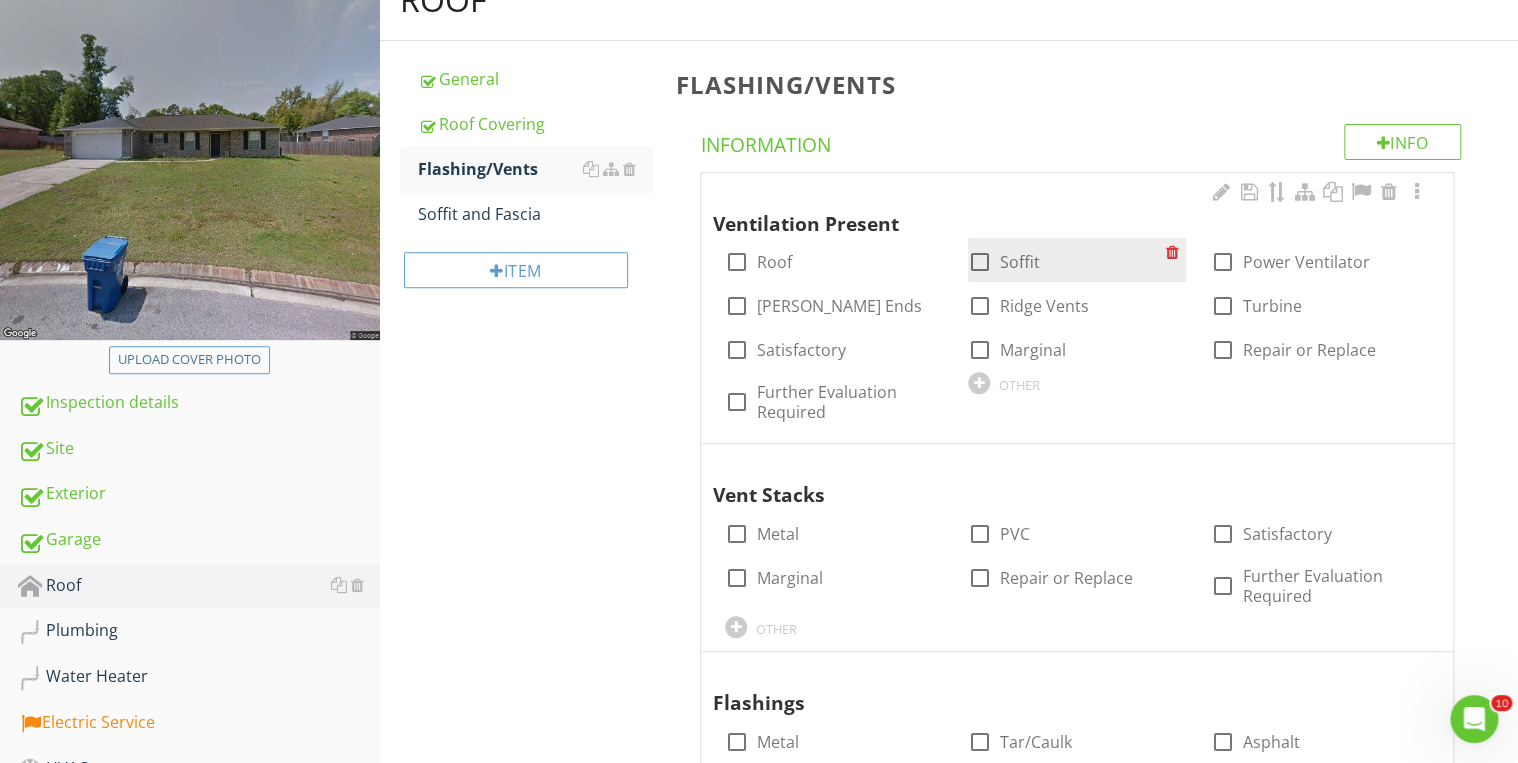 click at bounding box center [980, 262] 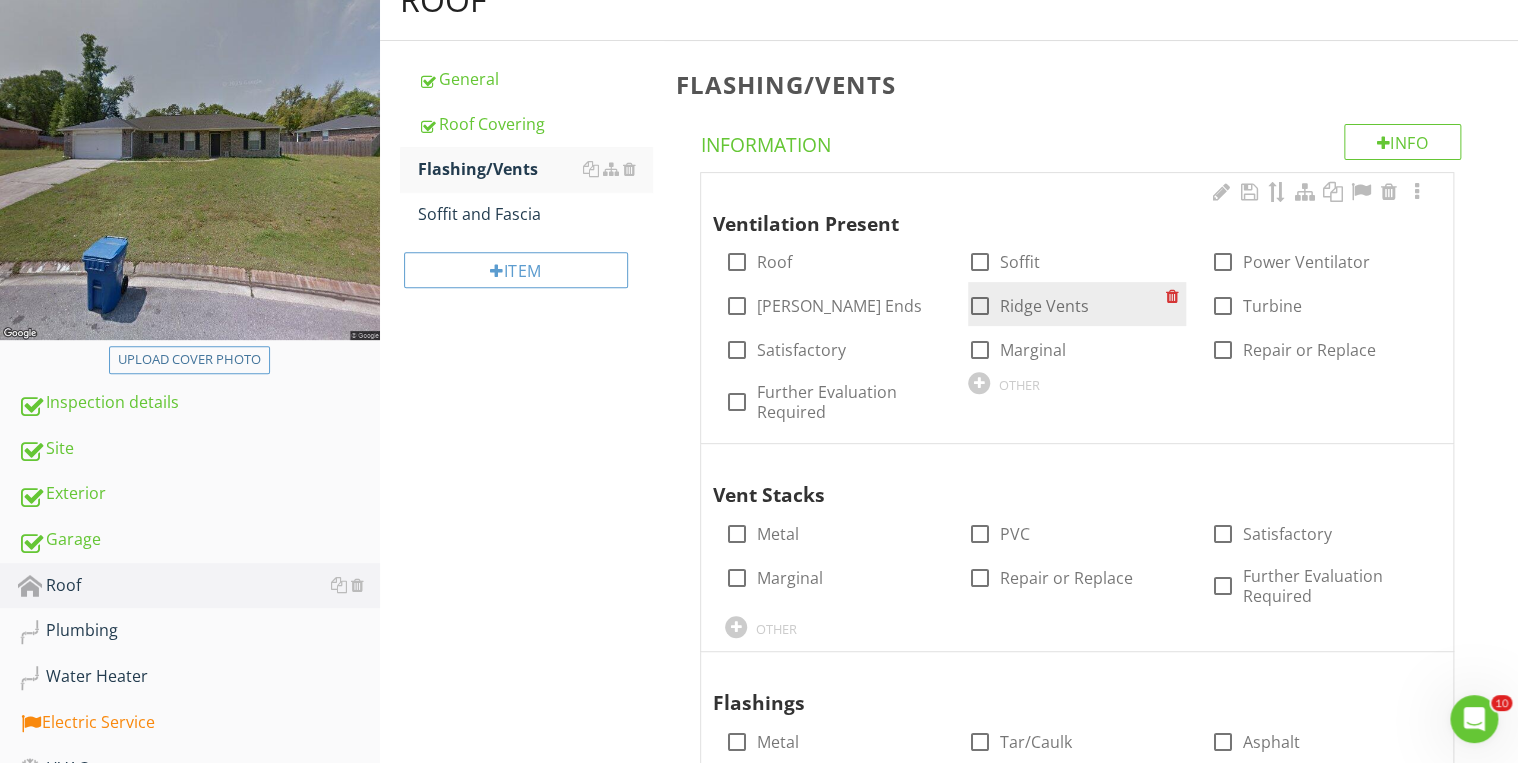 checkbox on "true" 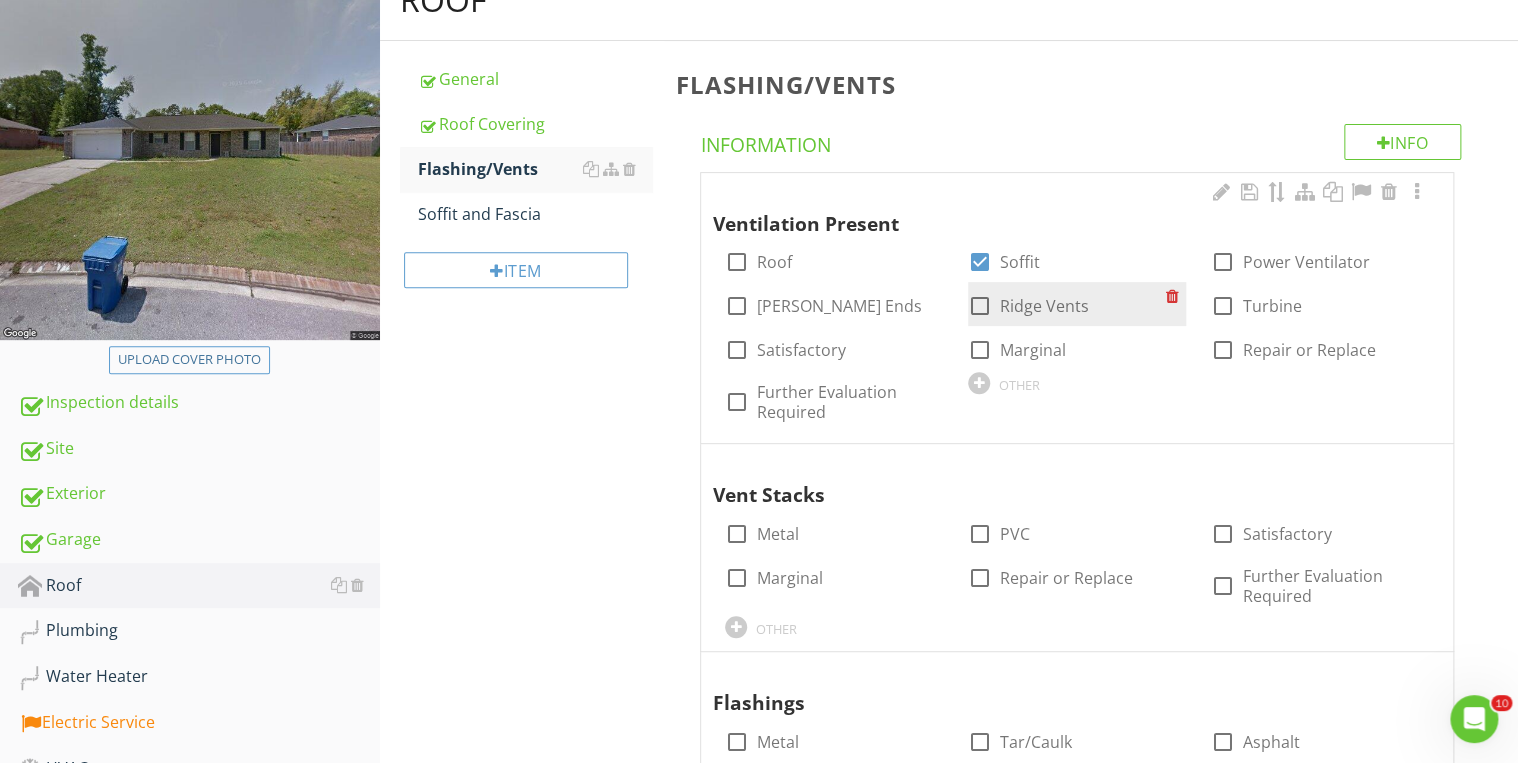click at bounding box center [980, 306] 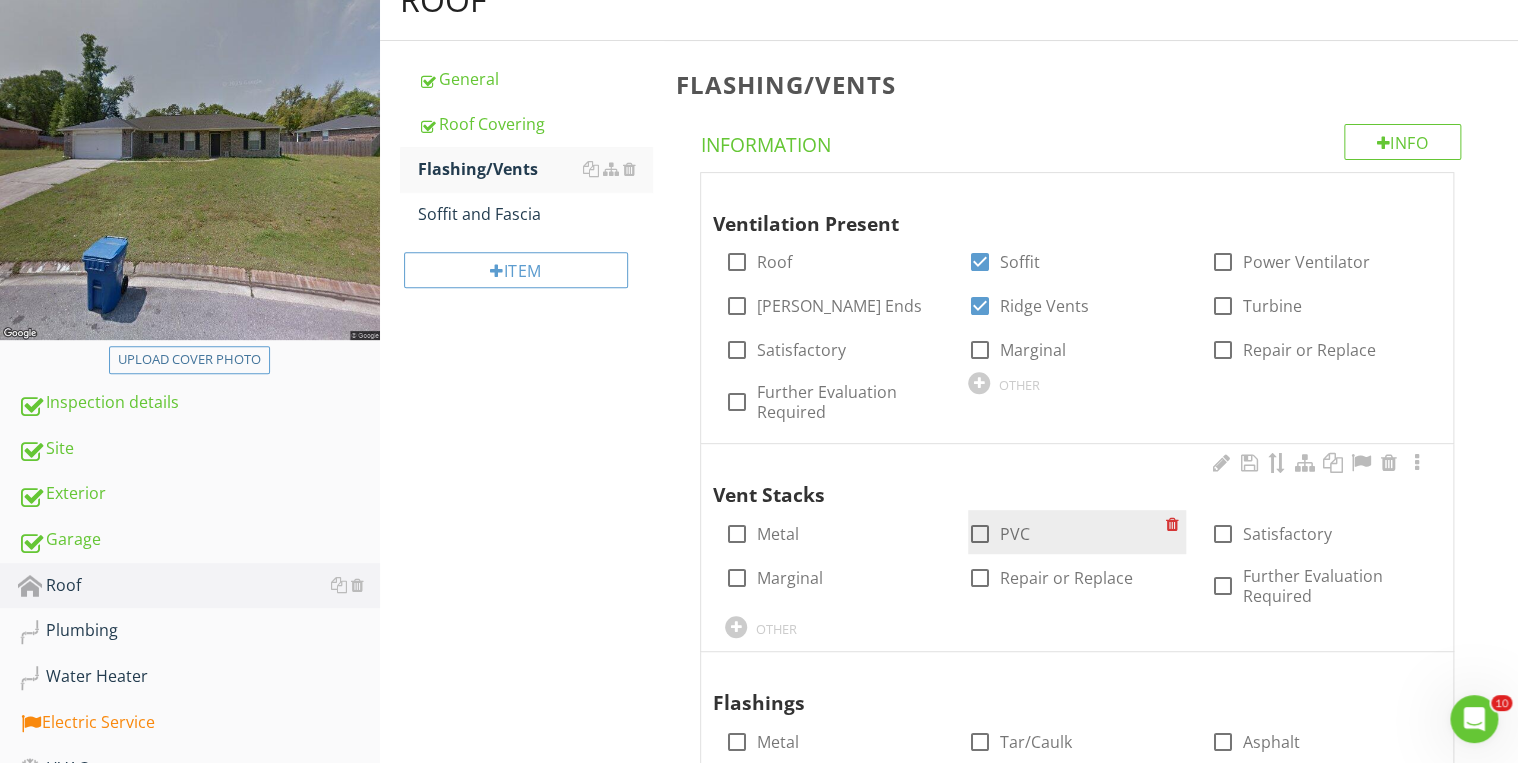 click at bounding box center (980, 534) 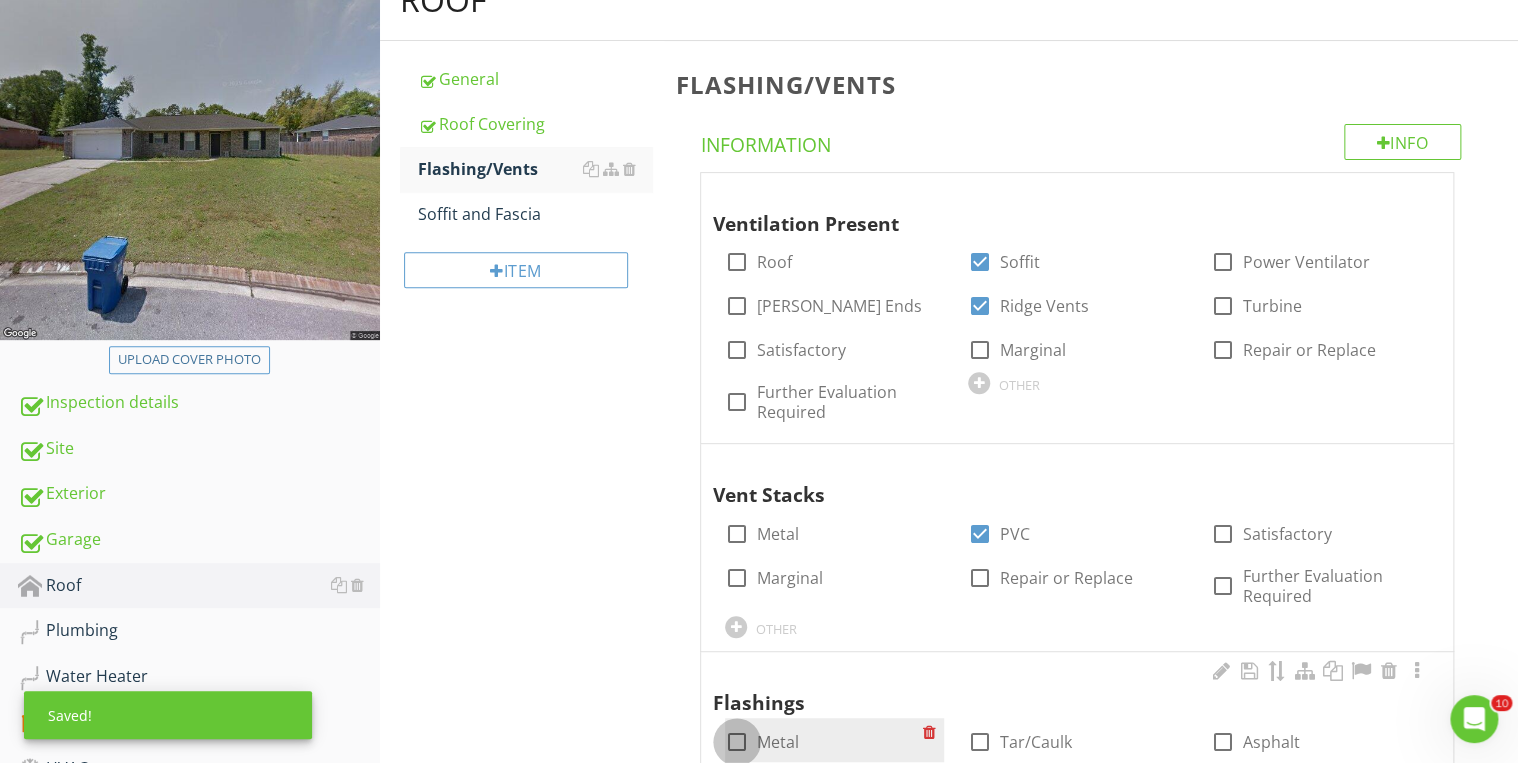 click at bounding box center (737, 742) 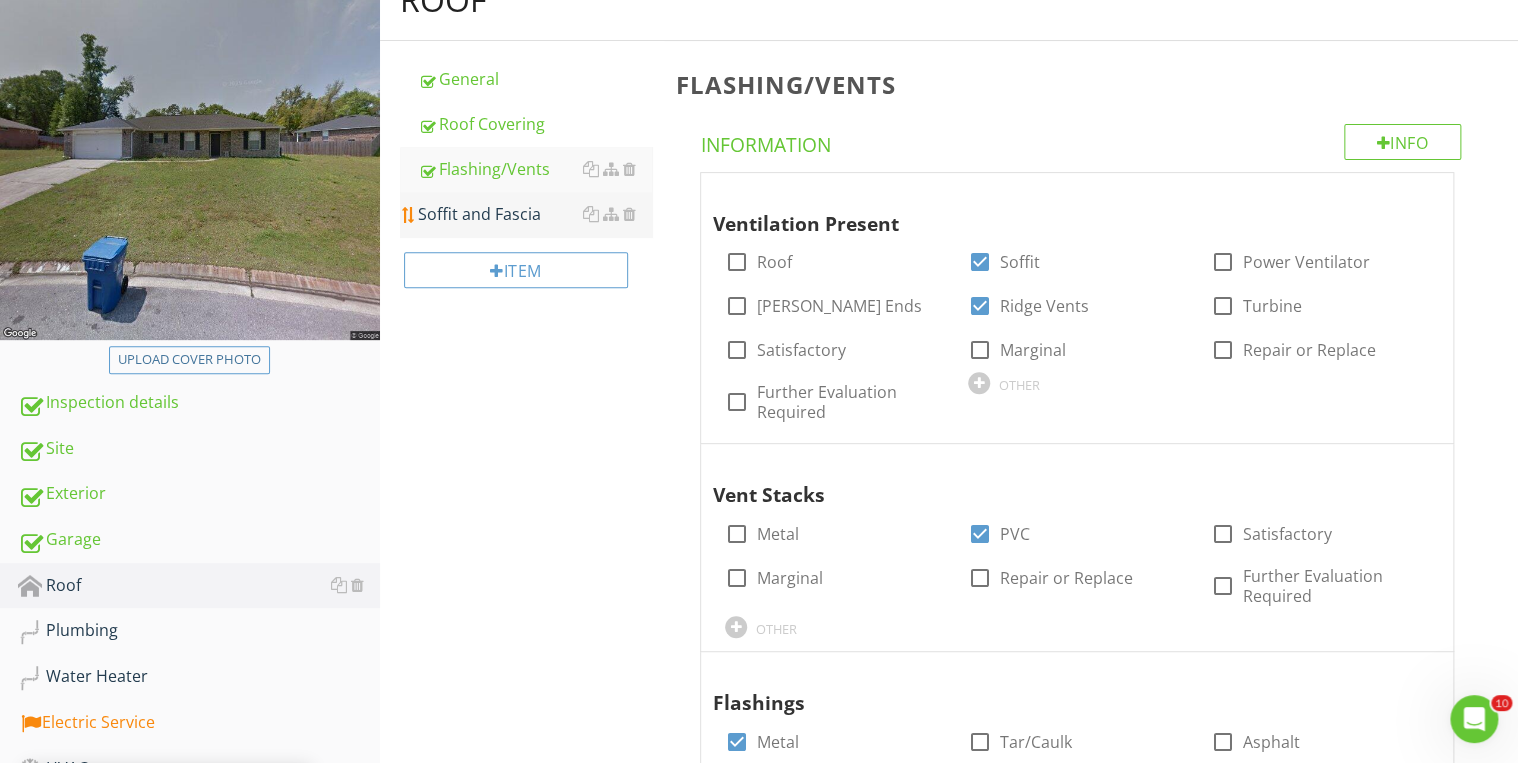 click on "Soffit and Fascia" at bounding box center [535, 214] 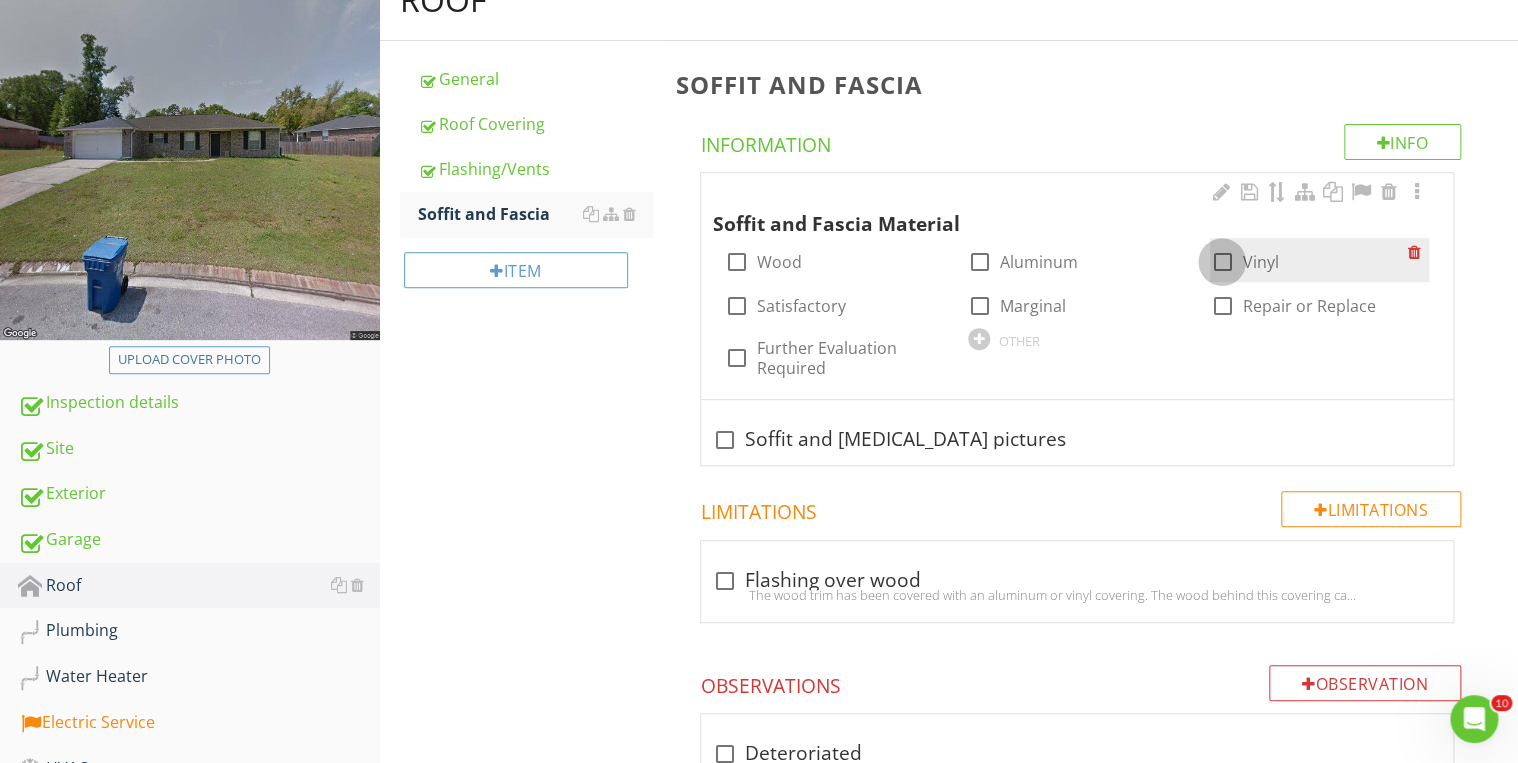 click at bounding box center (1222, 262) 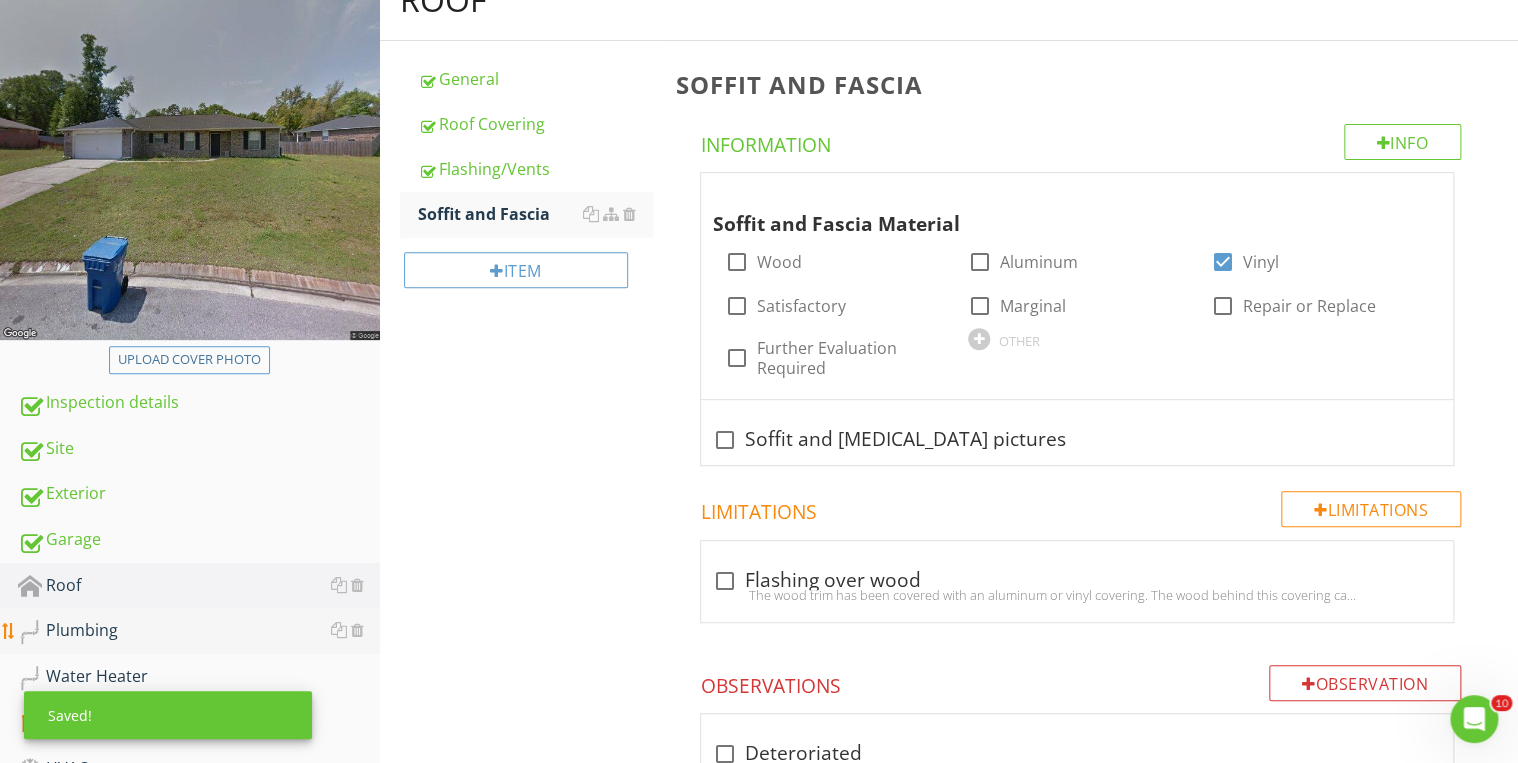 click on "Plumbing" at bounding box center (199, 631) 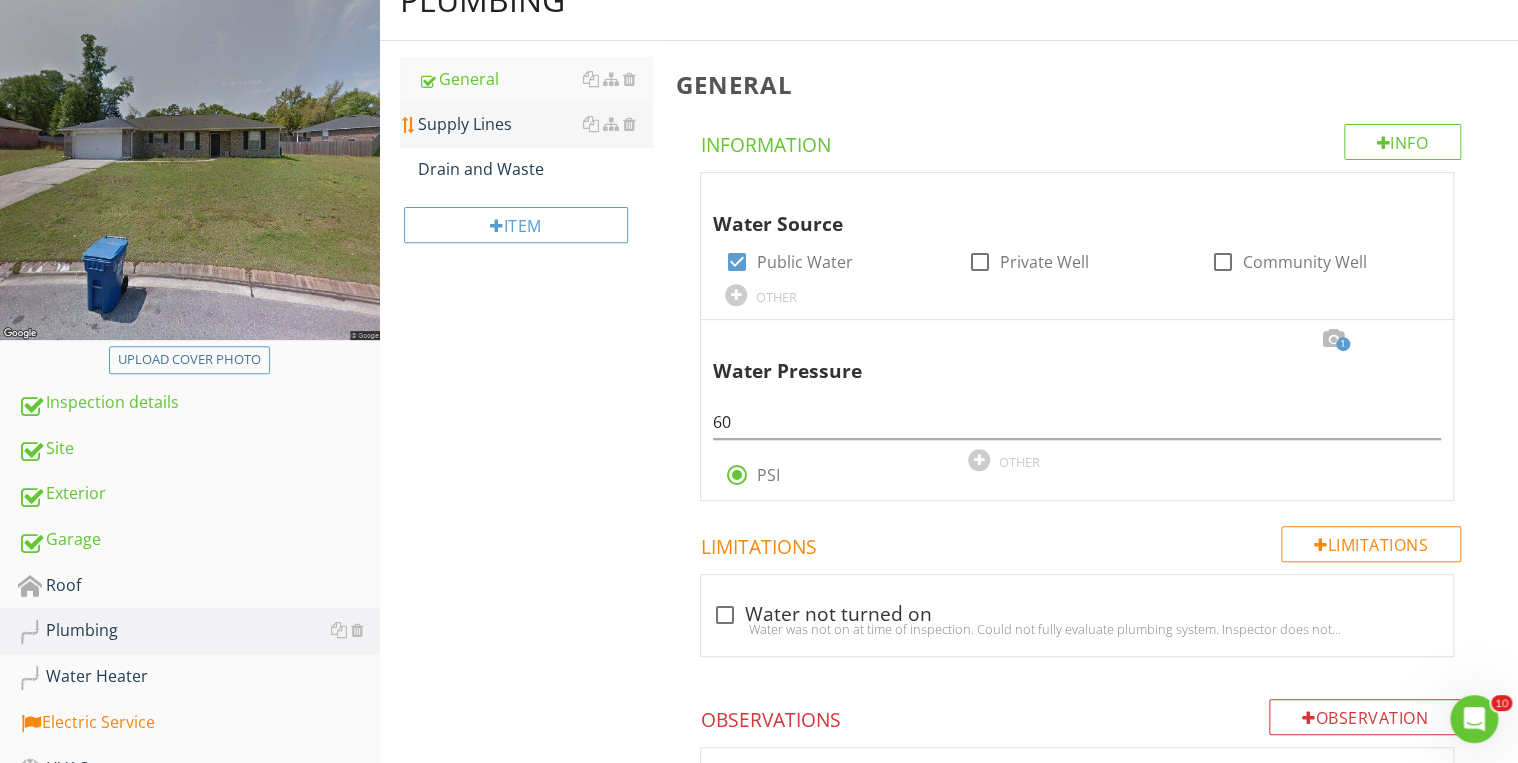 click on "Supply Lines" at bounding box center [535, 124] 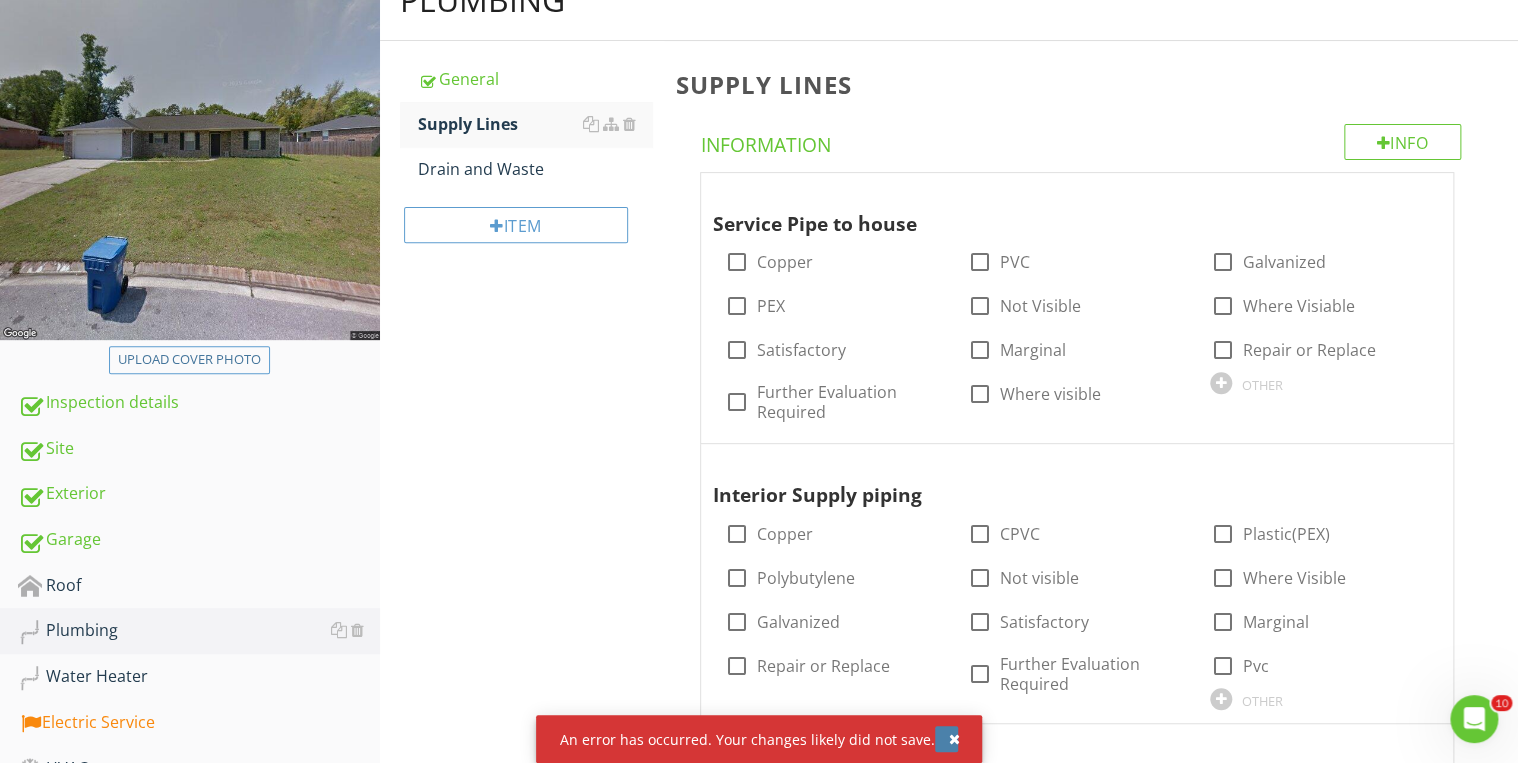 click at bounding box center (954, 739) 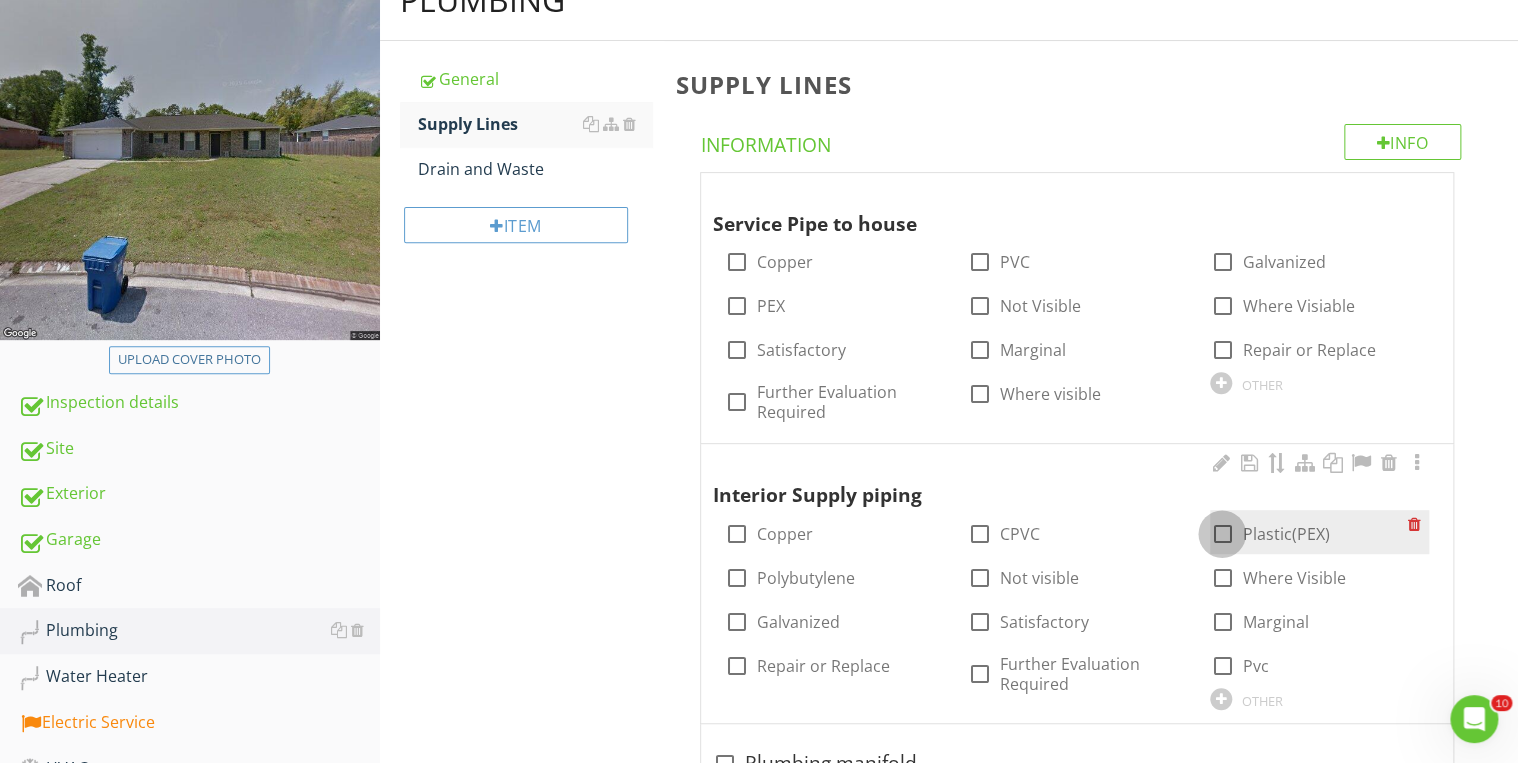 click at bounding box center (1222, 534) 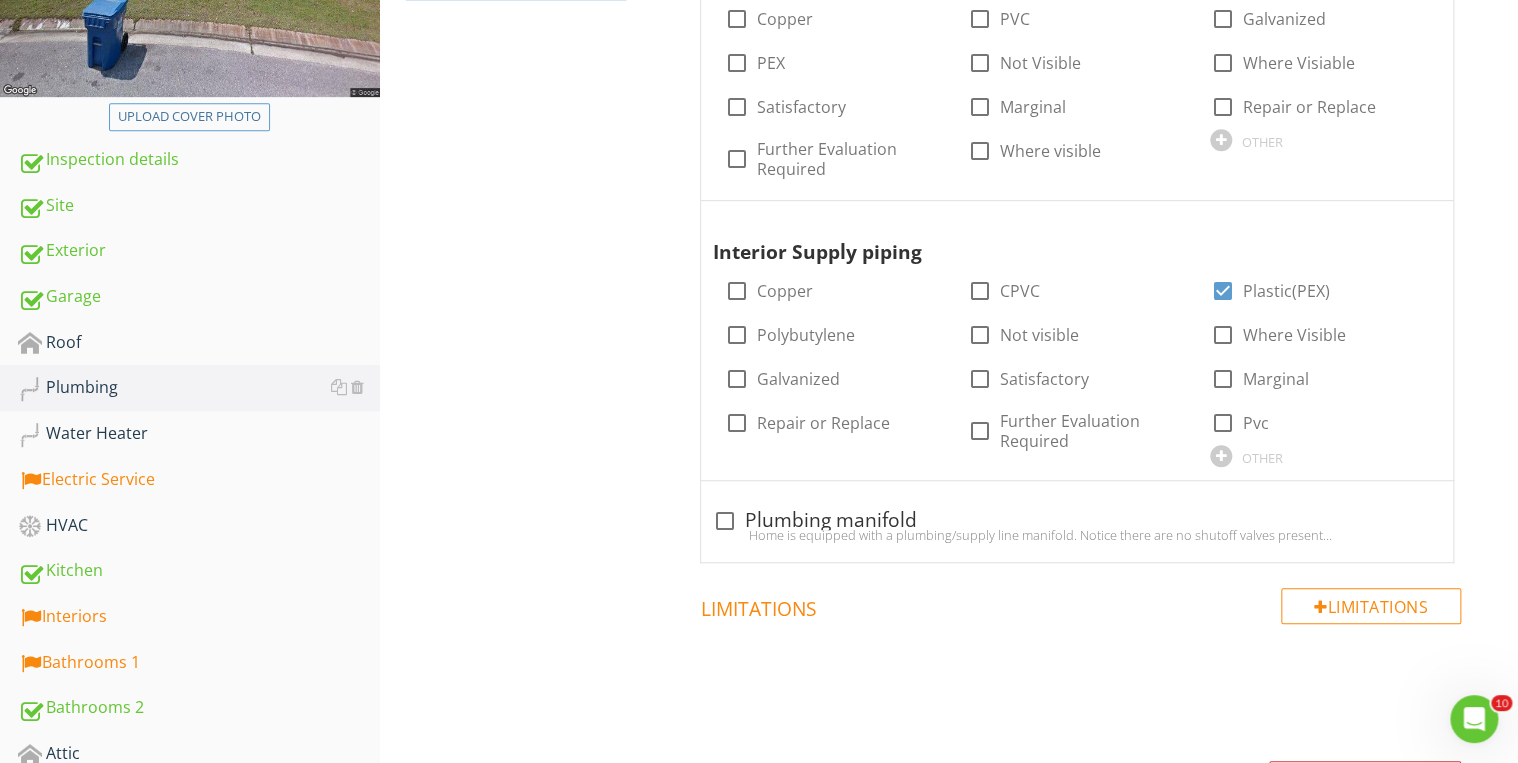 scroll, scrollTop: 480, scrollLeft: 0, axis: vertical 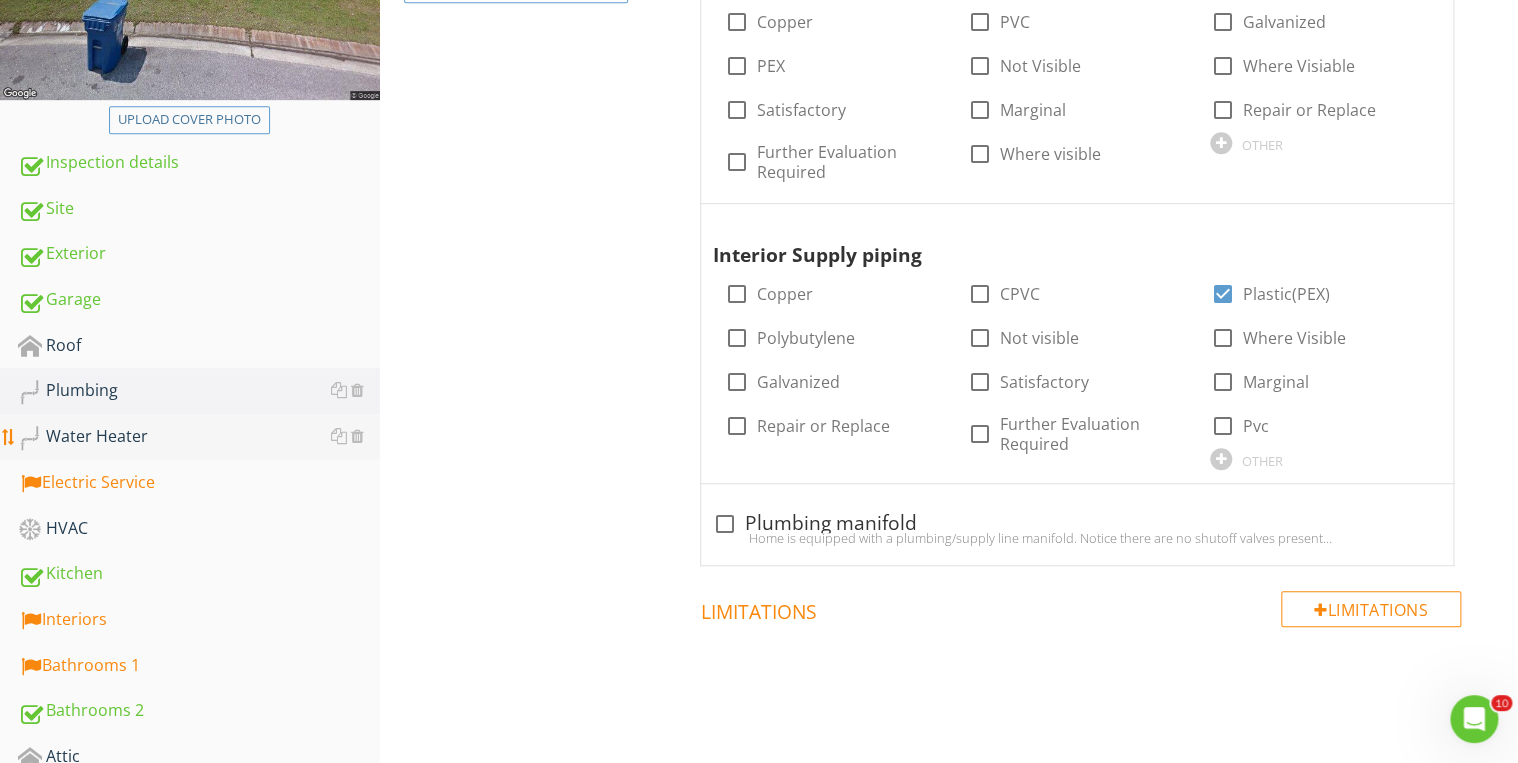 click on "Water Heater" at bounding box center [199, 437] 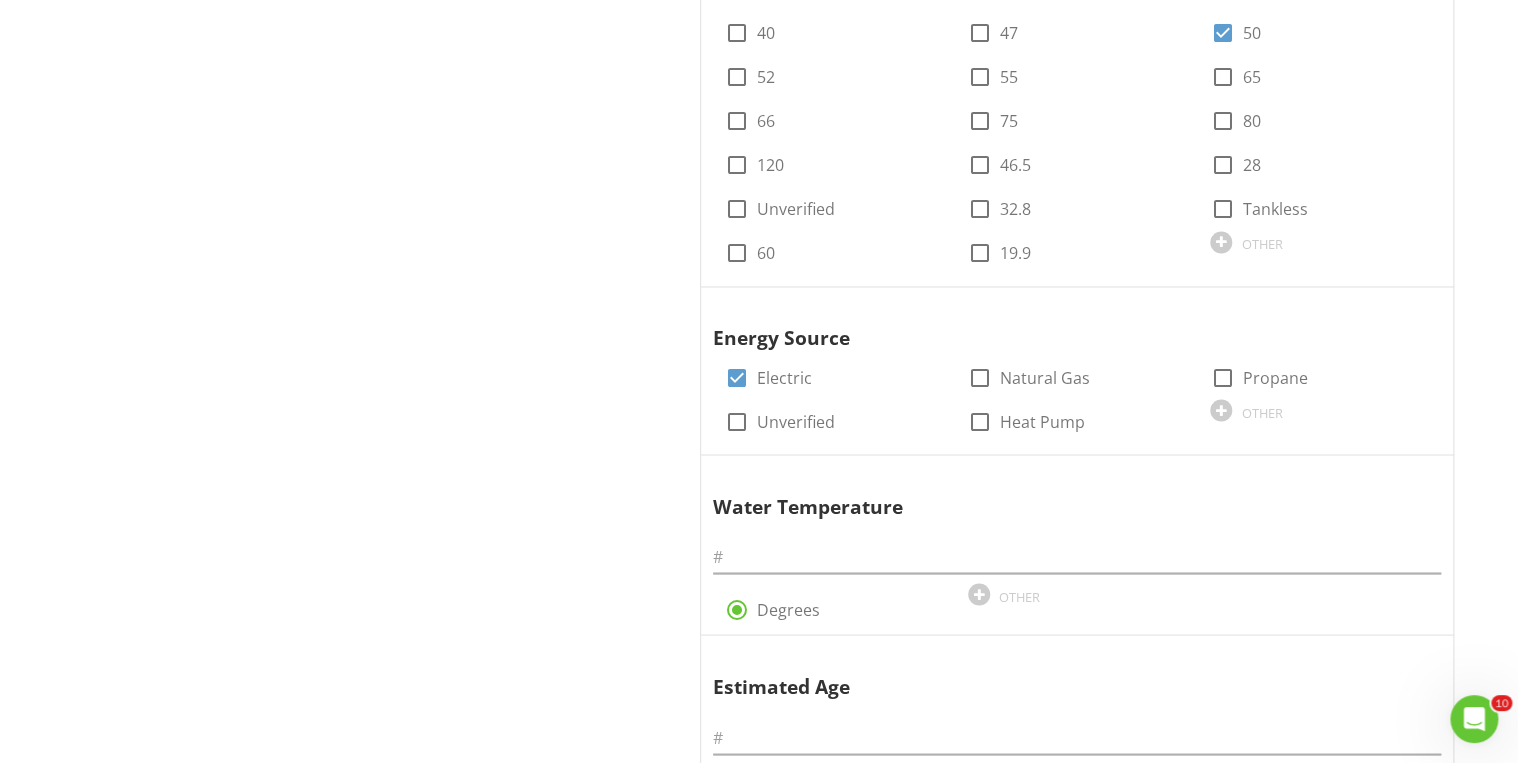 scroll, scrollTop: 1760, scrollLeft: 0, axis: vertical 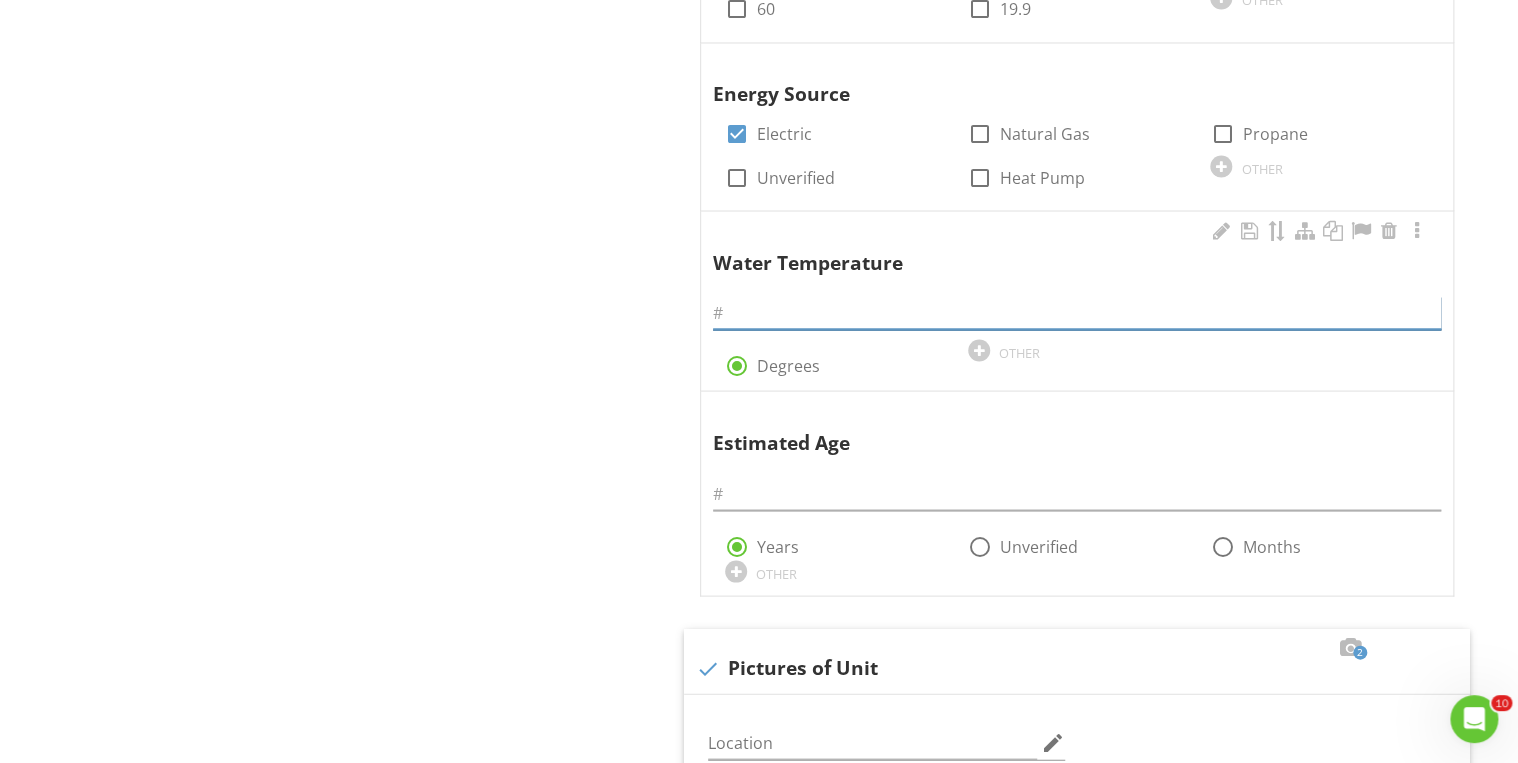 click at bounding box center (1077, 312) 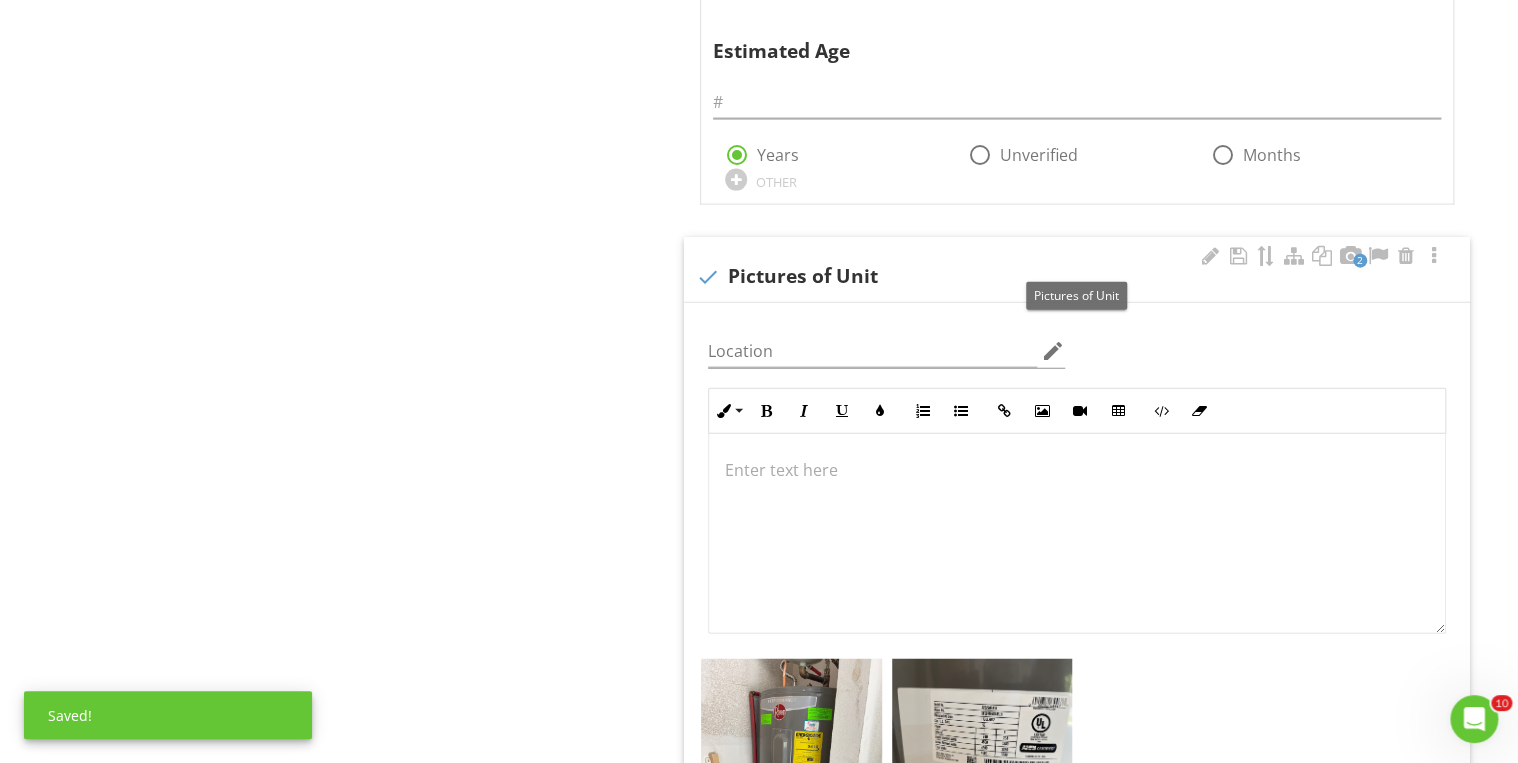 scroll, scrollTop: 2160, scrollLeft: 0, axis: vertical 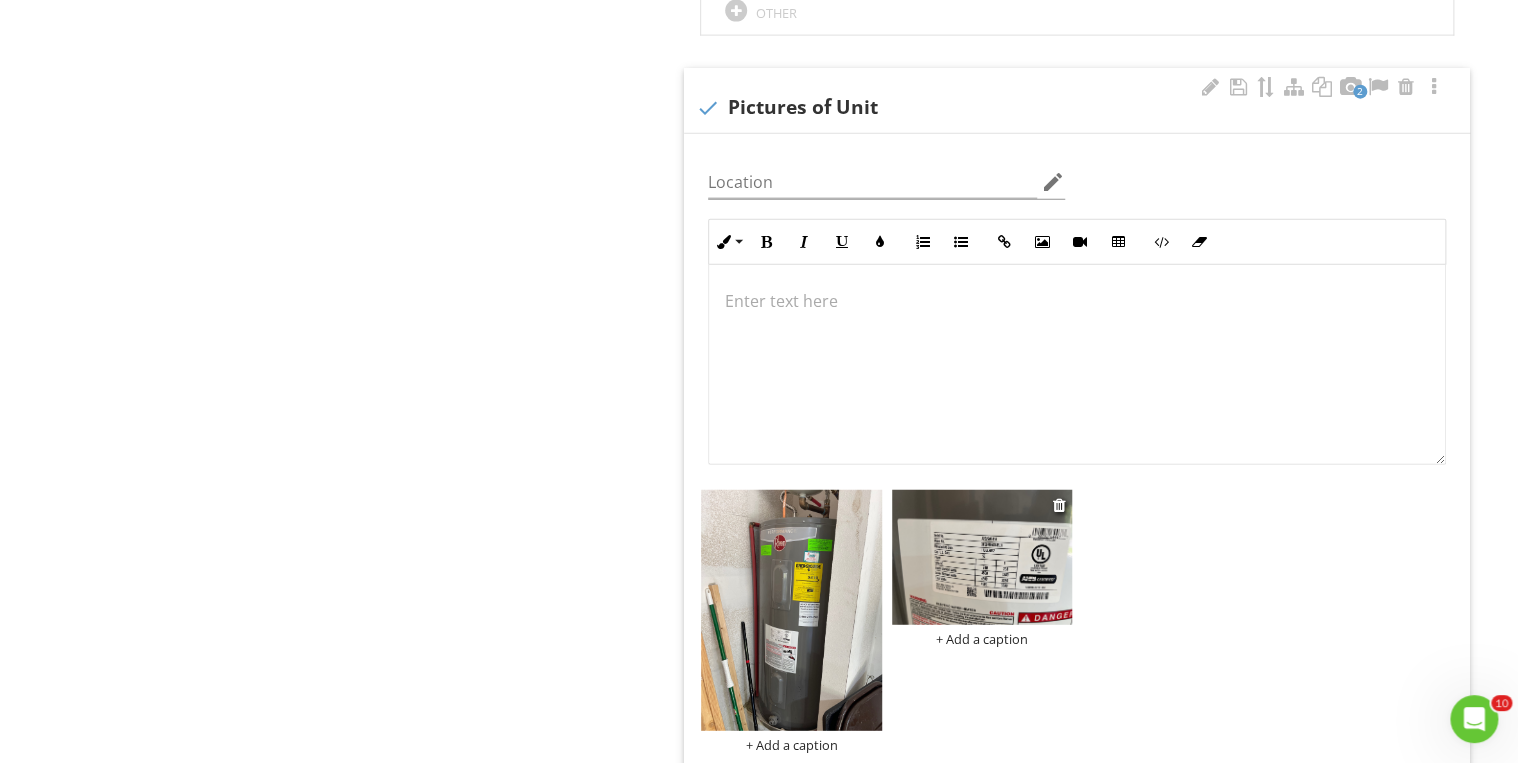 type on "110" 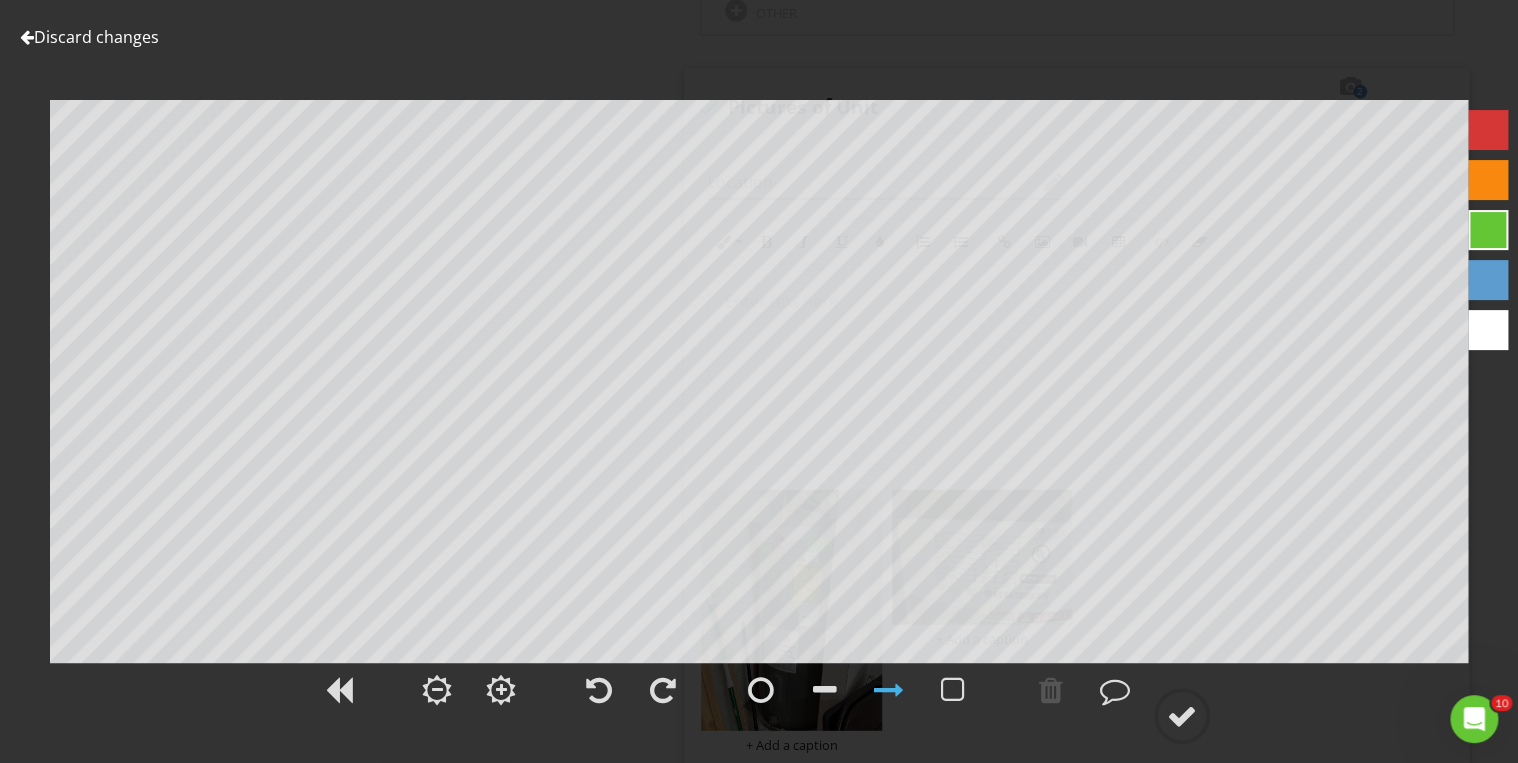 click on "Discard changes
Add Location" at bounding box center (759, 381) 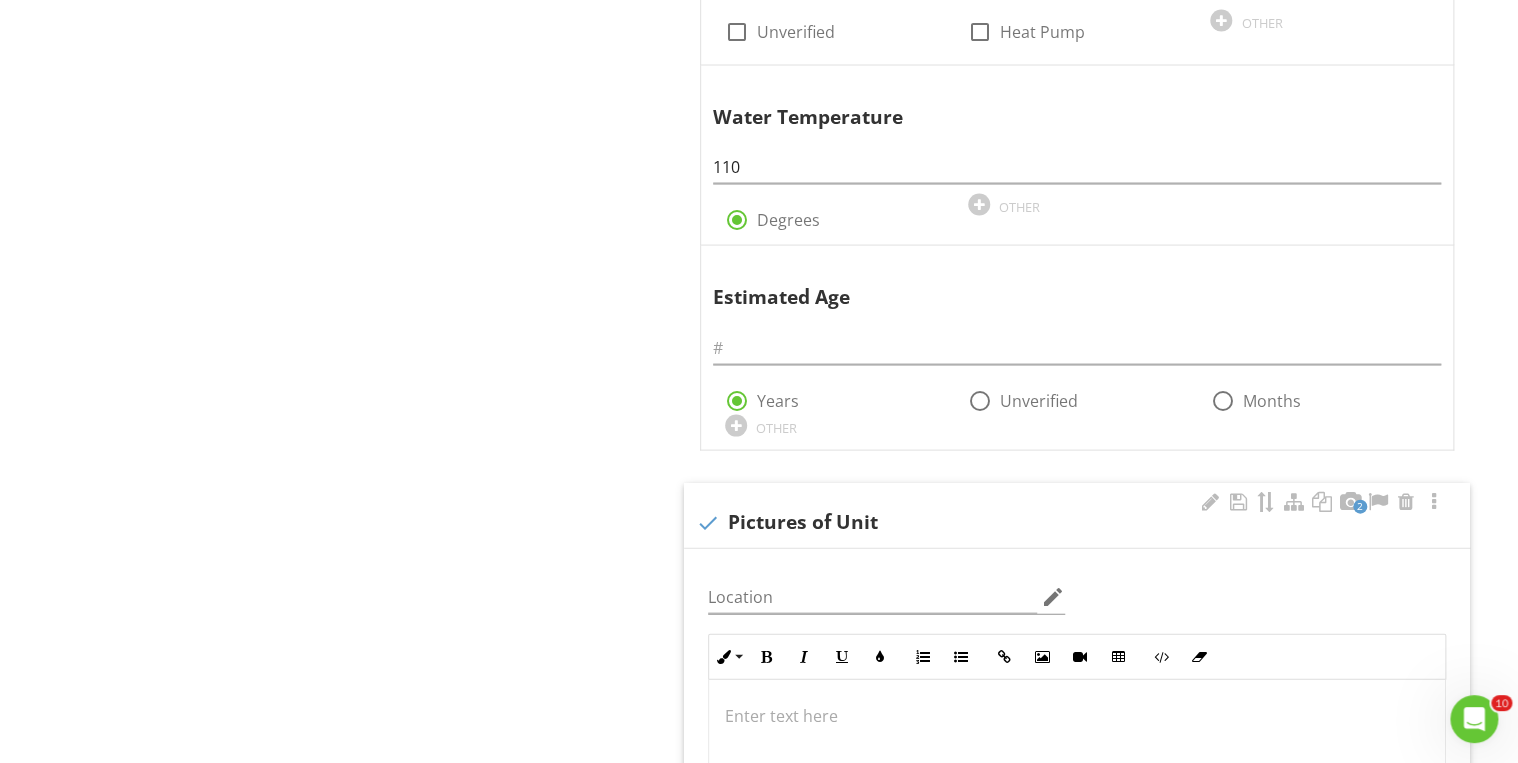 scroll, scrollTop: 1600, scrollLeft: 0, axis: vertical 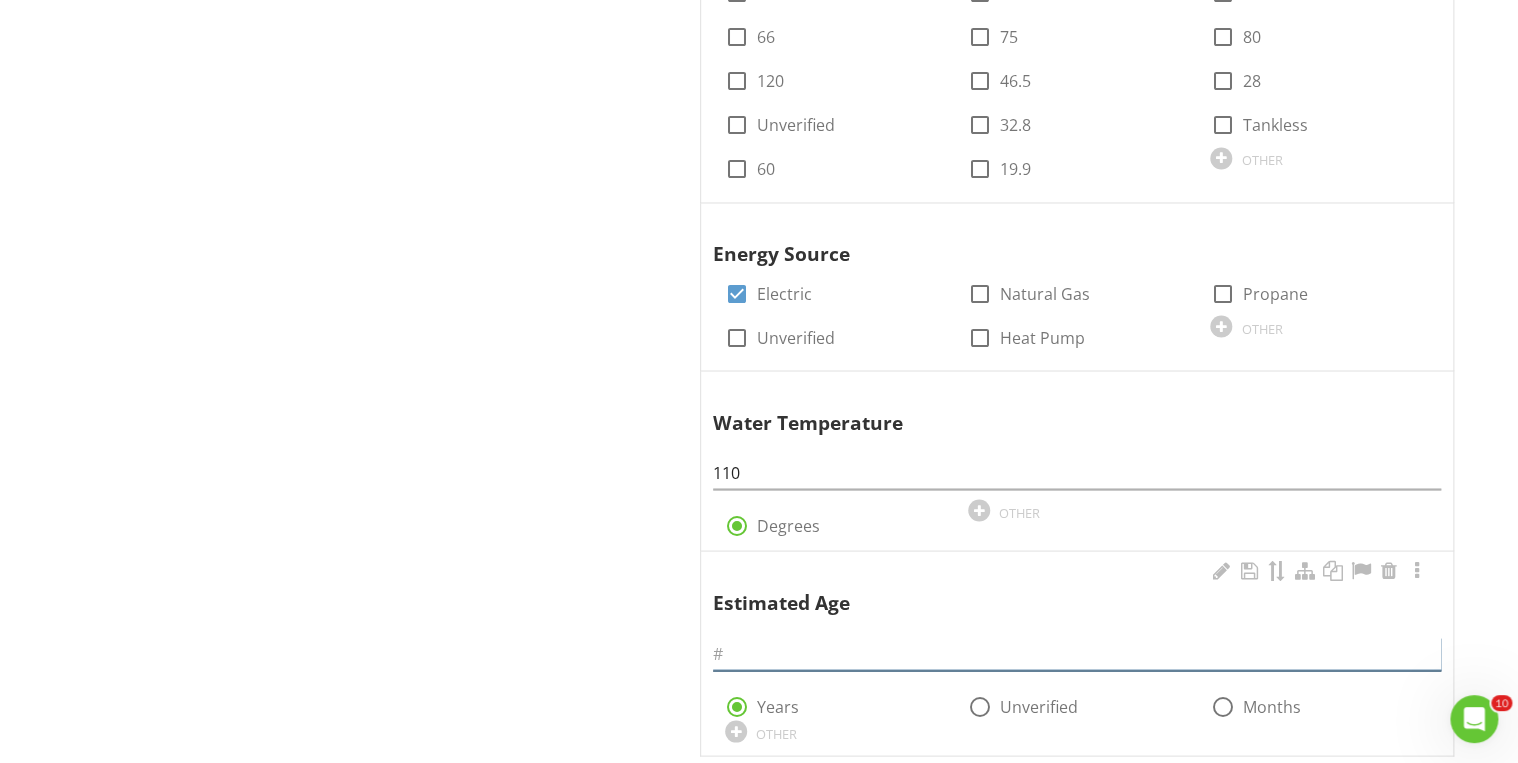 click at bounding box center (1077, 653) 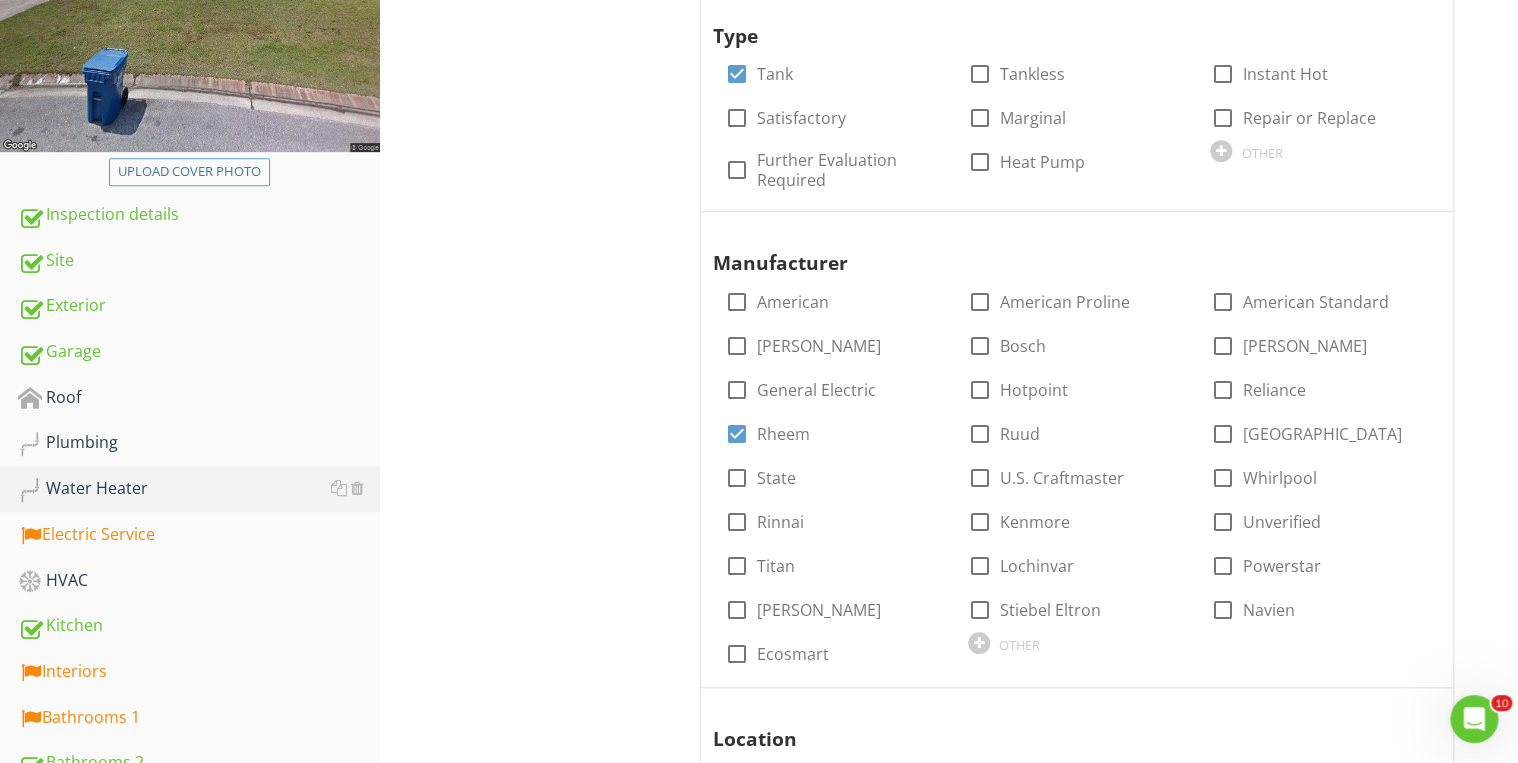 scroll, scrollTop: 480, scrollLeft: 0, axis: vertical 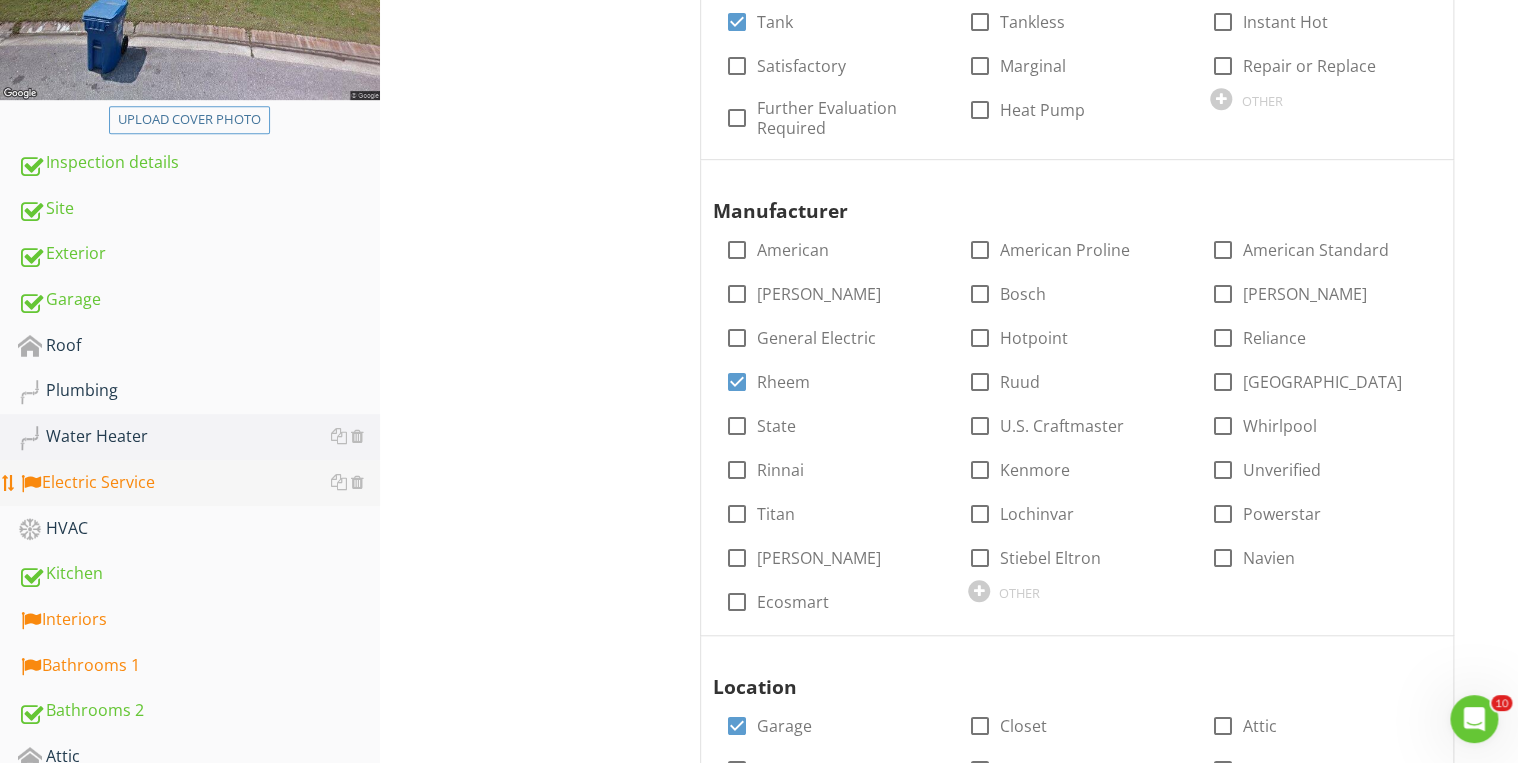 type on "3" 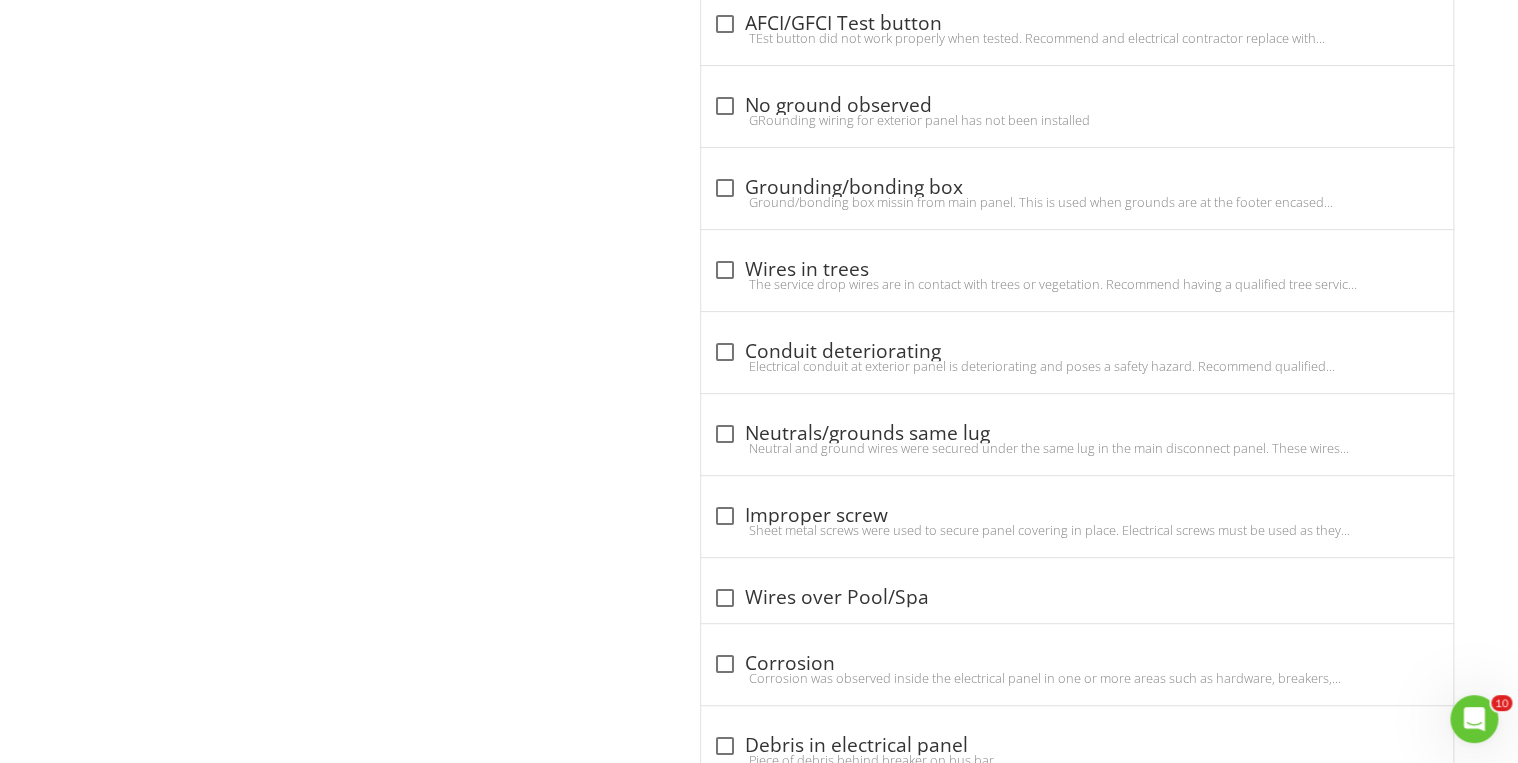 scroll, scrollTop: 7648, scrollLeft: 0, axis: vertical 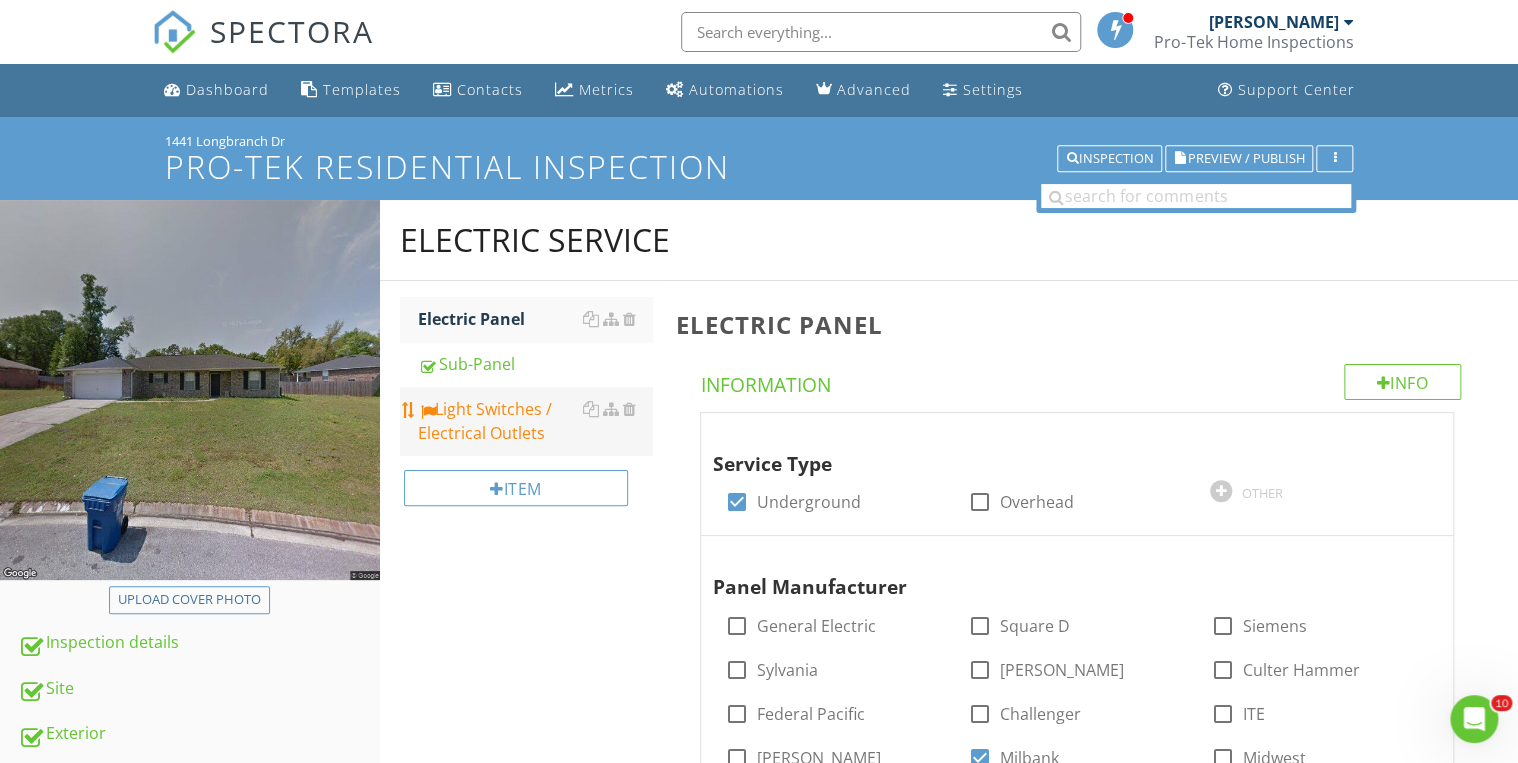 click on "Light Switches / Electrical Outlets" at bounding box center [535, 421] 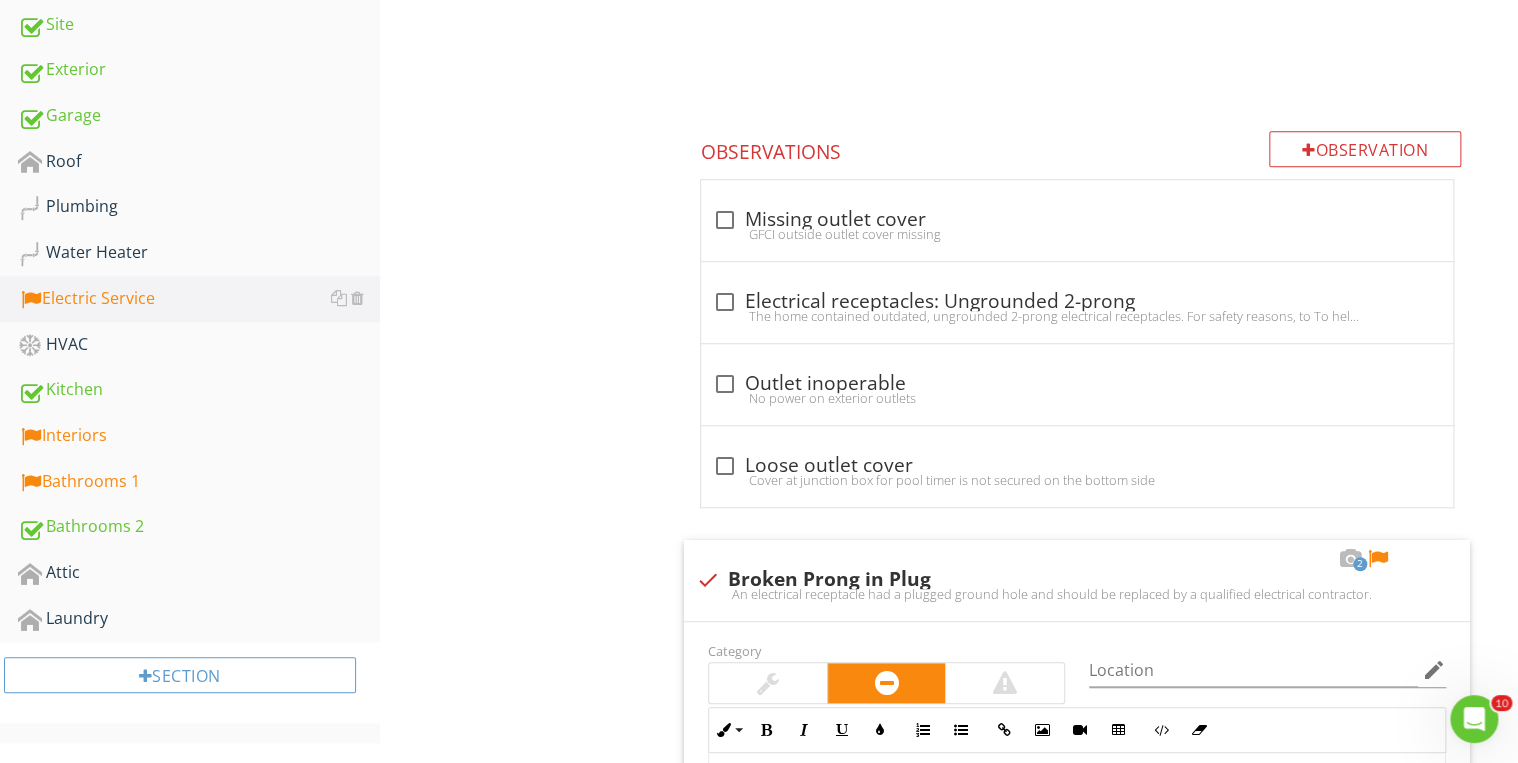 scroll, scrollTop: 880, scrollLeft: 0, axis: vertical 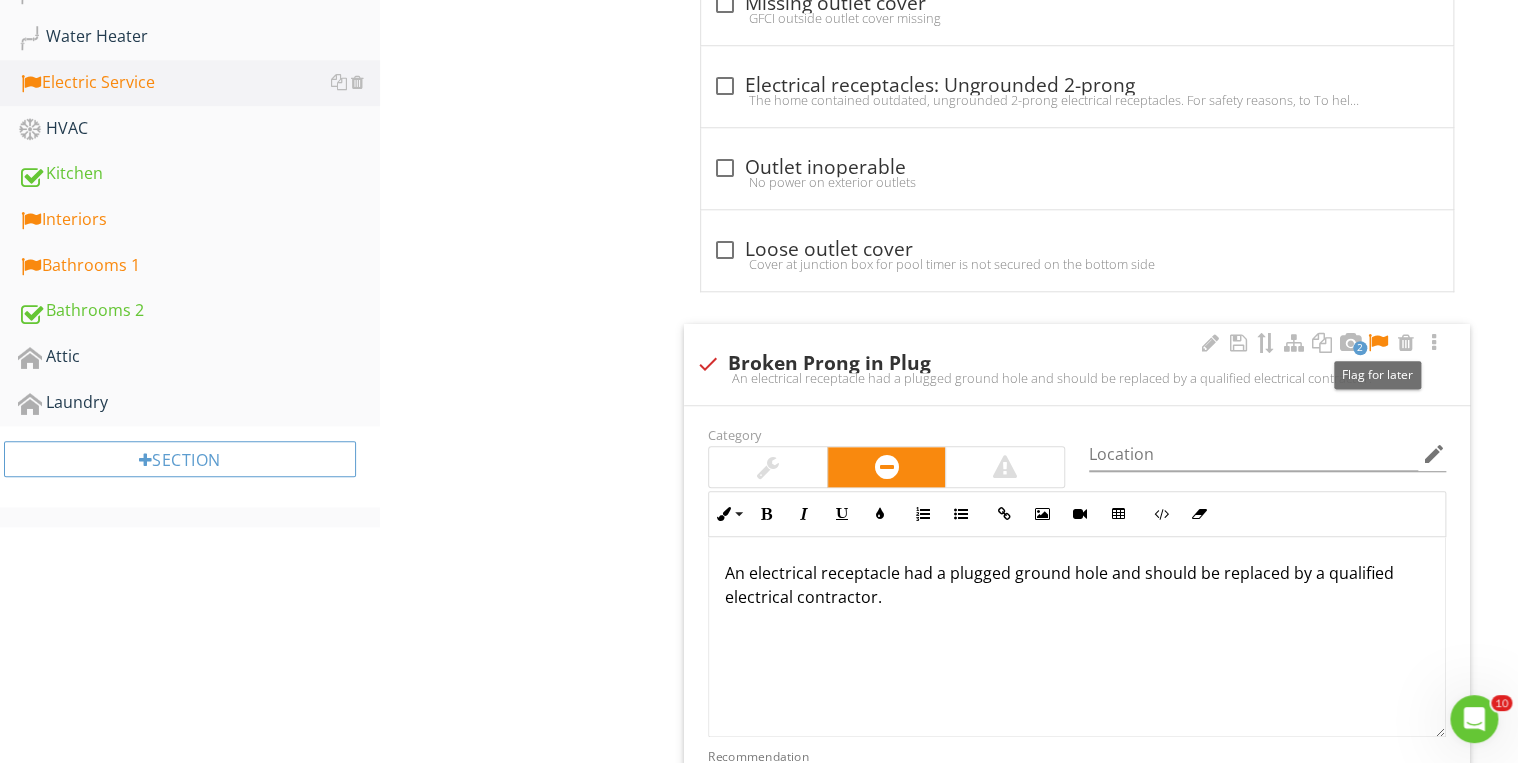 click at bounding box center (1378, 343) 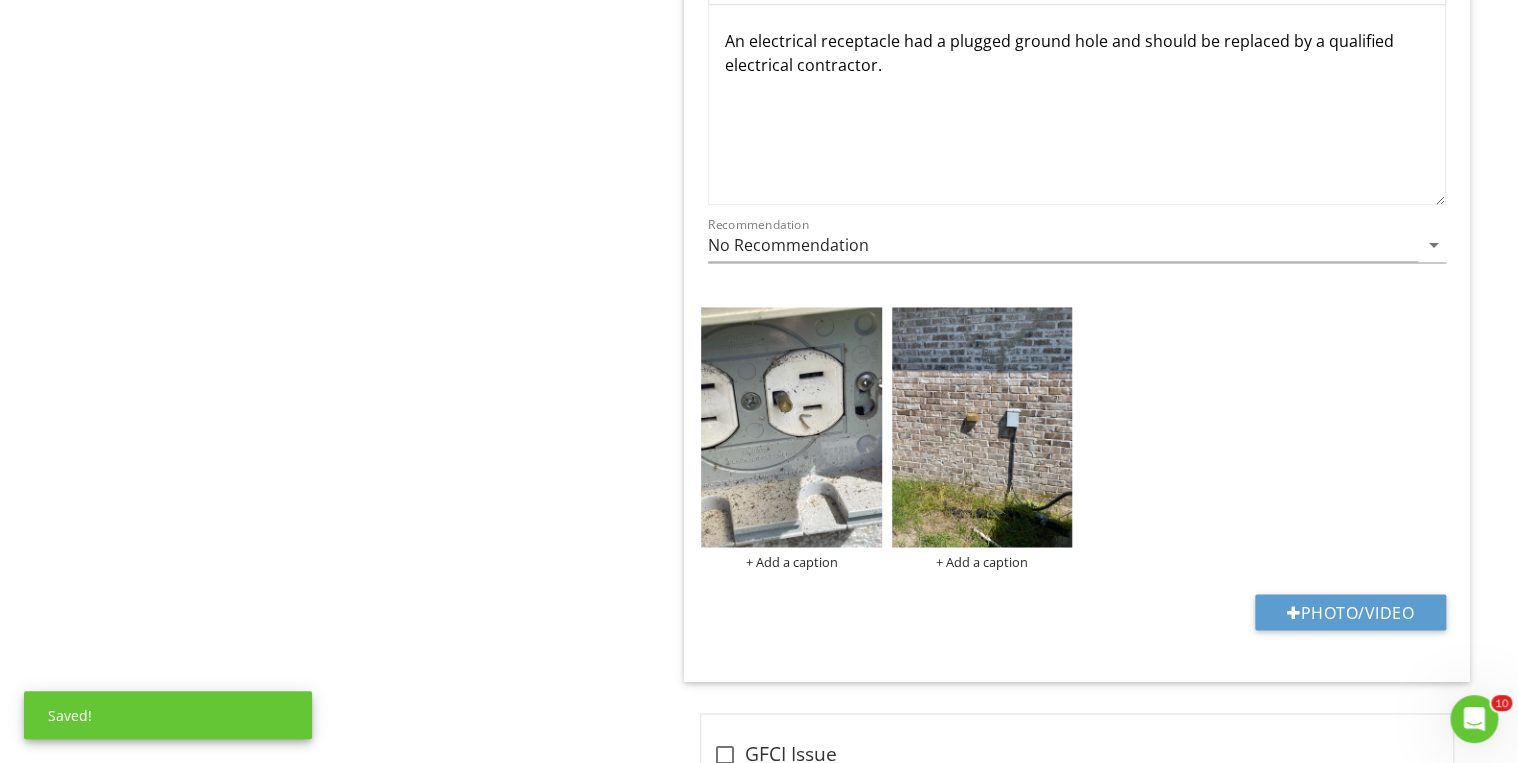 scroll, scrollTop: 1440, scrollLeft: 0, axis: vertical 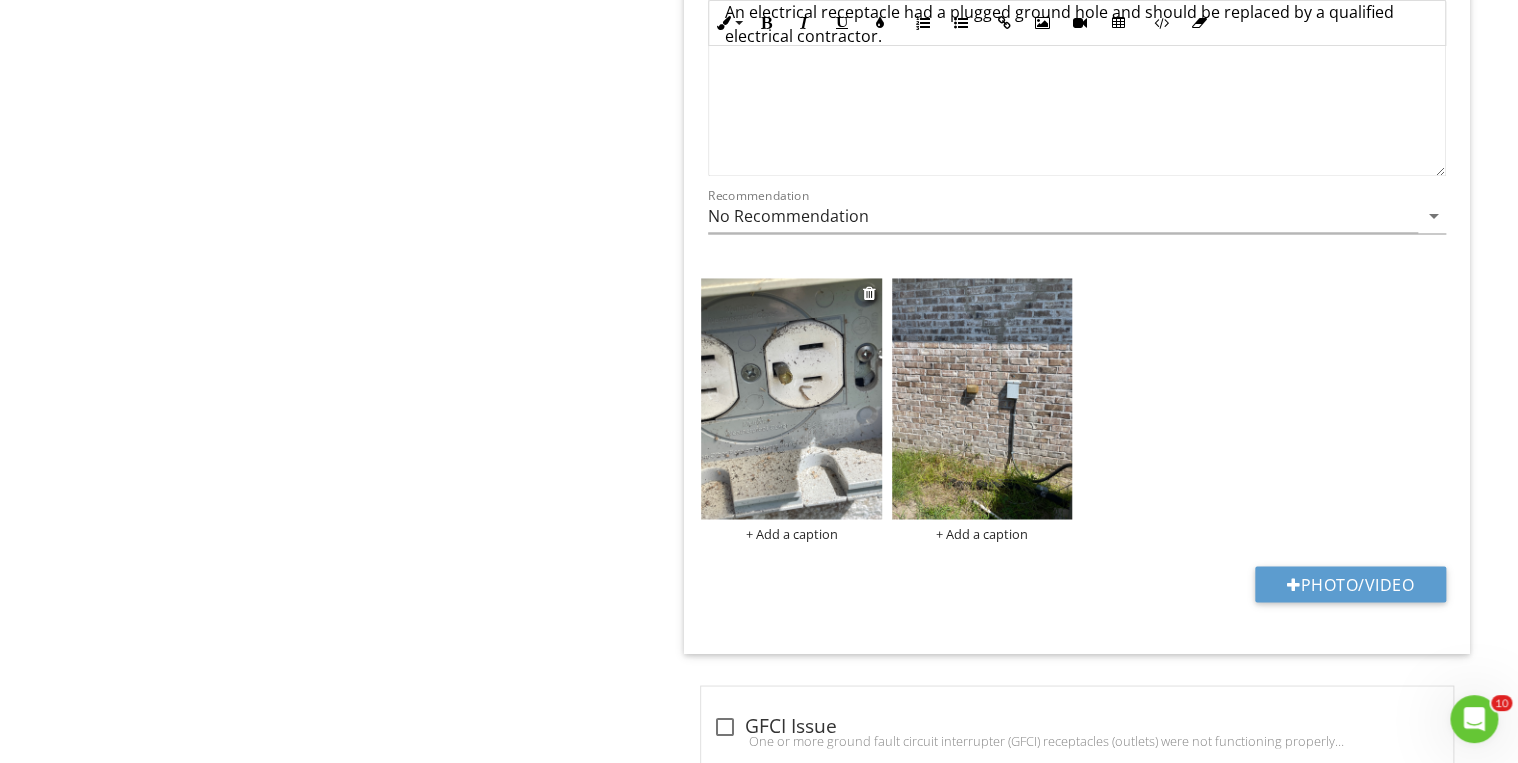 click at bounding box center [791, 398] 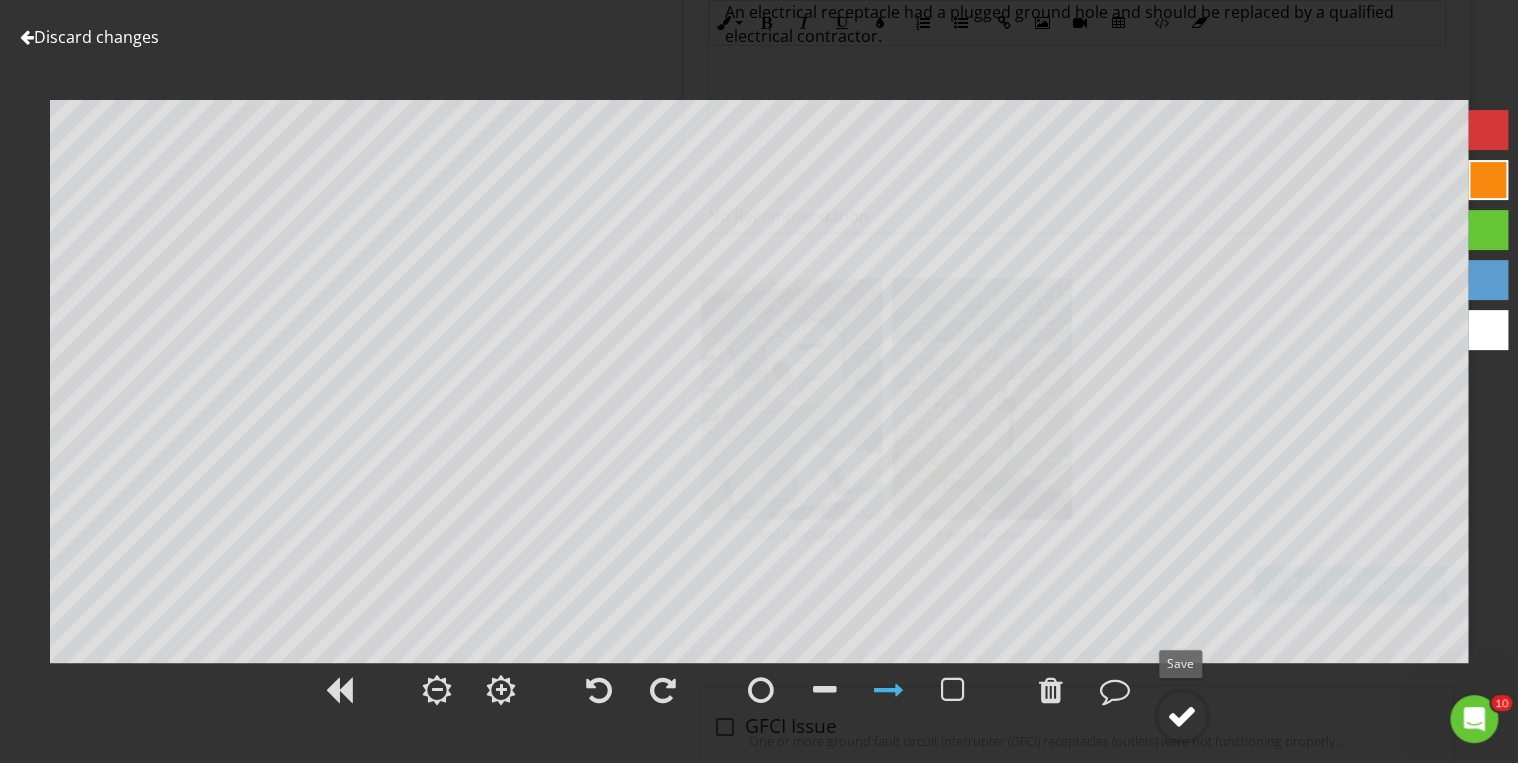 click at bounding box center (1182, 716) 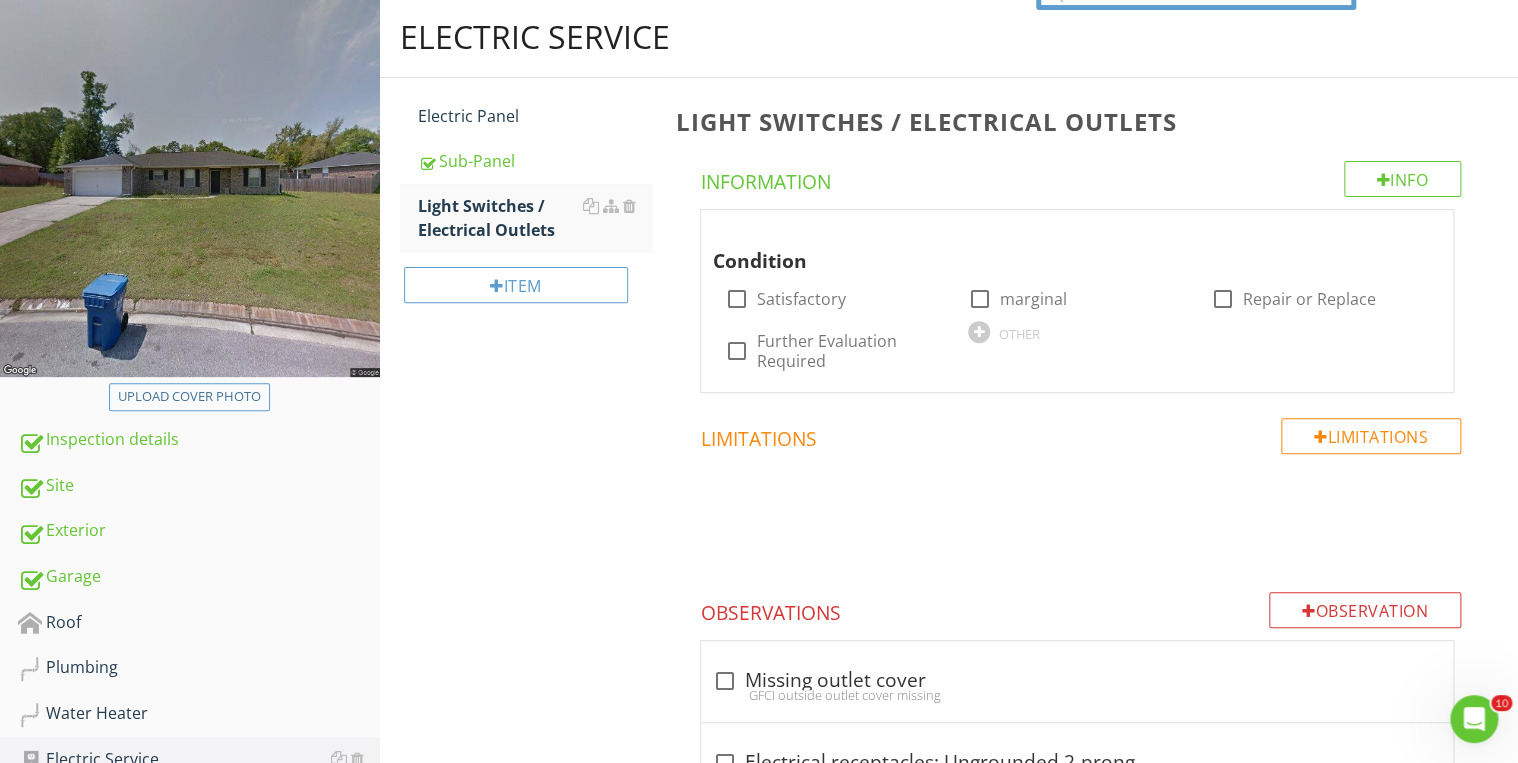 scroll, scrollTop: 720, scrollLeft: 0, axis: vertical 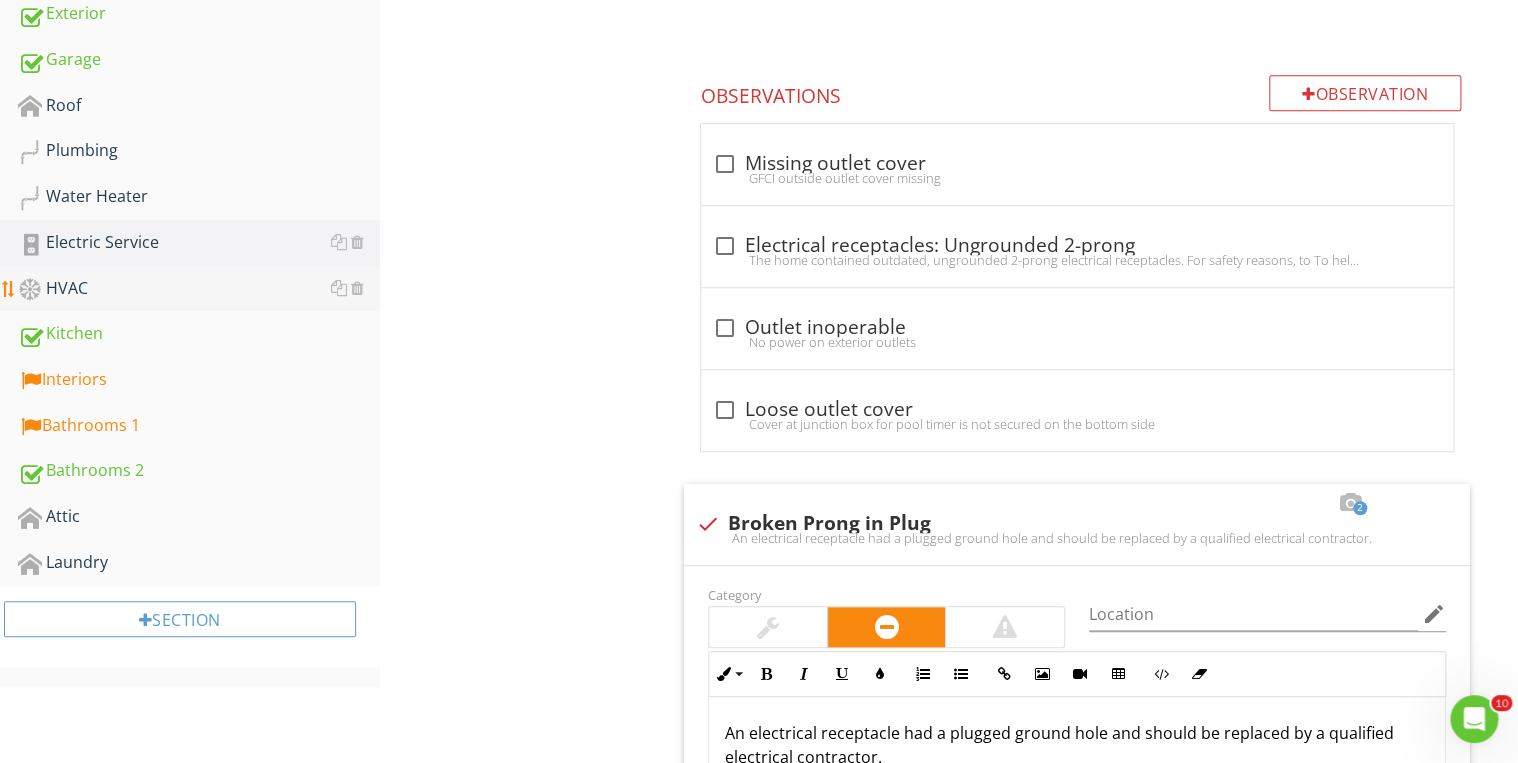 click on "HVAC" at bounding box center [199, 289] 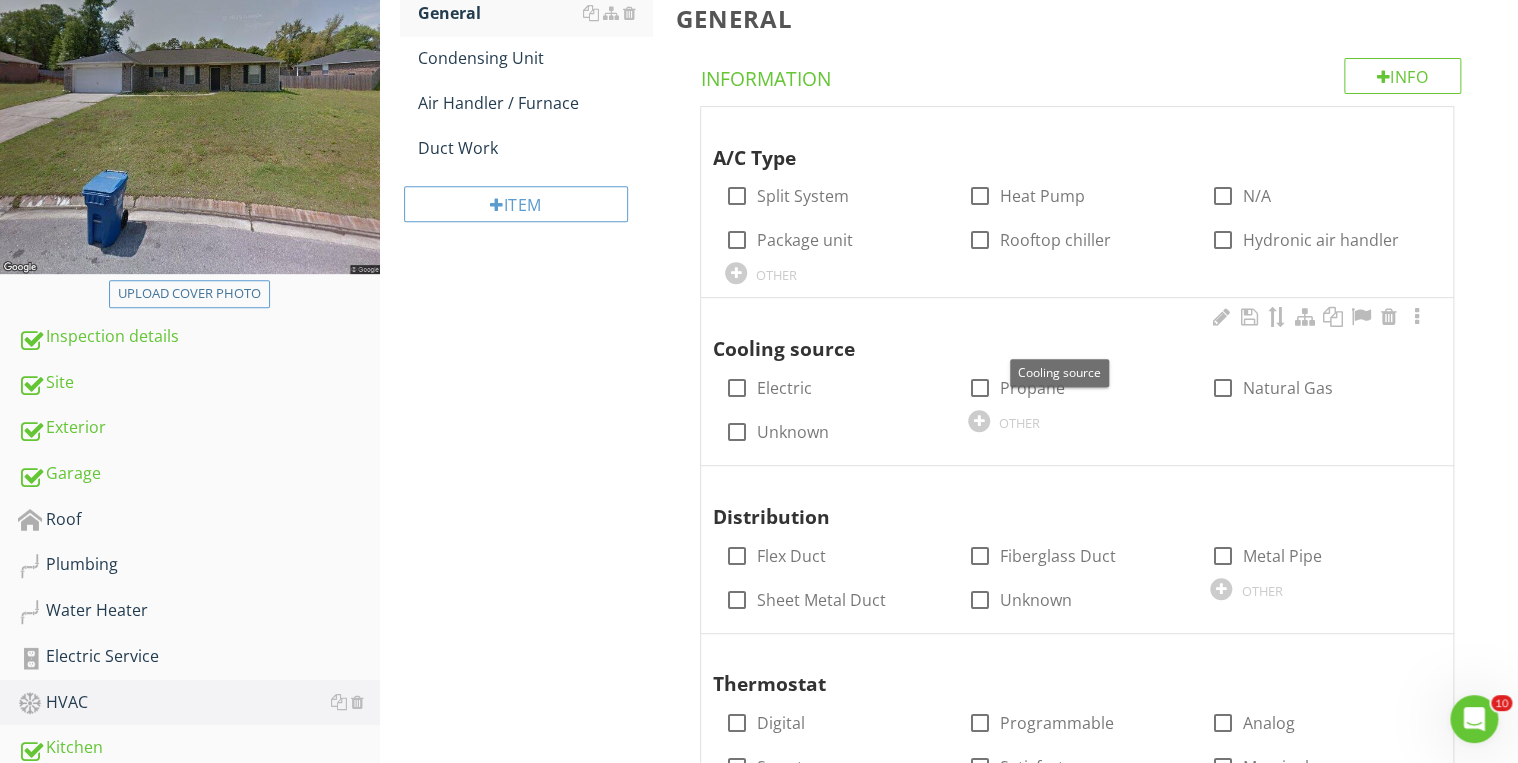 scroll, scrollTop: 160, scrollLeft: 0, axis: vertical 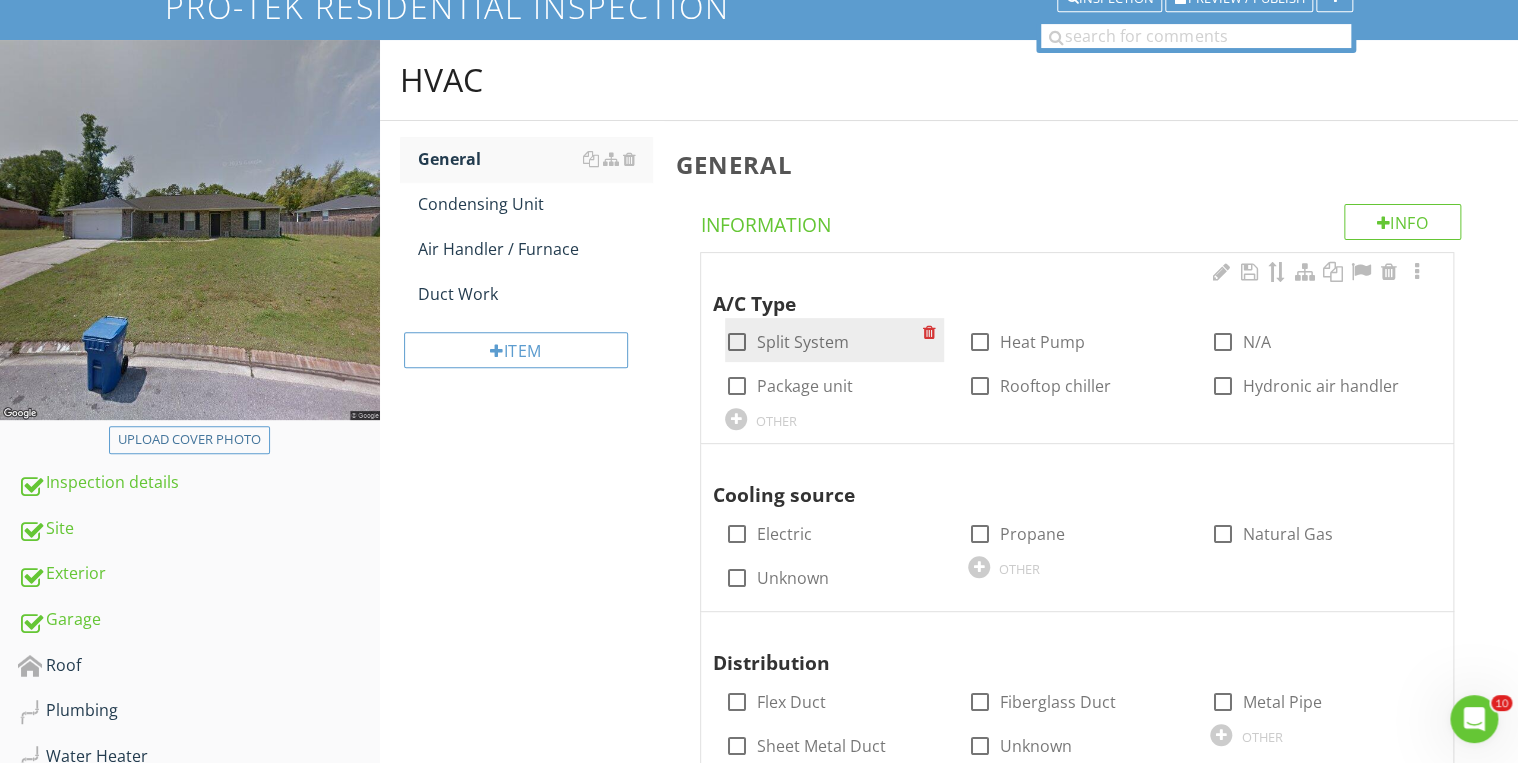 click at bounding box center (737, 342) 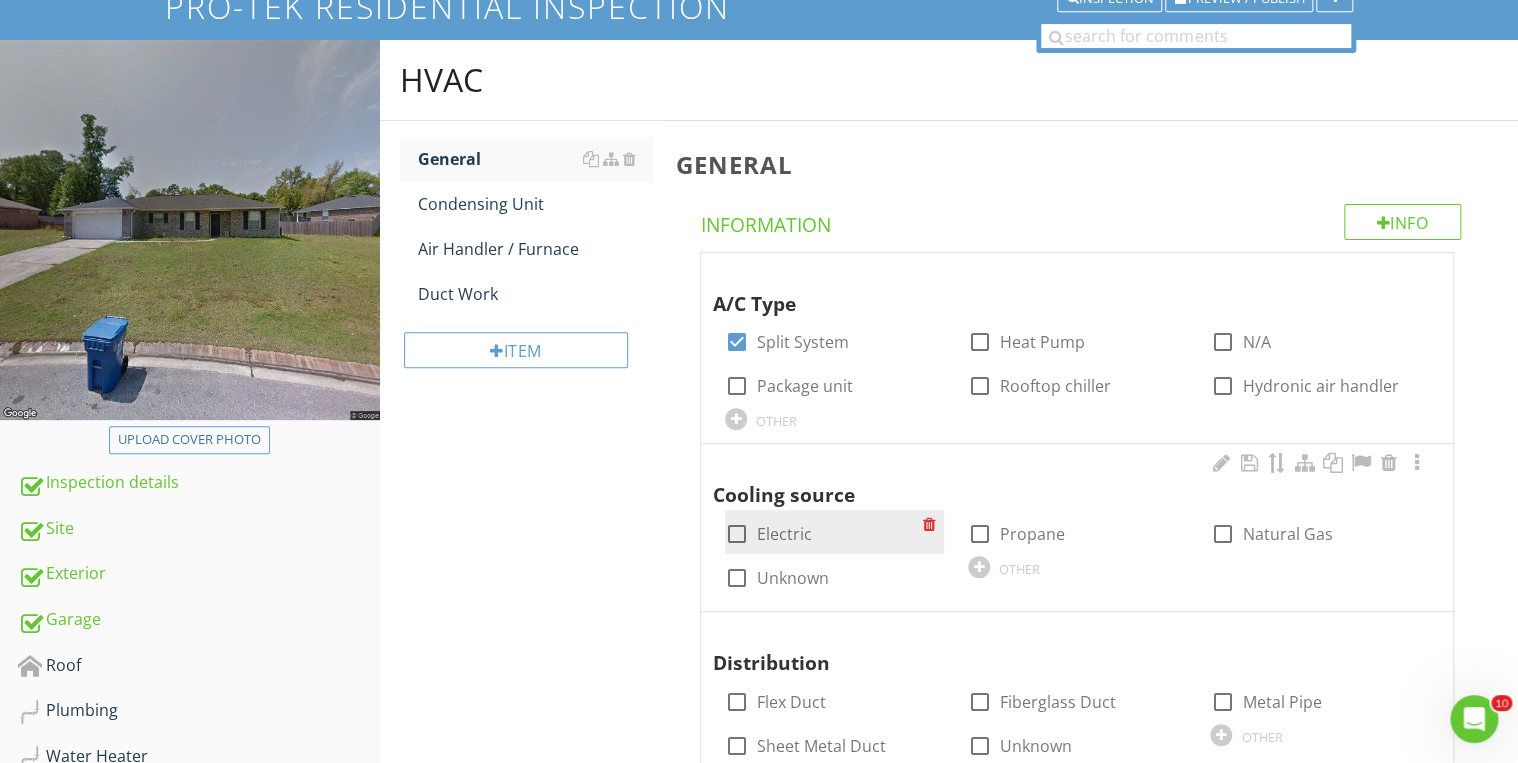 click at bounding box center (737, 534) 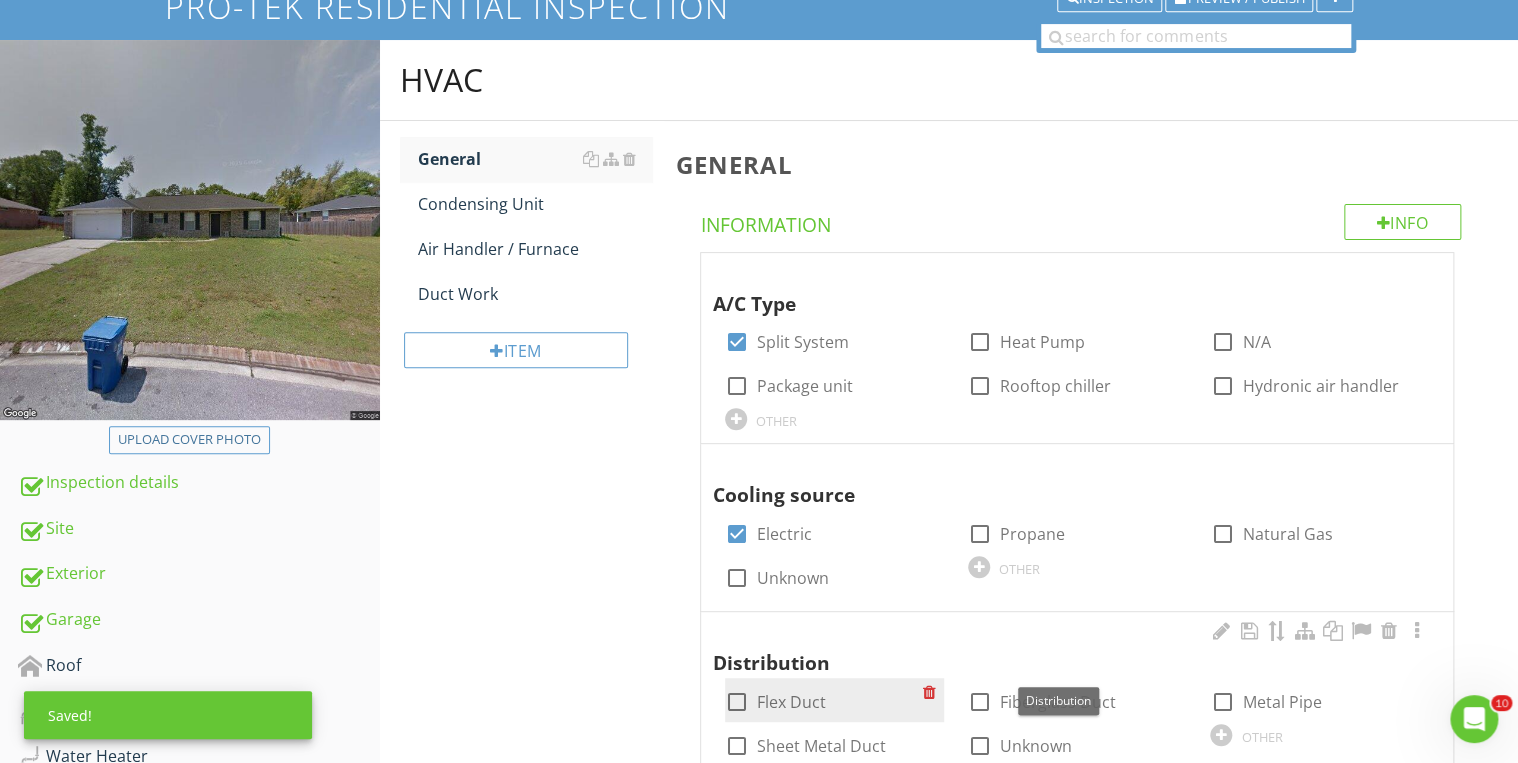 click at bounding box center (737, 702) 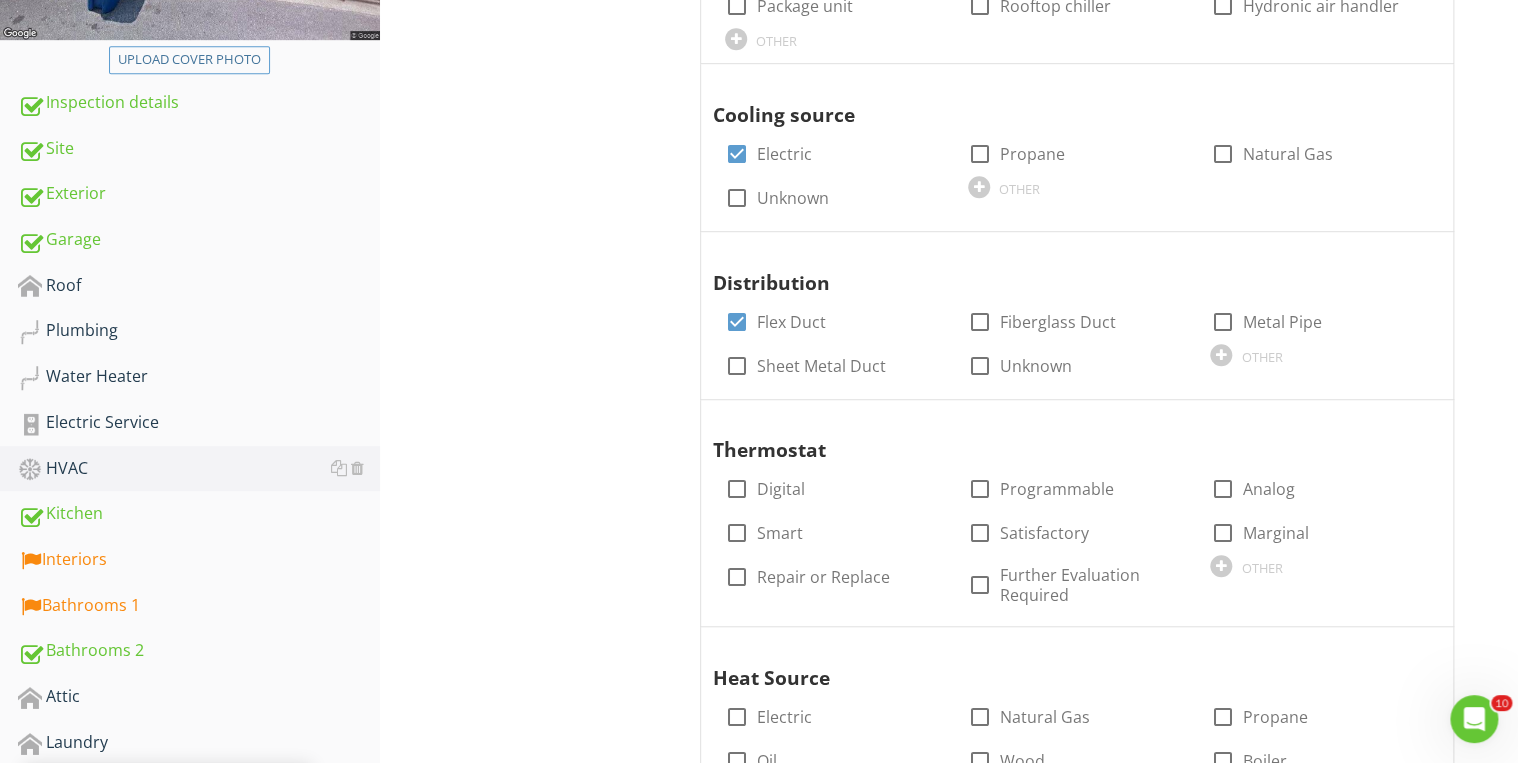 scroll, scrollTop: 720, scrollLeft: 0, axis: vertical 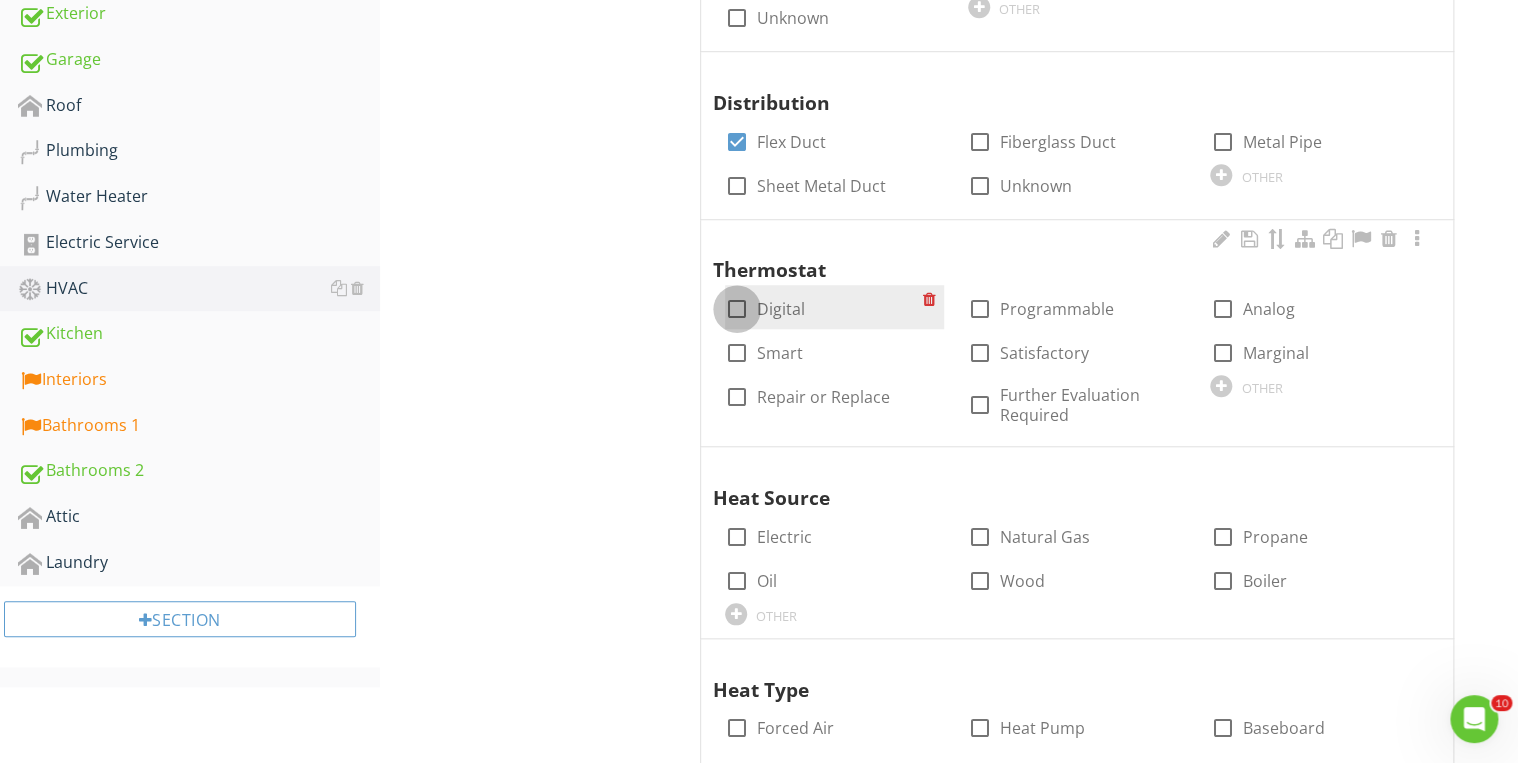 click at bounding box center [737, 309] 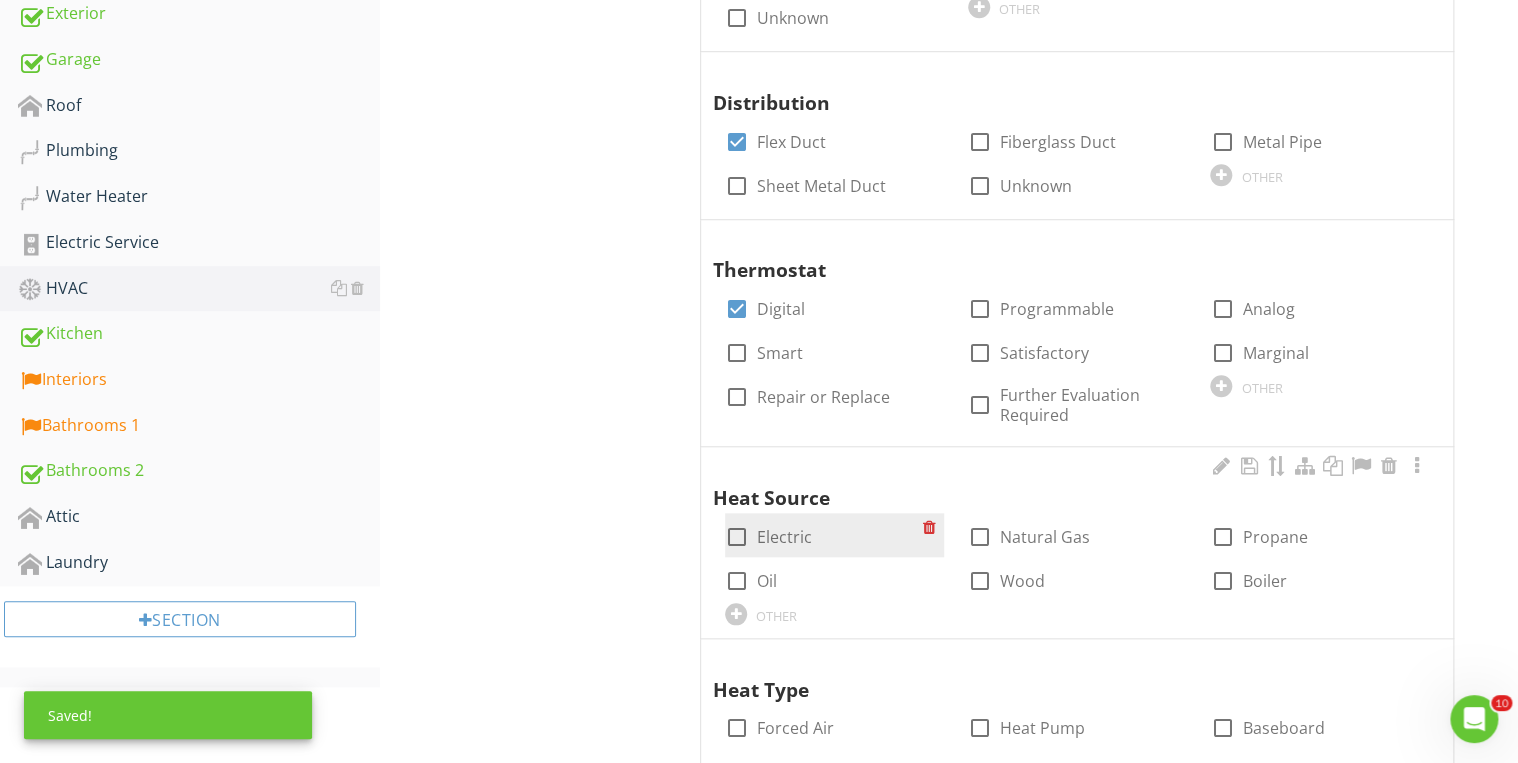 click at bounding box center (737, 537) 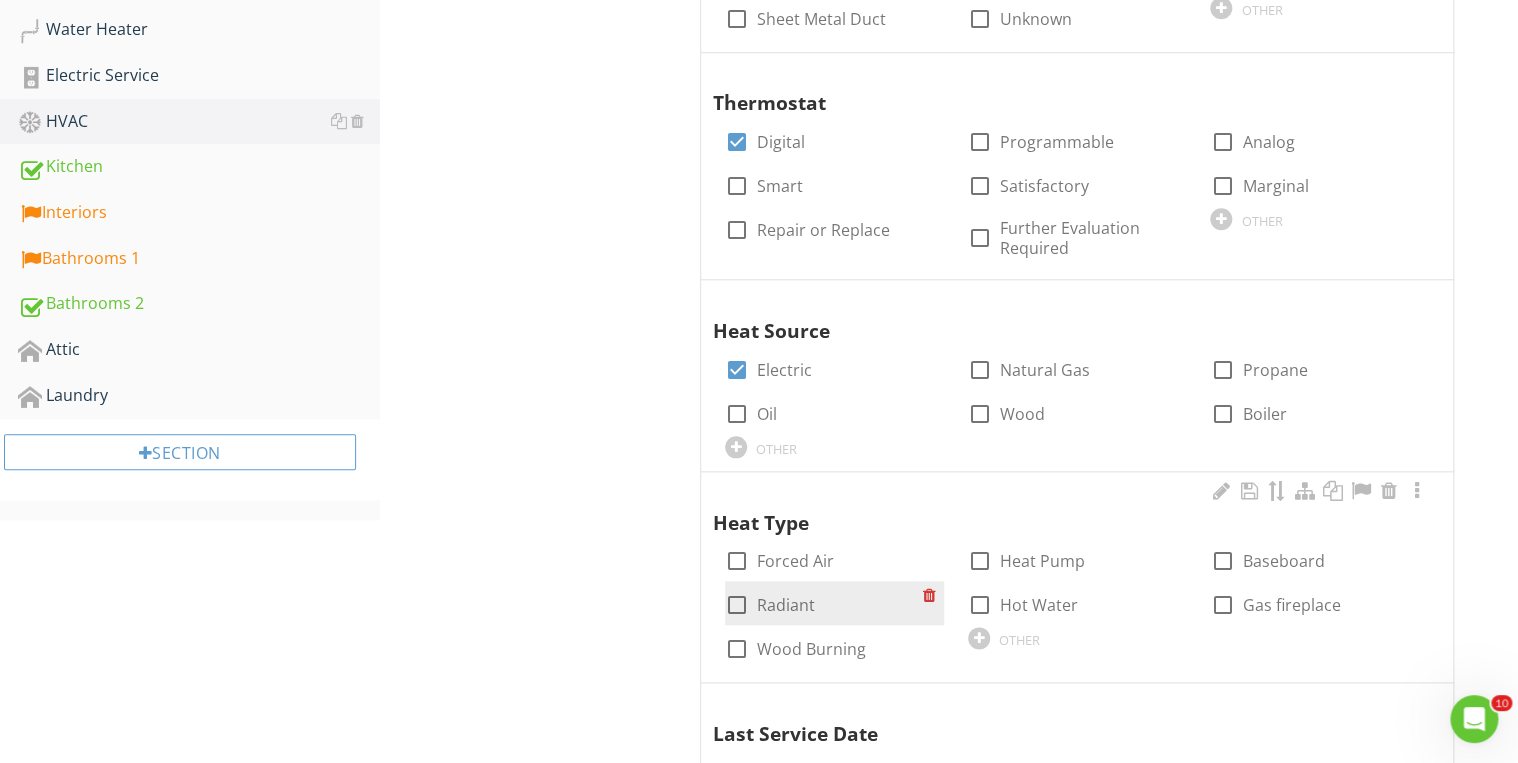 scroll, scrollTop: 960, scrollLeft: 0, axis: vertical 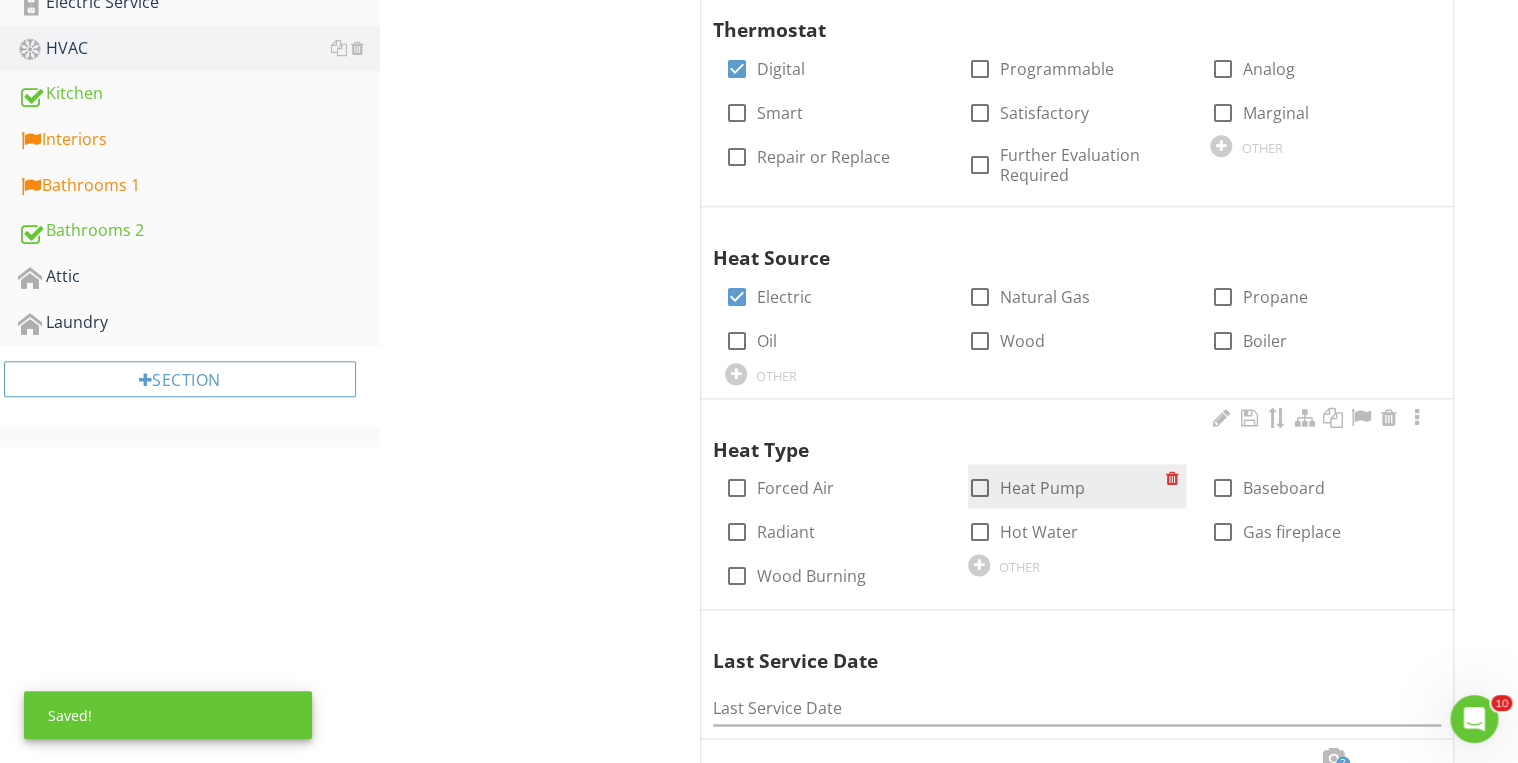 click at bounding box center (980, 488) 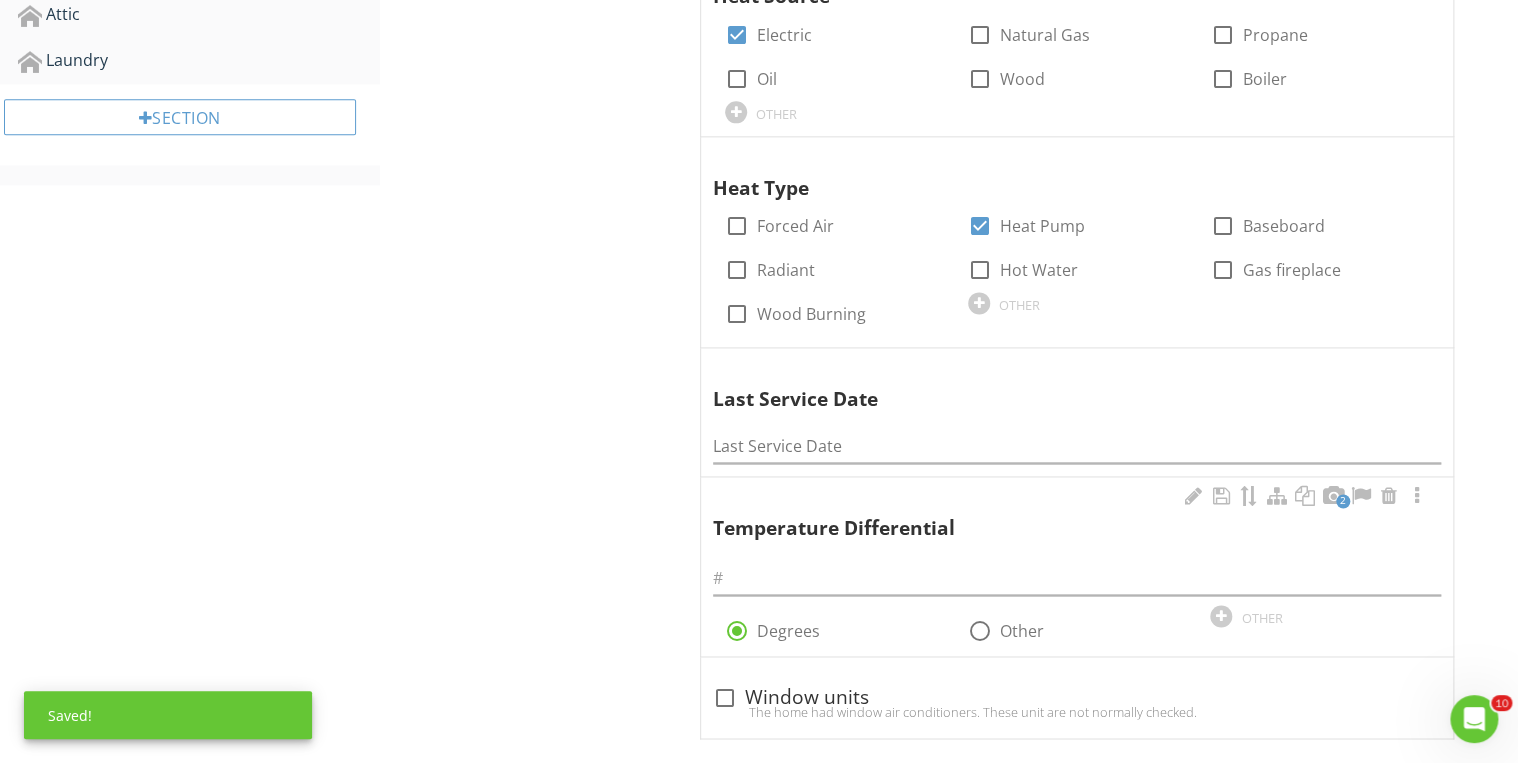 scroll, scrollTop: 1280, scrollLeft: 0, axis: vertical 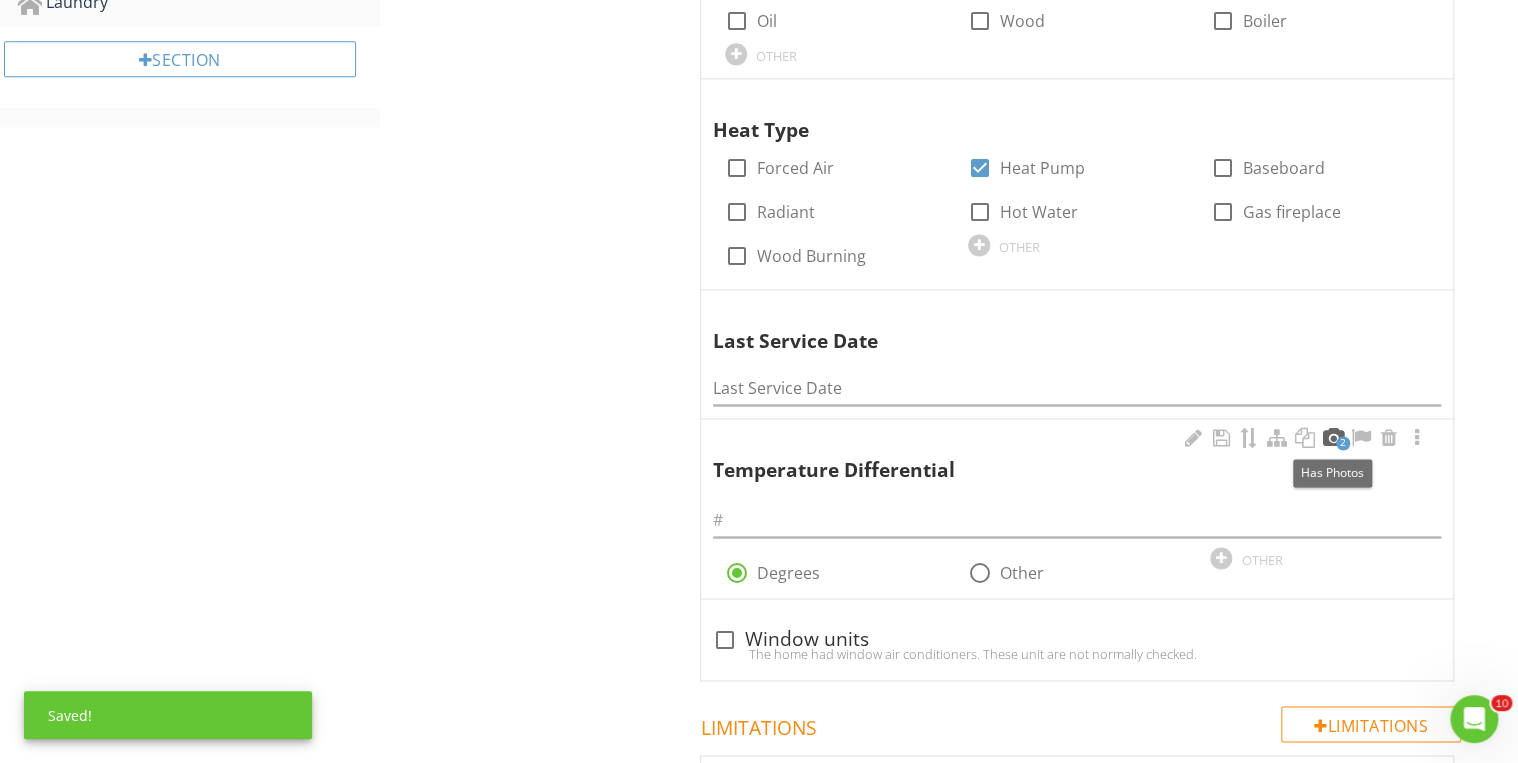 click at bounding box center [1333, 438] 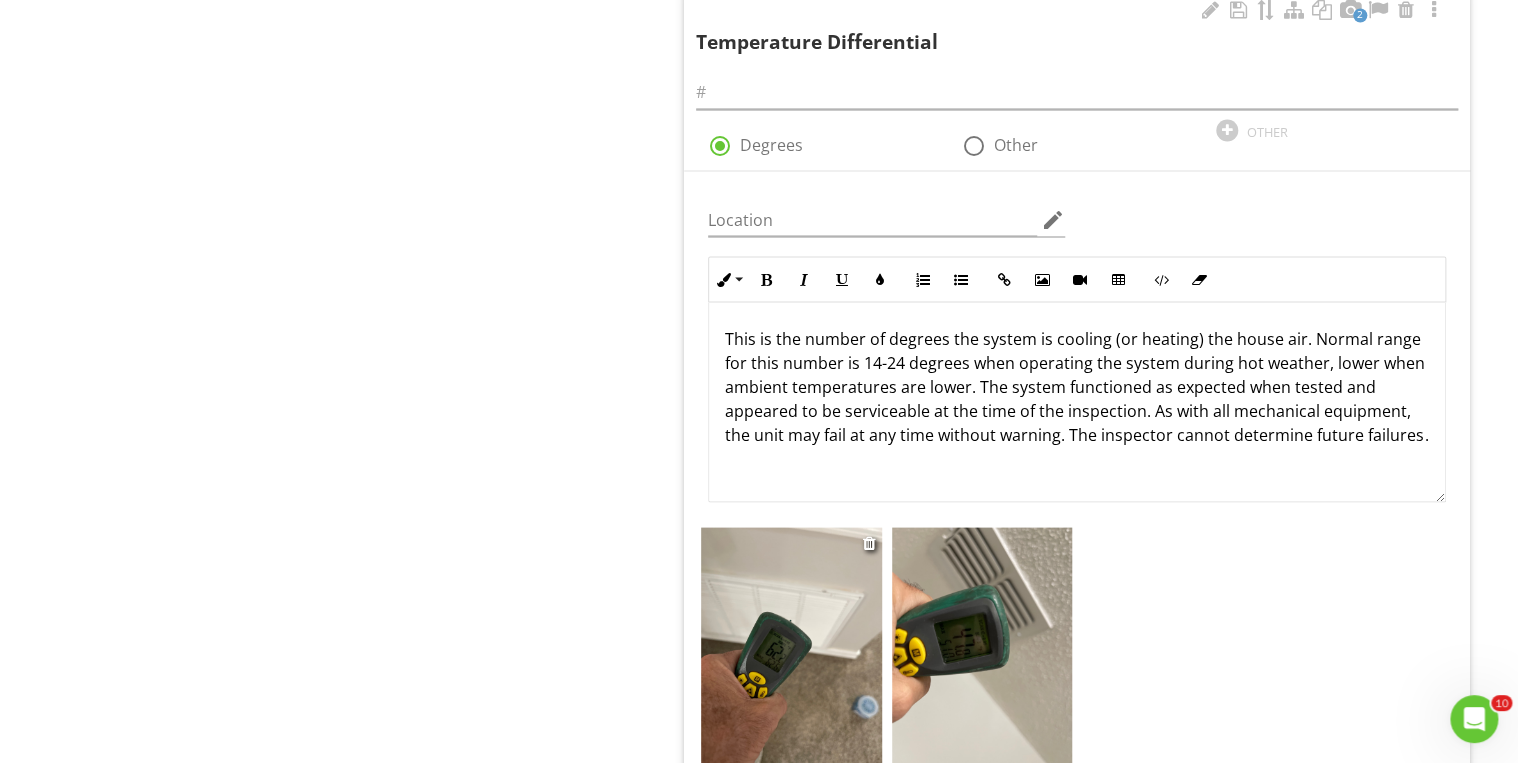 scroll, scrollTop: 1760, scrollLeft: 0, axis: vertical 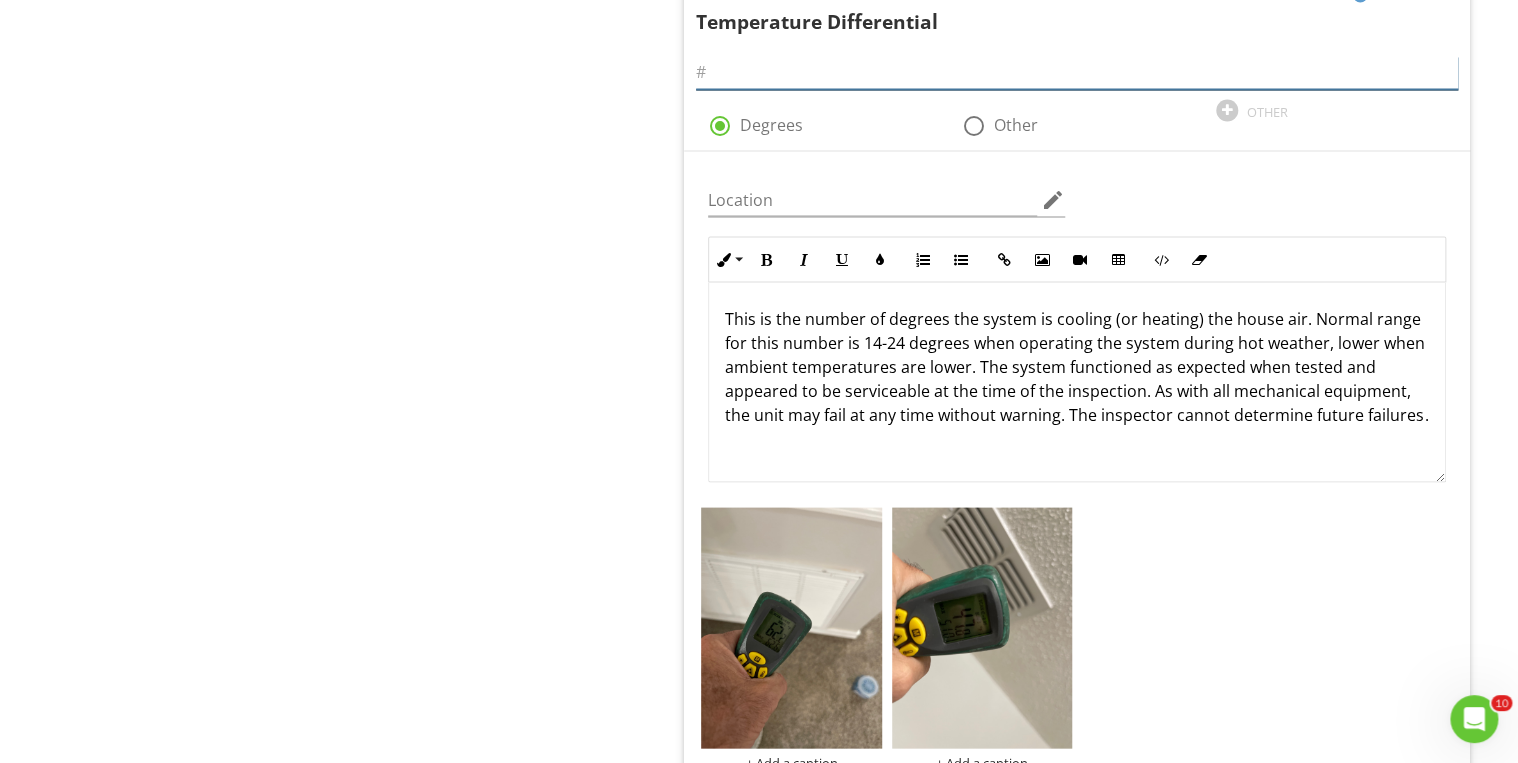 click at bounding box center [1077, 72] 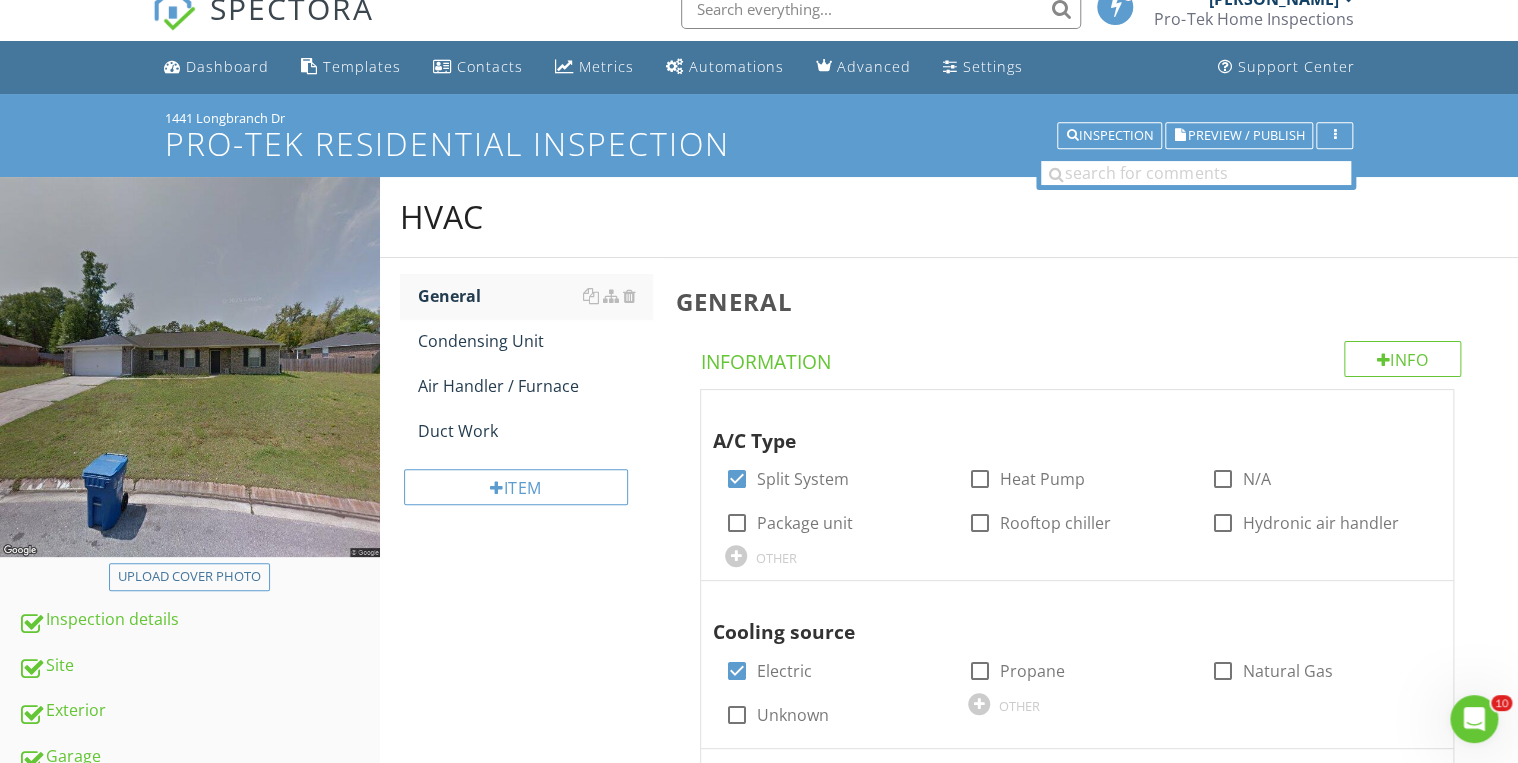scroll, scrollTop: 0, scrollLeft: 0, axis: both 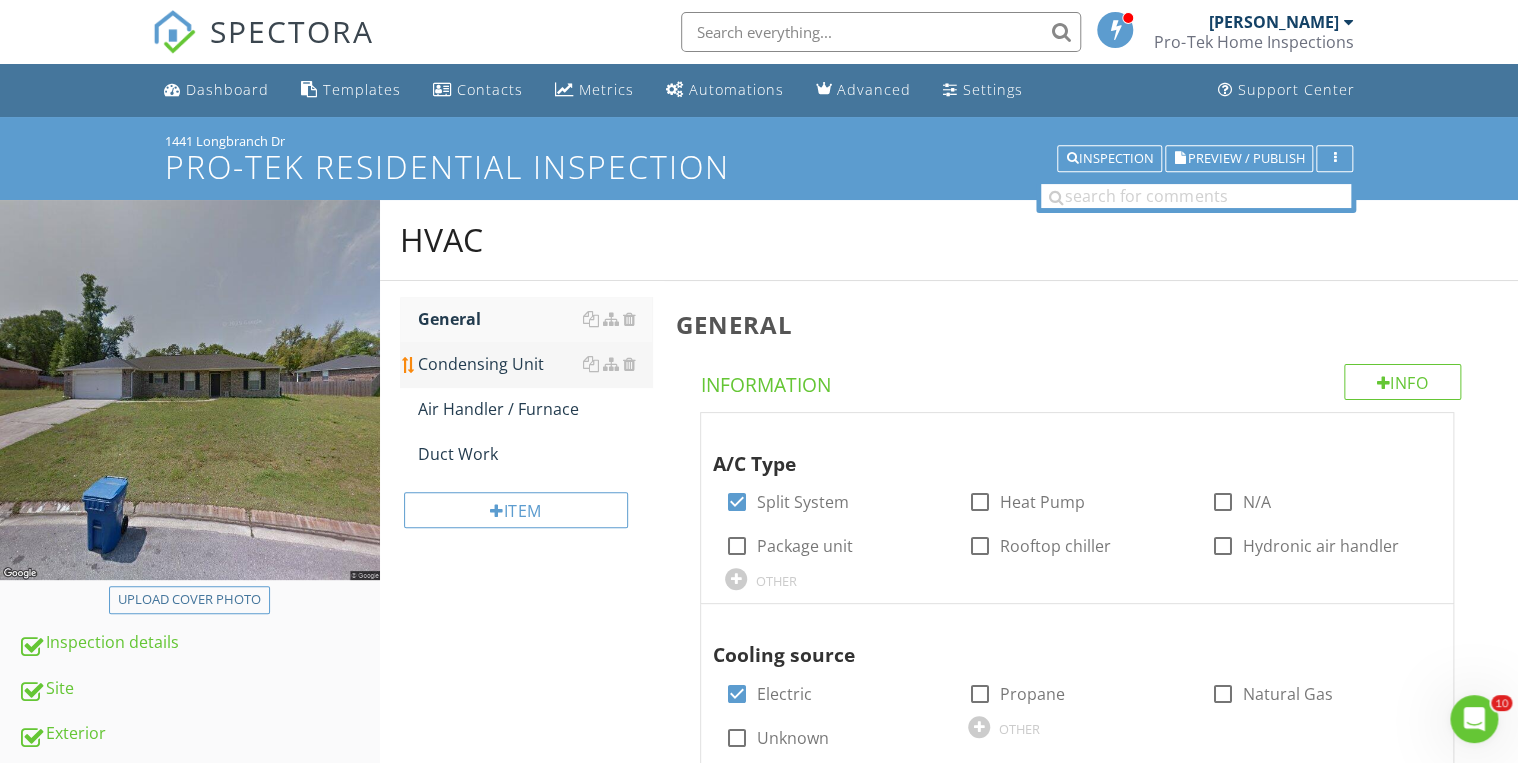 type on "15" 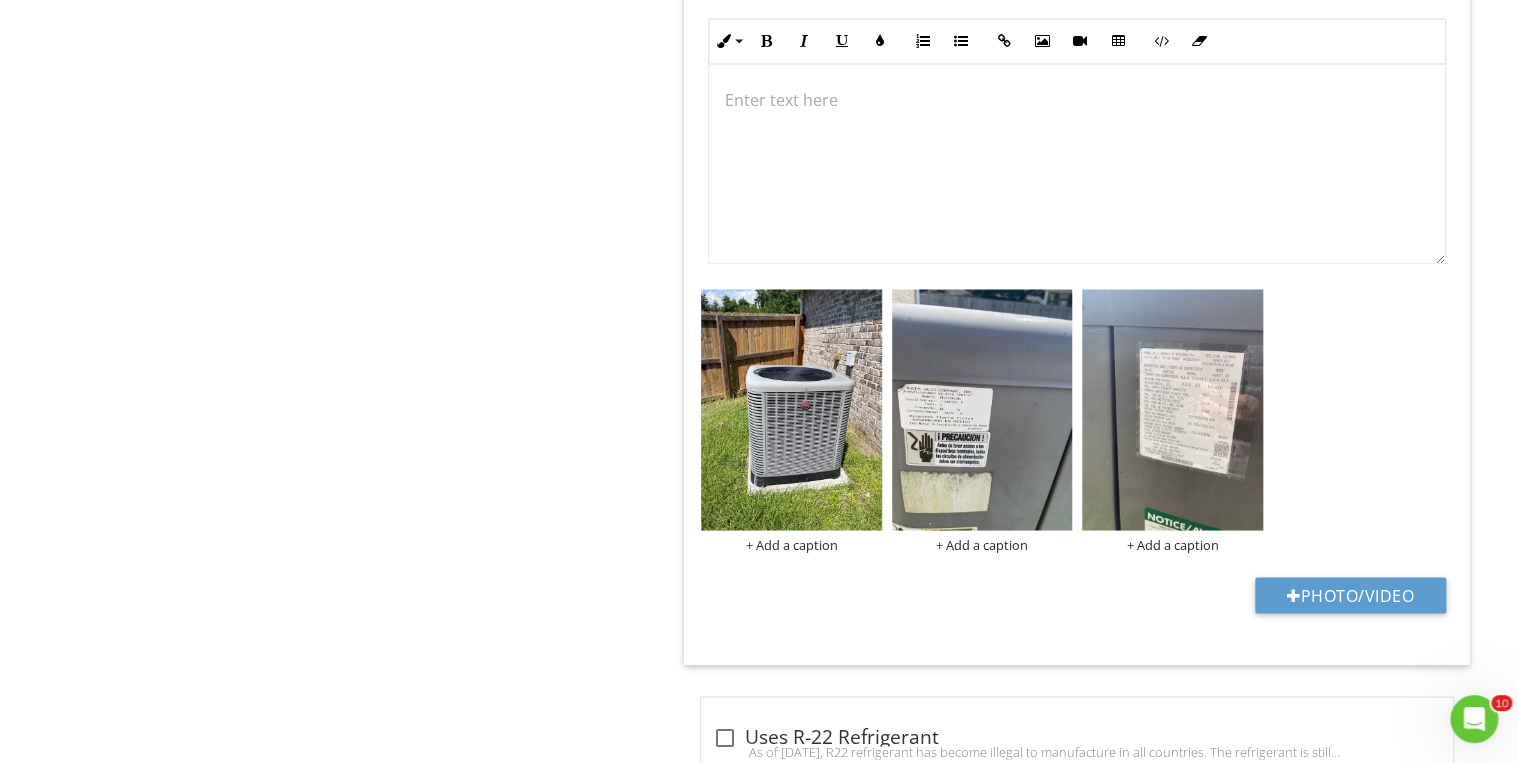scroll, scrollTop: 1600, scrollLeft: 0, axis: vertical 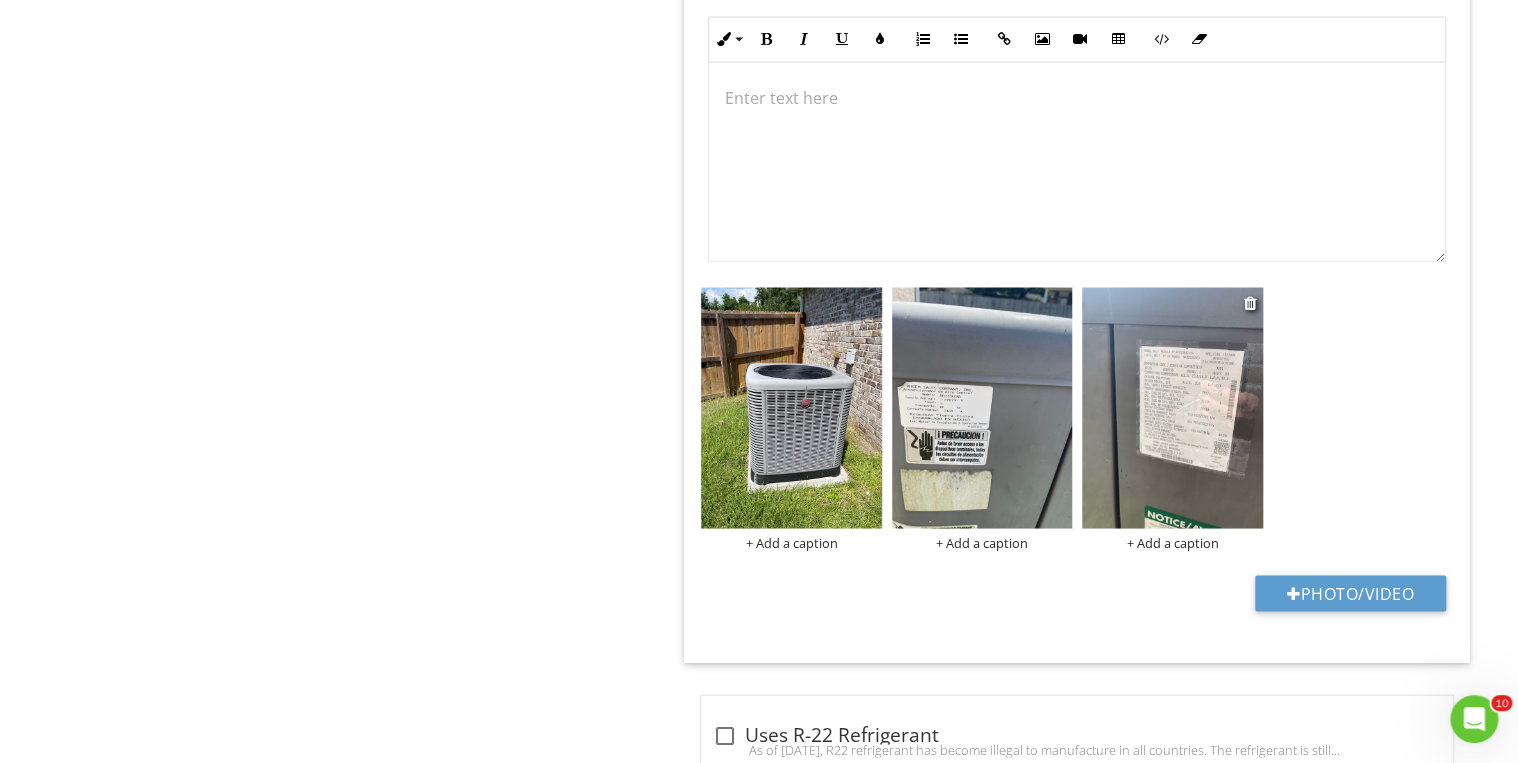 click at bounding box center [1172, 407] 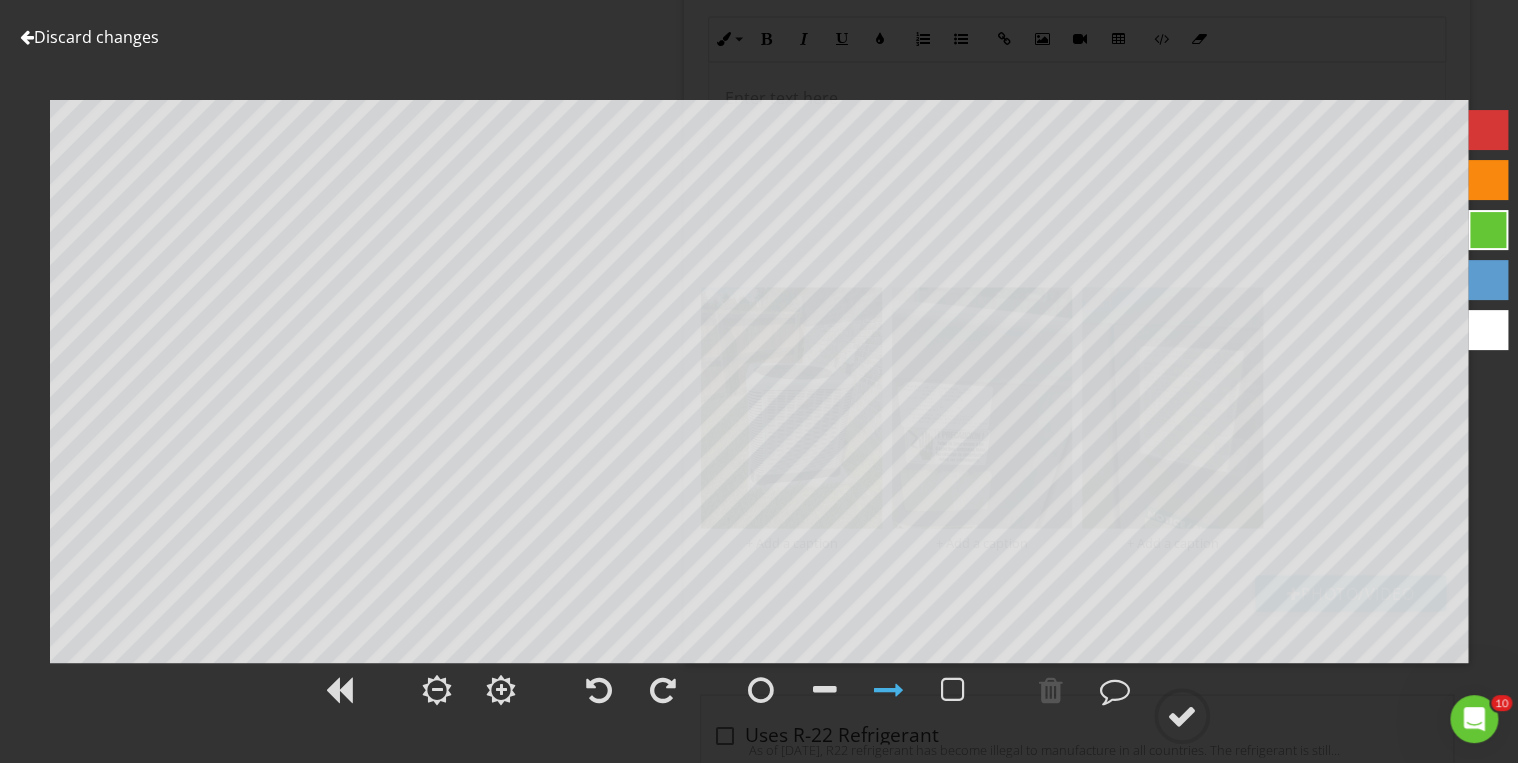 click on "Discard changes" at bounding box center [89, 37] 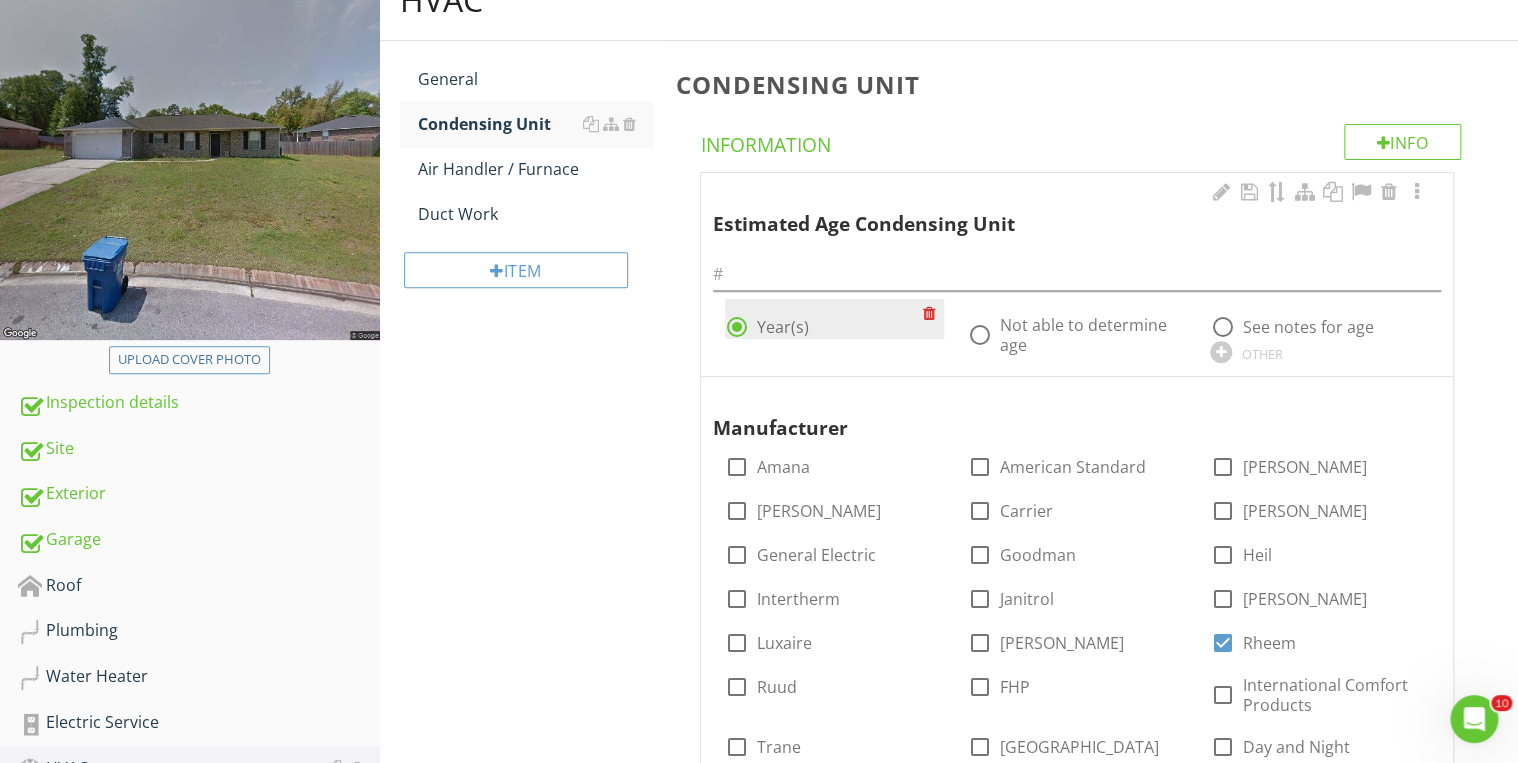 scroll, scrollTop: 0, scrollLeft: 0, axis: both 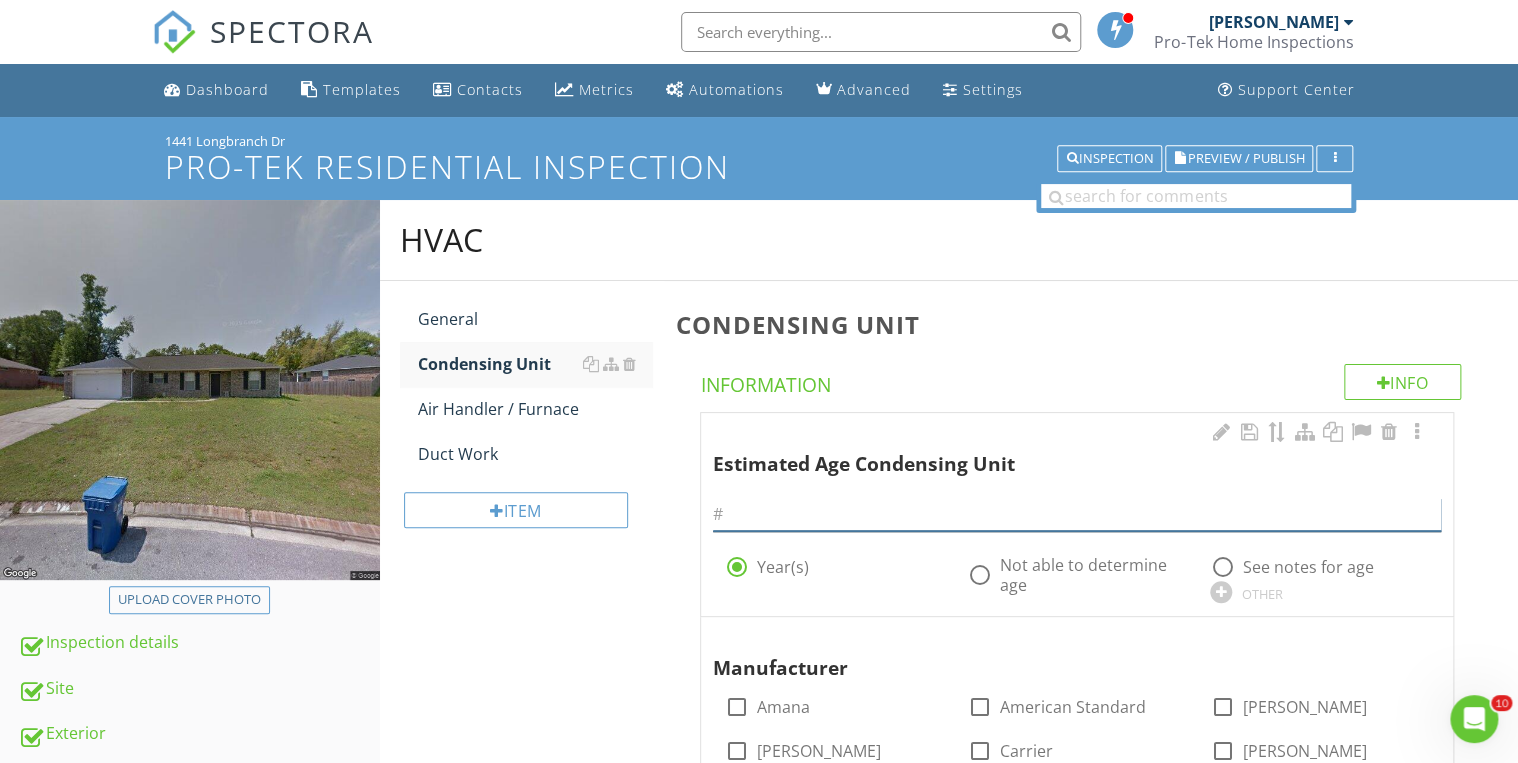 click at bounding box center (1077, 514) 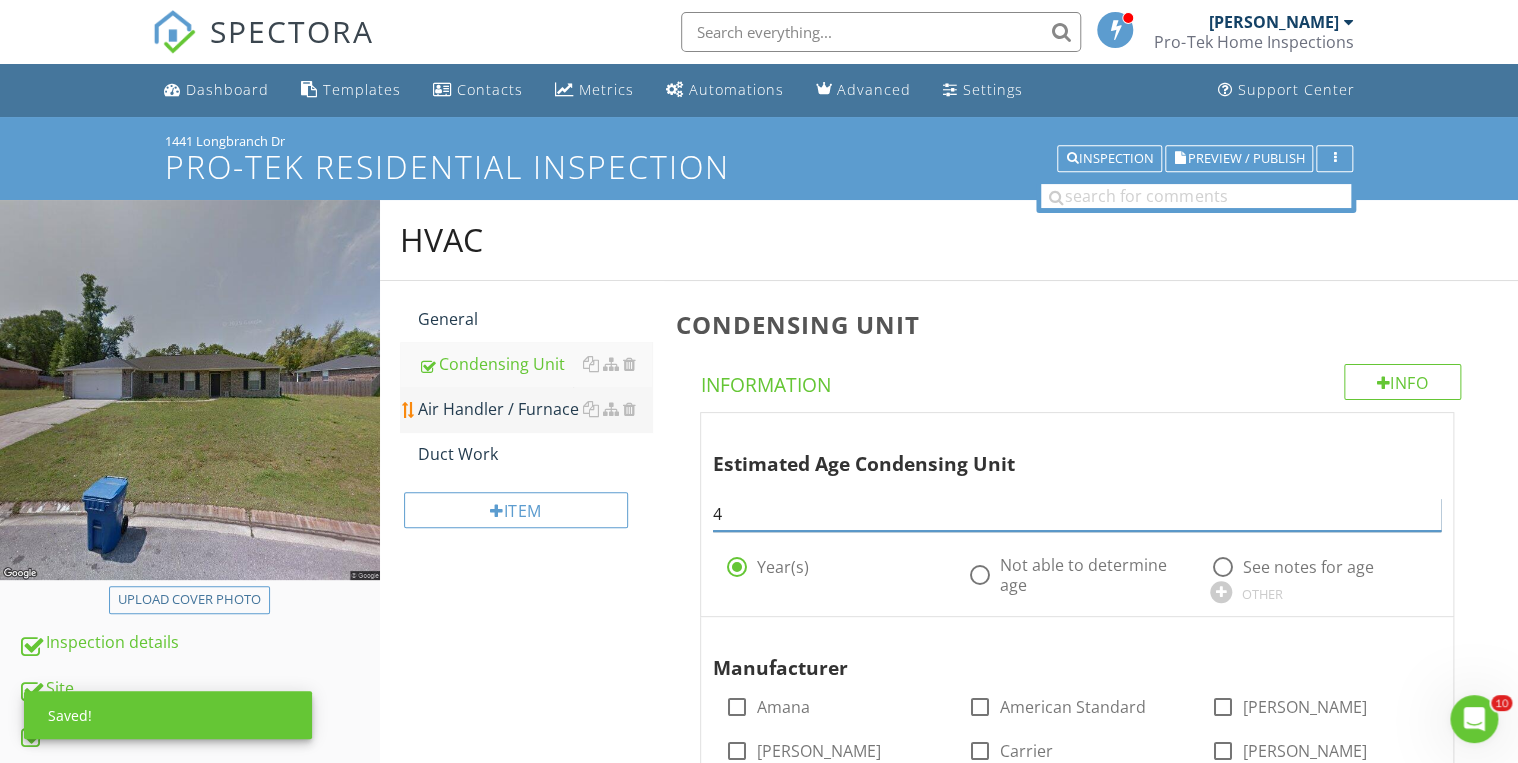 type on "4" 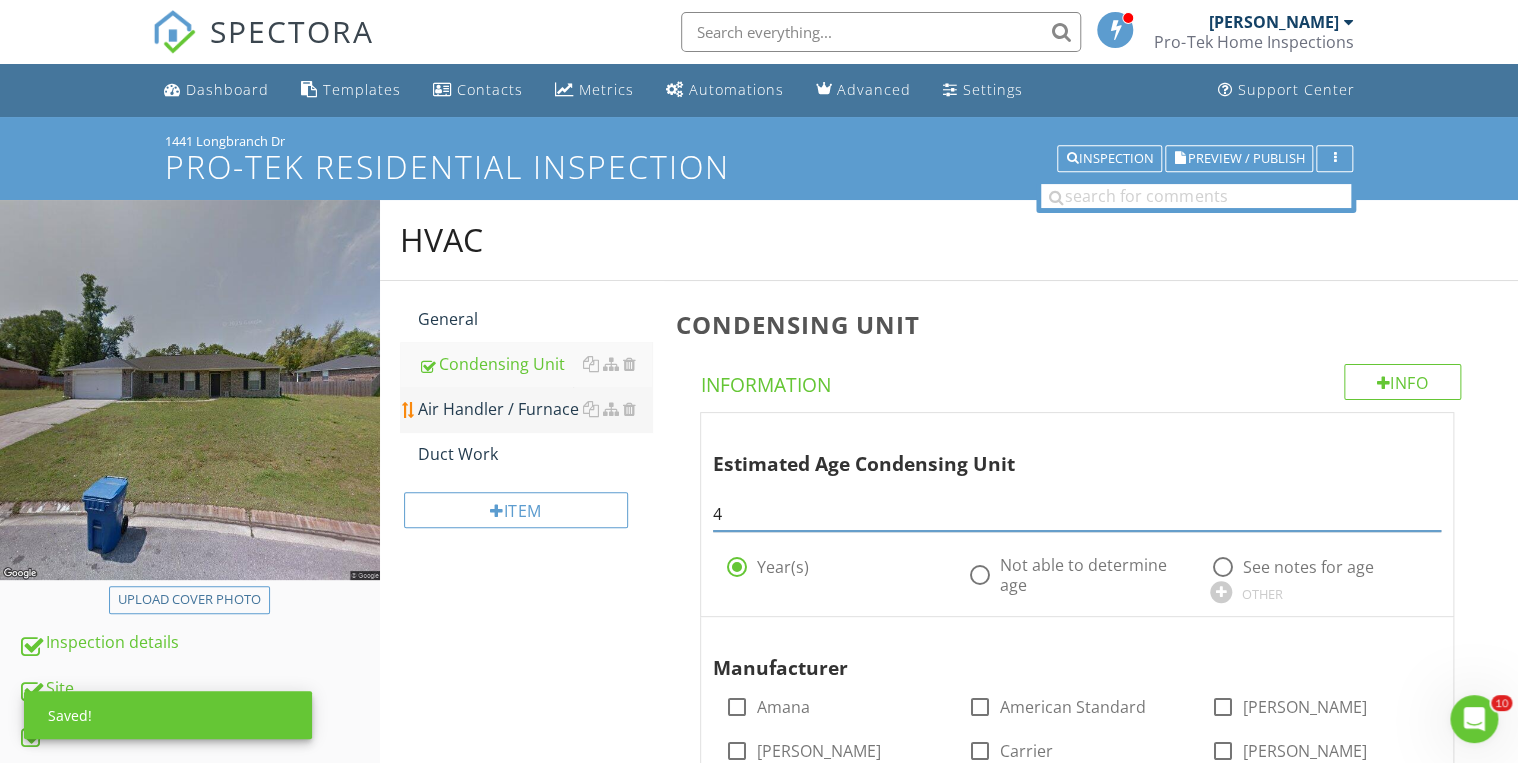 click on "Air Handler / Furnace" at bounding box center [535, 409] 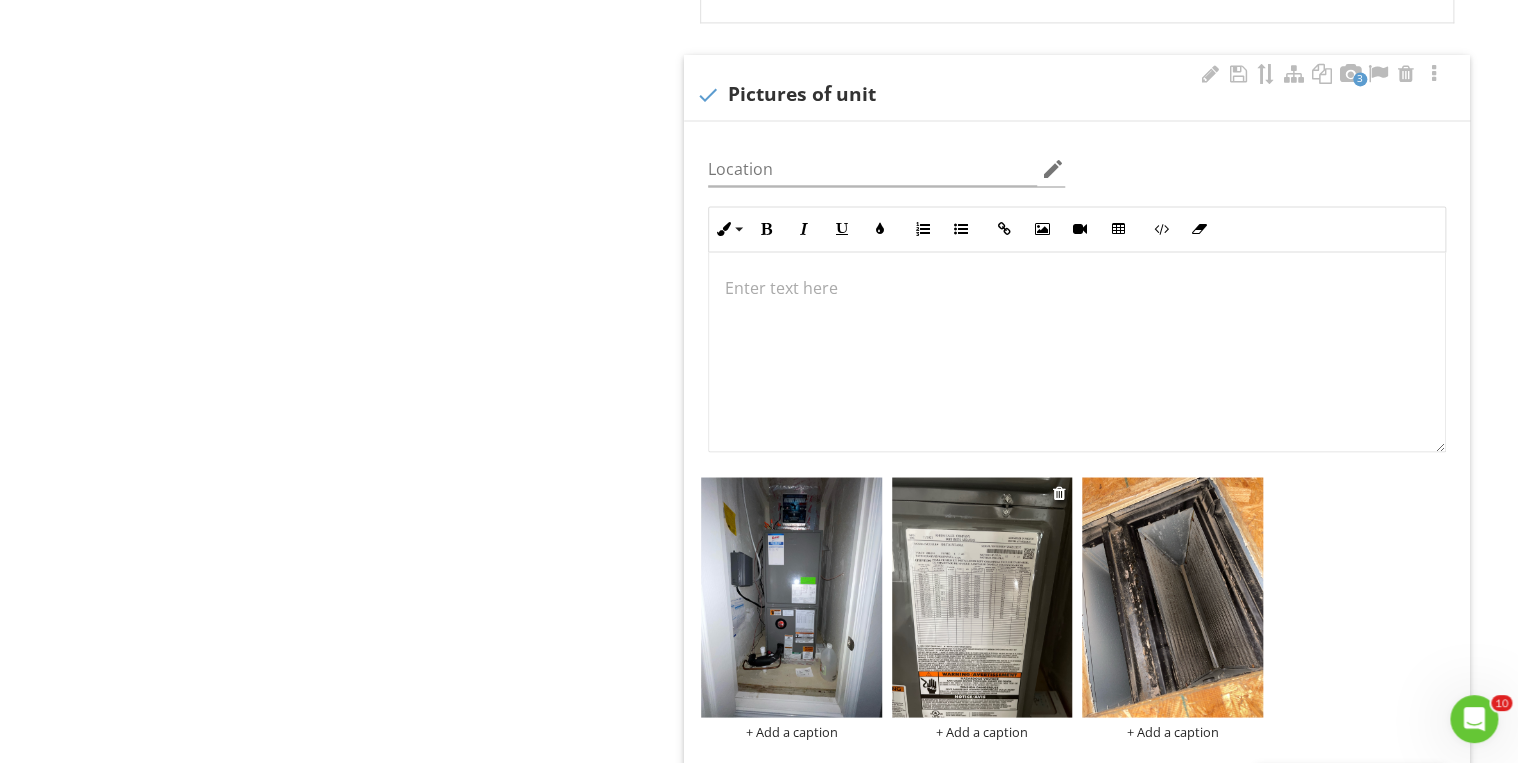 scroll, scrollTop: 1520, scrollLeft: 0, axis: vertical 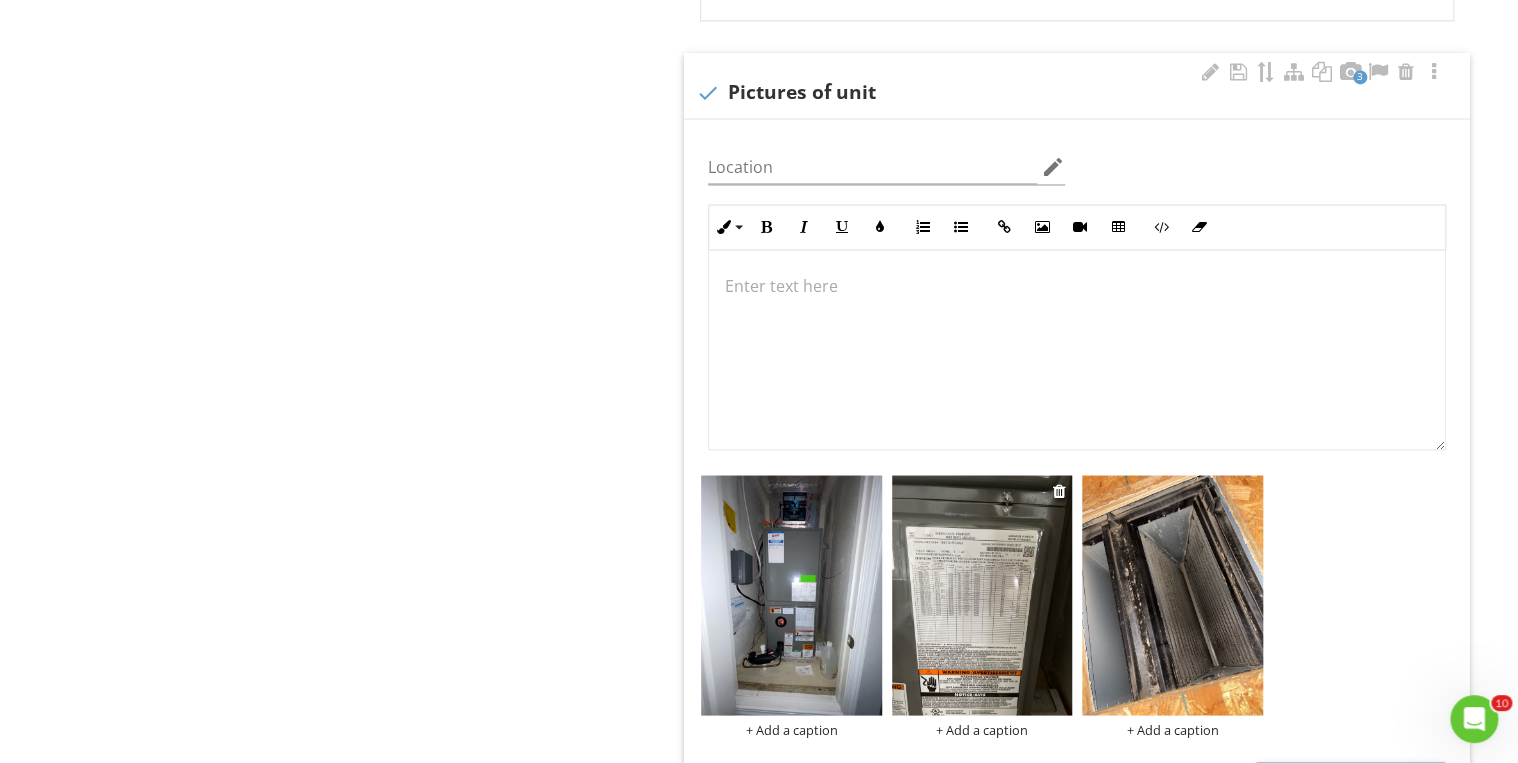 click at bounding box center [982, 595] 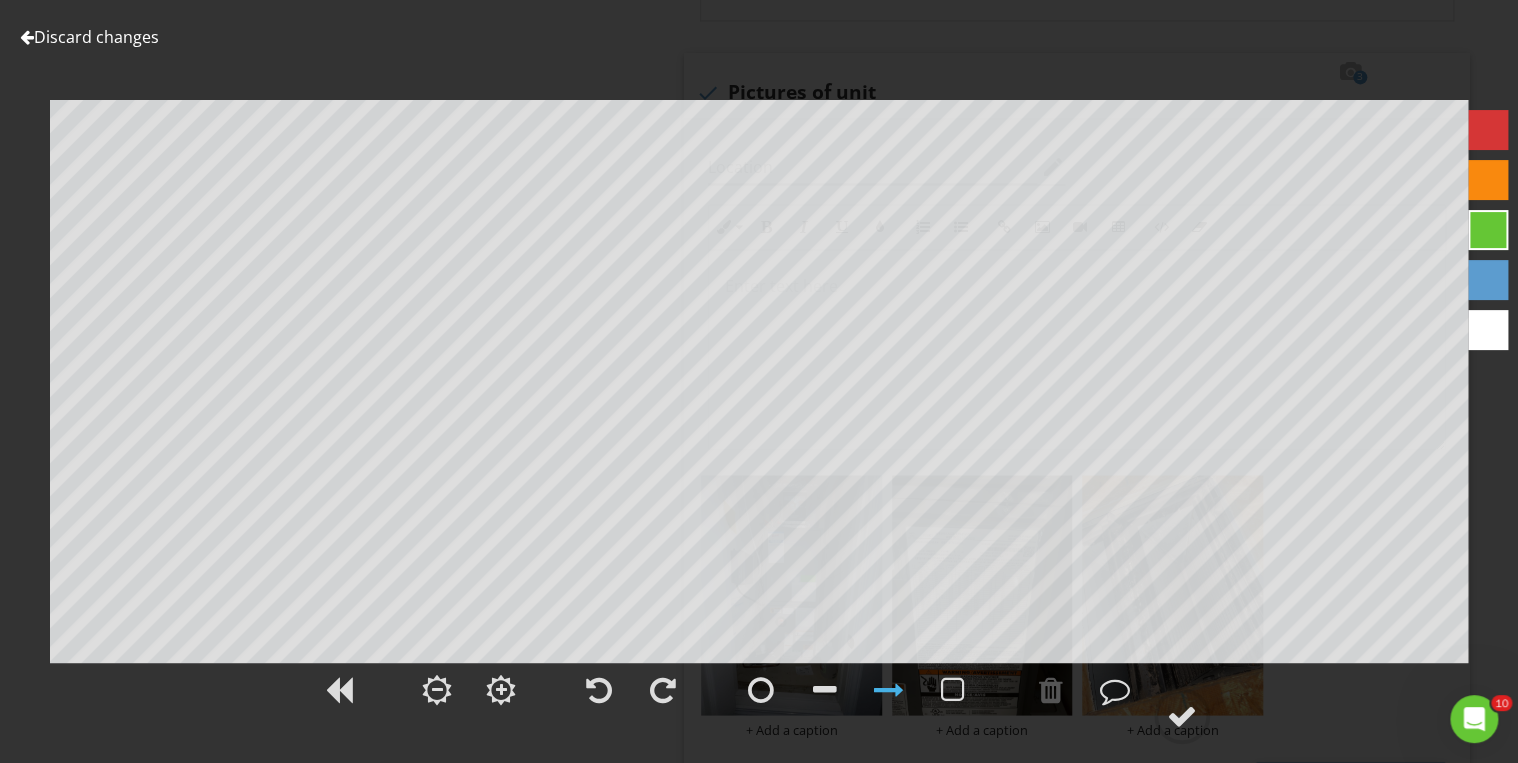 click on "Discard changes" at bounding box center (89, 37) 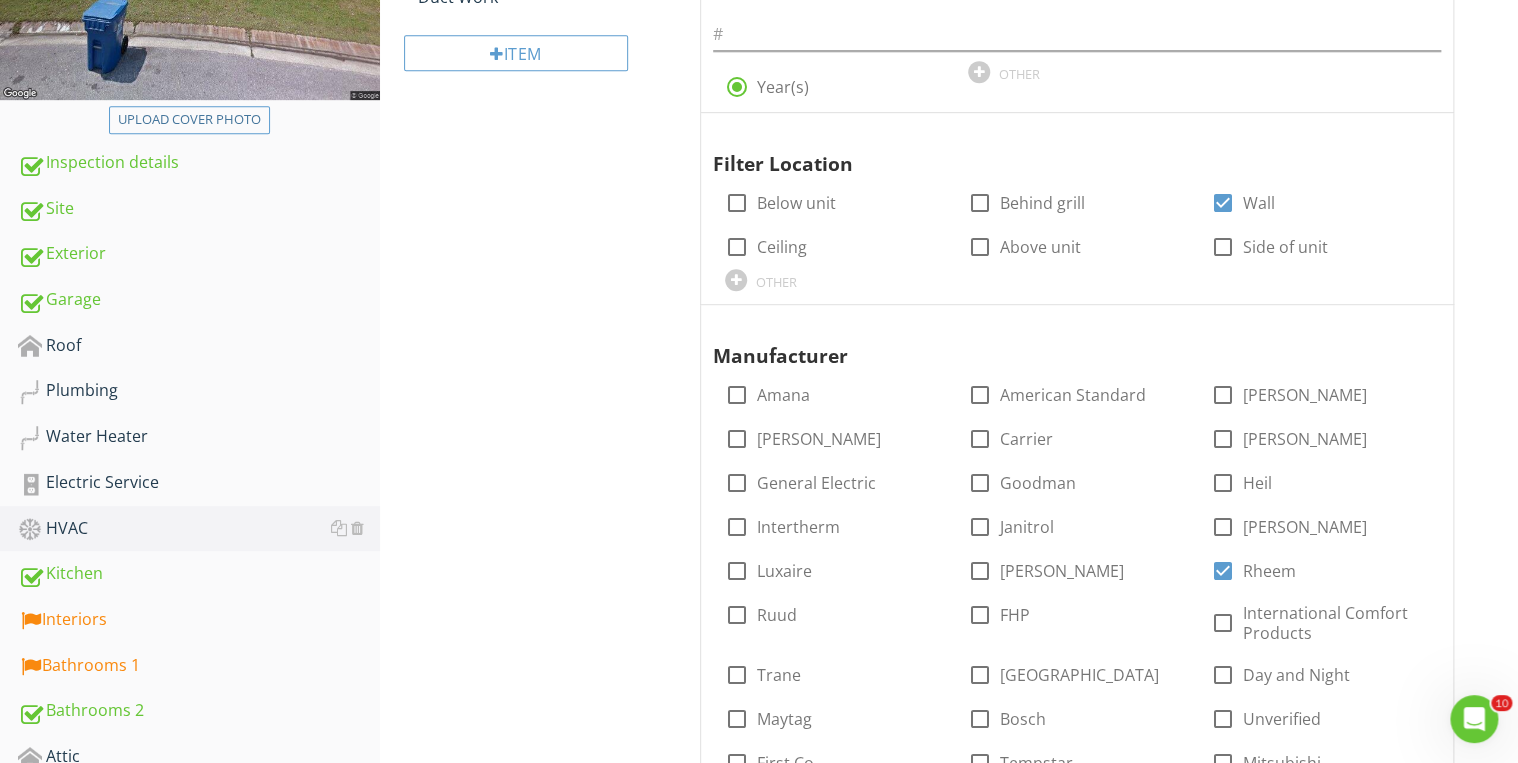 scroll, scrollTop: 80, scrollLeft: 0, axis: vertical 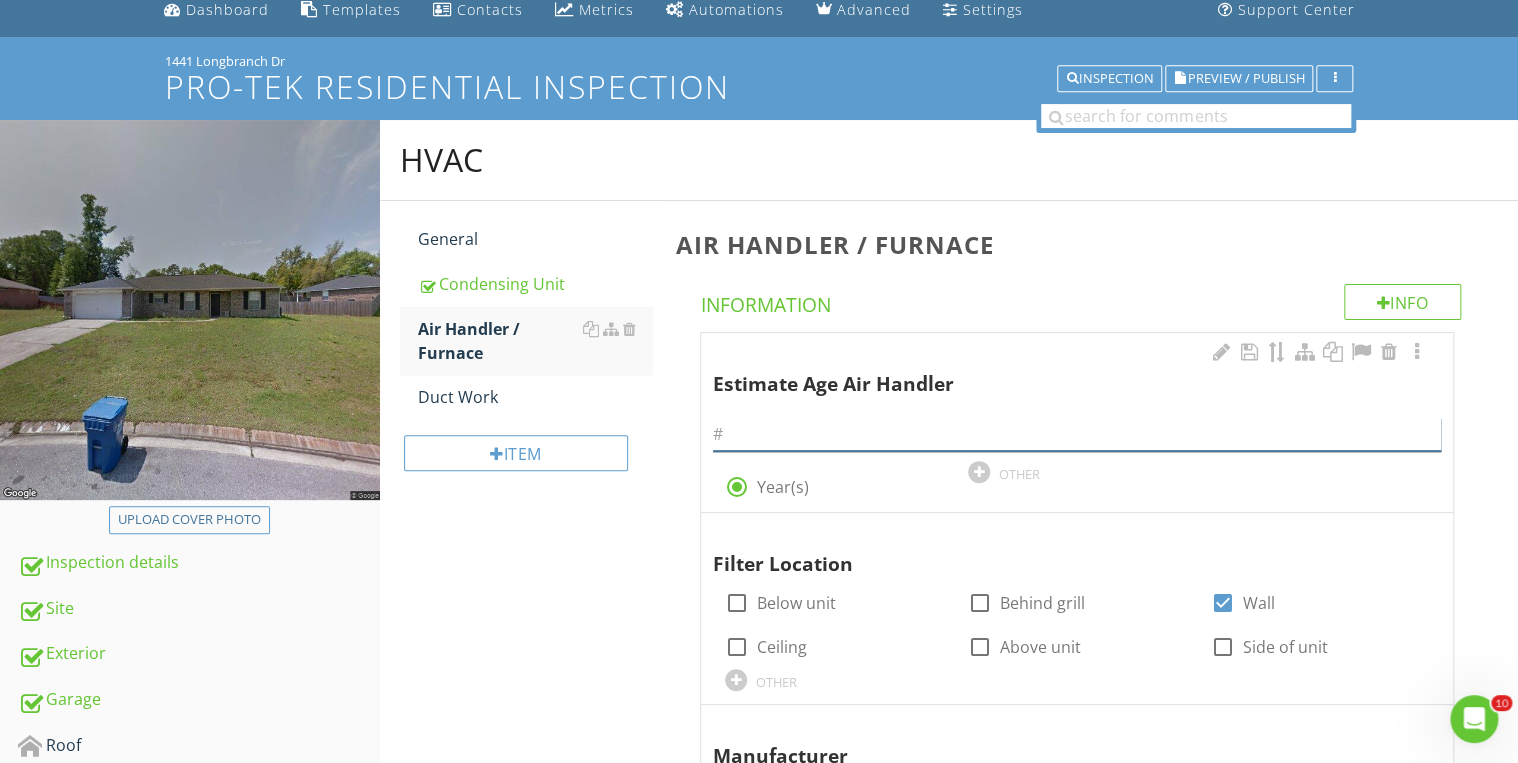 click at bounding box center [1077, 434] 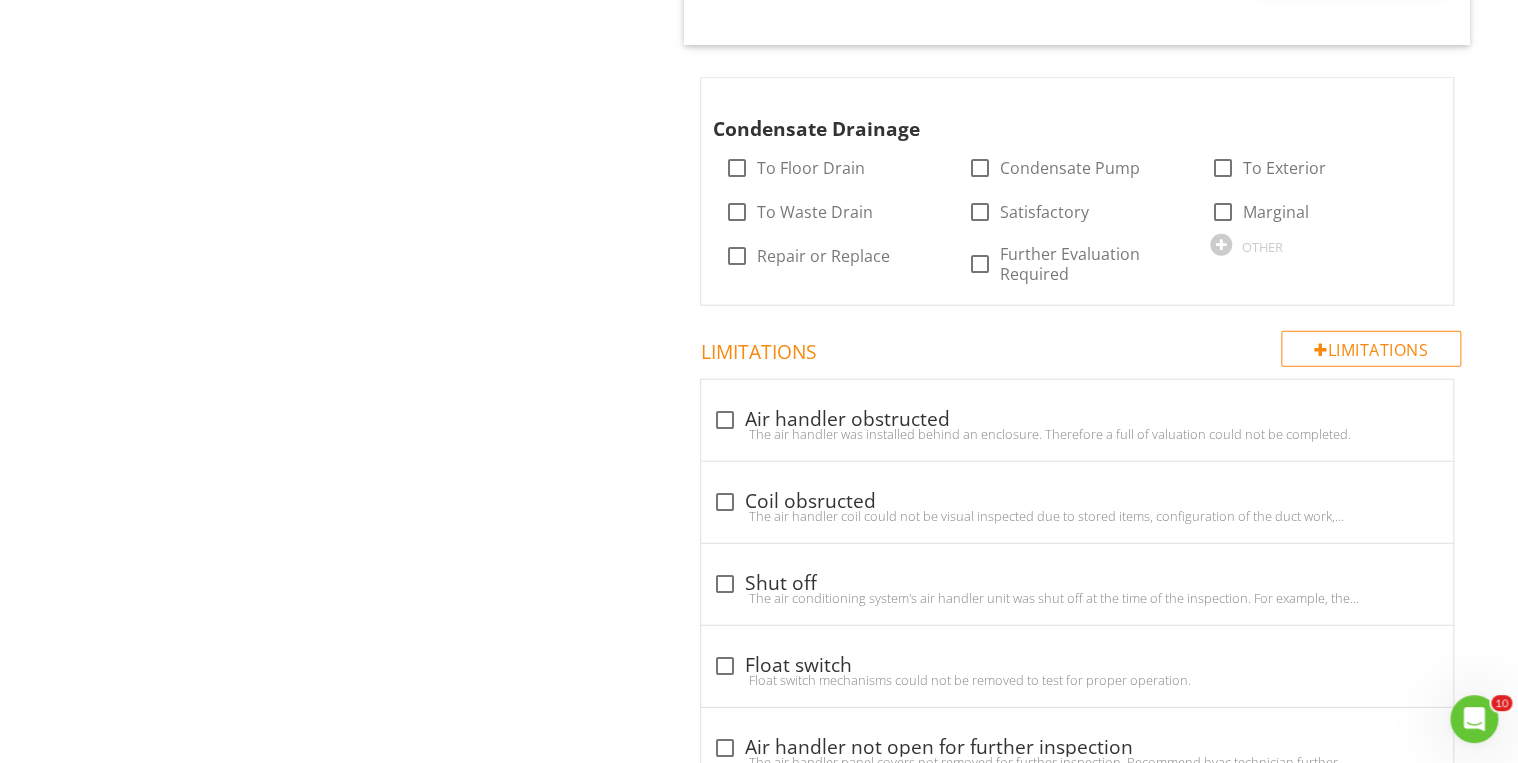 scroll, scrollTop: 2240, scrollLeft: 0, axis: vertical 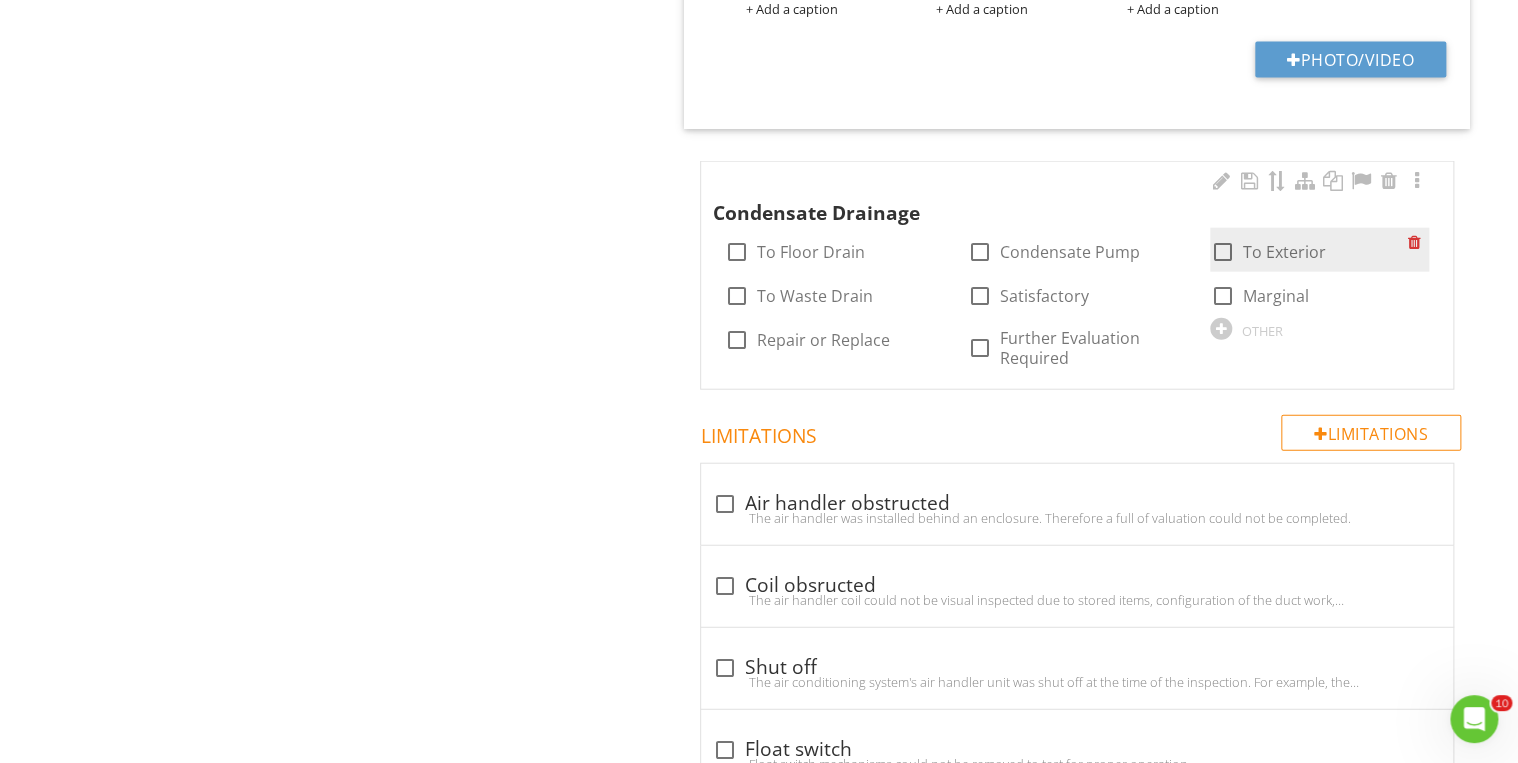 type on "4" 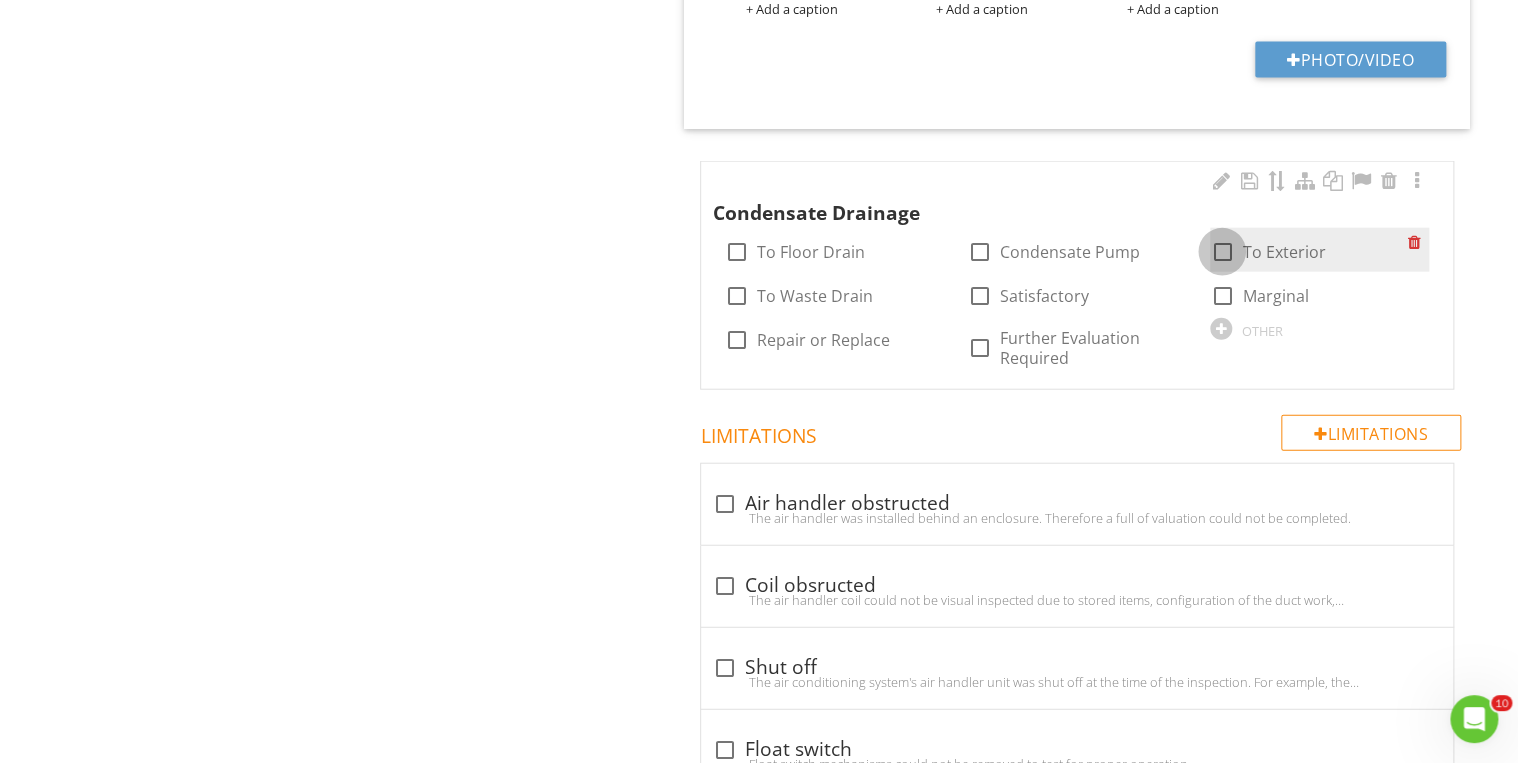 click at bounding box center [1222, 252] 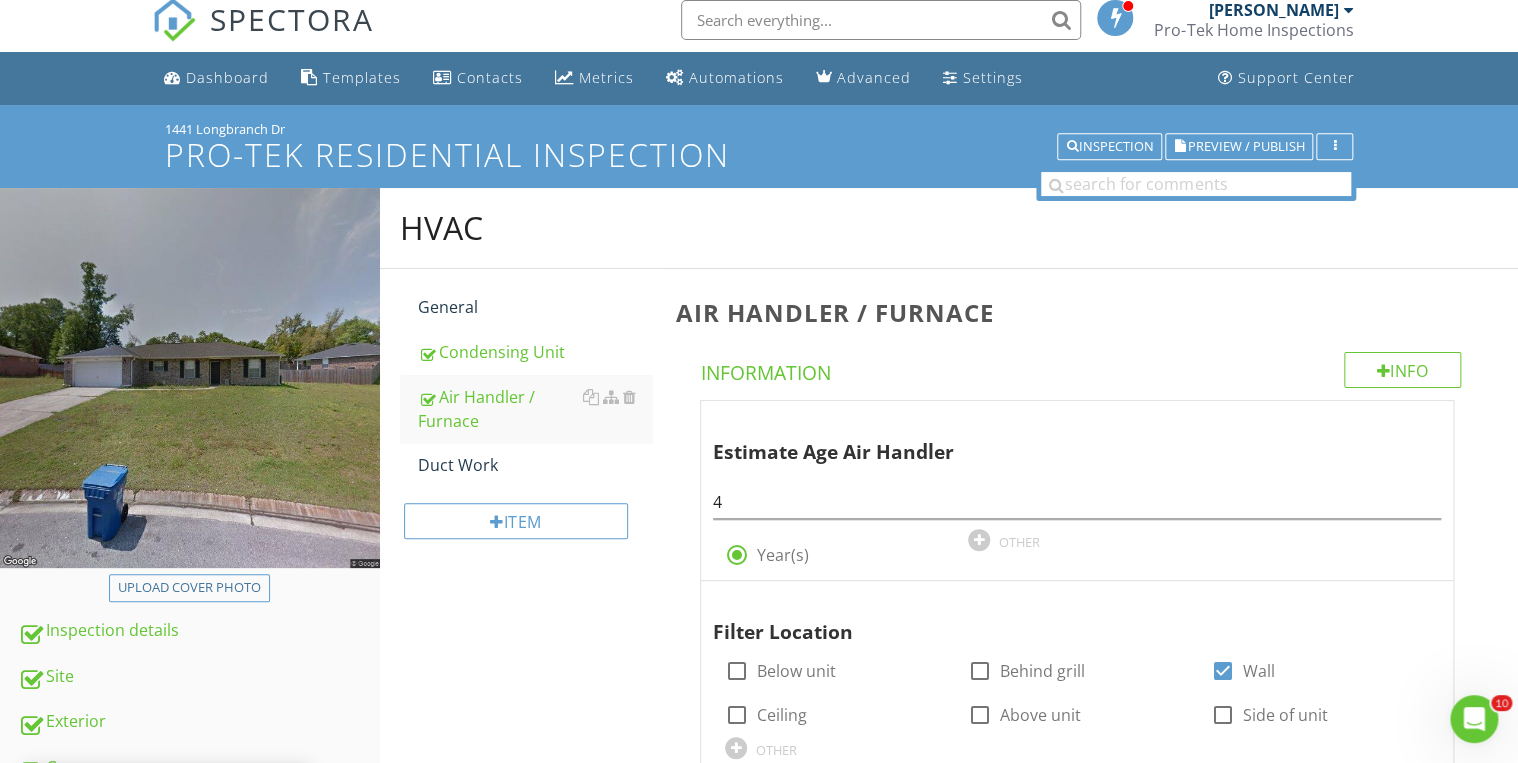 scroll, scrollTop: 0, scrollLeft: 0, axis: both 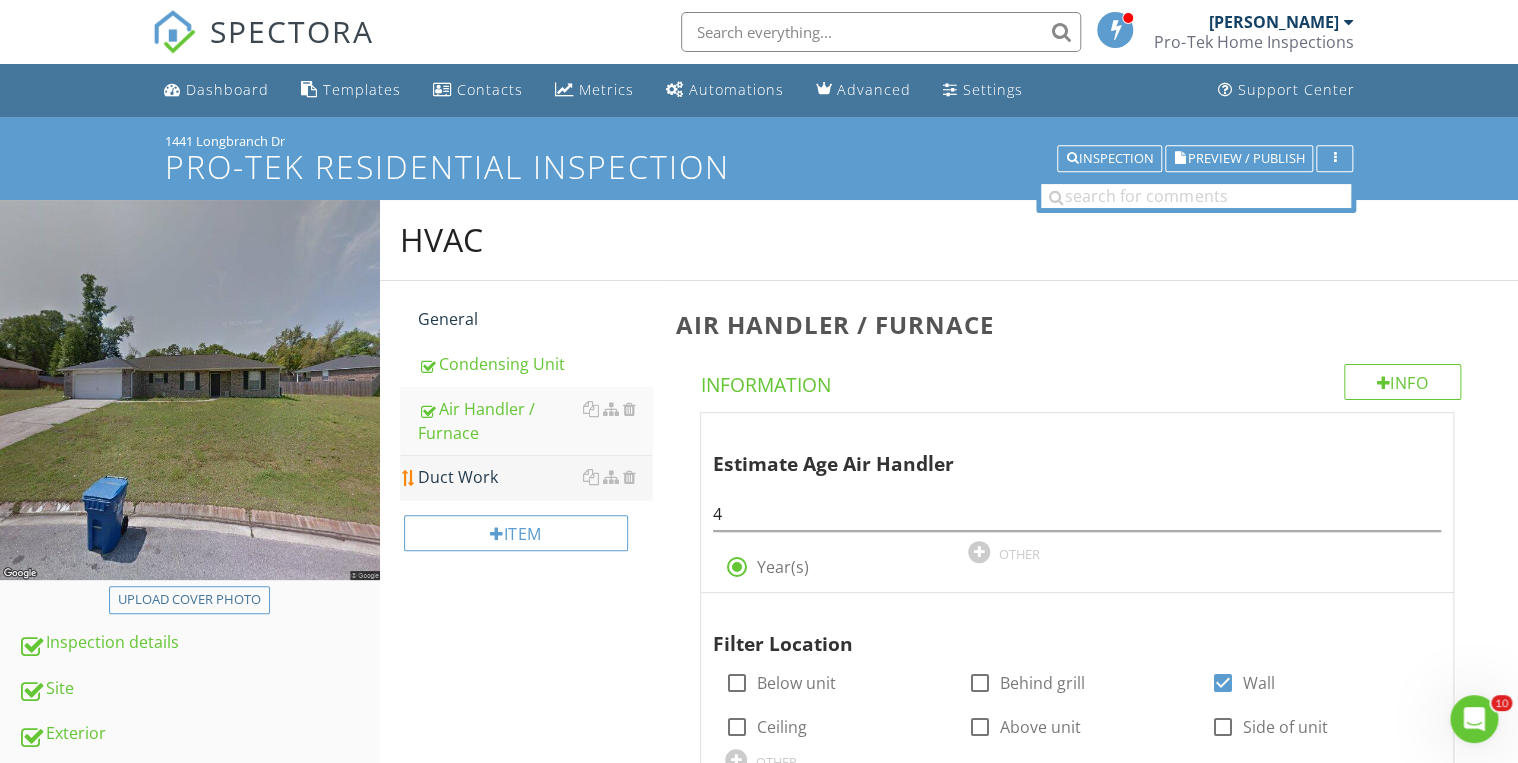 click on "Duct Work" at bounding box center [535, 477] 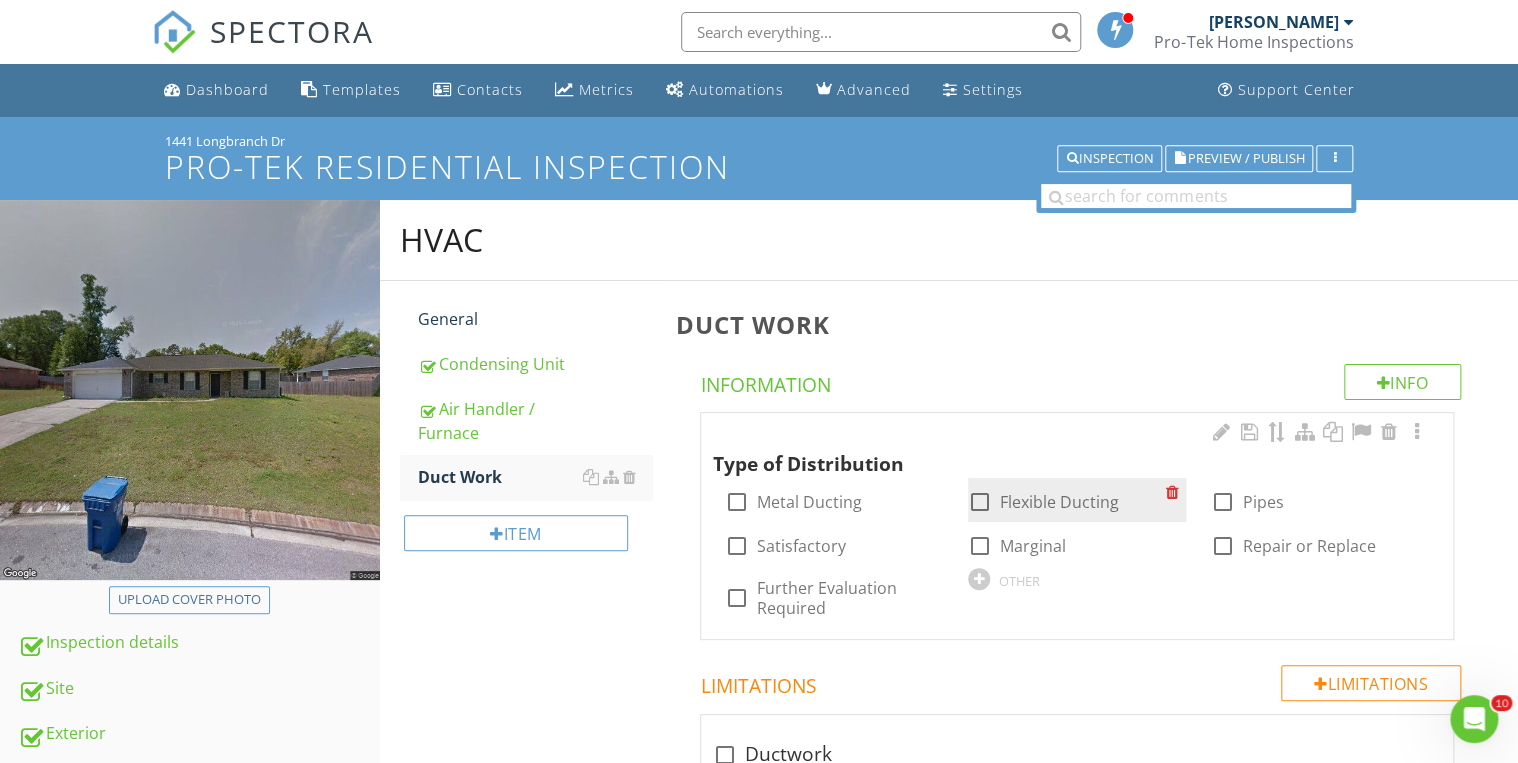 click at bounding box center [980, 502] 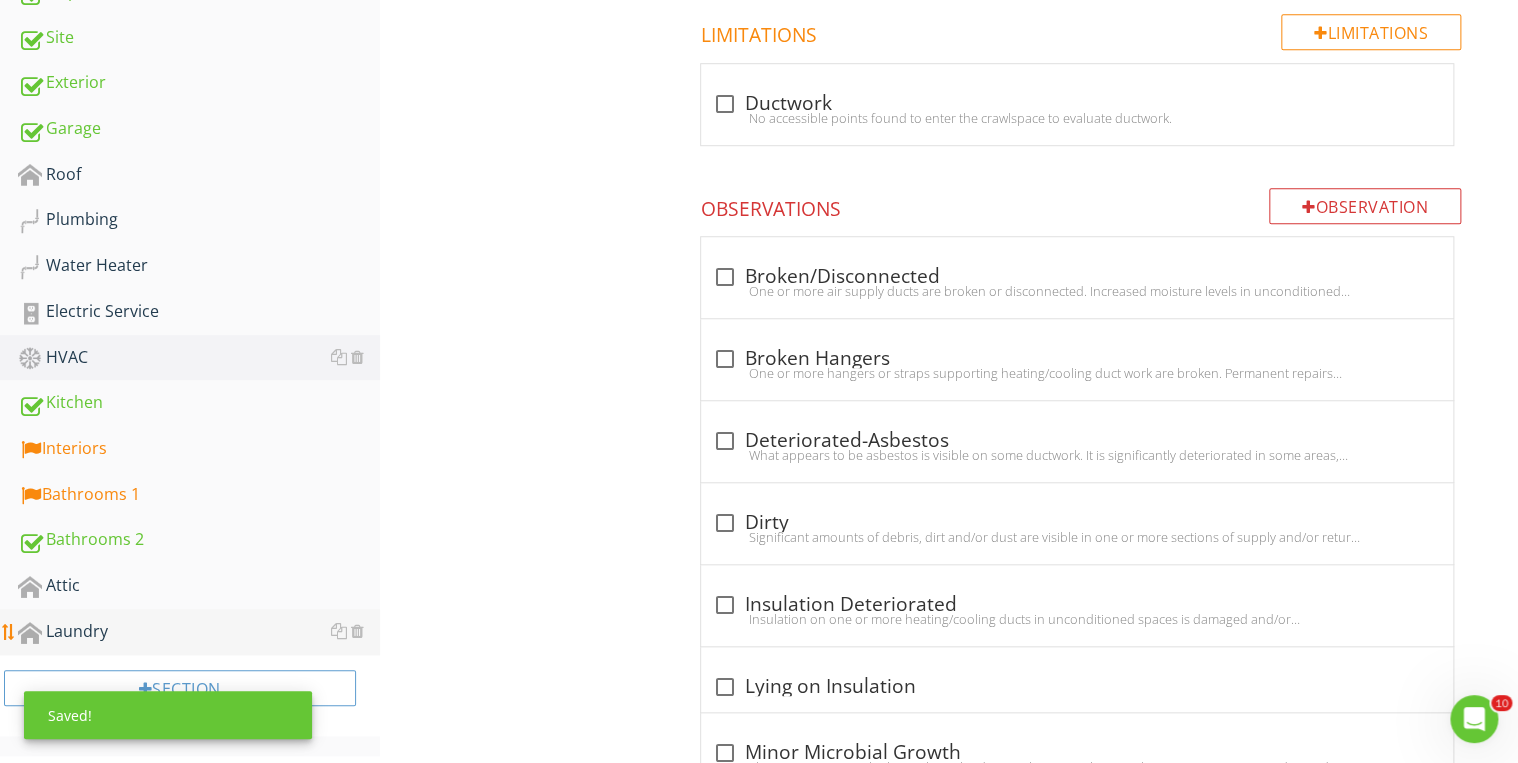 scroll, scrollTop: 720, scrollLeft: 0, axis: vertical 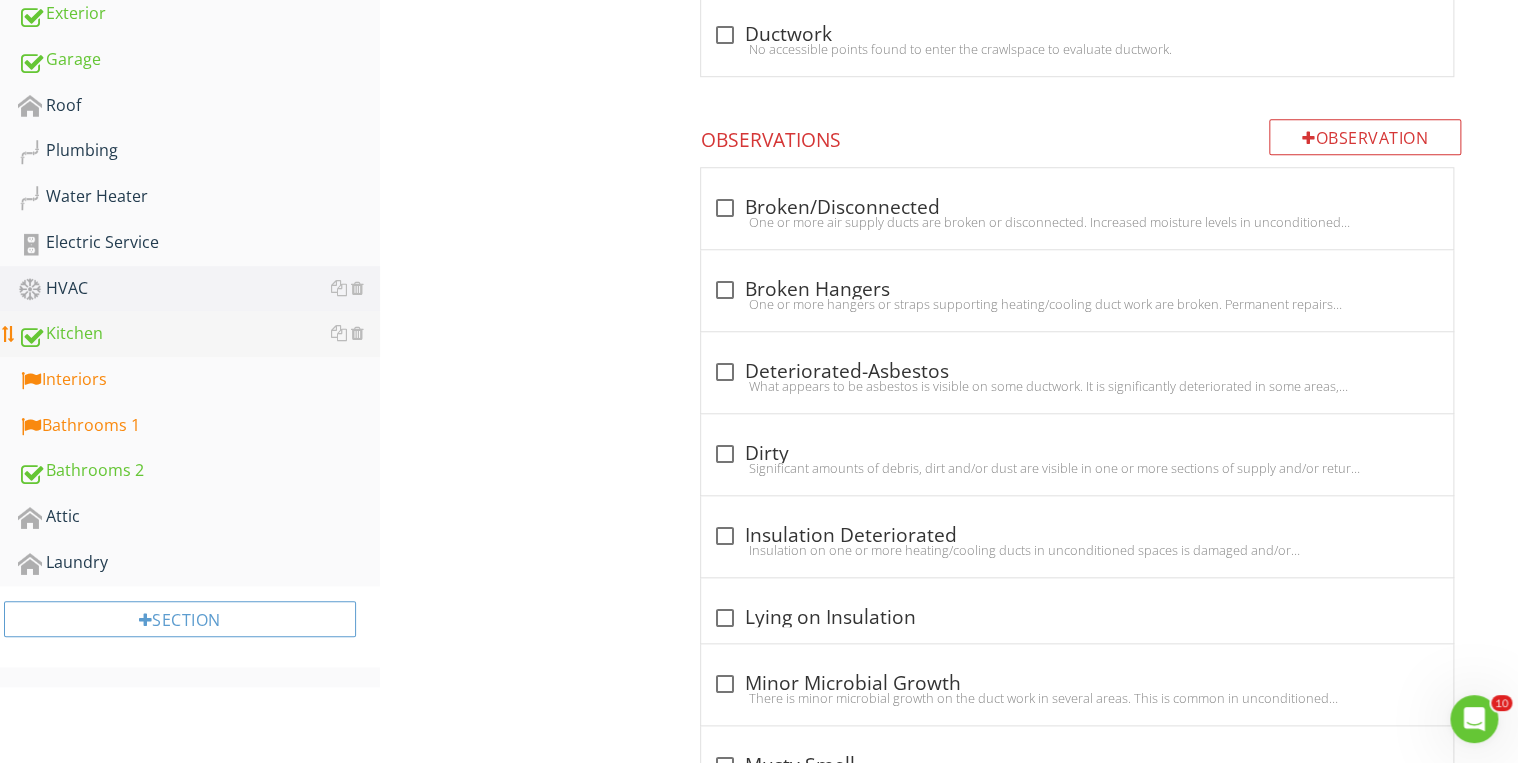 click on "Kitchen" at bounding box center [199, 334] 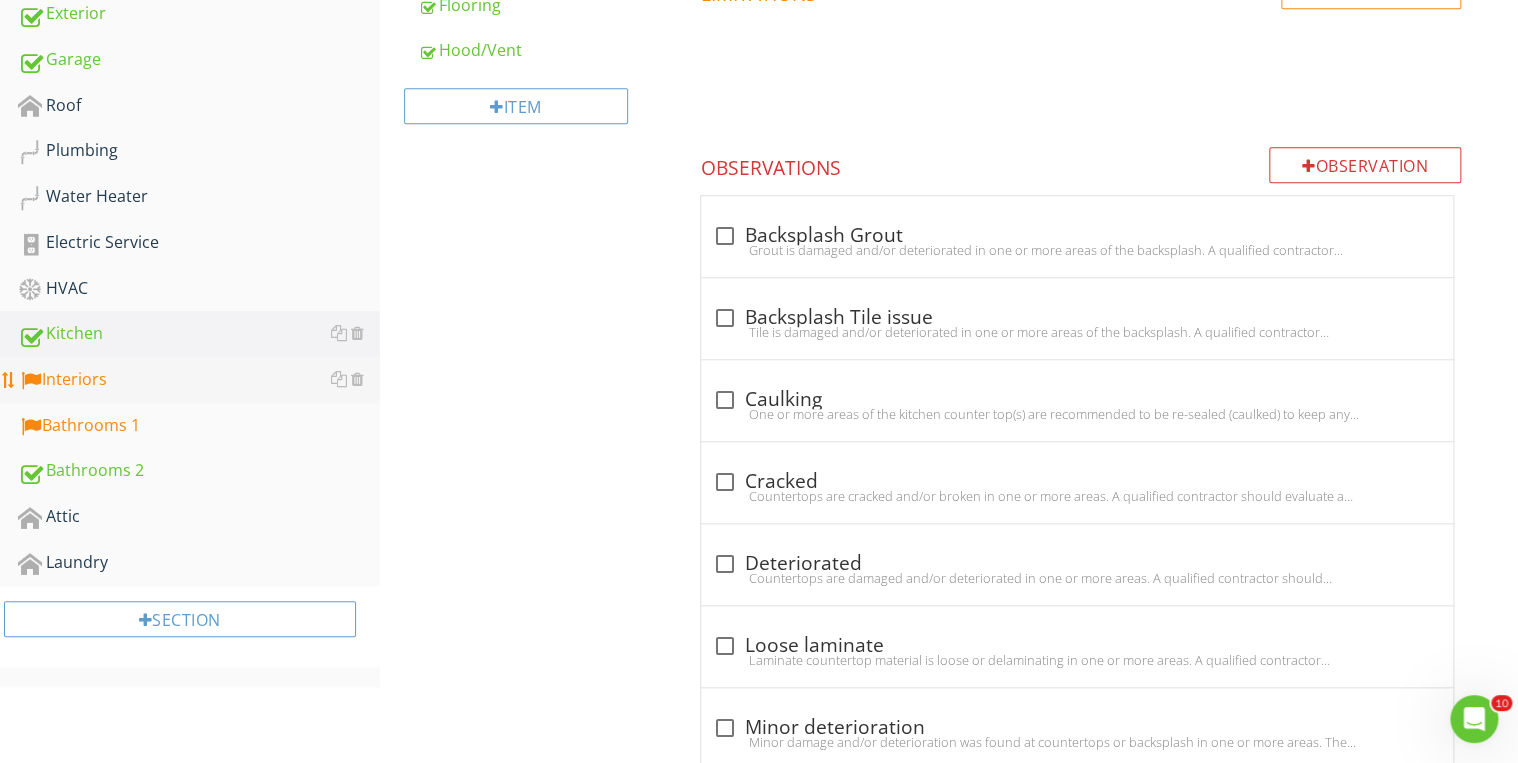 click on "Interiors" at bounding box center (199, 380) 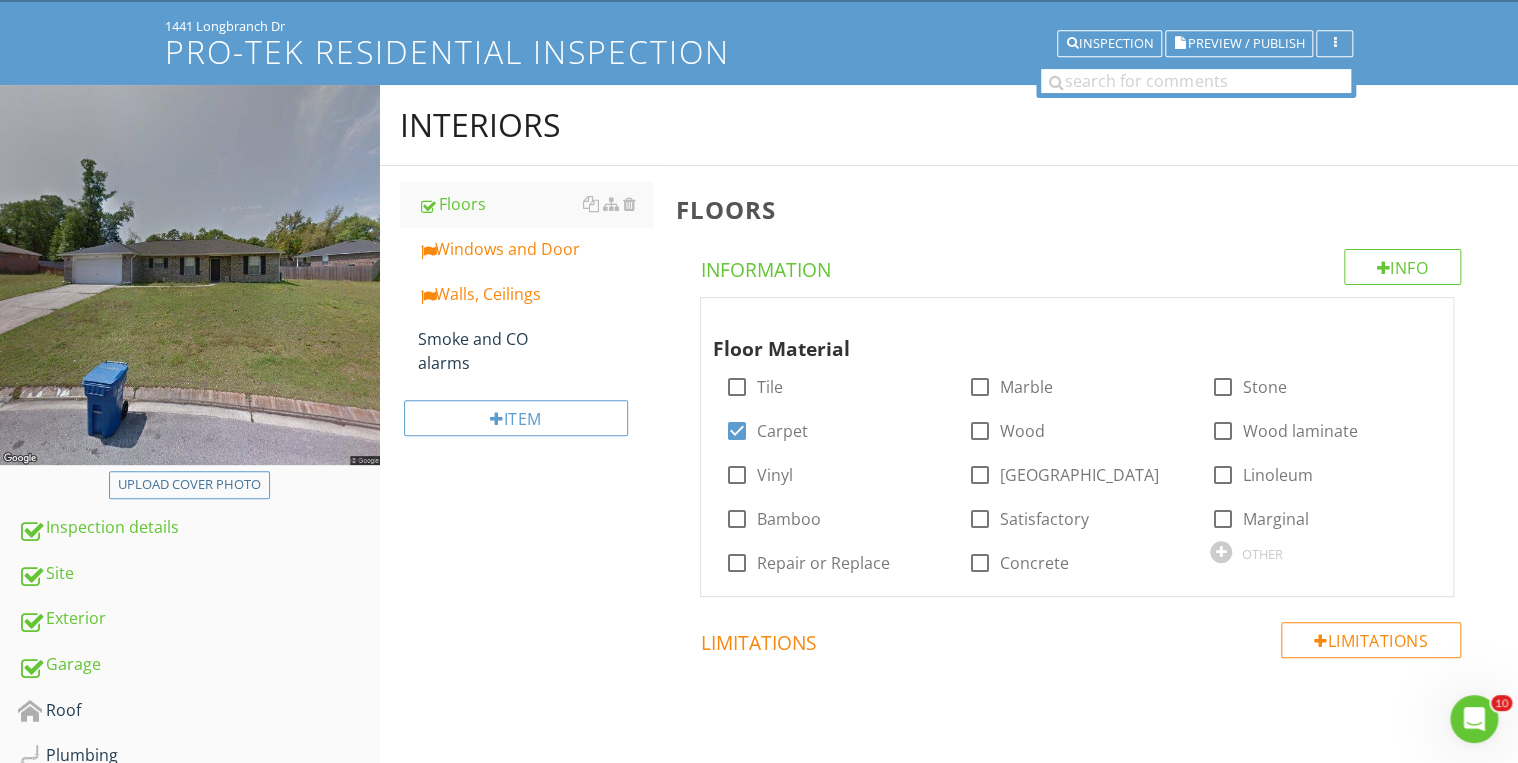 scroll, scrollTop: 80, scrollLeft: 0, axis: vertical 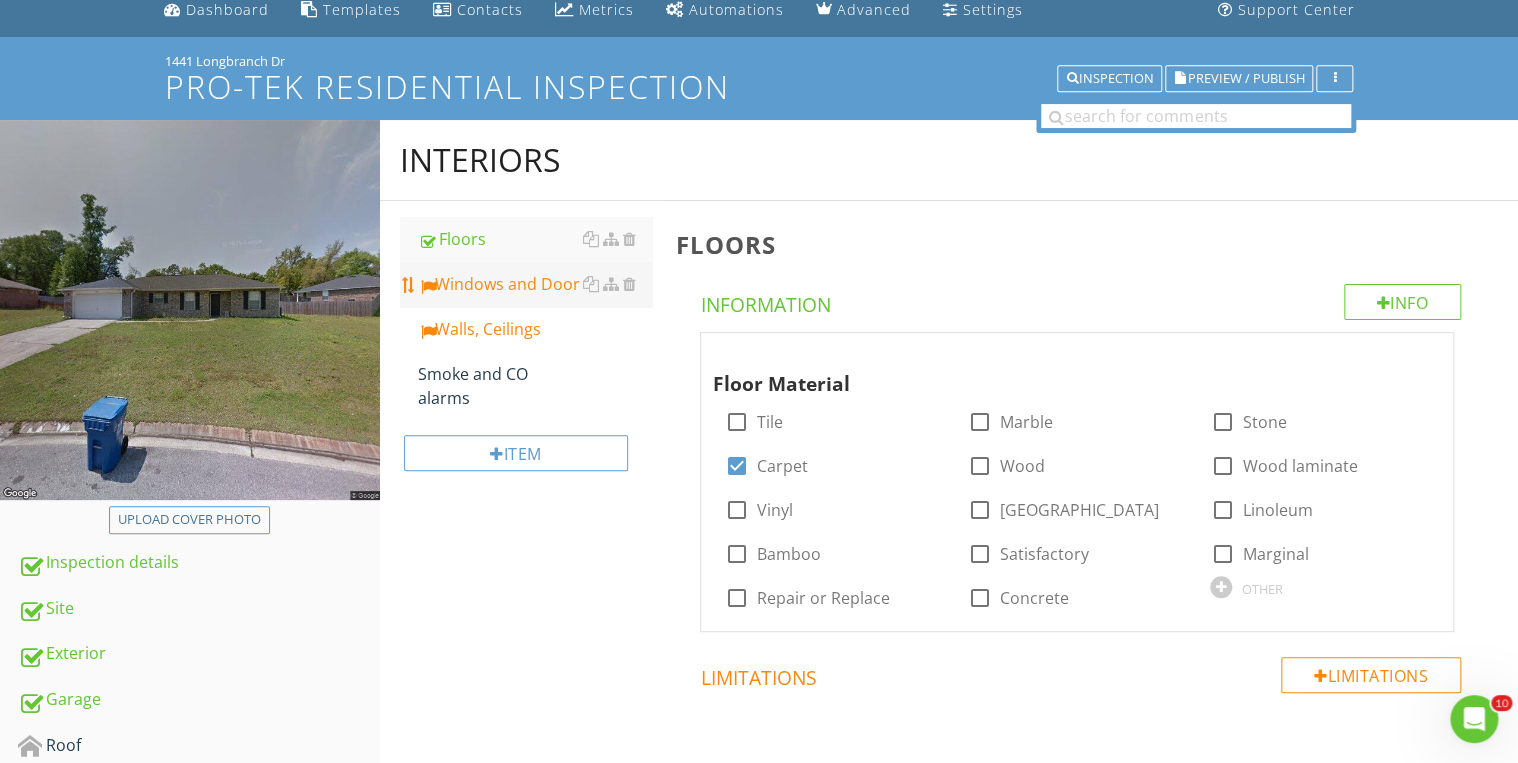 click on "Windows and Door" at bounding box center [535, 284] 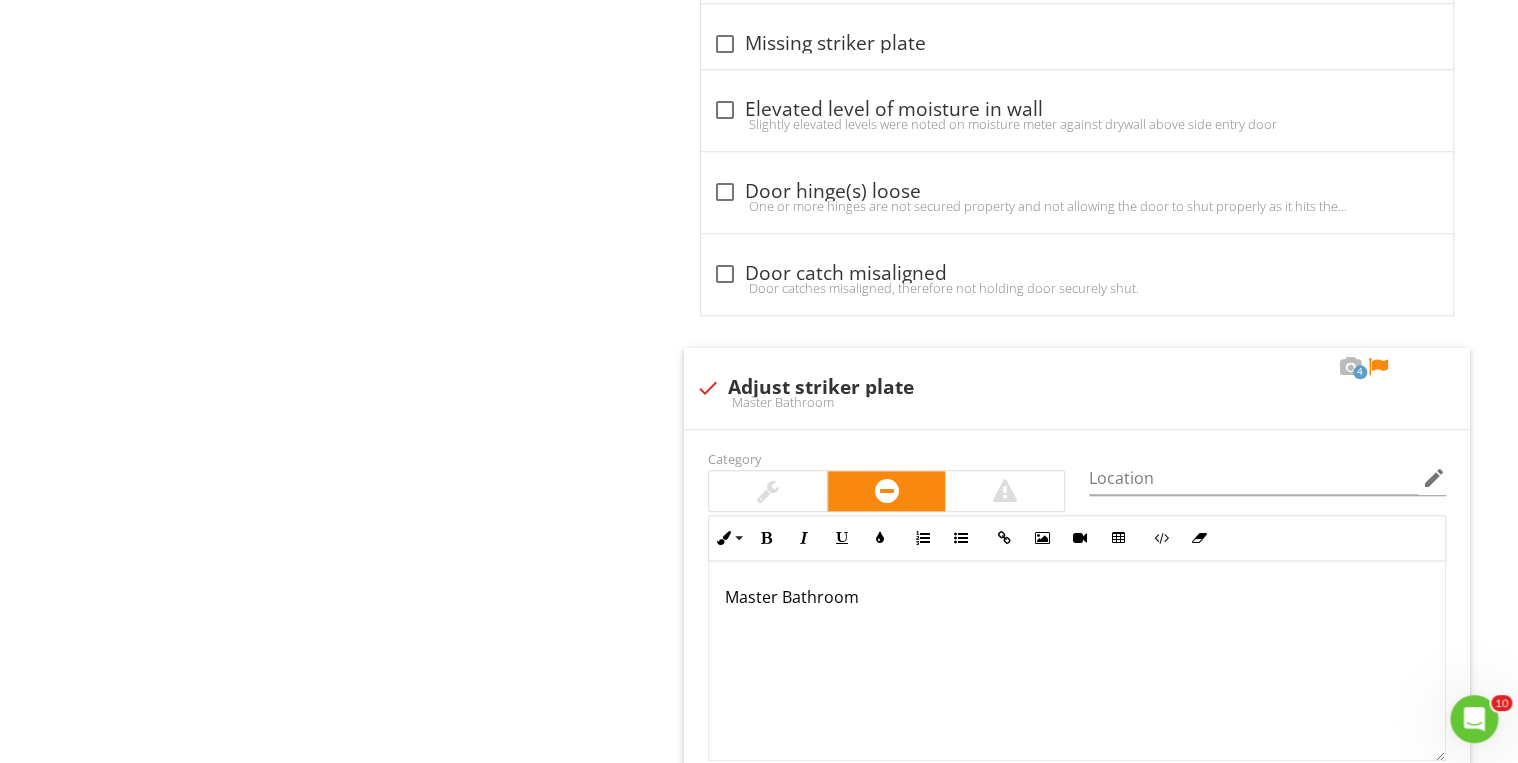 scroll, scrollTop: 8480, scrollLeft: 0, axis: vertical 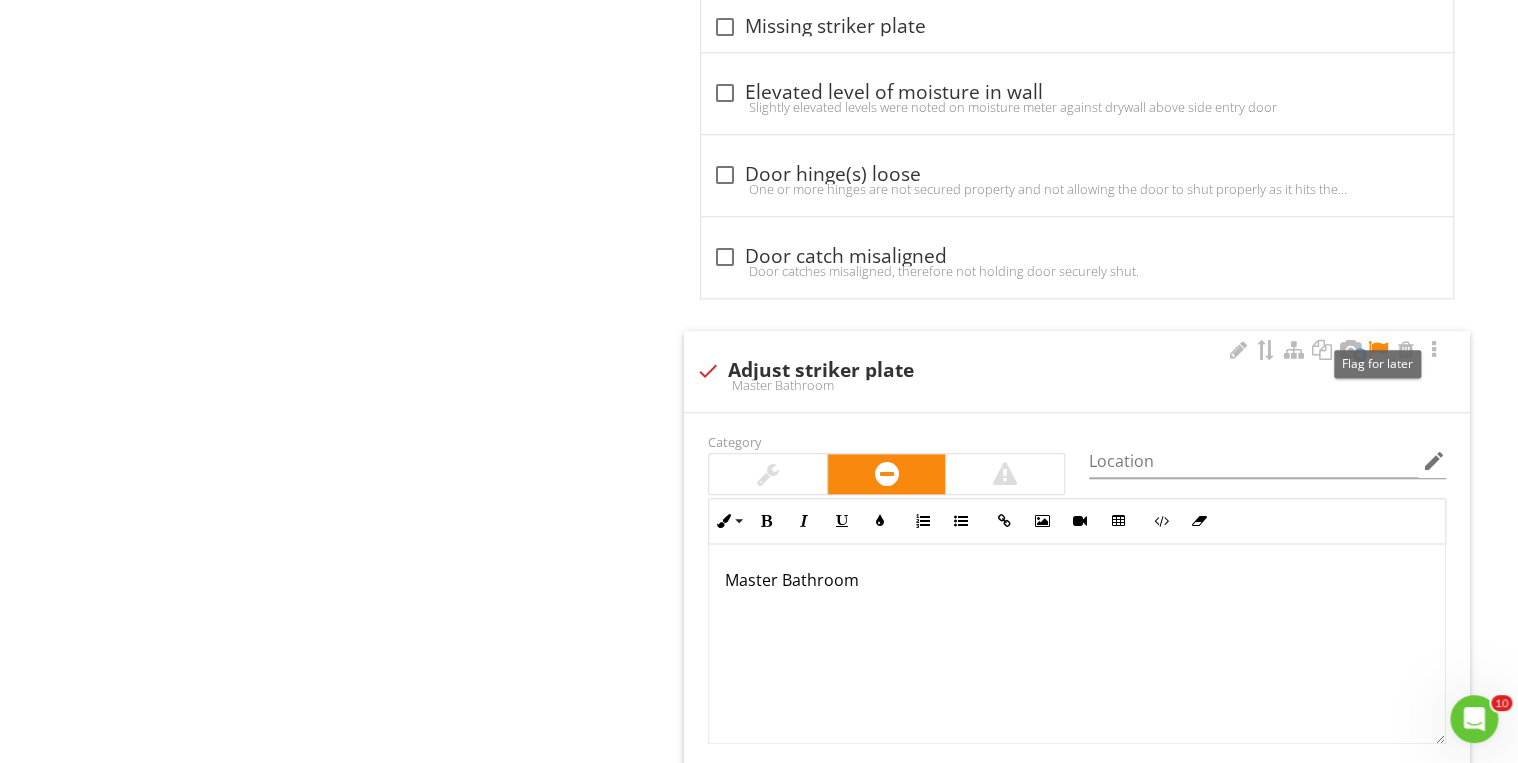click at bounding box center (1378, 350) 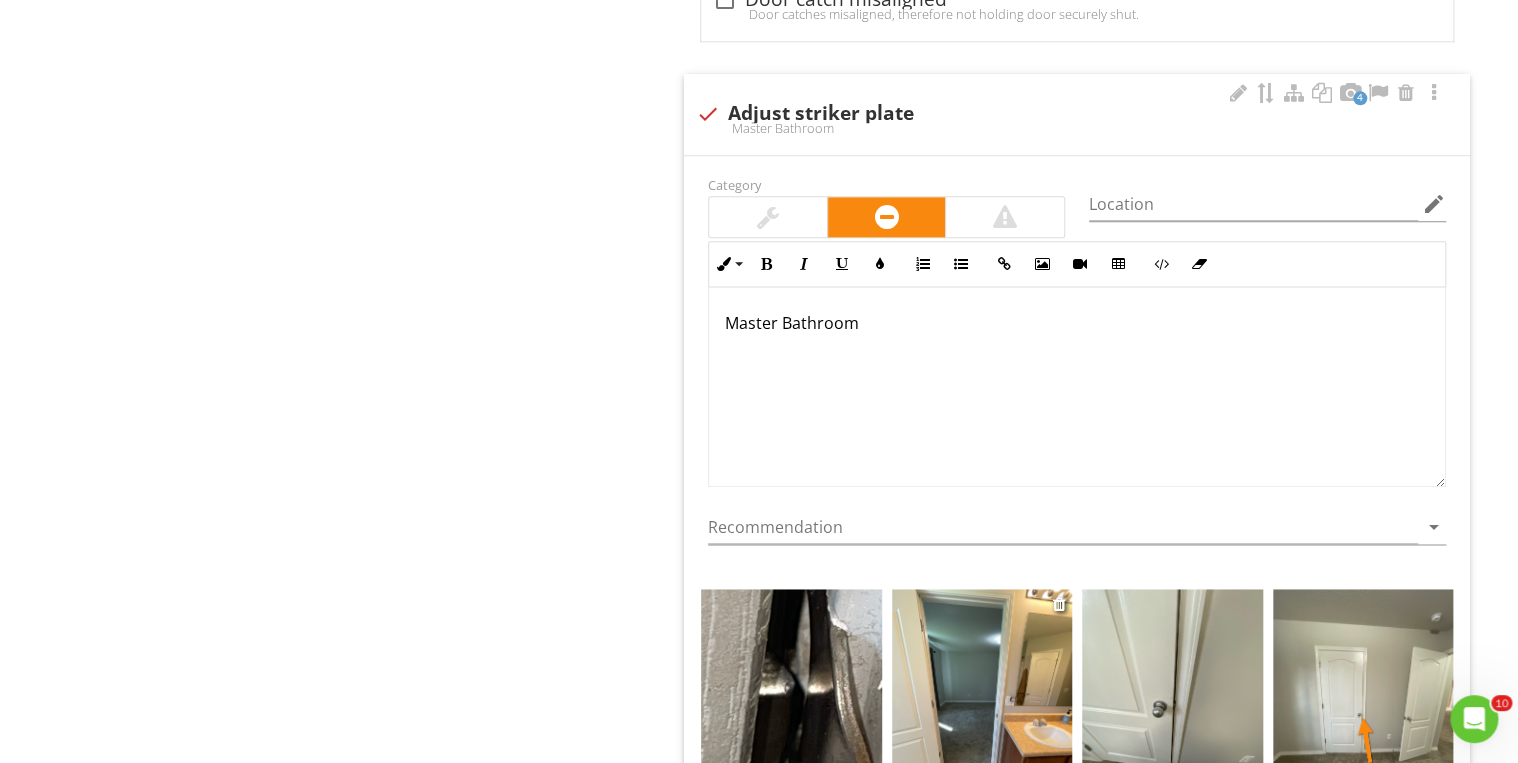 scroll, scrollTop: 8640, scrollLeft: 0, axis: vertical 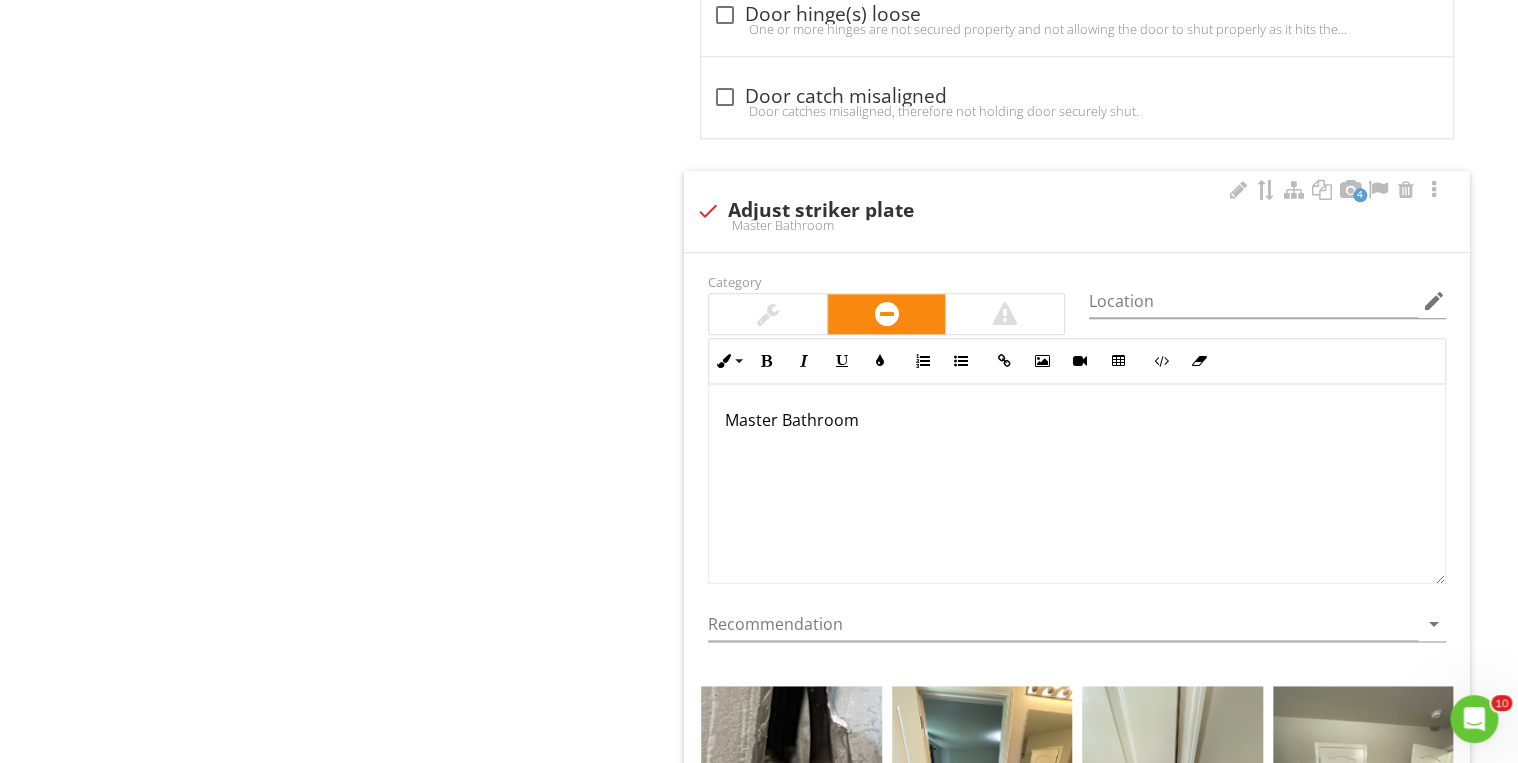 click on "Master Bathroom" at bounding box center [1077, 420] 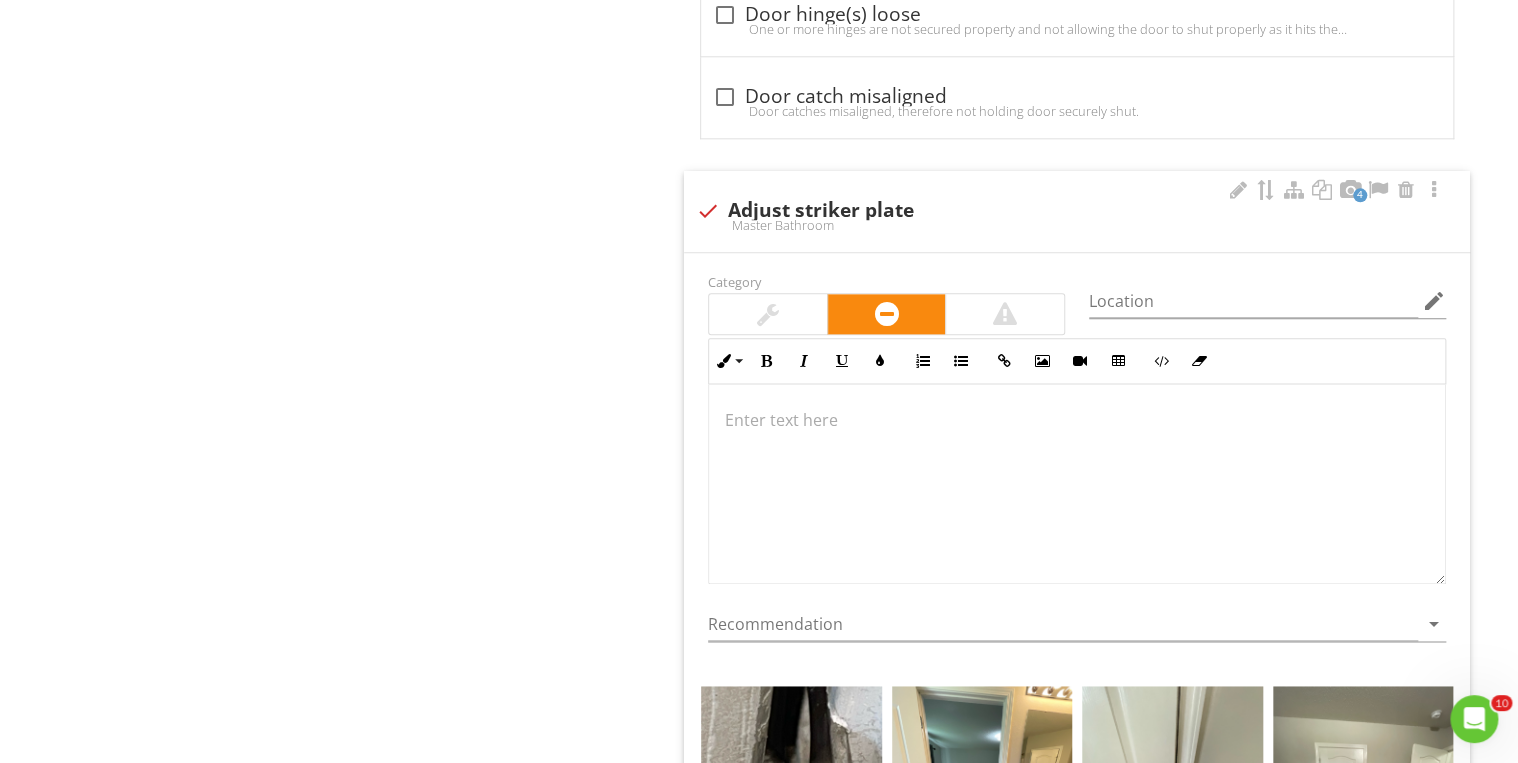 scroll, scrollTop: 8624, scrollLeft: 0, axis: vertical 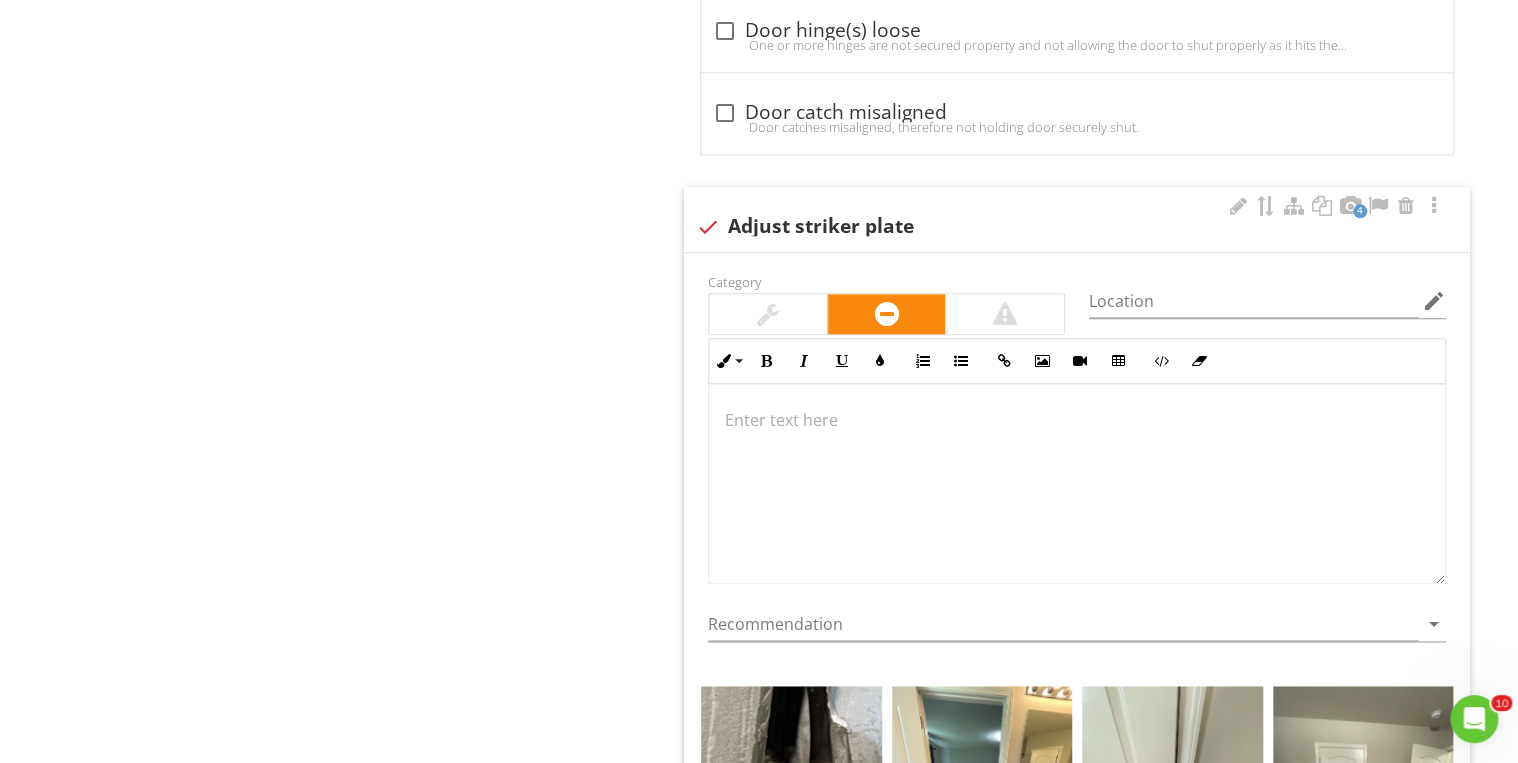 type 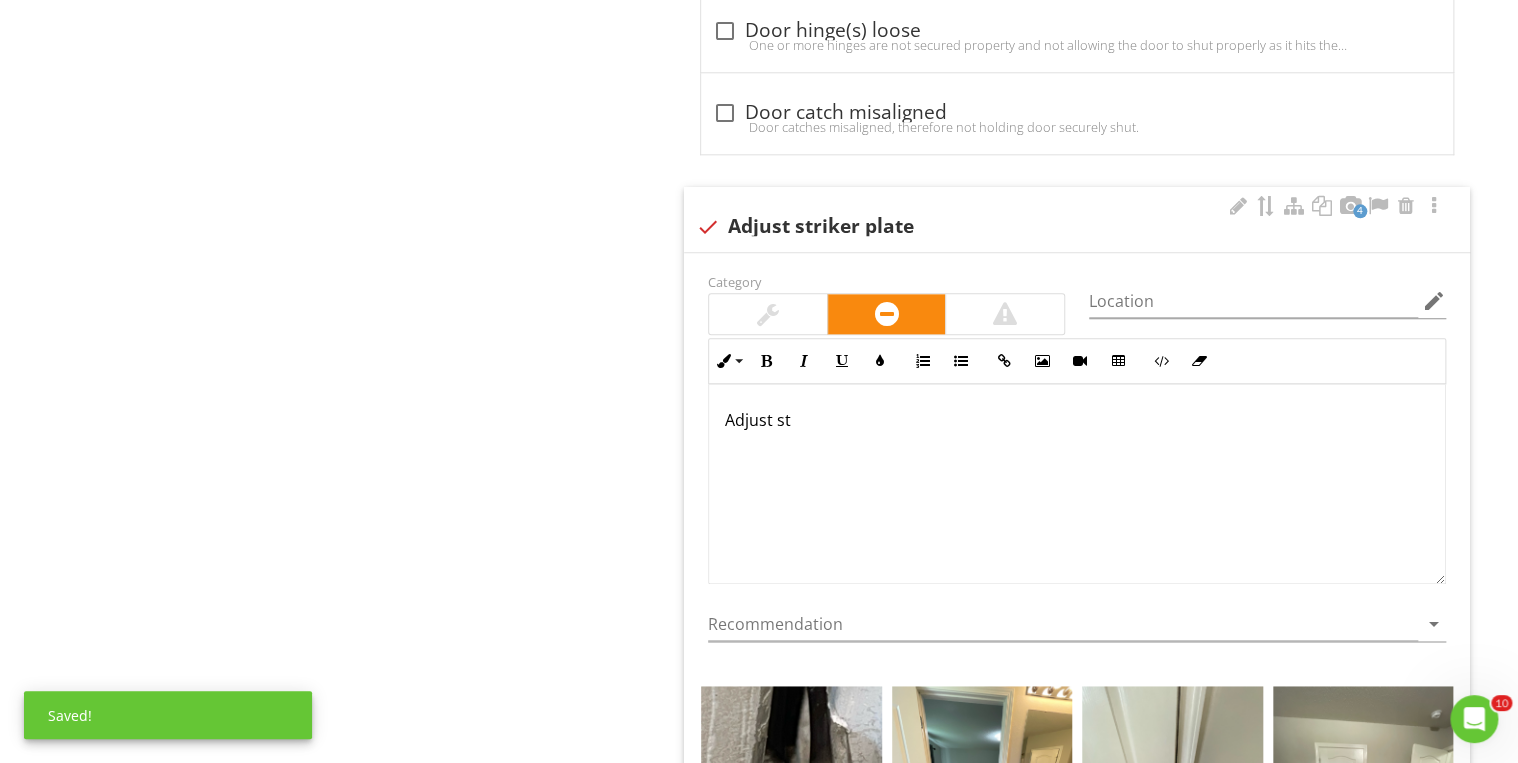 scroll, scrollTop: 8640, scrollLeft: 0, axis: vertical 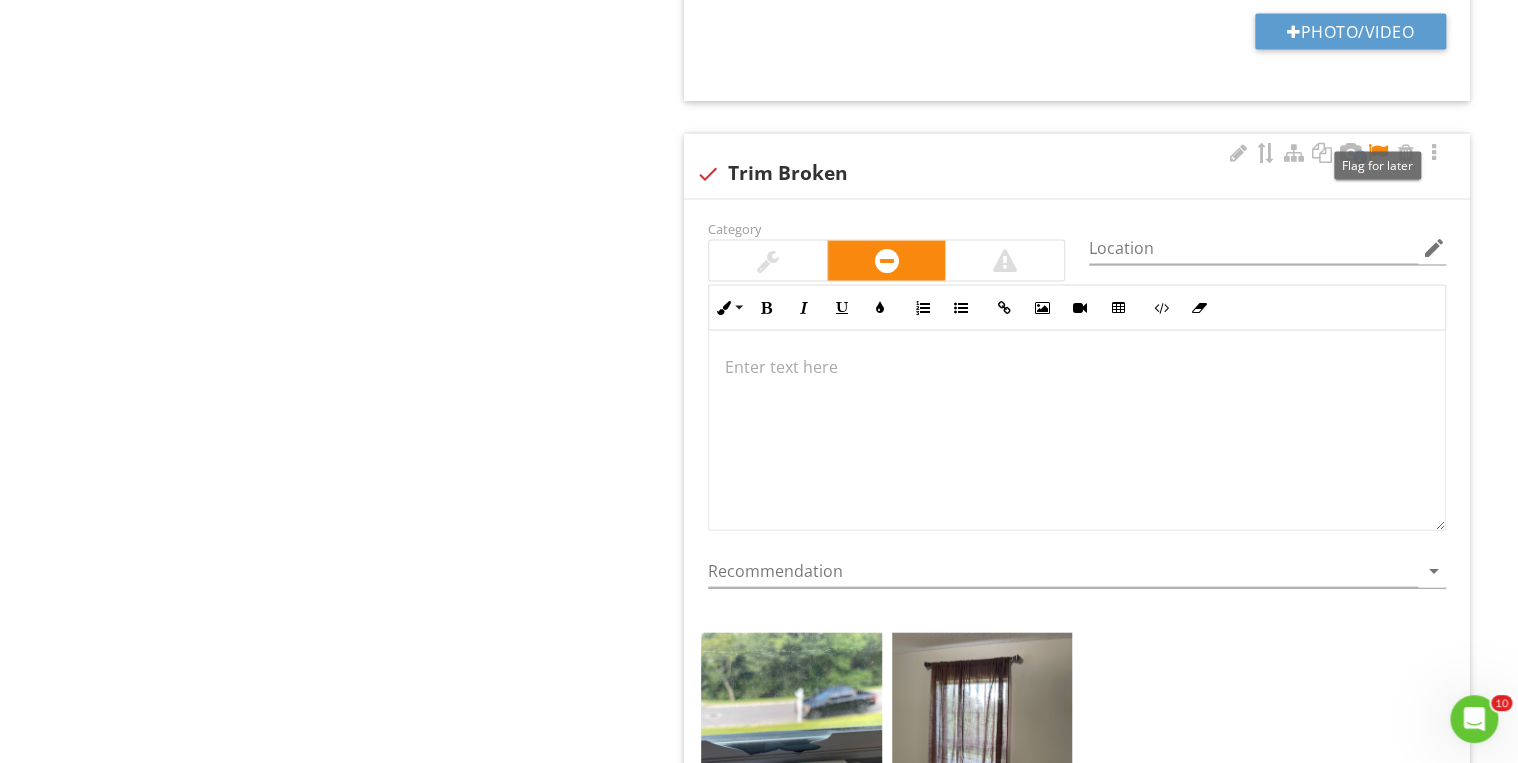 click at bounding box center [1378, 153] 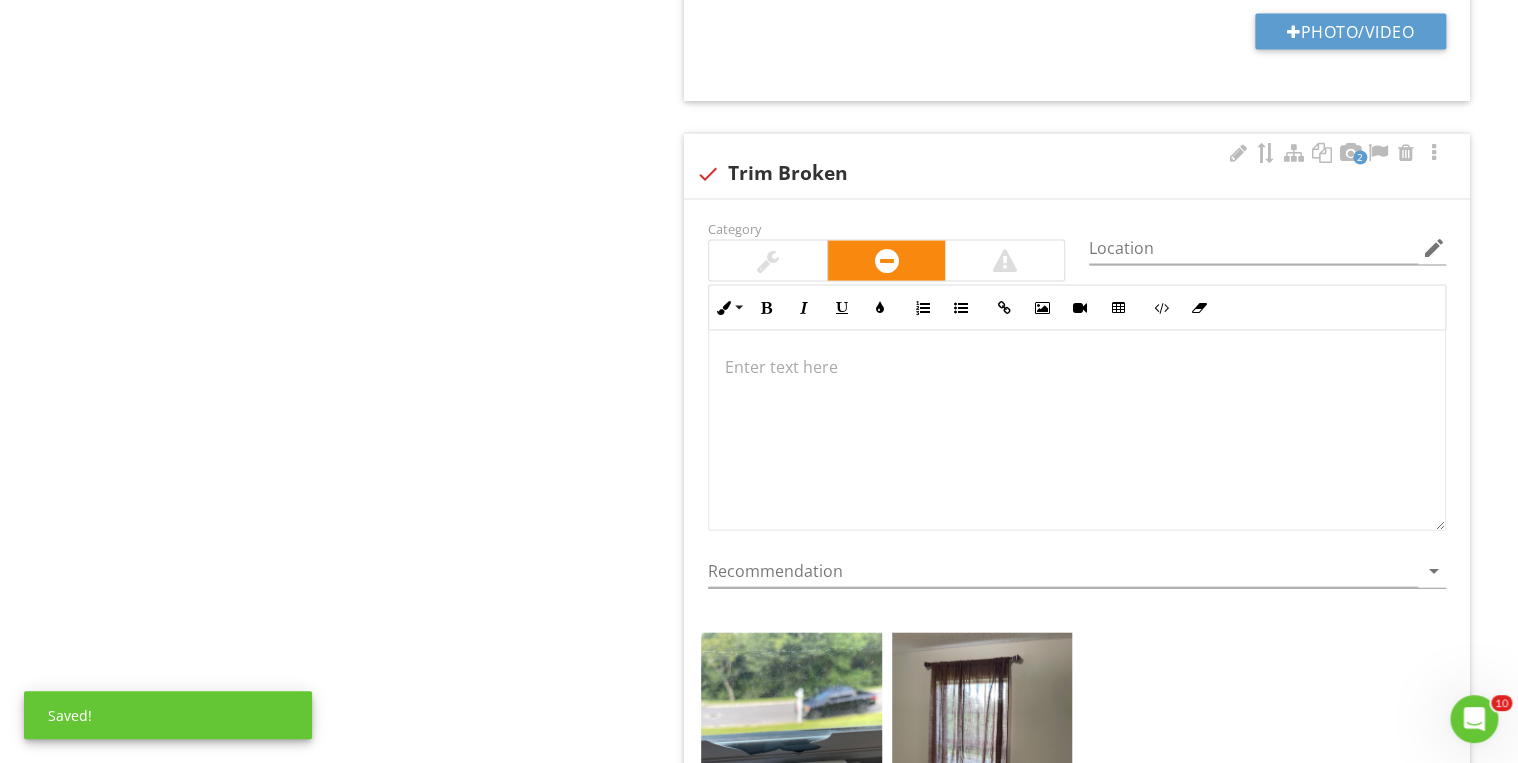 scroll, scrollTop: 0, scrollLeft: 0, axis: both 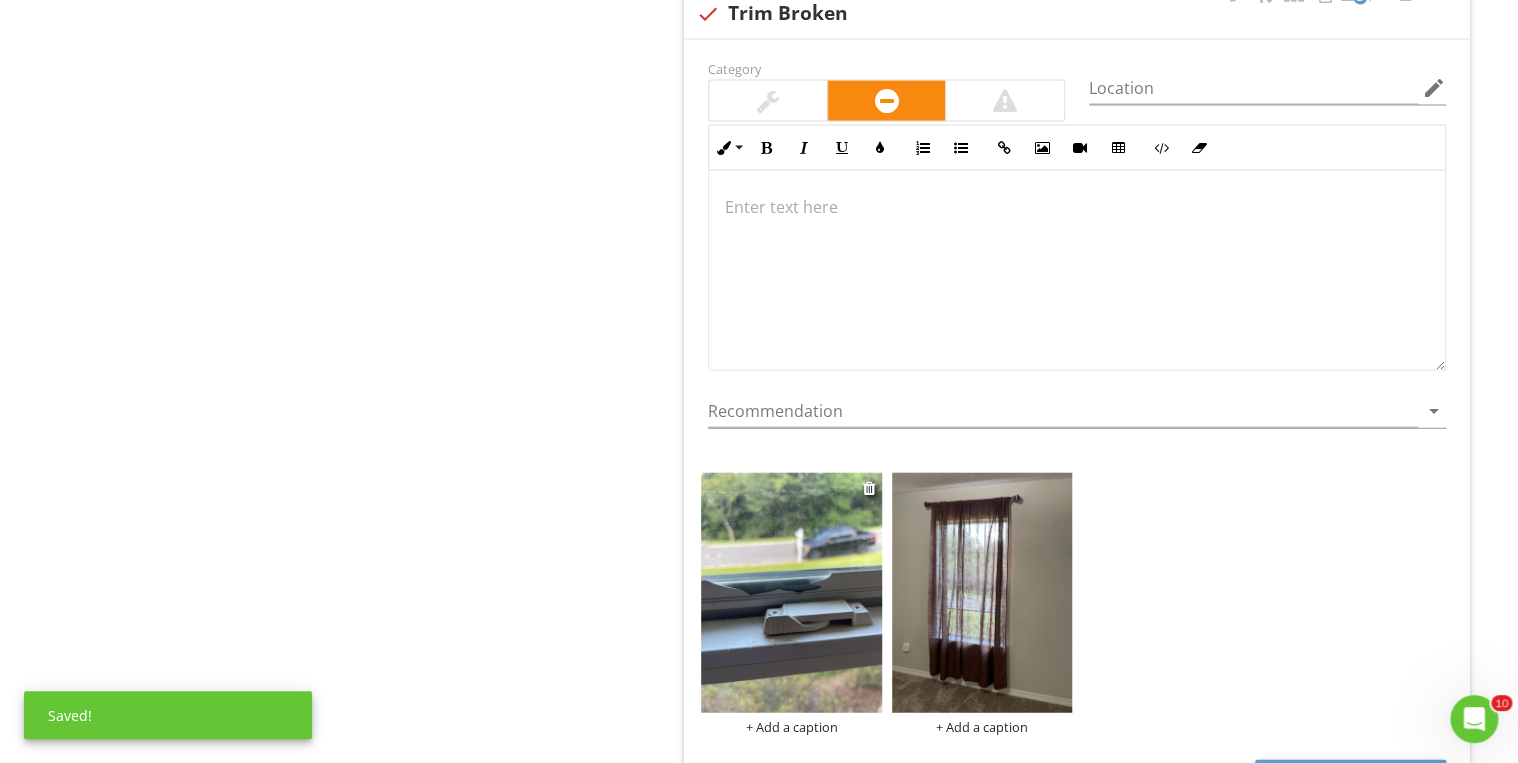 click at bounding box center (791, 593) 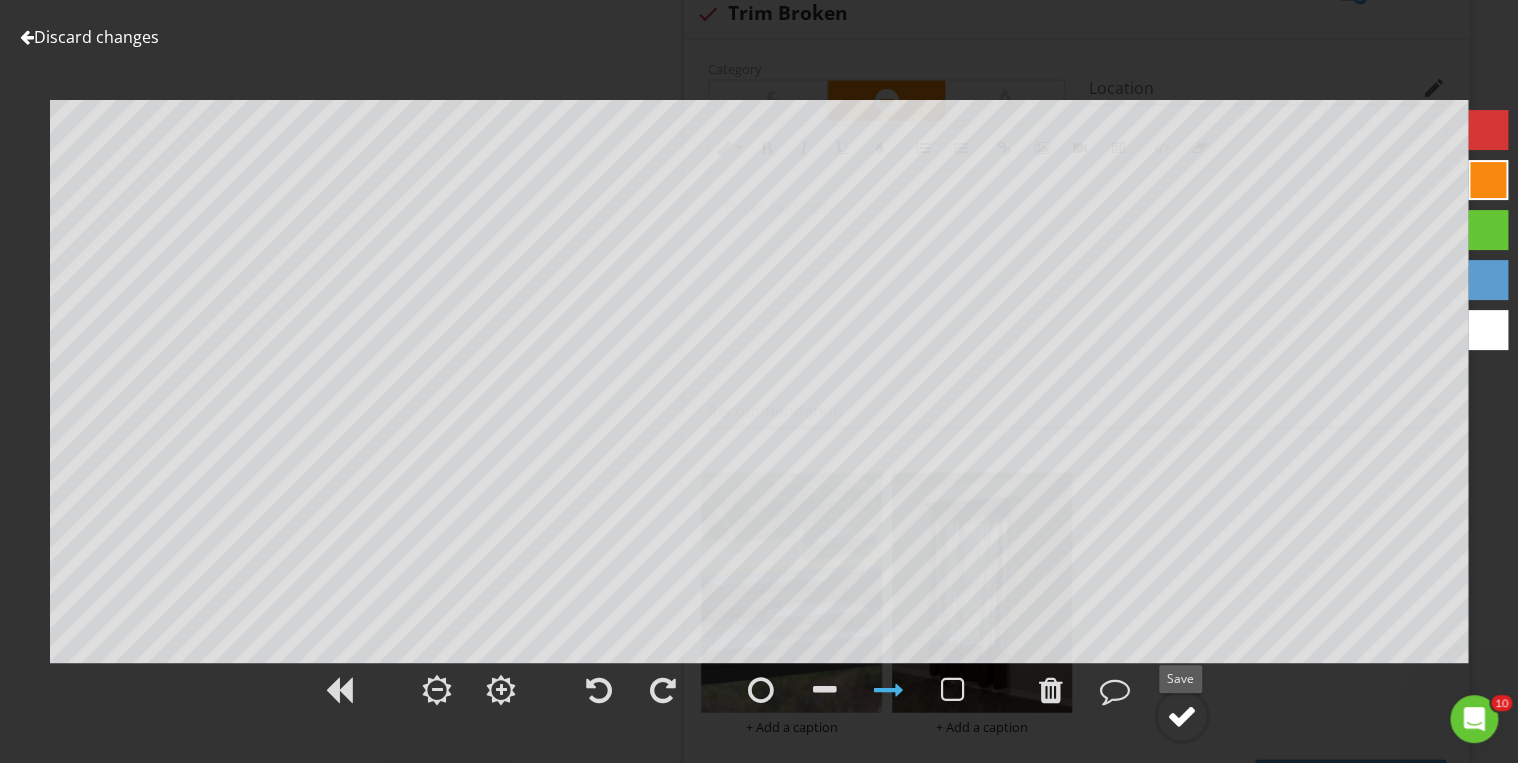 click at bounding box center (1182, 716) 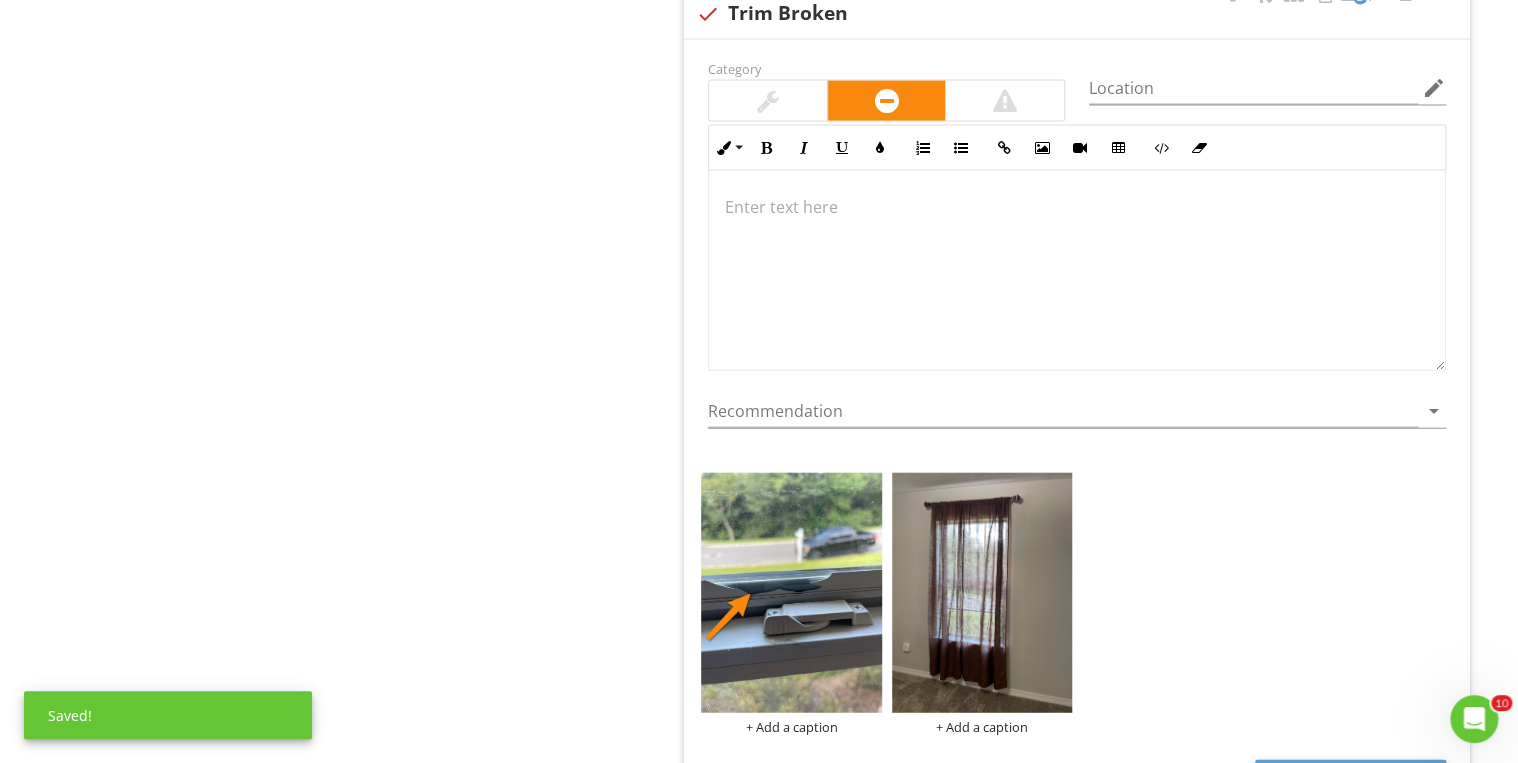 click at bounding box center [1077, 271] 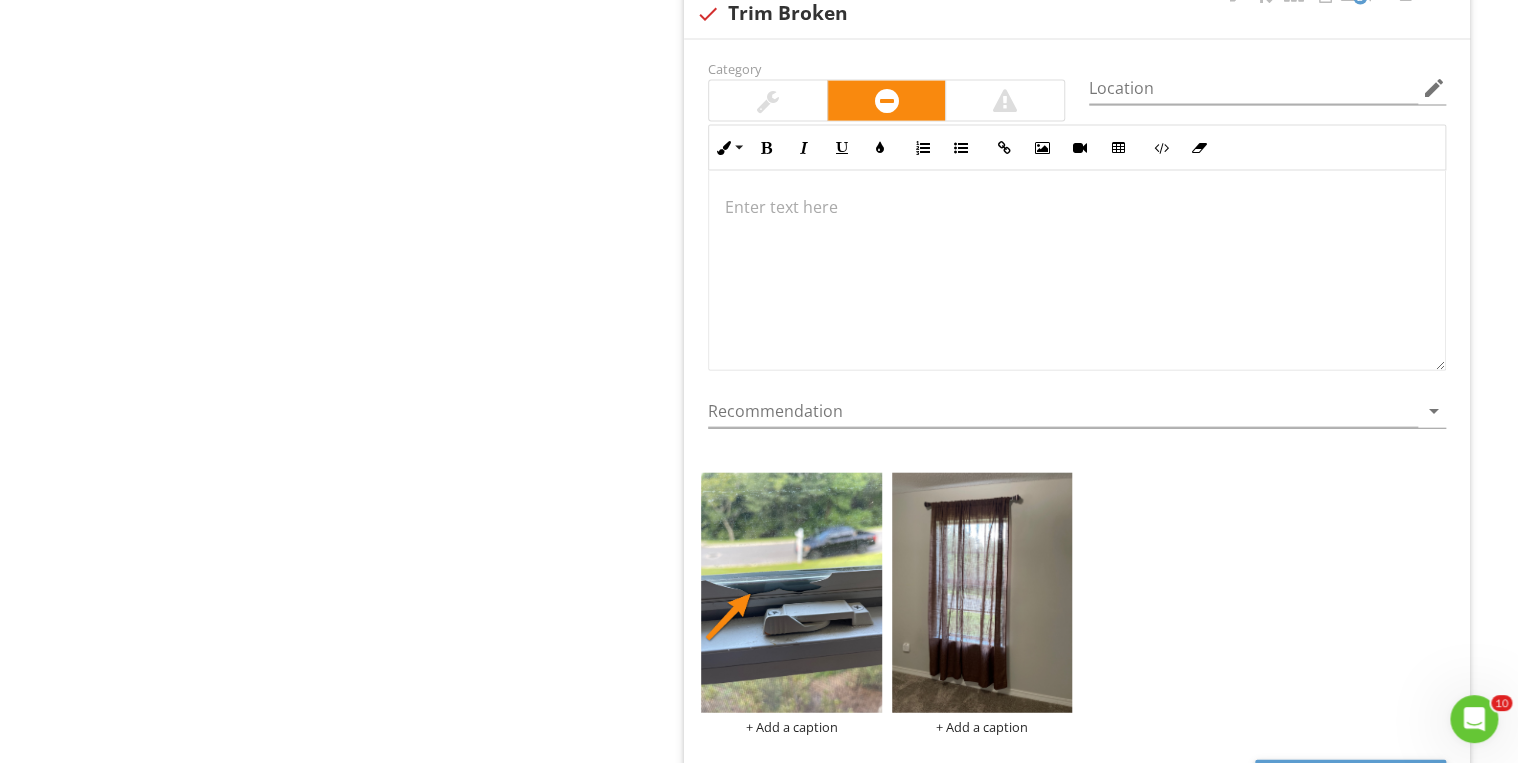 type 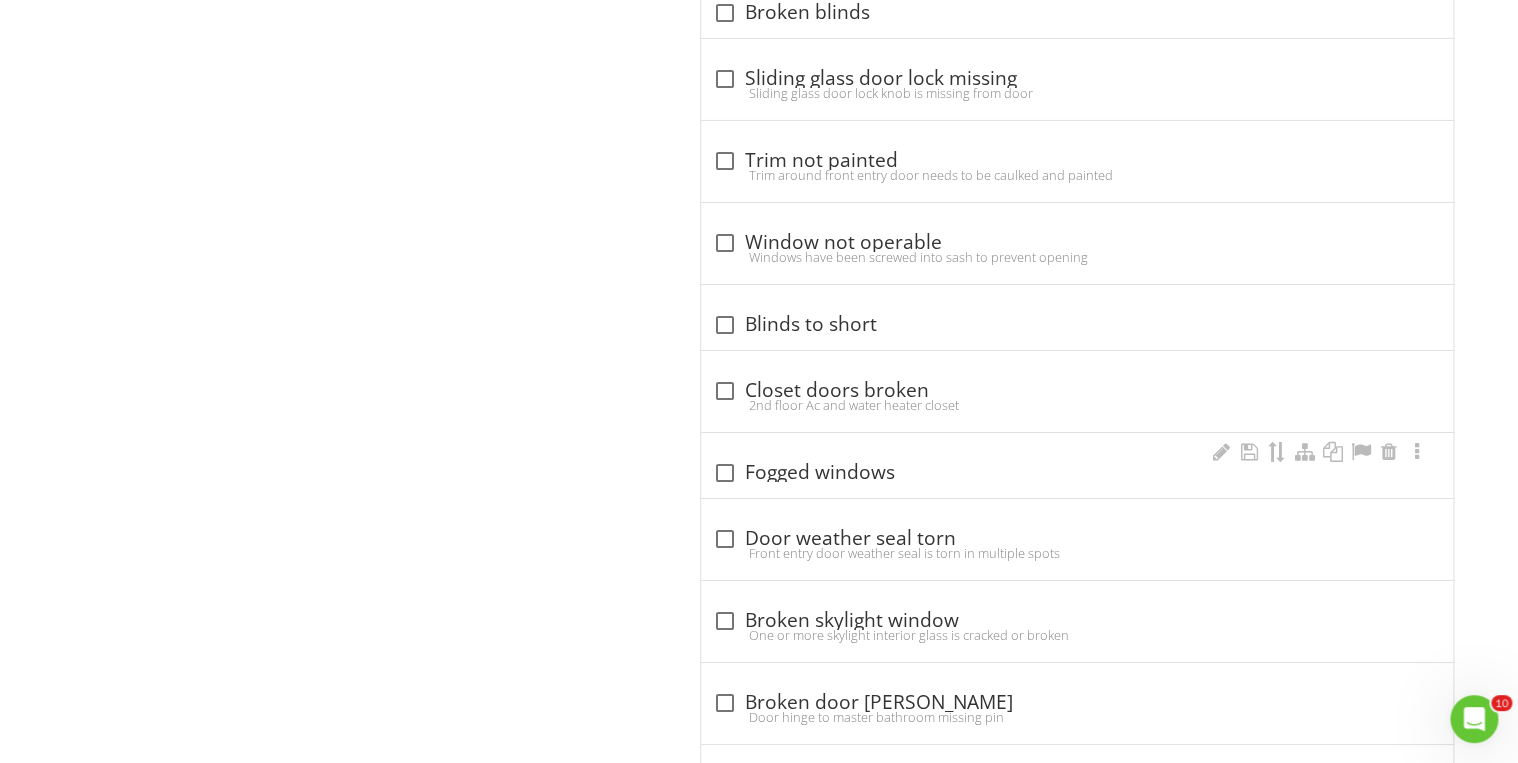 scroll, scrollTop: 7200, scrollLeft: 0, axis: vertical 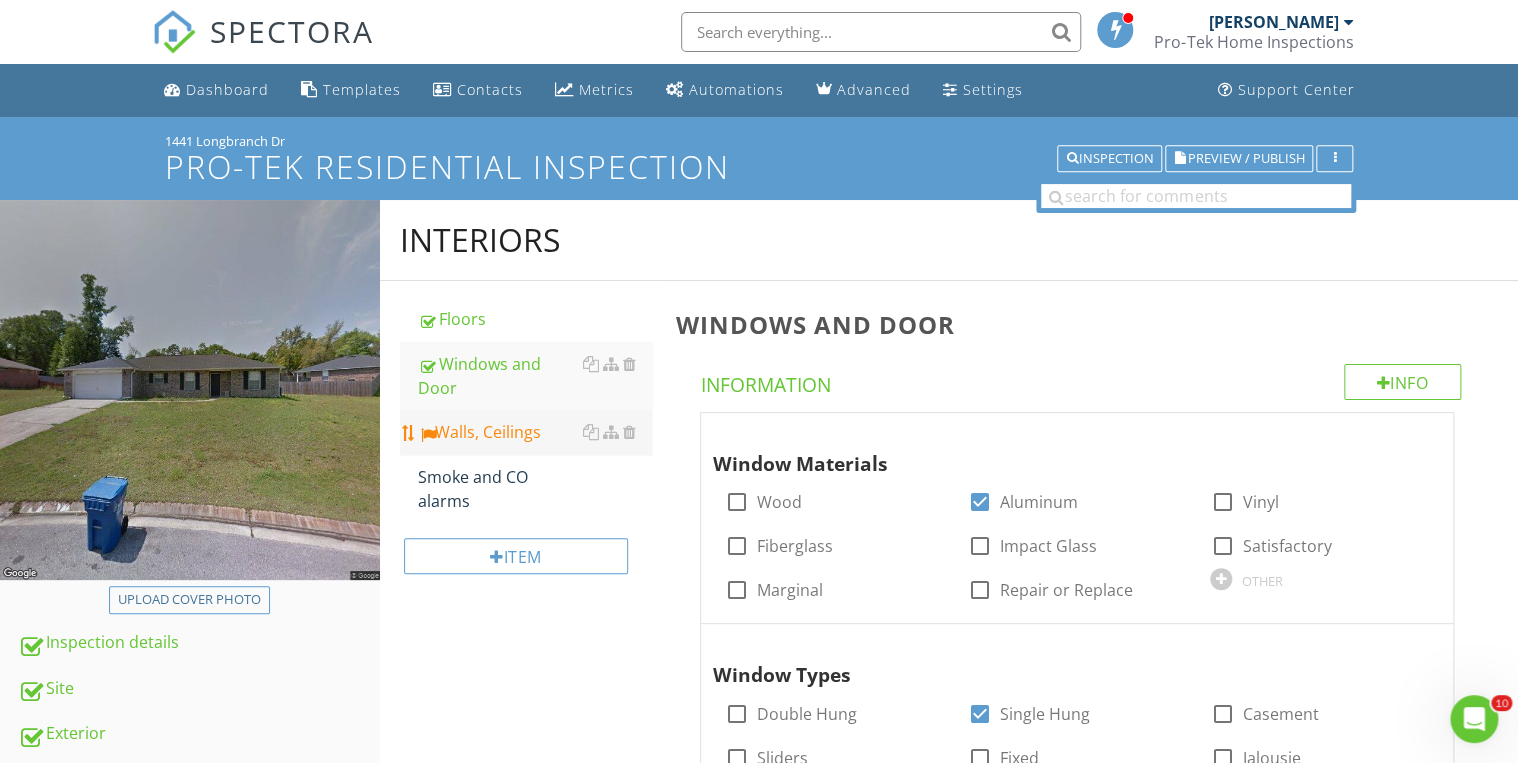 click on "Walls, Ceilings" at bounding box center [535, 432] 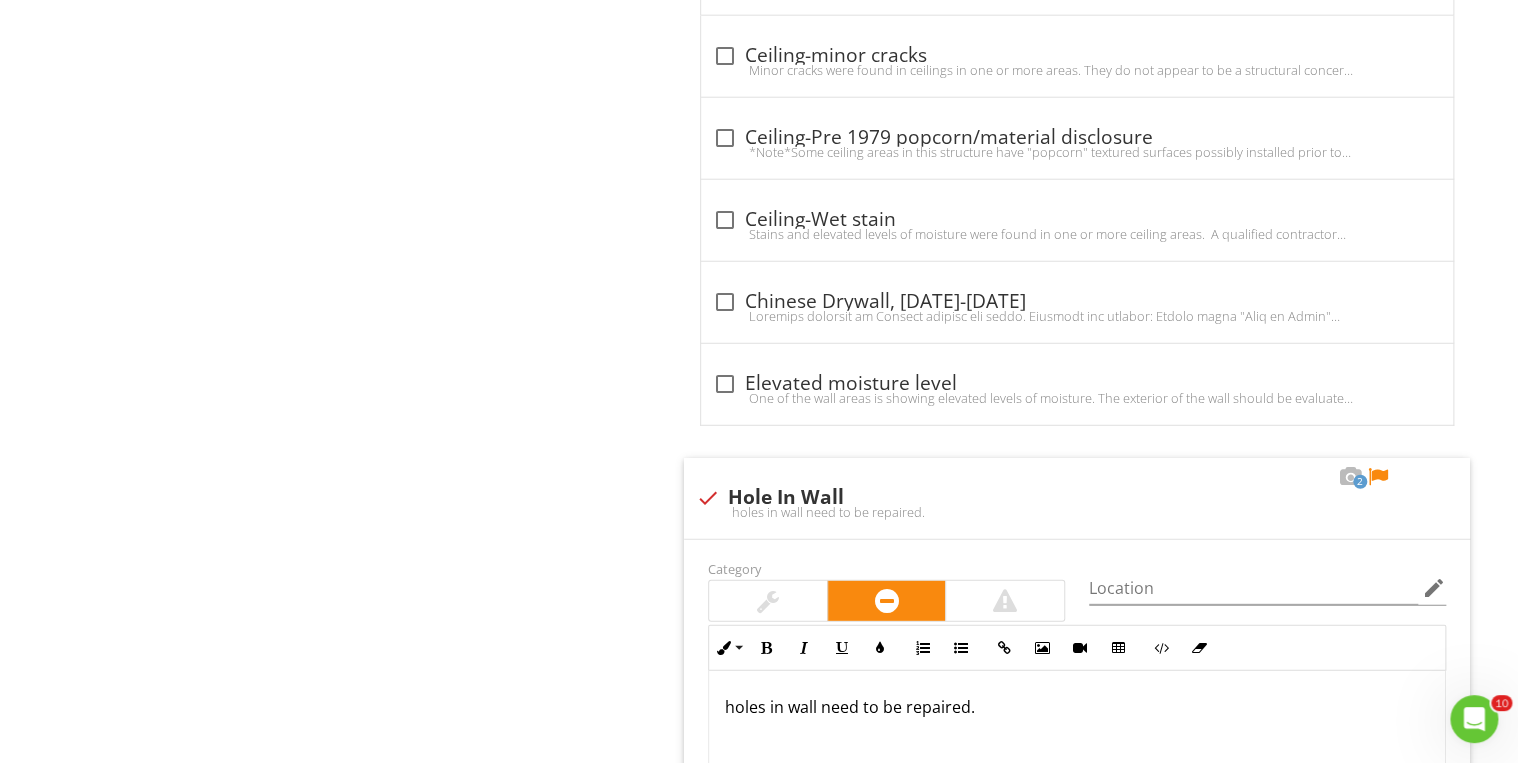 scroll, scrollTop: 2560, scrollLeft: 0, axis: vertical 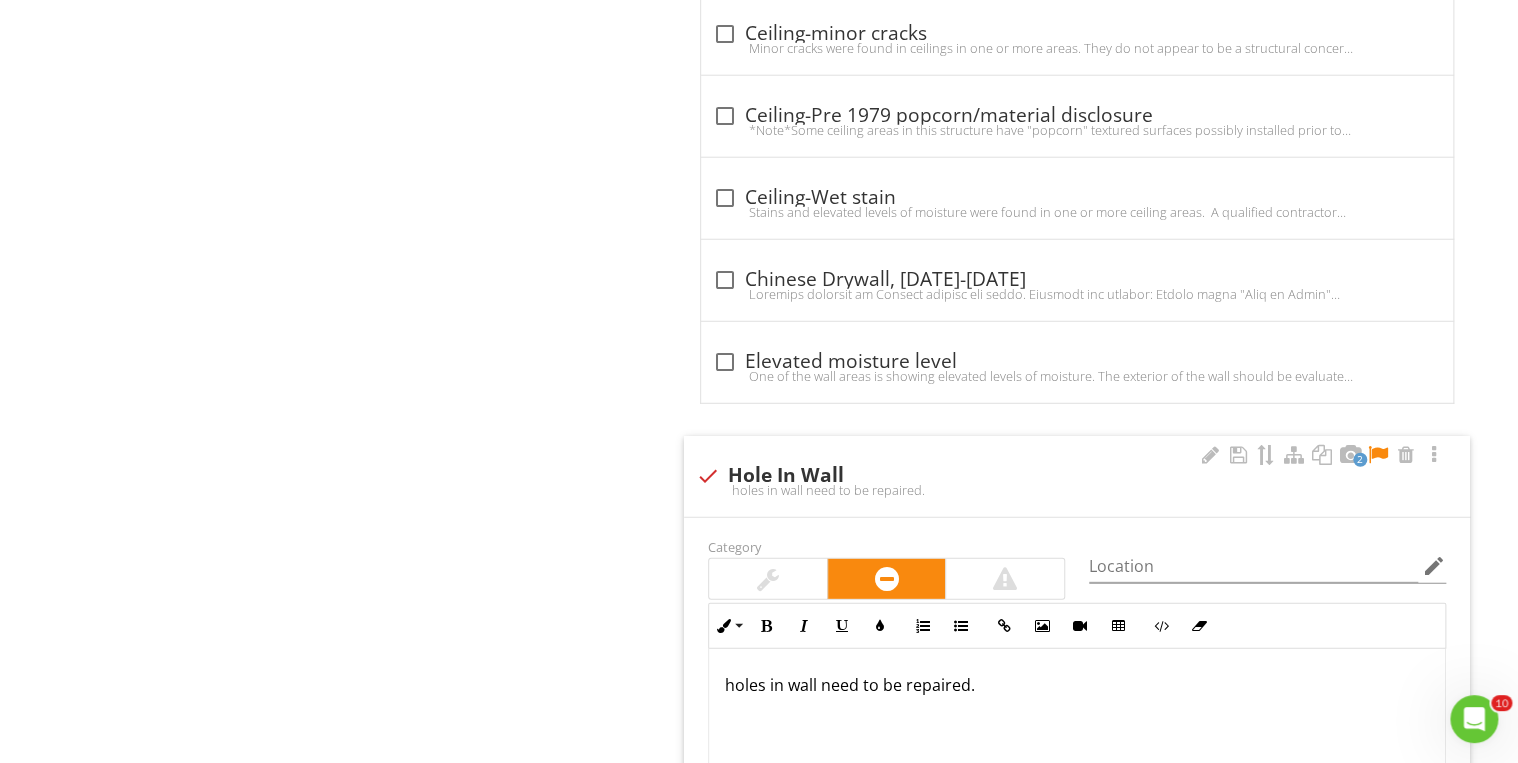 click at bounding box center (1378, 455) 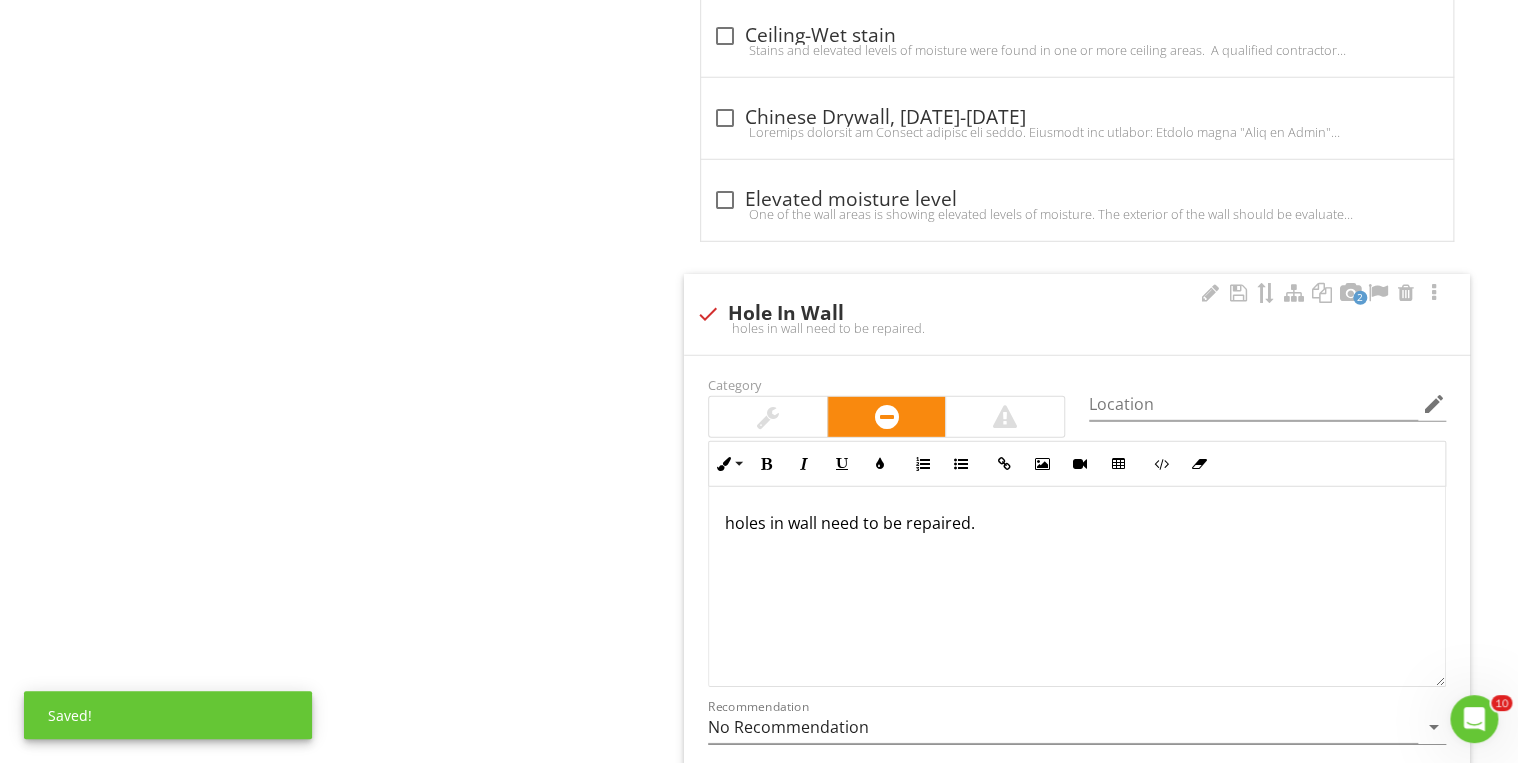 scroll, scrollTop: 2560, scrollLeft: 0, axis: vertical 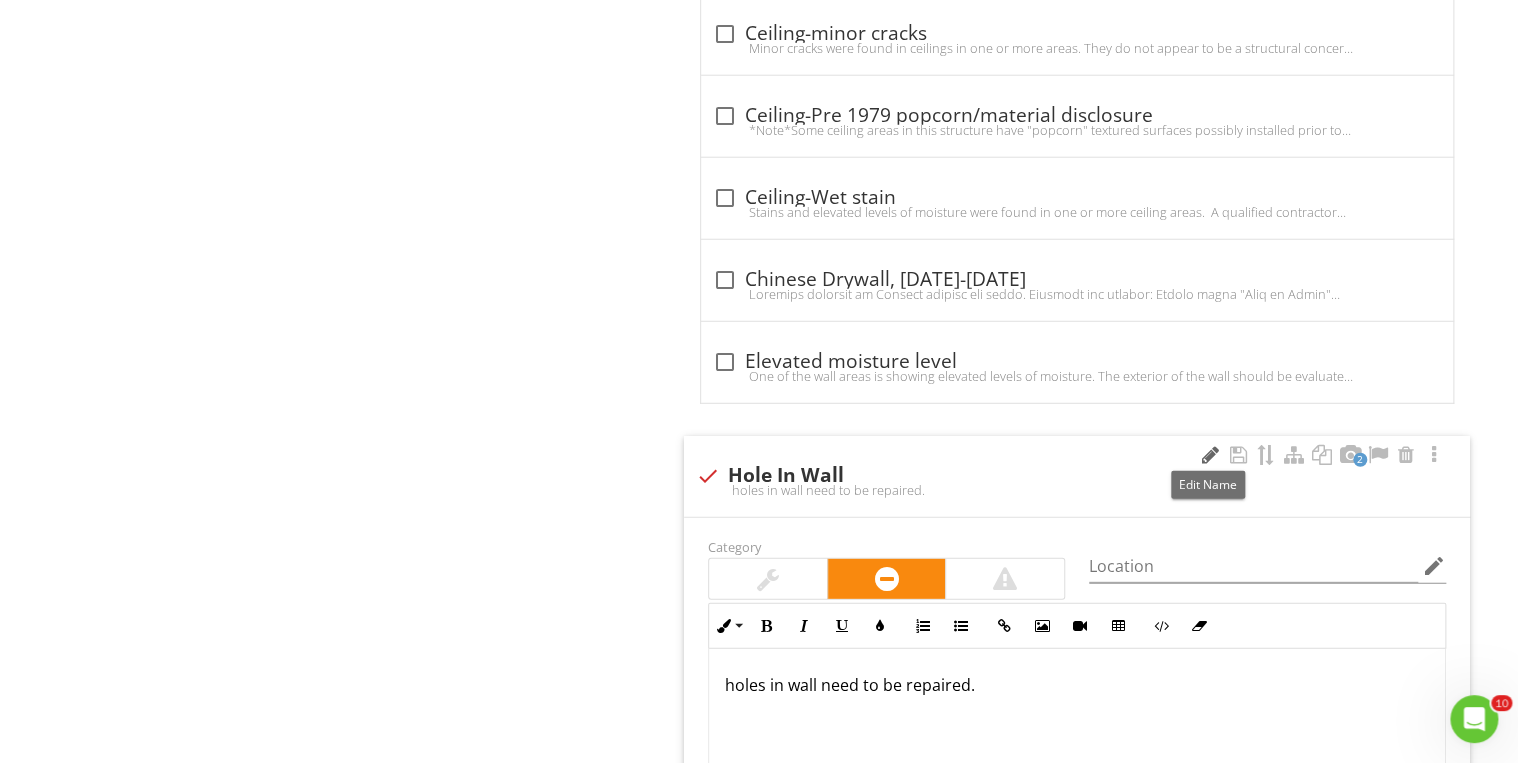 click at bounding box center [1210, 455] 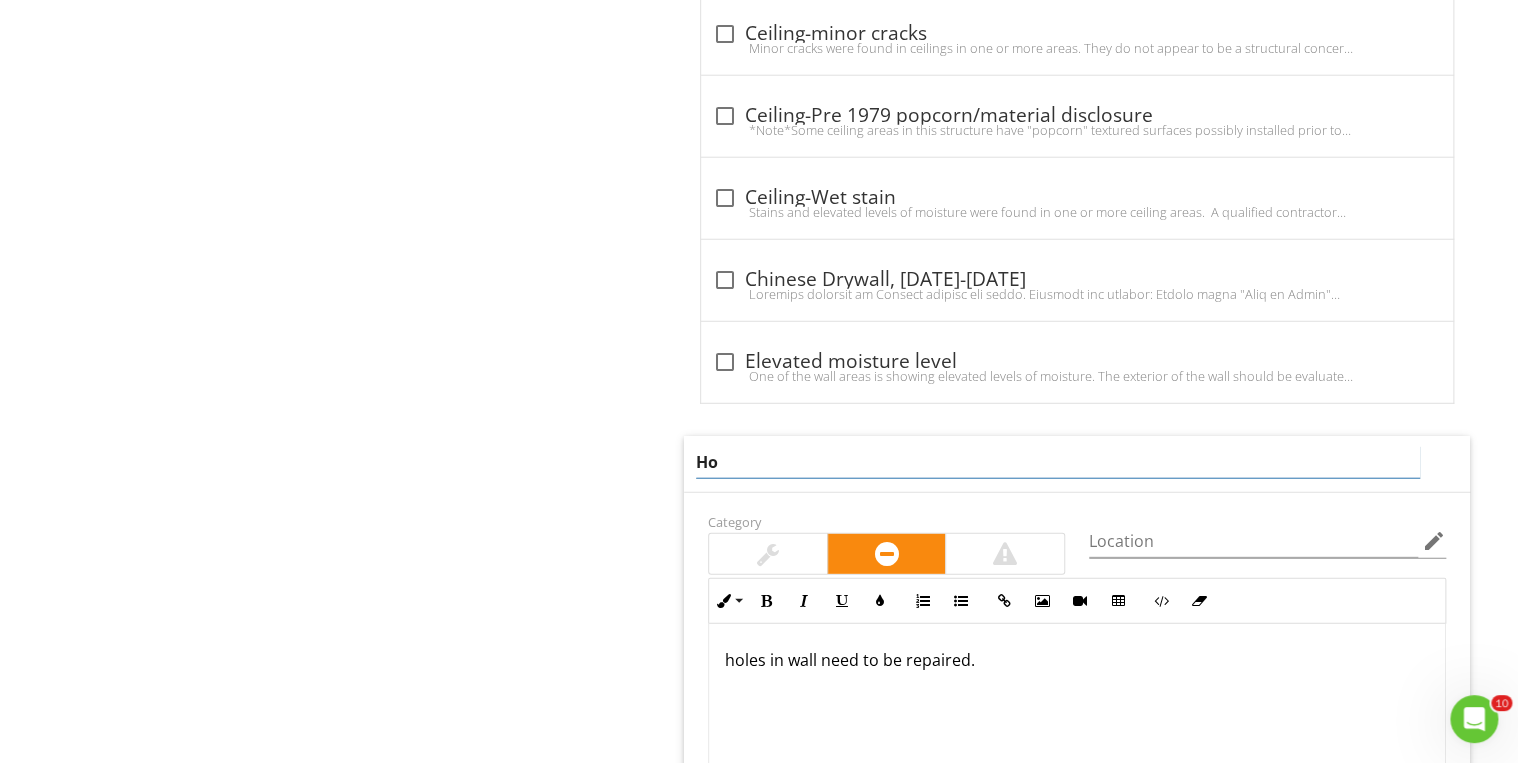 type on "H" 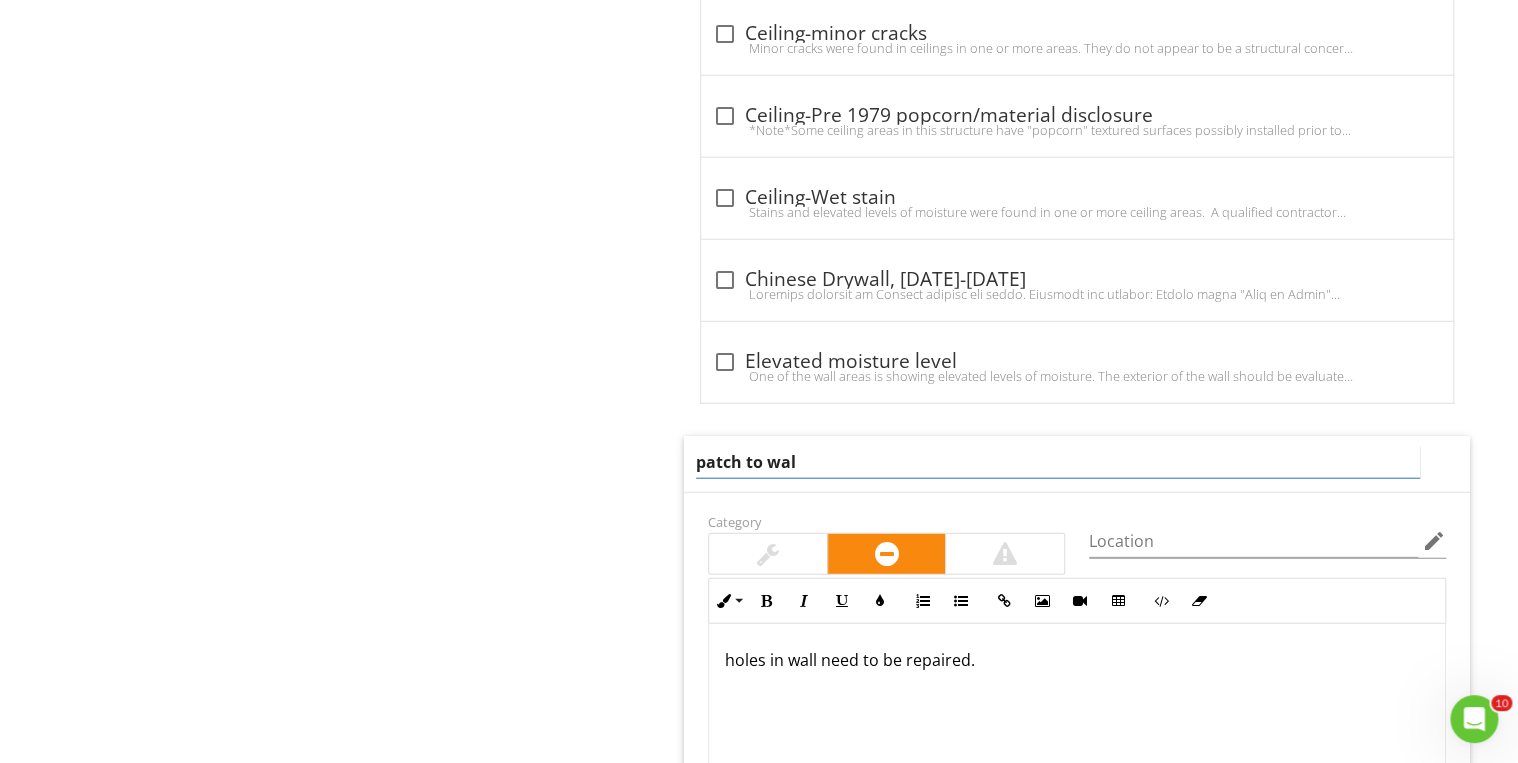 type on "patch to wall" 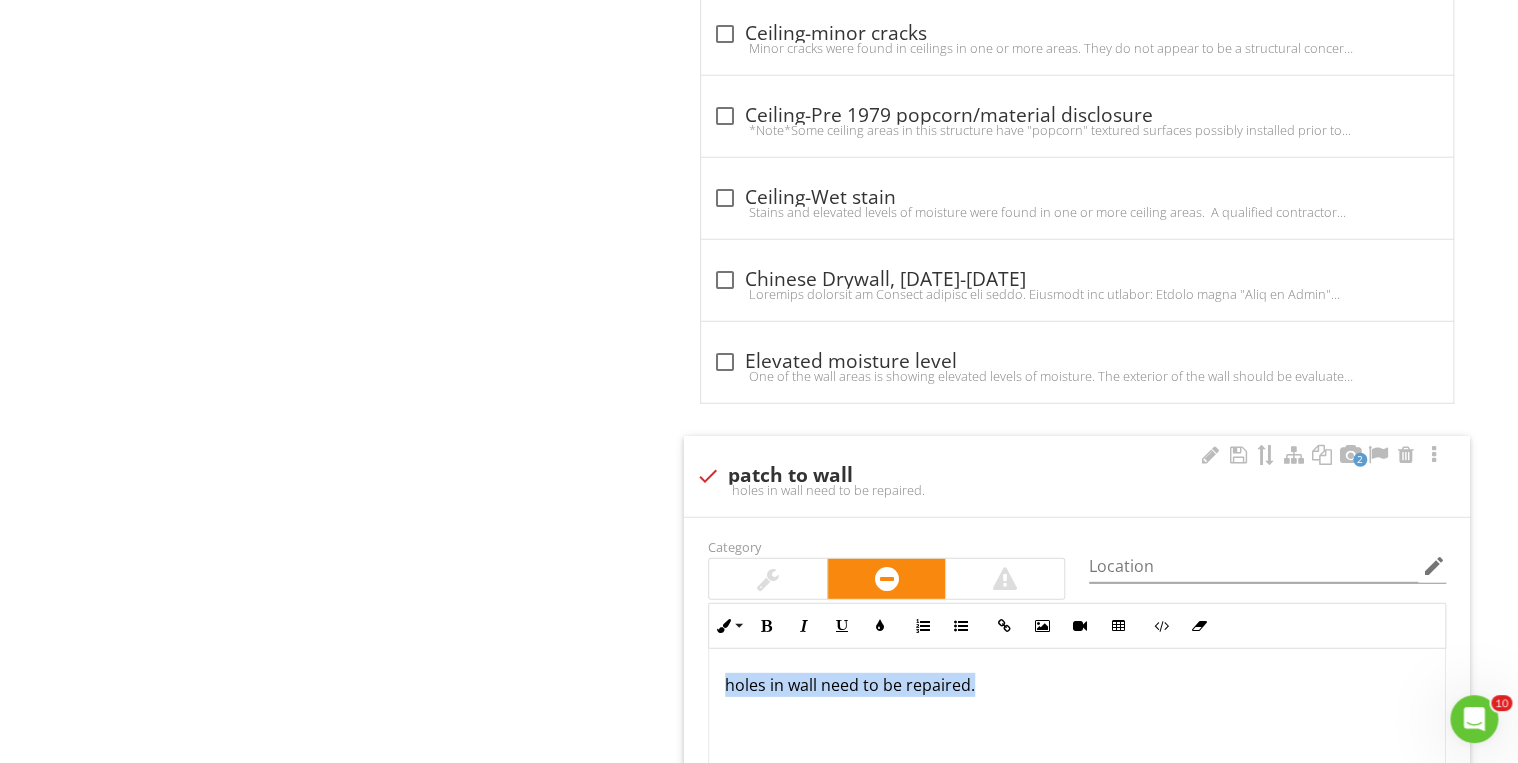 drag, startPoint x: 988, startPoint y: 662, endPoint x: 697, endPoint y: 692, distance: 292.5423 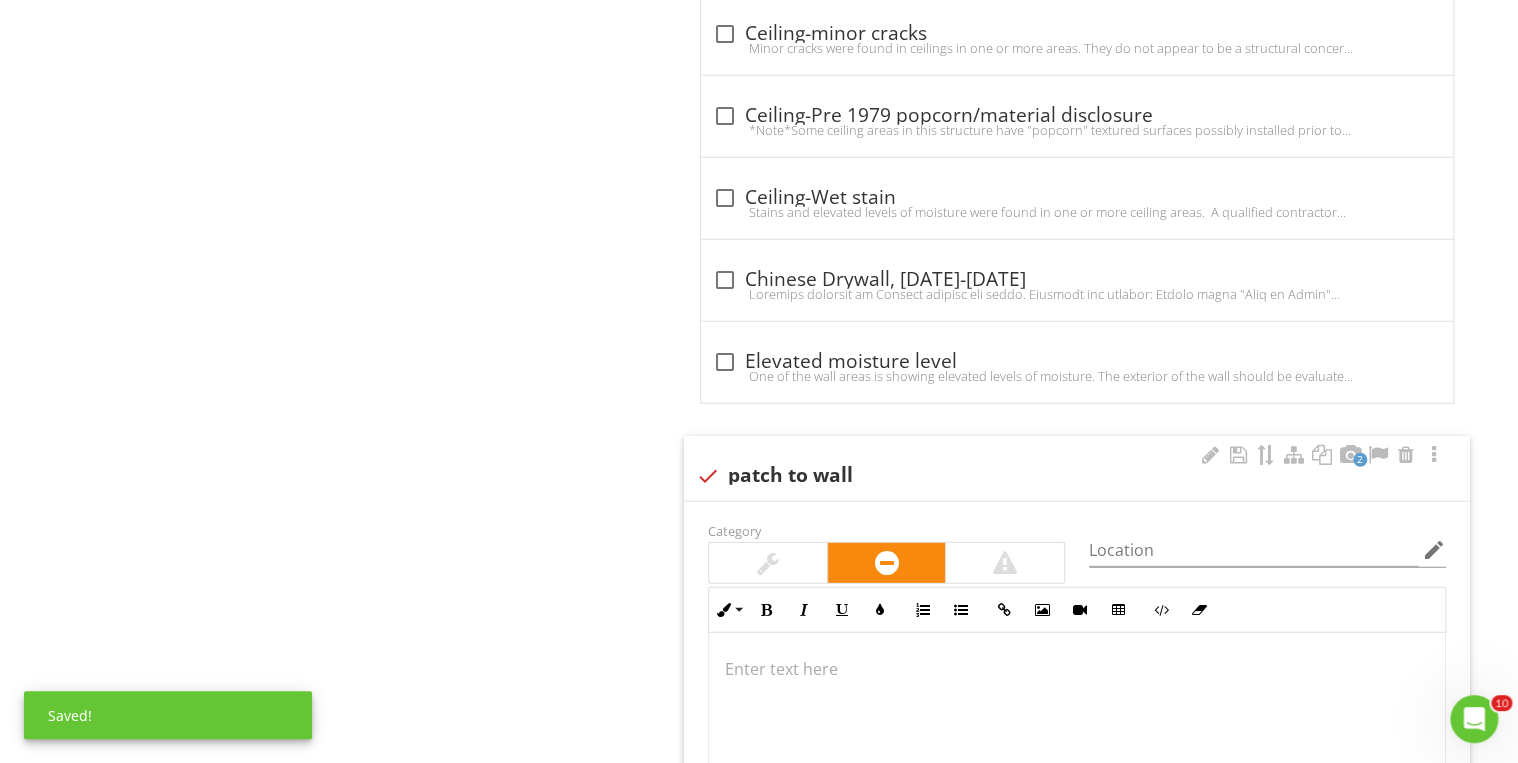 scroll, scrollTop: 2544, scrollLeft: 0, axis: vertical 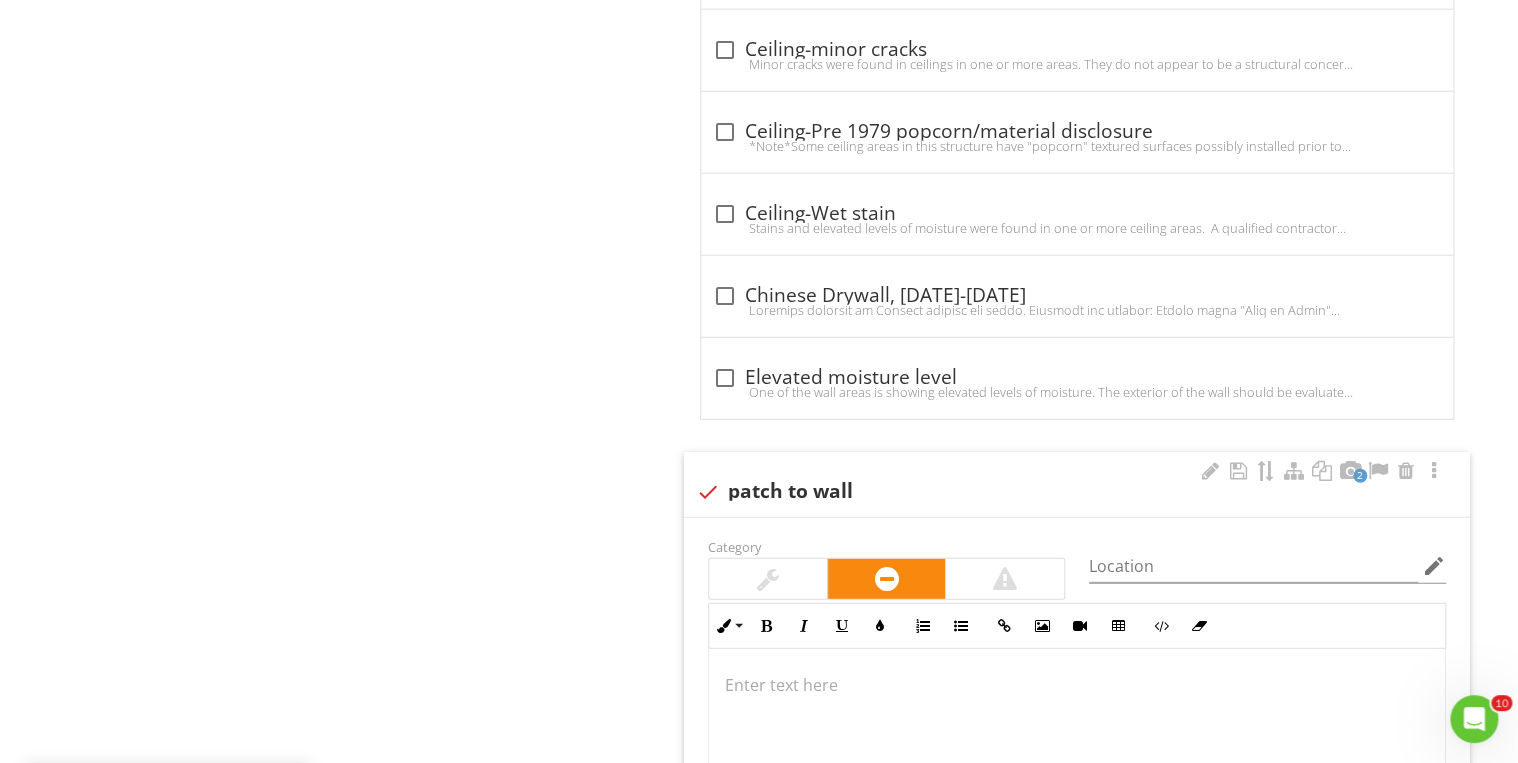 type 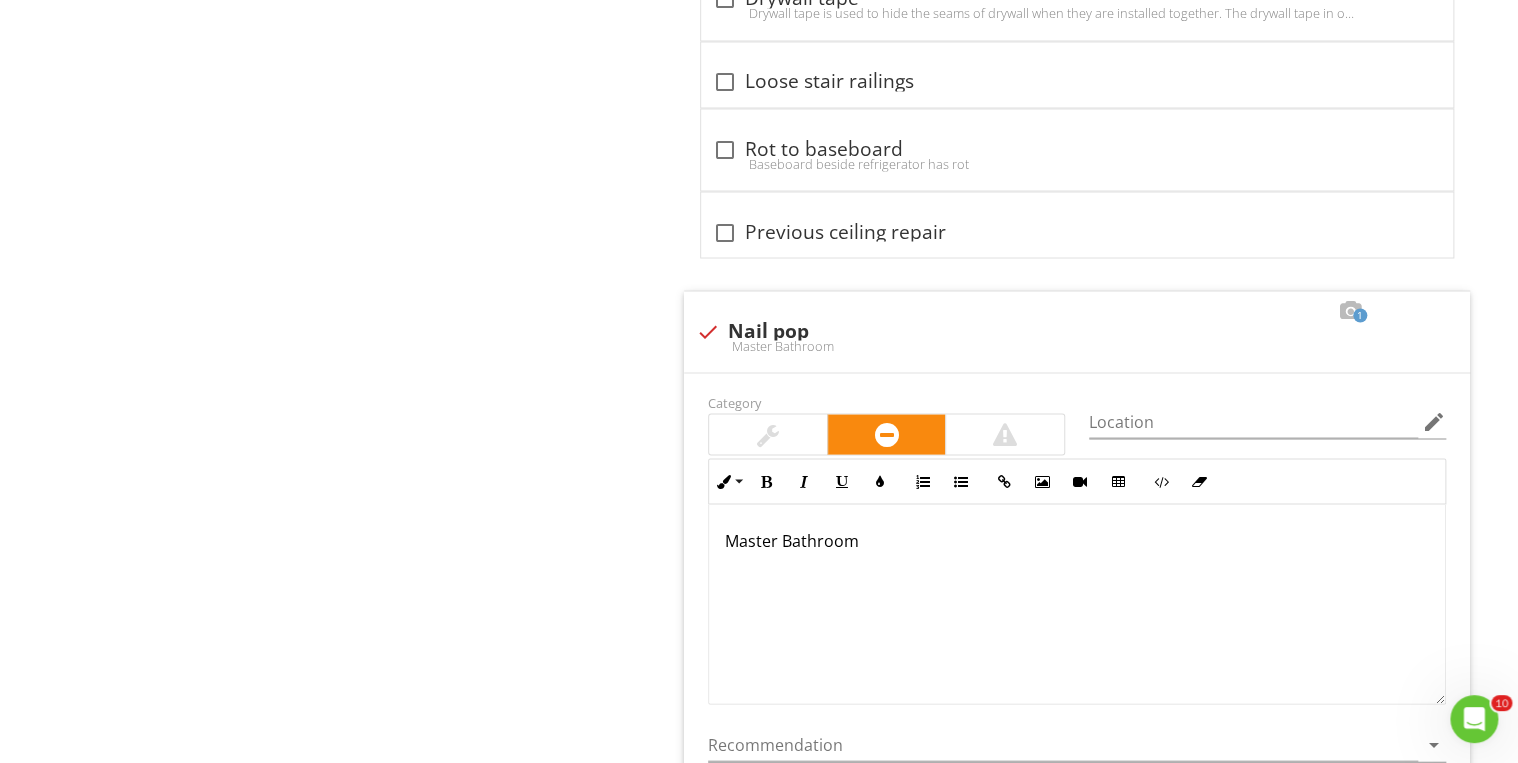 scroll, scrollTop: 5520, scrollLeft: 0, axis: vertical 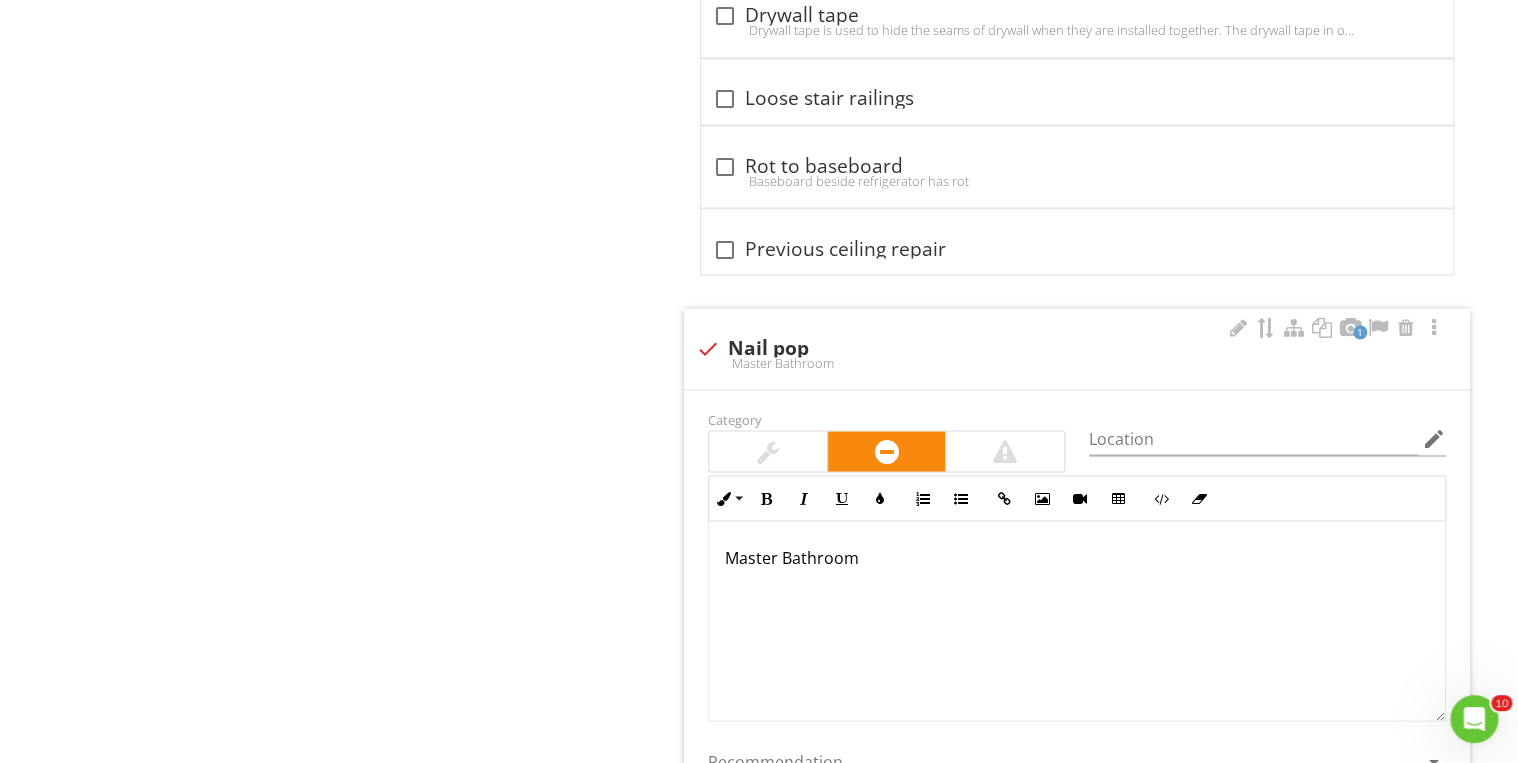 click on "Master Bathroom" at bounding box center (1077, 557) 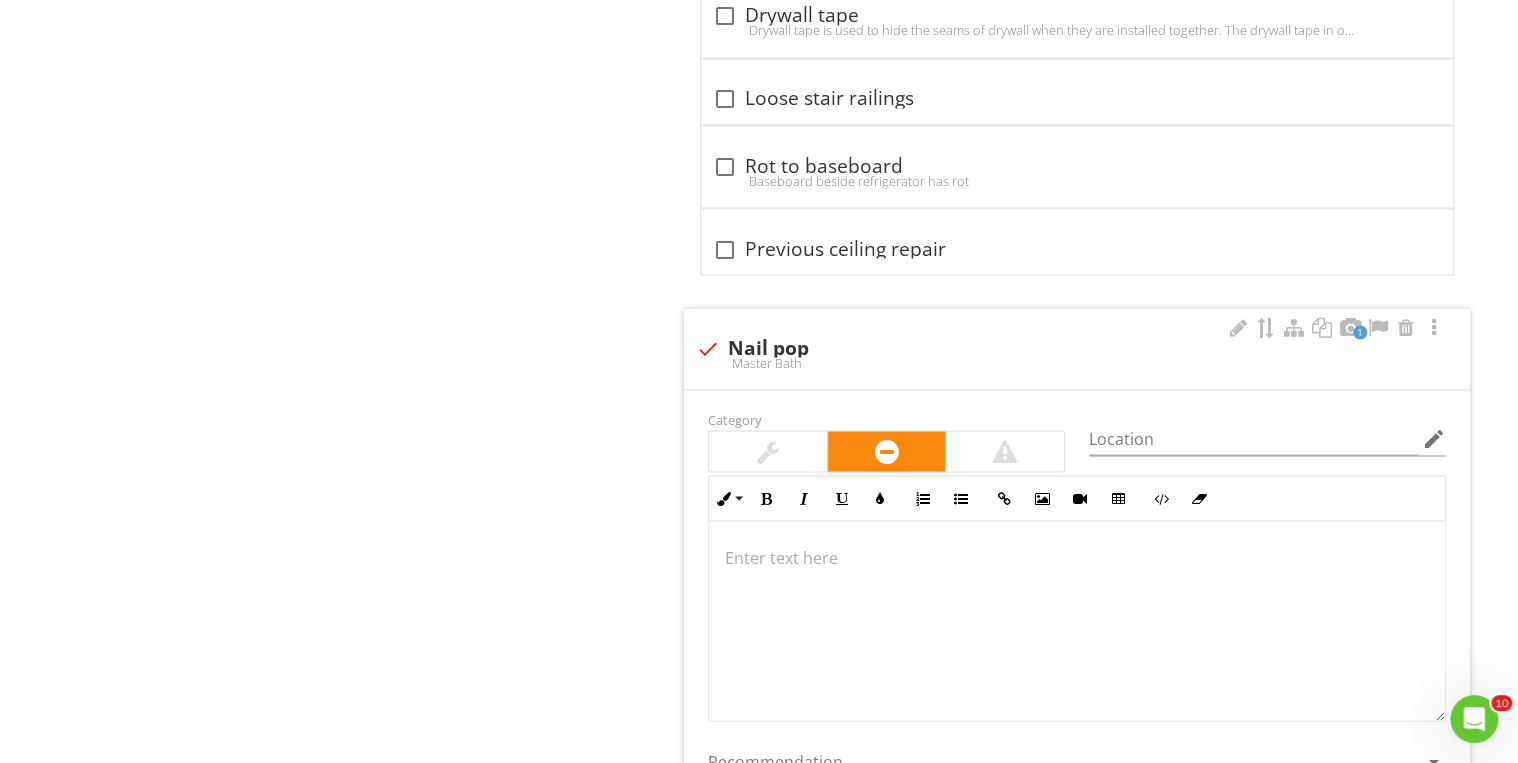 scroll, scrollTop: 5504, scrollLeft: 0, axis: vertical 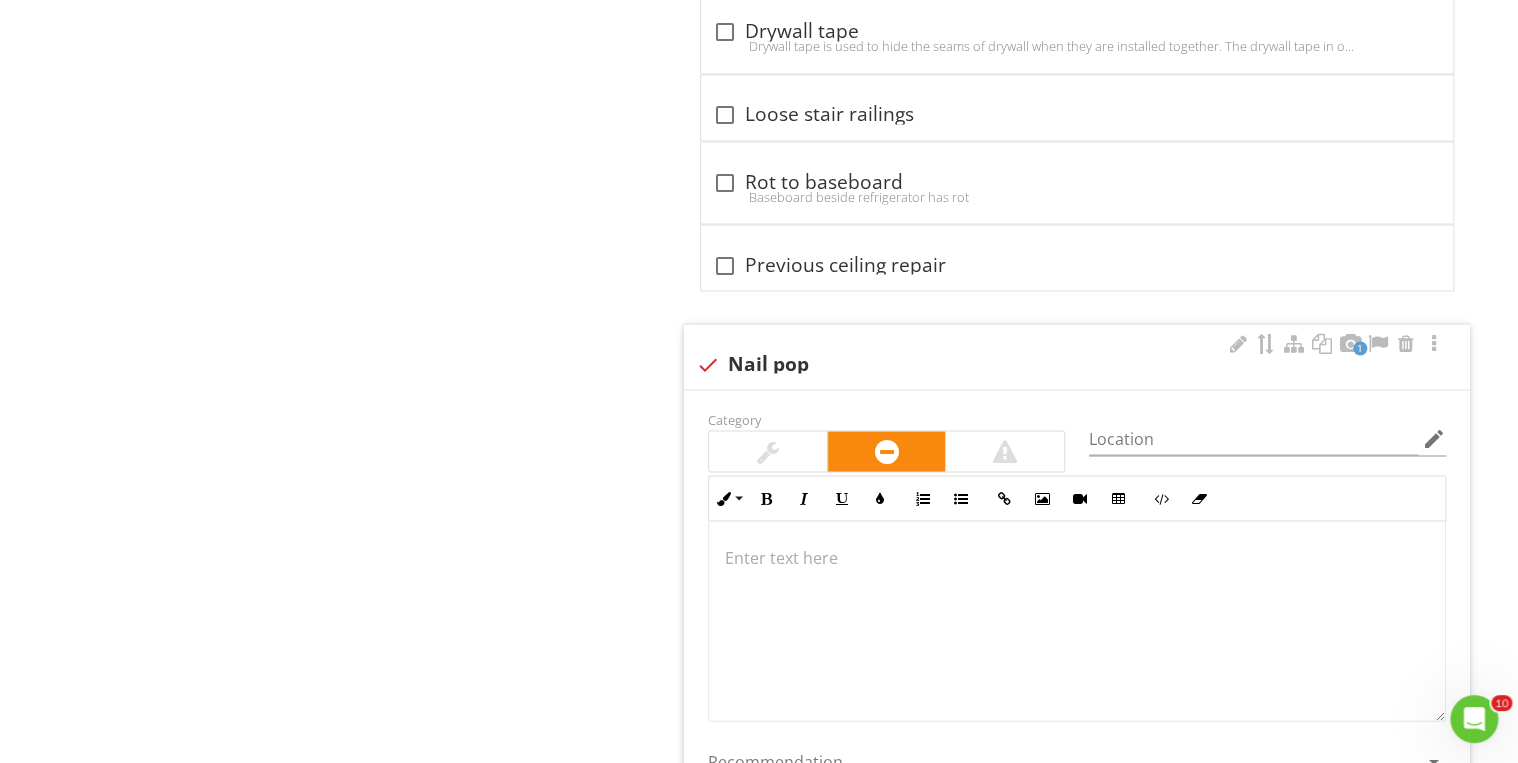 type 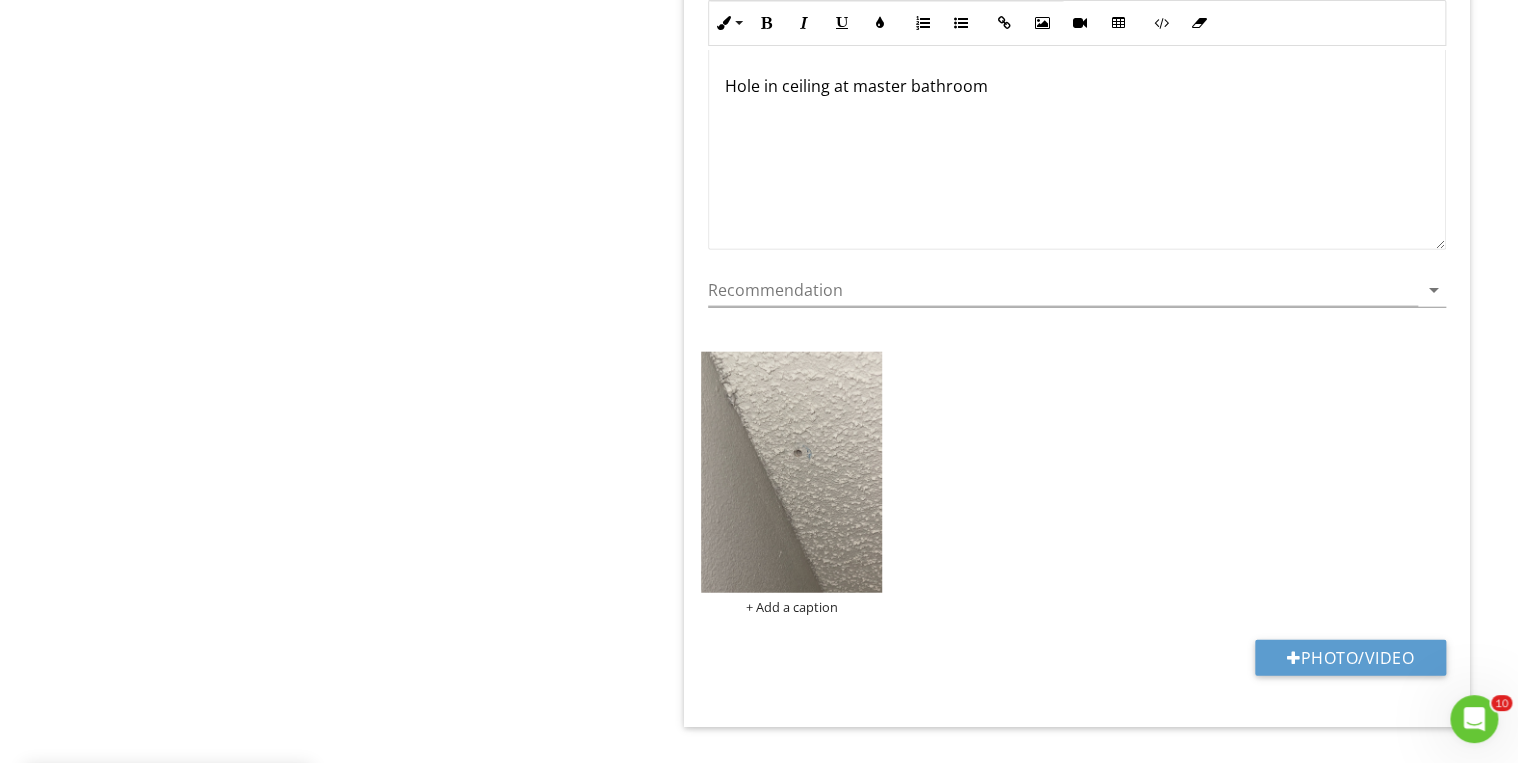 scroll, scrollTop: 6000, scrollLeft: 0, axis: vertical 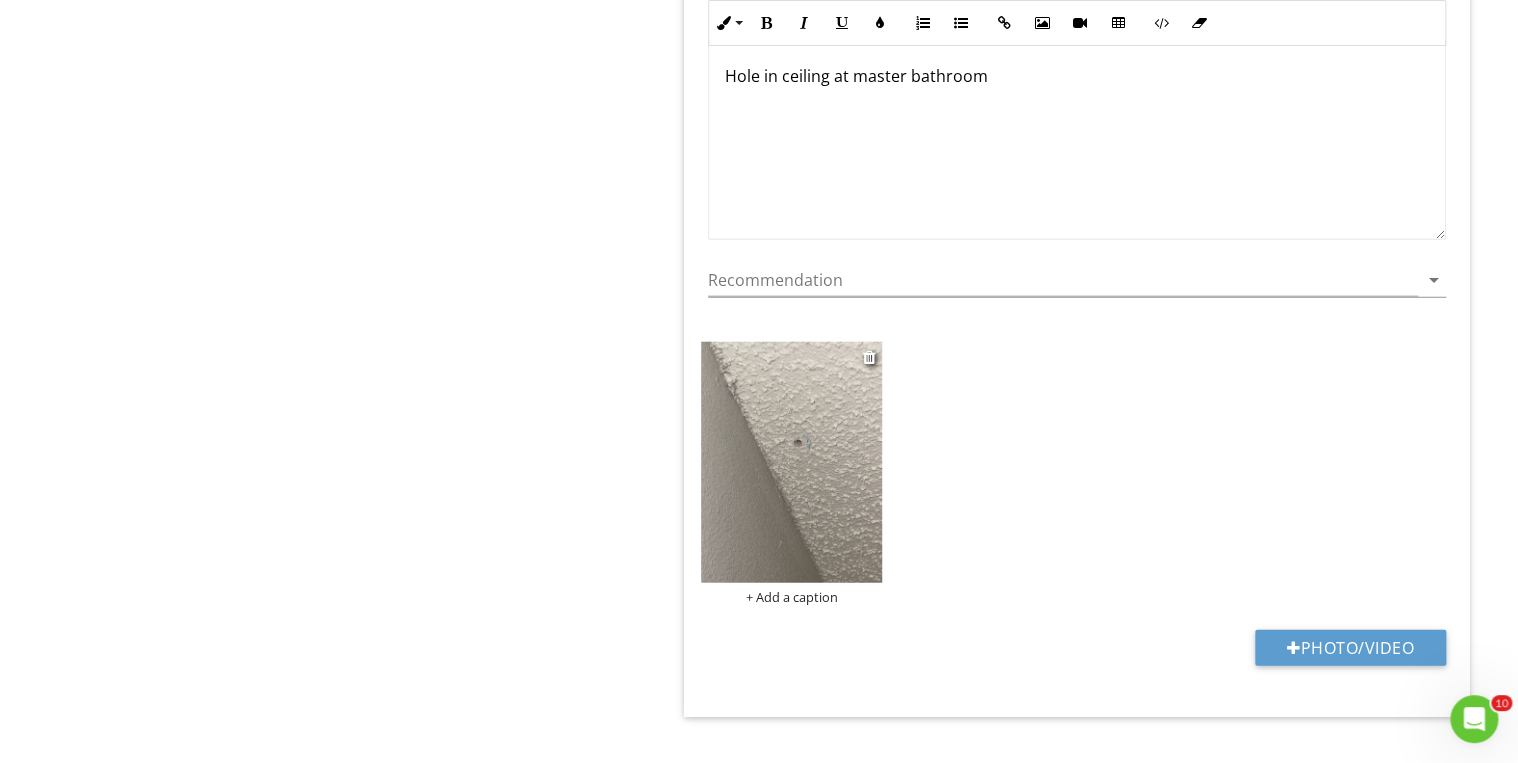 click at bounding box center (791, 462) 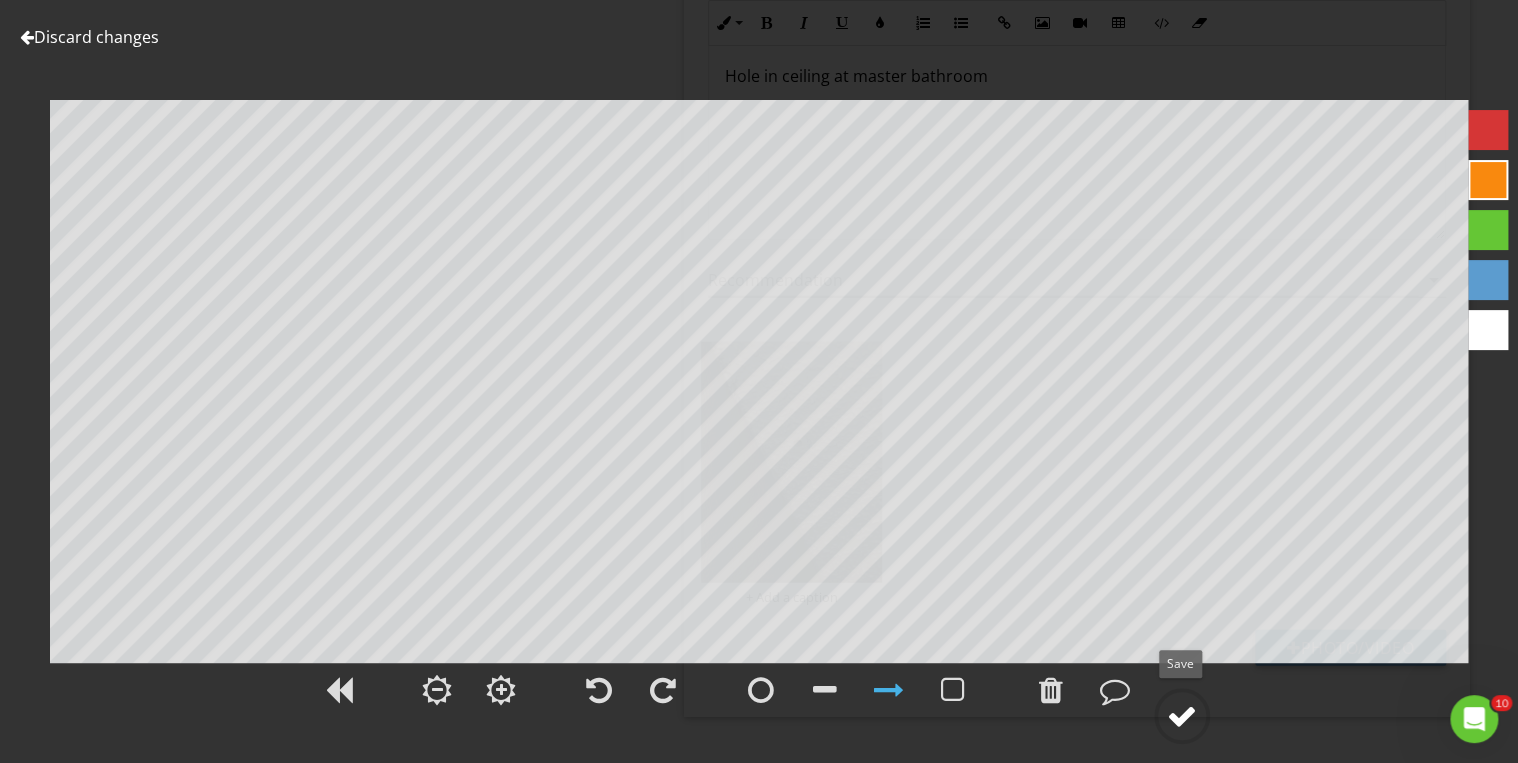 click at bounding box center [1182, 716] 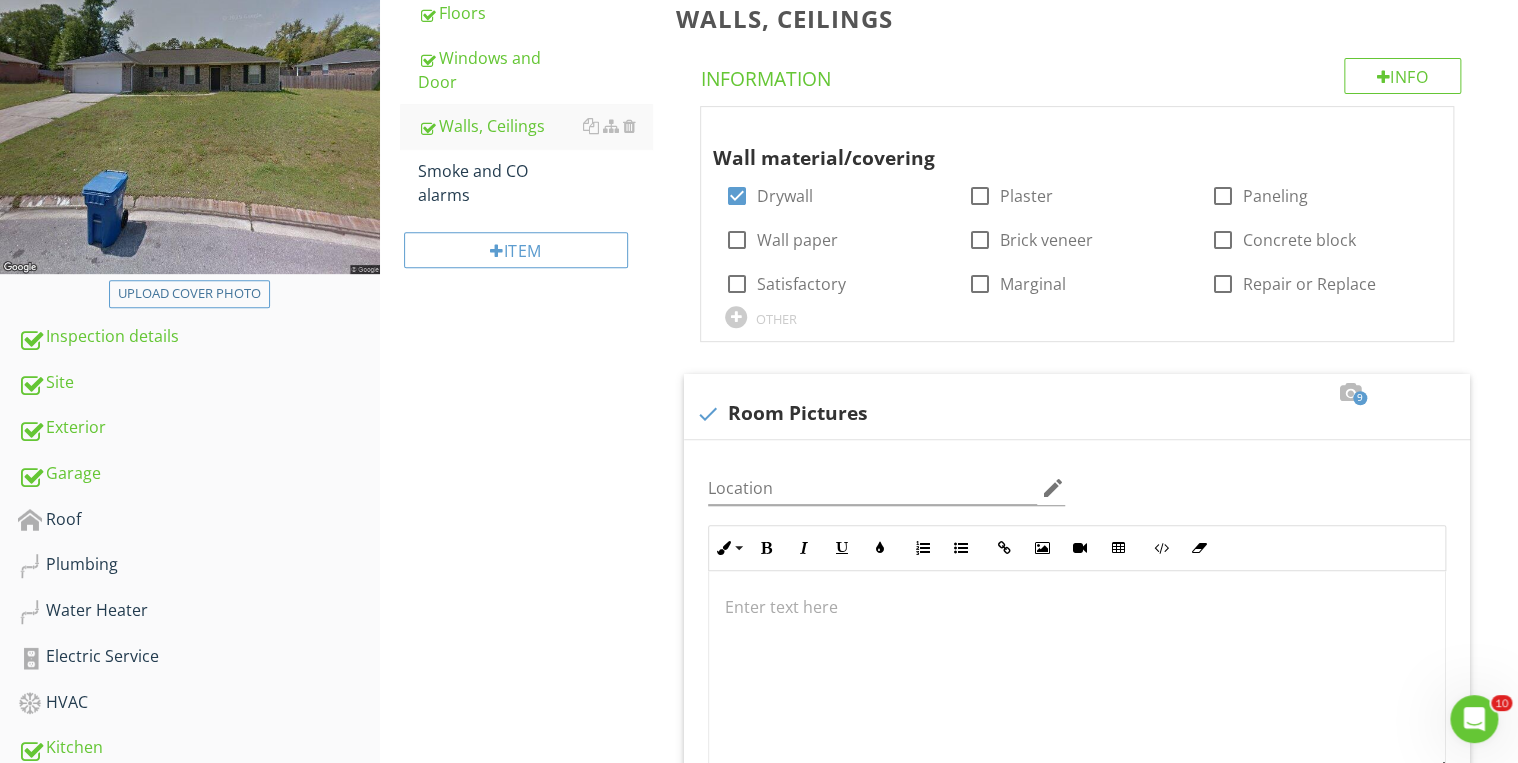 scroll, scrollTop: 260, scrollLeft: 0, axis: vertical 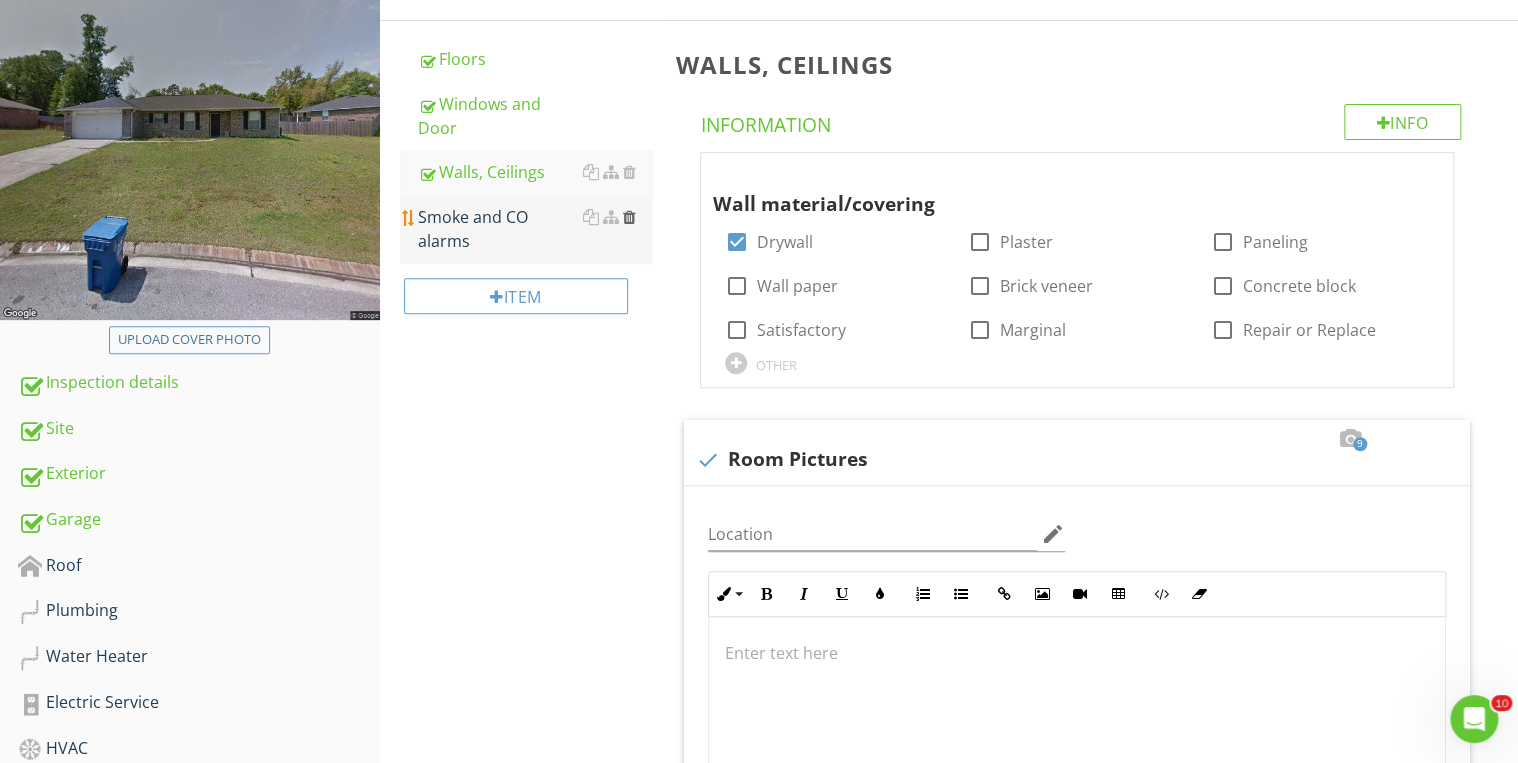 click at bounding box center (629, 217) 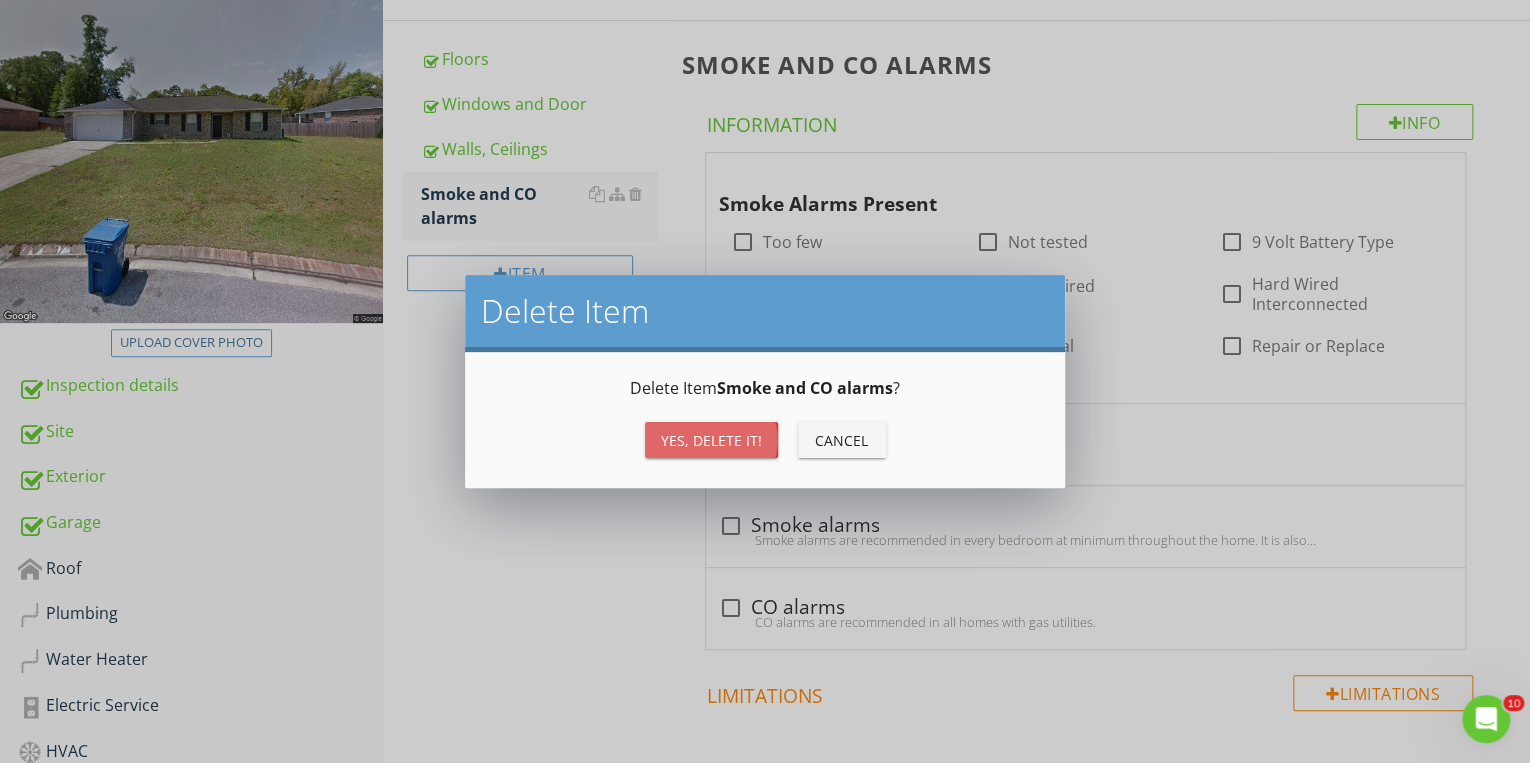 click on "Yes, Delete it!" at bounding box center [711, 440] 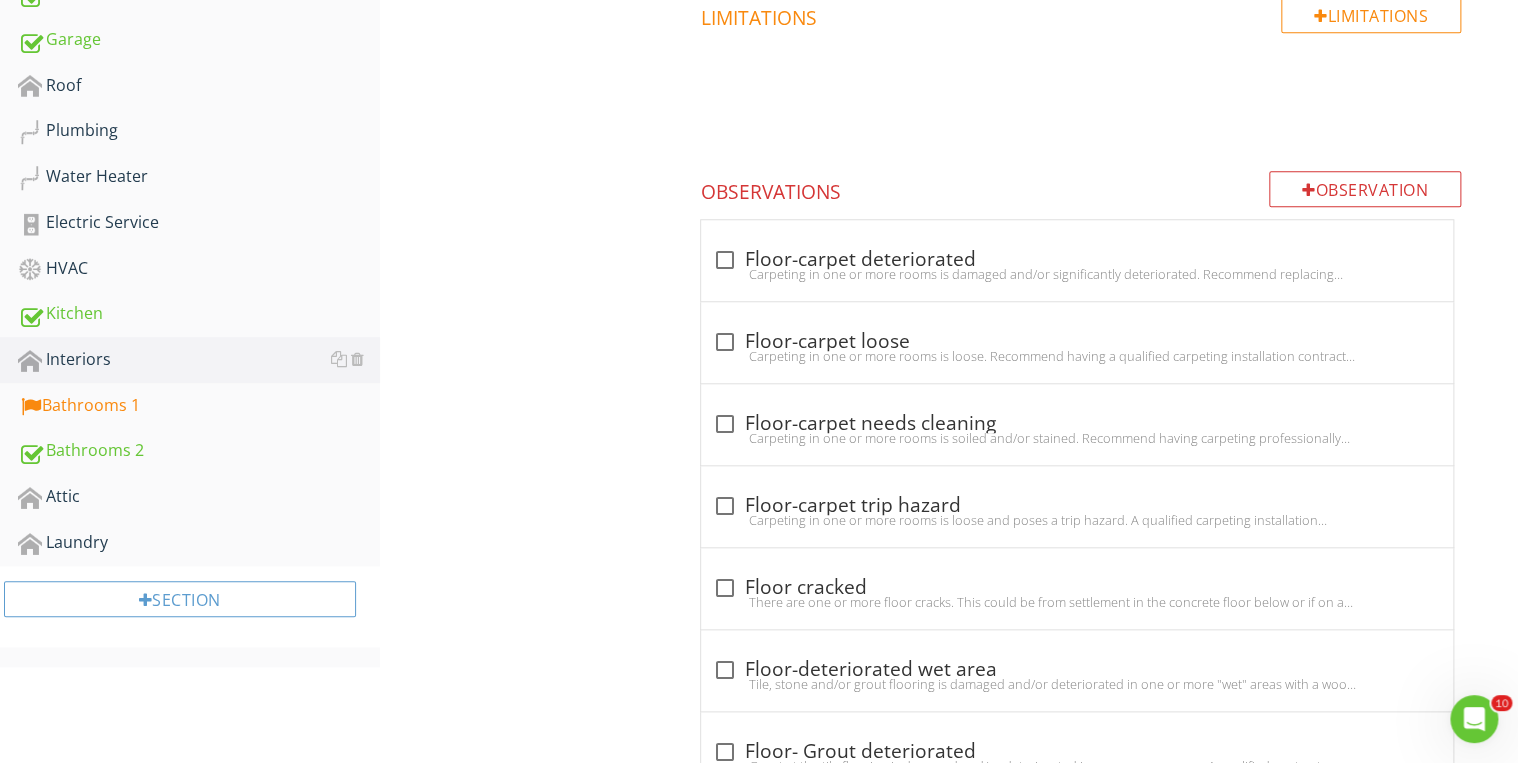 scroll, scrollTop: 740, scrollLeft: 0, axis: vertical 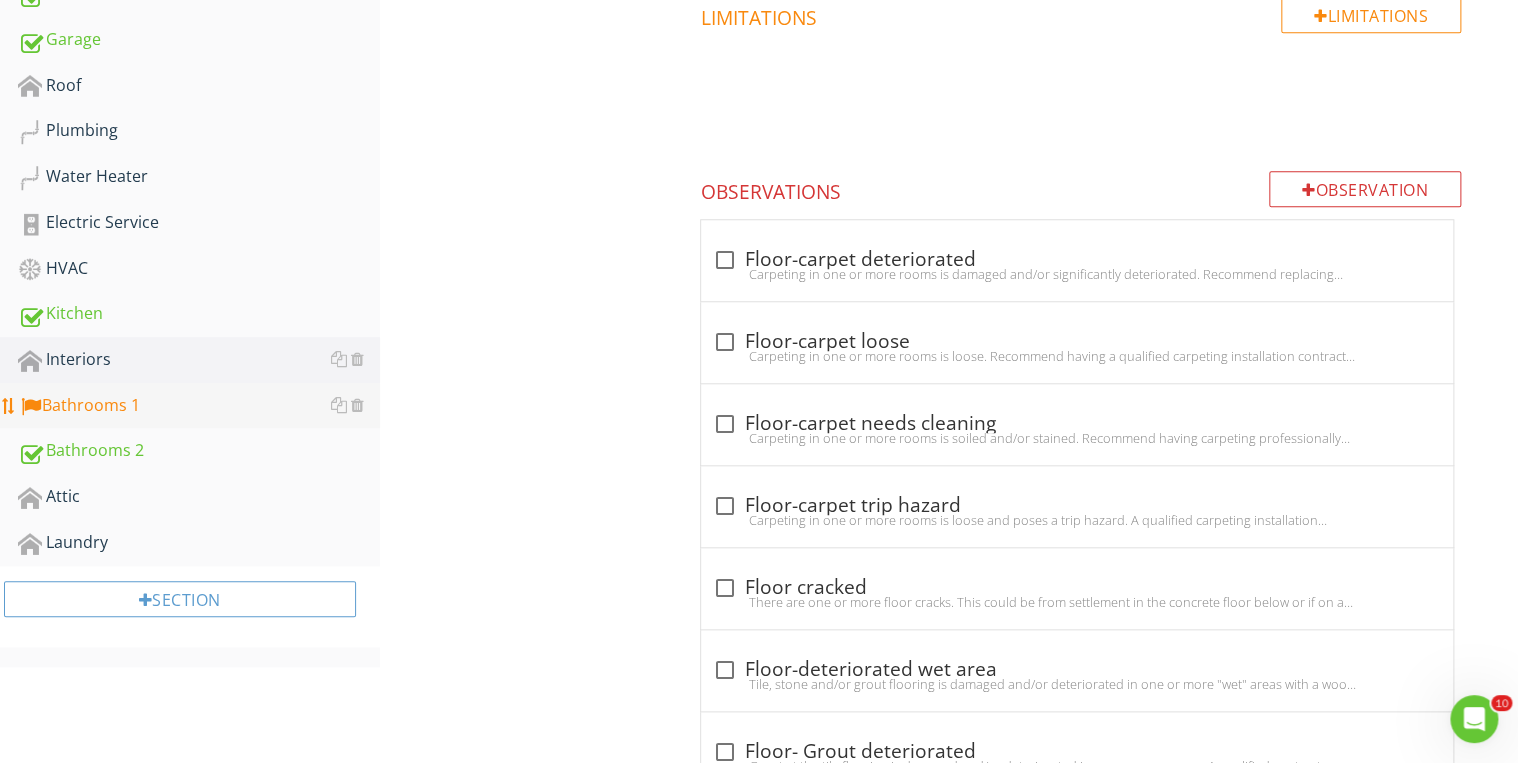 click on "Bathrooms 1" at bounding box center (199, 406) 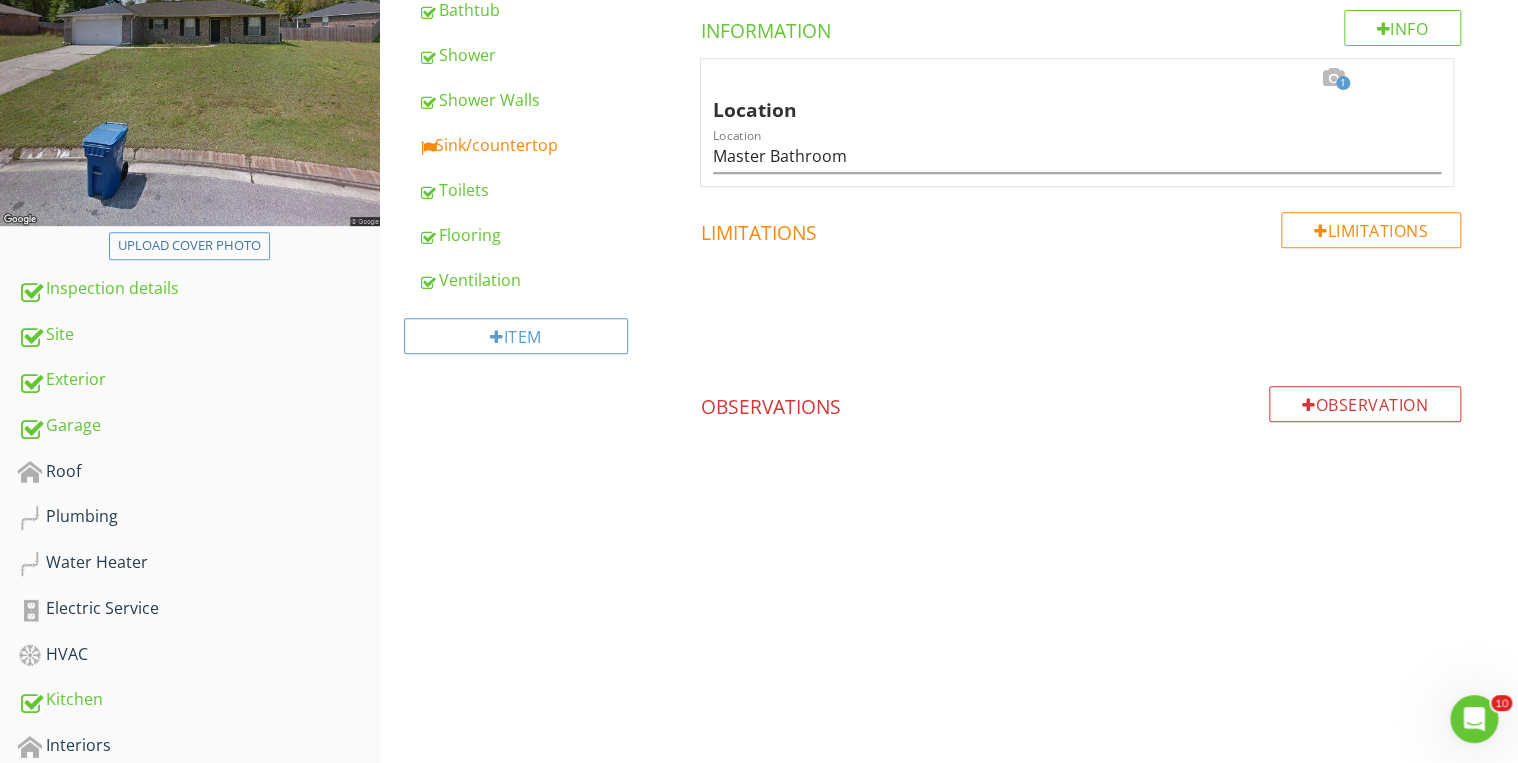 scroll, scrollTop: 157, scrollLeft: 0, axis: vertical 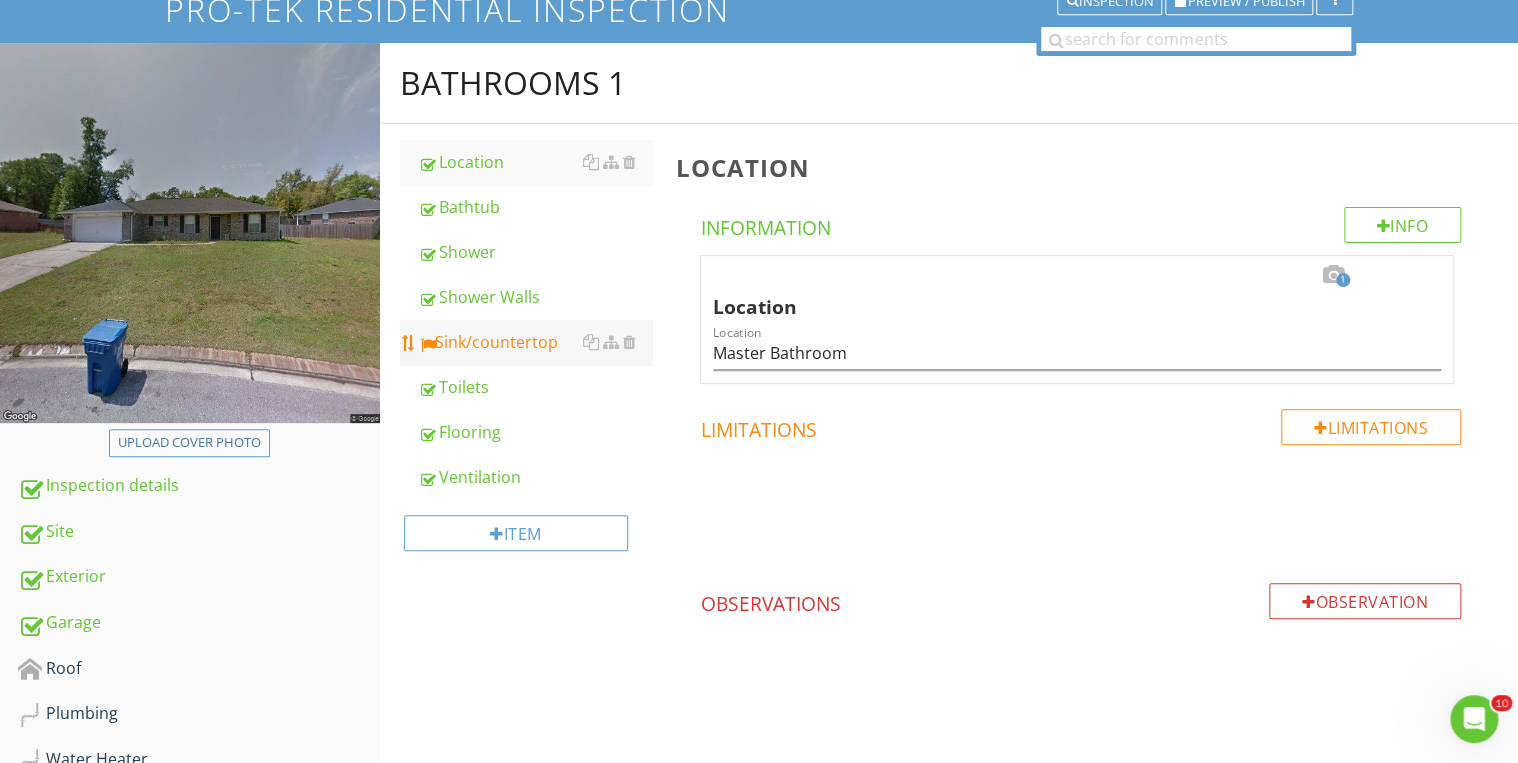 click on "Sink/countertop" at bounding box center [535, 342] 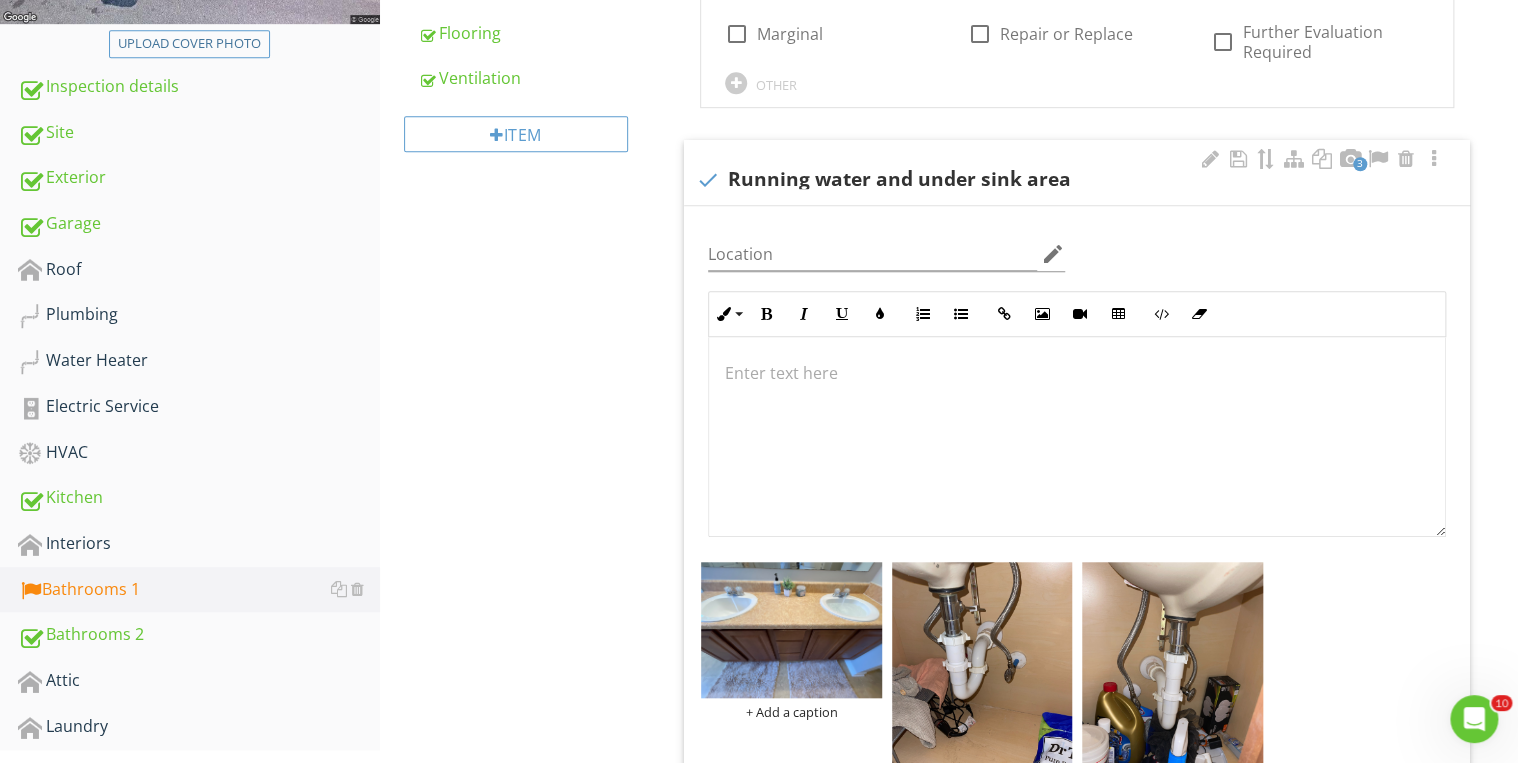 scroll, scrollTop: 557, scrollLeft: 0, axis: vertical 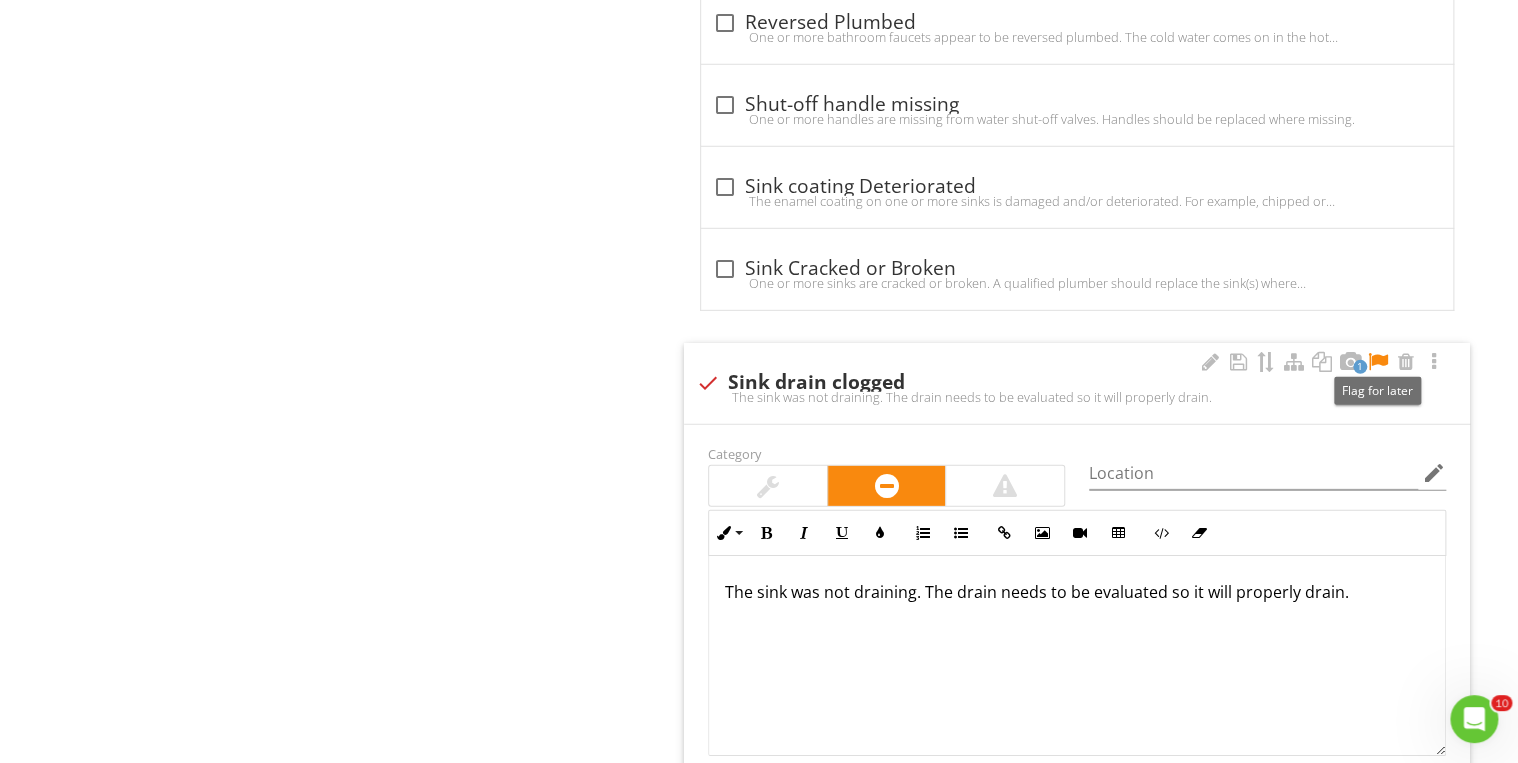 click at bounding box center (1378, 362) 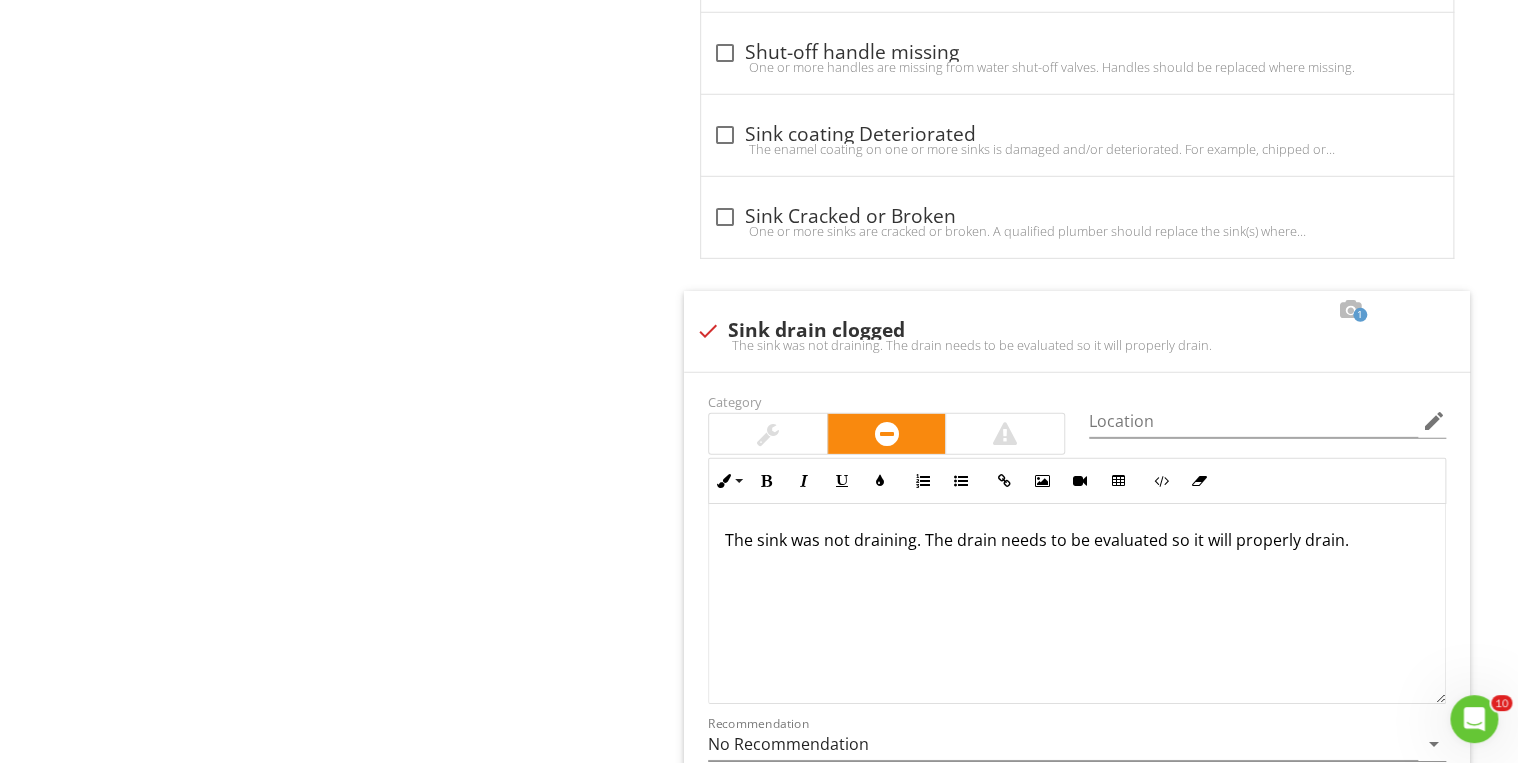 scroll, scrollTop: 2877, scrollLeft: 0, axis: vertical 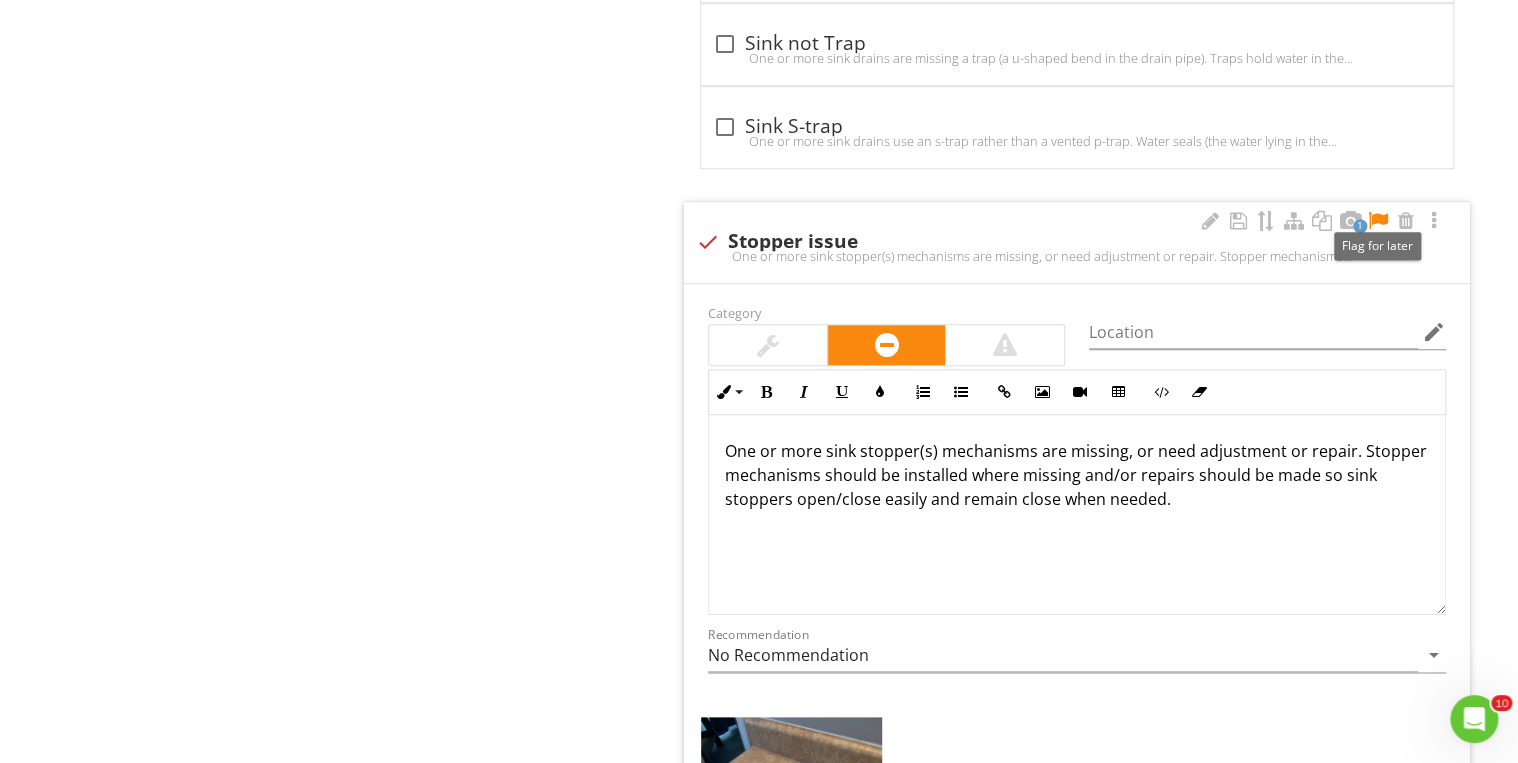 click at bounding box center [1378, 221] 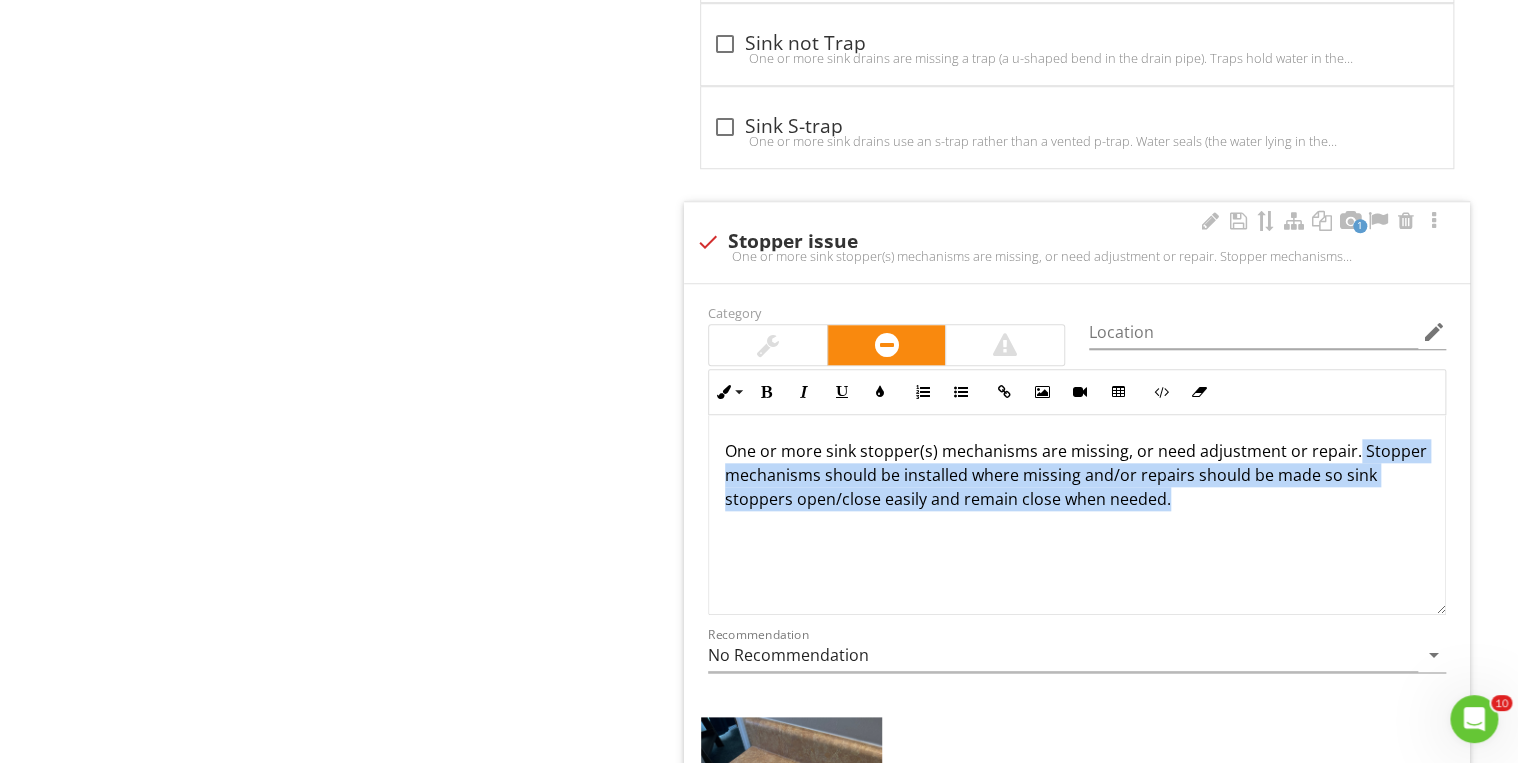 drag, startPoint x: 1352, startPoint y: 441, endPoint x: 1398, endPoint y: 489, distance: 66.48308 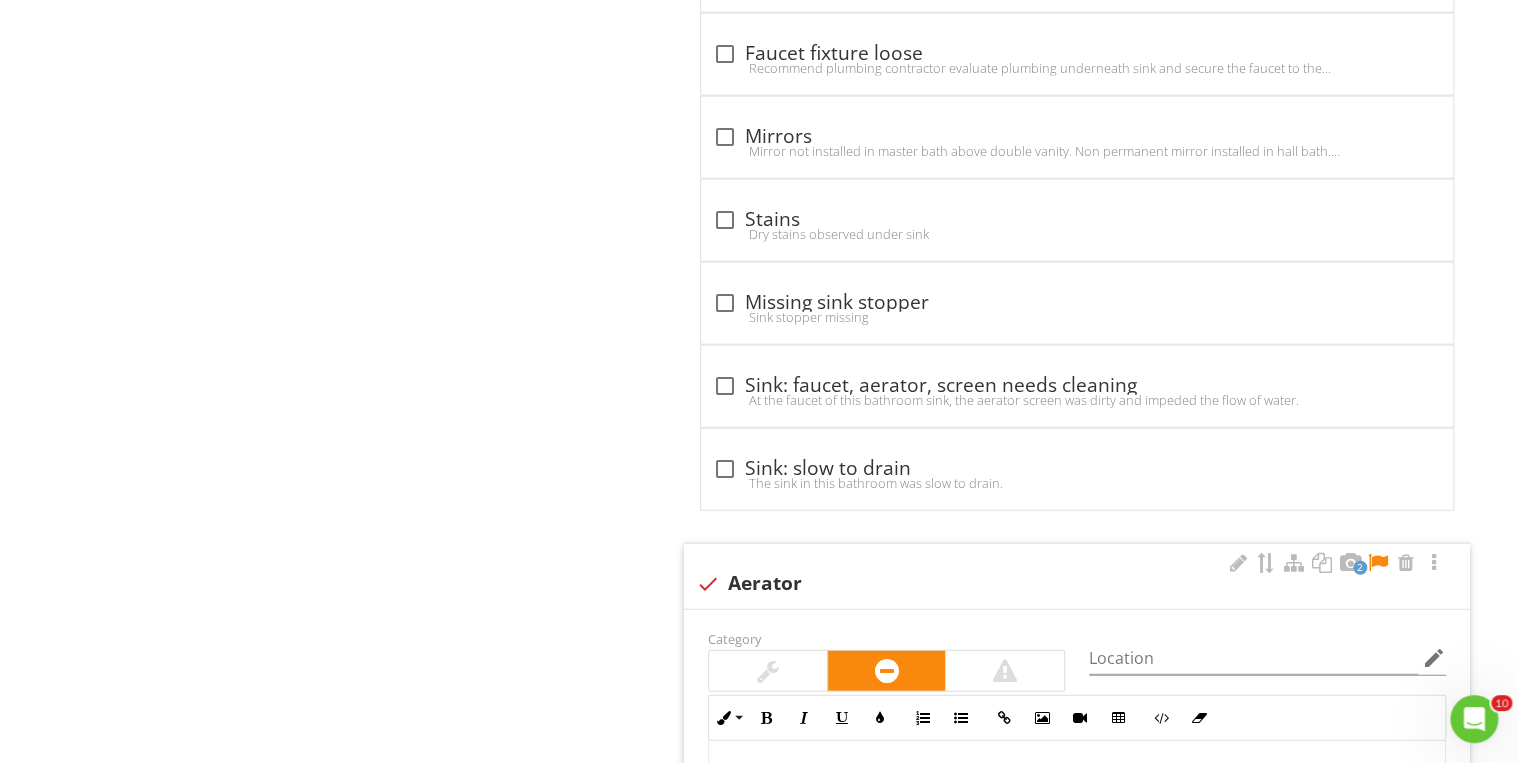 scroll, scrollTop: 6157, scrollLeft: 0, axis: vertical 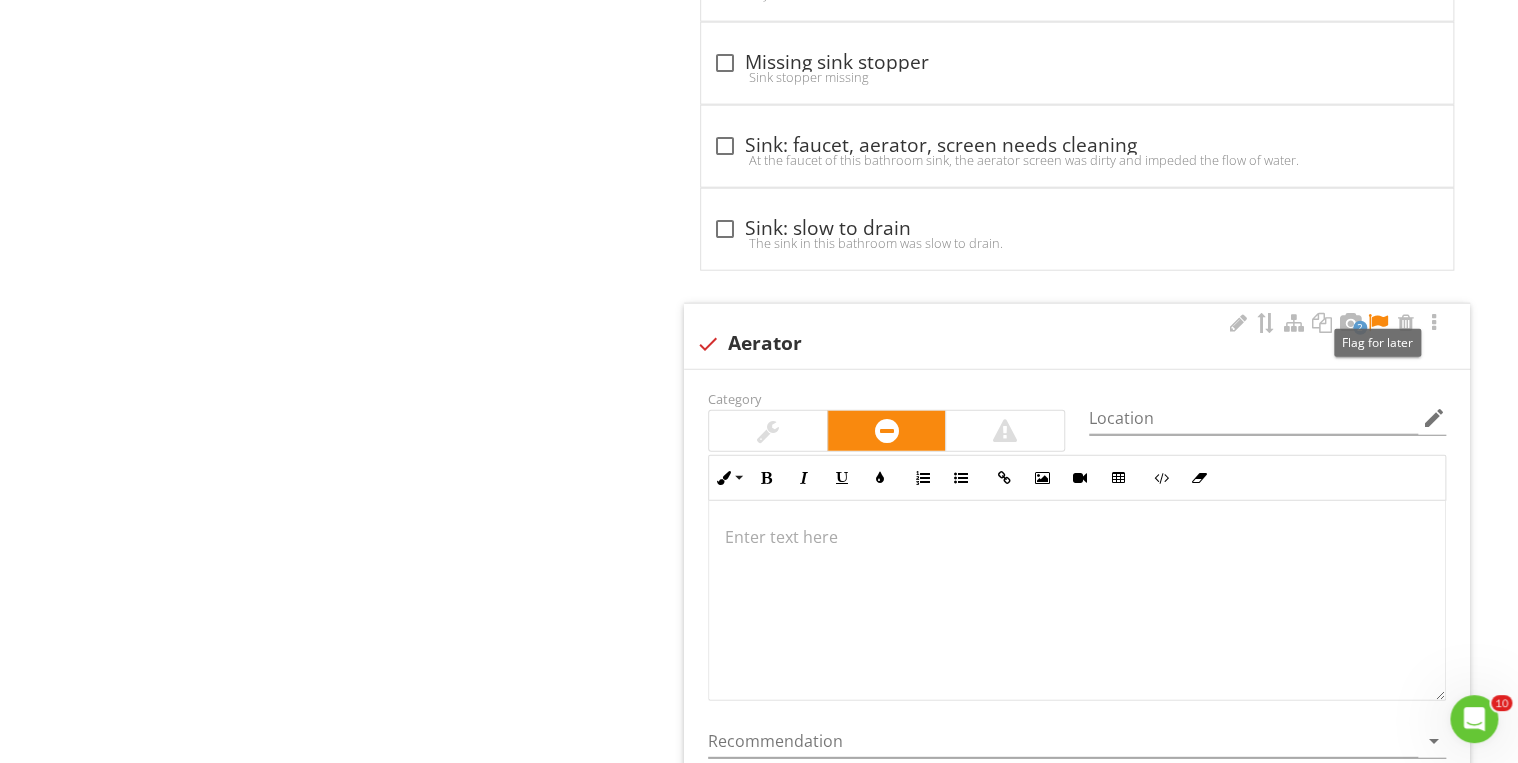 click at bounding box center [1378, 323] 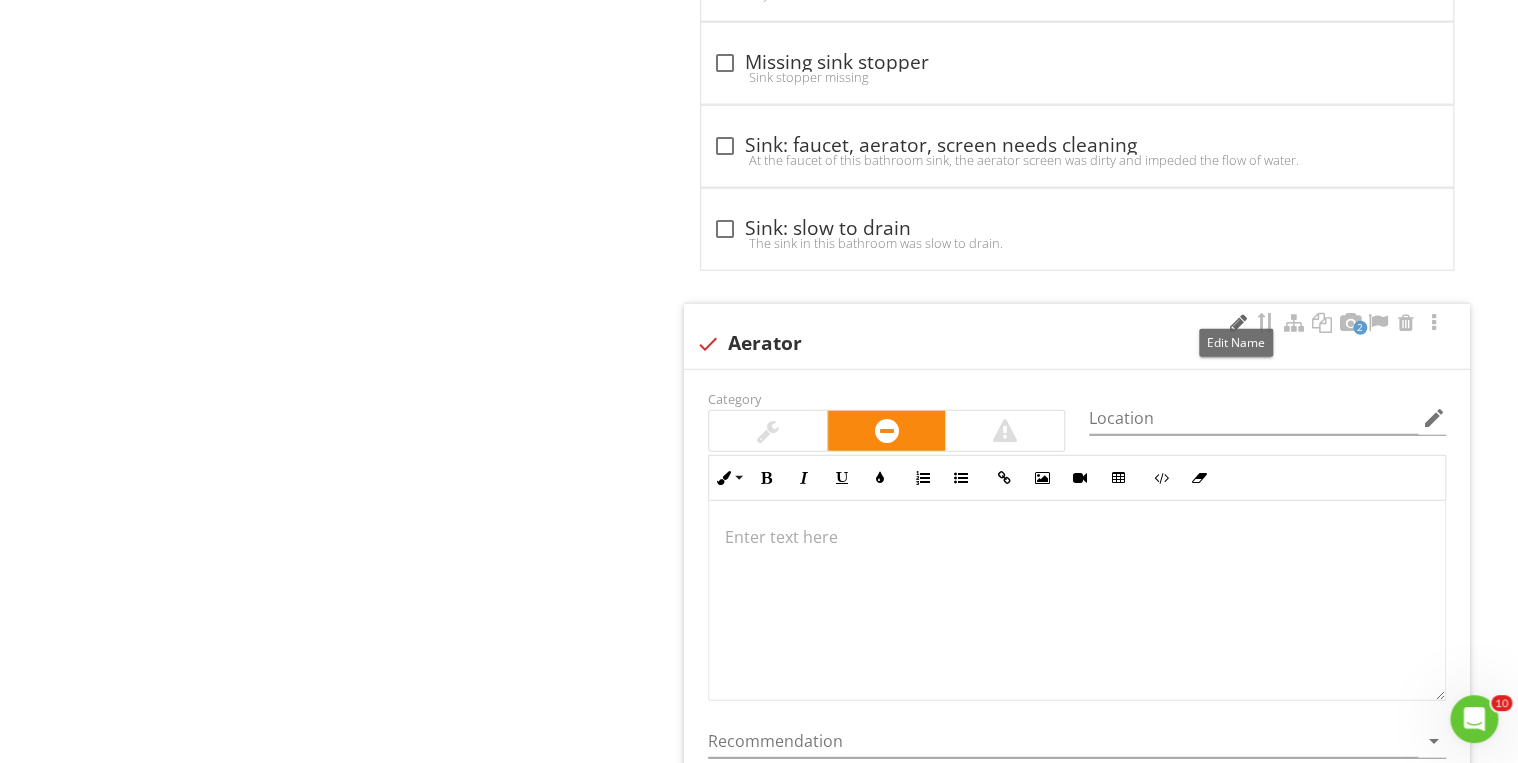 click at bounding box center [1238, 323] 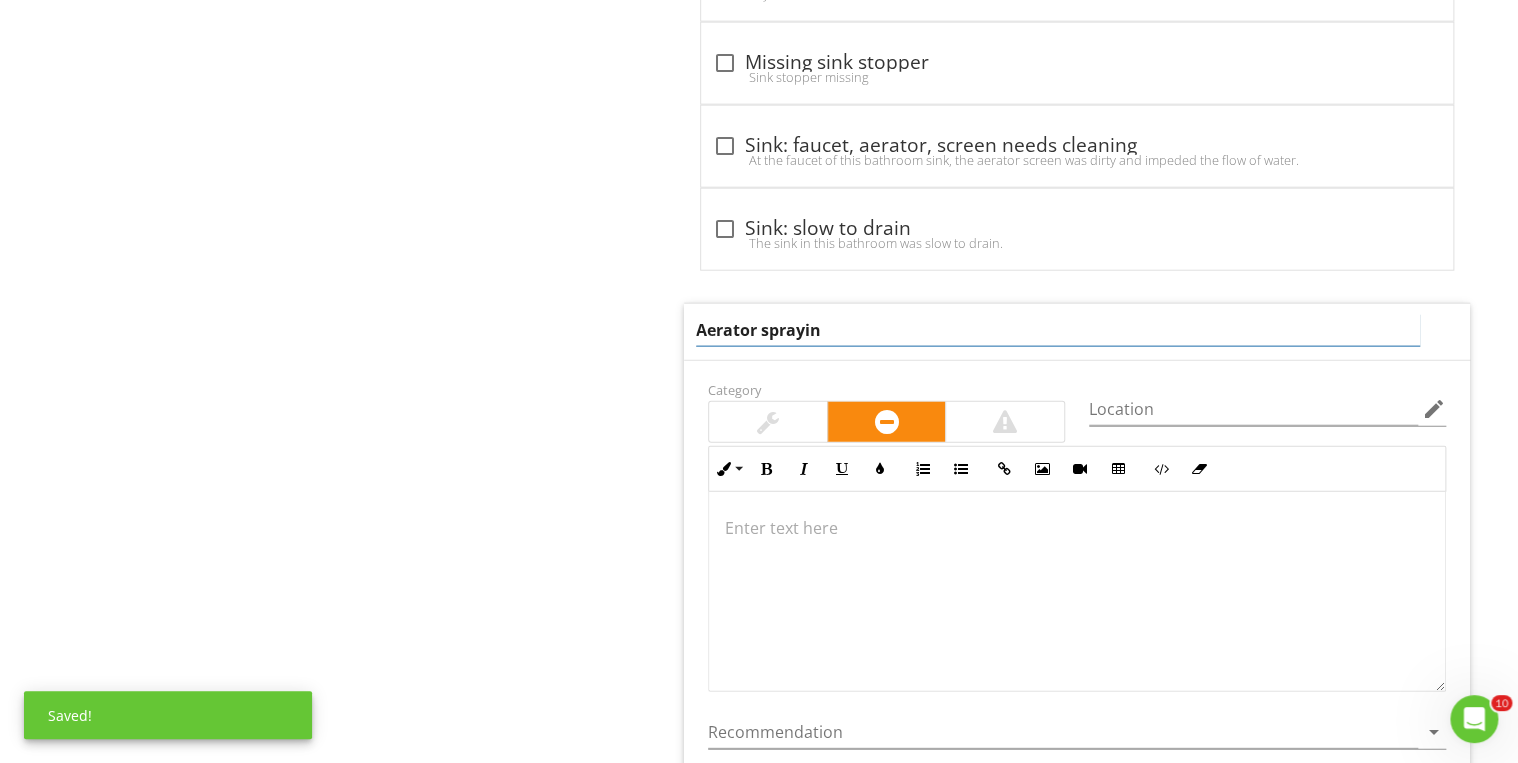 type on "Aerator spraying" 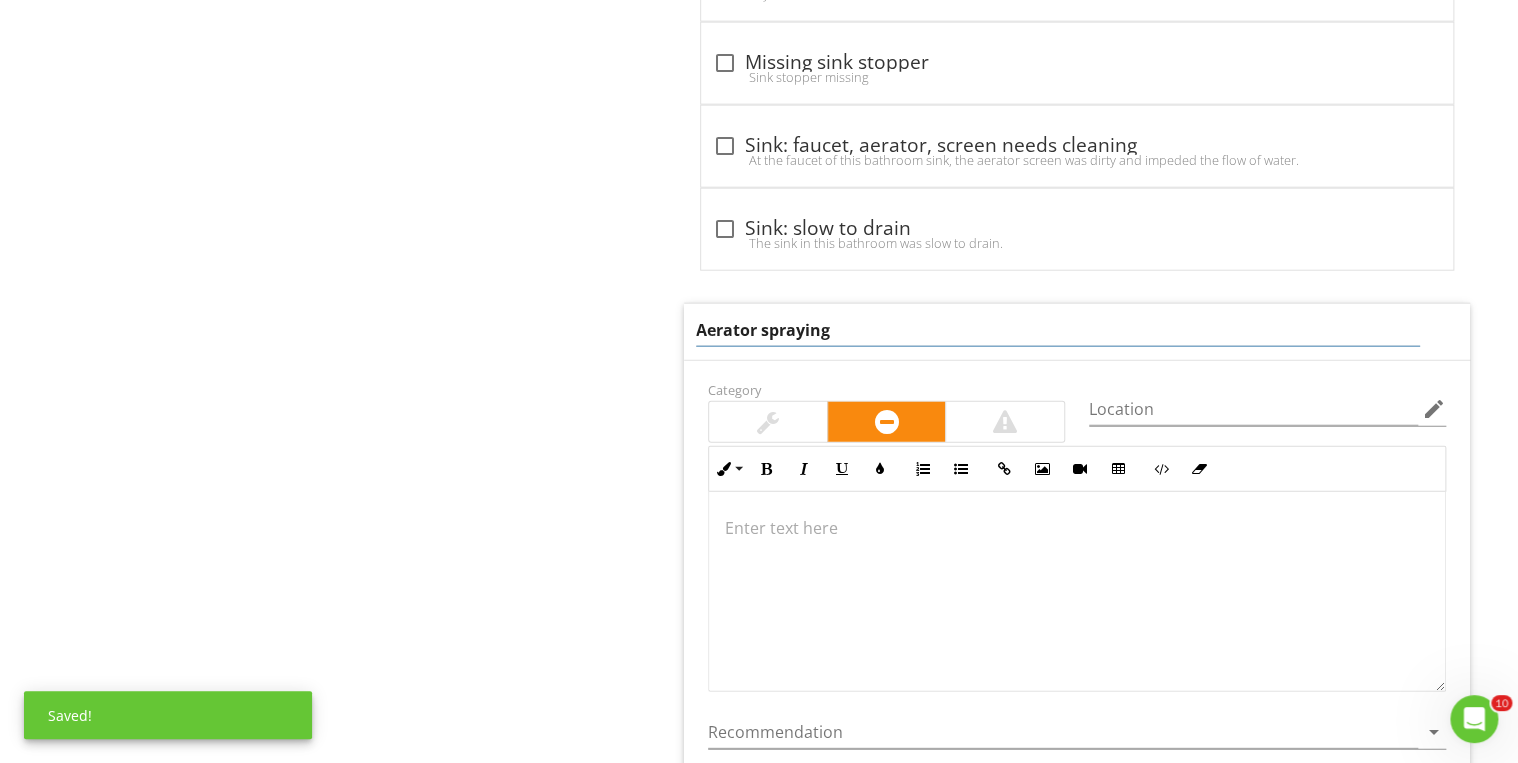 click at bounding box center (1077, 592) 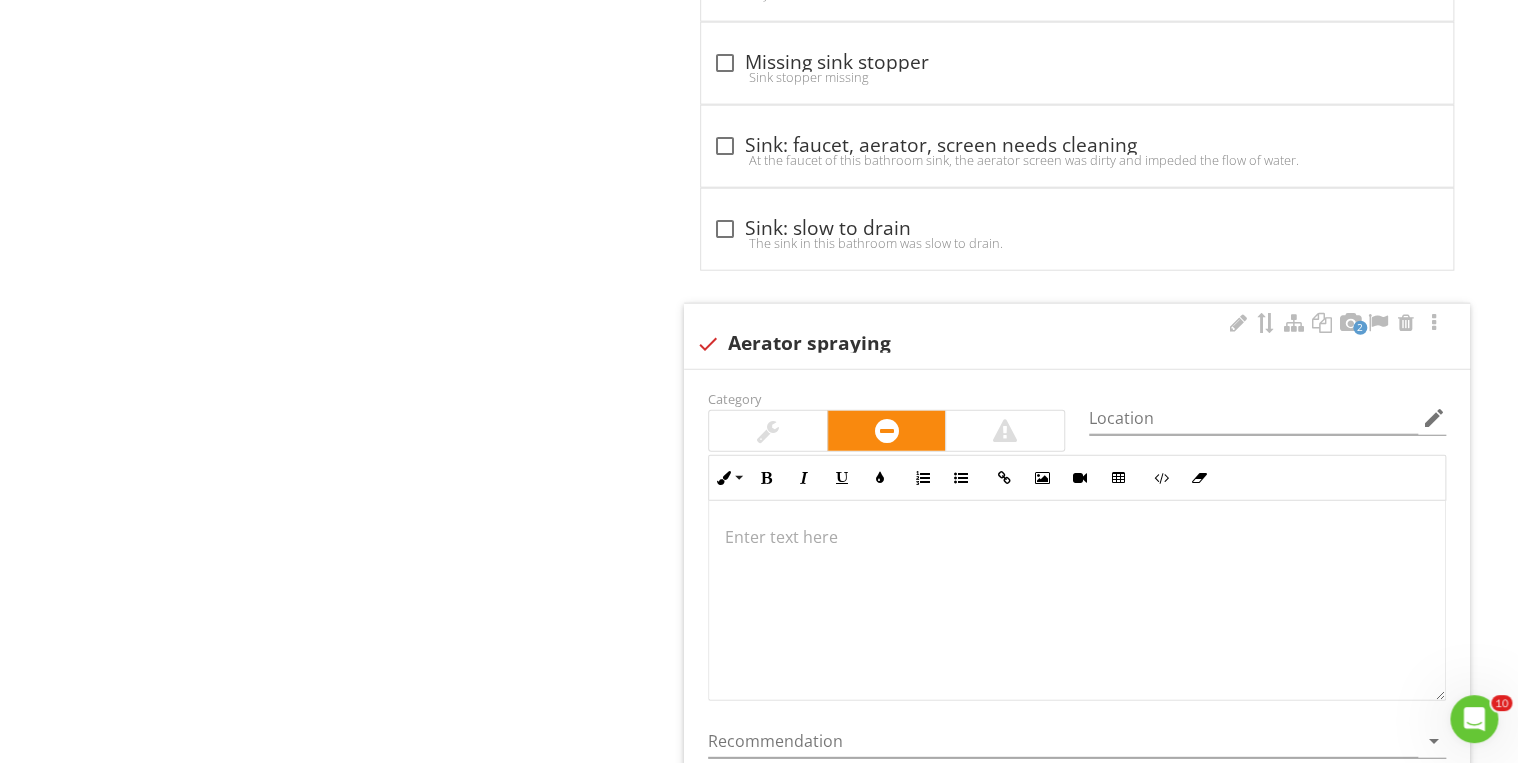 type 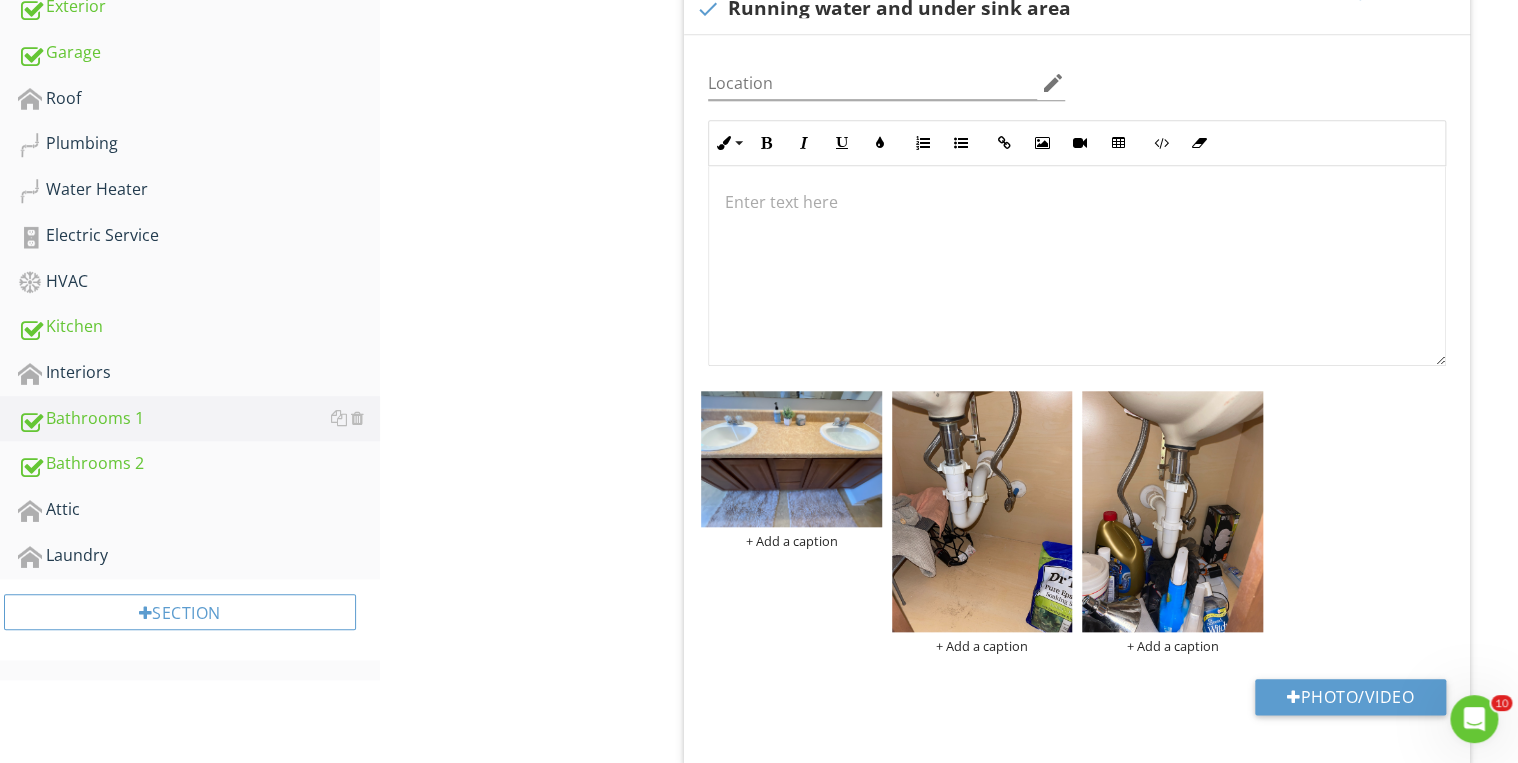 scroll, scrollTop: 814, scrollLeft: 0, axis: vertical 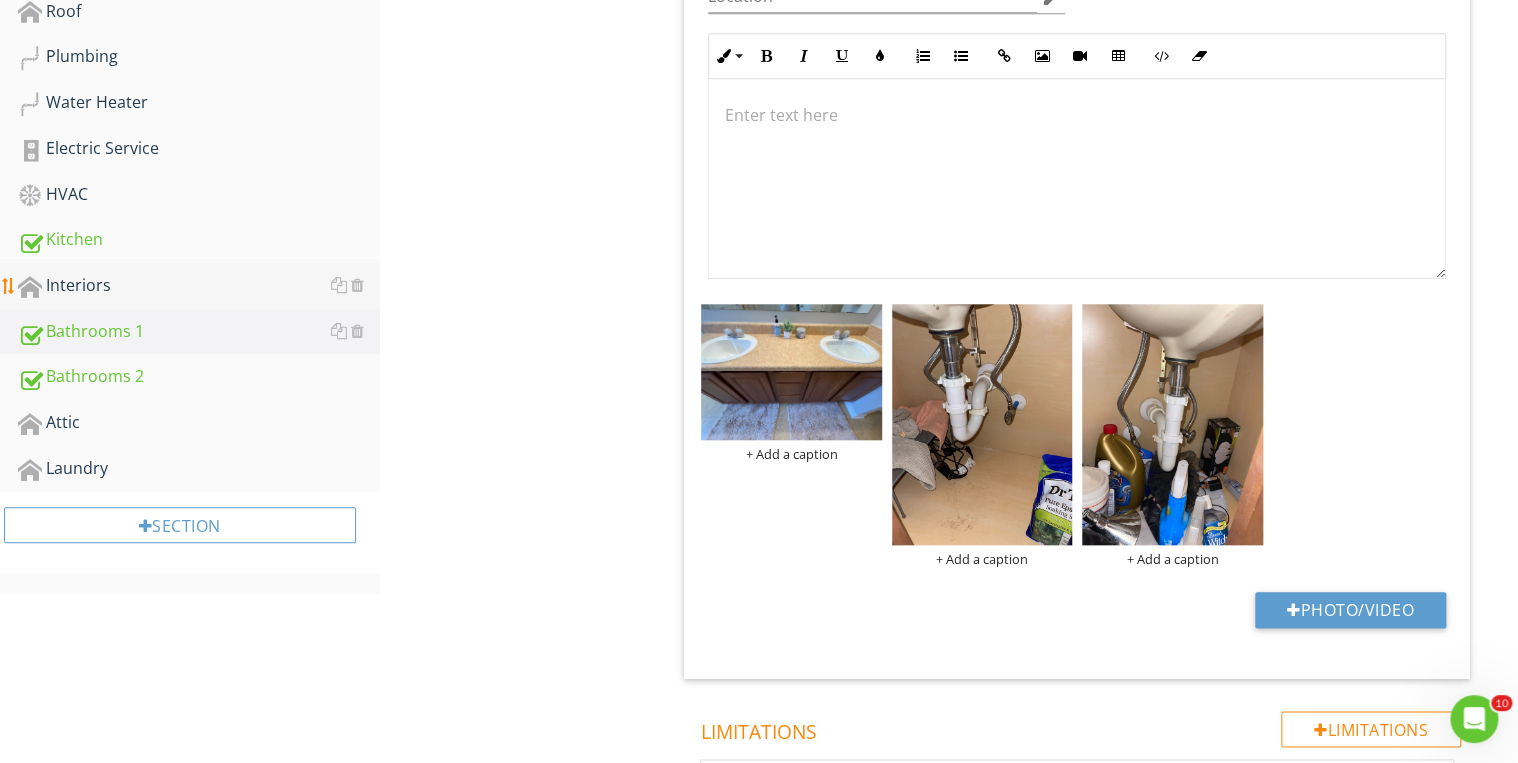click on "Interiors" at bounding box center [199, 286] 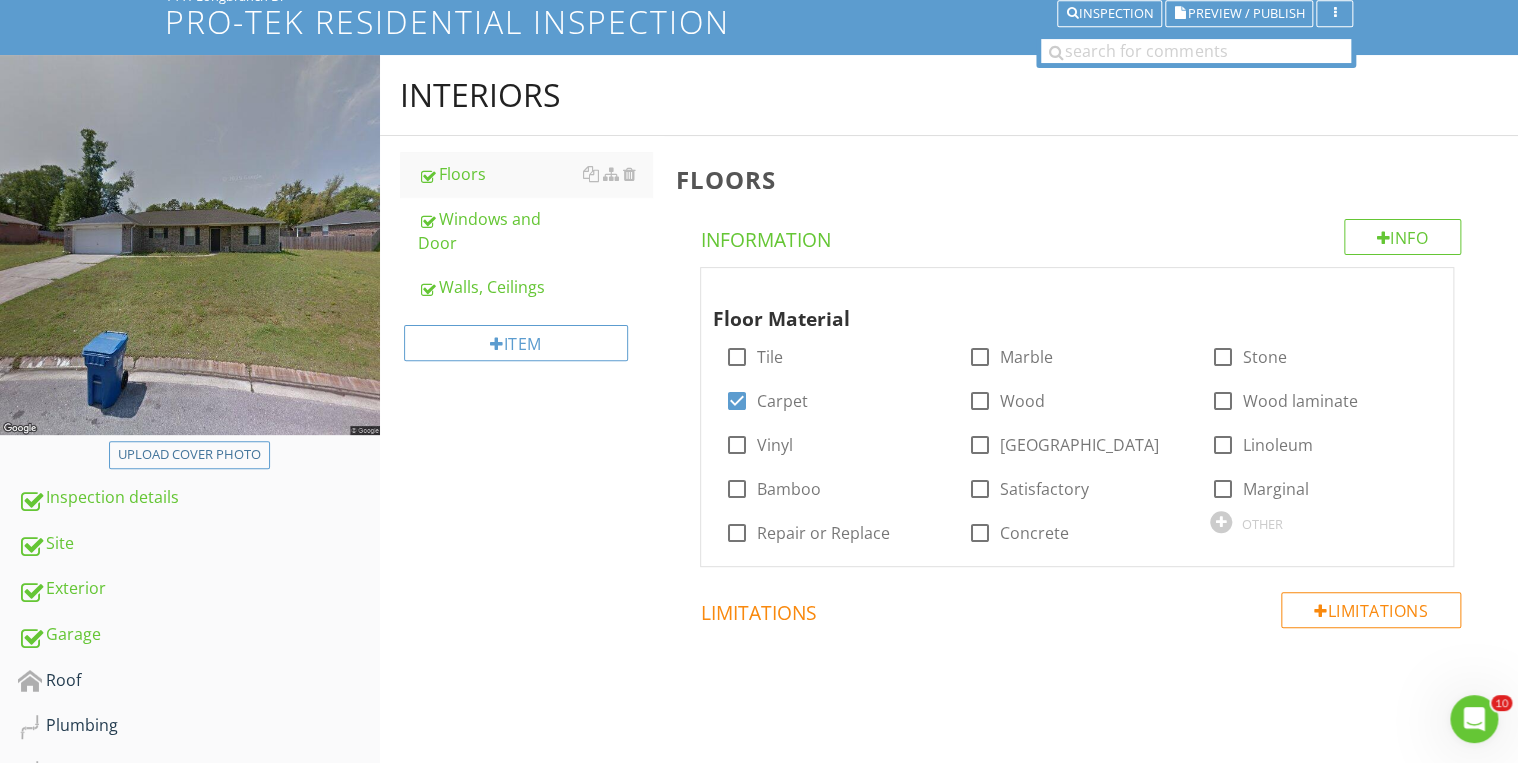 scroll, scrollTop: 14, scrollLeft: 0, axis: vertical 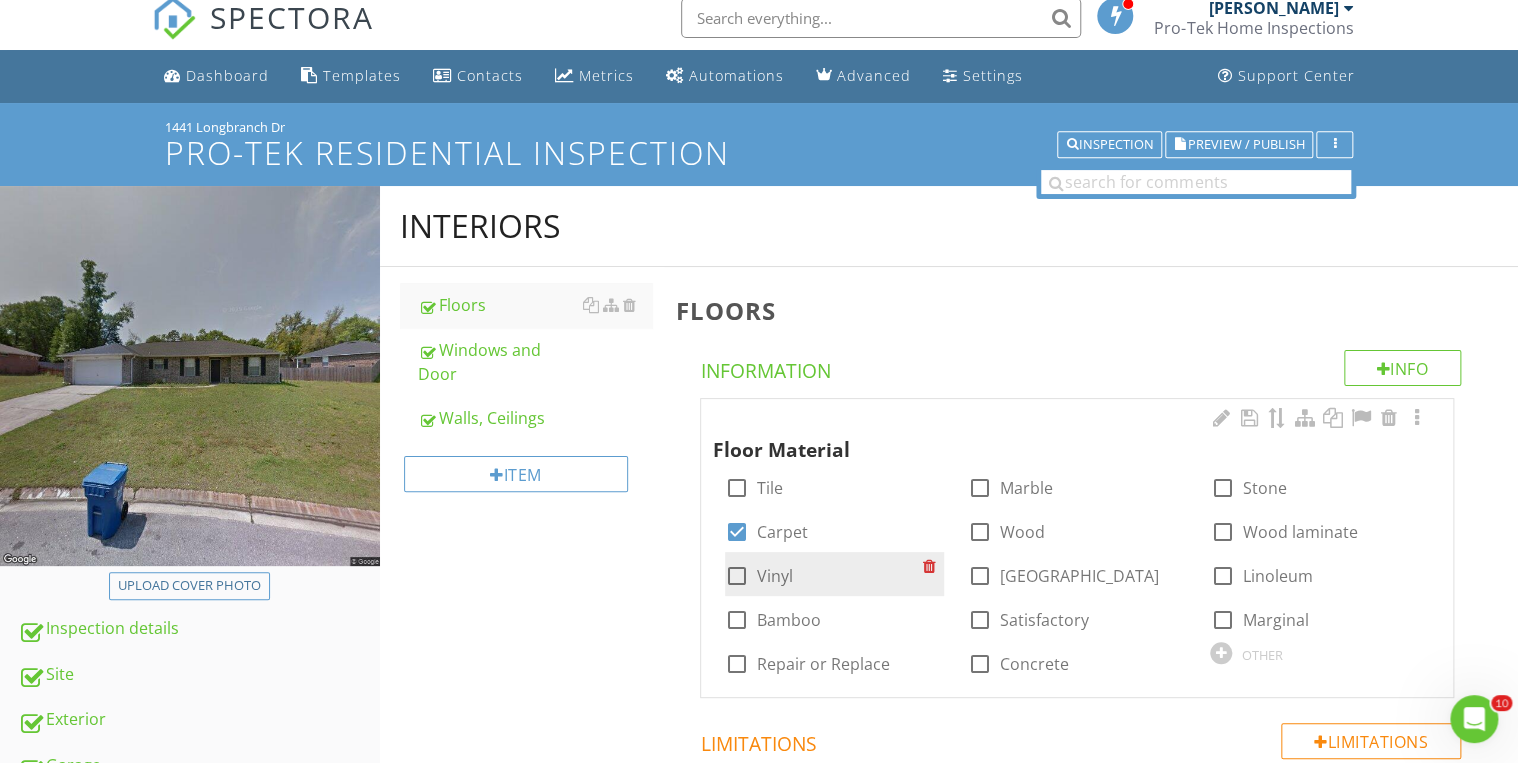 click at bounding box center (737, 576) 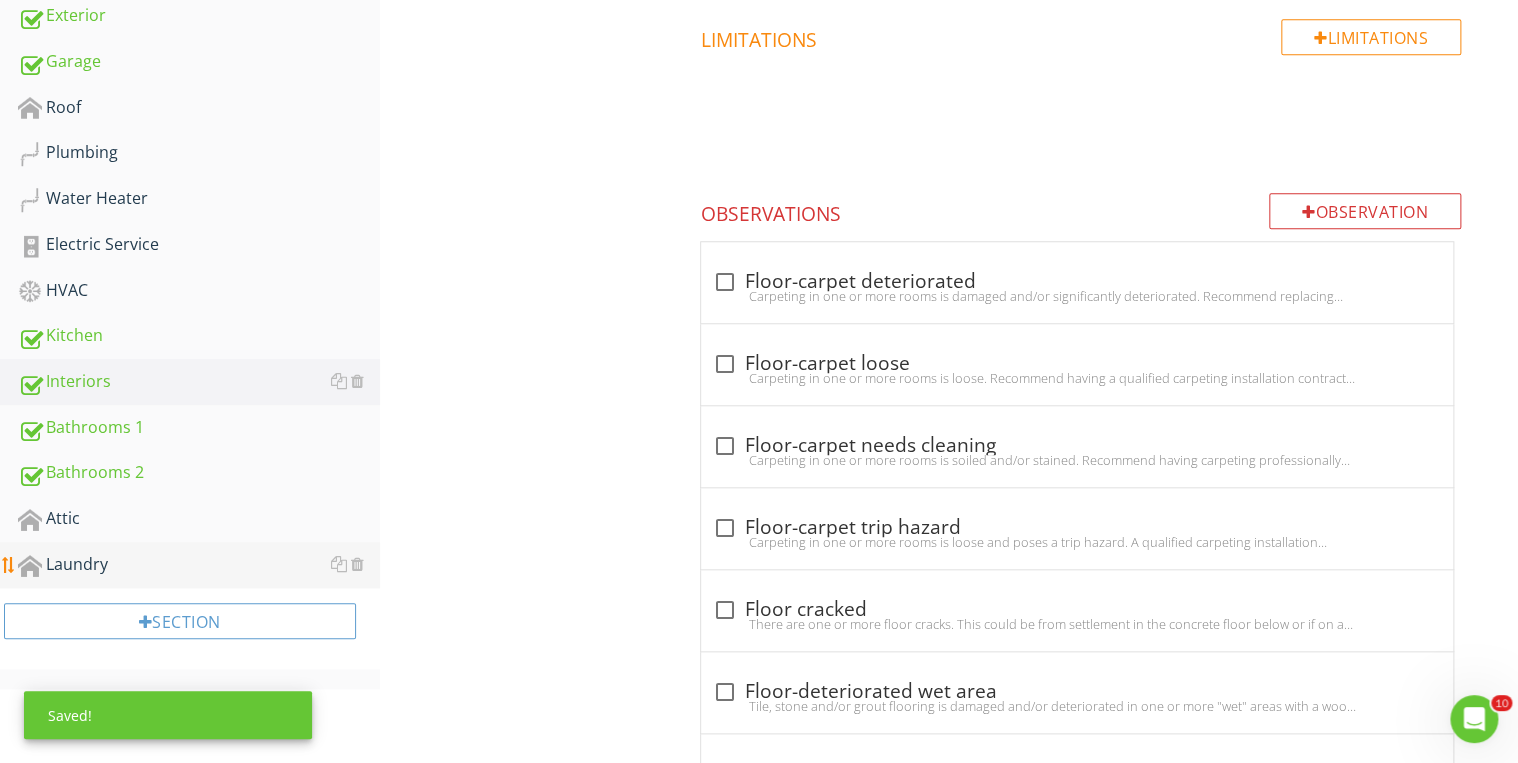 scroll, scrollTop: 814, scrollLeft: 0, axis: vertical 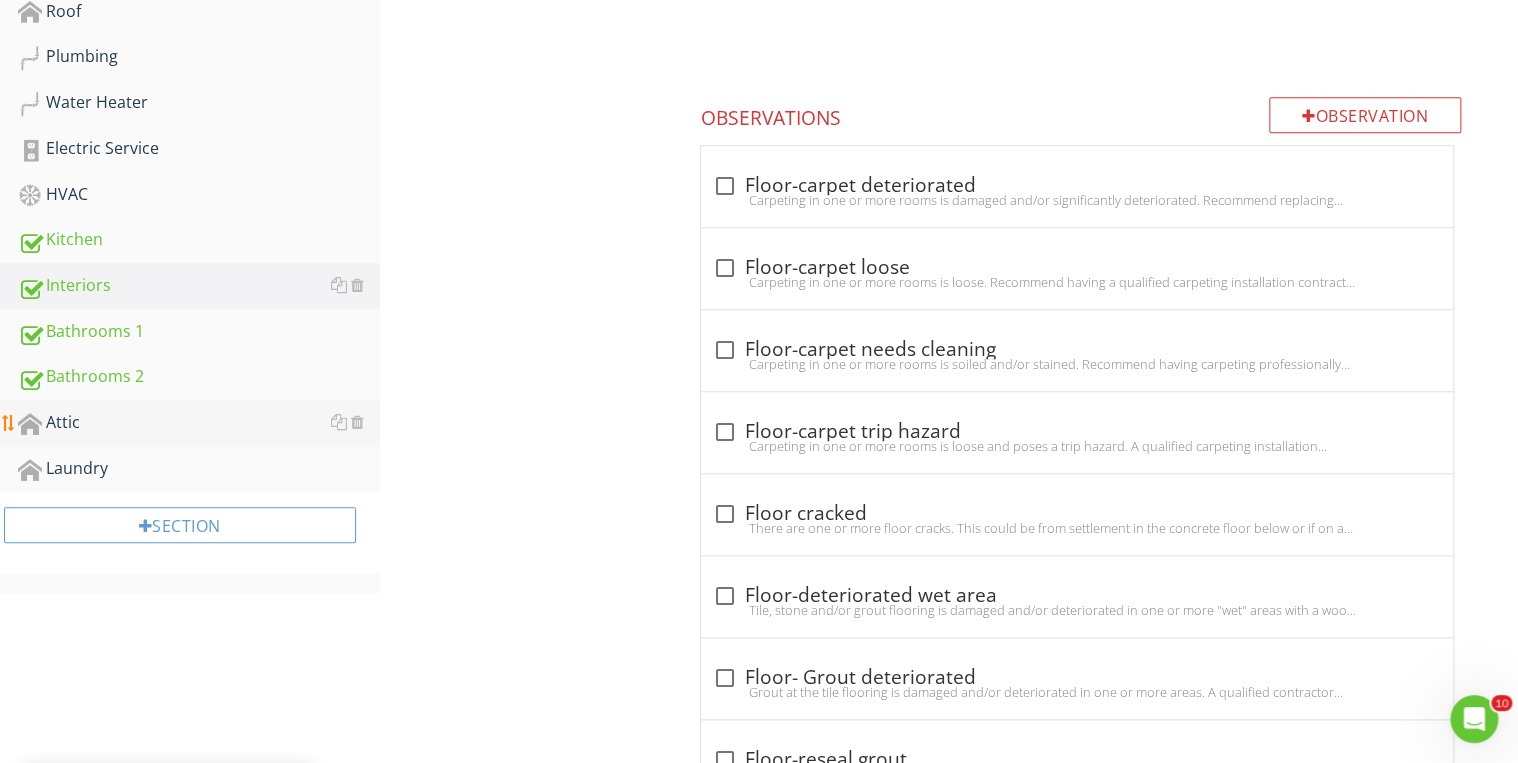 click on "Attic" at bounding box center [199, 423] 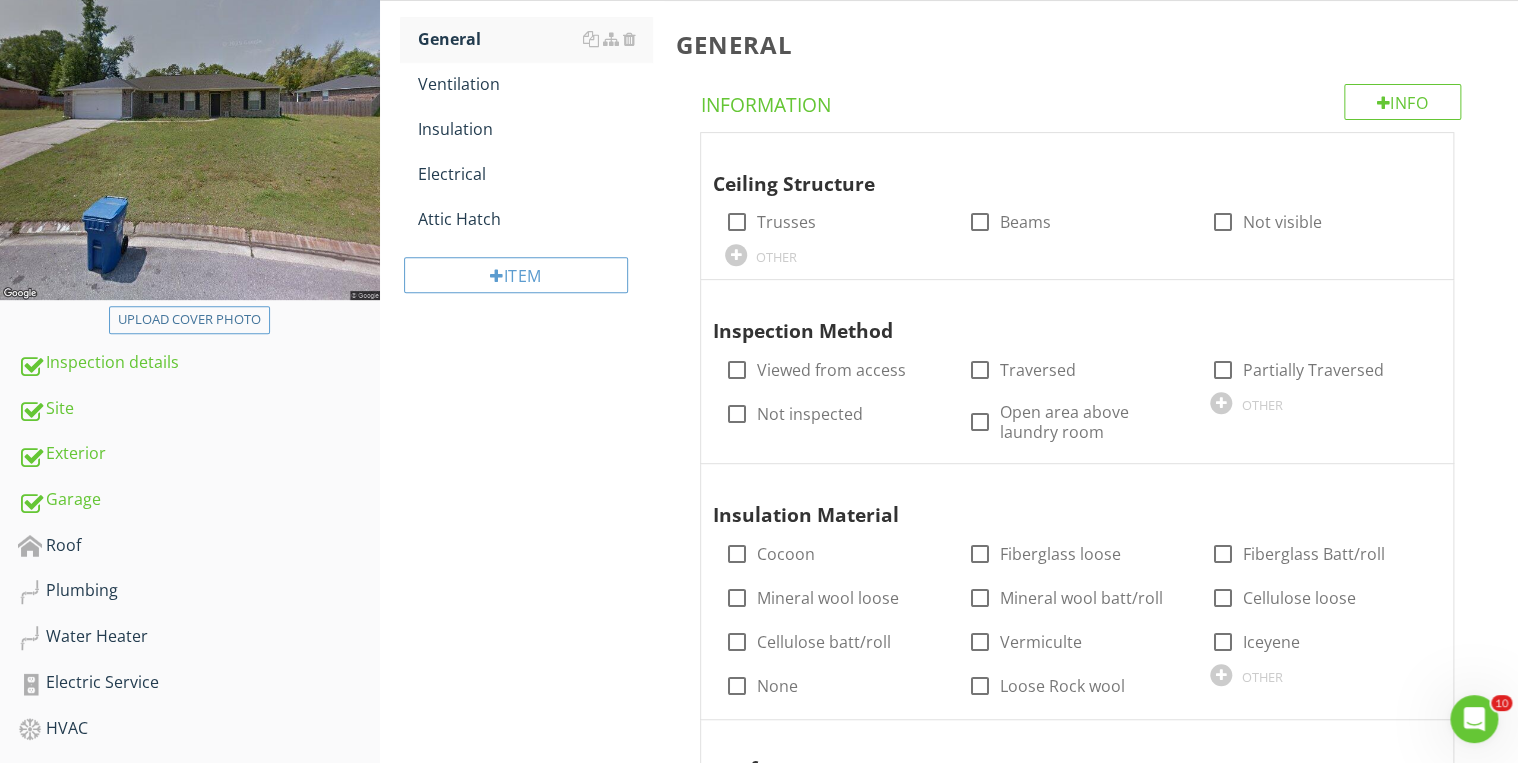 scroll, scrollTop: 254, scrollLeft: 0, axis: vertical 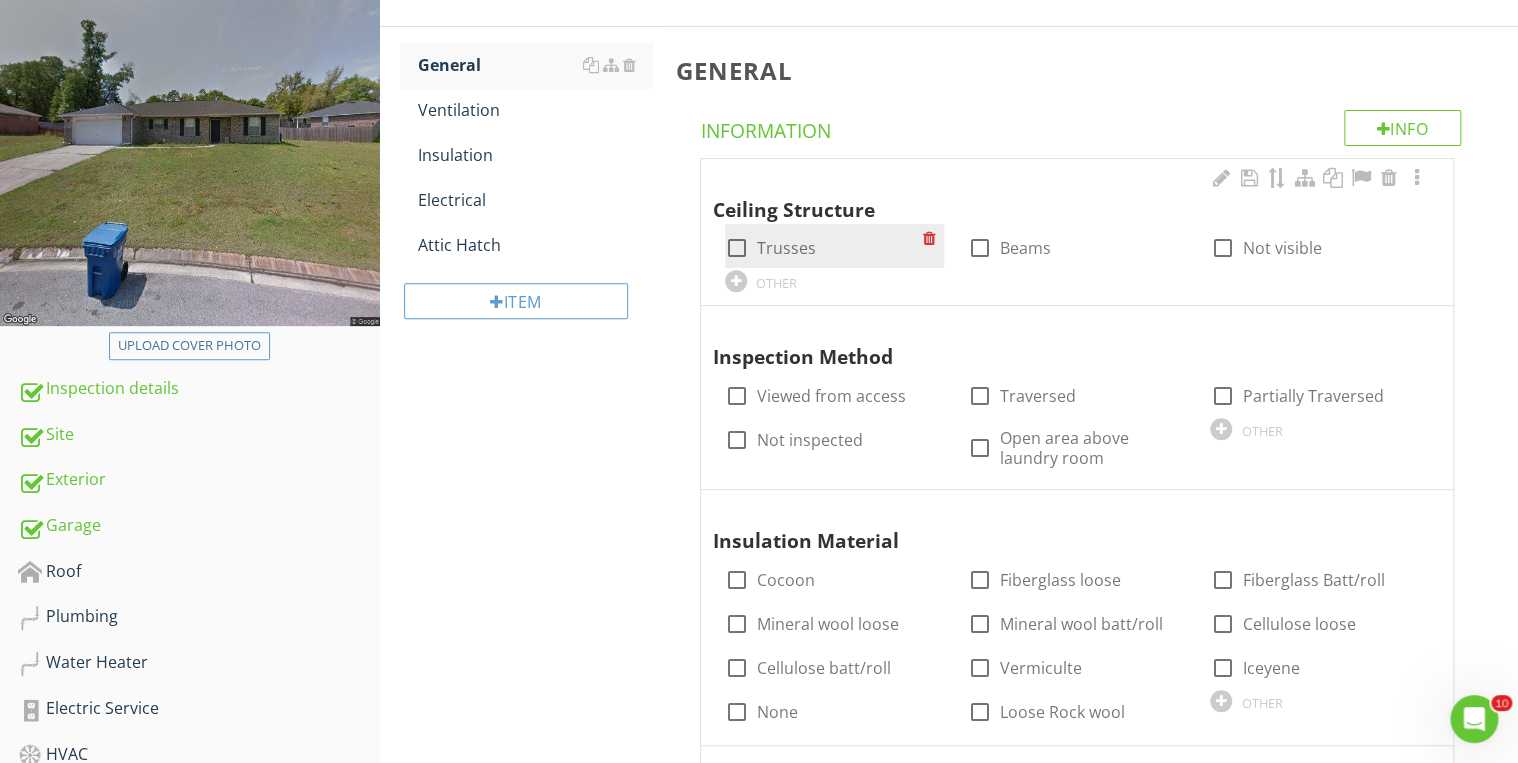 click at bounding box center (737, 248) 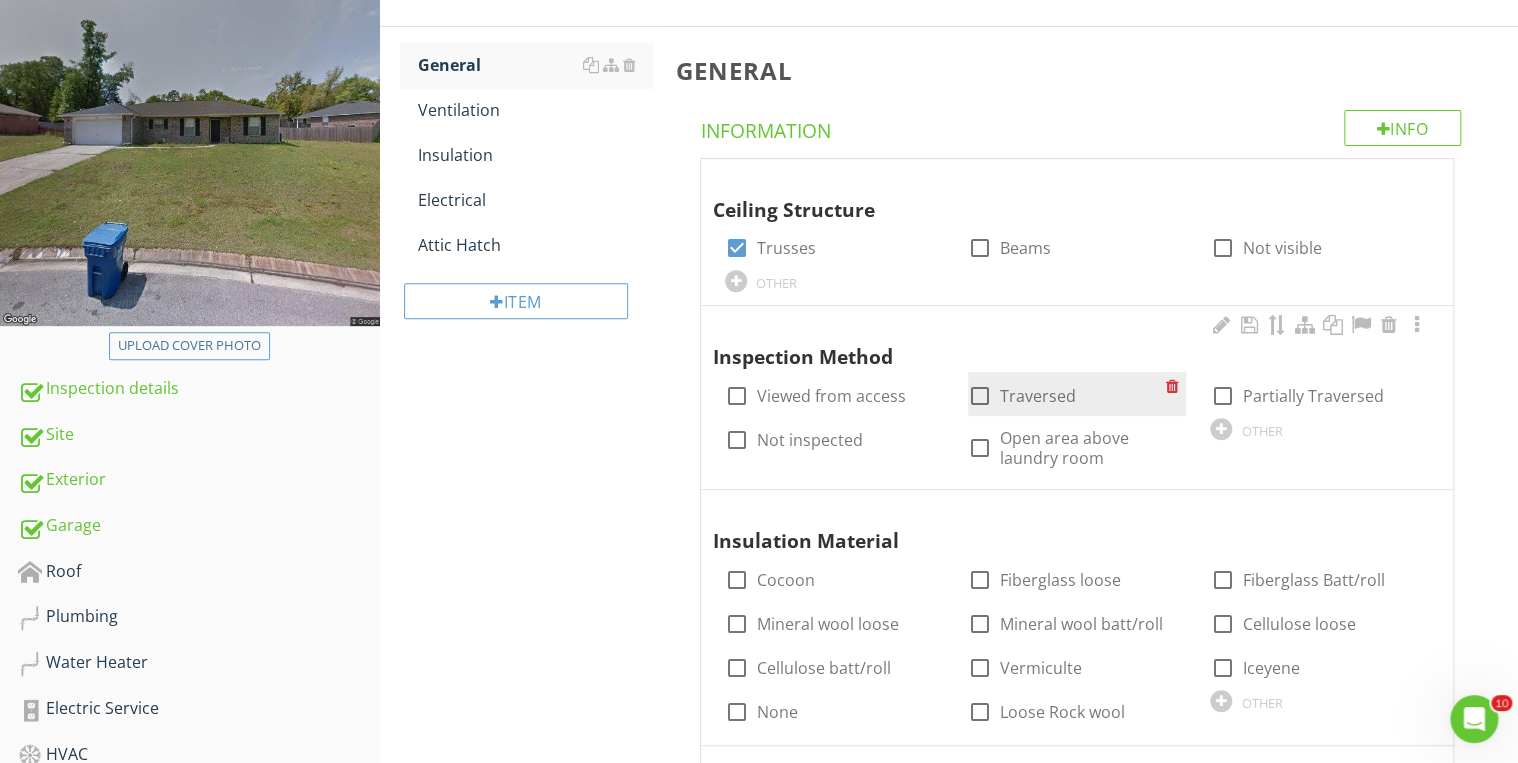 click at bounding box center (980, 396) 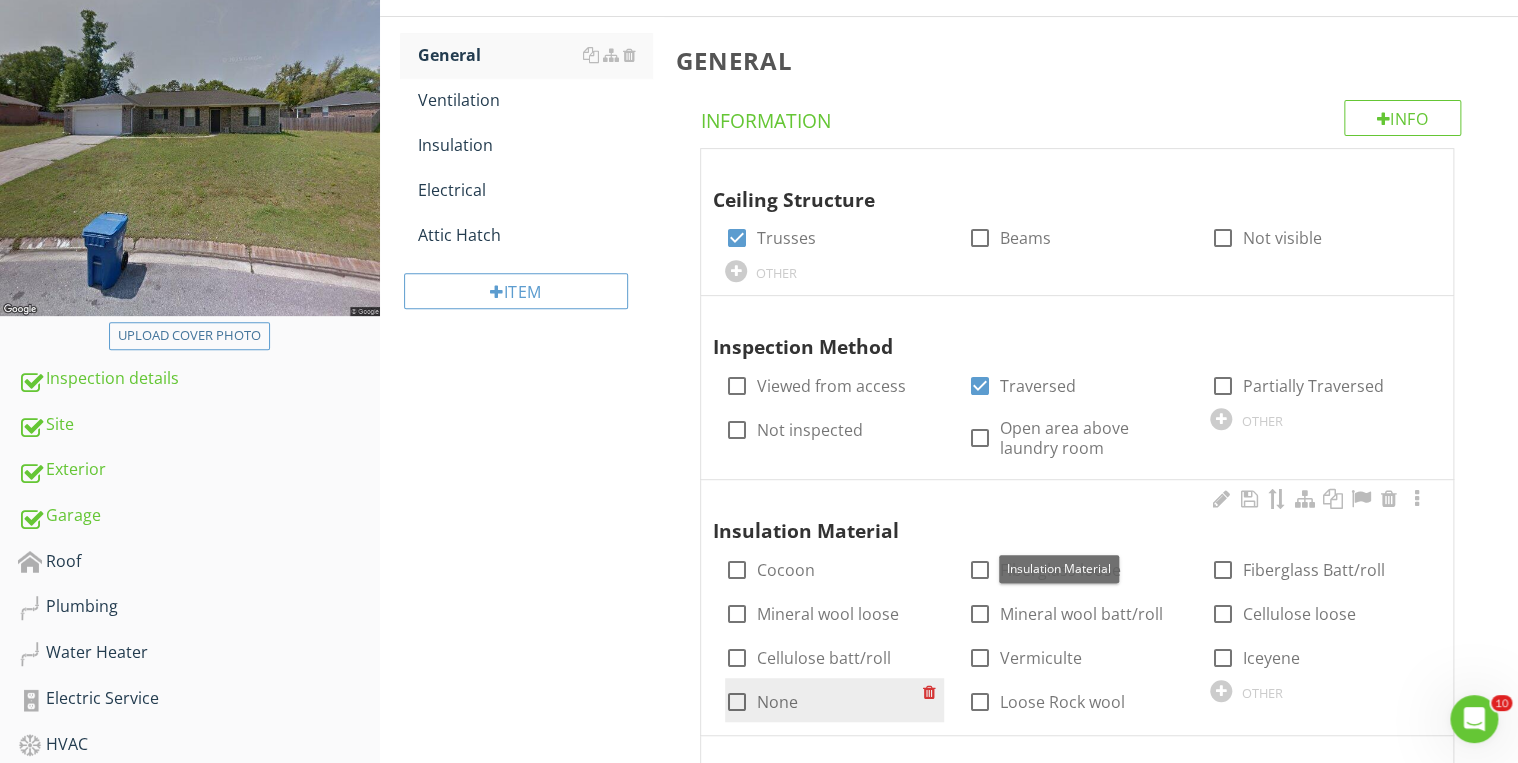 scroll, scrollTop: 414, scrollLeft: 0, axis: vertical 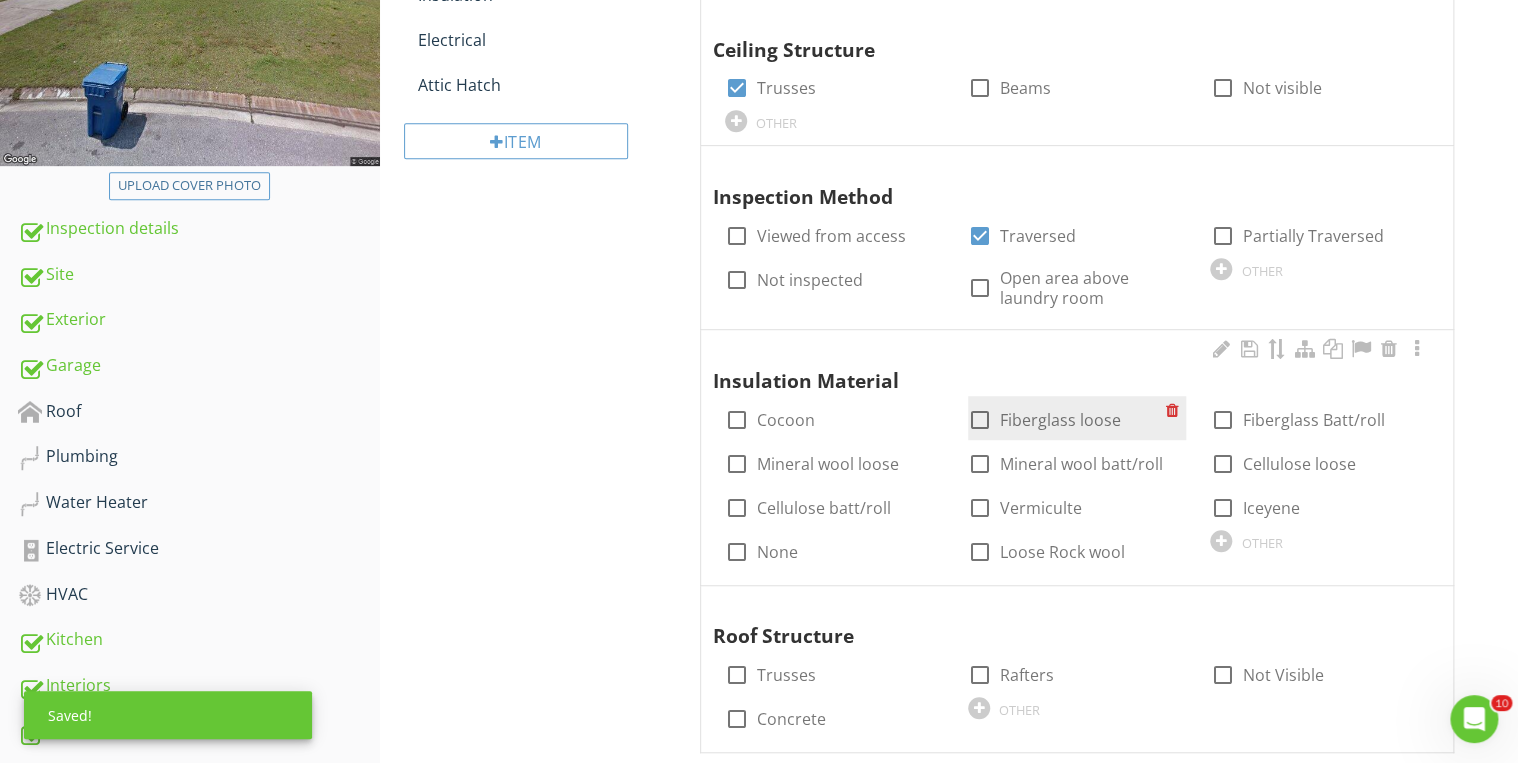 click at bounding box center [980, 420] 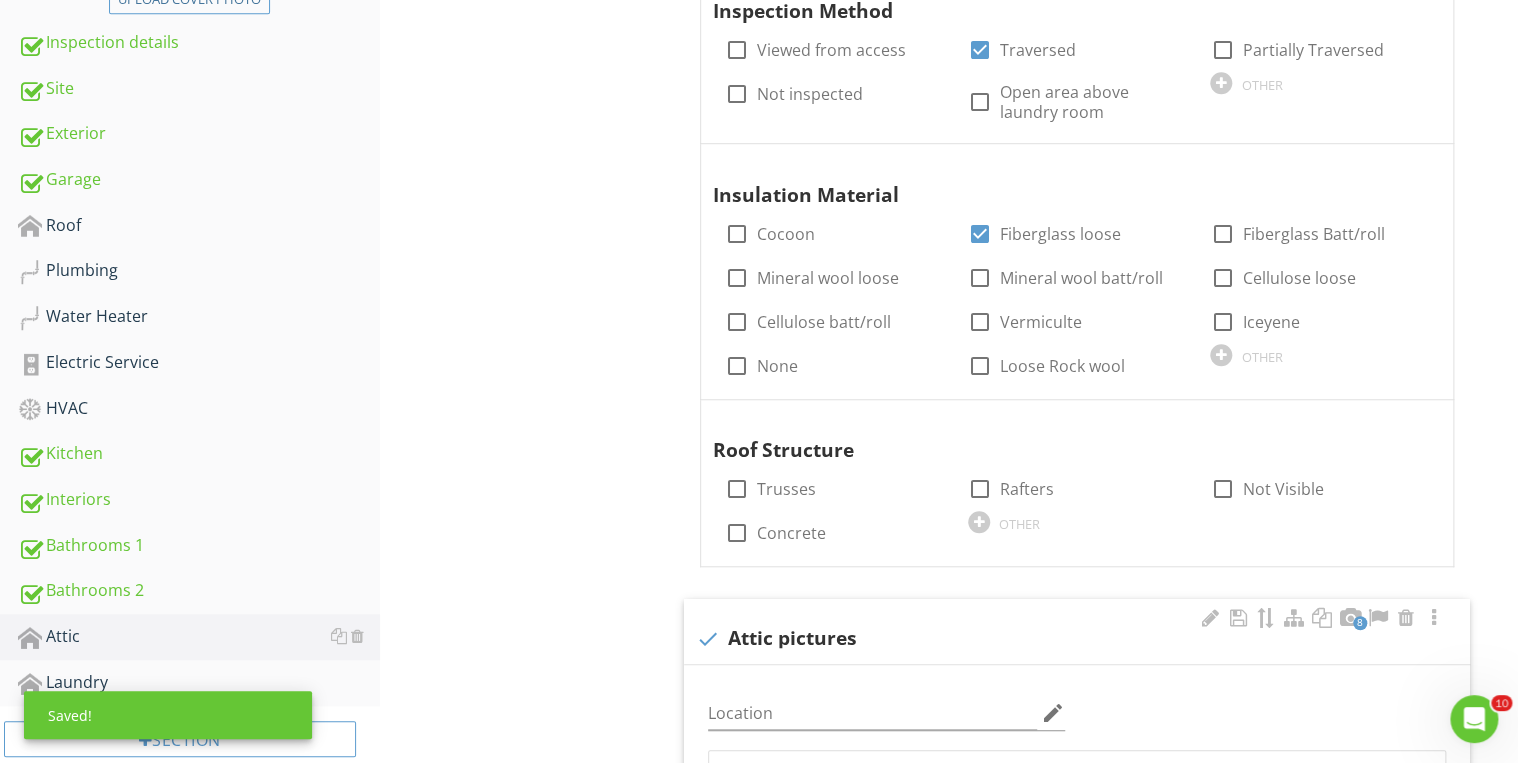 scroll, scrollTop: 654, scrollLeft: 0, axis: vertical 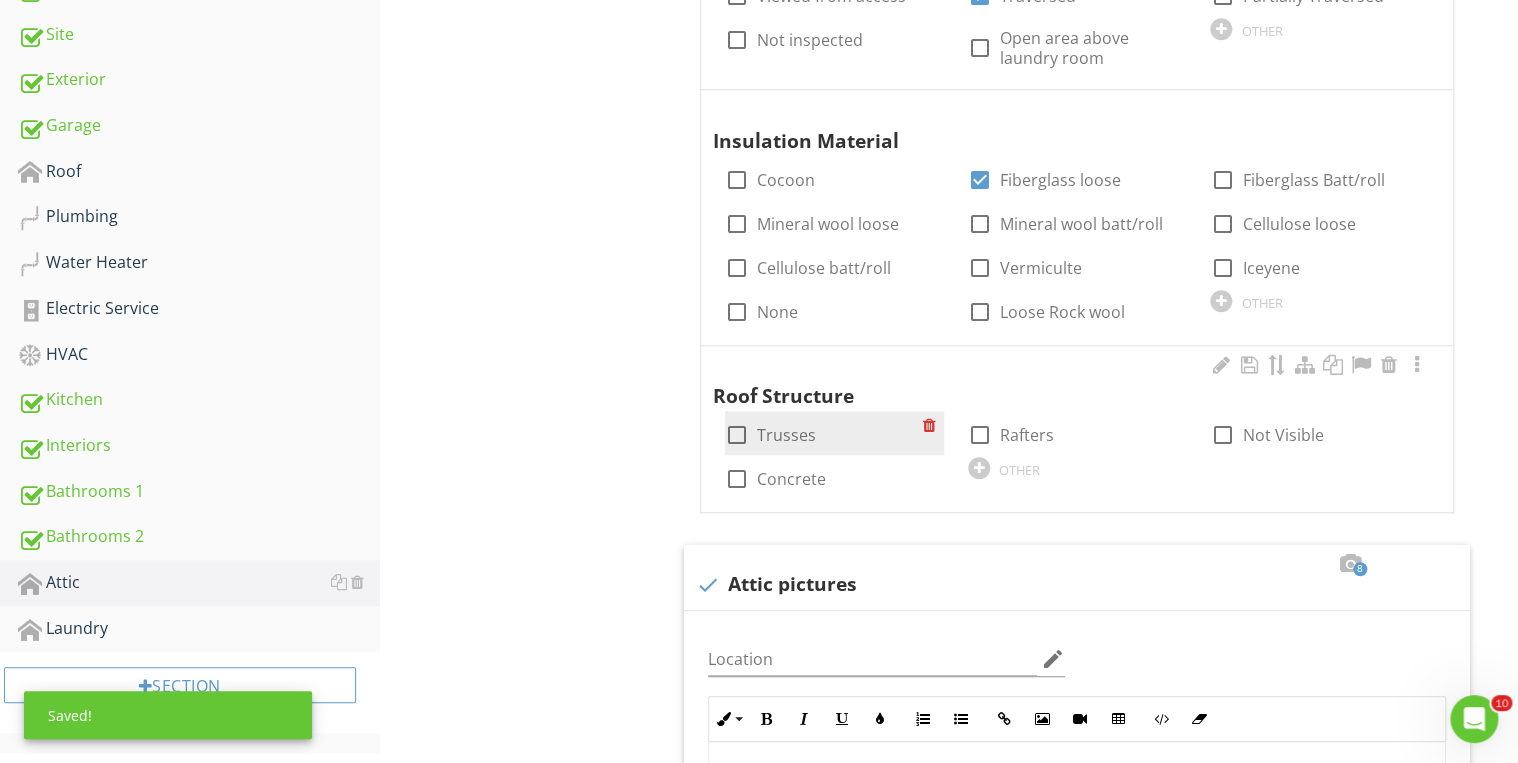 click at bounding box center (737, 435) 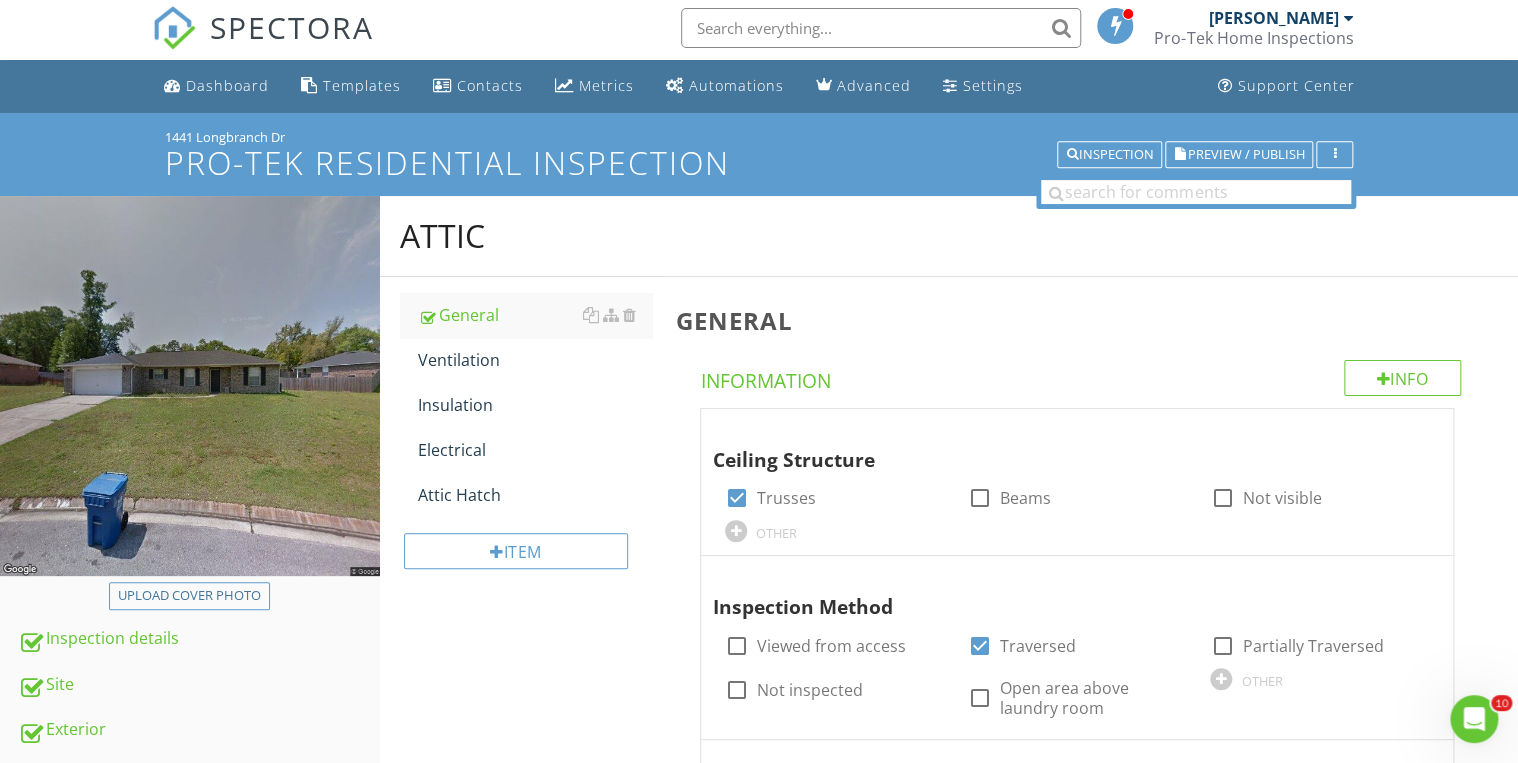 scroll, scrollTop: 0, scrollLeft: 0, axis: both 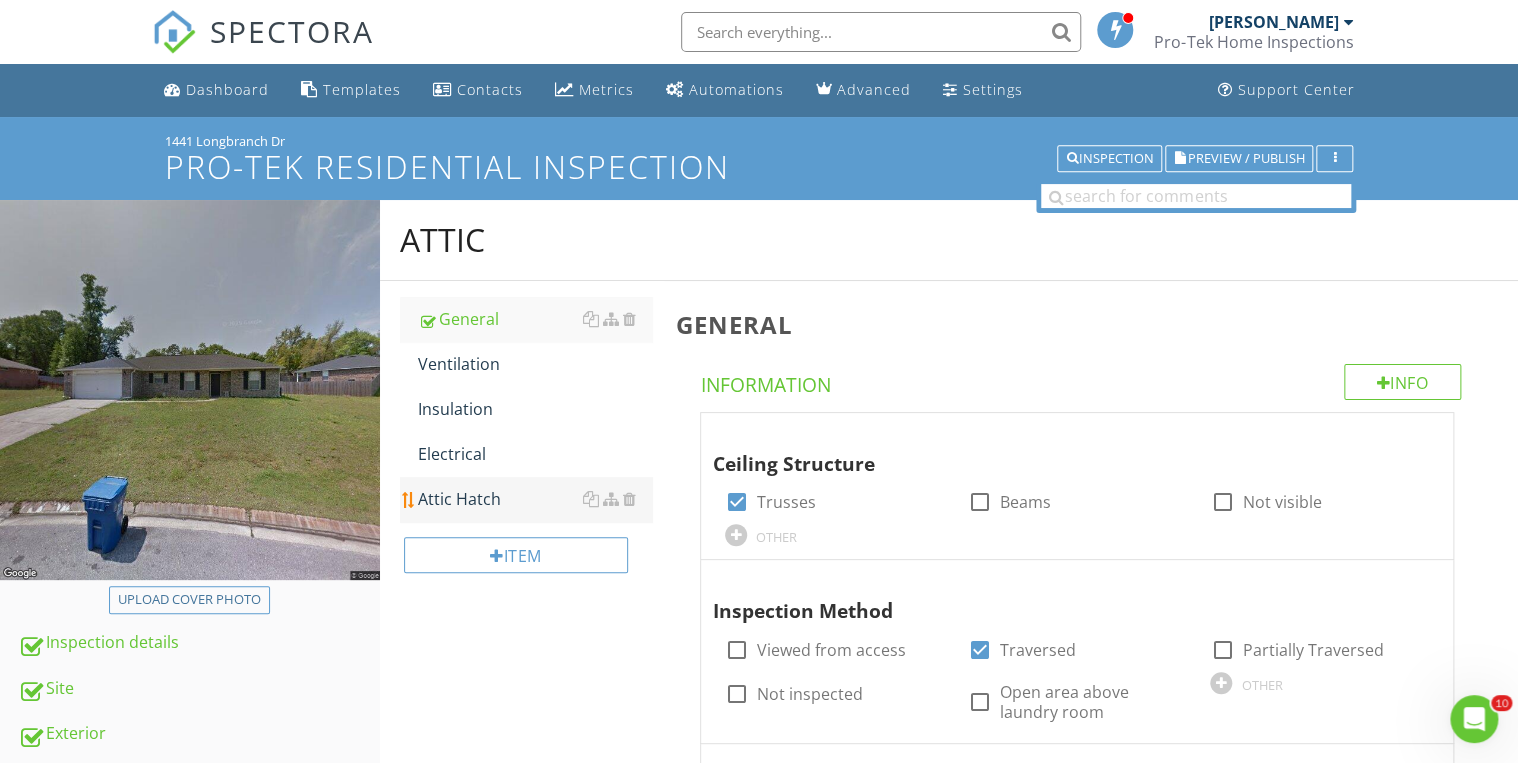 click on "Attic Hatch" at bounding box center [535, 499] 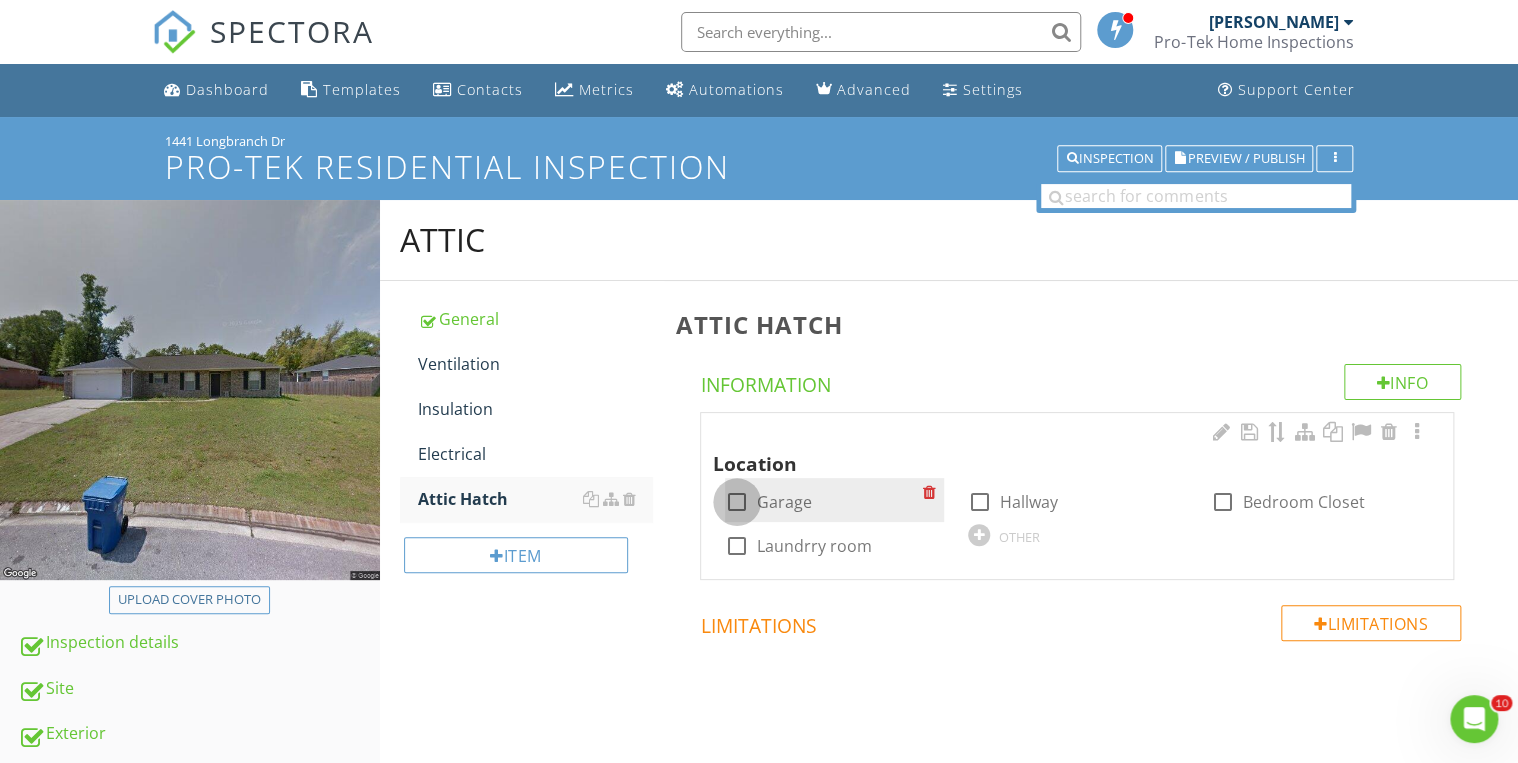 click at bounding box center (737, 502) 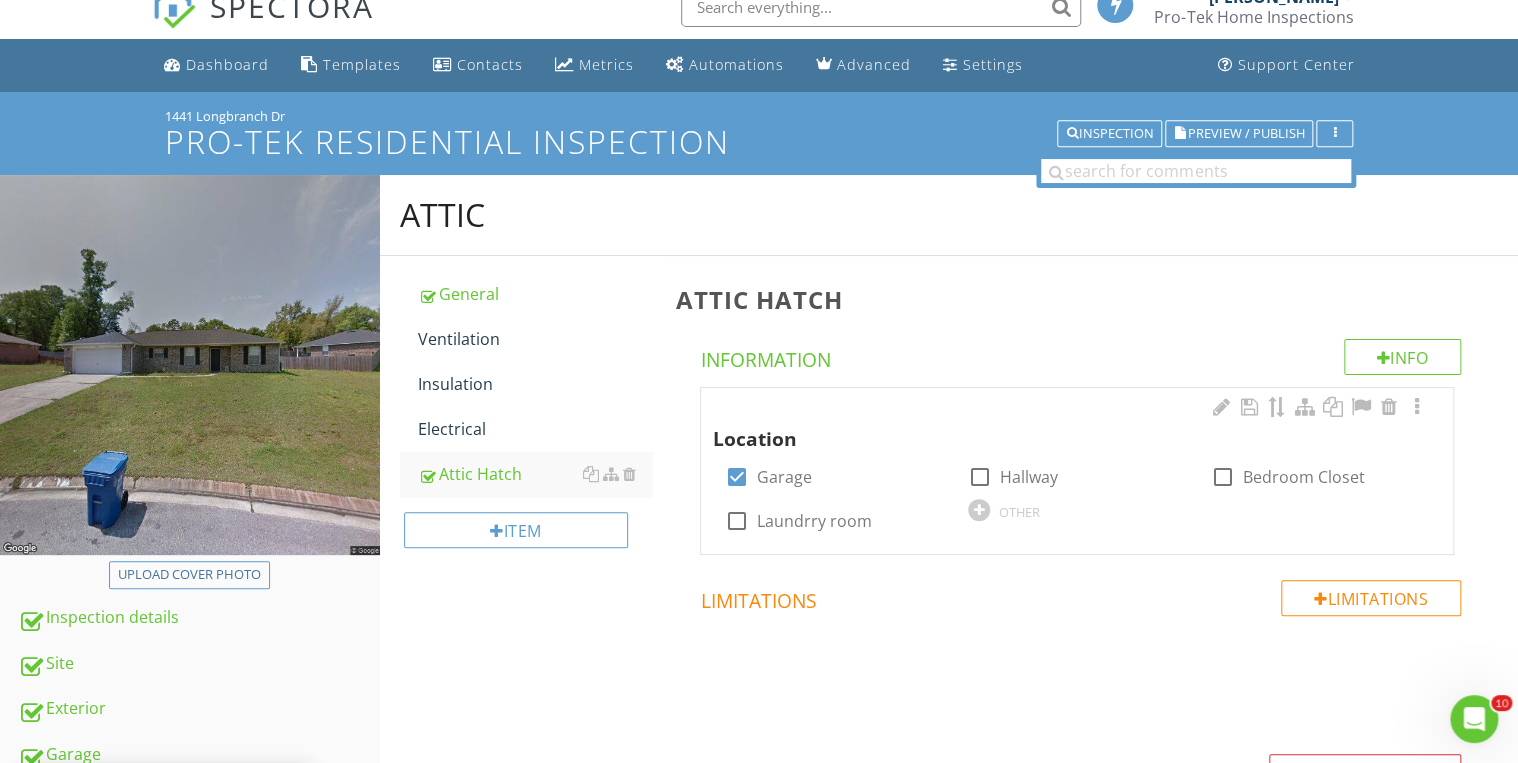 scroll, scrollTop: 0, scrollLeft: 0, axis: both 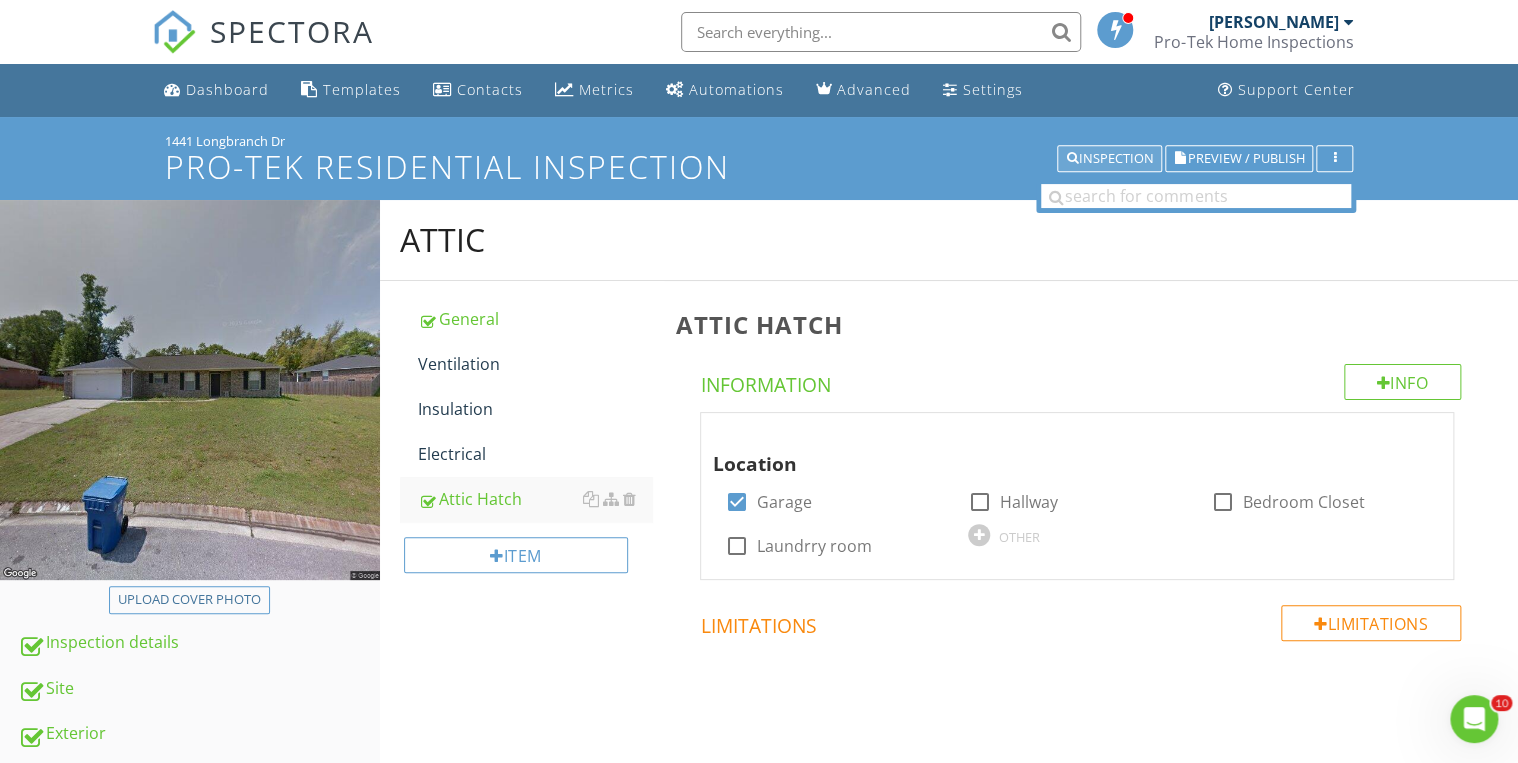 click on "Inspection" at bounding box center (1109, 159) 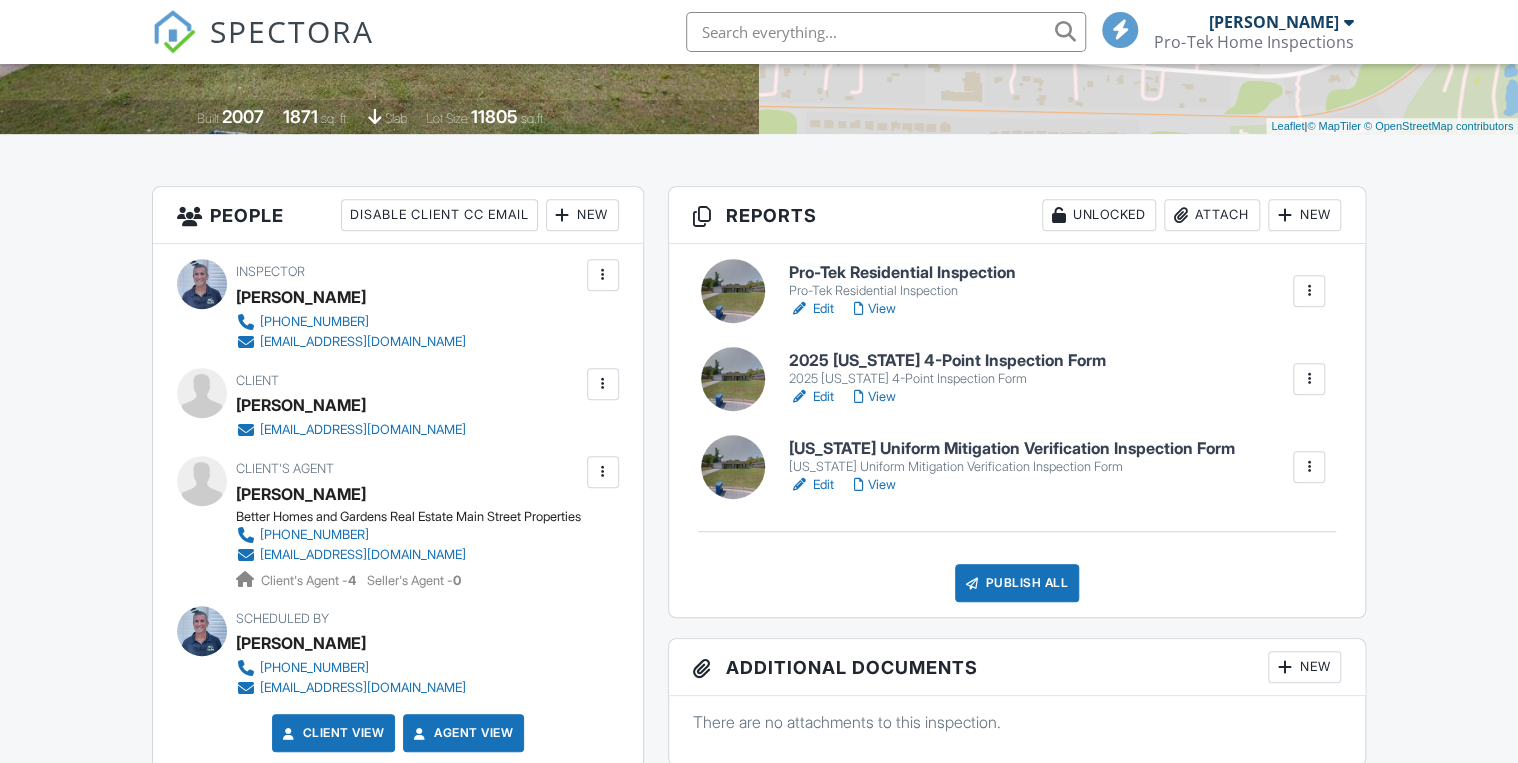 scroll, scrollTop: 400, scrollLeft: 0, axis: vertical 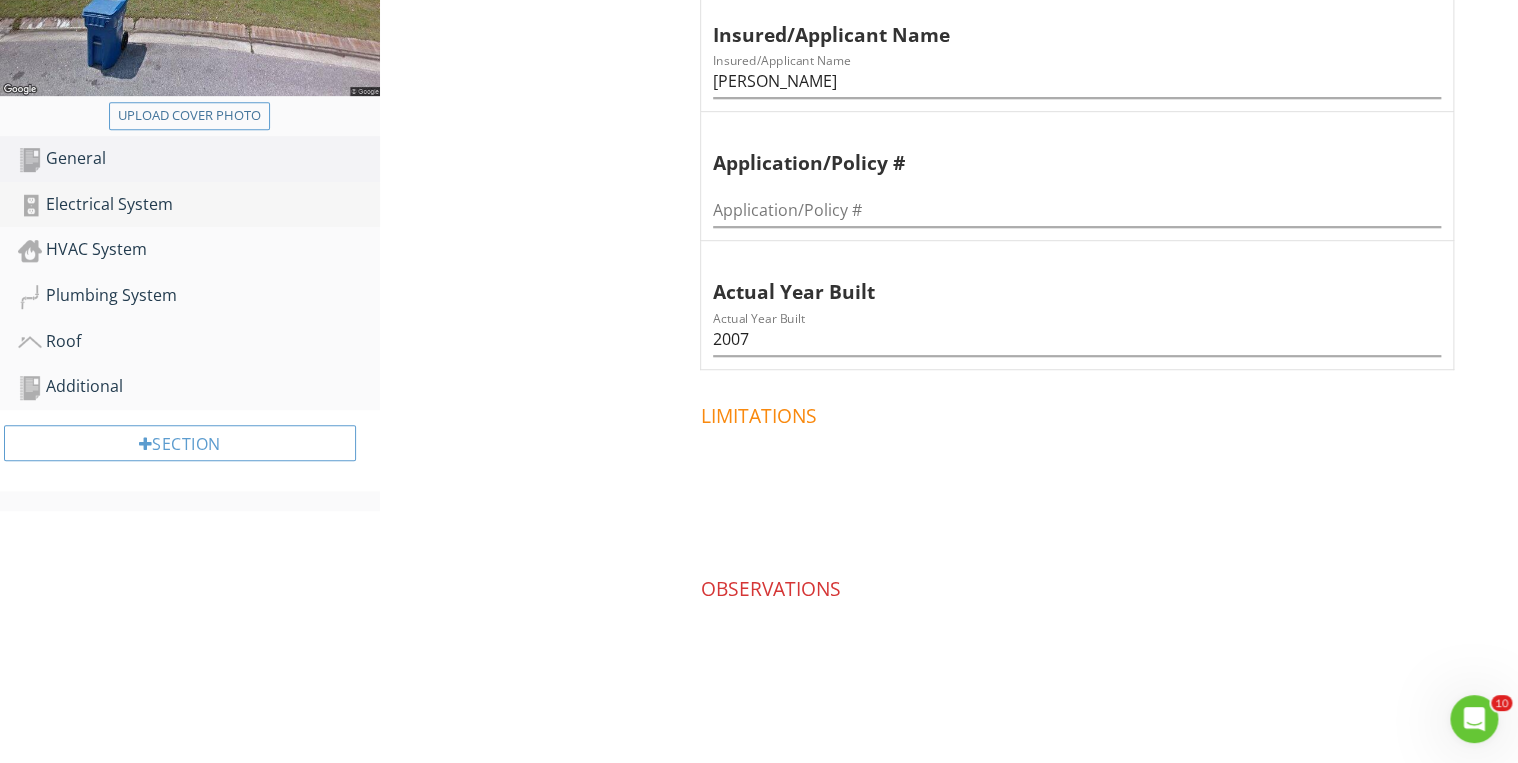 click on "Electrical System" at bounding box center [199, 205] 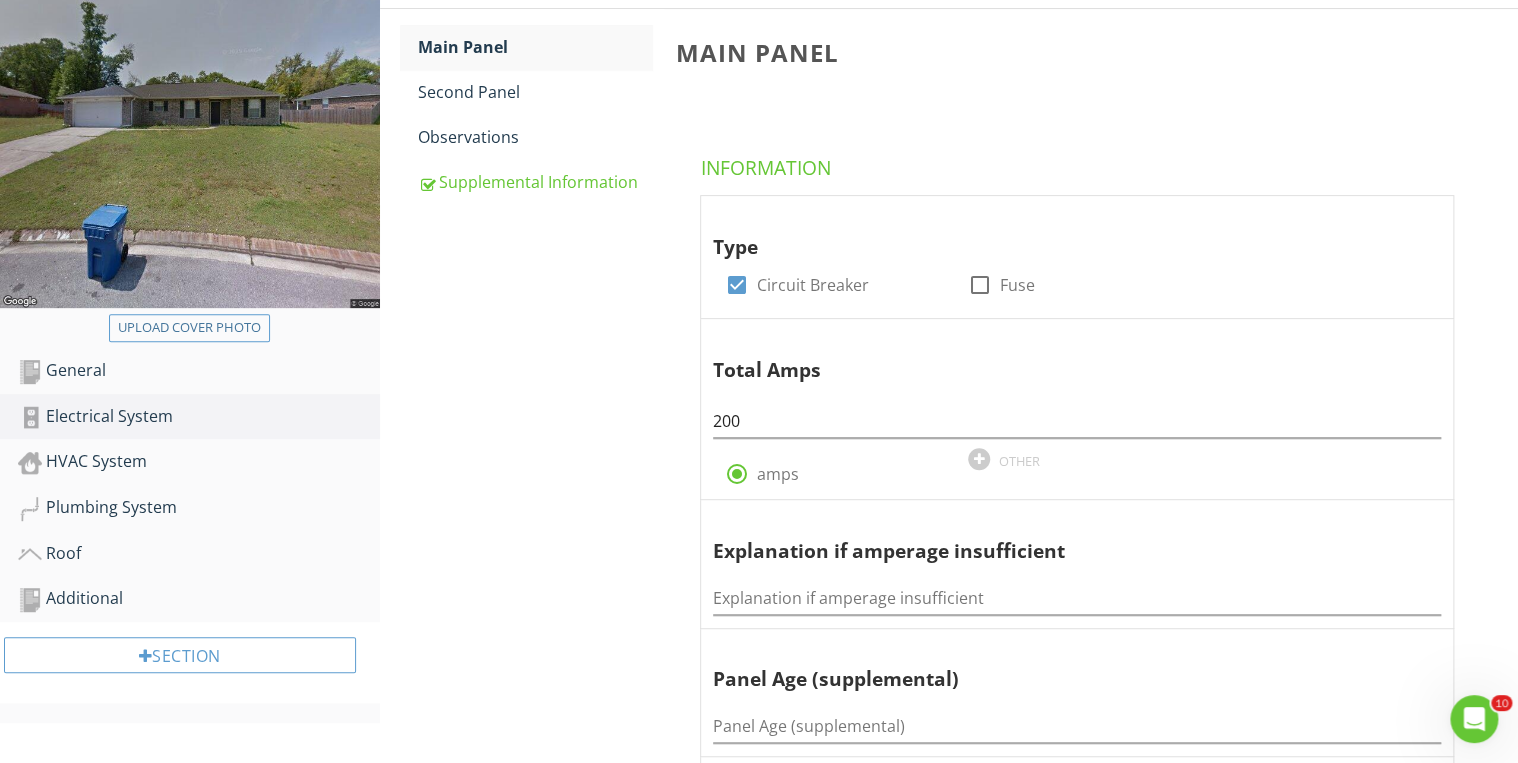scroll, scrollTop: 244, scrollLeft: 0, axis: vertical 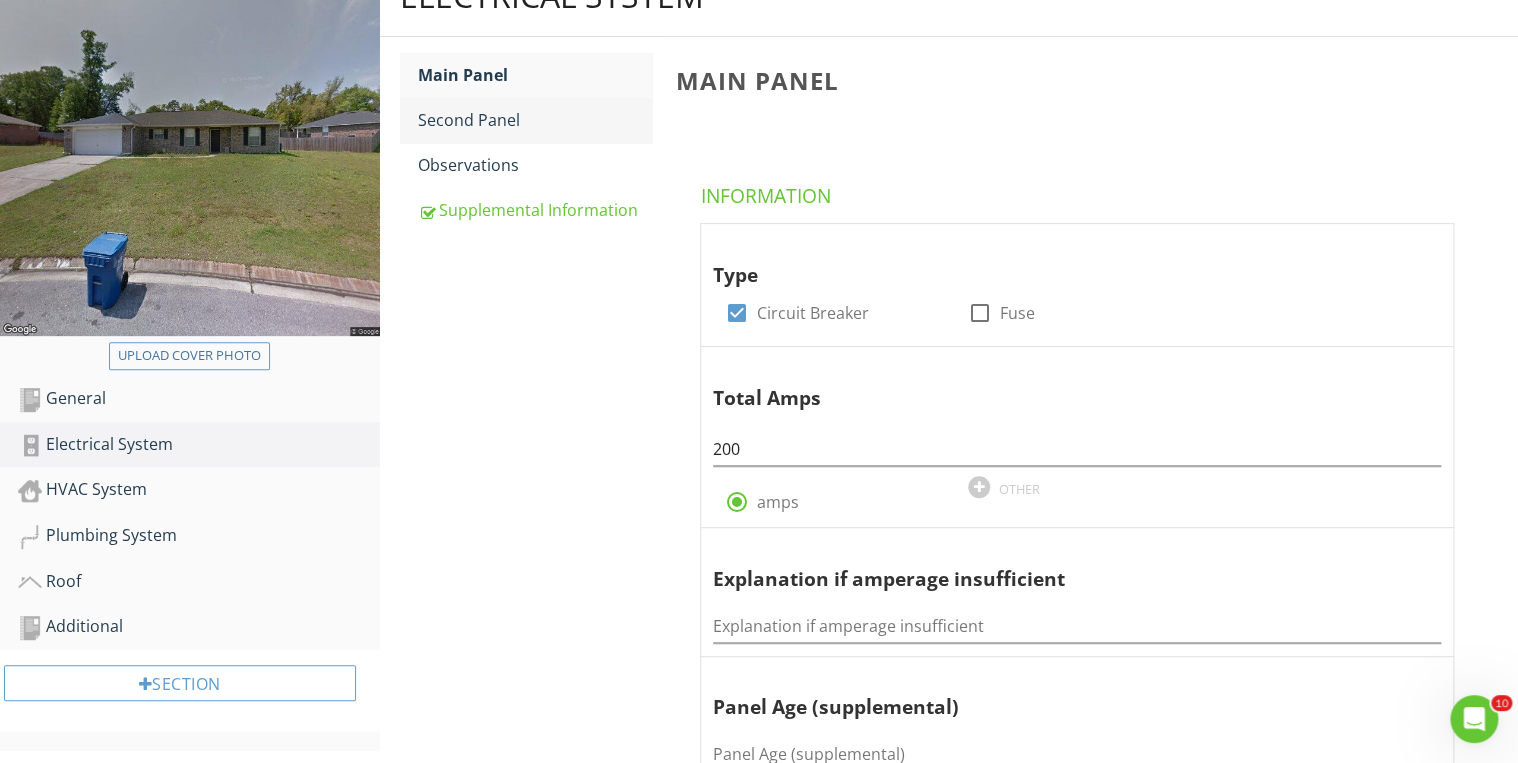 click on "Second Panel" at bounding box center [535, 120] 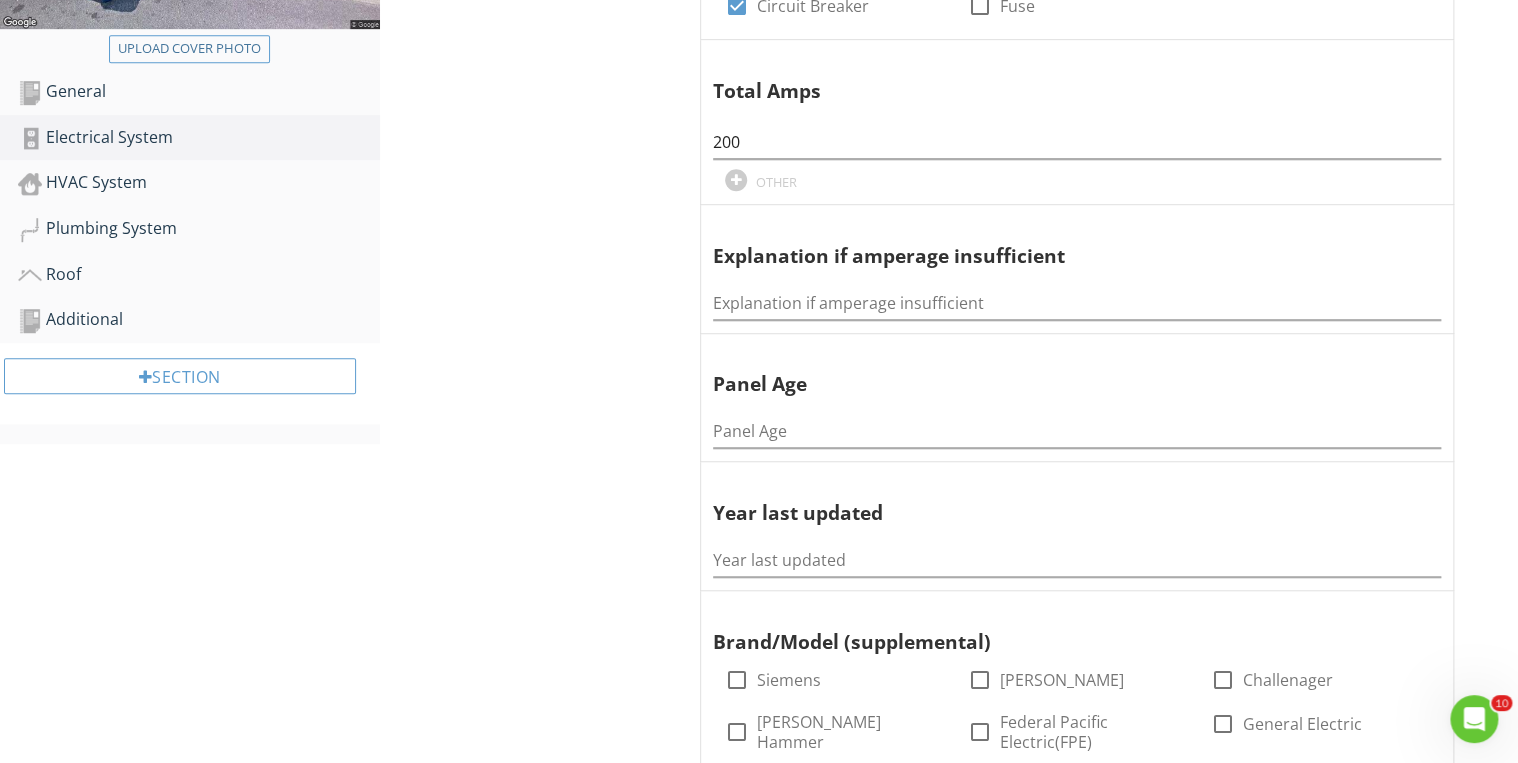 scroll, scrollTop: 324, scrollLeft: 0, axis: vertical 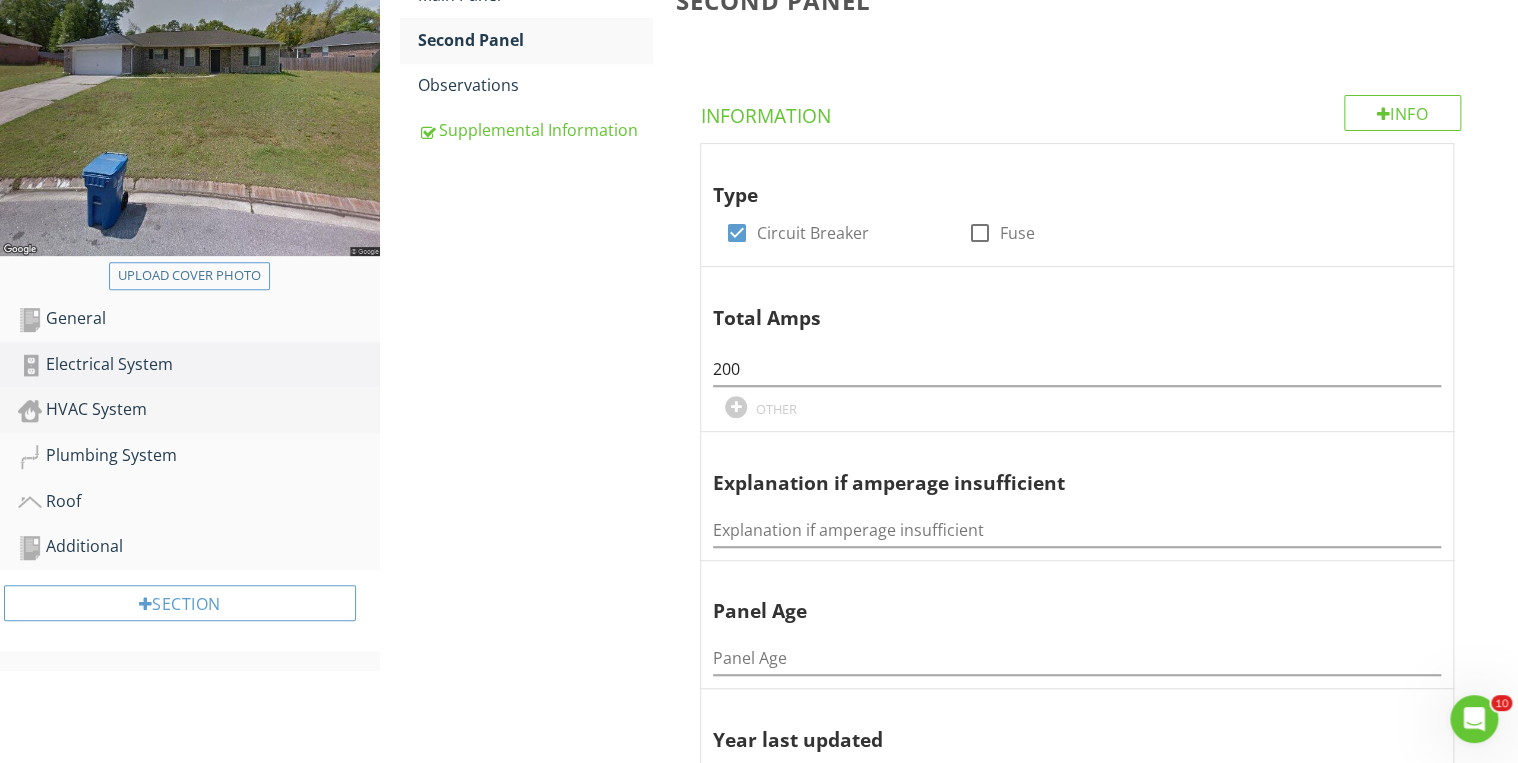 click on "HVAC System" at bounding box center (199, 410) 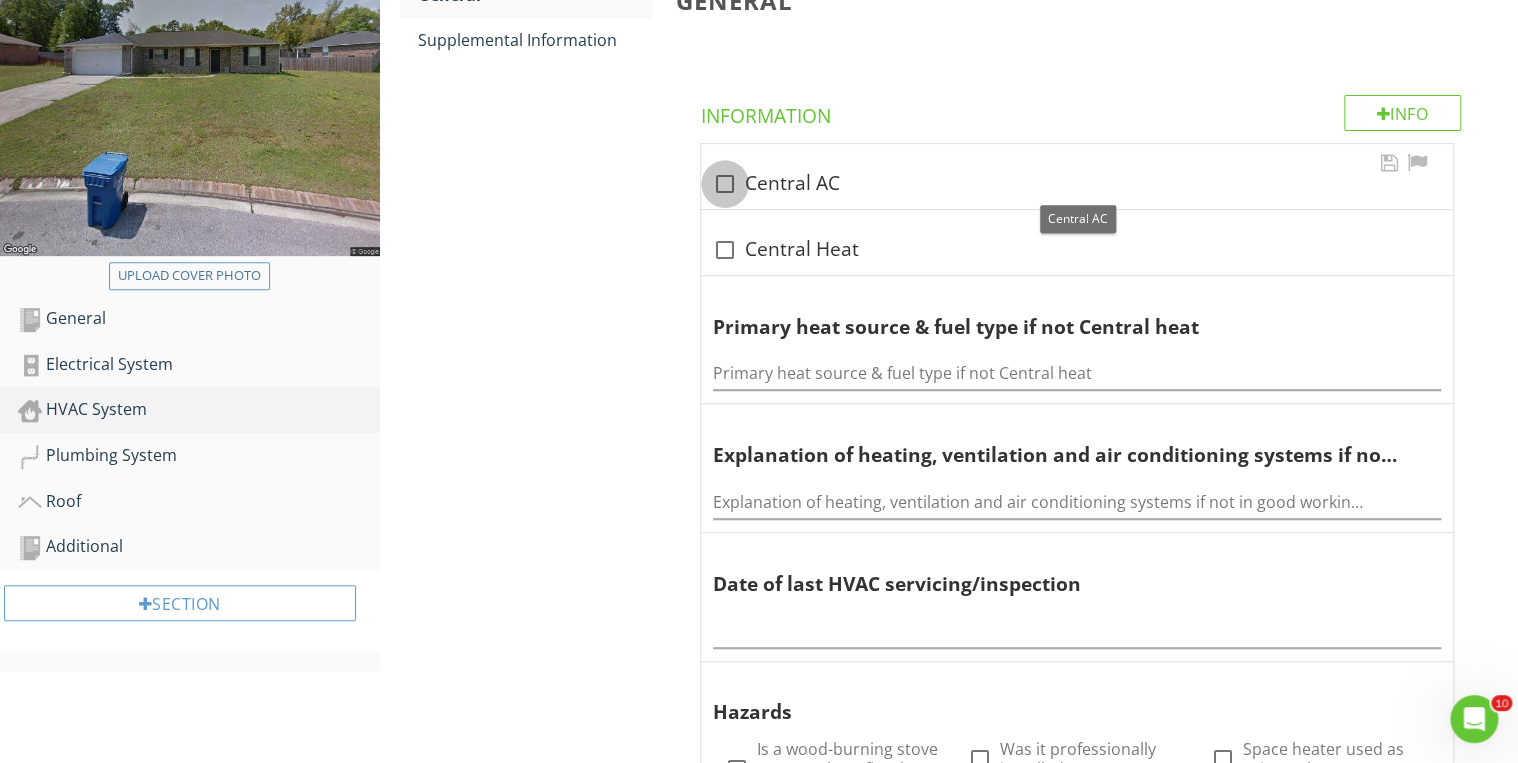 click at bounding box center [725, 184] 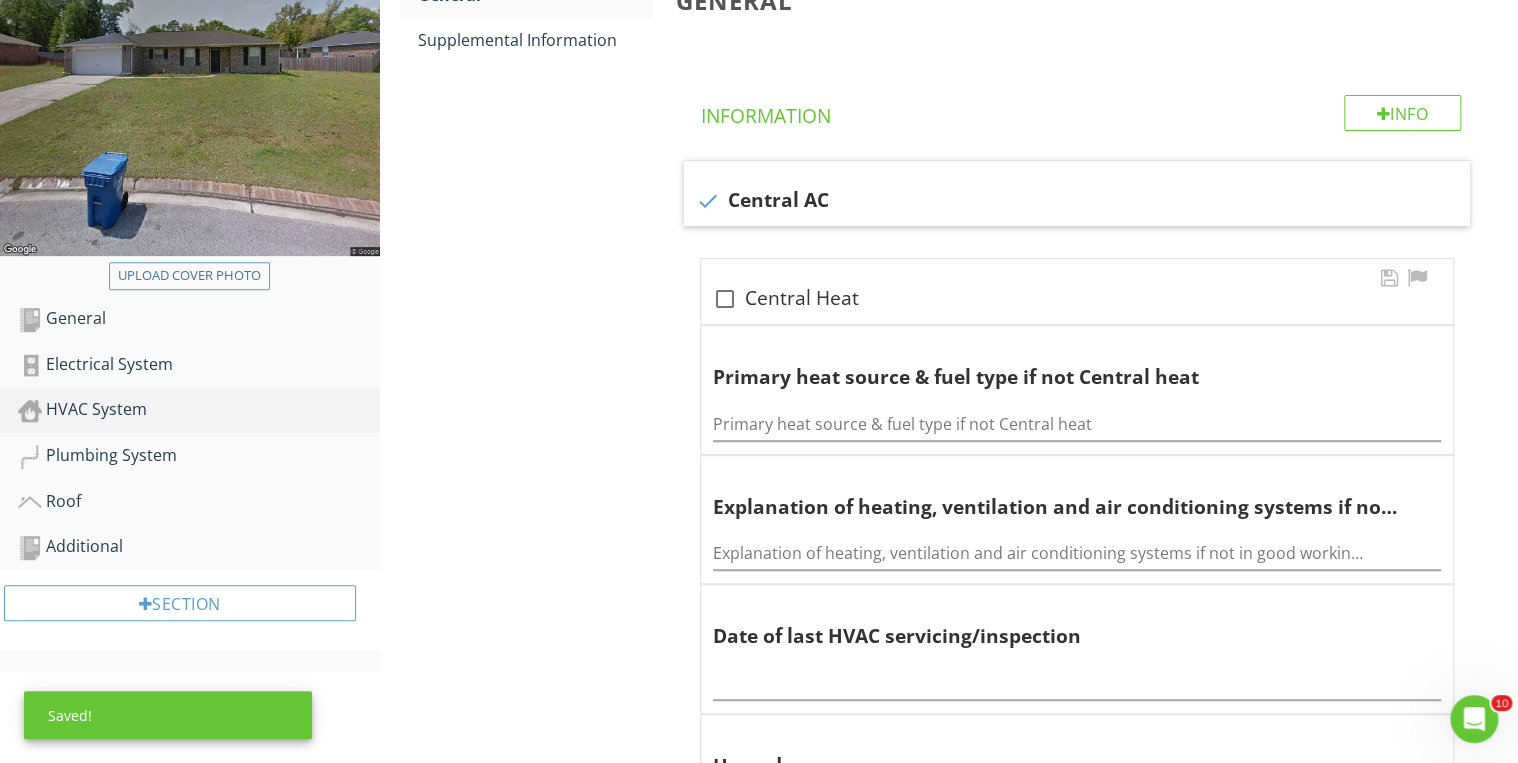 click at bounding box center (725, 299) 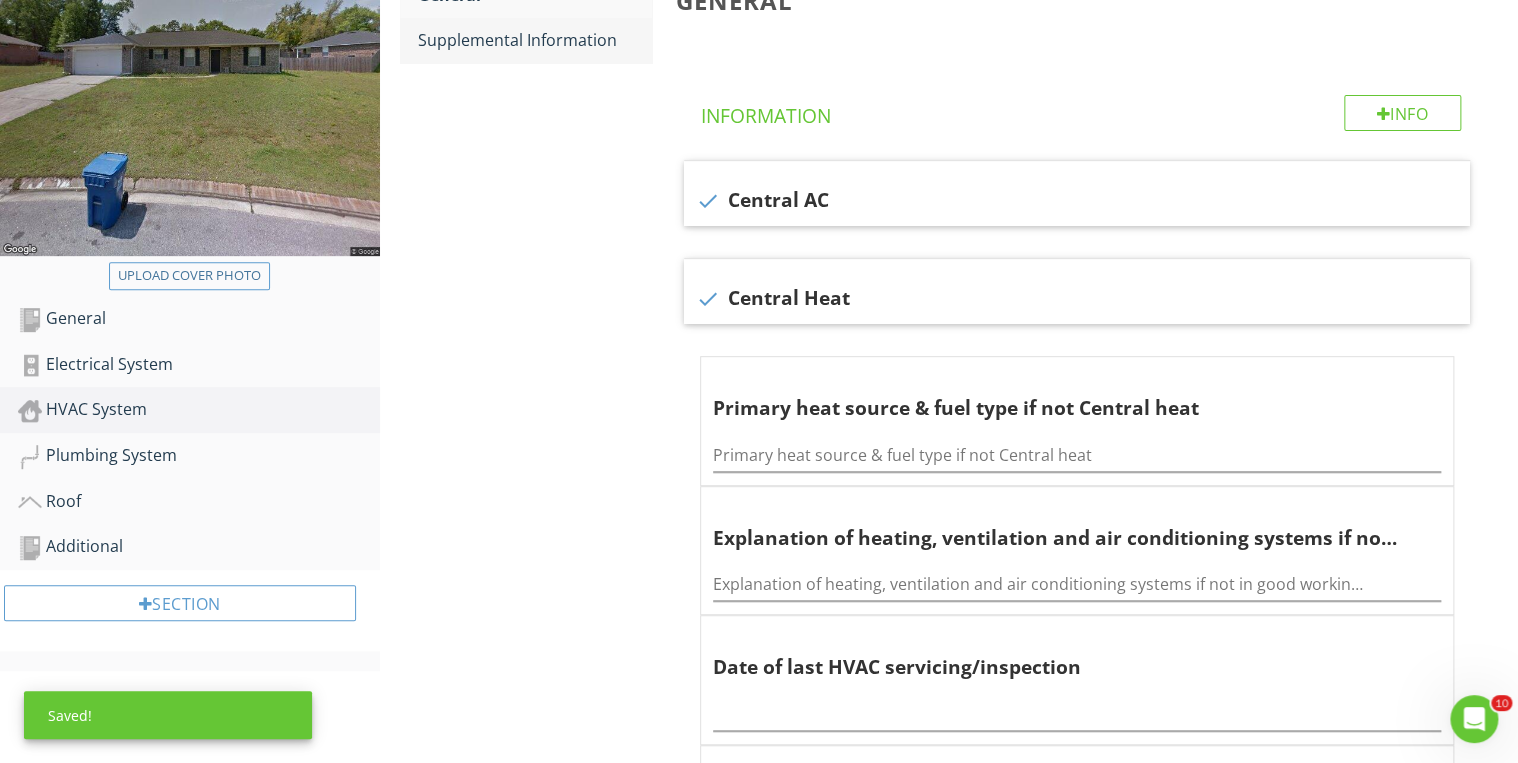 click on "Supplemental Information" at bounding box center [535, 40] 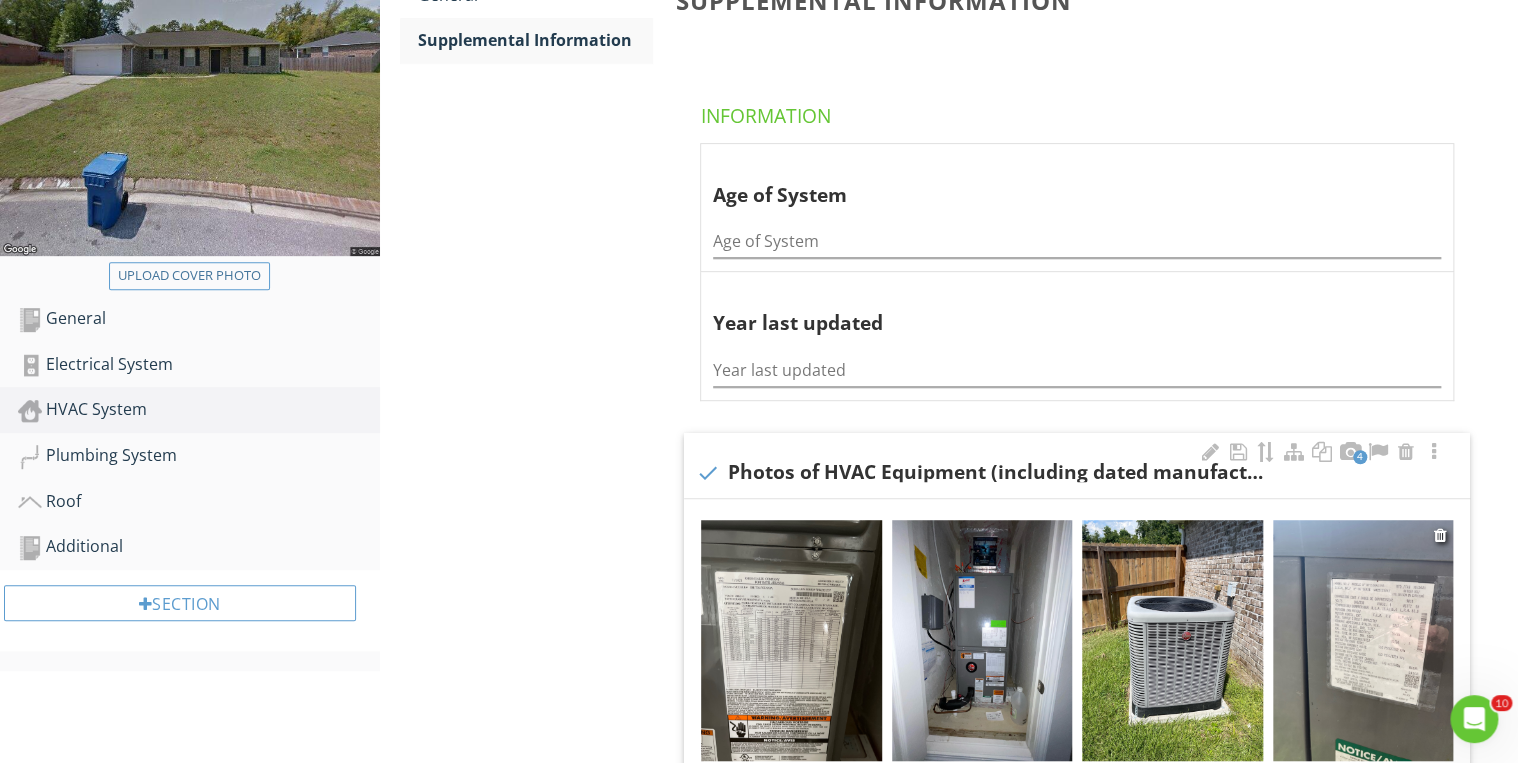 click at bounding box center (1363, 640) 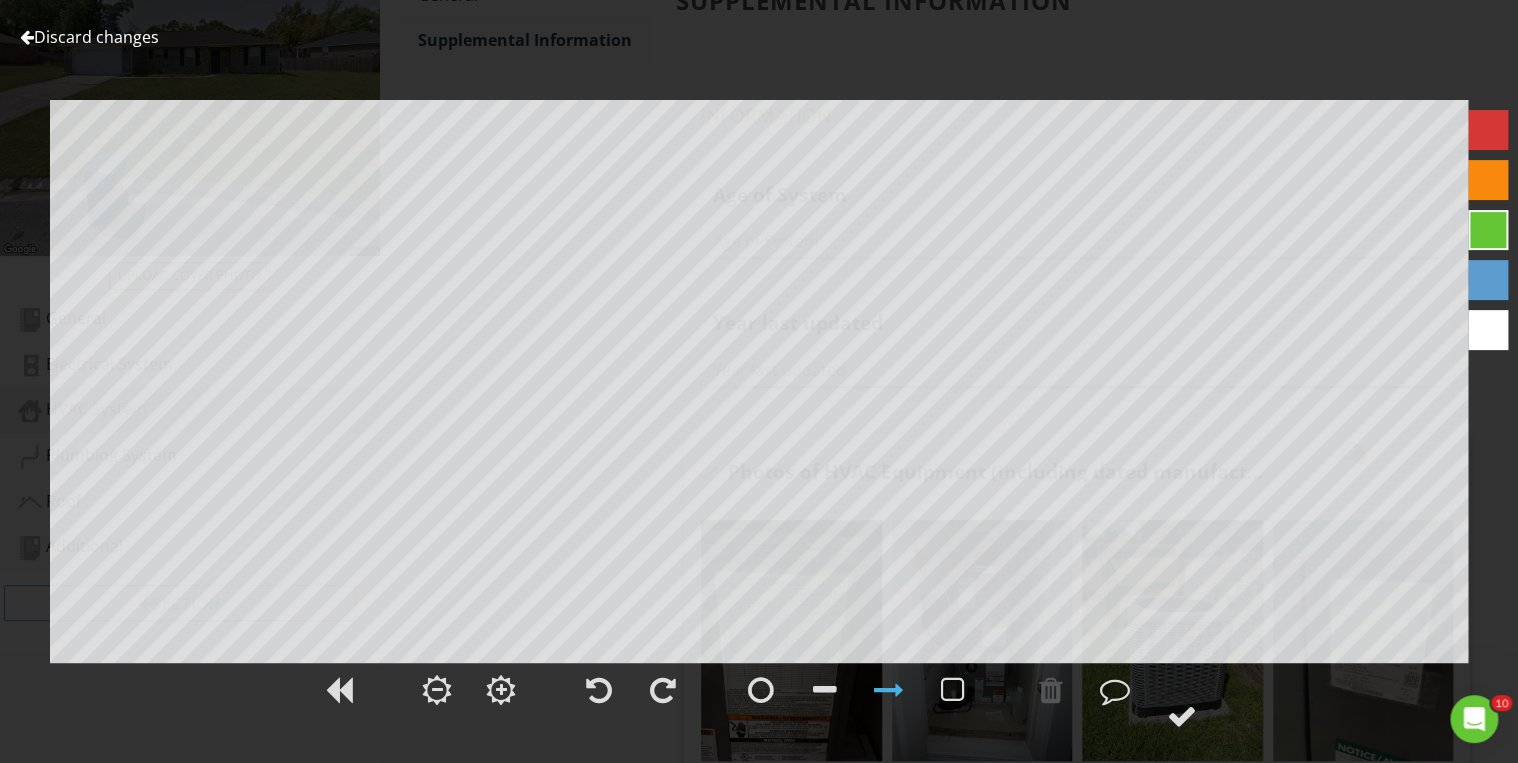 click on "Discard changes" at bounding box center [89, 37] 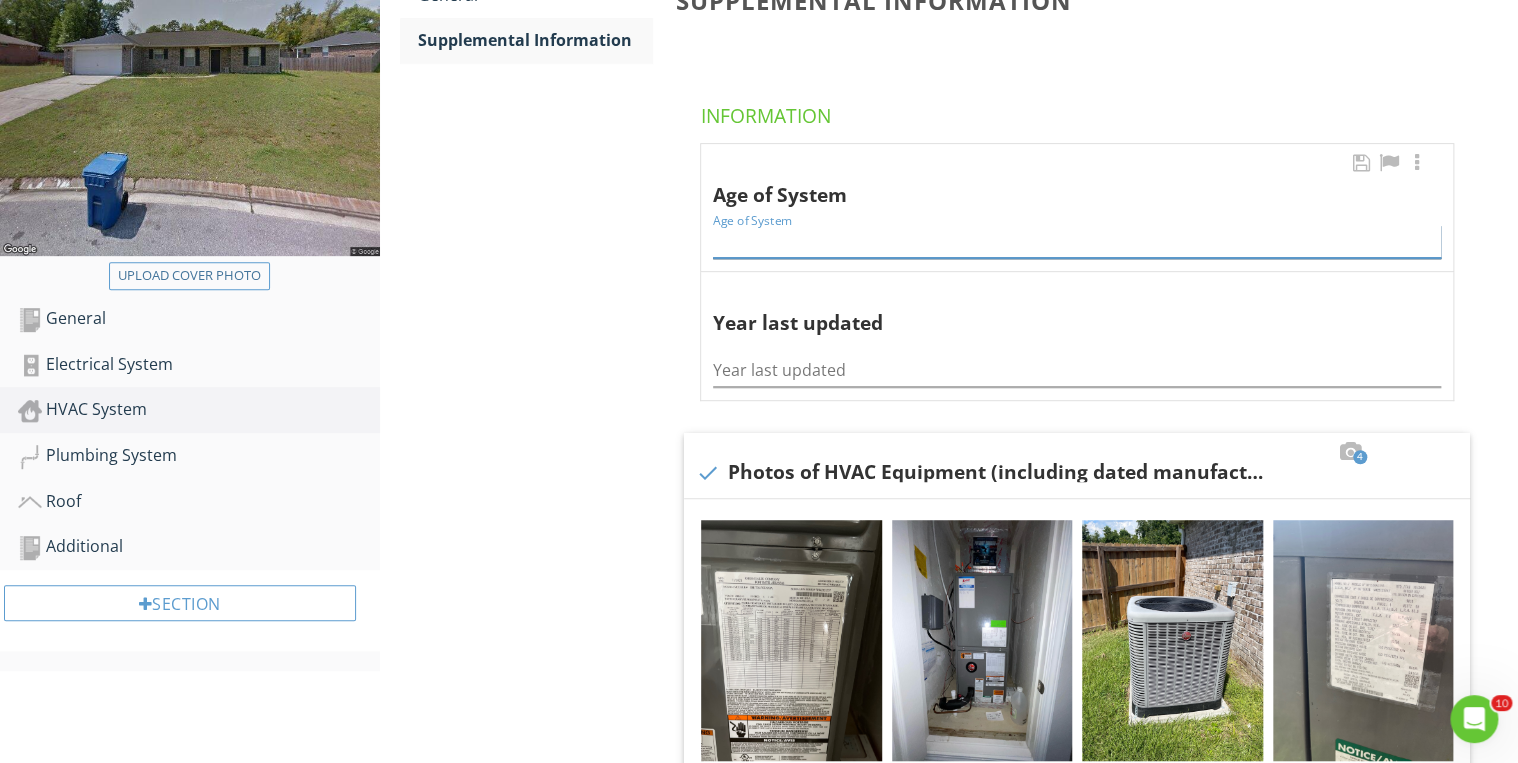 click at bounding box center (1077, 241) 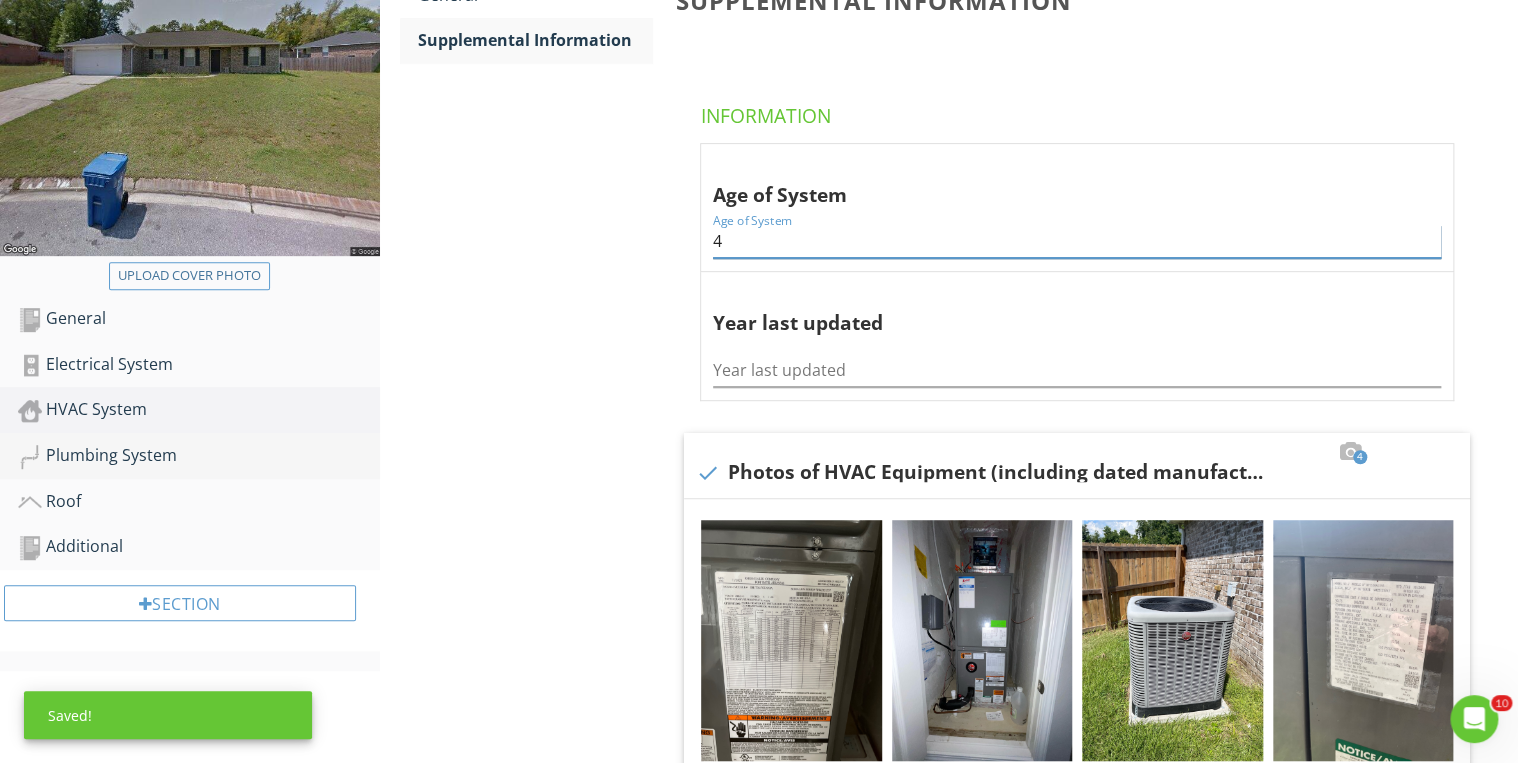 type on "4" 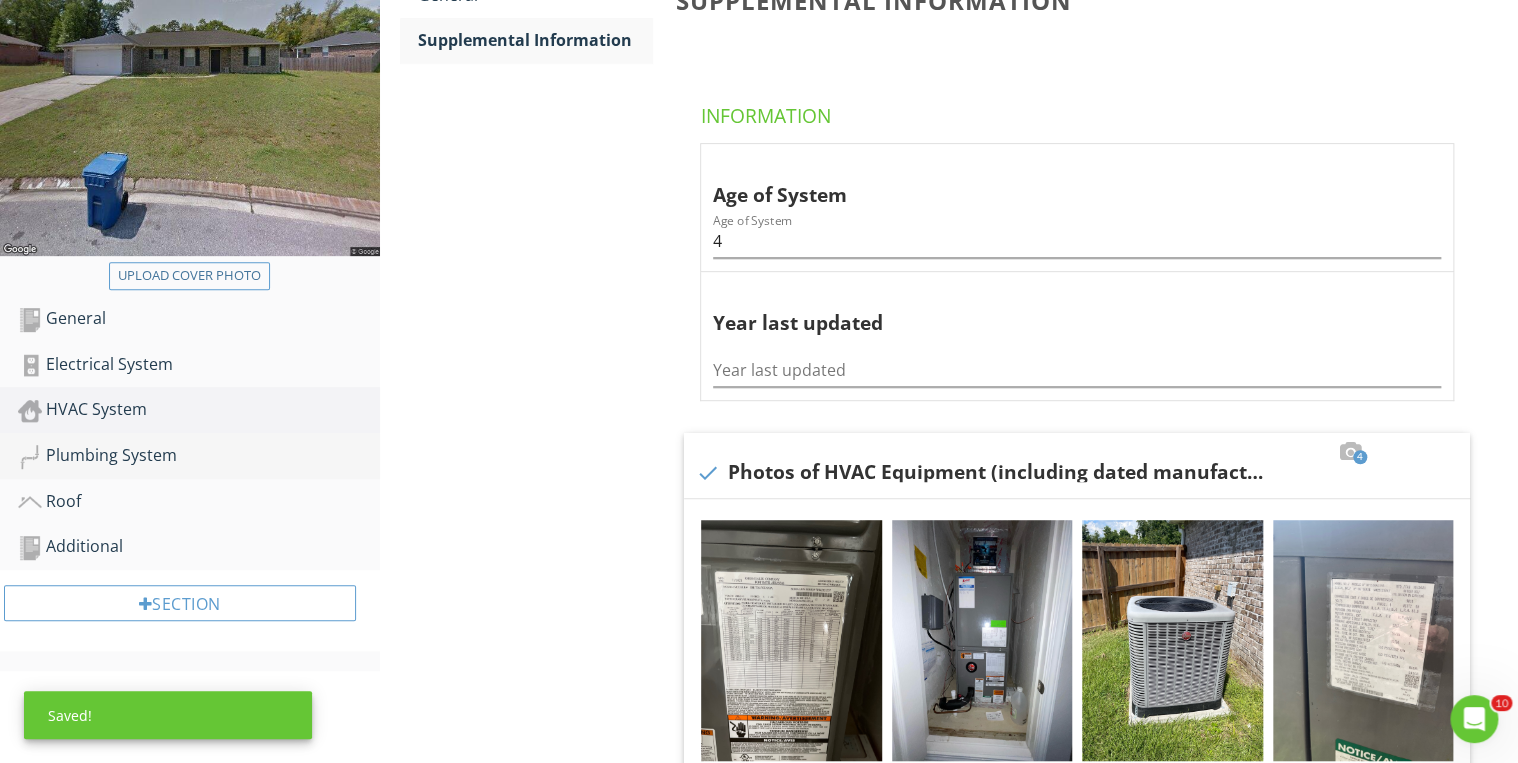click on "Plumbing System" at bounding box center (199, 456) 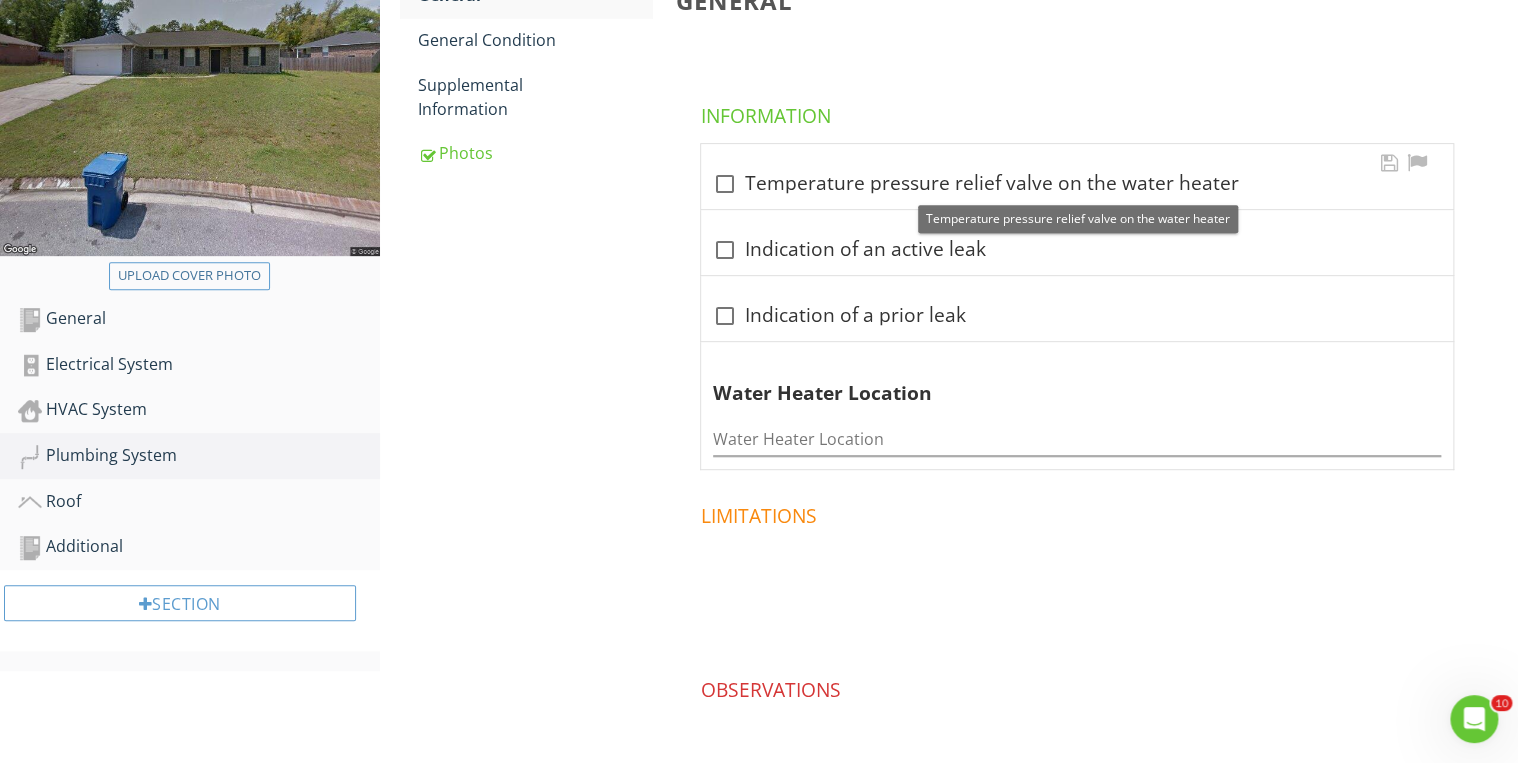 drag, startPoint x: 728, startPoint y: 184, endPoint x: 726, endPoint y: 205, distance: 21.095022 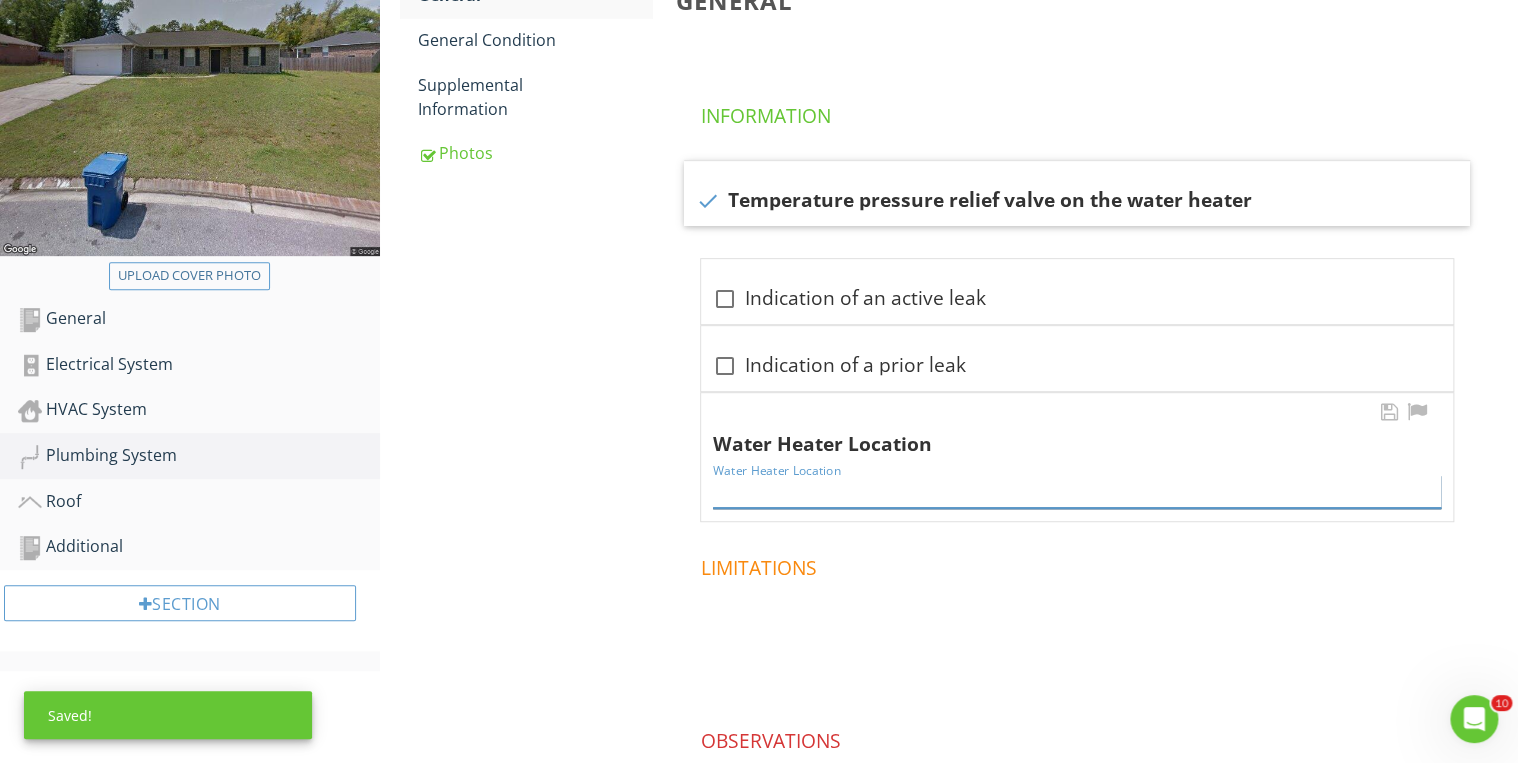 click at bounding box center [1077, 491] 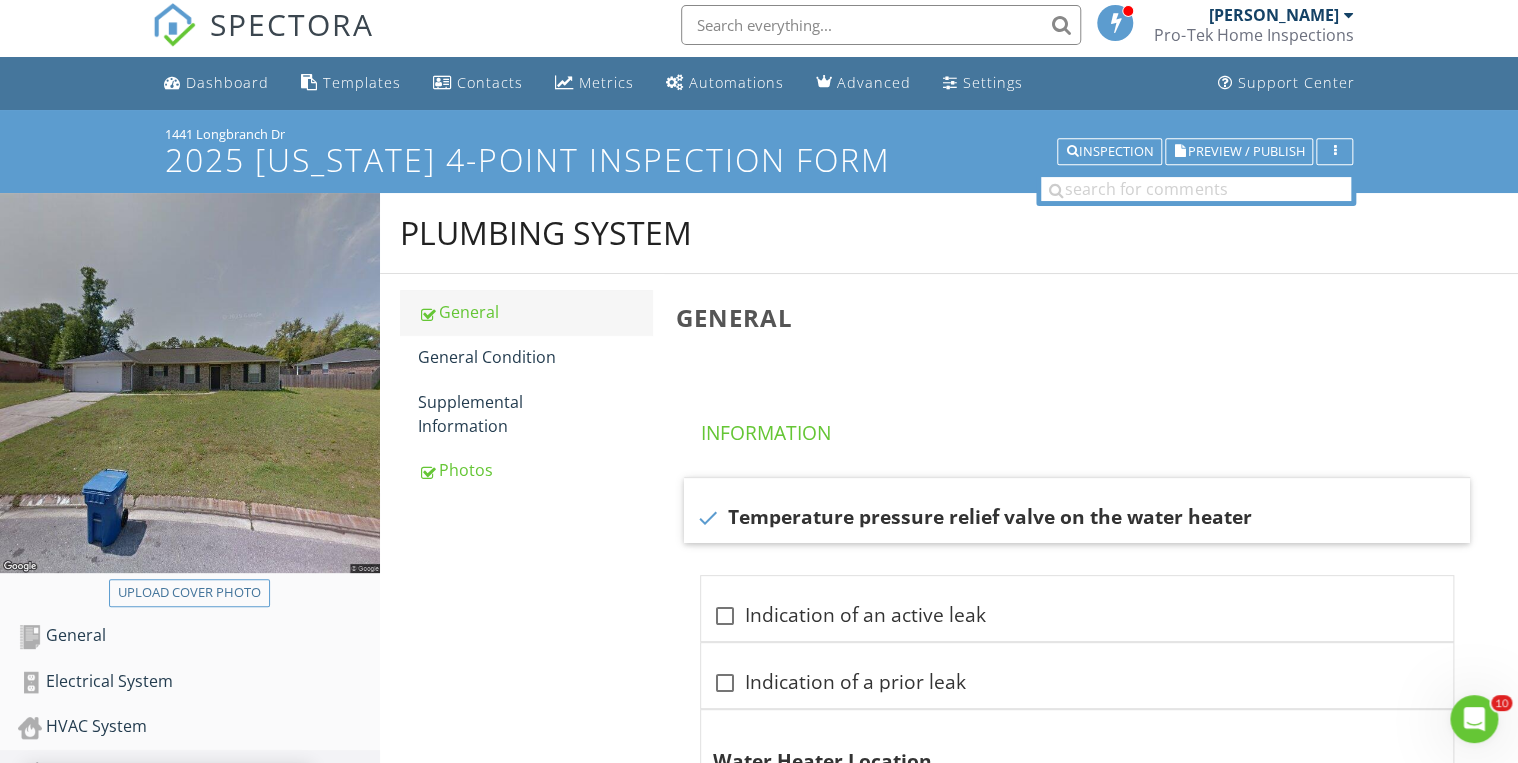 scroll, scrollTop: 4, scrollLeft: 0, axis: vertical 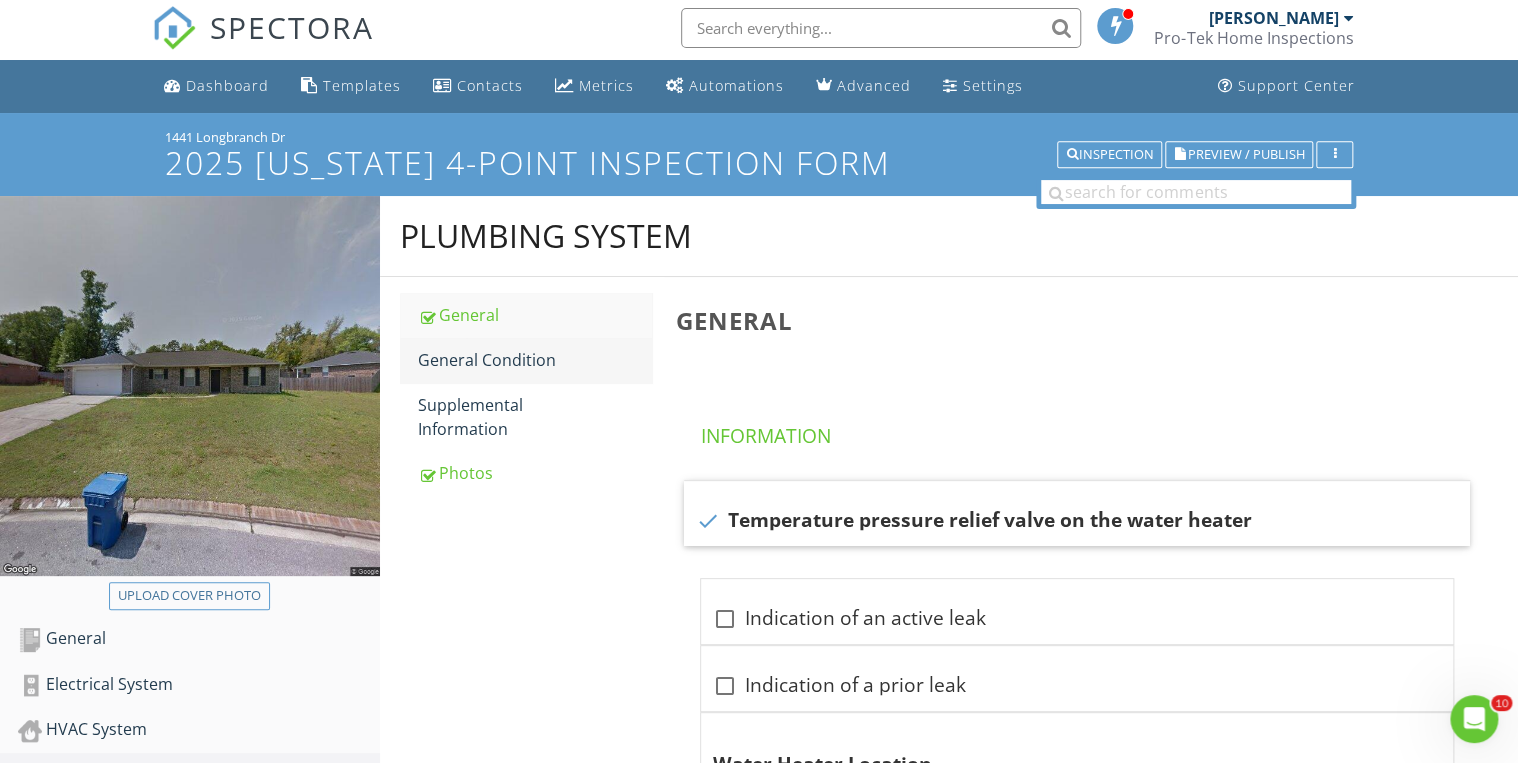 type on "Garage" 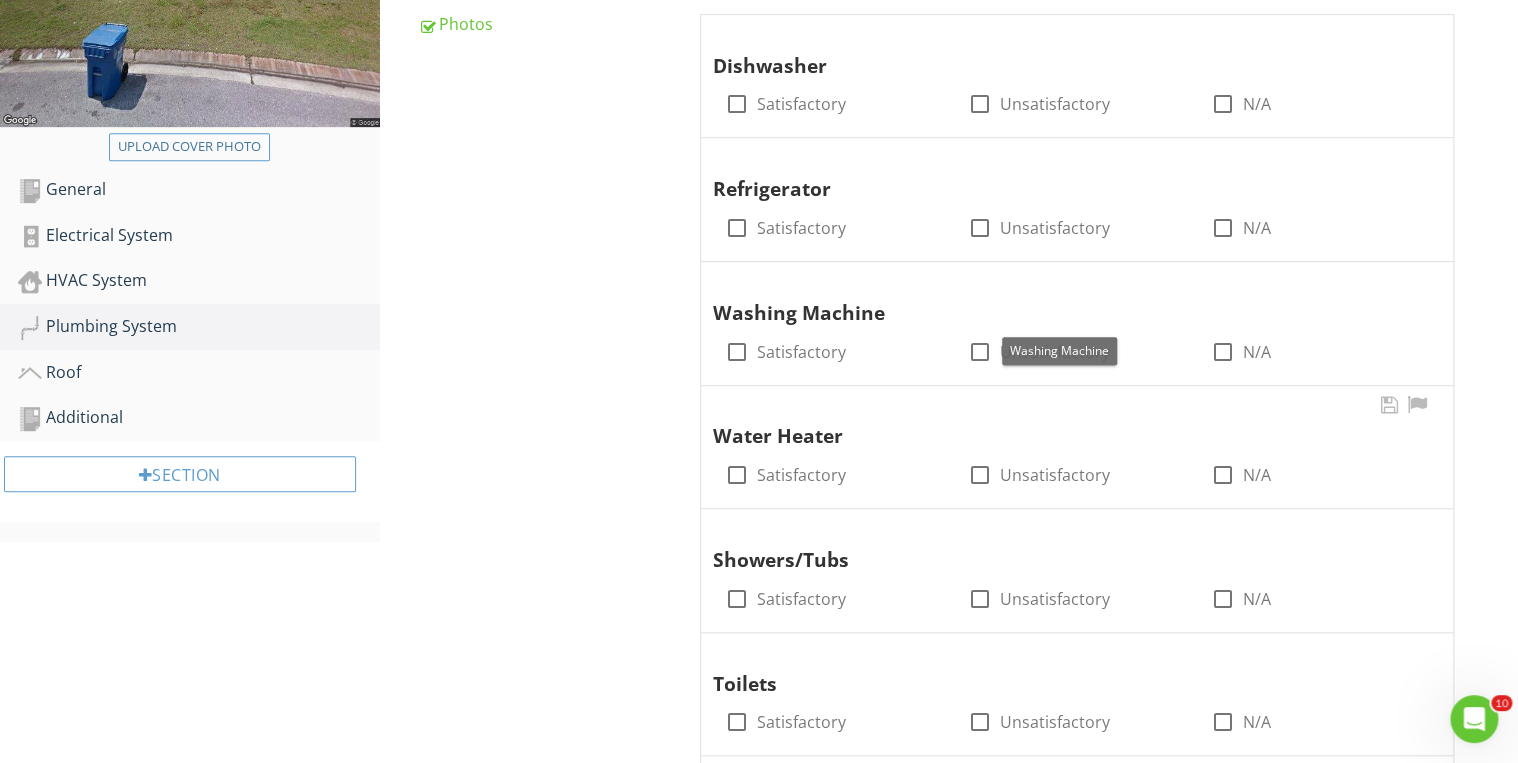 scroll, scrollTop: 484, scrollLeft: 0, axis: vertical 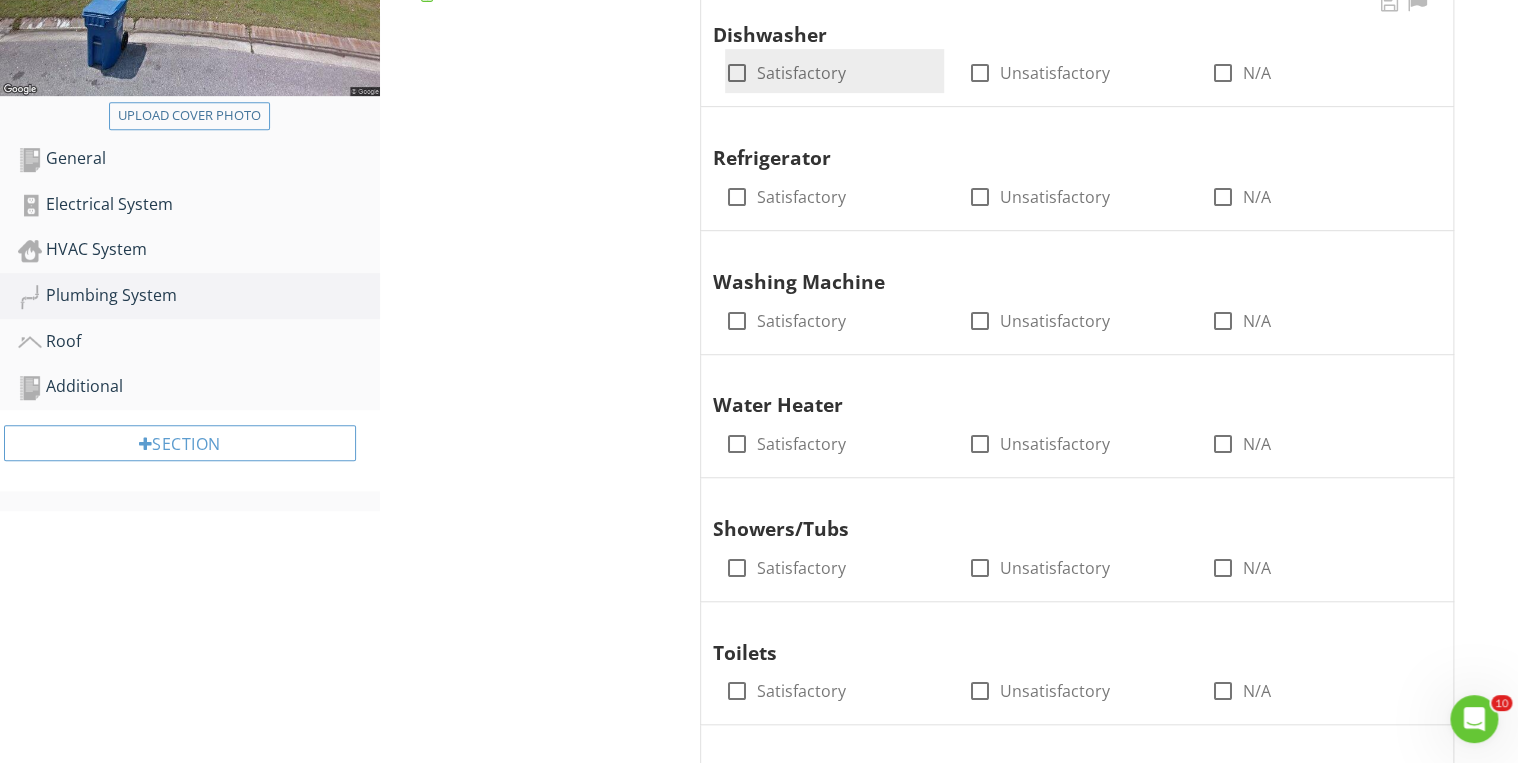 click at bounding box center [737, 73] 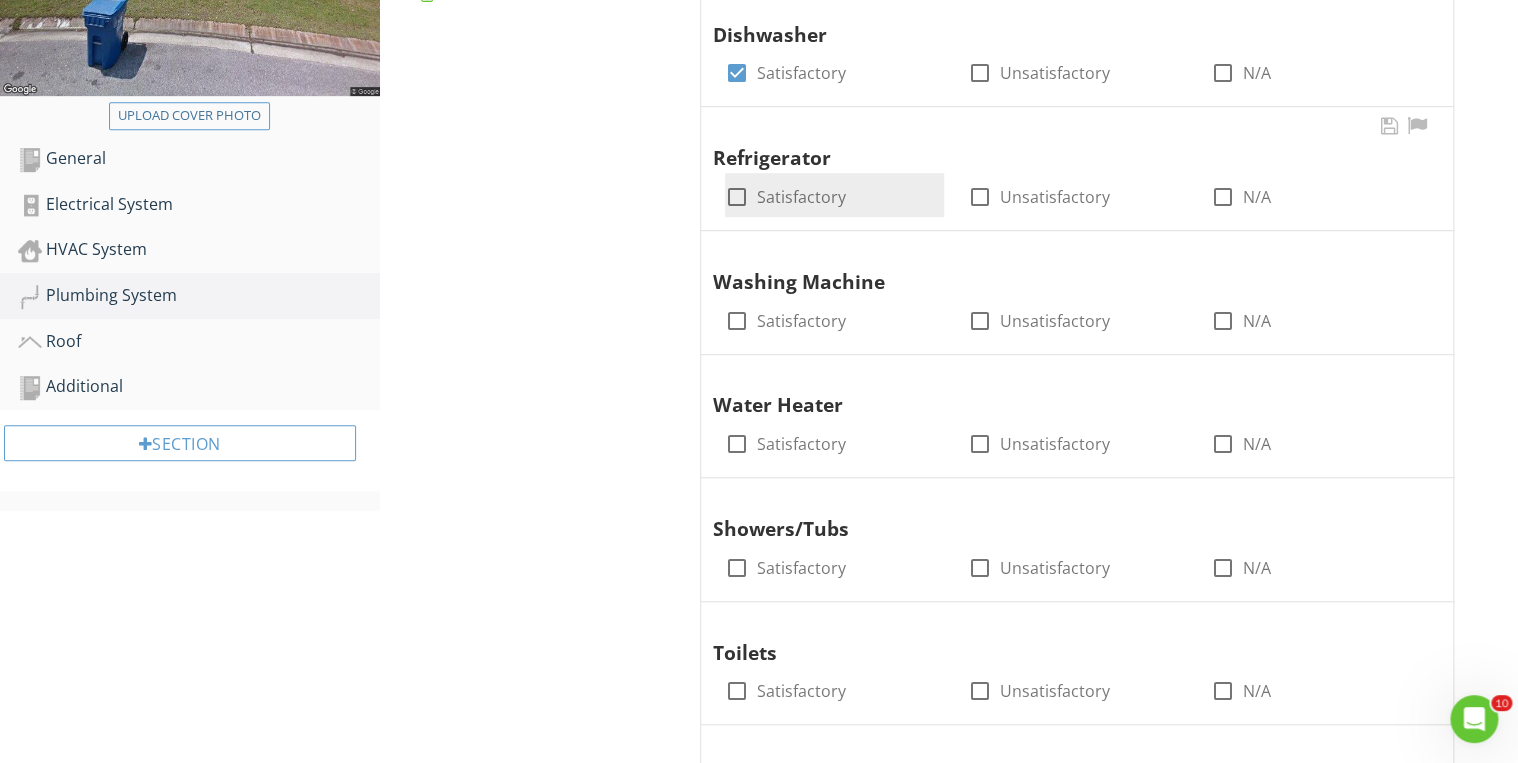 click at bounding box center (737, 197) 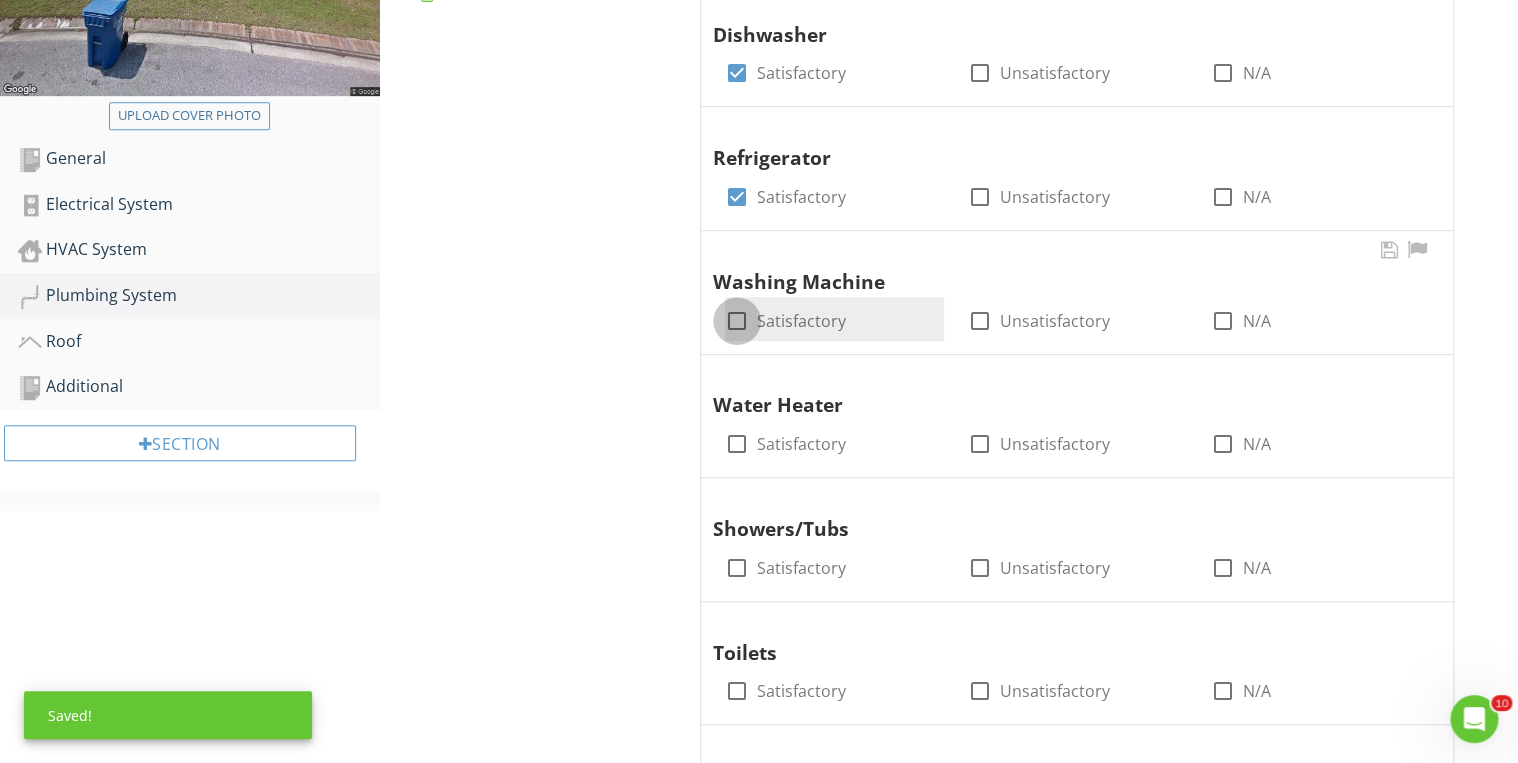 click at bounding box center [737, 321] 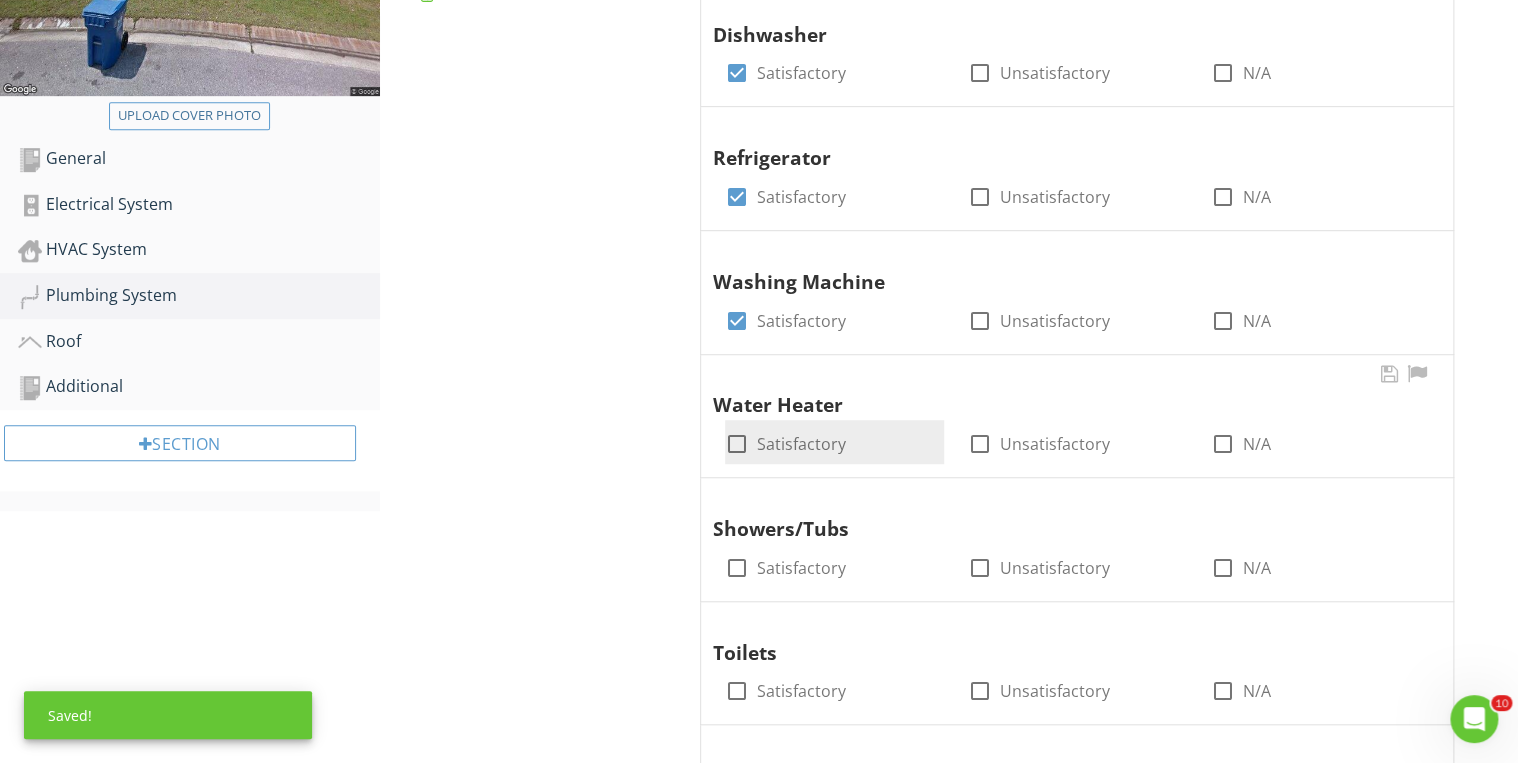 click at bounding box center (737, 444) 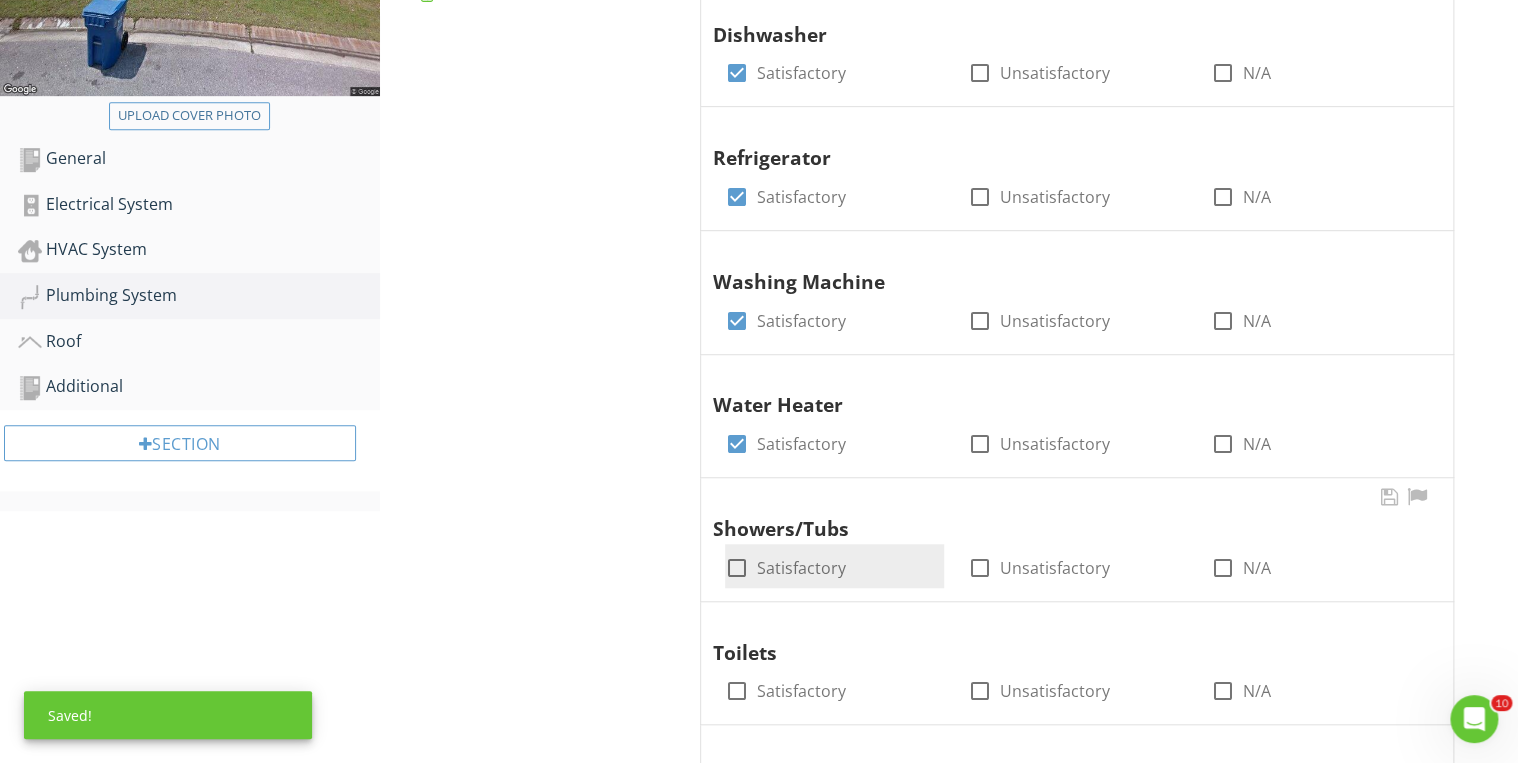 click at bounding box center [737, 568] 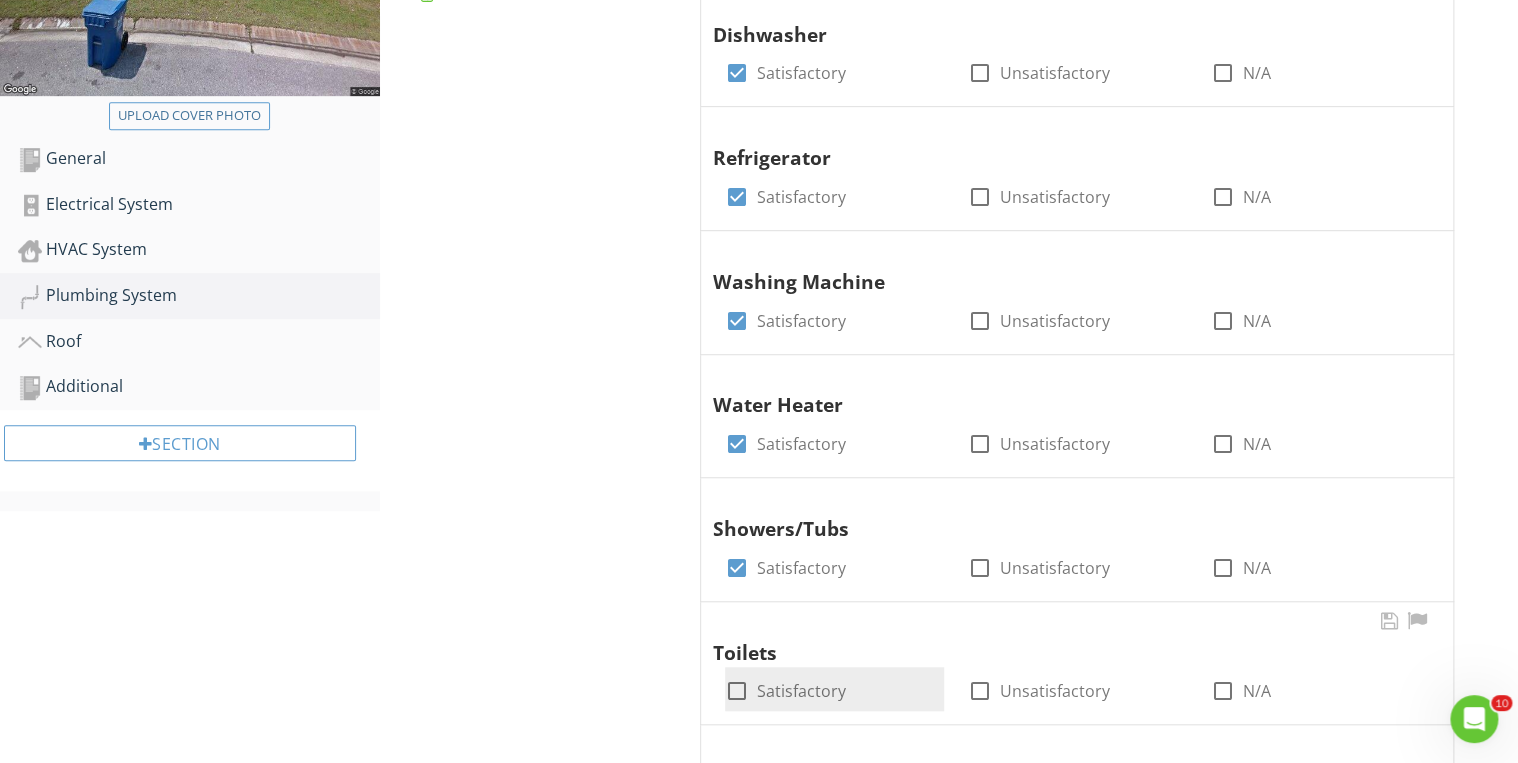 click at bounding box center [737, 691] 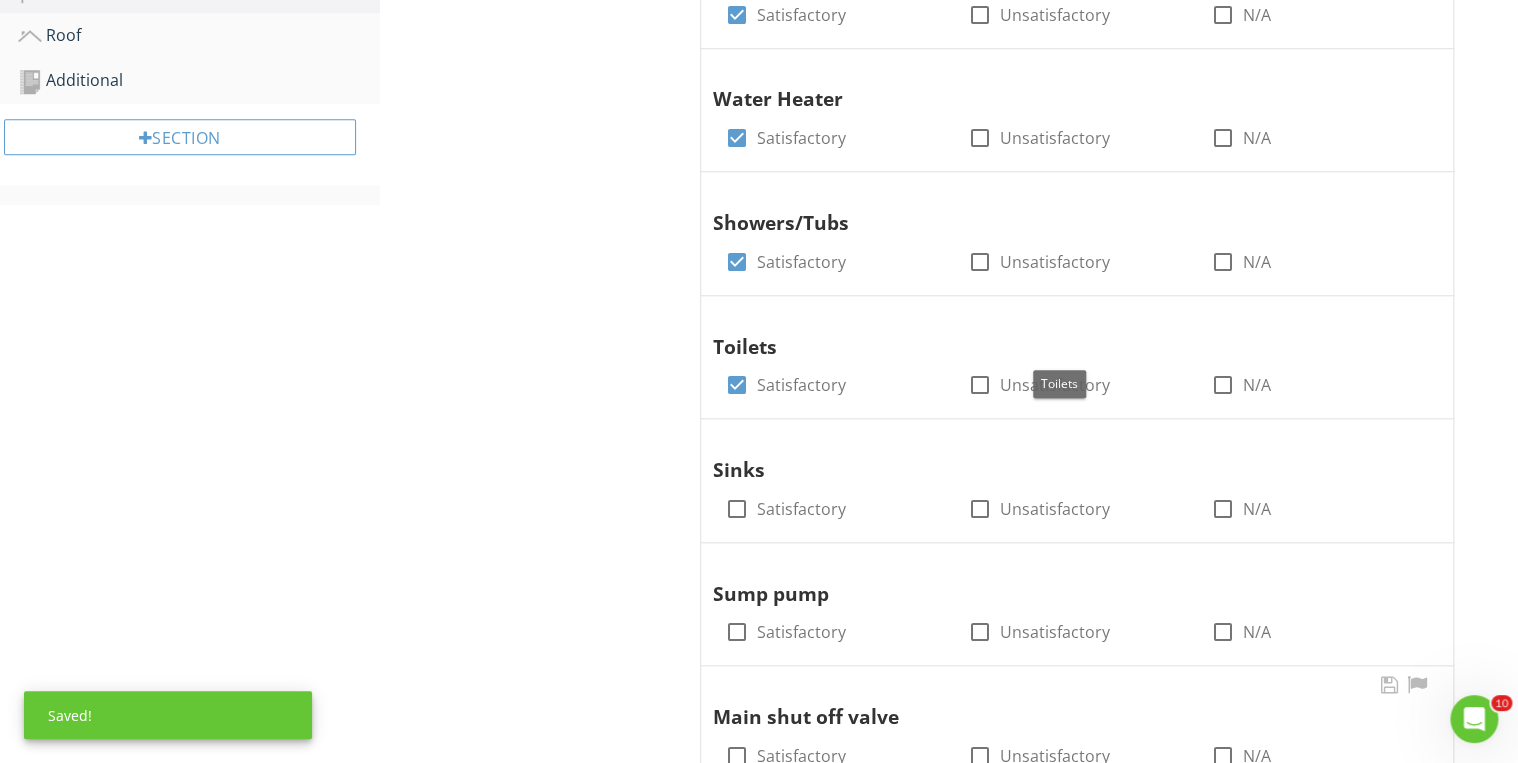 scroll, scrollTop: 884, scrollLeft: 0, axis: vertical 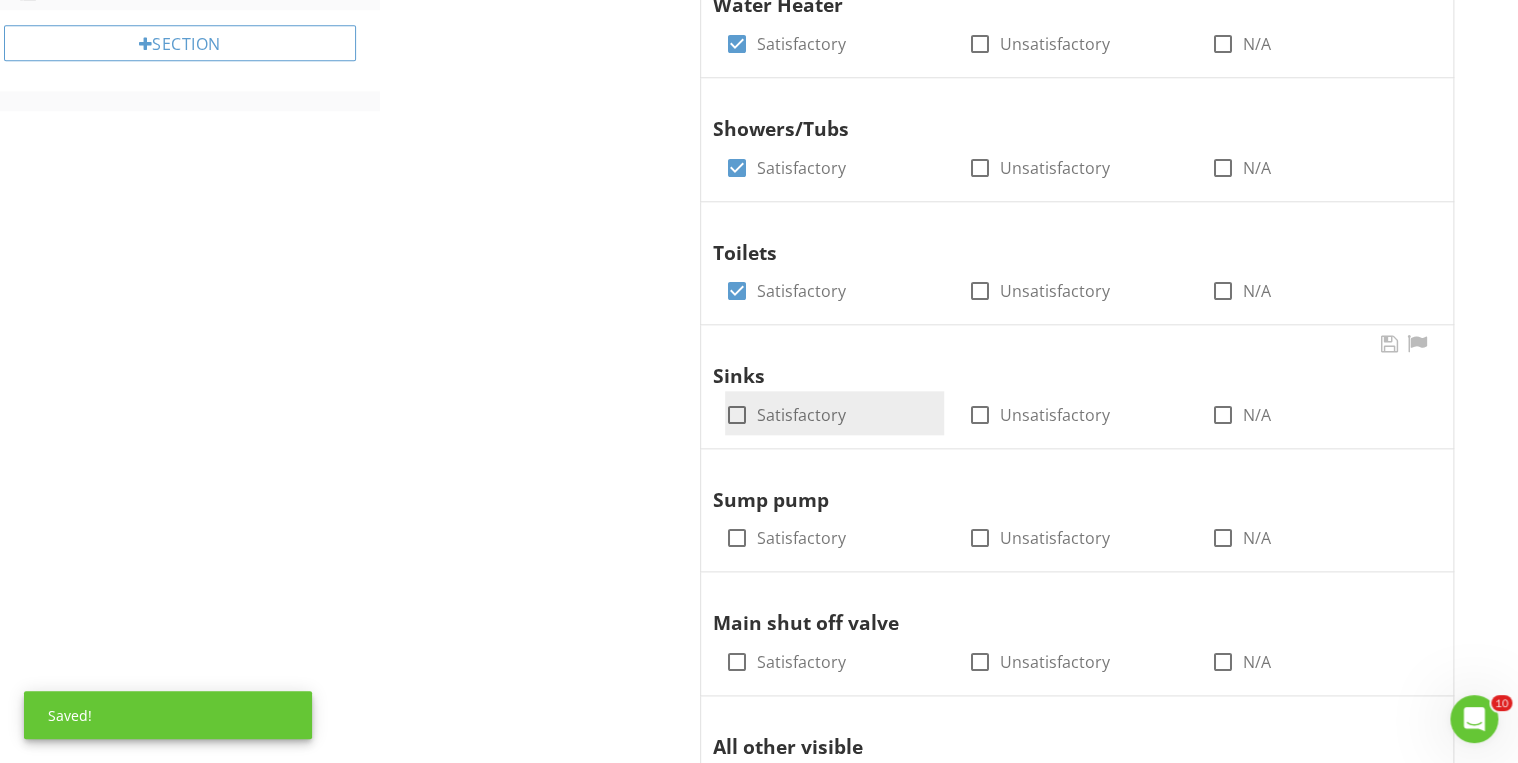 click at bounding box center [737, 415] 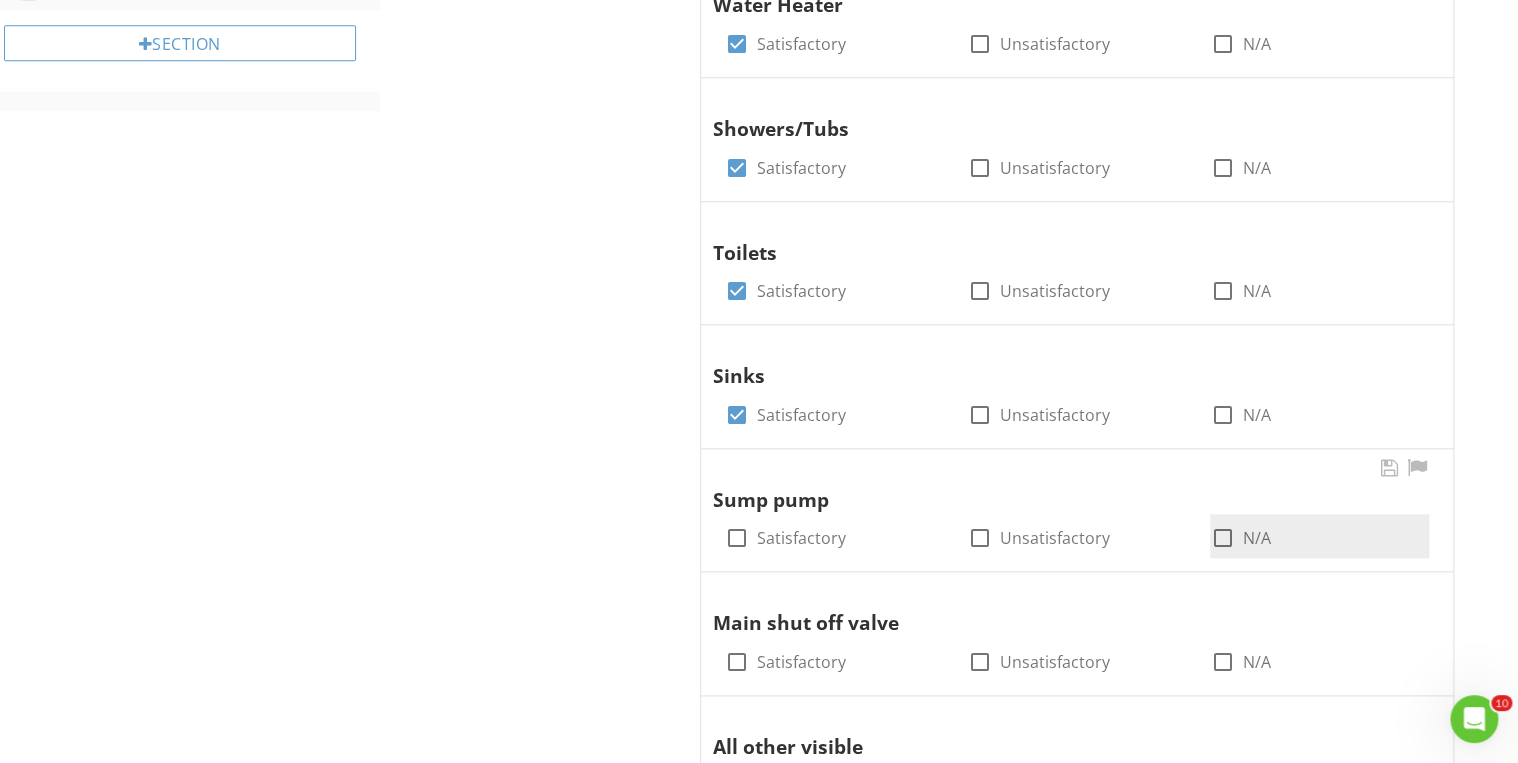 click at bounding box center (1222, 538) 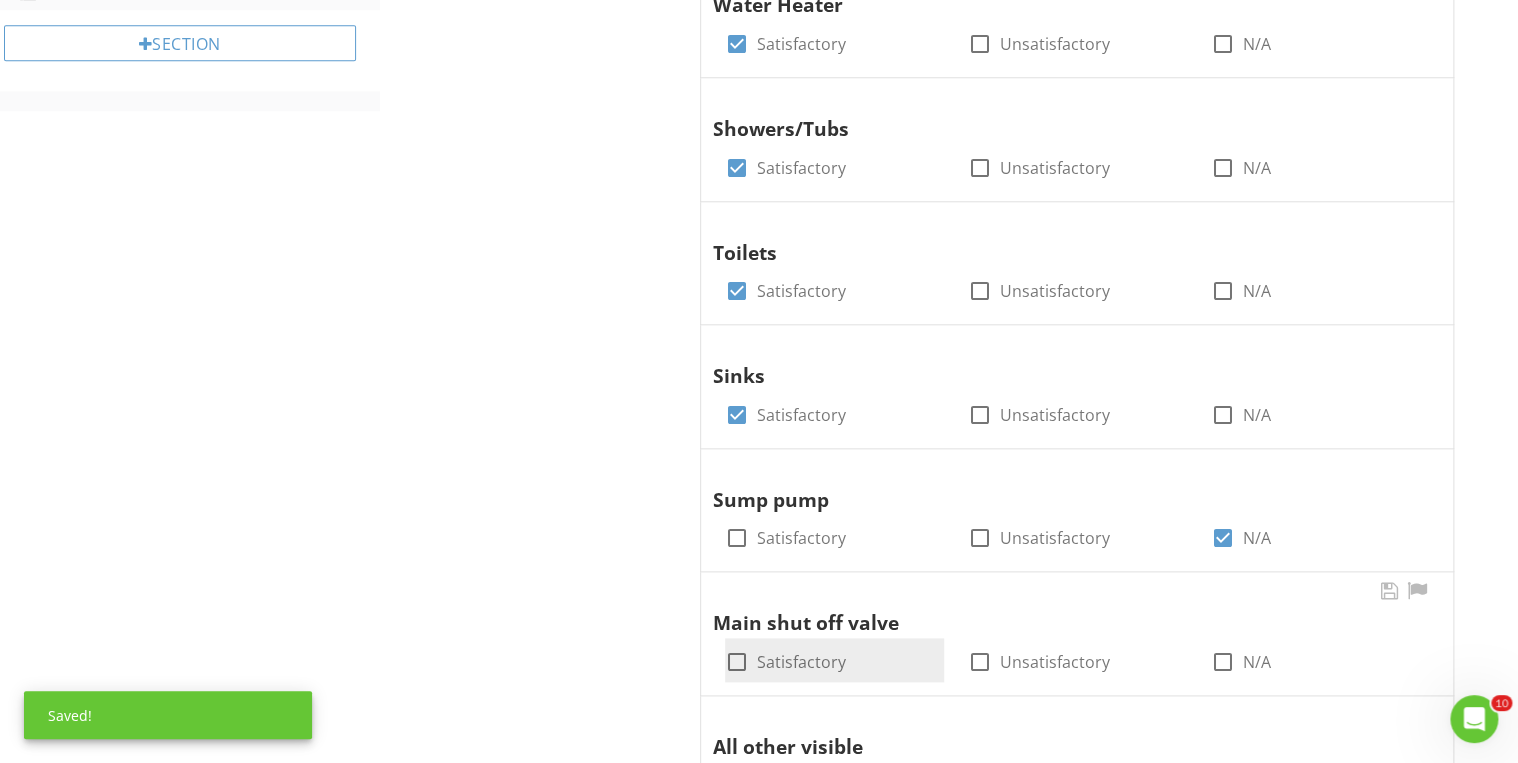 click at bounding box center [737, 662] 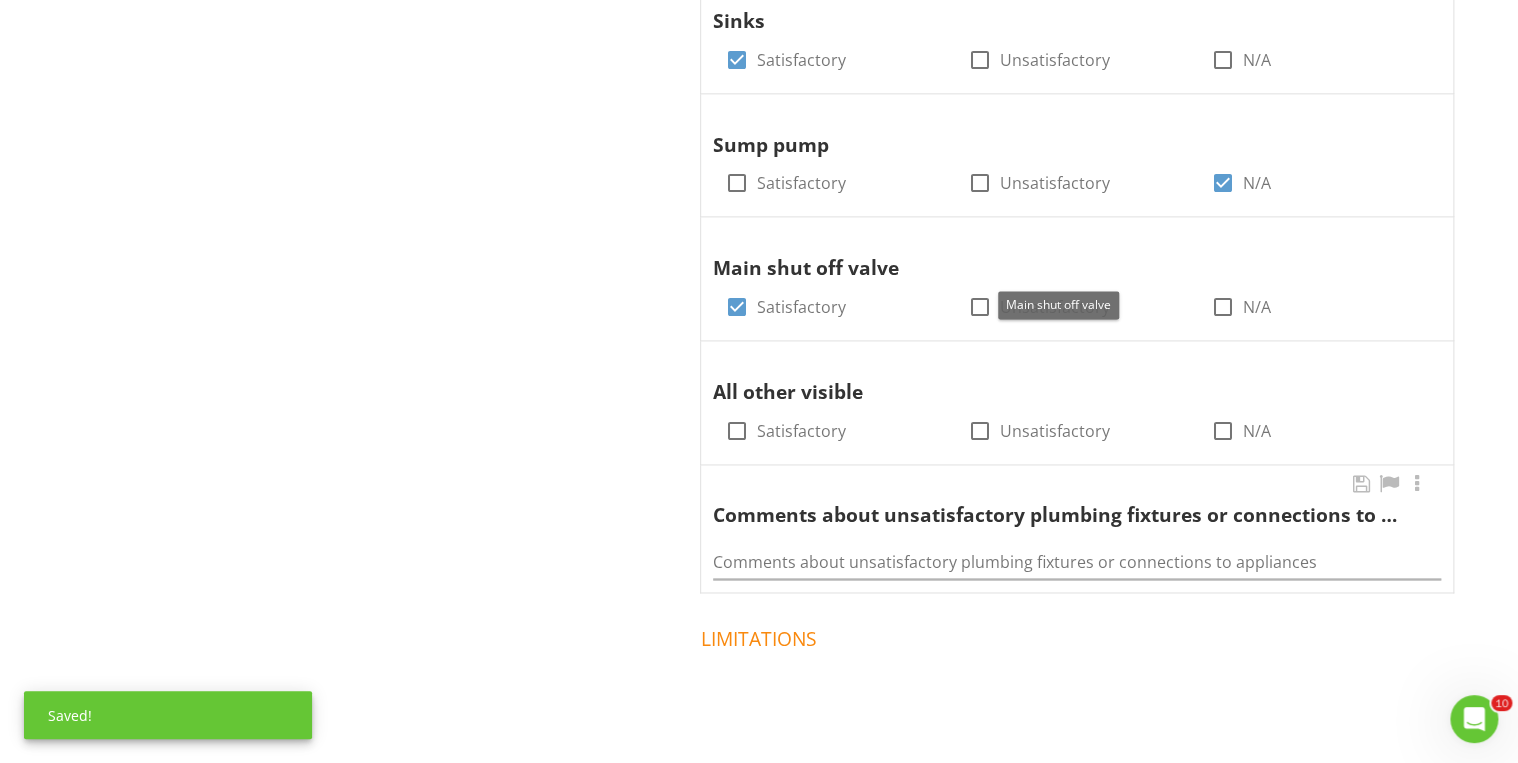scroll, scrollTop: 1284, scrollLeft: 0, axis: vertical 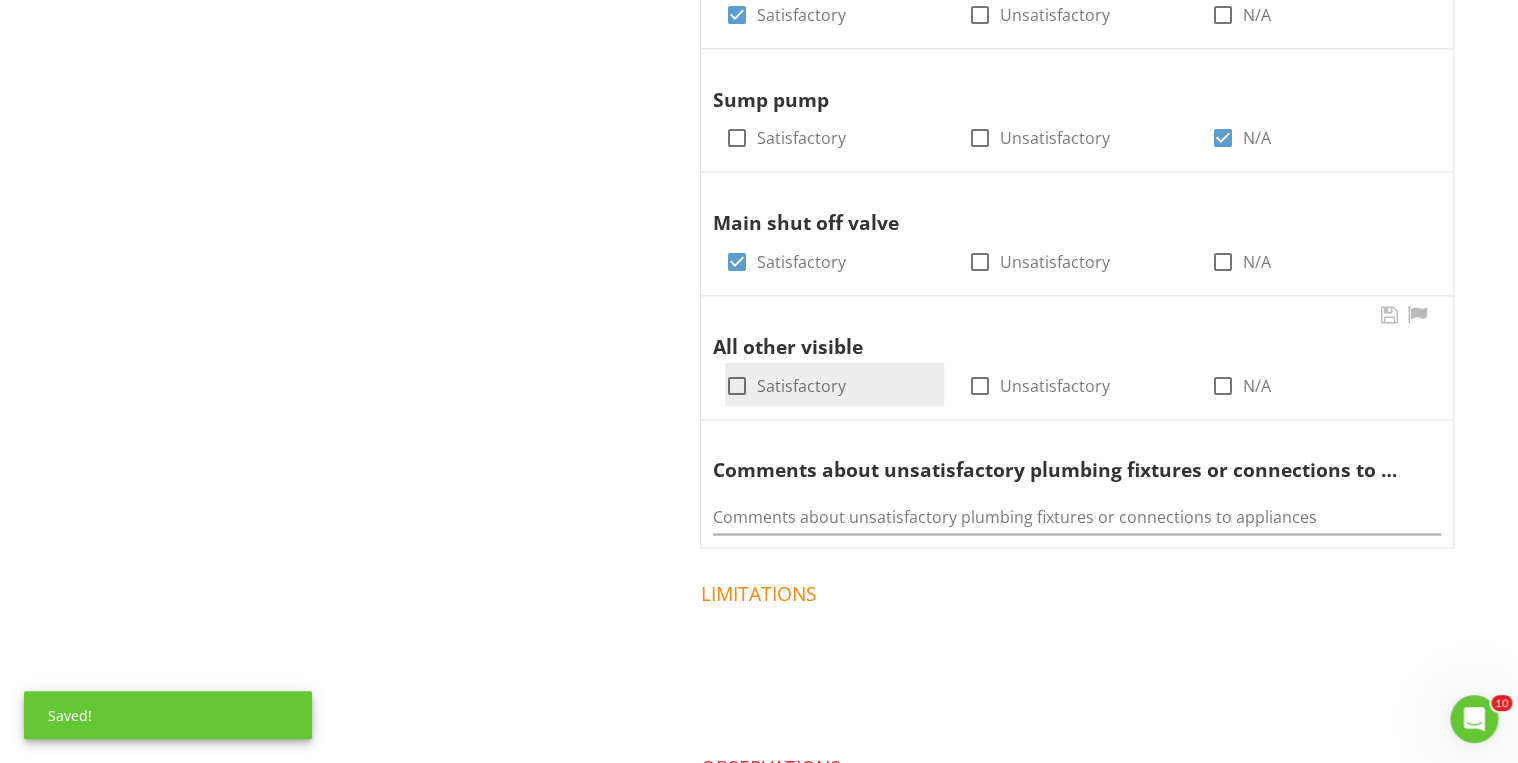 click at bounding box center [737, 386] 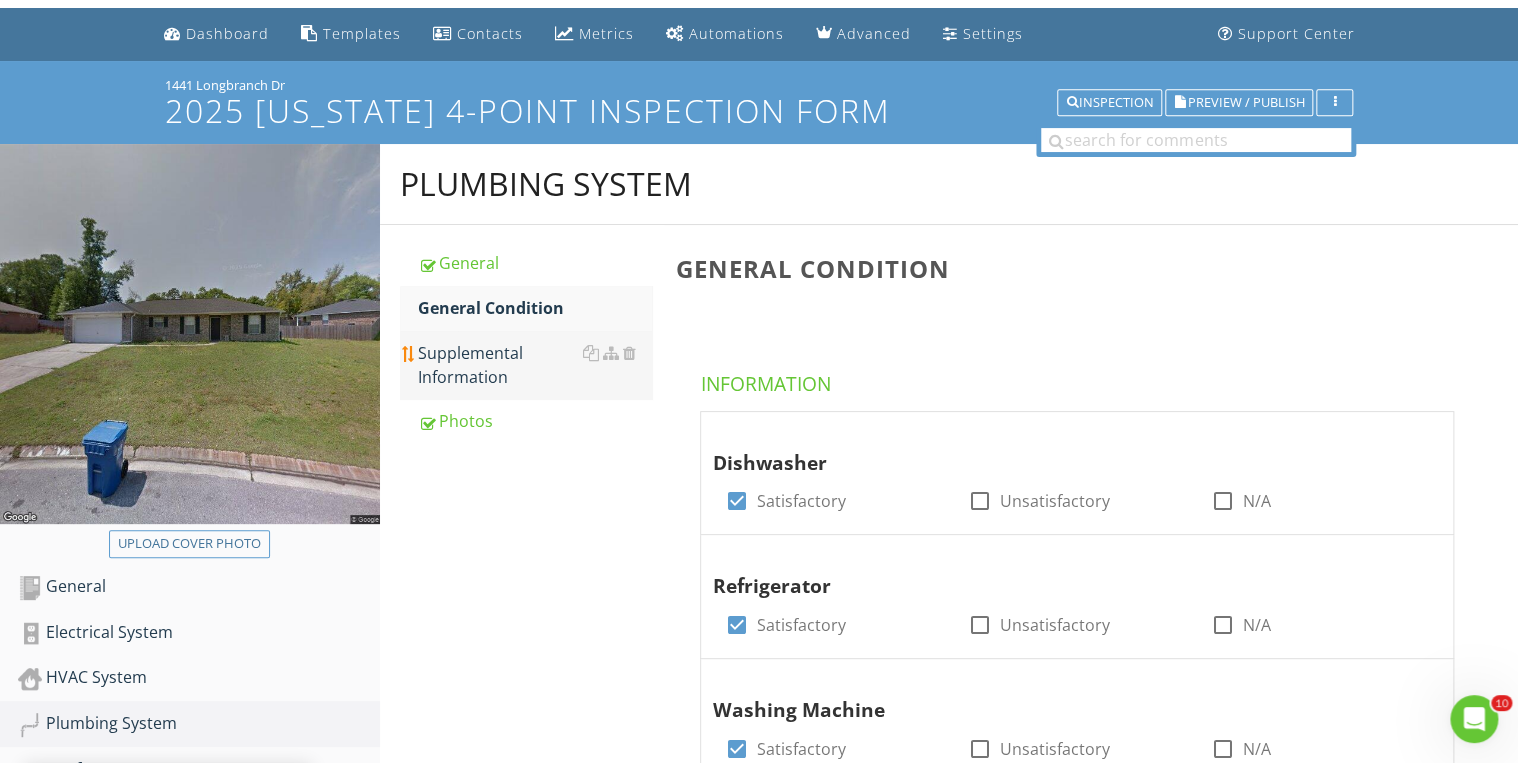 scroll, scrollTop: 4, scrollLeft: 0, axis: vertical 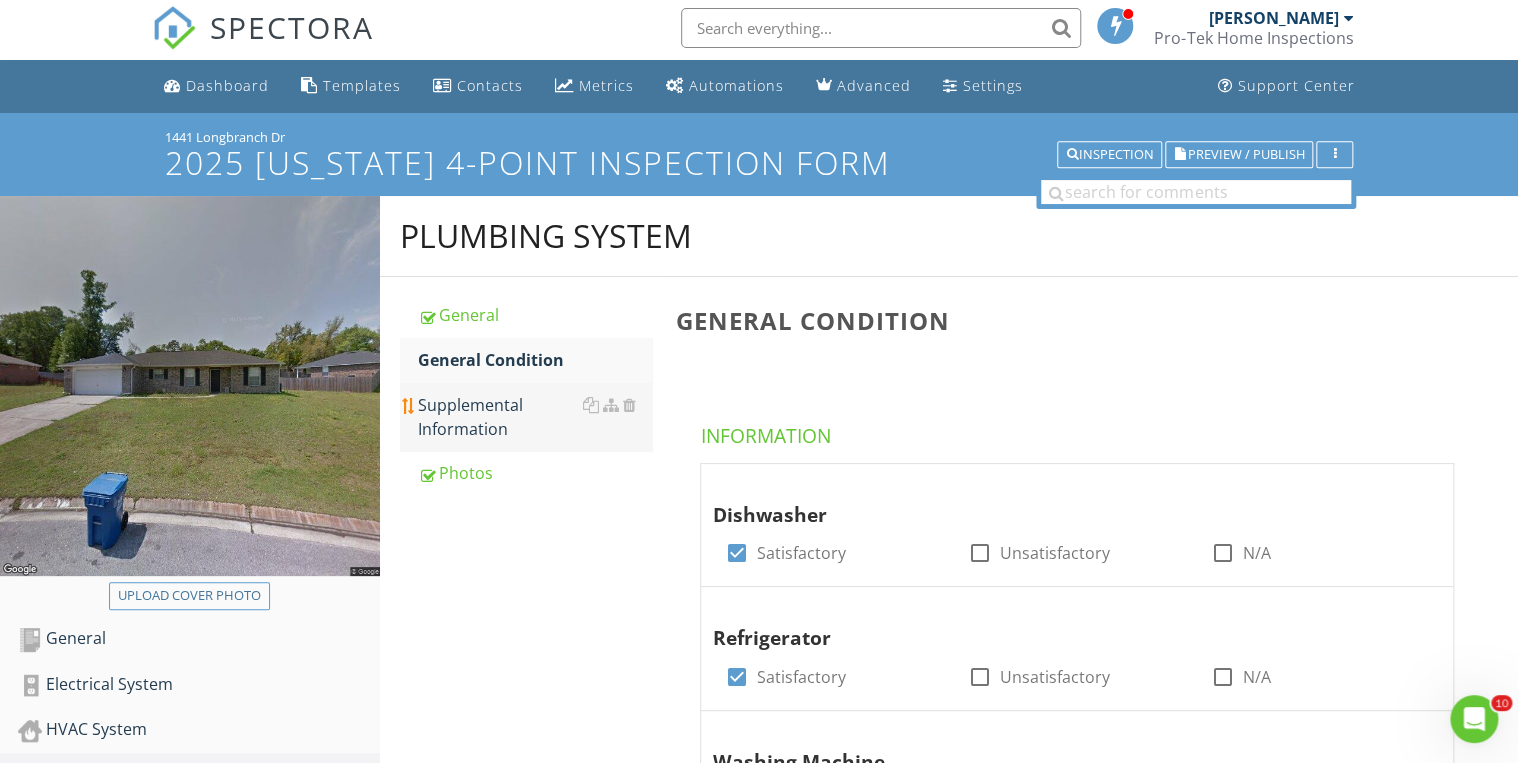 click on "Supplemental Information" at bounding box center [535, 417] 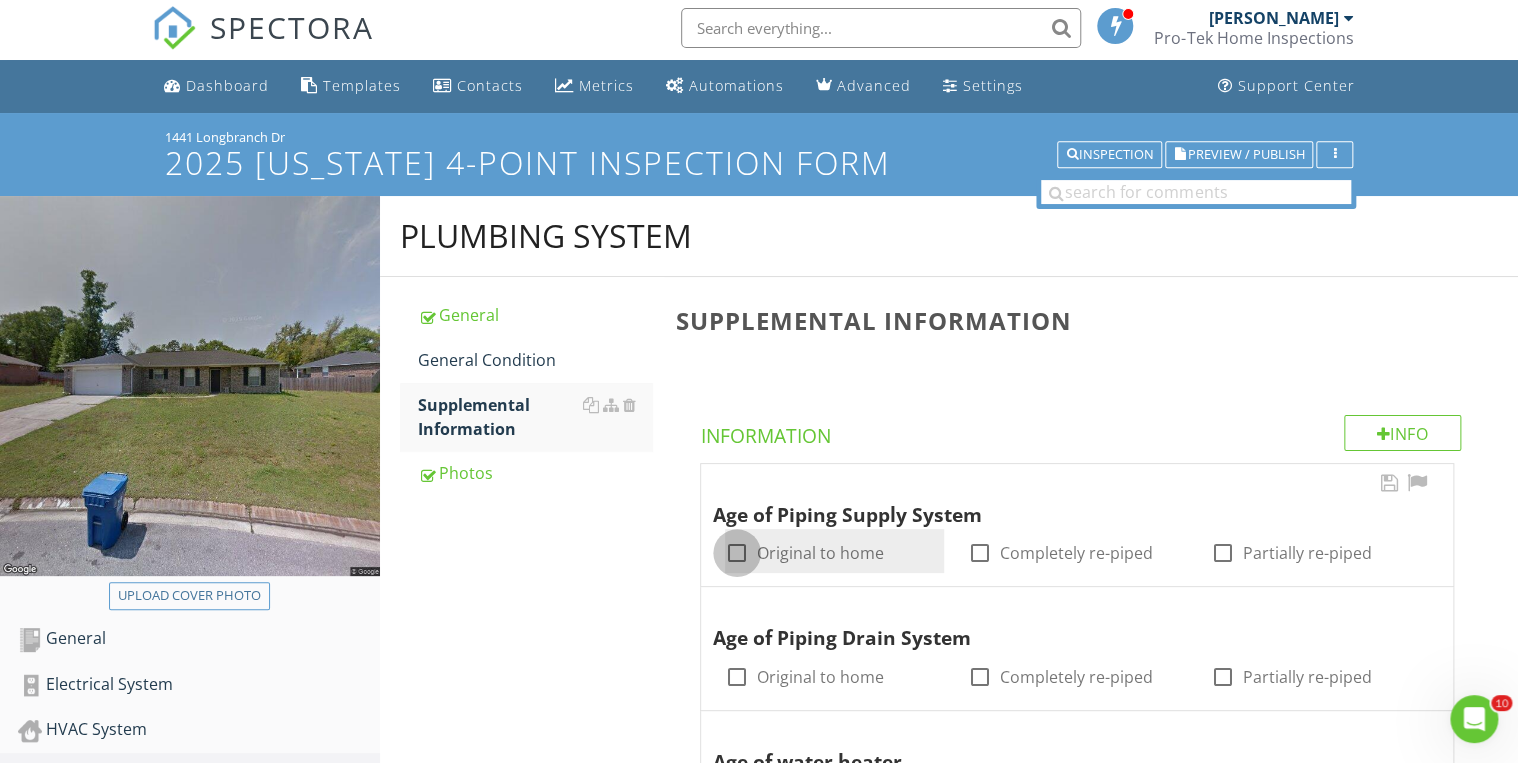 click at bounding box center (737, 553) 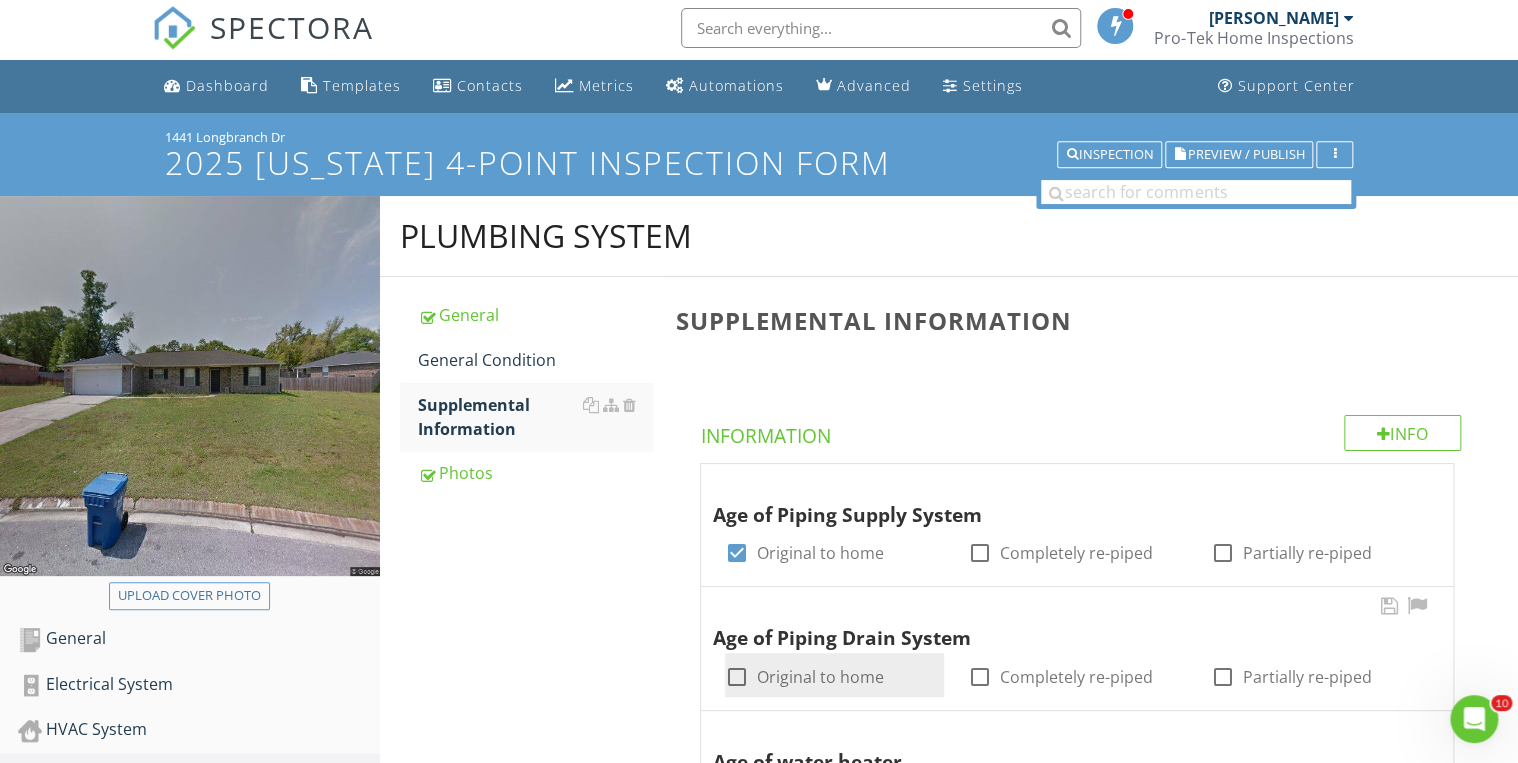 click at bounding box center (737, 677) 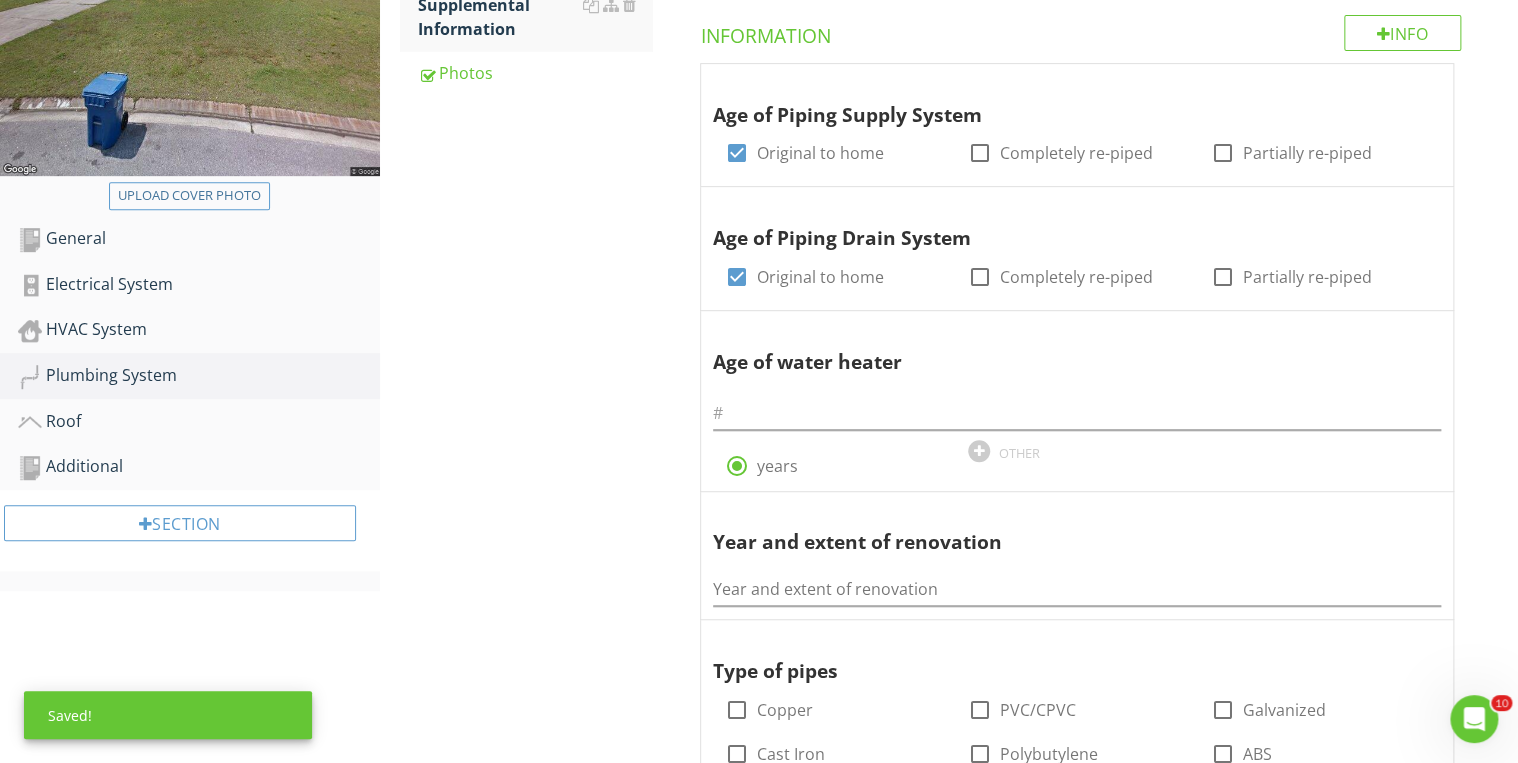 scroll, scrollTop: 404, scrollLeft: 0, axis: vertical 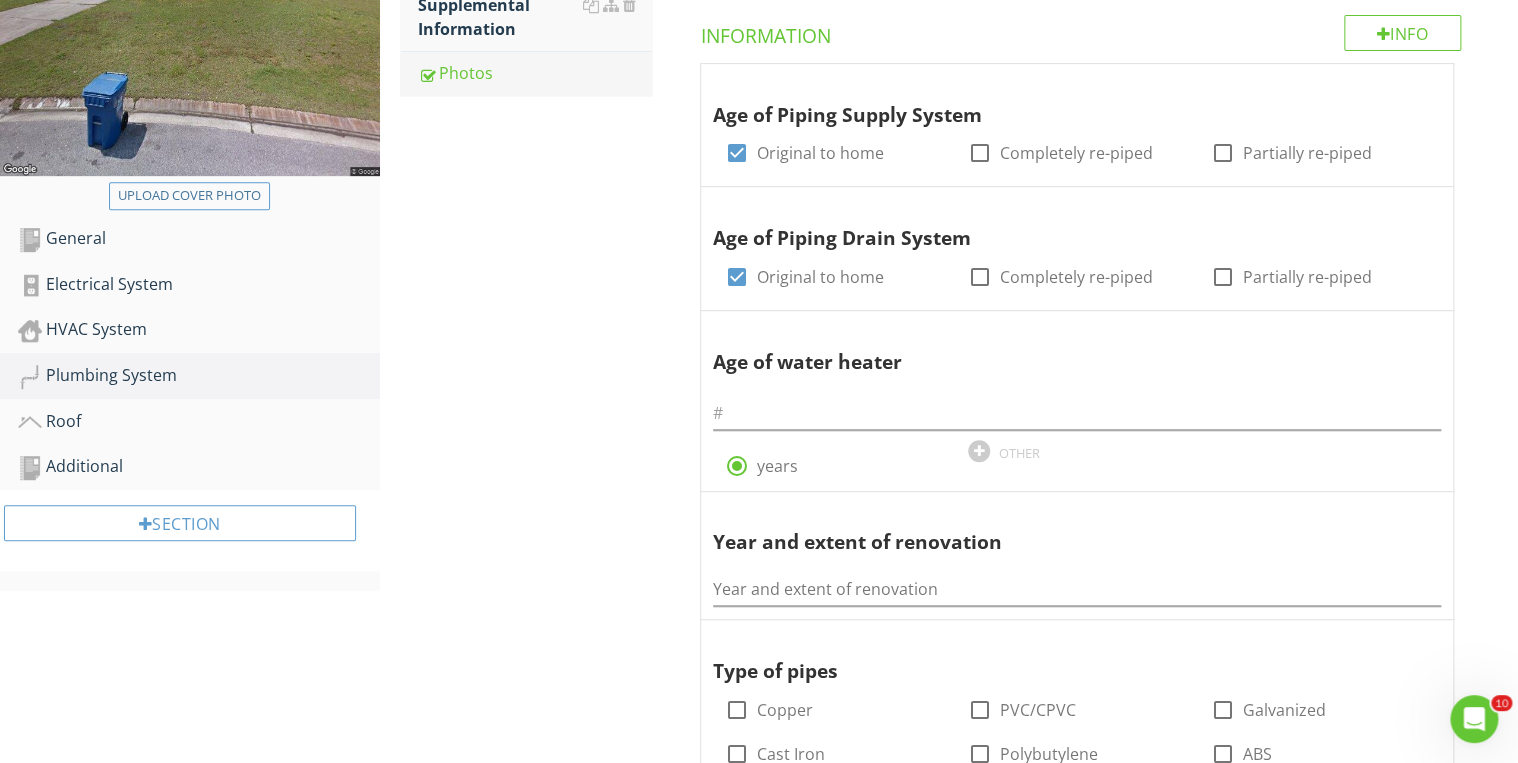 click on "Photos" at bounding box center [535, 73] 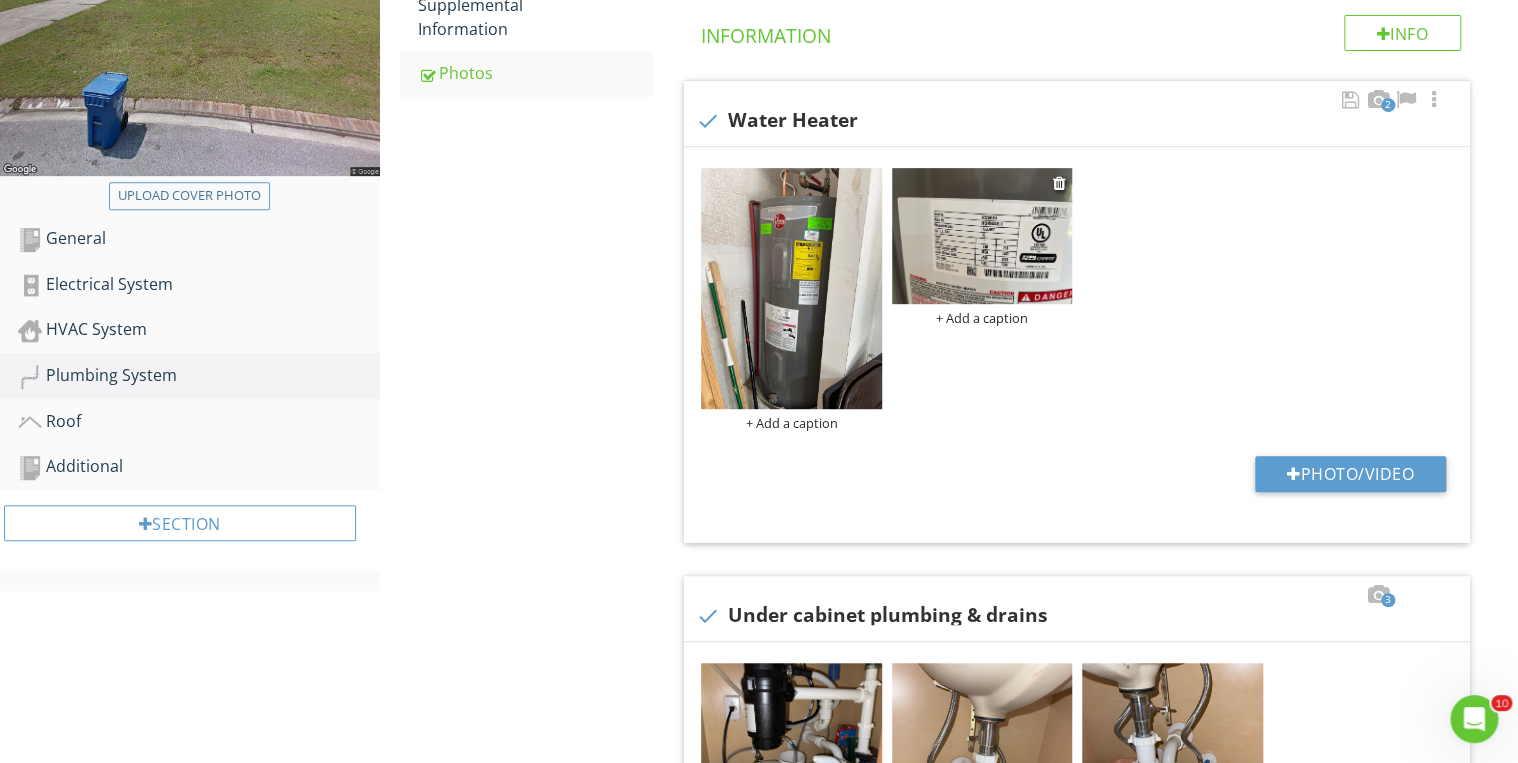 click at bounding box center (982, 235) 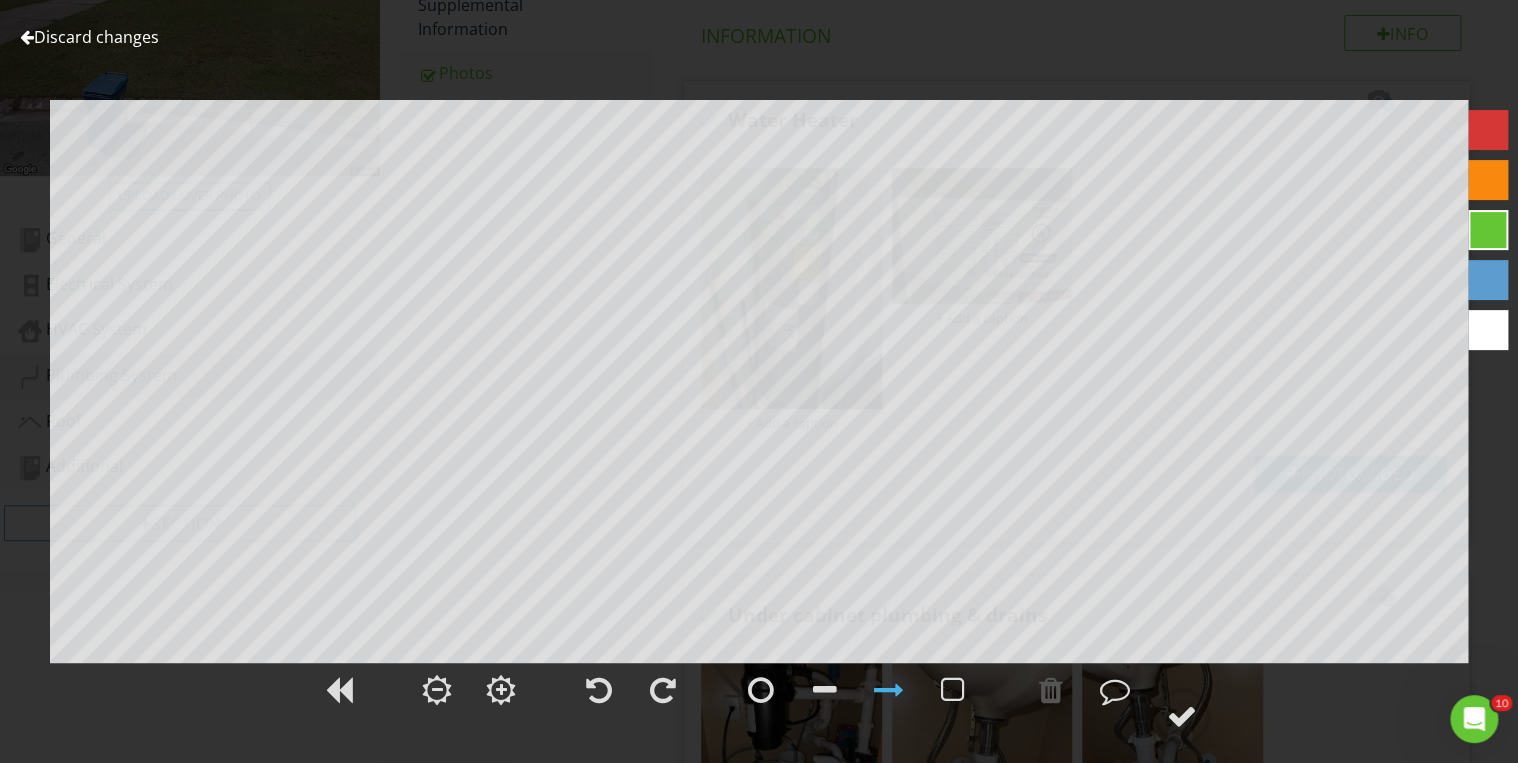 click on "Discard changes" at bounding box center (89, 37) 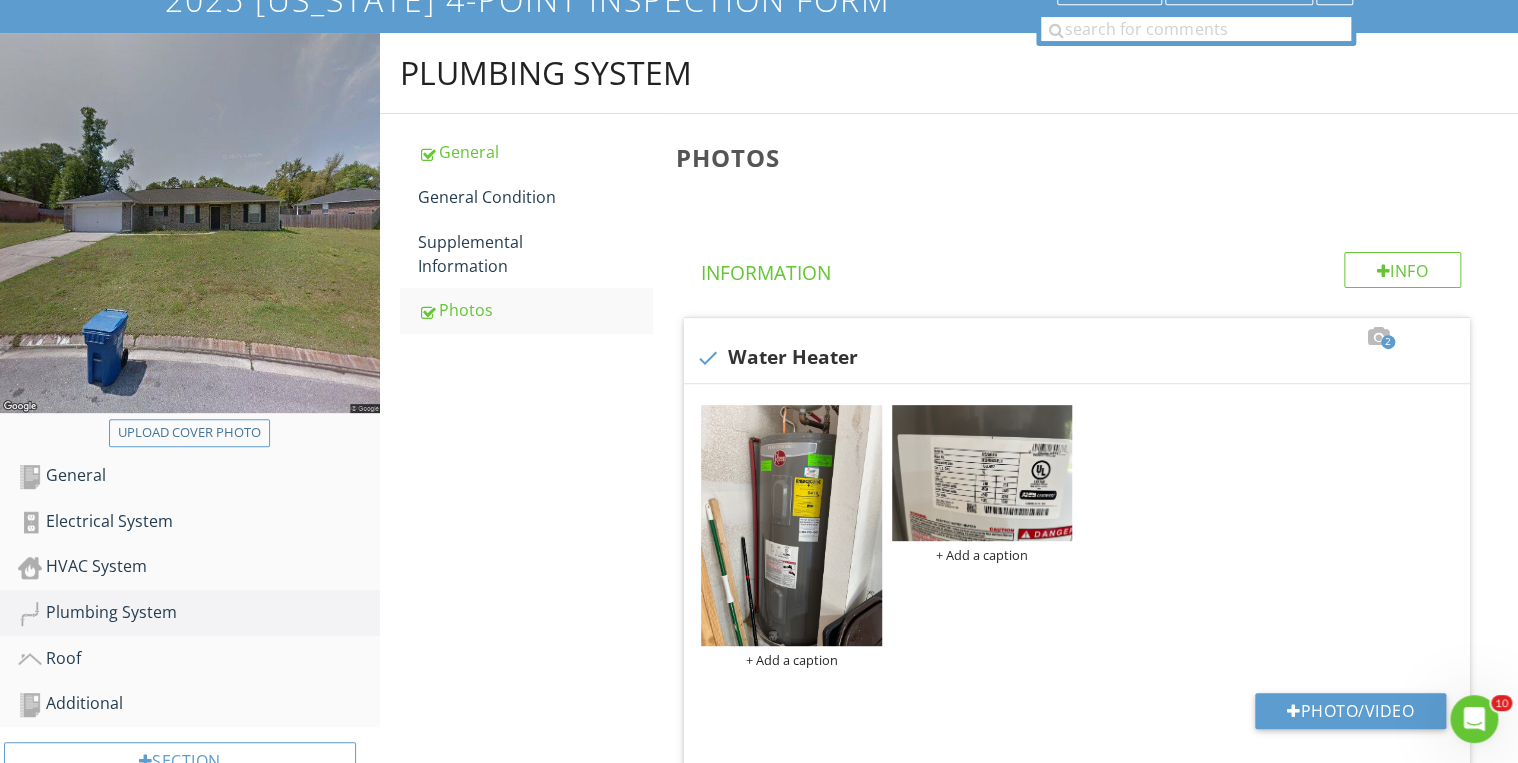 scroll, scrollTop: 164, scrollLeft: 0, axis: vertical 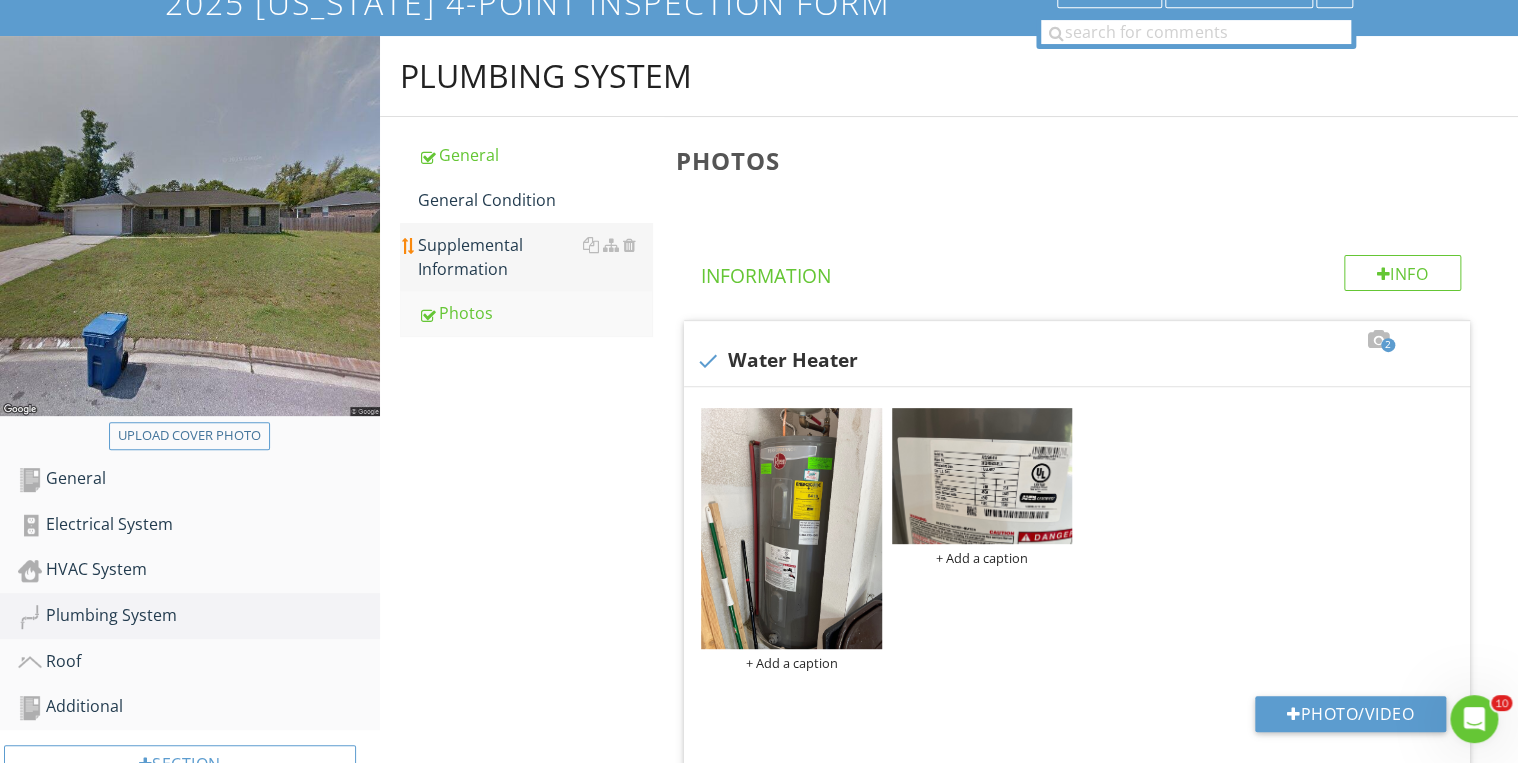 click on "Supplemental Information" at bounding box center (535, 257) 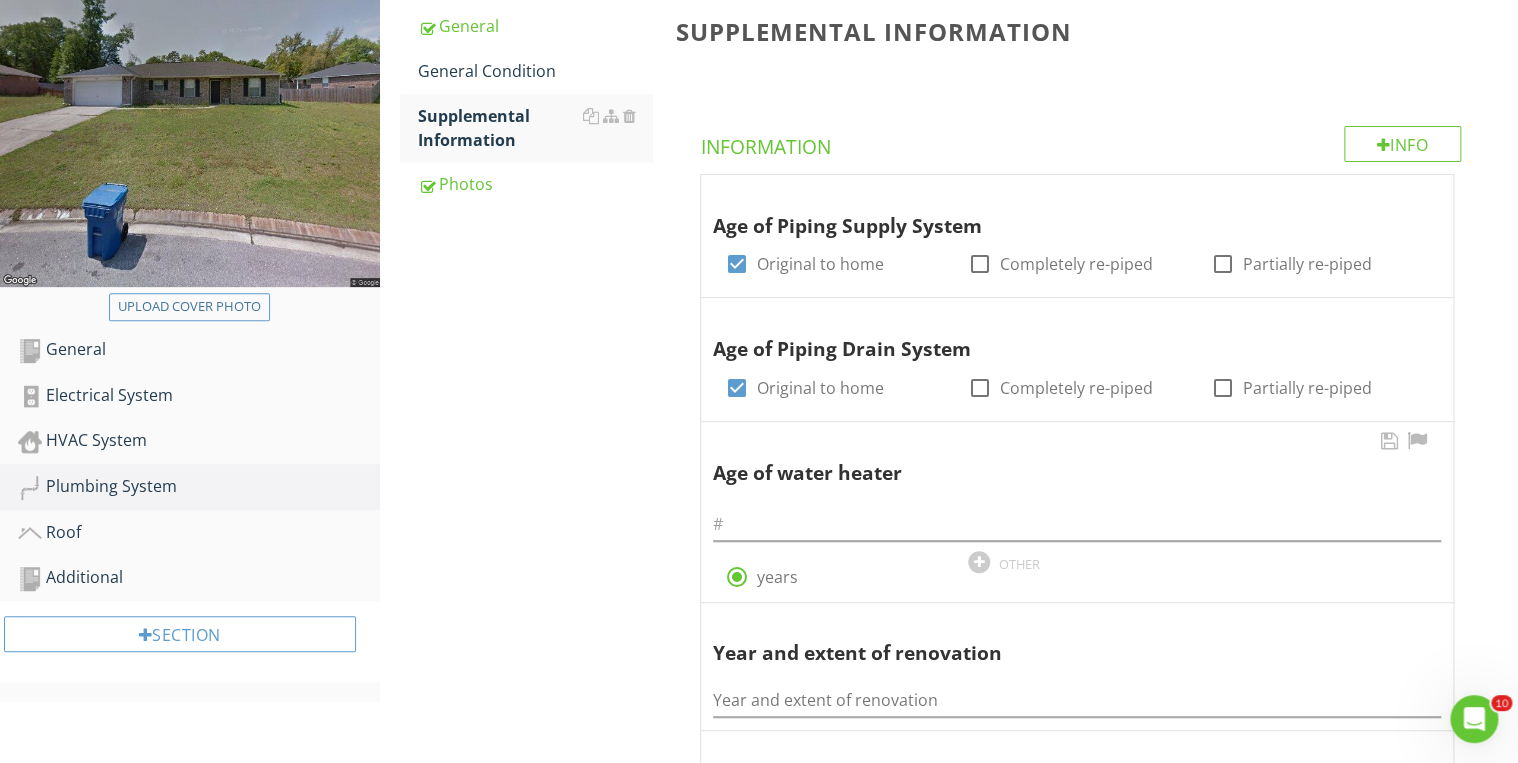 scroll, scrollTop: 324, scrollLeft: 0, axis: vertical 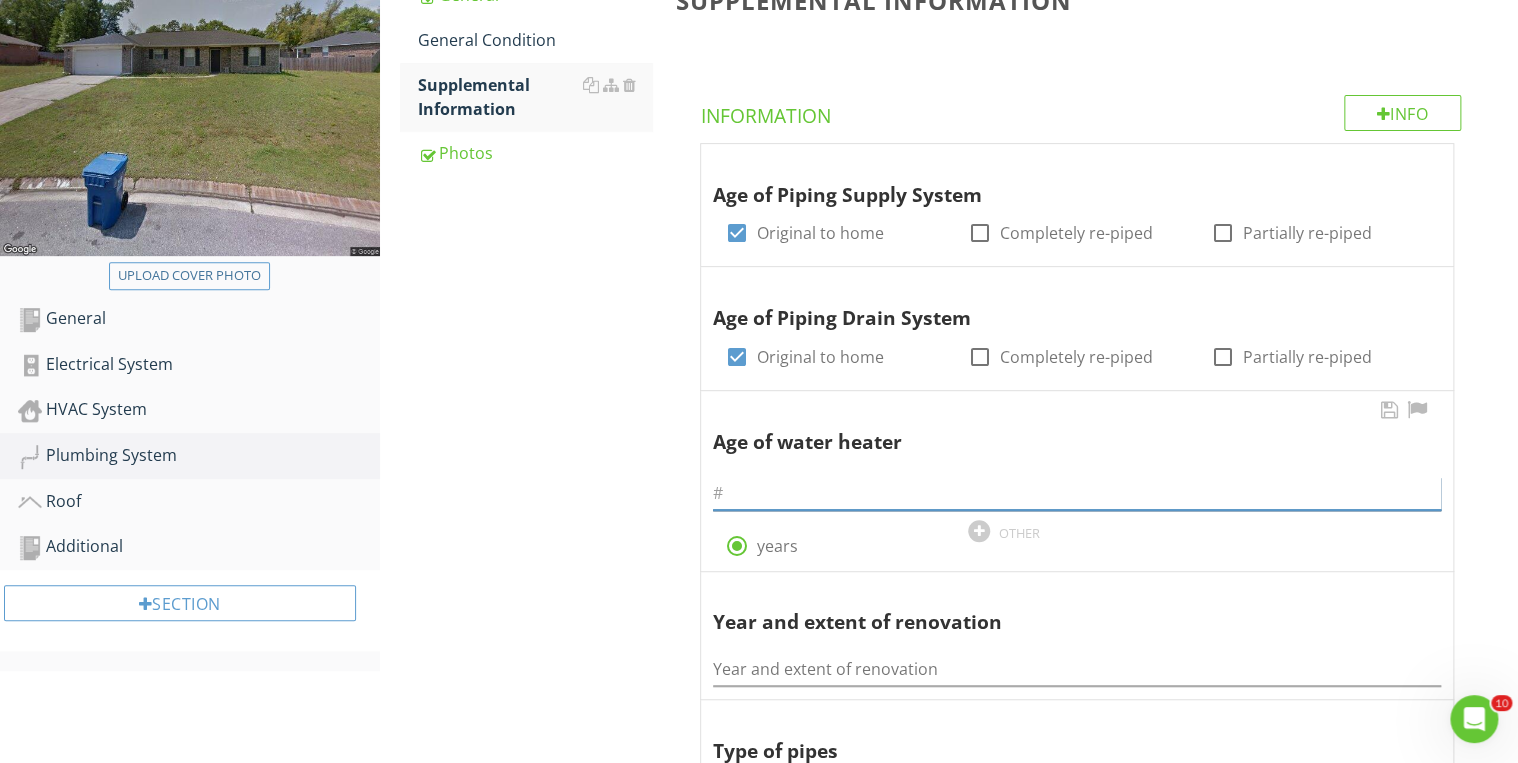 click at bounding box center (1077, 493) 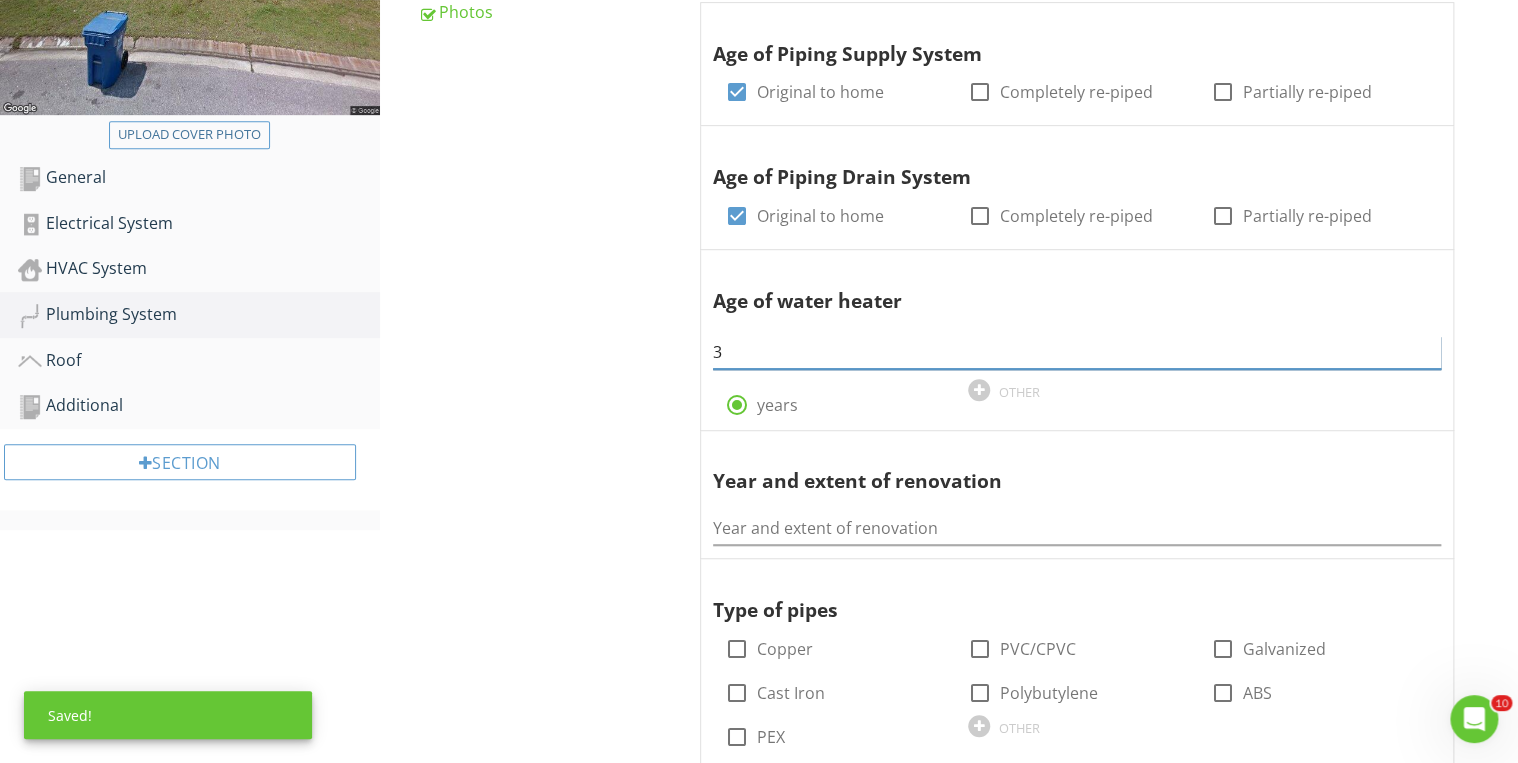 scroll, scrollTop: 564, scrollLeft: 0, axis: vertical 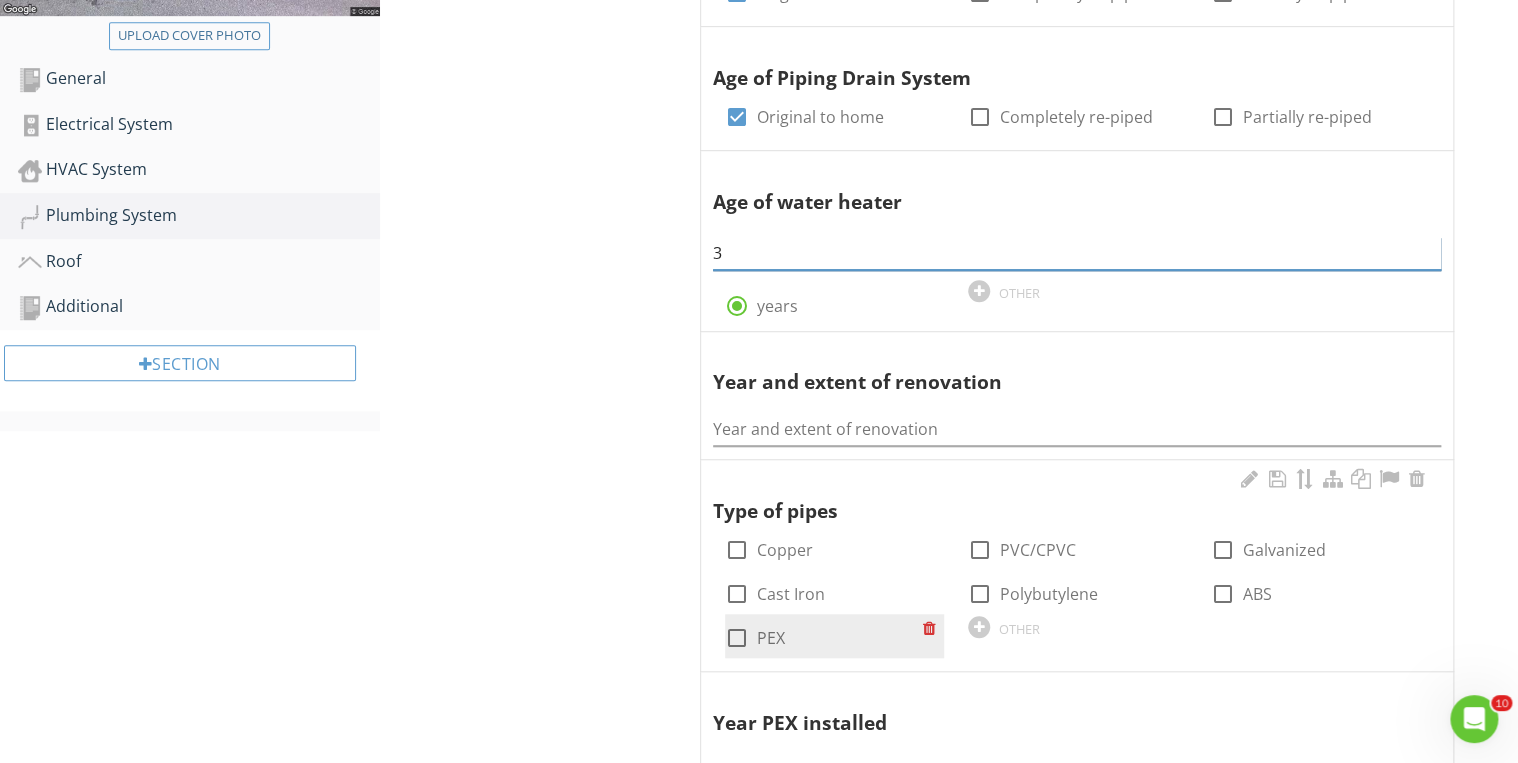 type on "3" 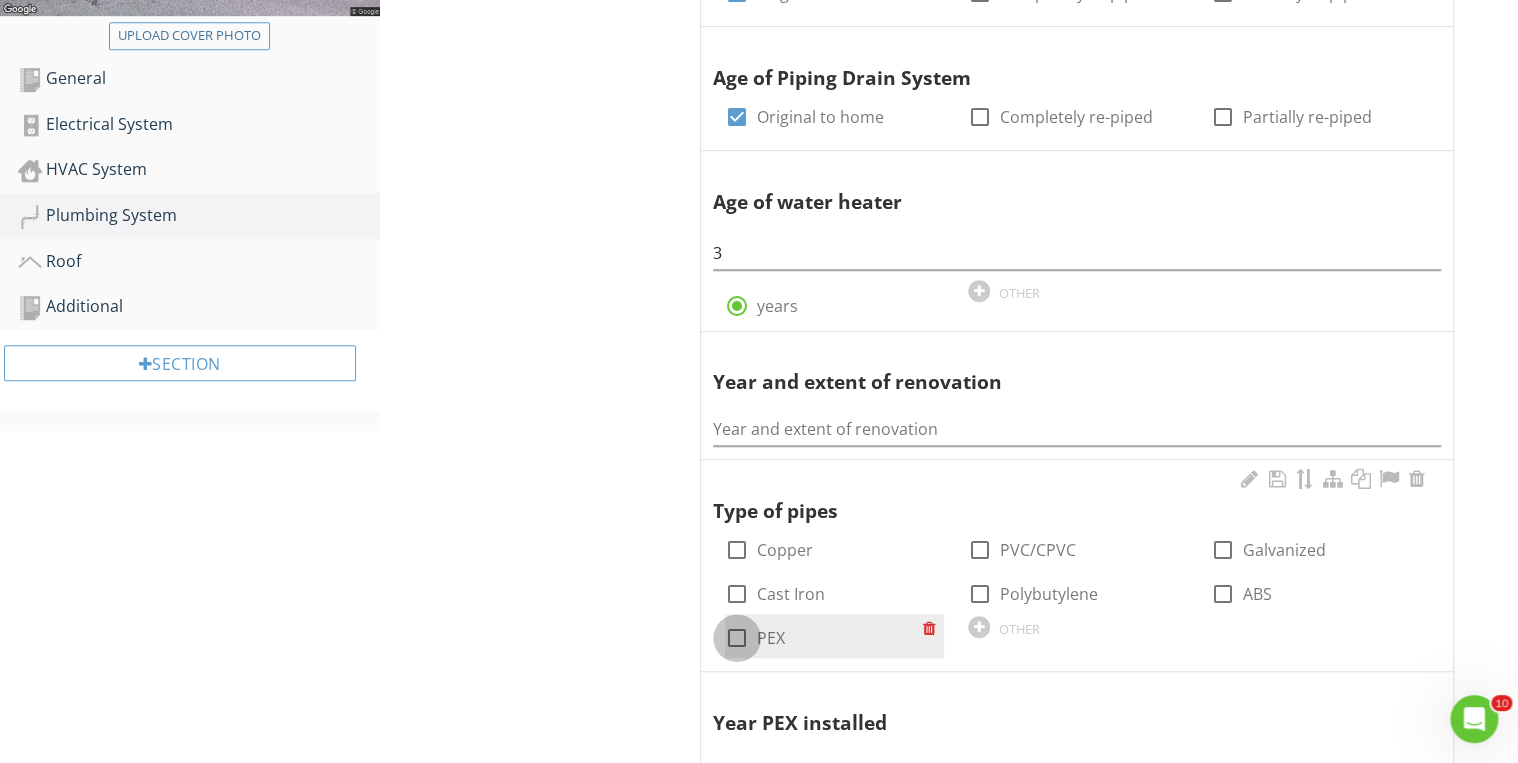 click at bounding box center [737, 638] 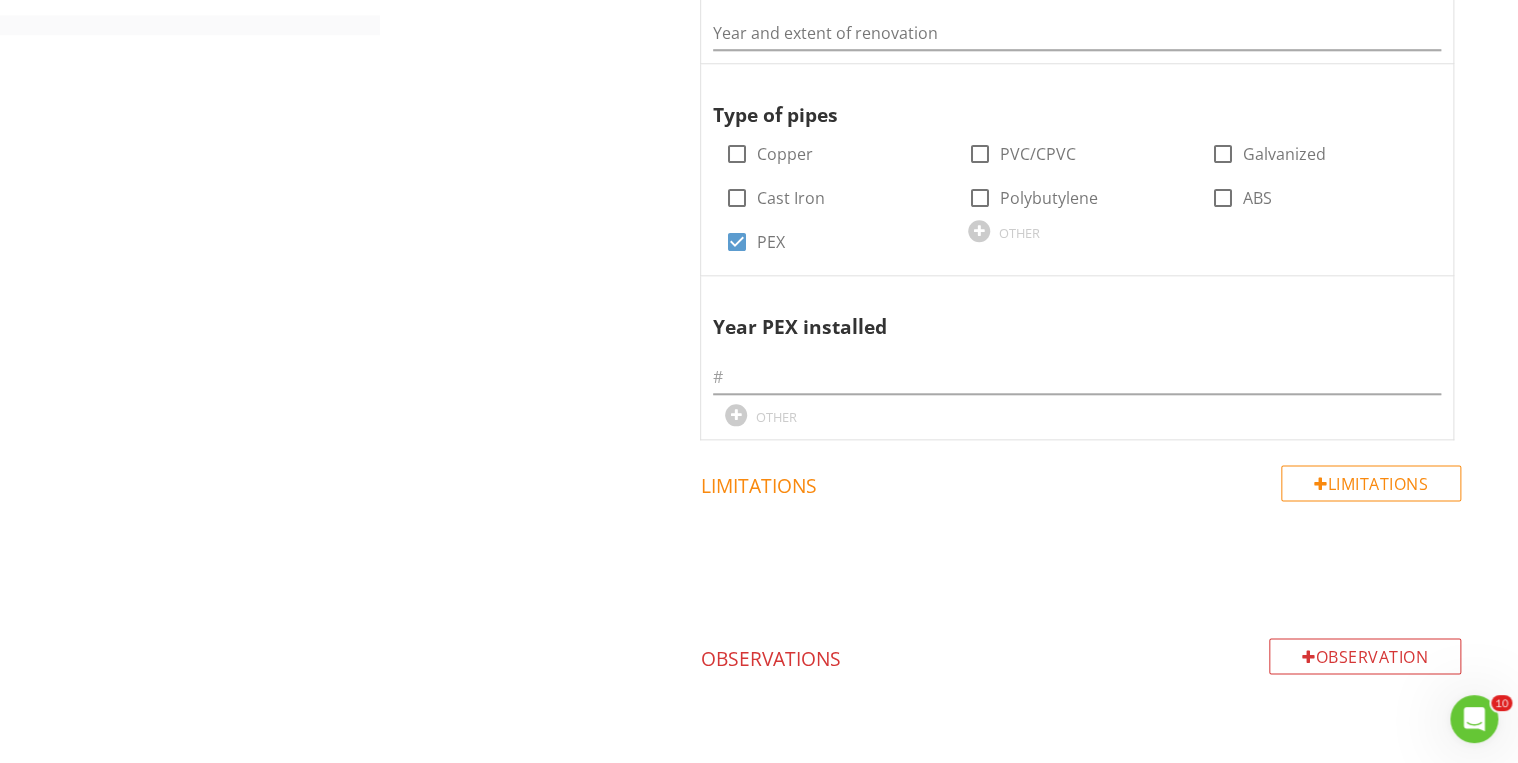 scroll, scrollTop: 964, scrollLeft: 0, axis: vertical 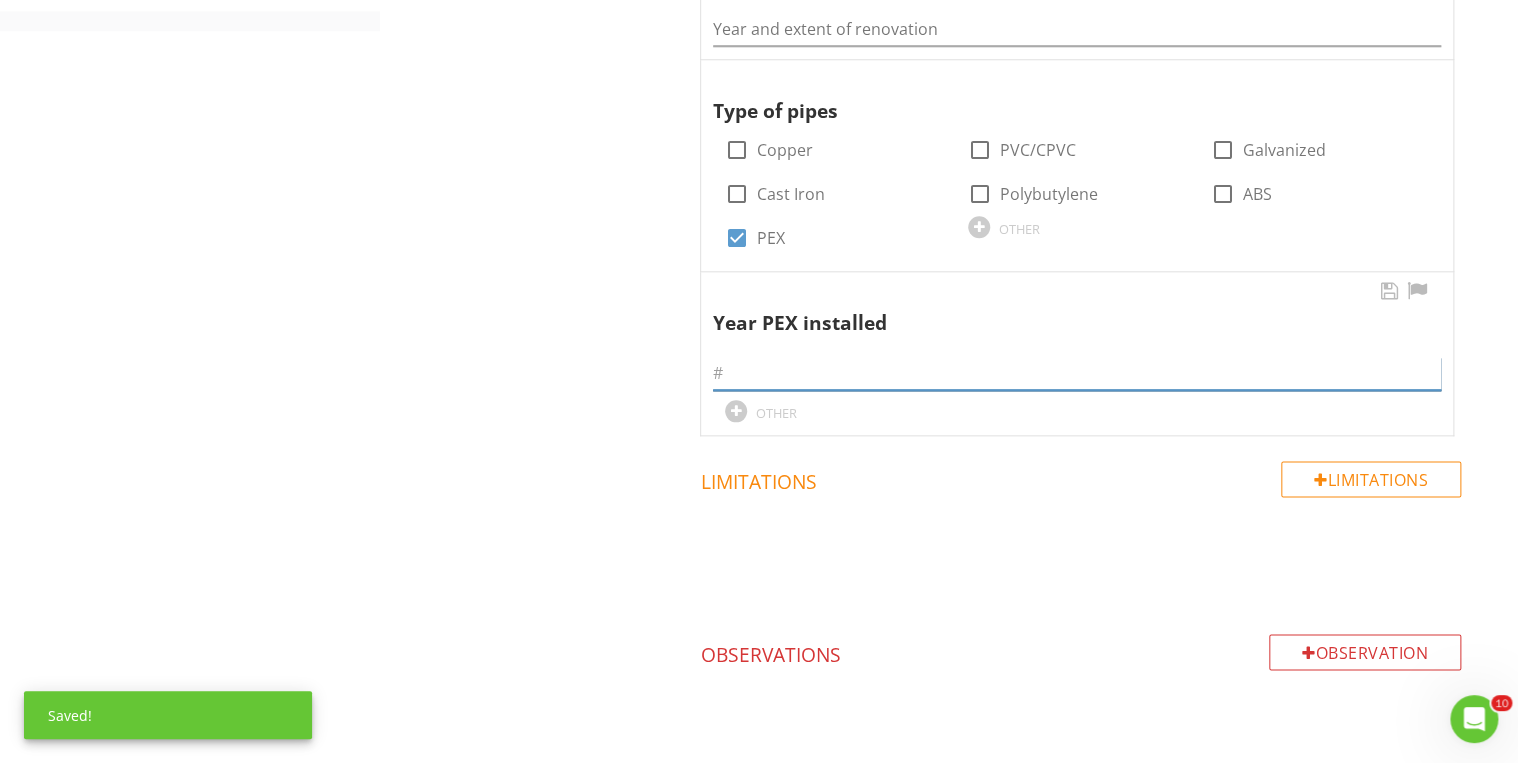 click at bounding box center [1077, 373] 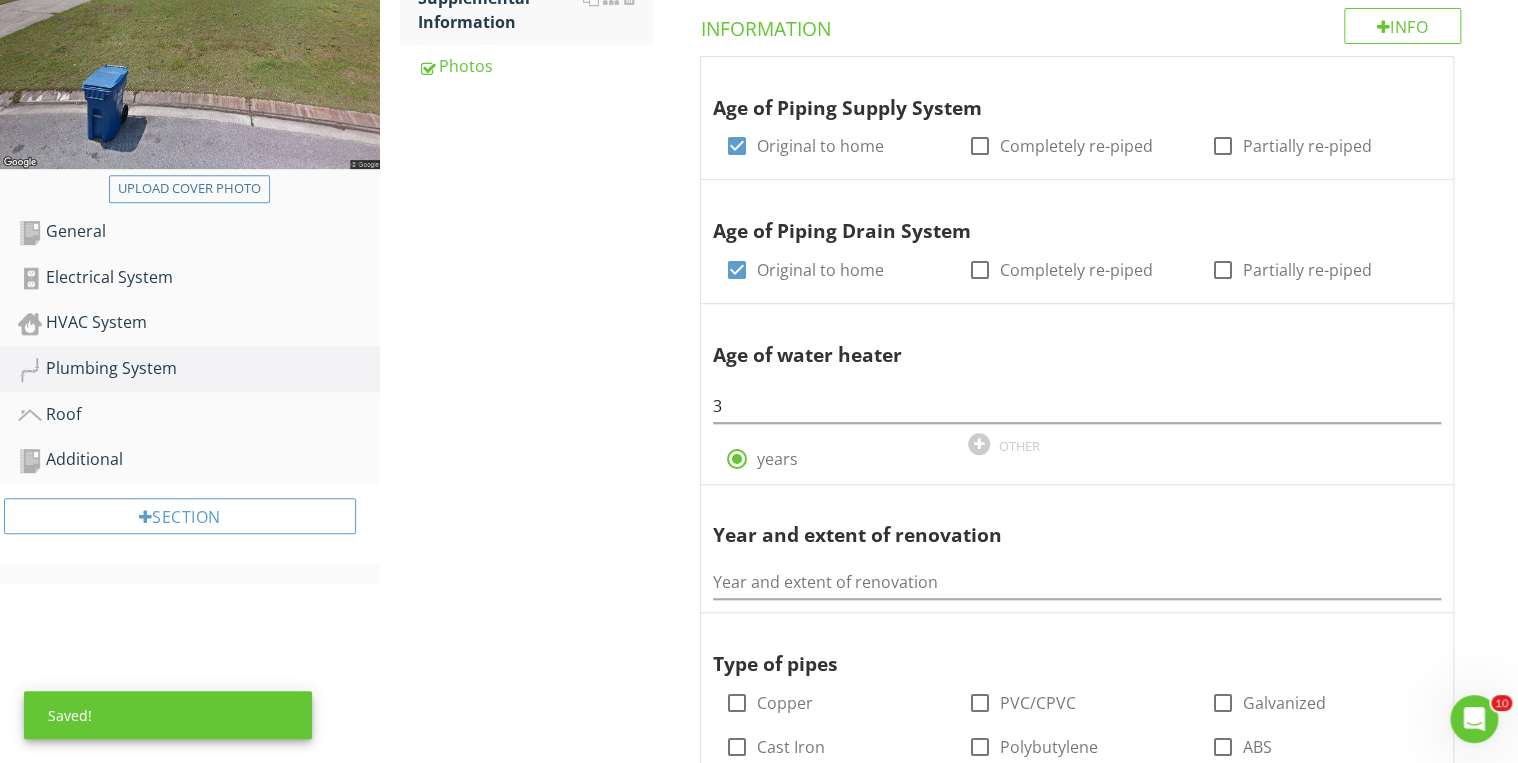 scroll, scrollTop: 404, scrollLeft: 0, axis: vertical 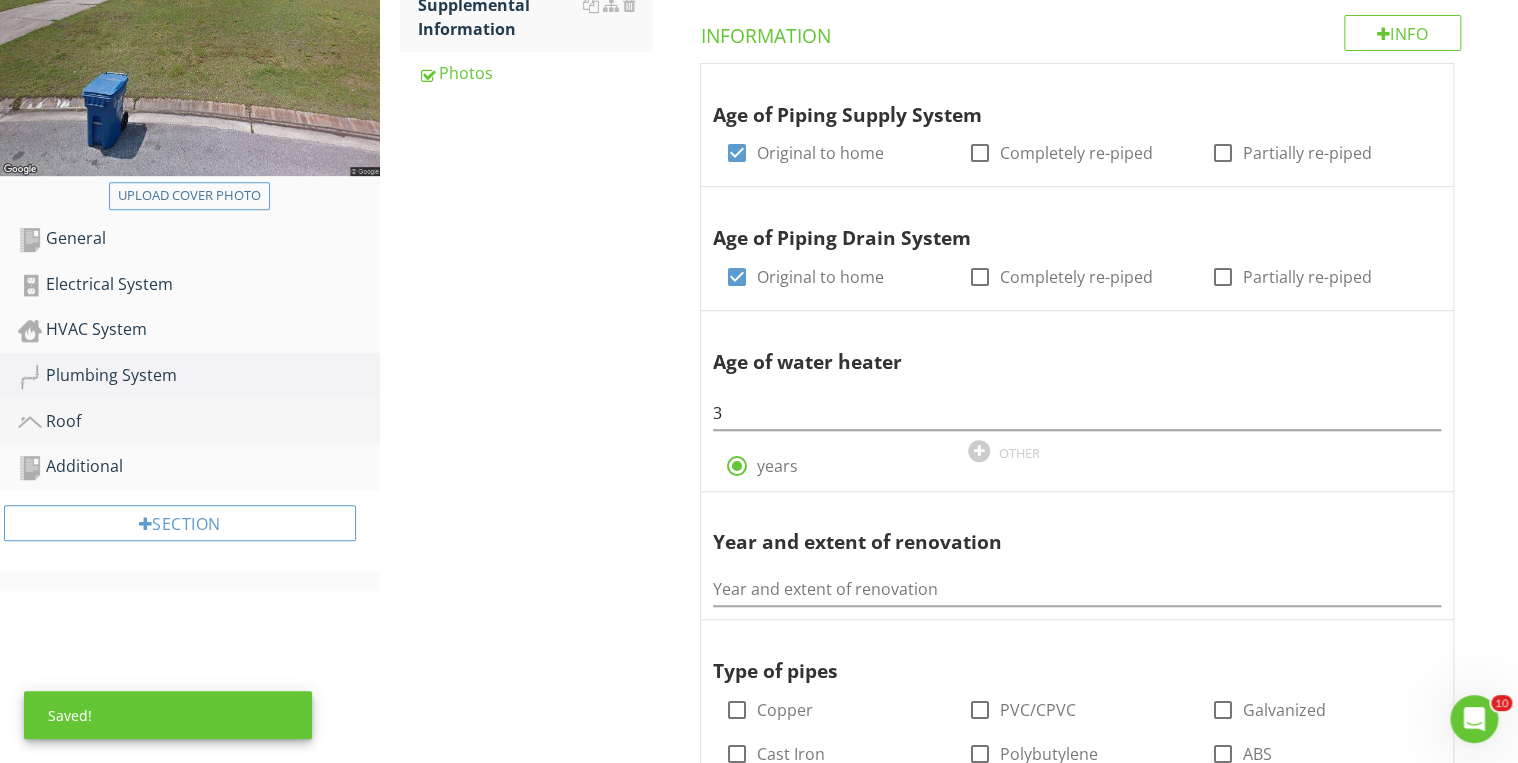 type on "2024" 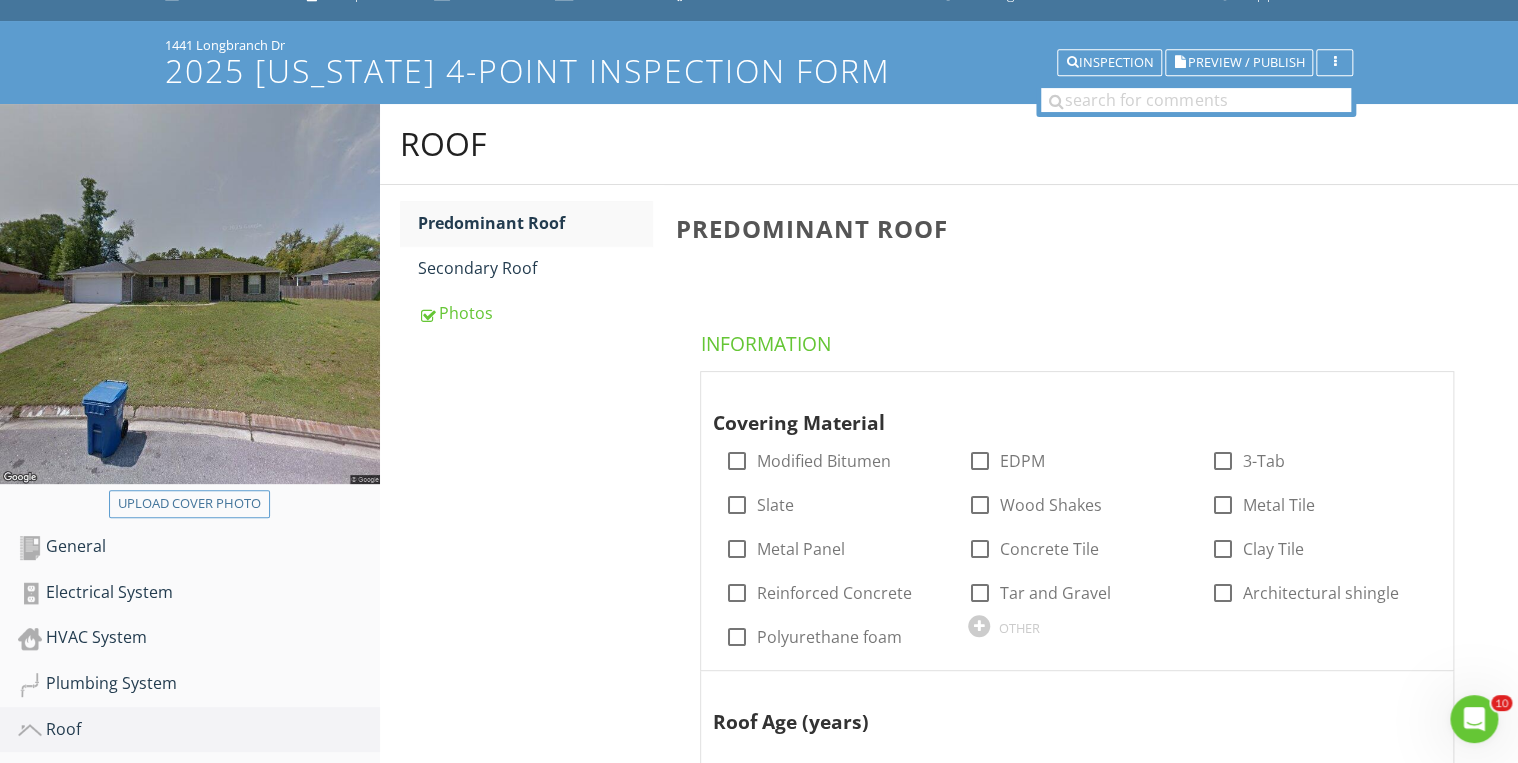 scroll, scrollTop: 84, scrollLeft: 0, axis: vertical 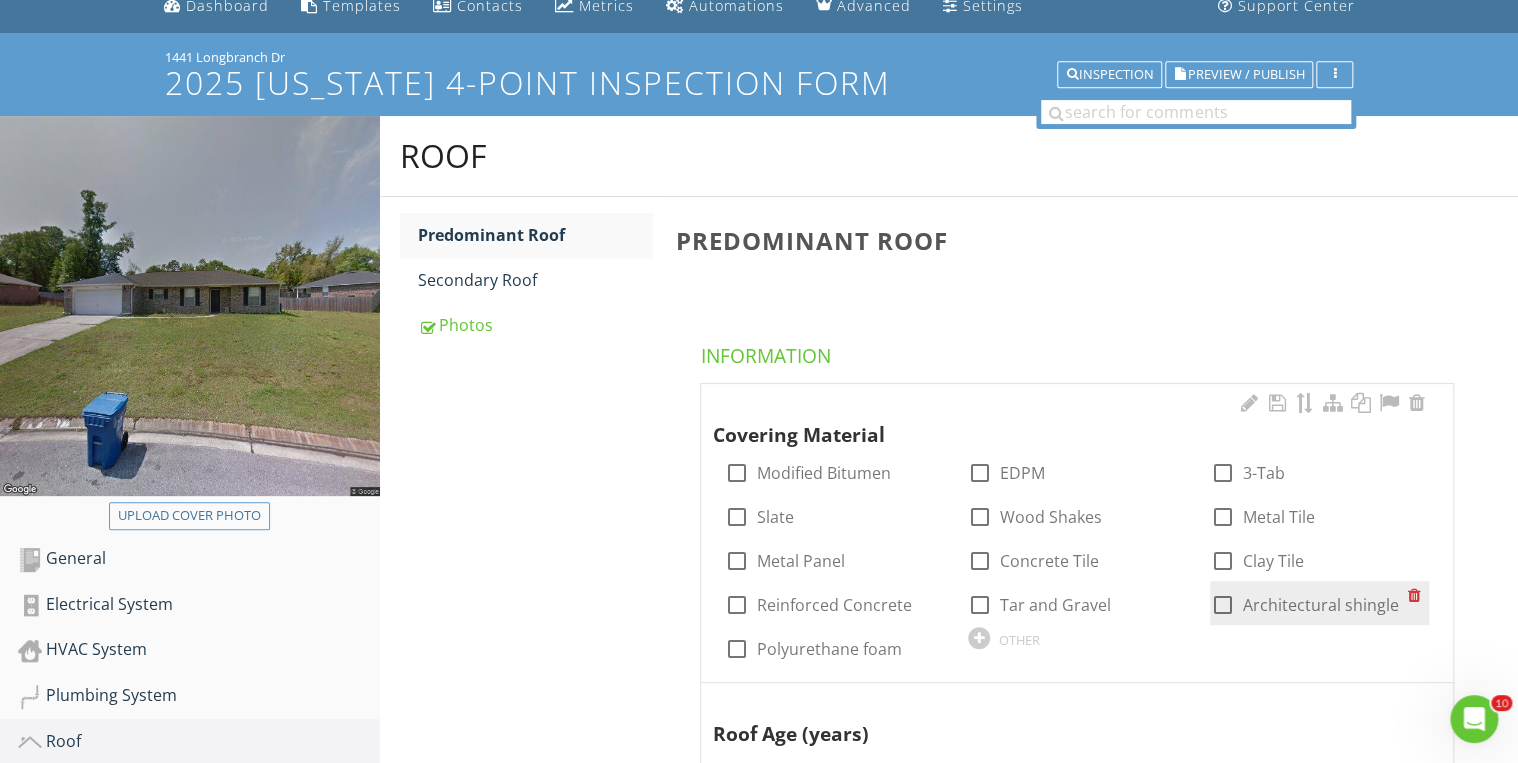click at bounding box center [1222, 605] 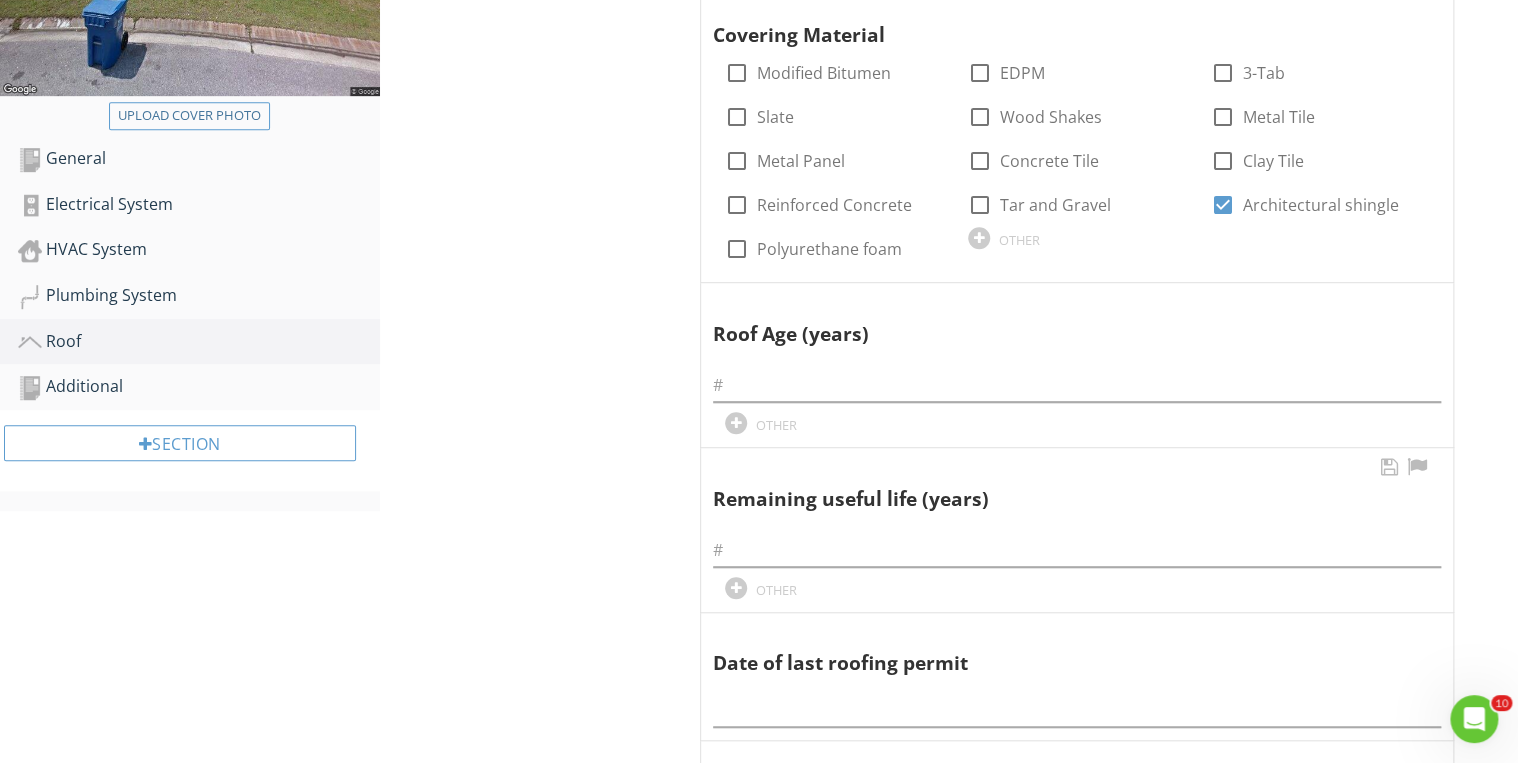 scroll, scrollTop: 484, scrollLeft: 0, axis: vertical 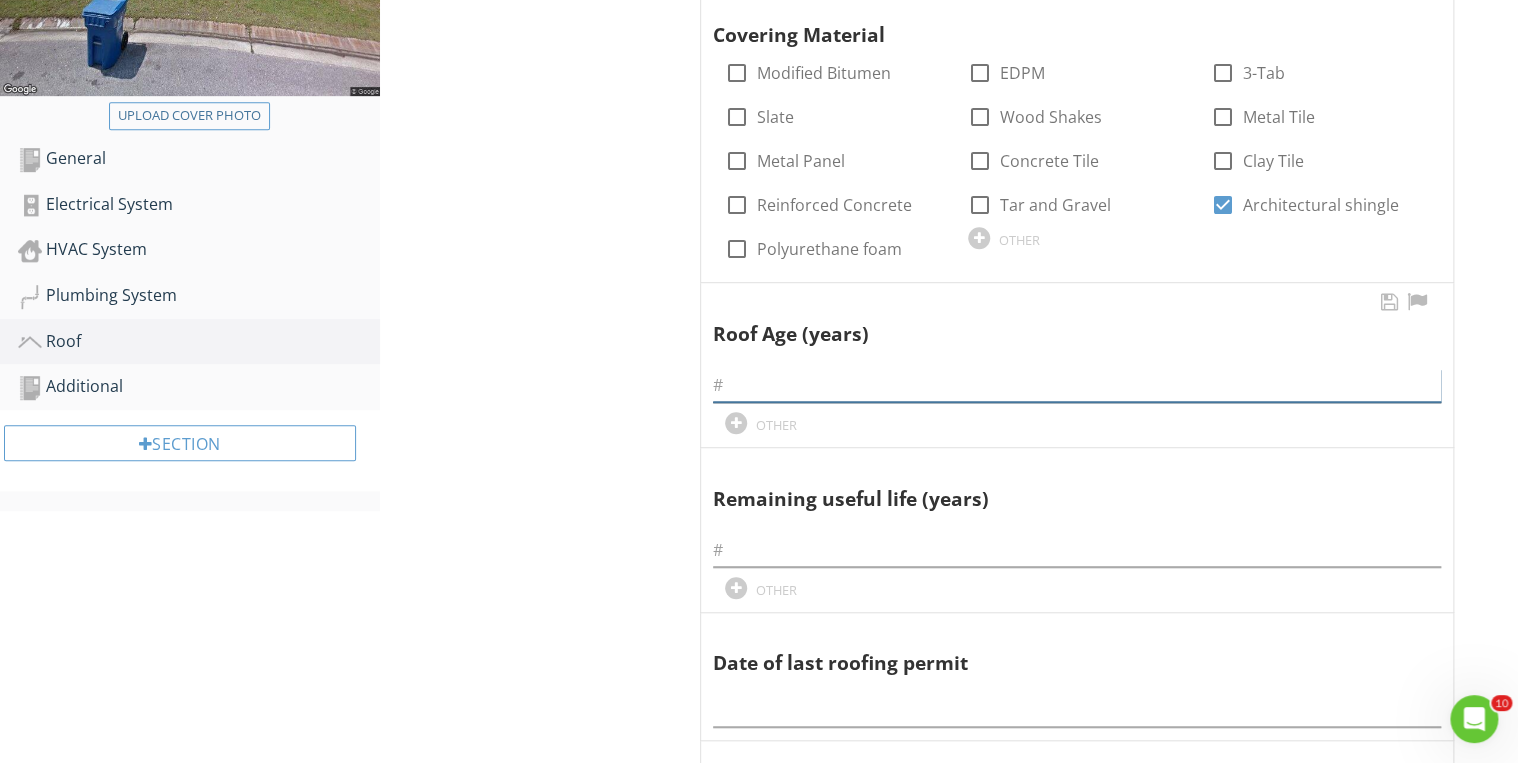 click at bounding box center [1077, 385] 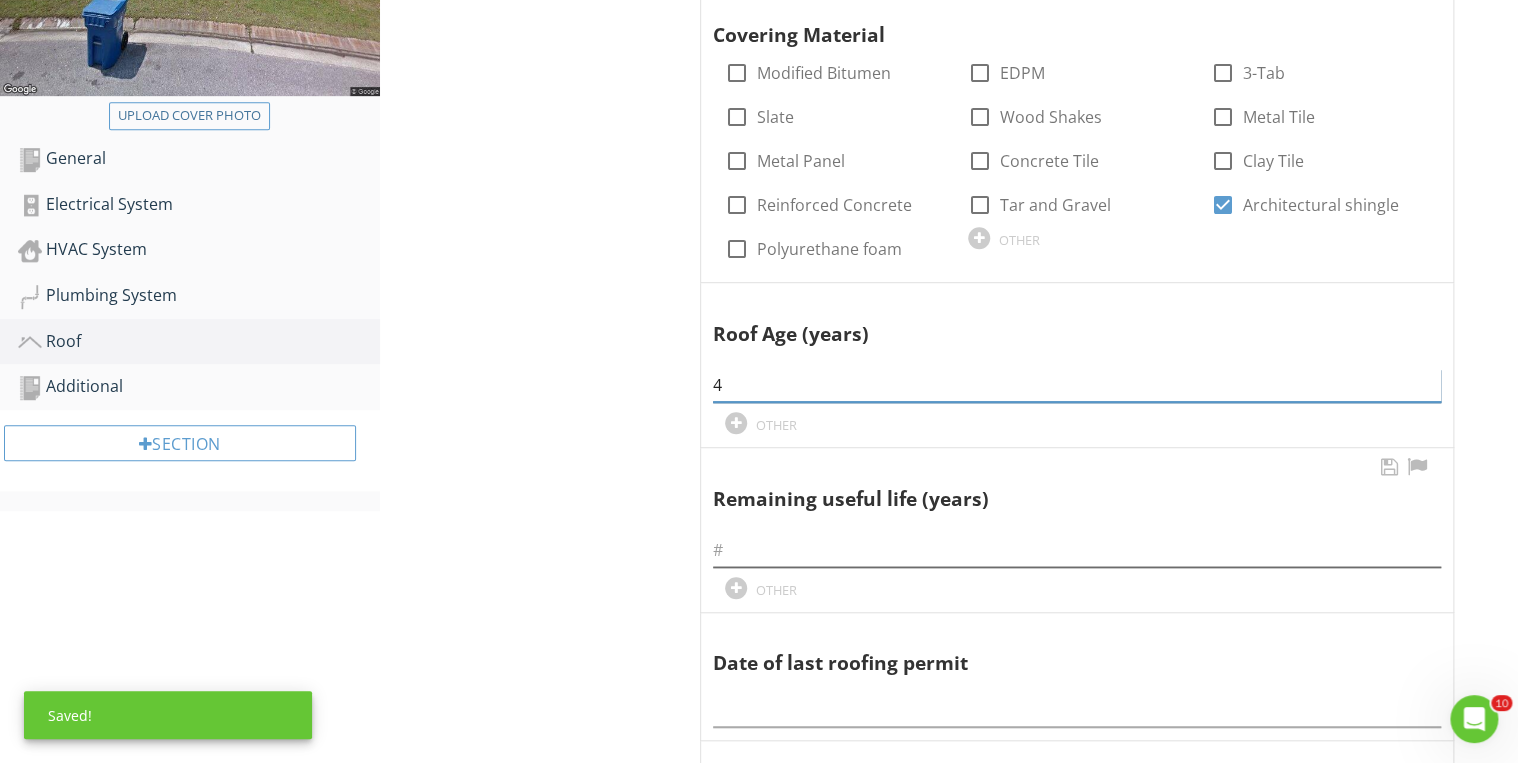 type on "4" 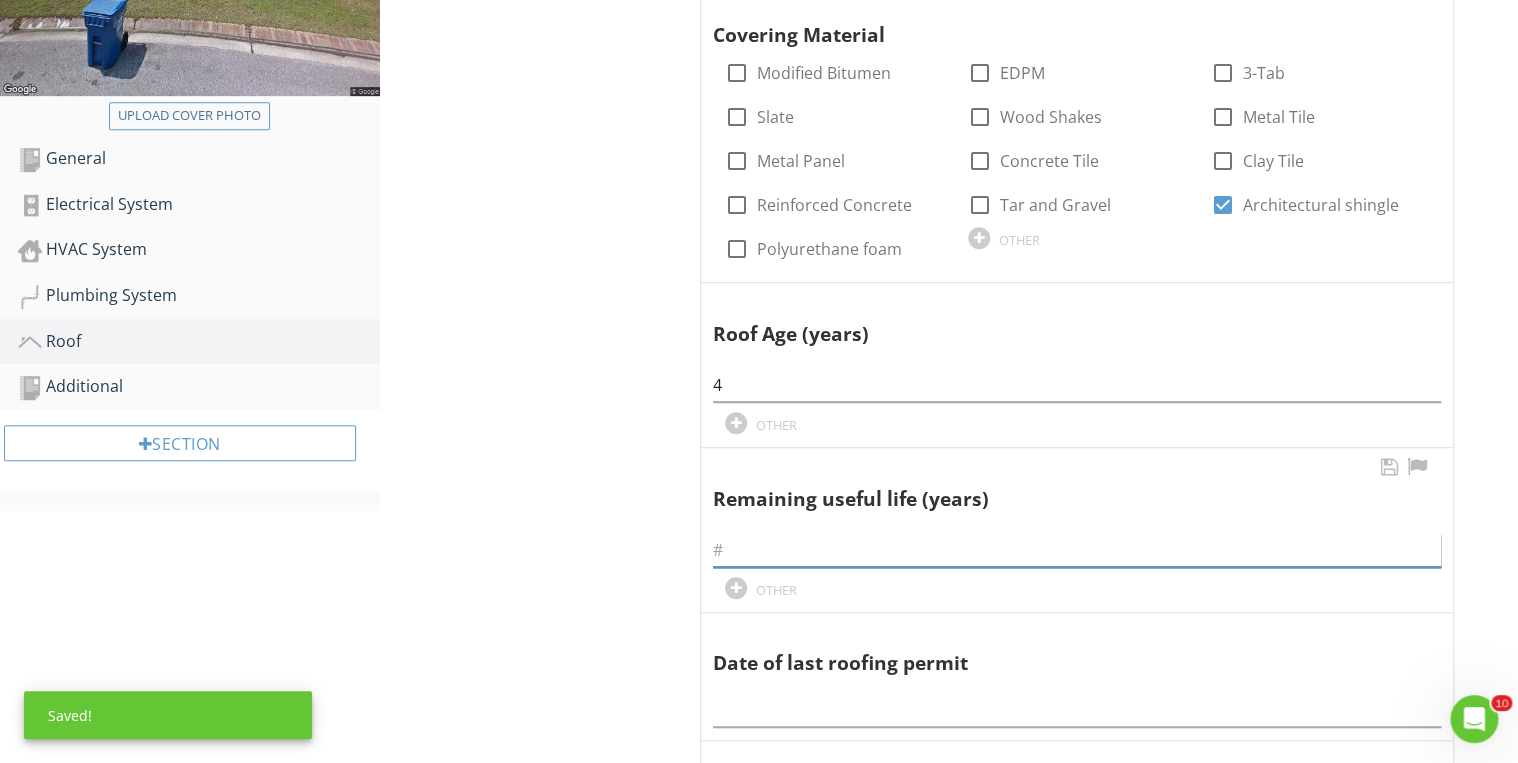 click at bounding box center [1077, 550] 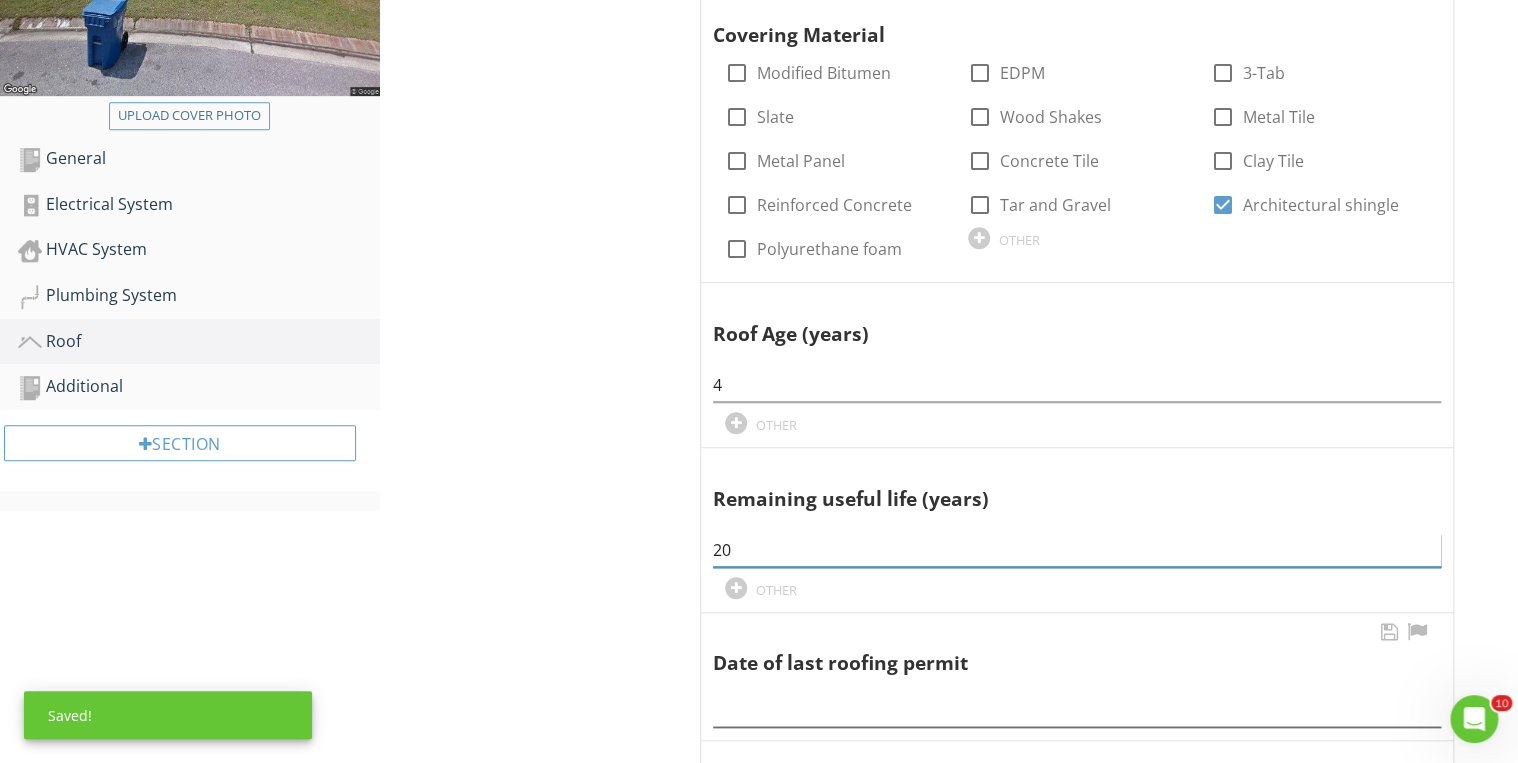 type on "20" 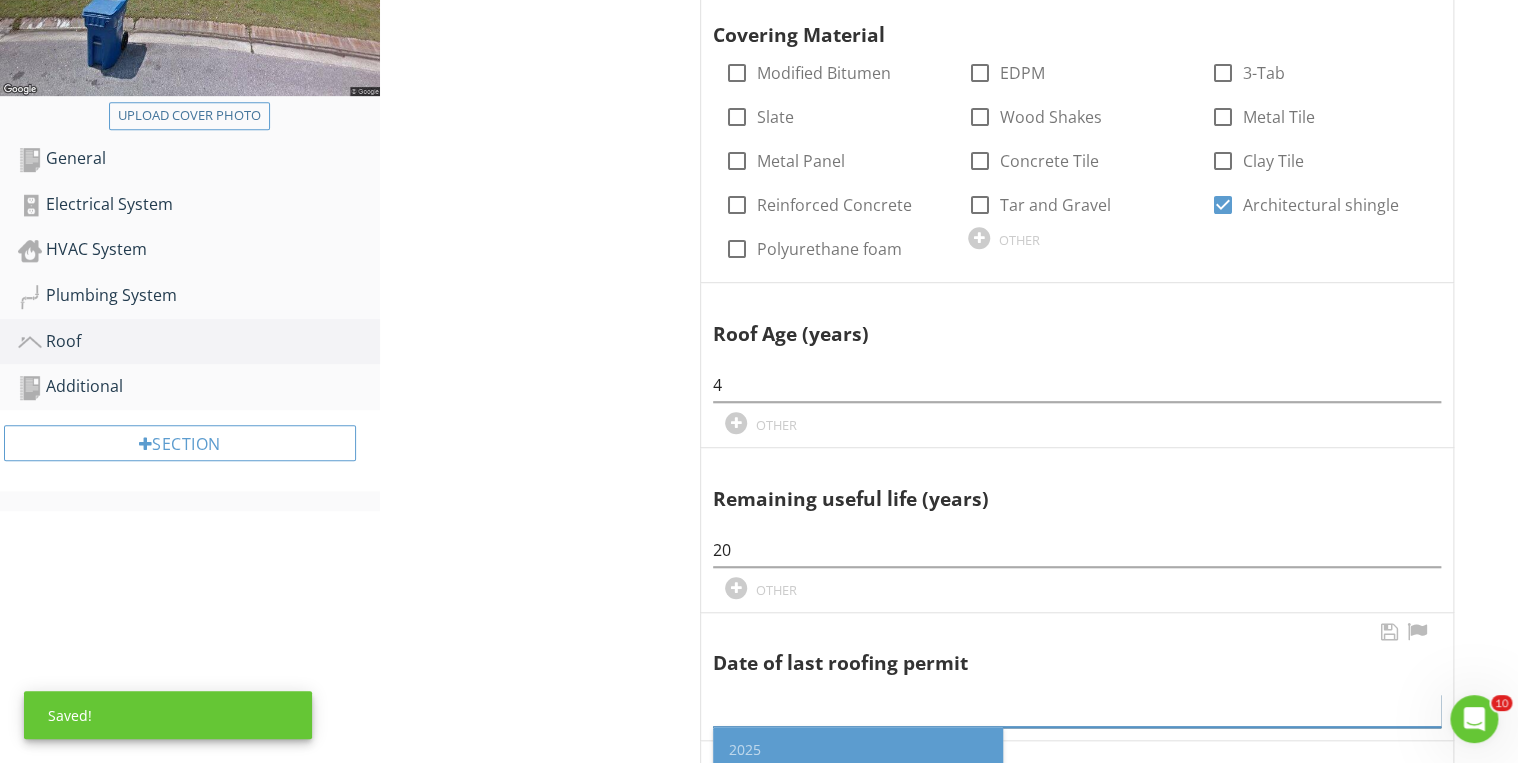 click on "2025   chevron_left July 2025 chevron_right S M T W T F S 1 2 3 4 5 6 7 8 9 10 11 12 13 14 15 16 17 18 19 20 21 22 23 24 25 26 27 28 29 30 31   Cancel" at bounding box center (1077, 704) 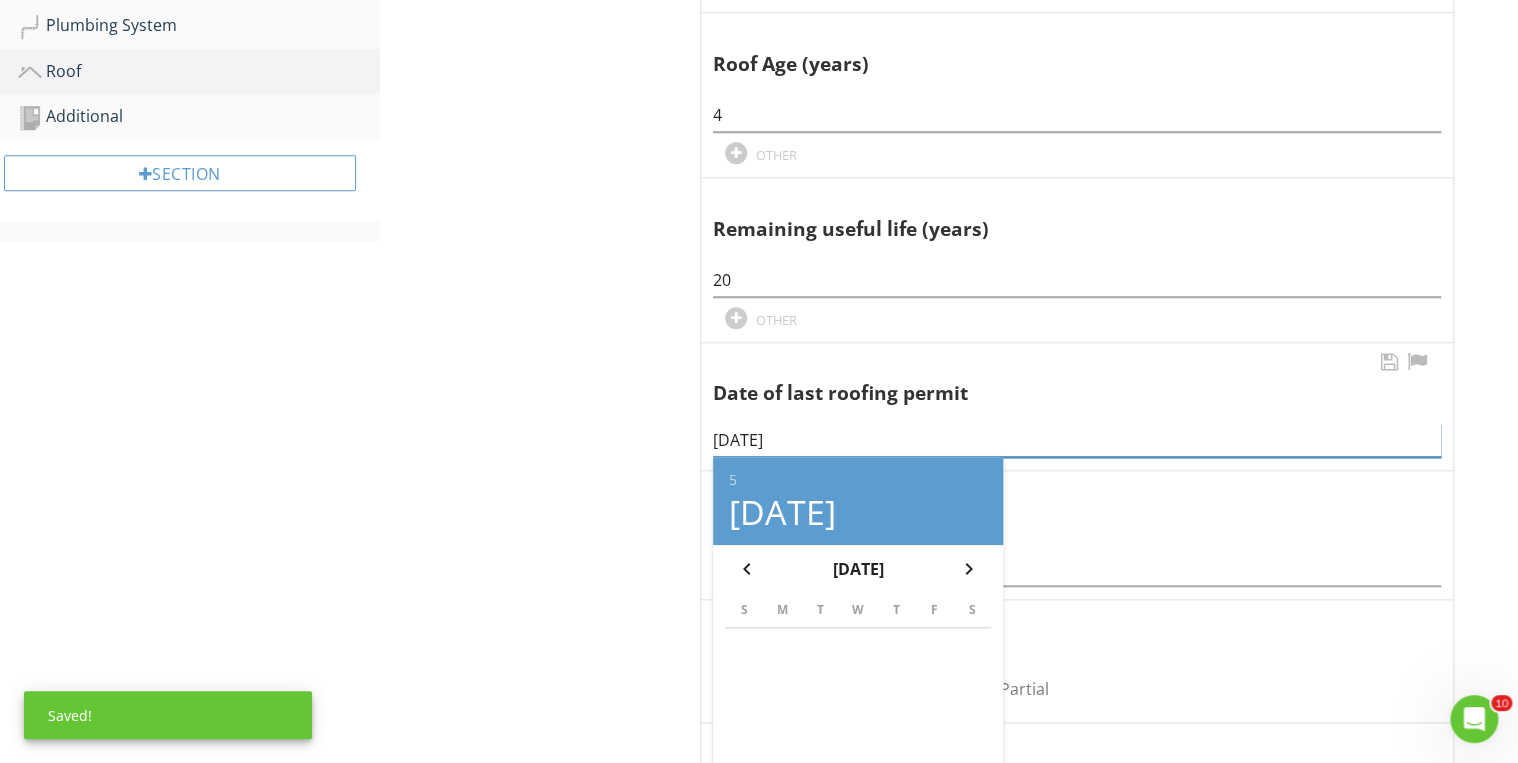 scroll, scrollTop: 884, scrollLeft: 0, axis: vertical 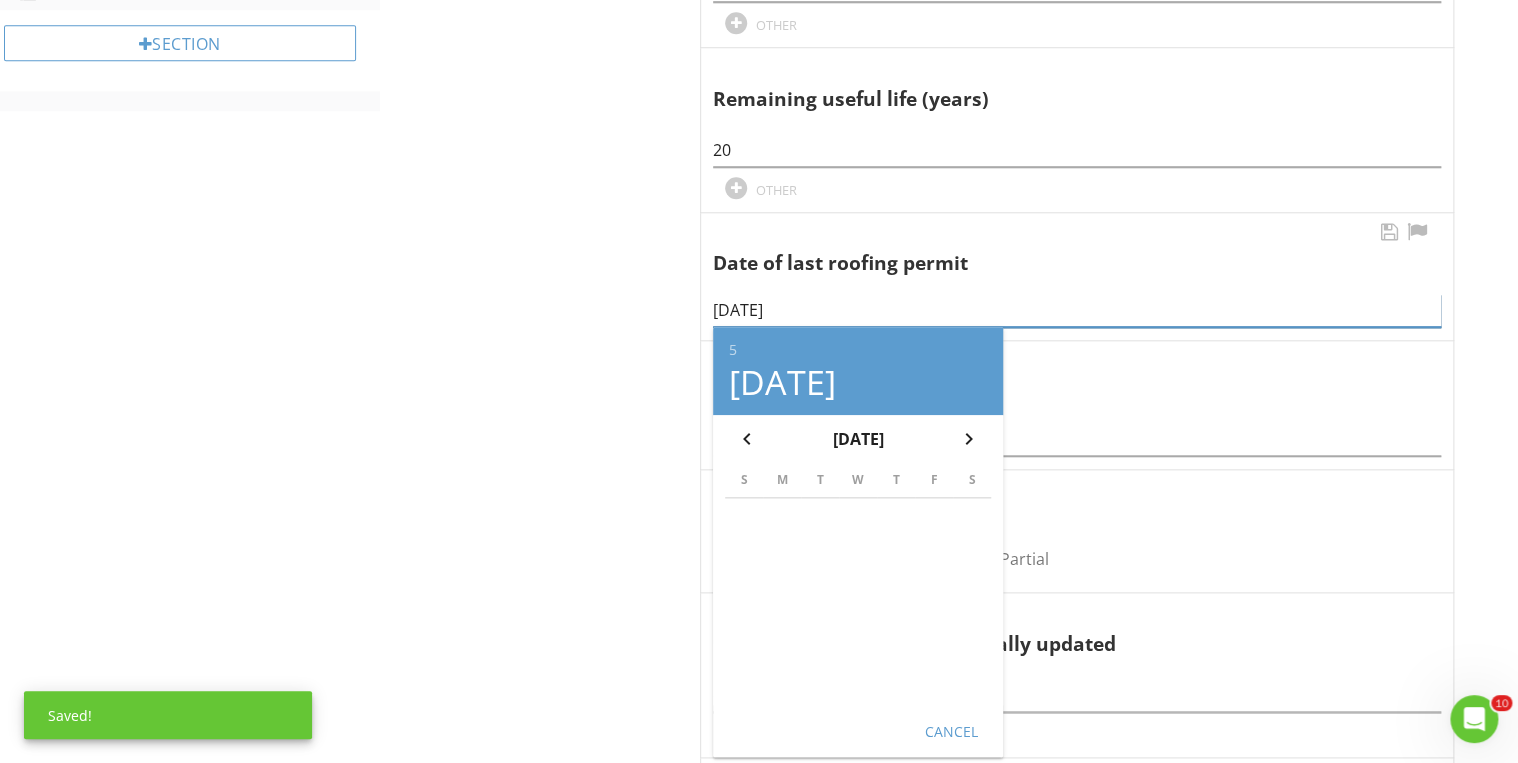 type on "5/4/2021" 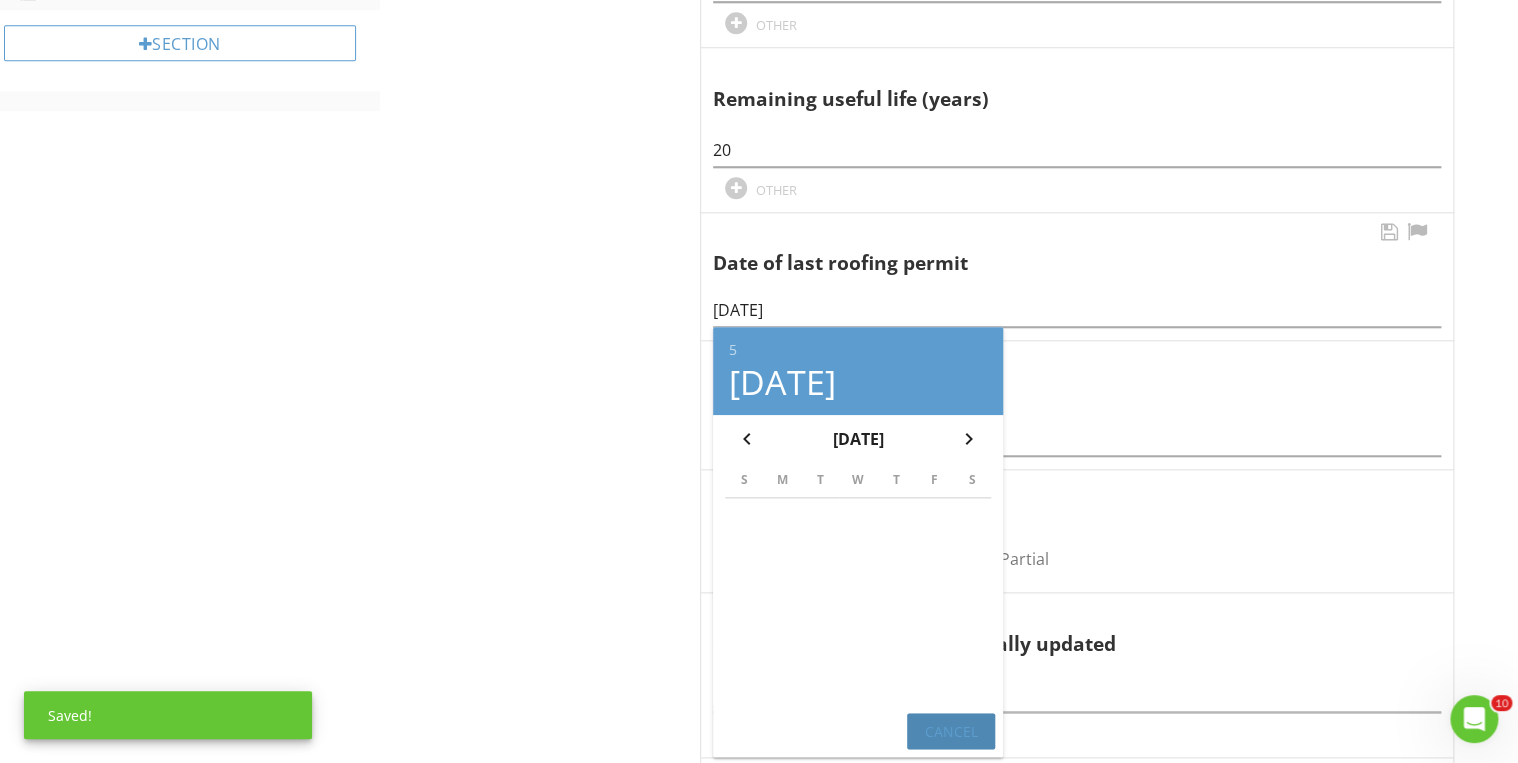 click on "Cancel" at bounding box center (951, 731) 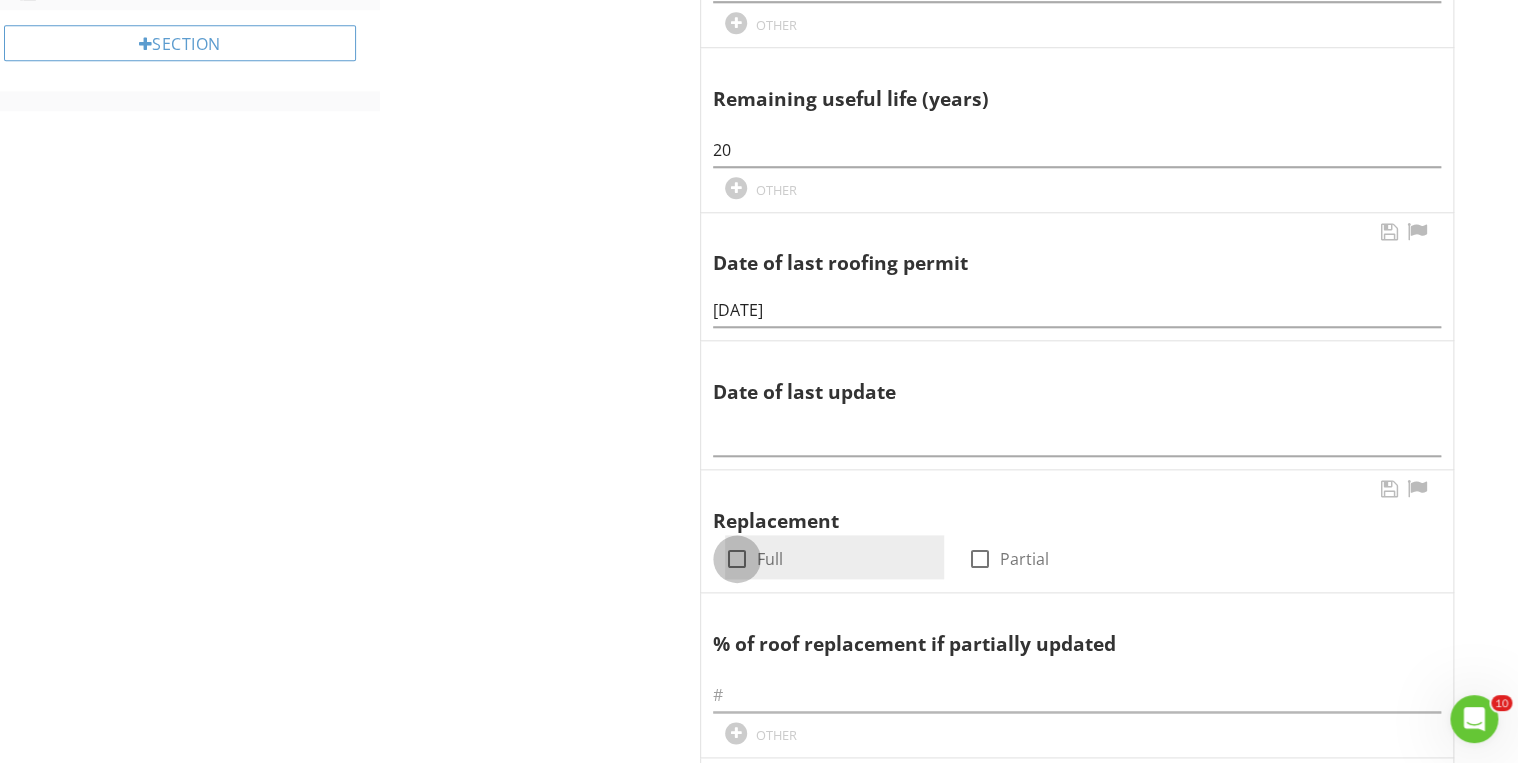 click at bounding box center (737, 559) 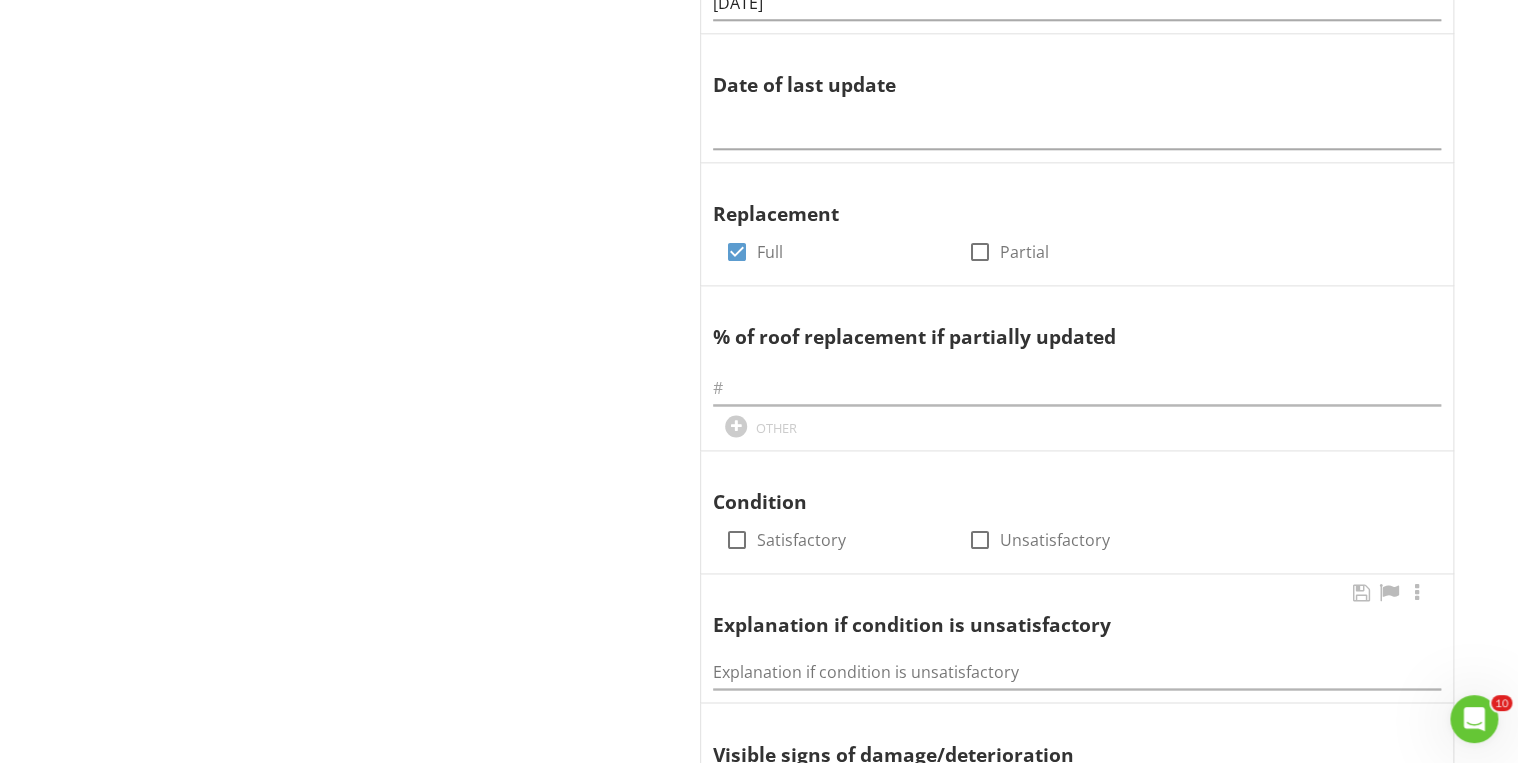 scroll, scrollTop: 1284, scrollLeft: 0, axis: vertical 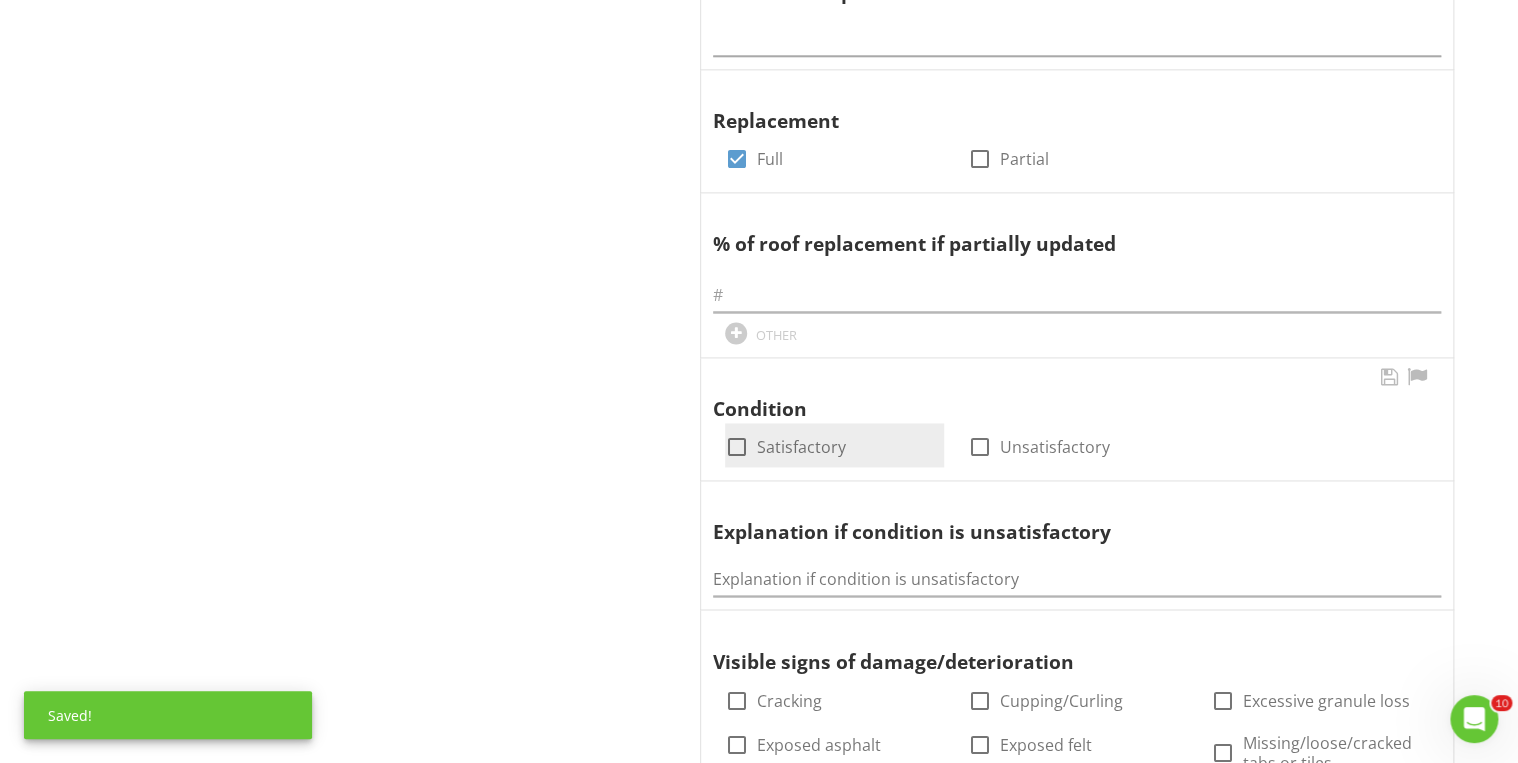 click at bounding box center [737, 447] 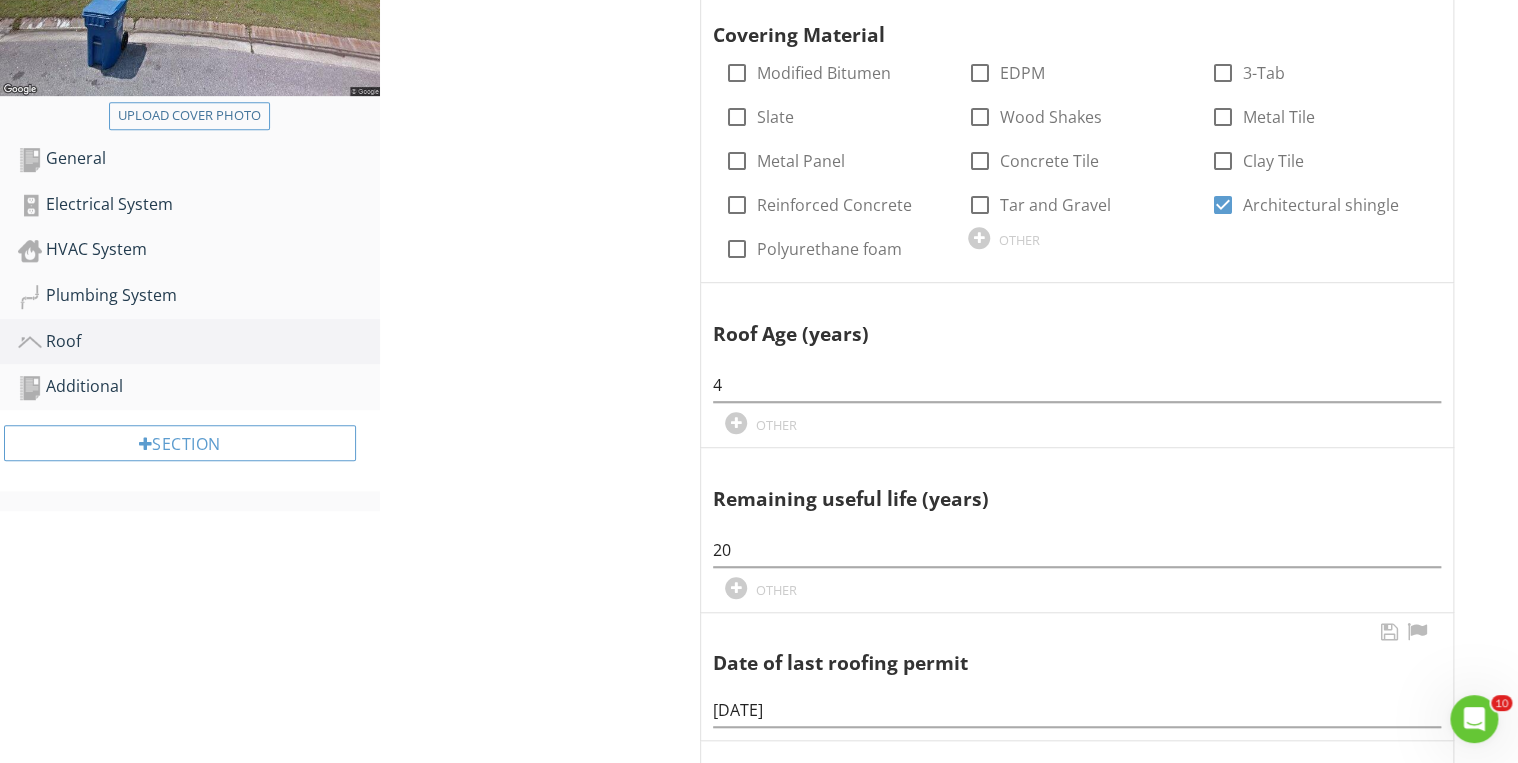 scroll, scrollTop: 484, scrollLeft: 0, axis: vertical 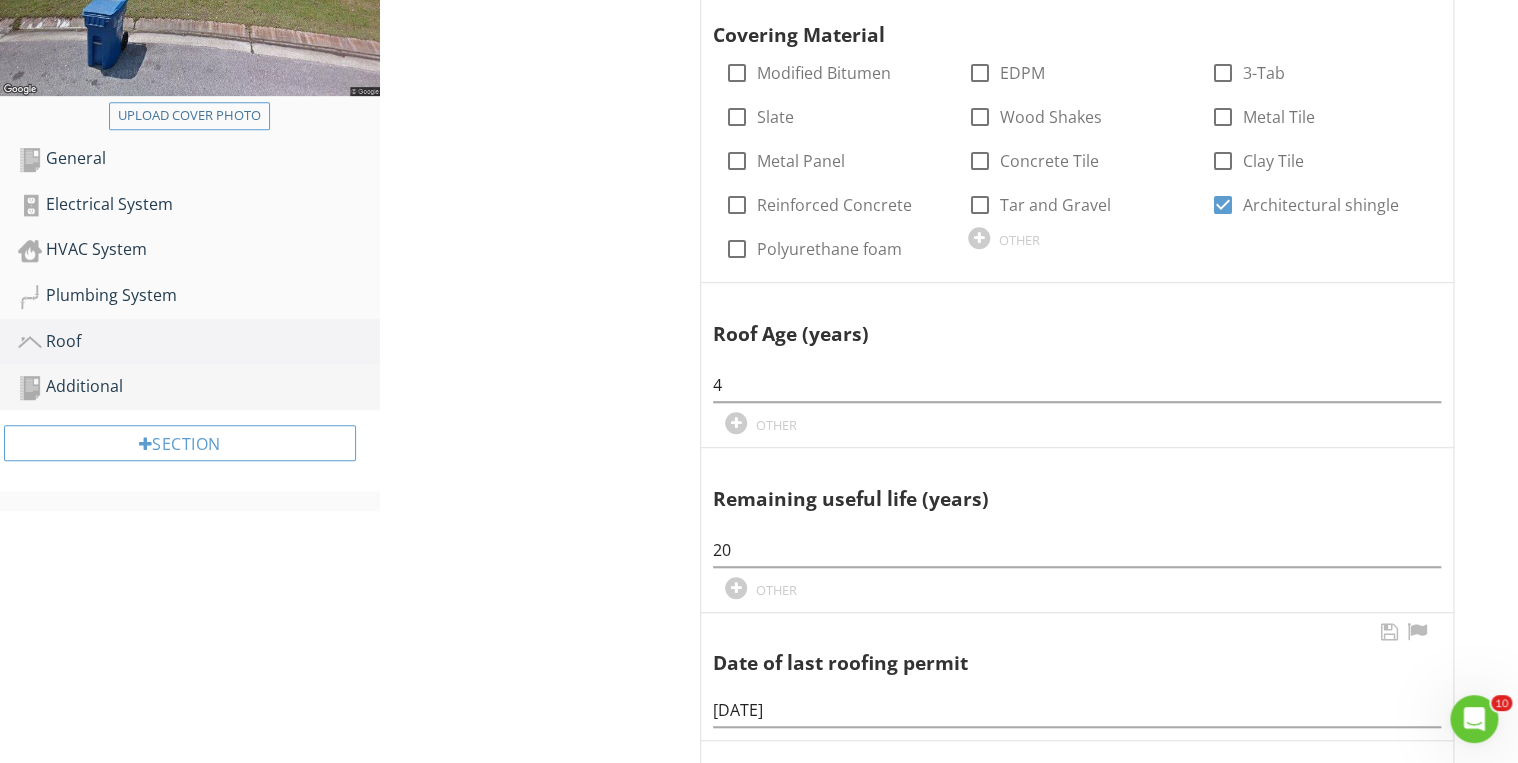 click on "Additional" at bounding box center (199, 387) 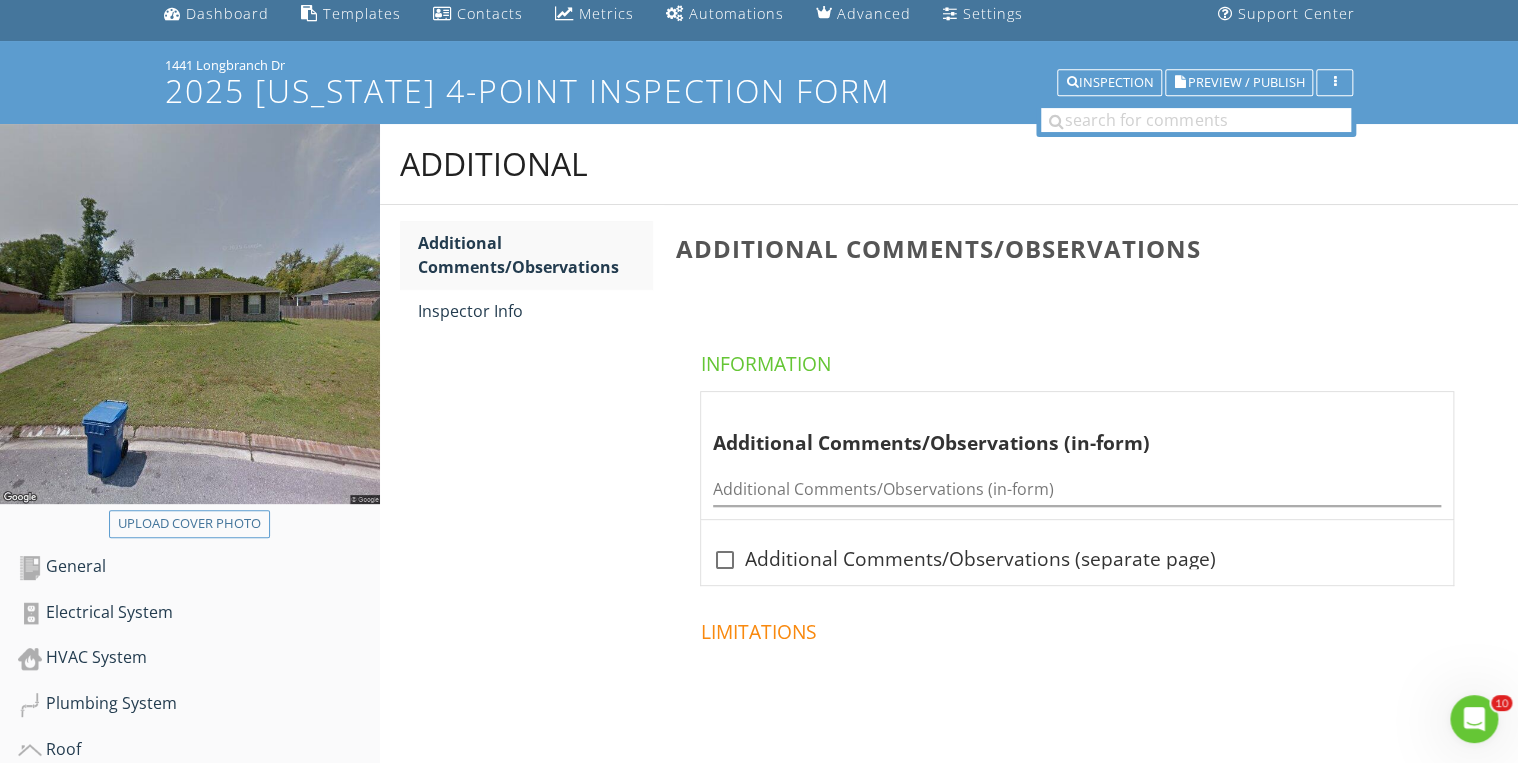 scroll, scrollTop: 54, scrollLeft: 0, axis: vertical 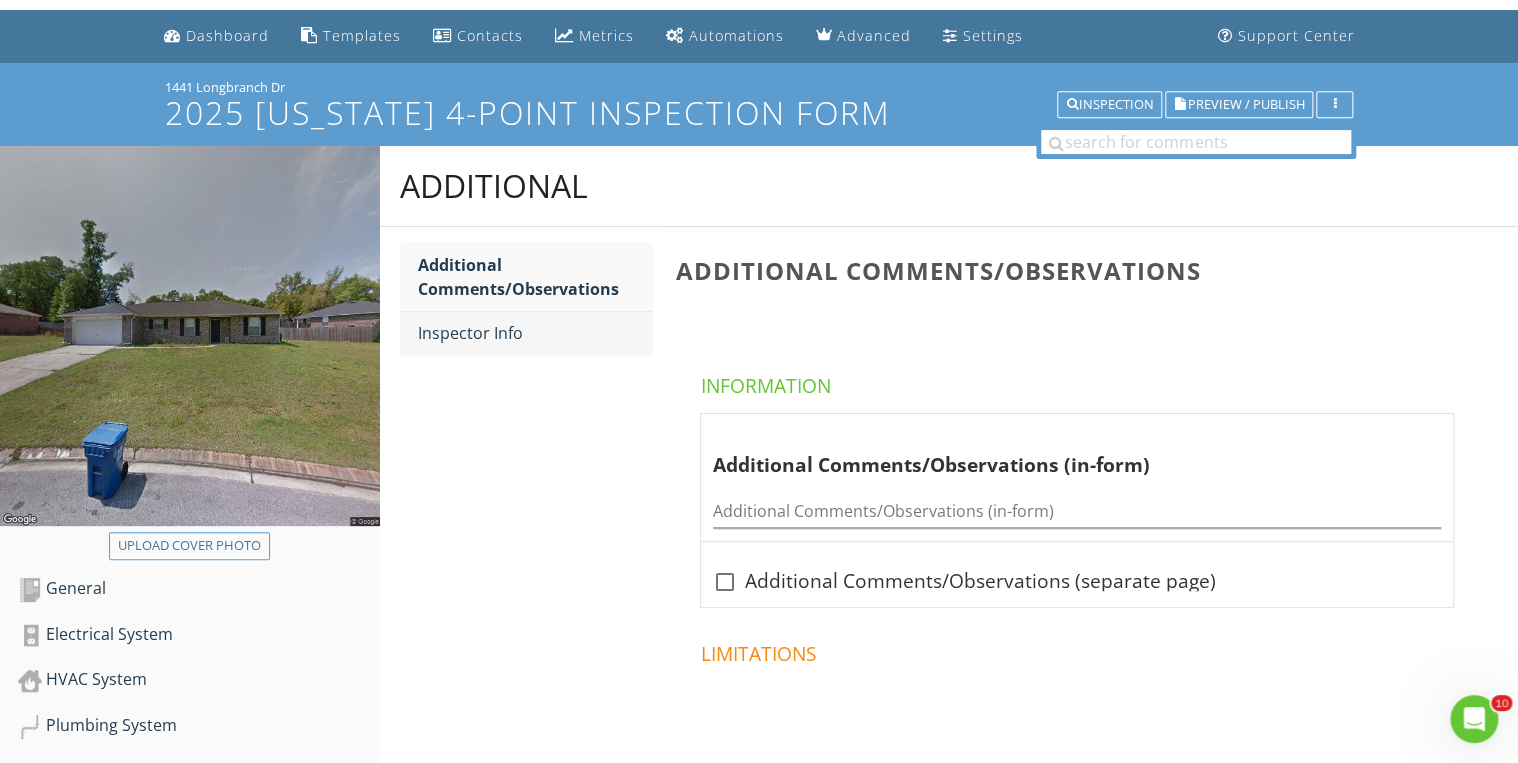 click on "Inspector Info" at bounding box center [535, 333] 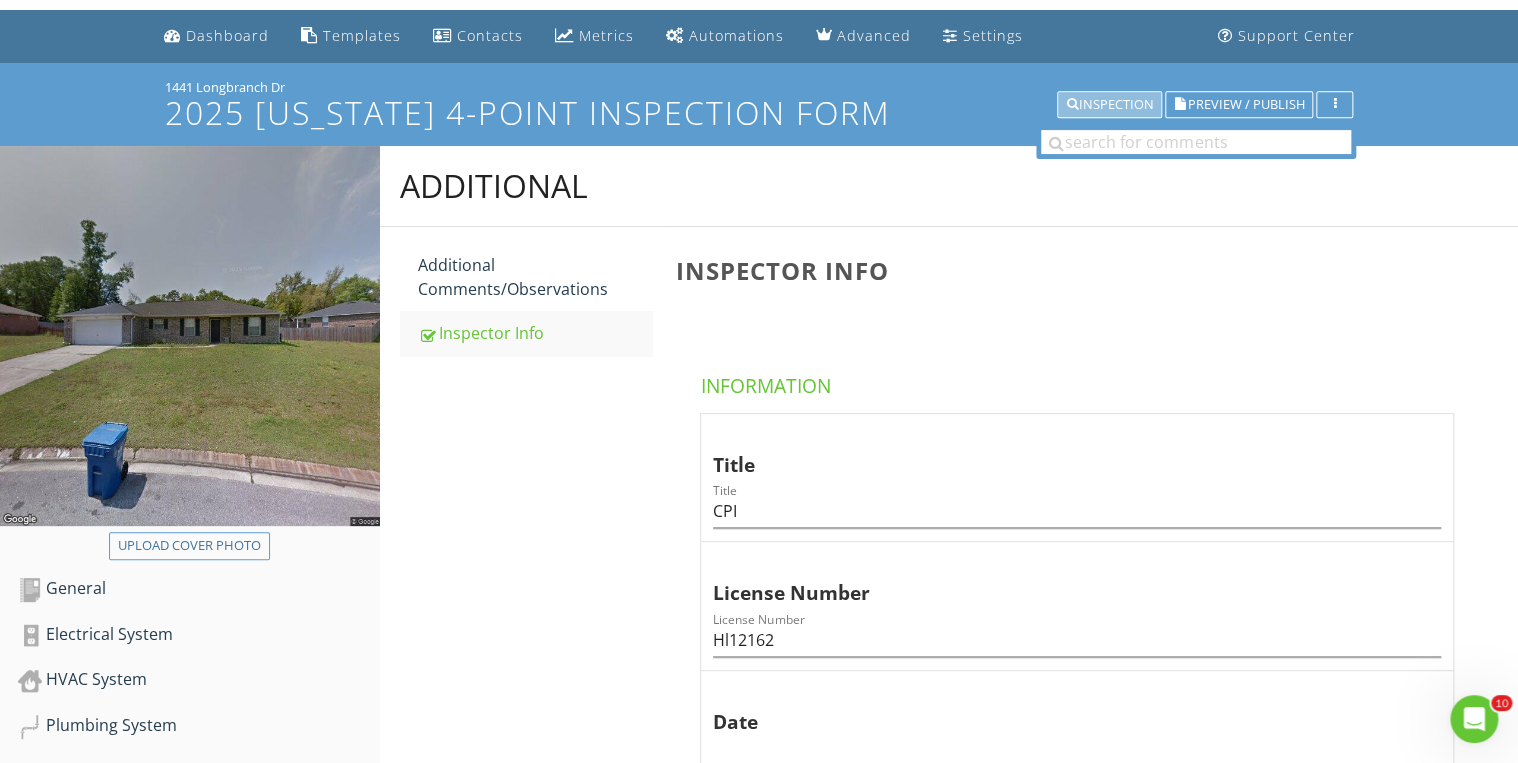 click on "Inspection" at bounding box center [1109, 105] 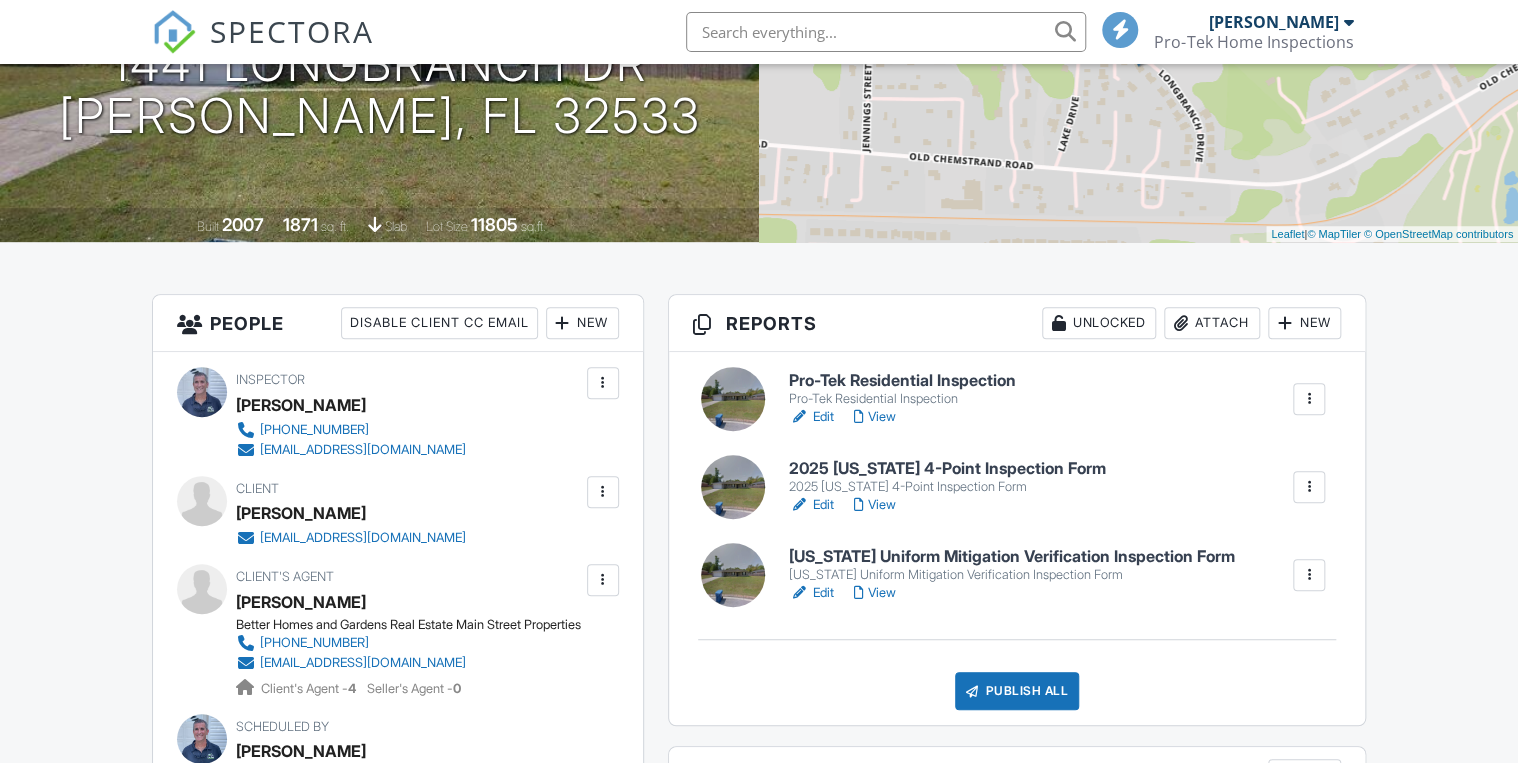 scroll, scrollTop: 400, scrollLeft: 0, axis: vertical 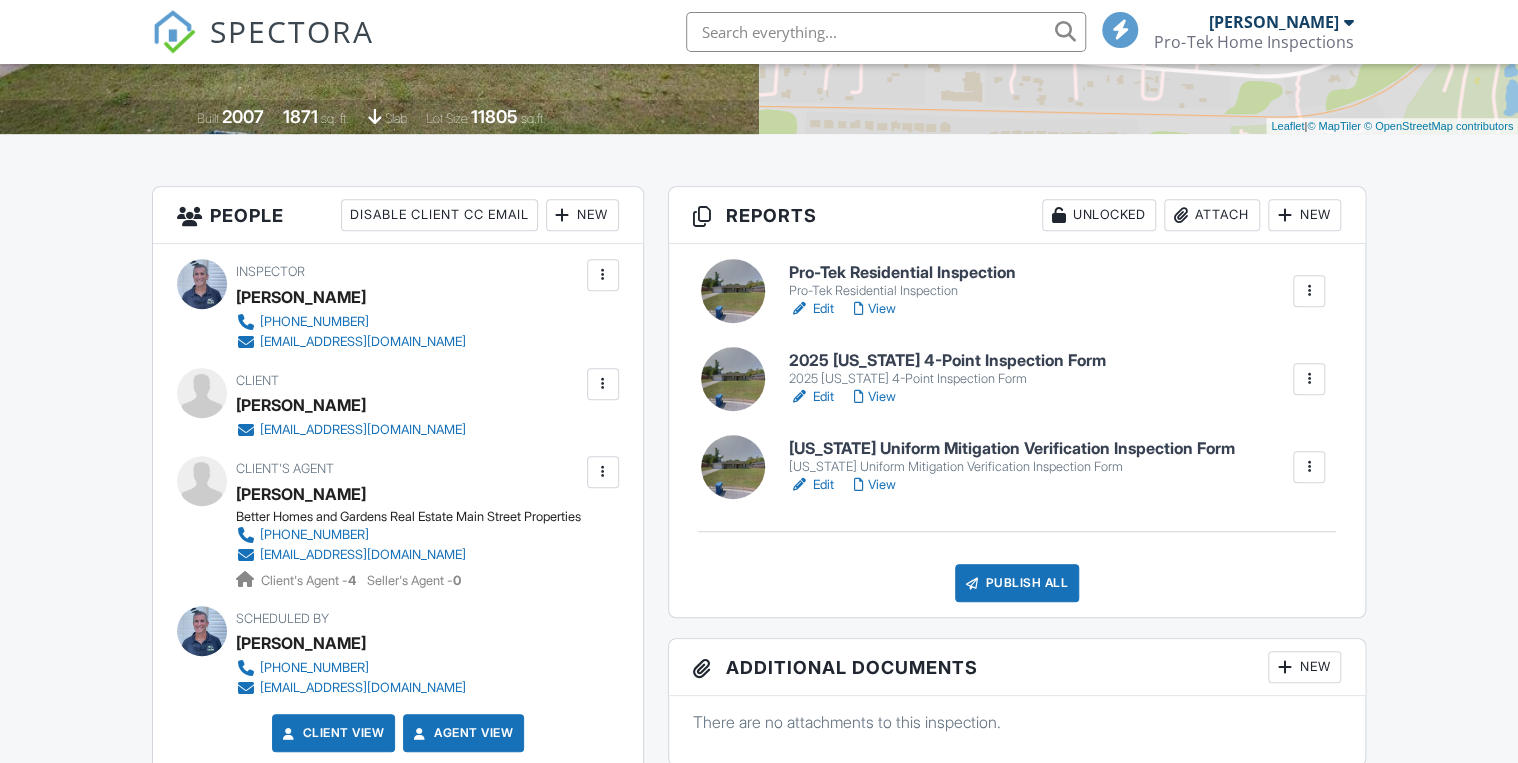 click on "[US_STATE] Uniform Mitigation Verification Inspection Form" at bounding box center (1012, 449) 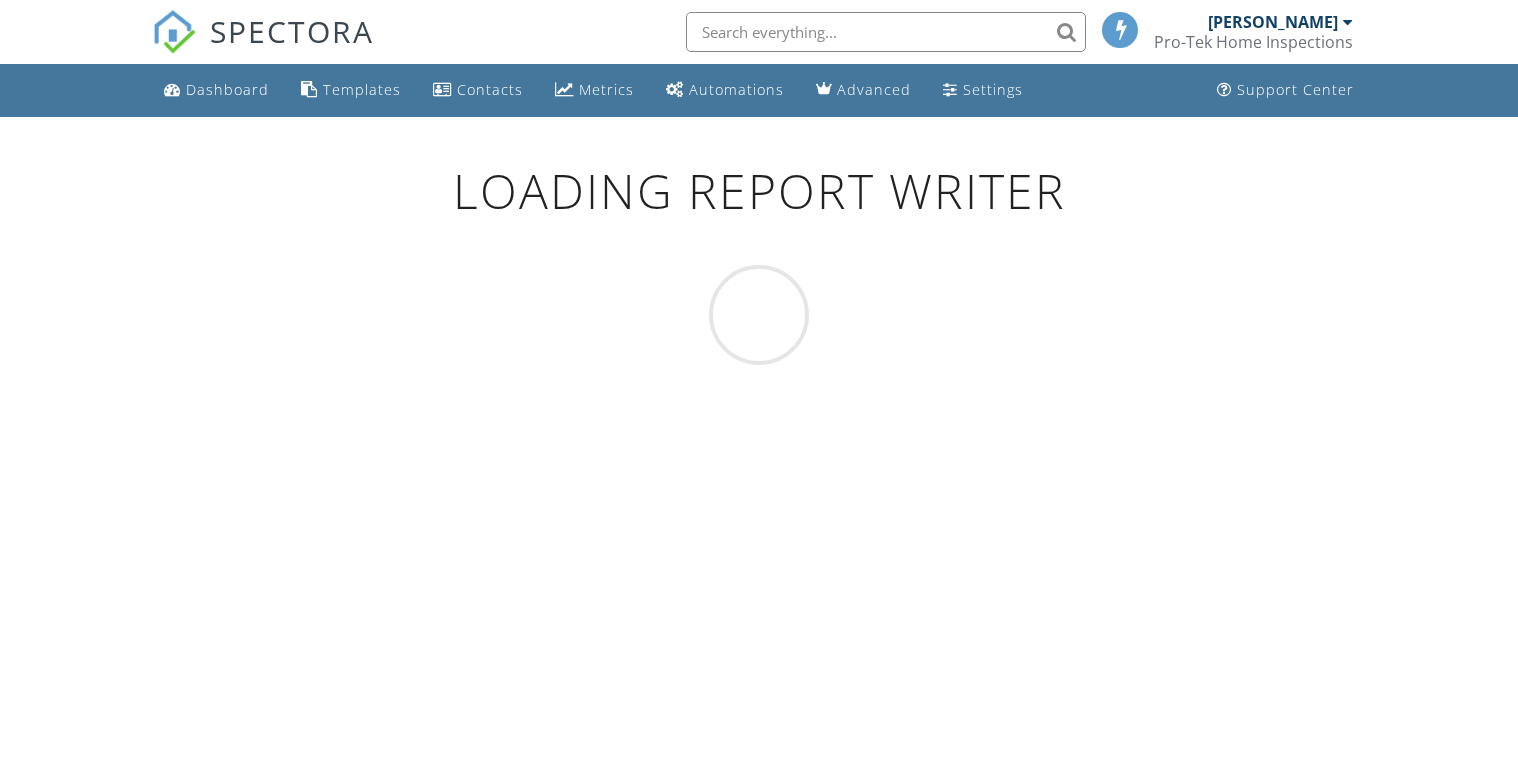 scroll, scrollTop: 0, scrollLeft: 0, axis: both 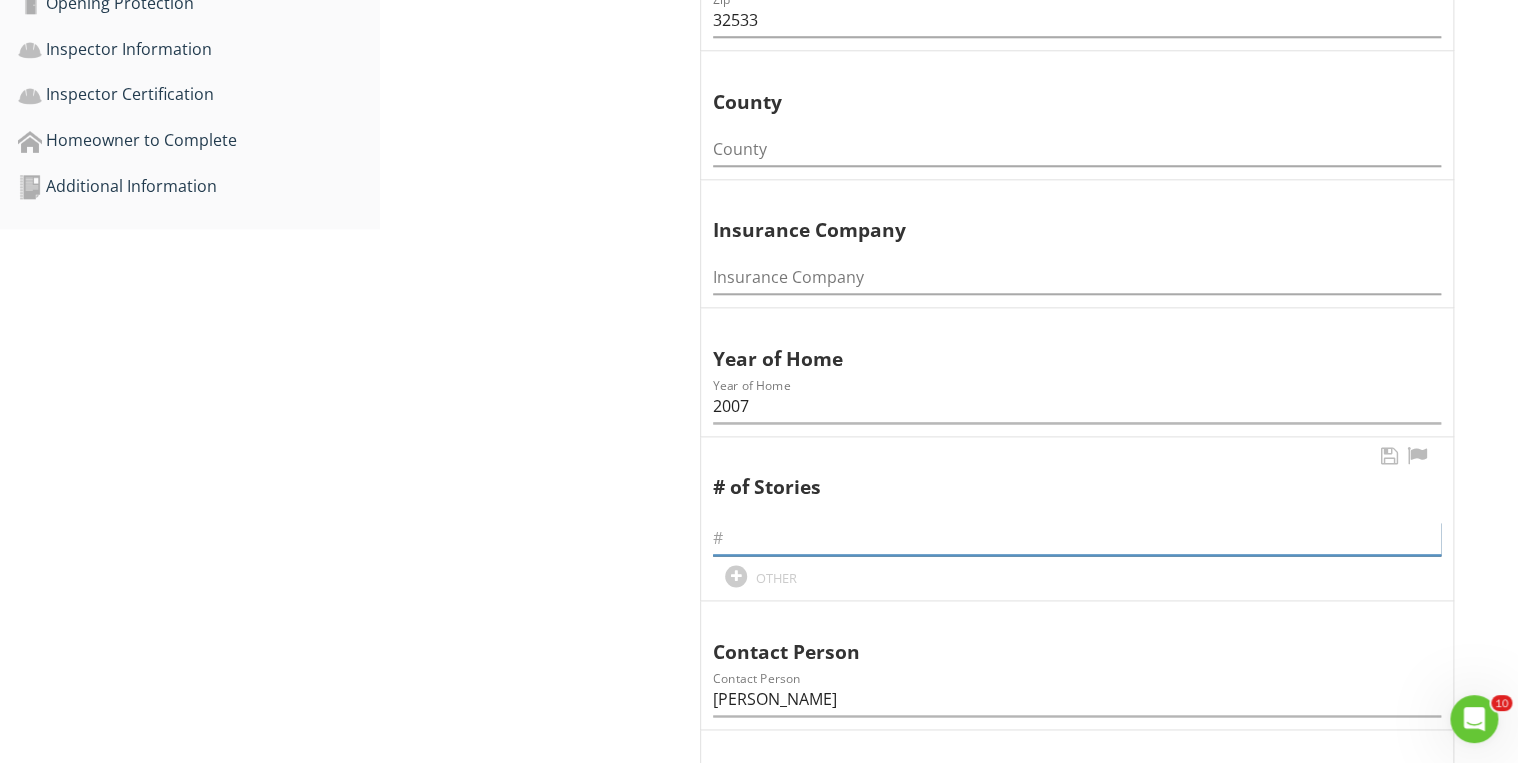 click at bounding box center (1077, 538) 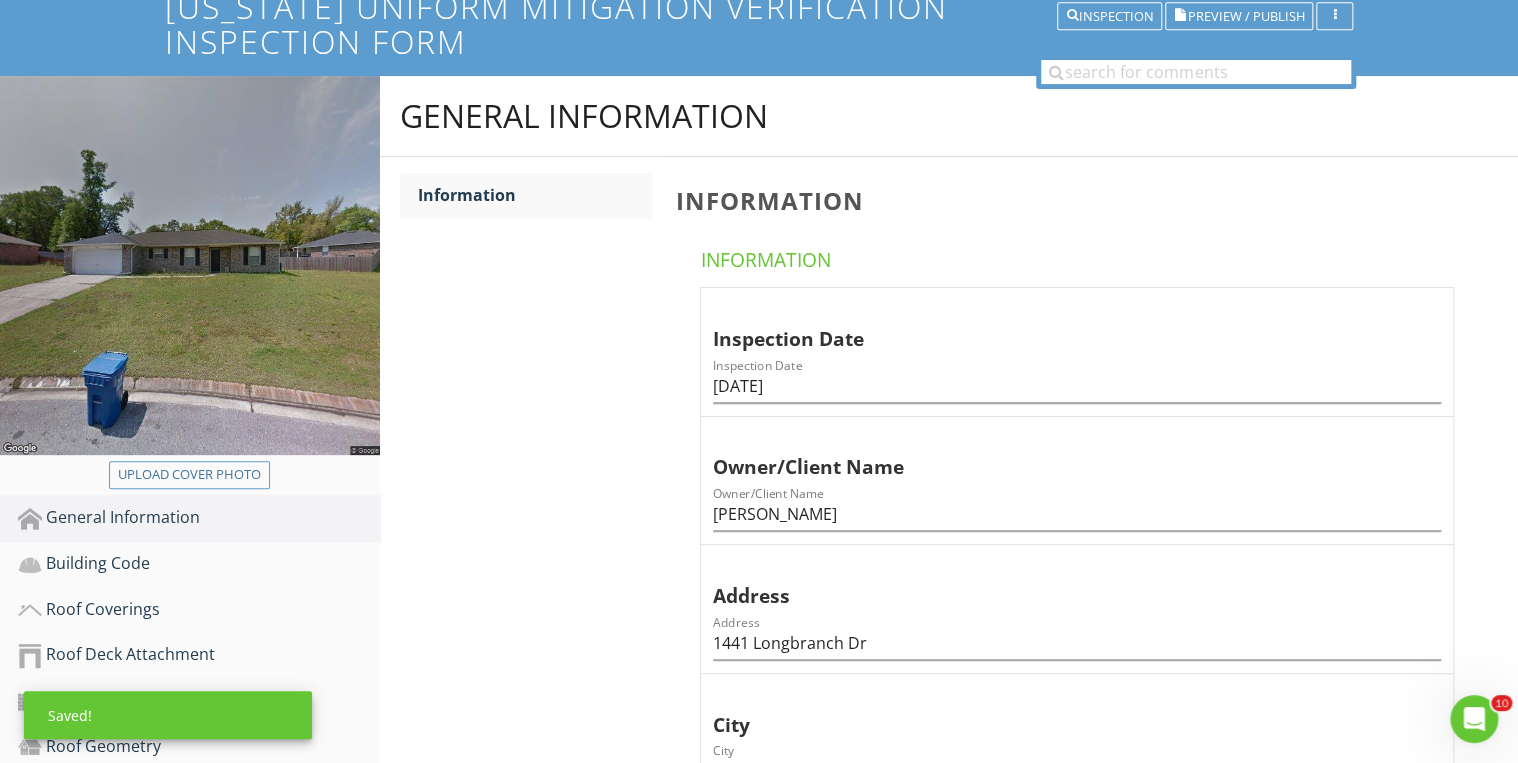 scroll, scrollTop: 80, scrollLeft: 0, axis: vertical 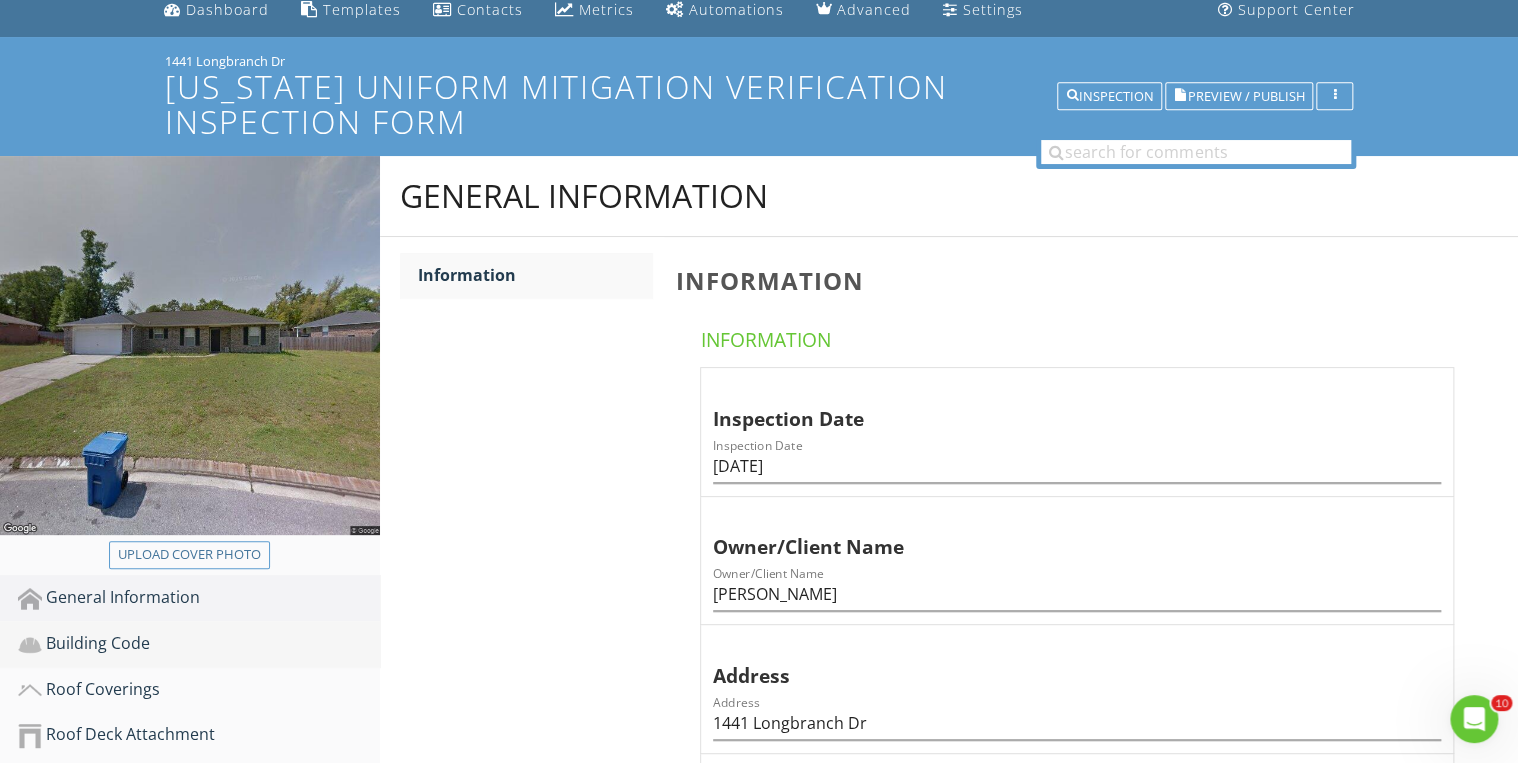 type on "1" 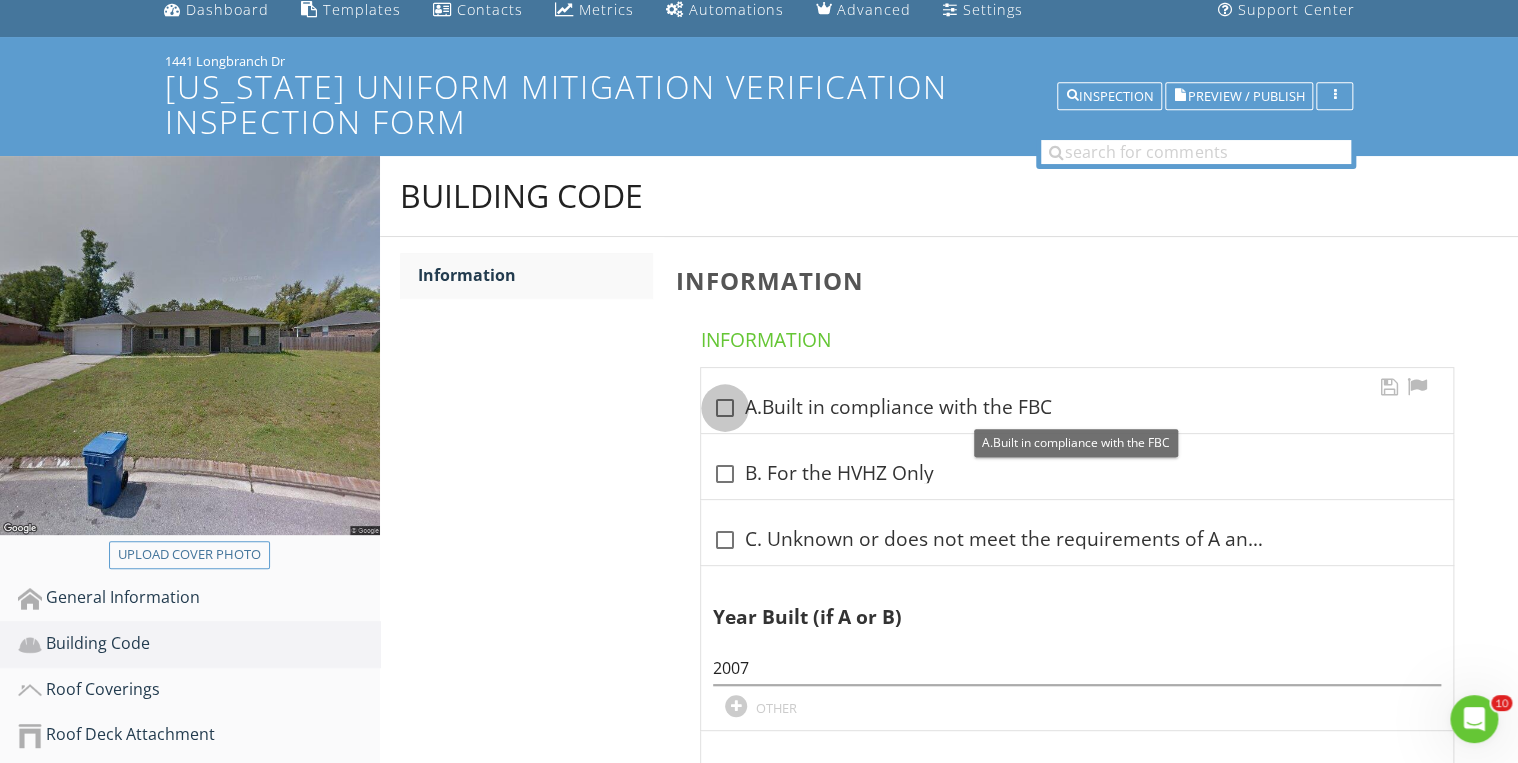 click at bounding box center [725, 408] 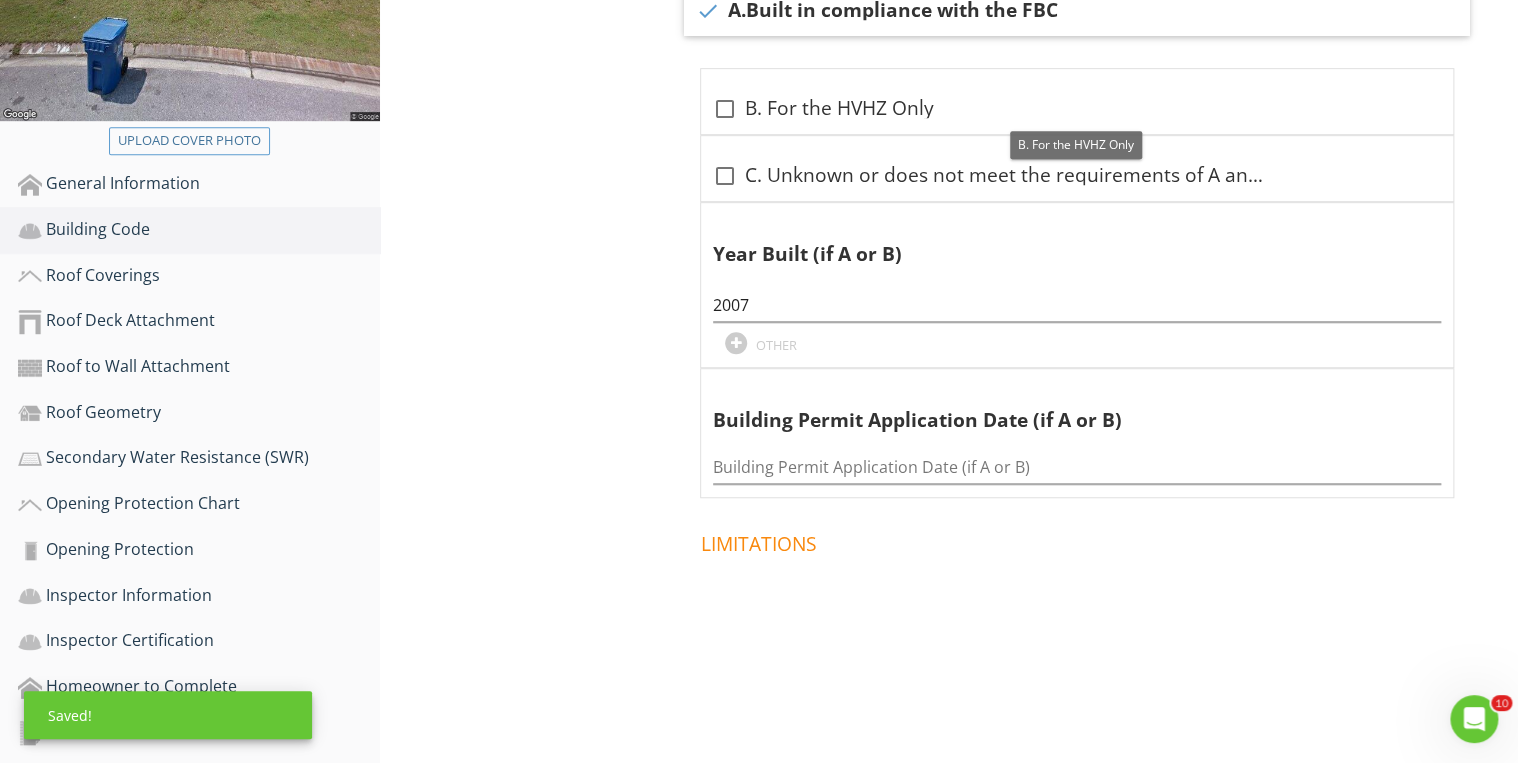 scroll, scrollTop: 500, scrollLeft: 0, axis: vertical 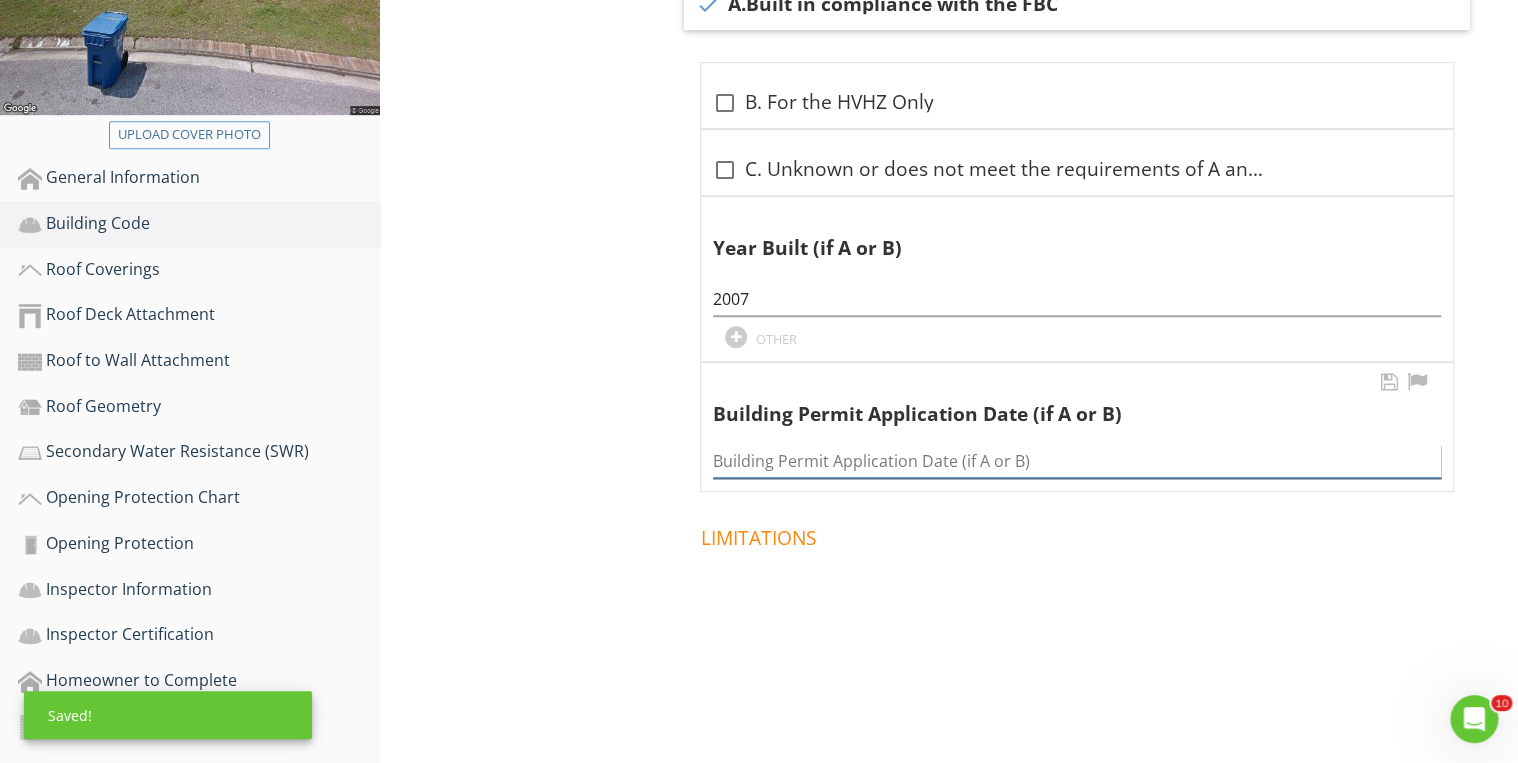 click at bounding box center (1077, 461) 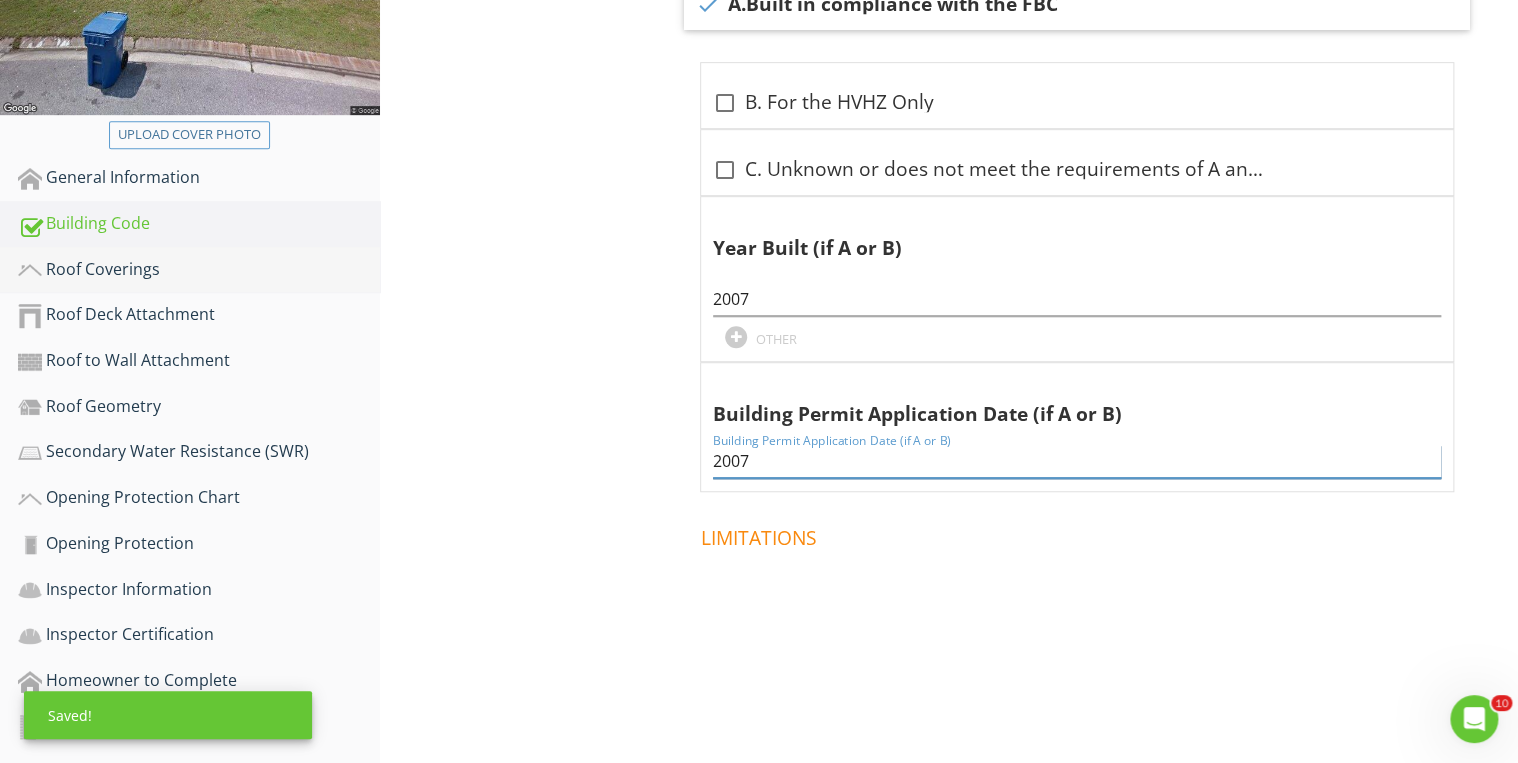 type on "2007" 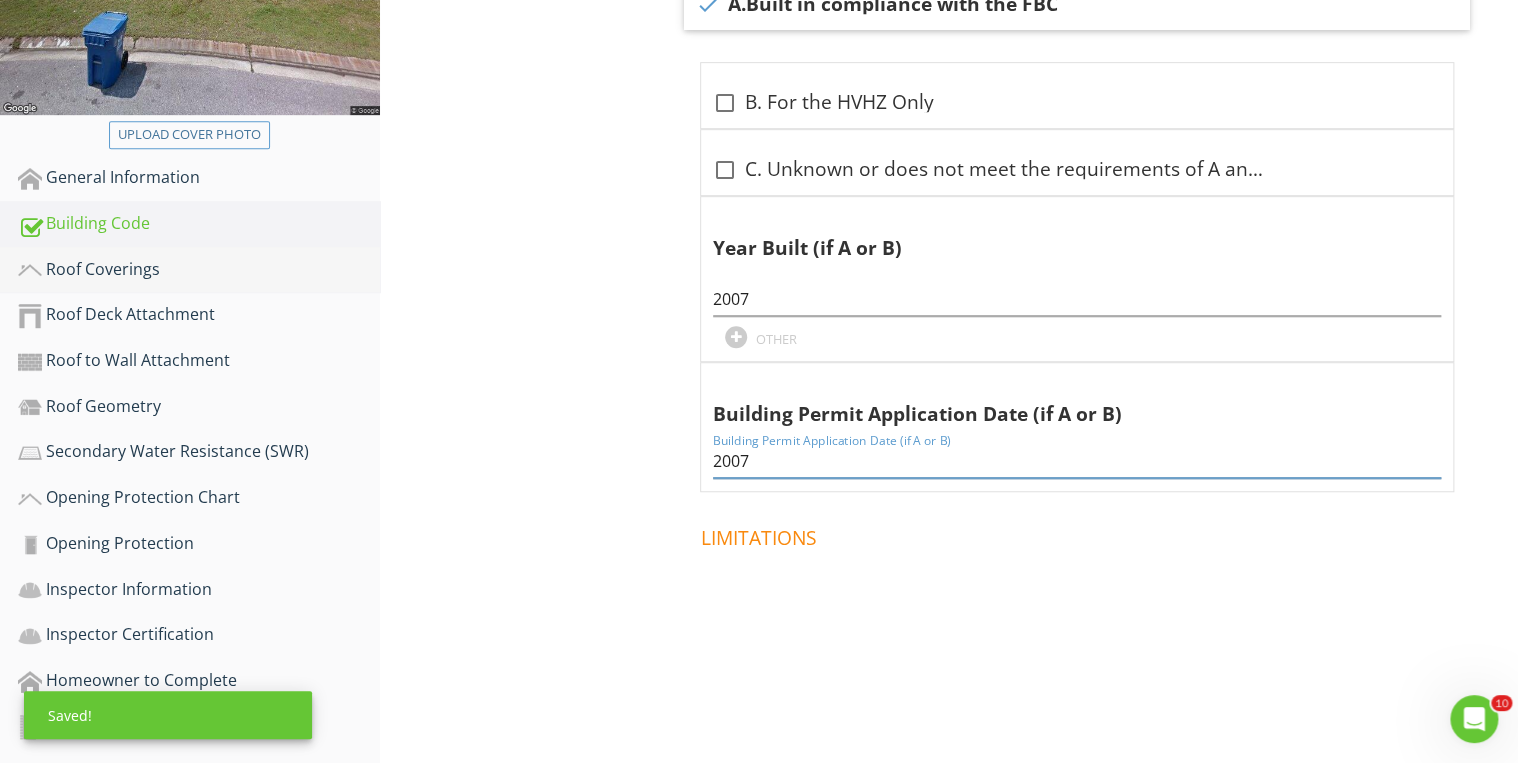 click on "Roof Coverings" at bounding box center (199, 270) 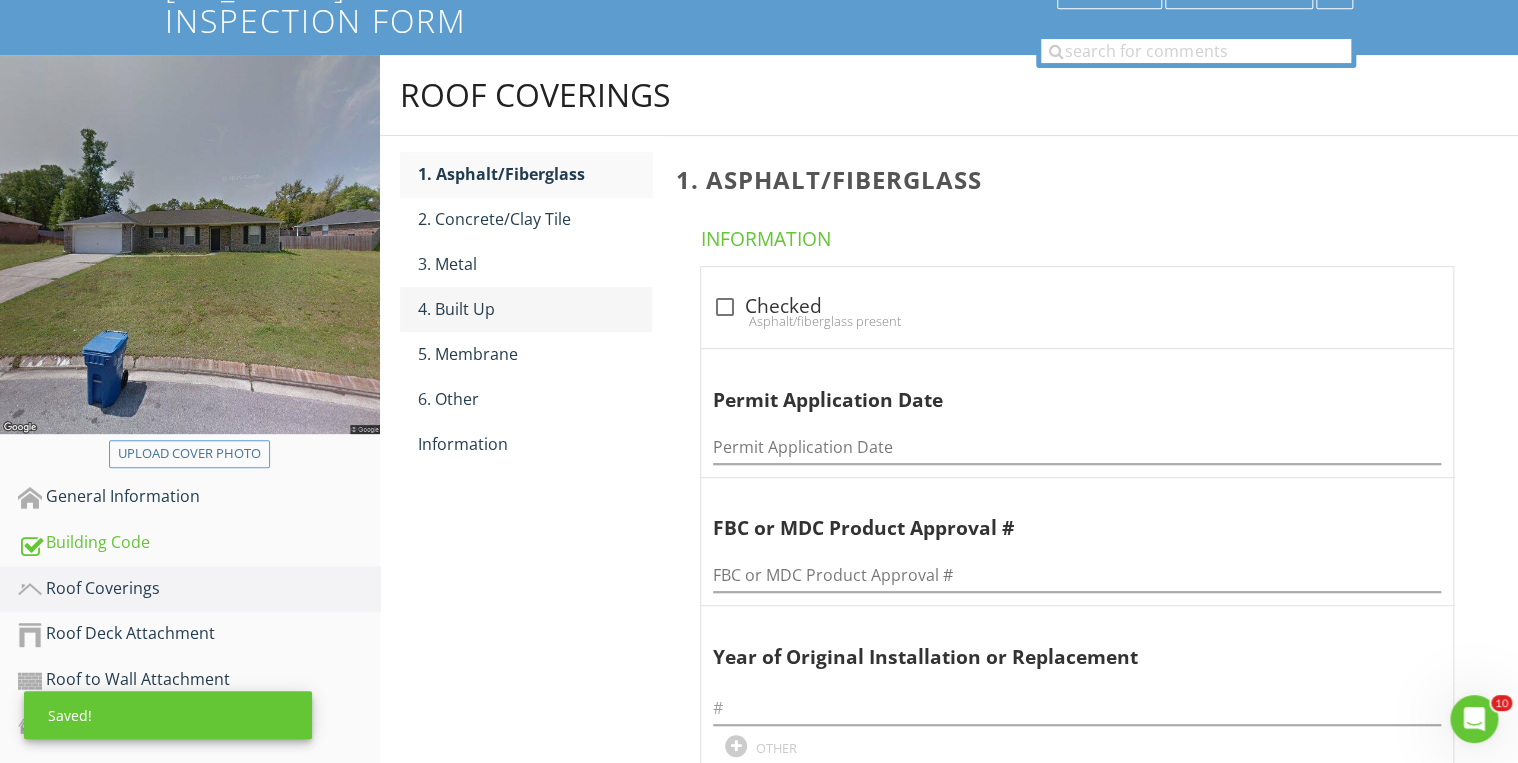 scroll, scrollTop: 180, scrollLeft: 0, axis: vertical 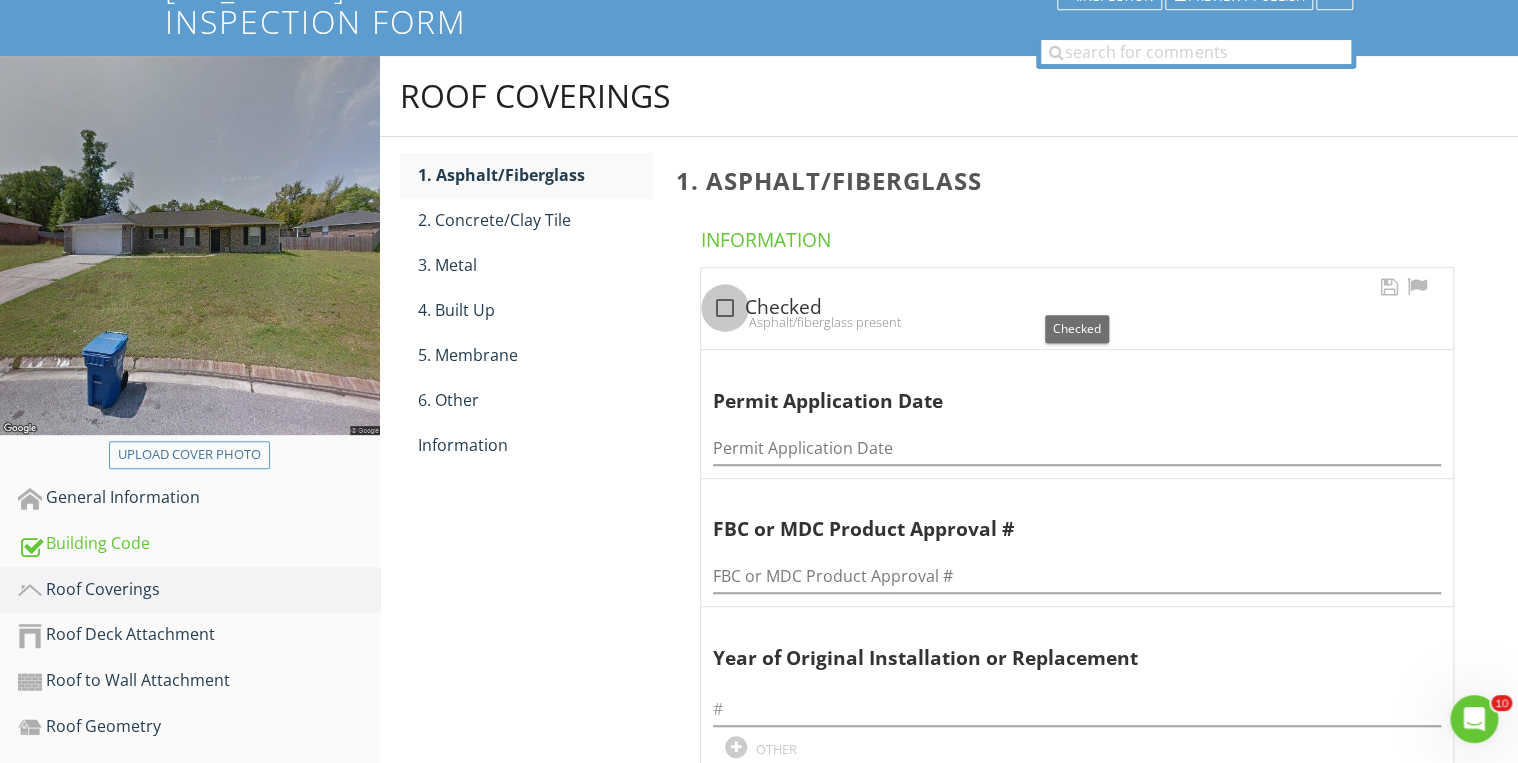 click at bounding box center [725, 308] 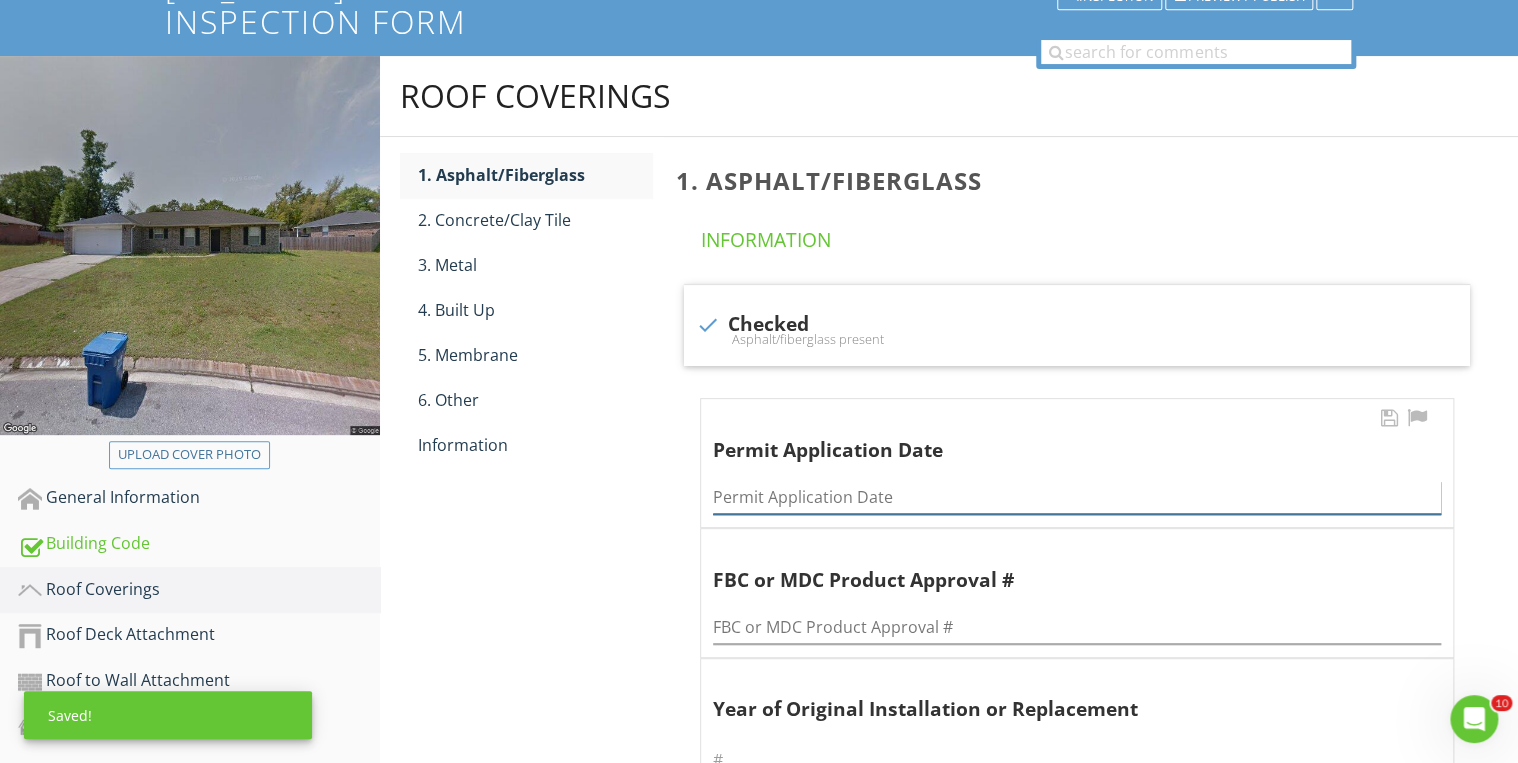 click at bounding box center [1077, 497] 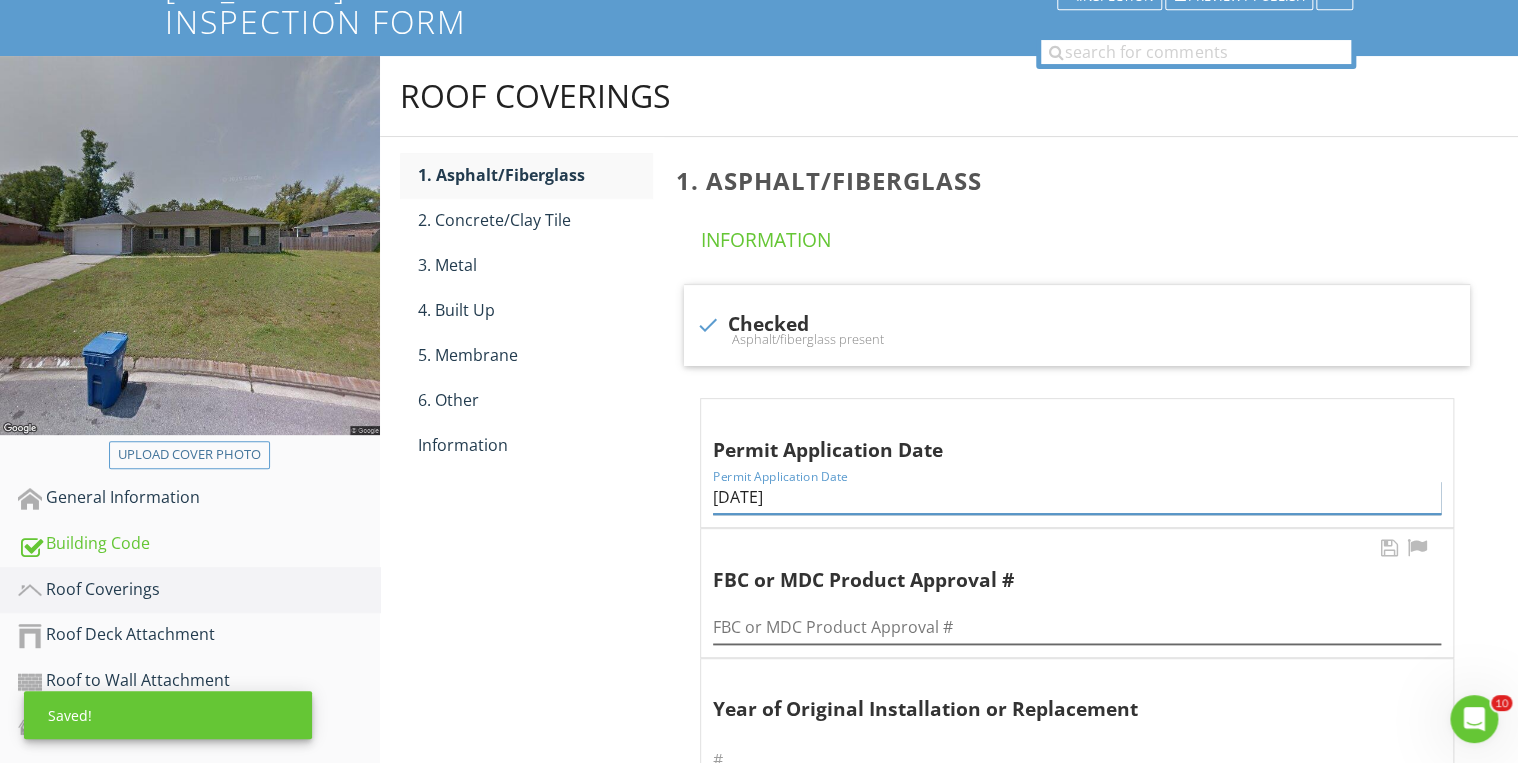 type on "5/4/2021" 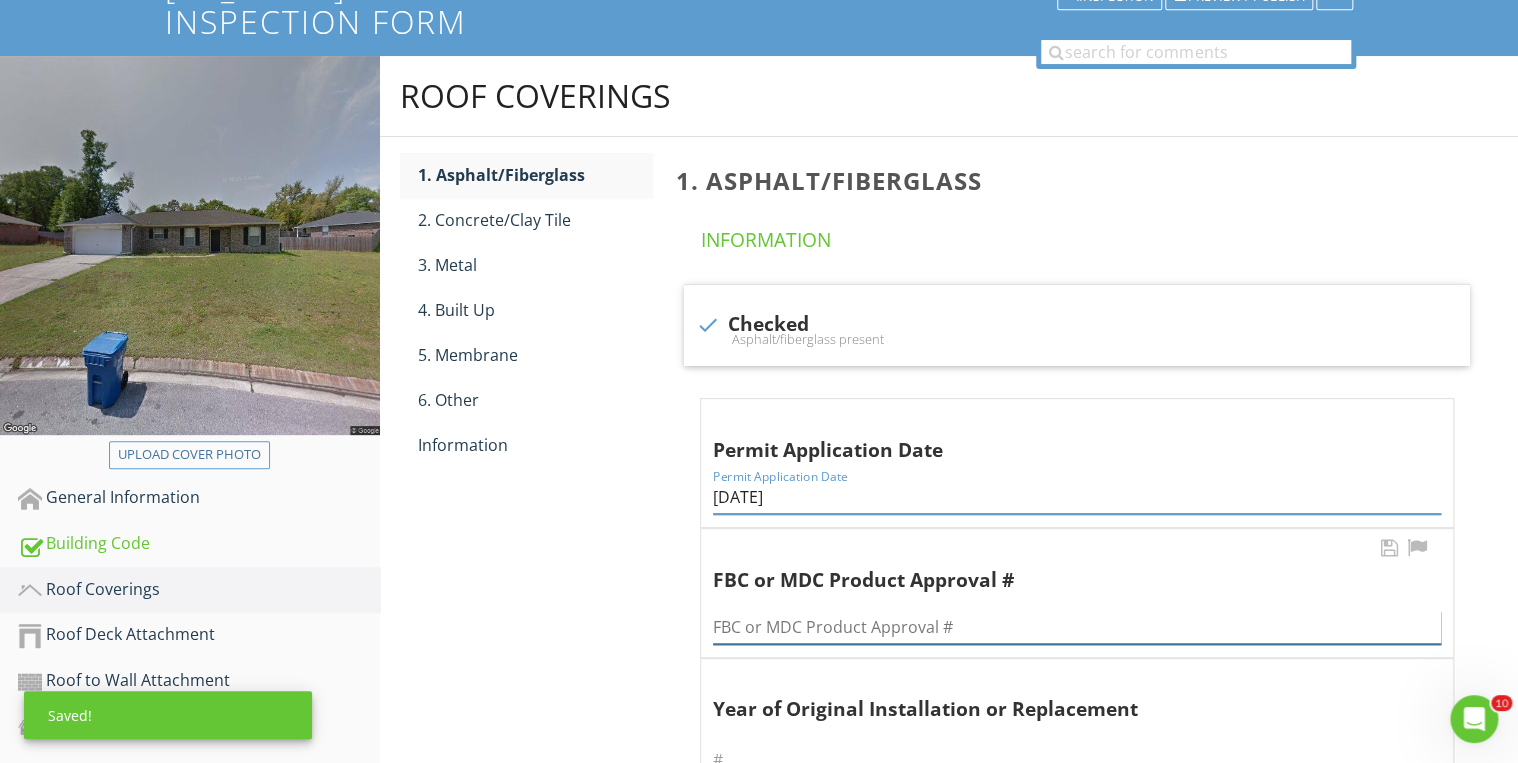 click at bounding box center (1077, 627) 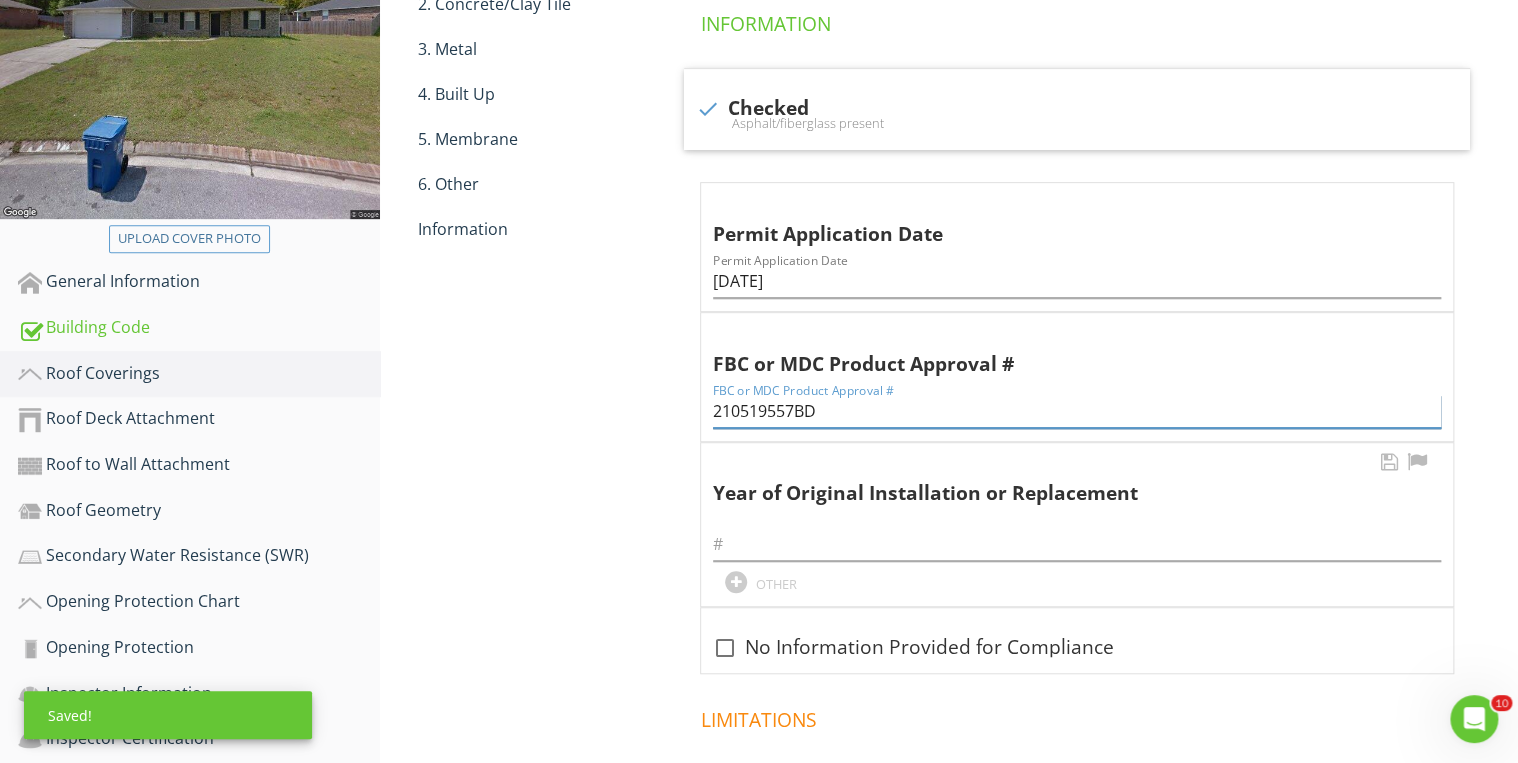 scroll, scrollTop: 420, scrollLeft: 0, axis: vertical 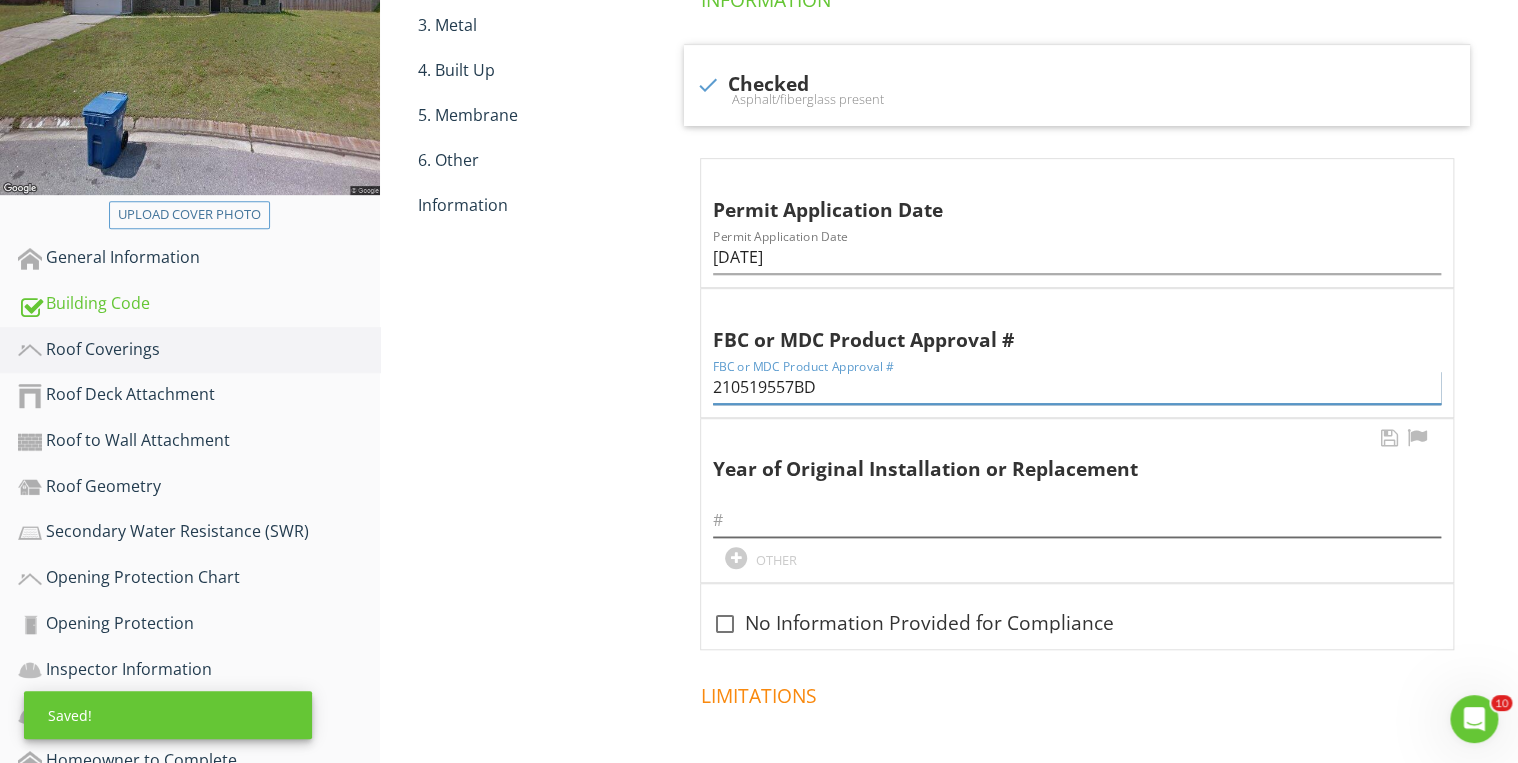 type on "210519557BD" 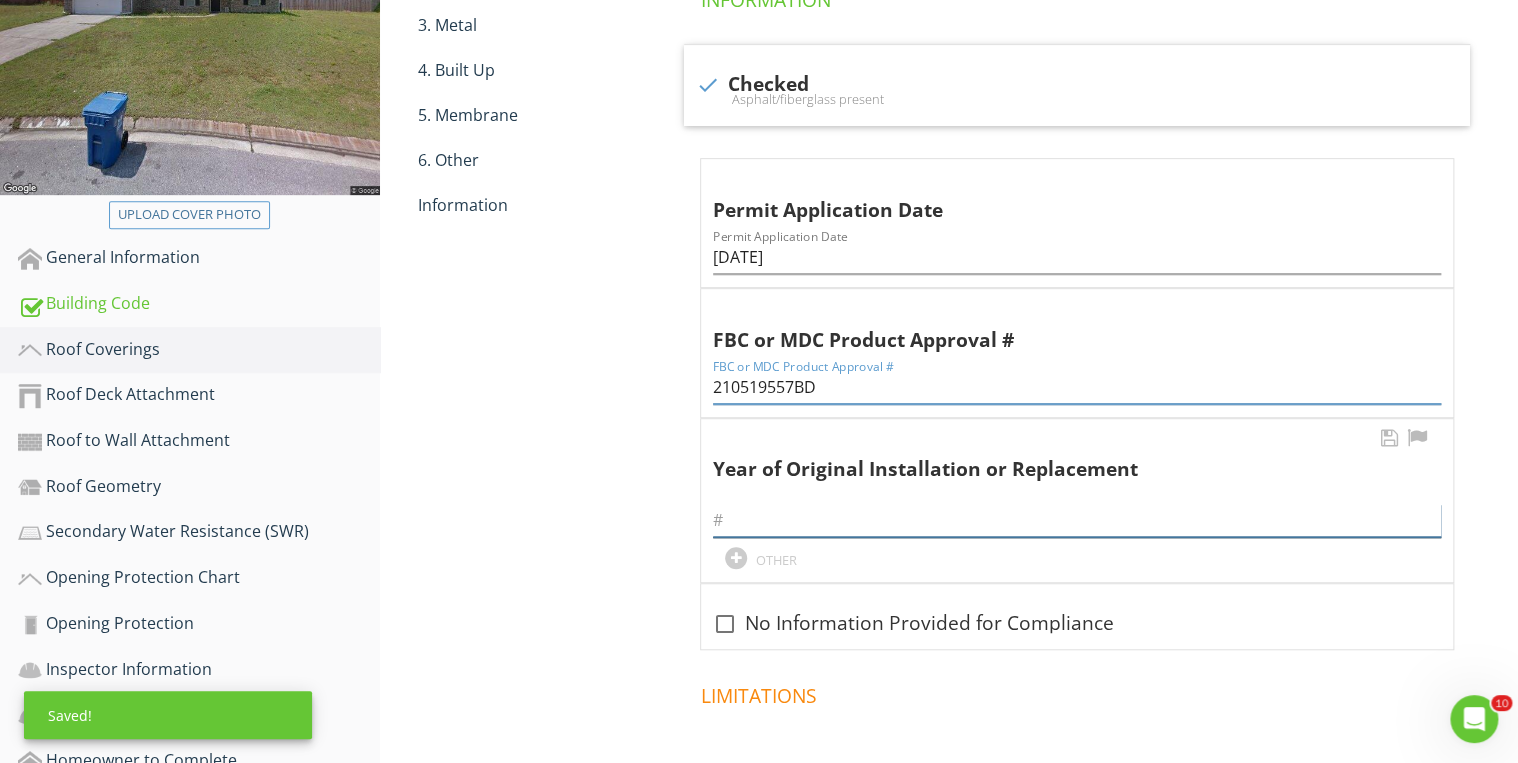 click at bounding box center [1077, 520] 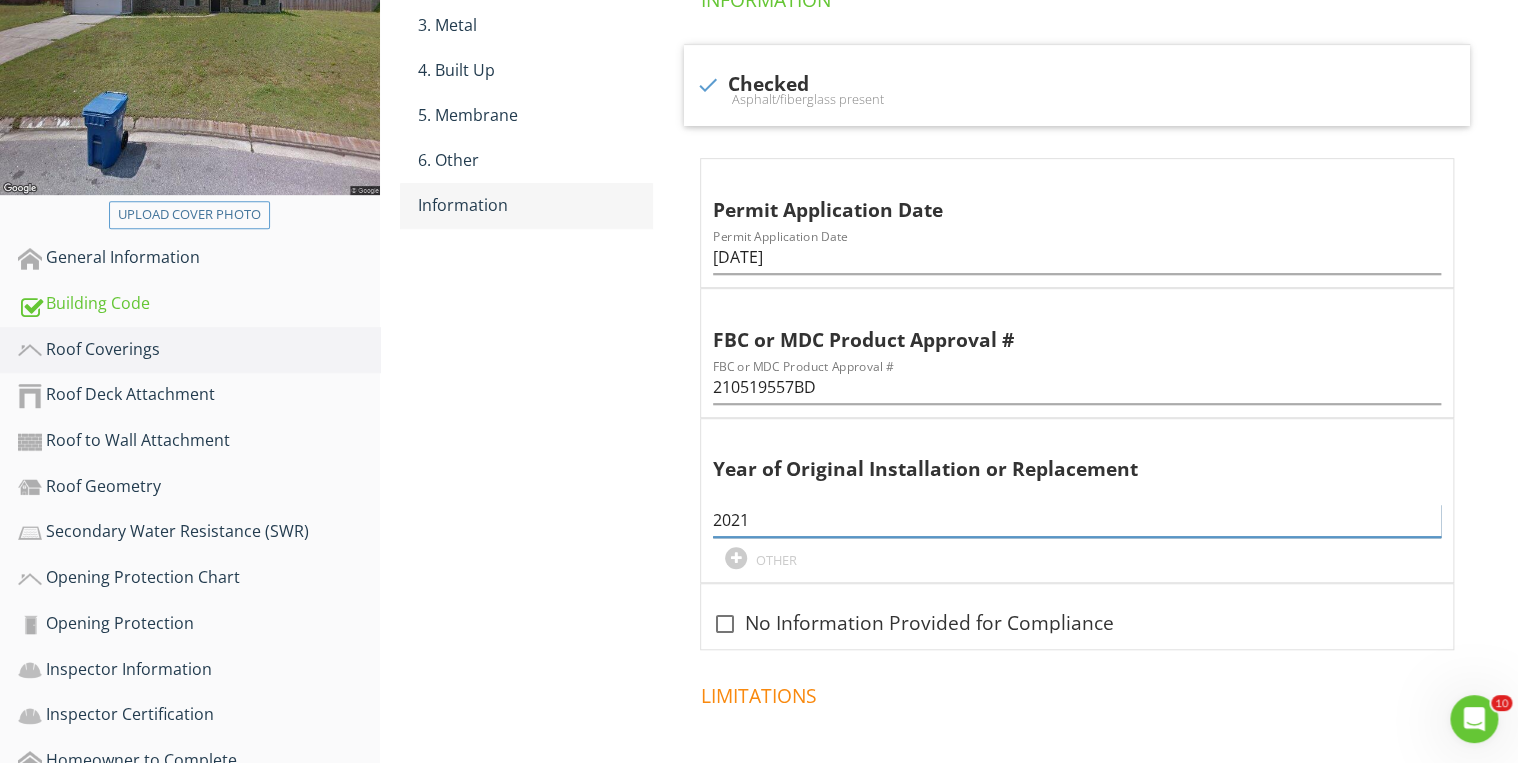 type on "2021" 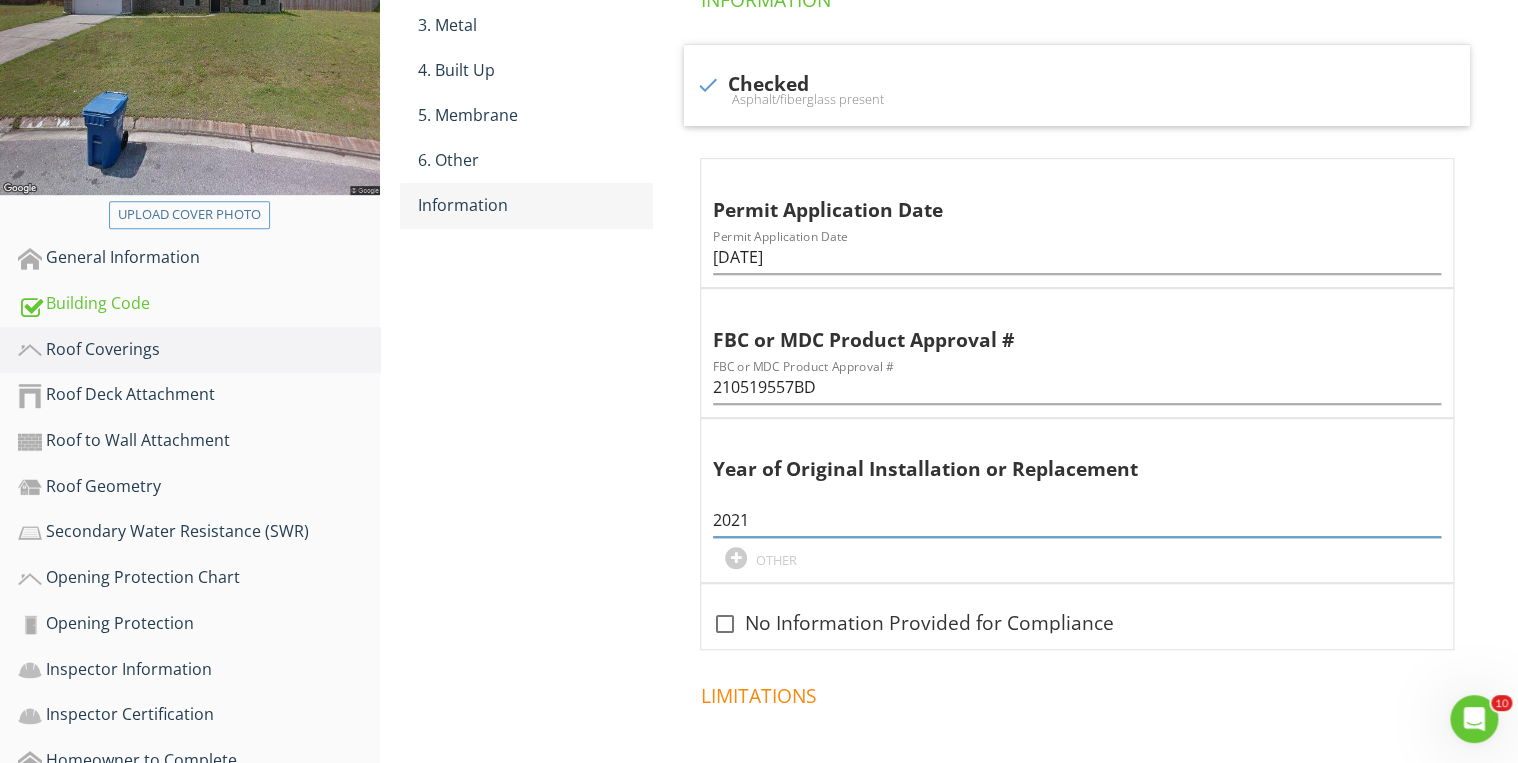 click on "Information" at bounding box center (535, 205) 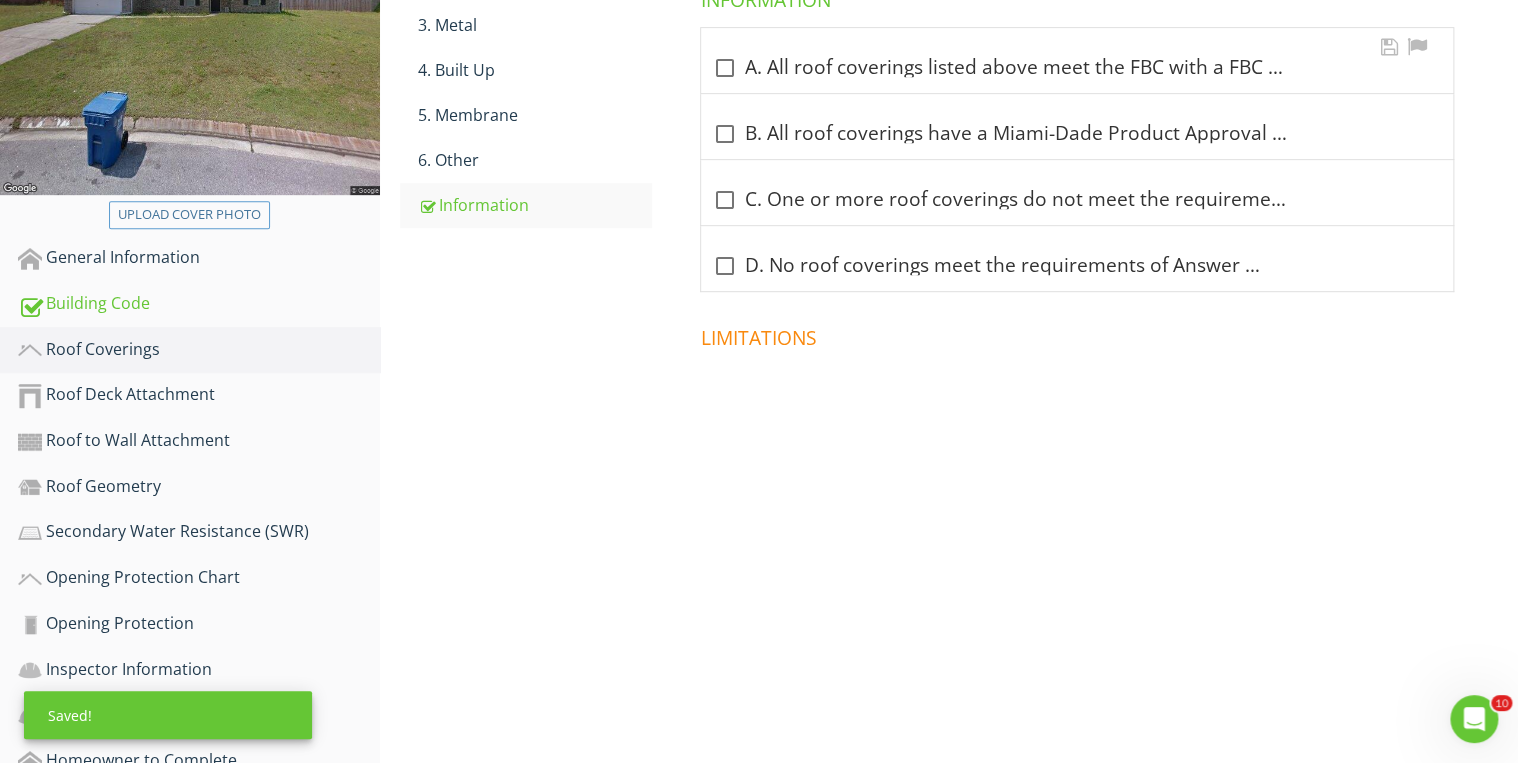 click at bounding box center (725, 68) 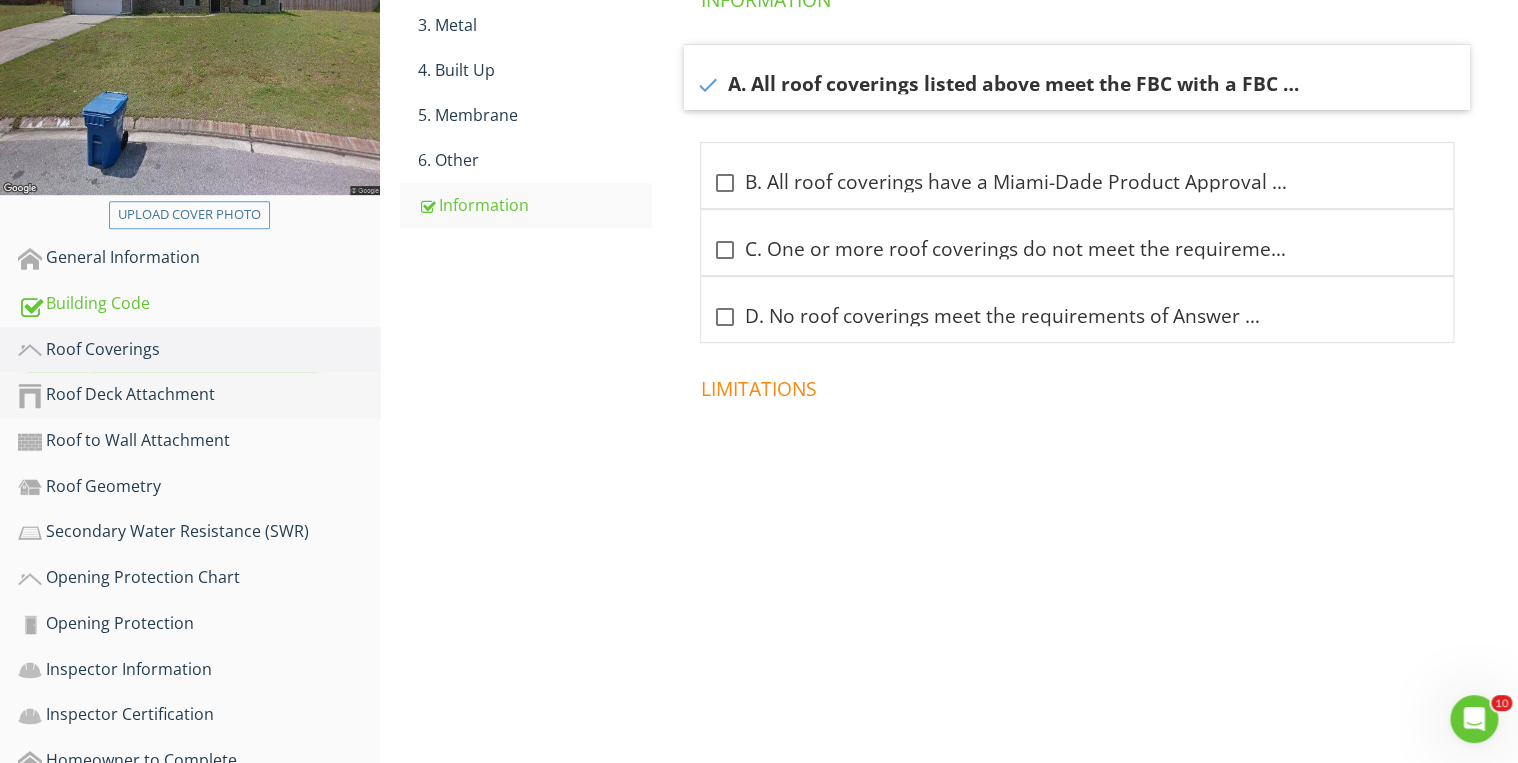 click on "Roof Deck Attachment" at bounding box center (199, 395) 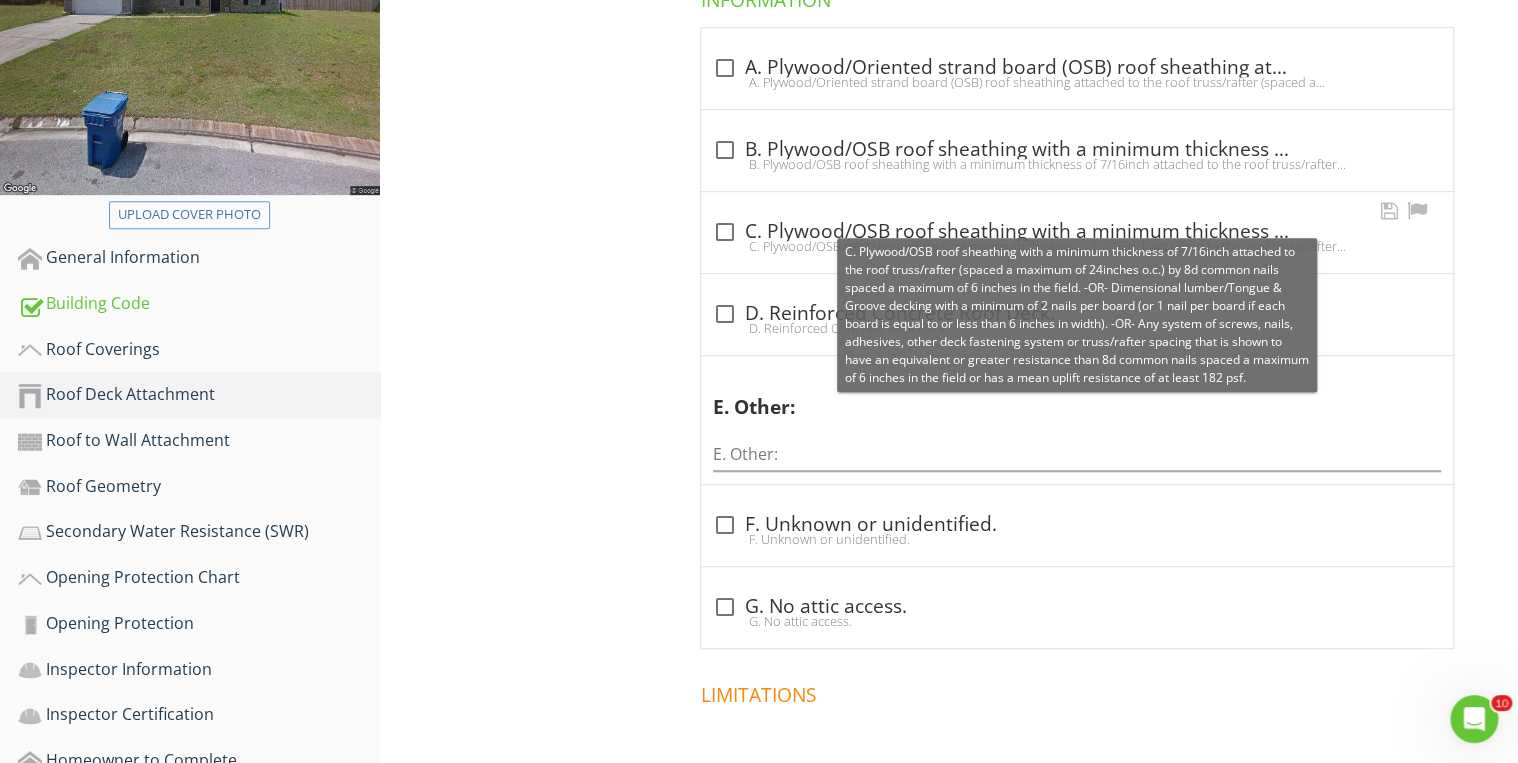 click at bounding box center (725, 232) 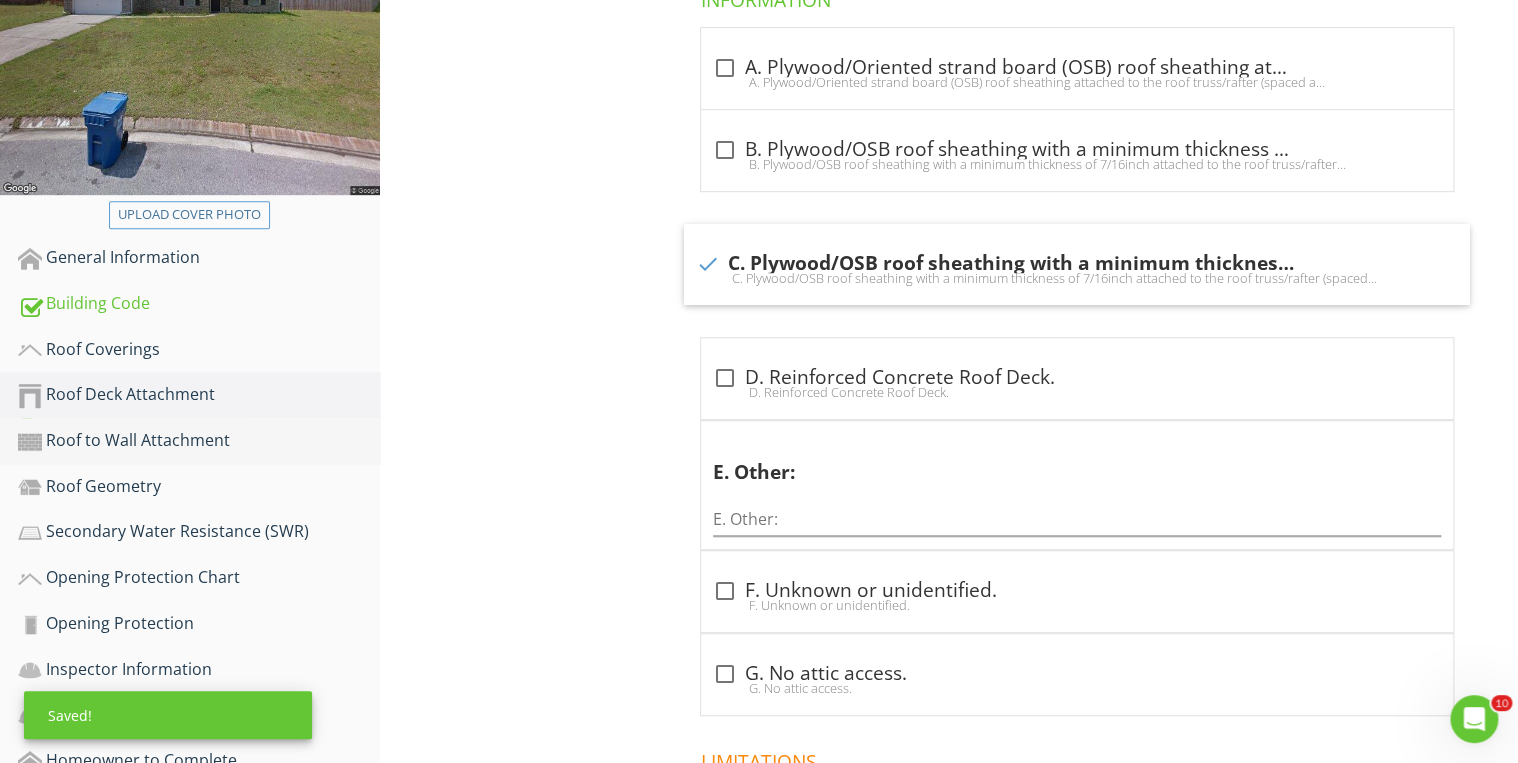 click on "Roof to Wall Attachment" at bounding box center [199, 441] 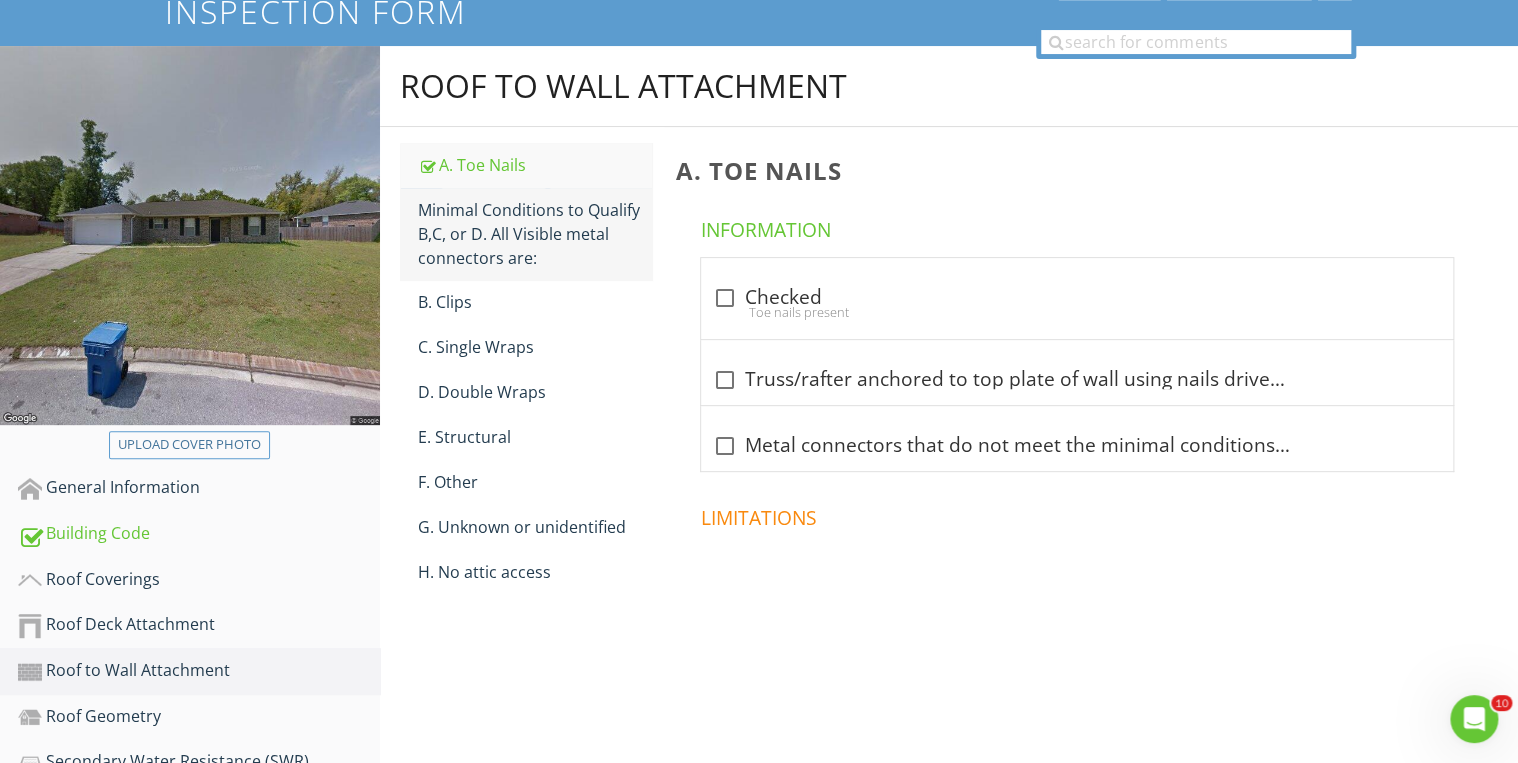 scroll, scrollTop: 180, scrollLeft: 0, axis: vertical 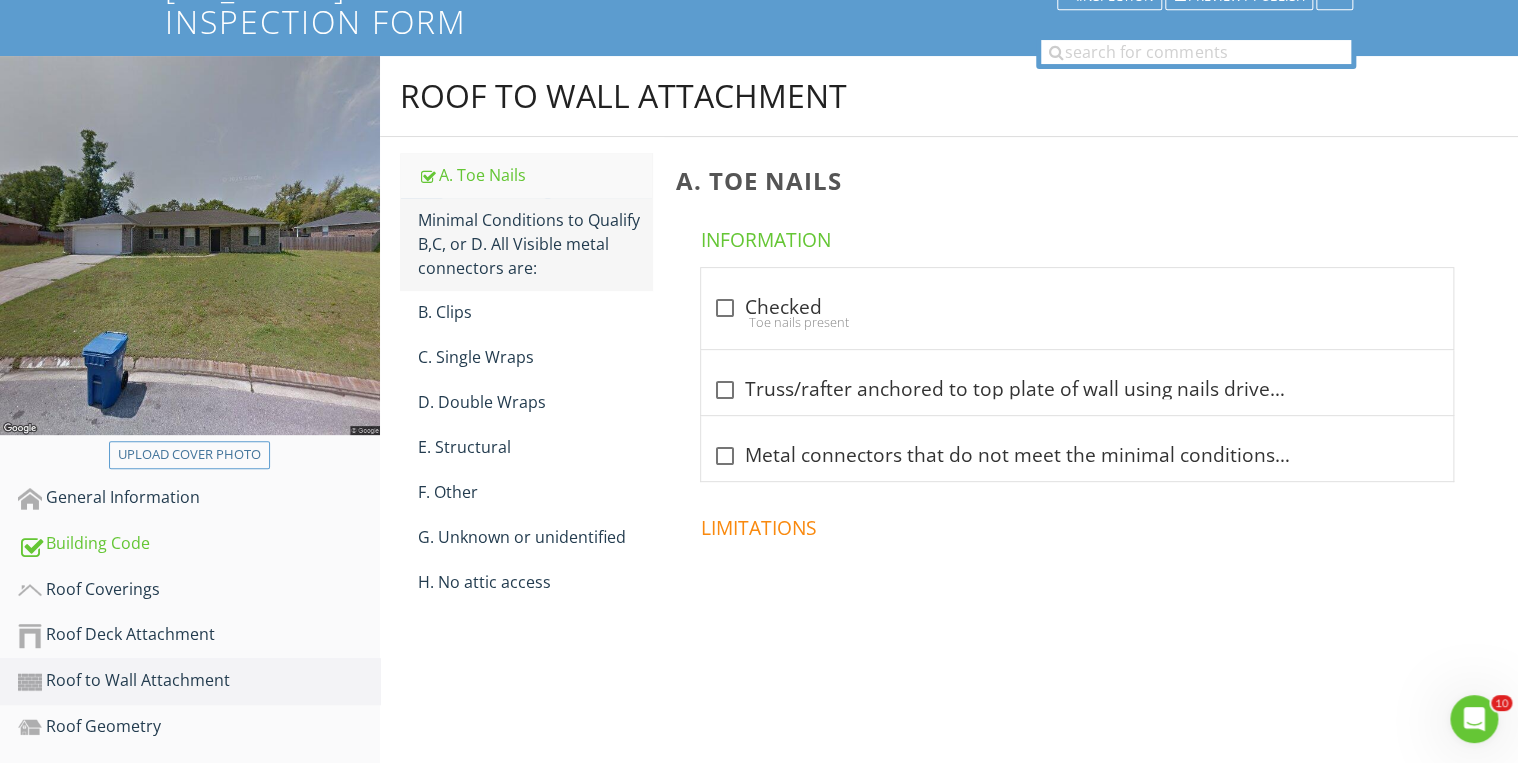 click on "Minimal Conditions to Qualify B,C, or D.  All Visible metal connectors are:" at bounding box center [535, 244] 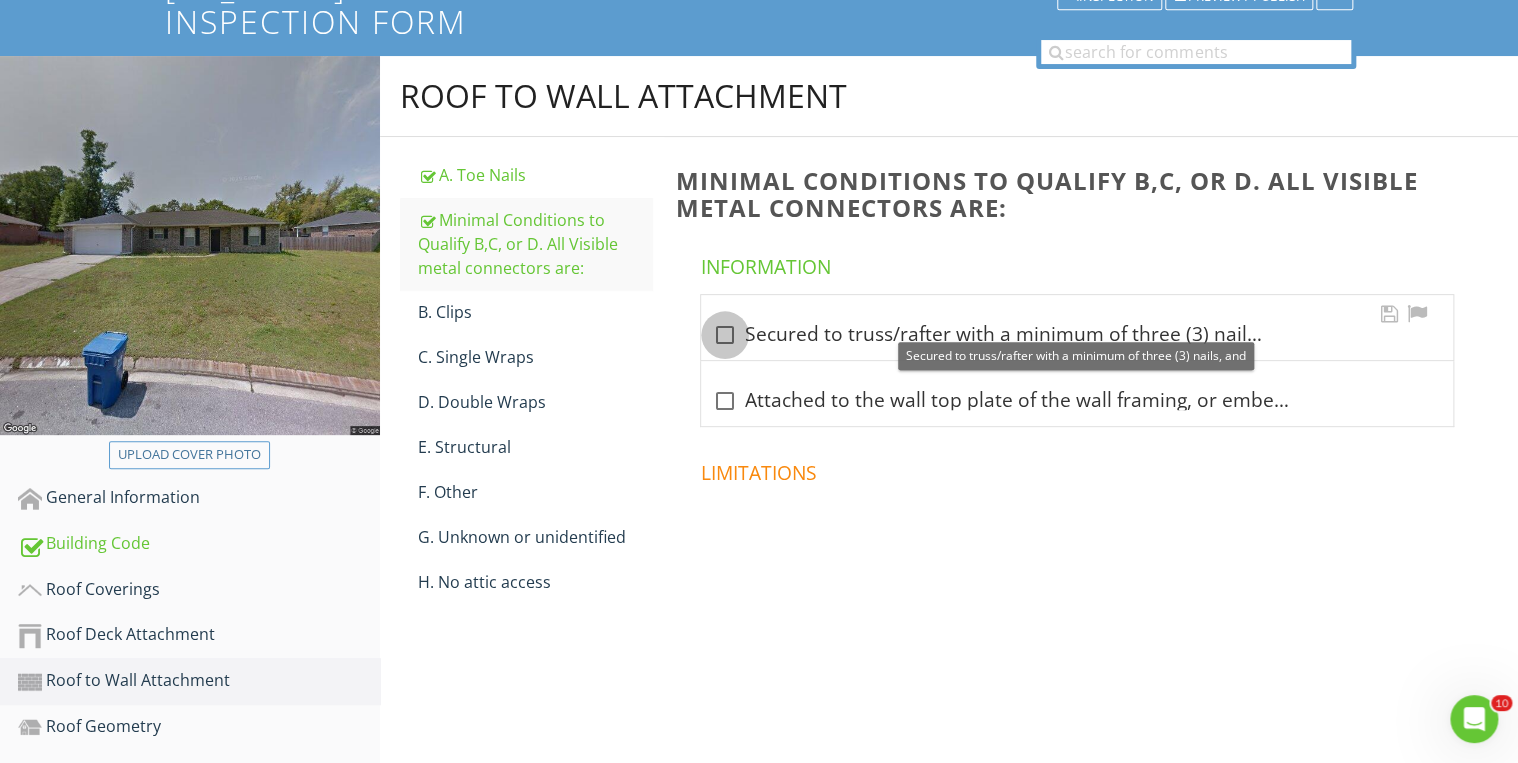 drag, startPoint x: 724, startPoint y: 332, endPoint x: 724, endPoint y: 363, distance: 31 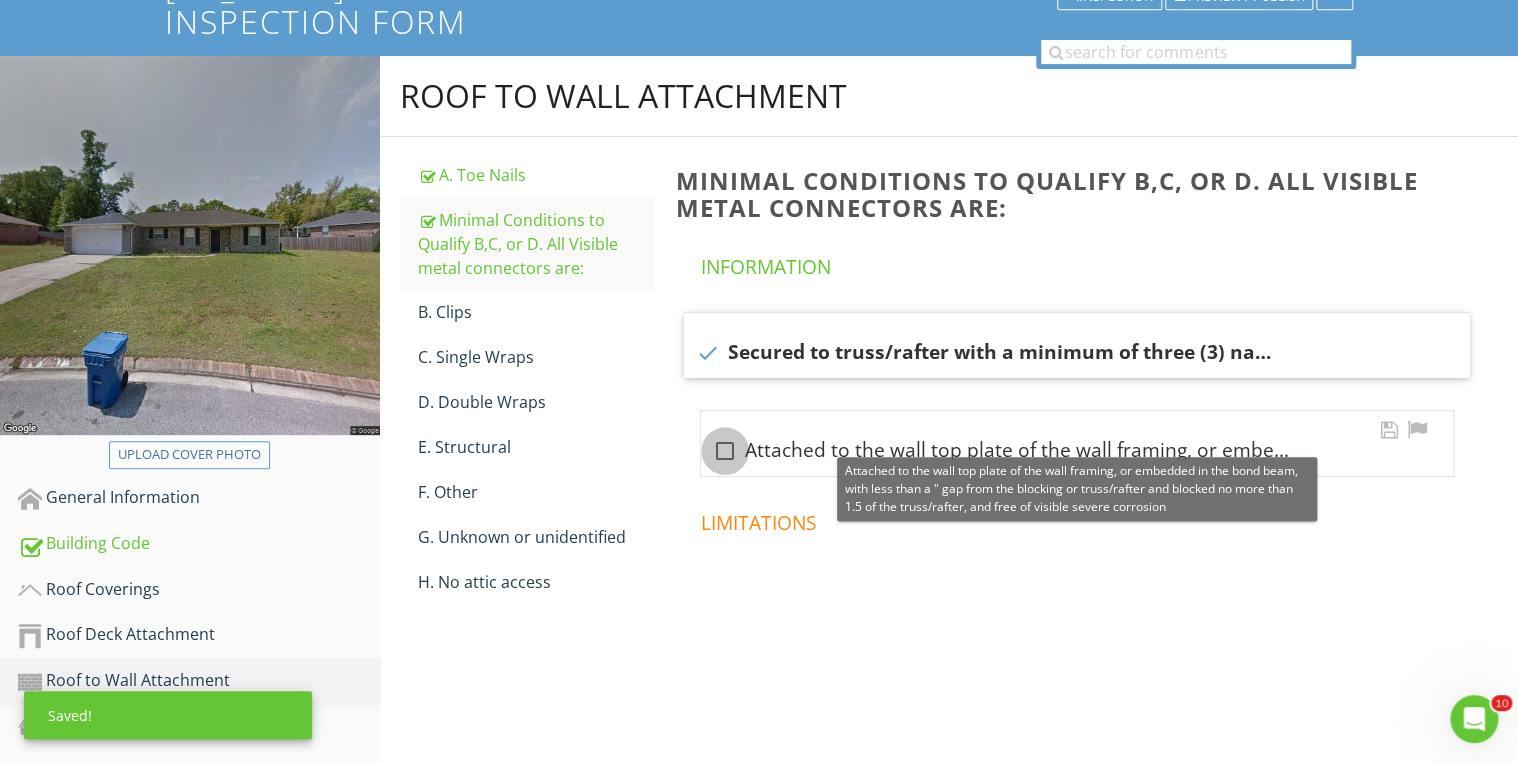 click at bounding box center (725, 451) 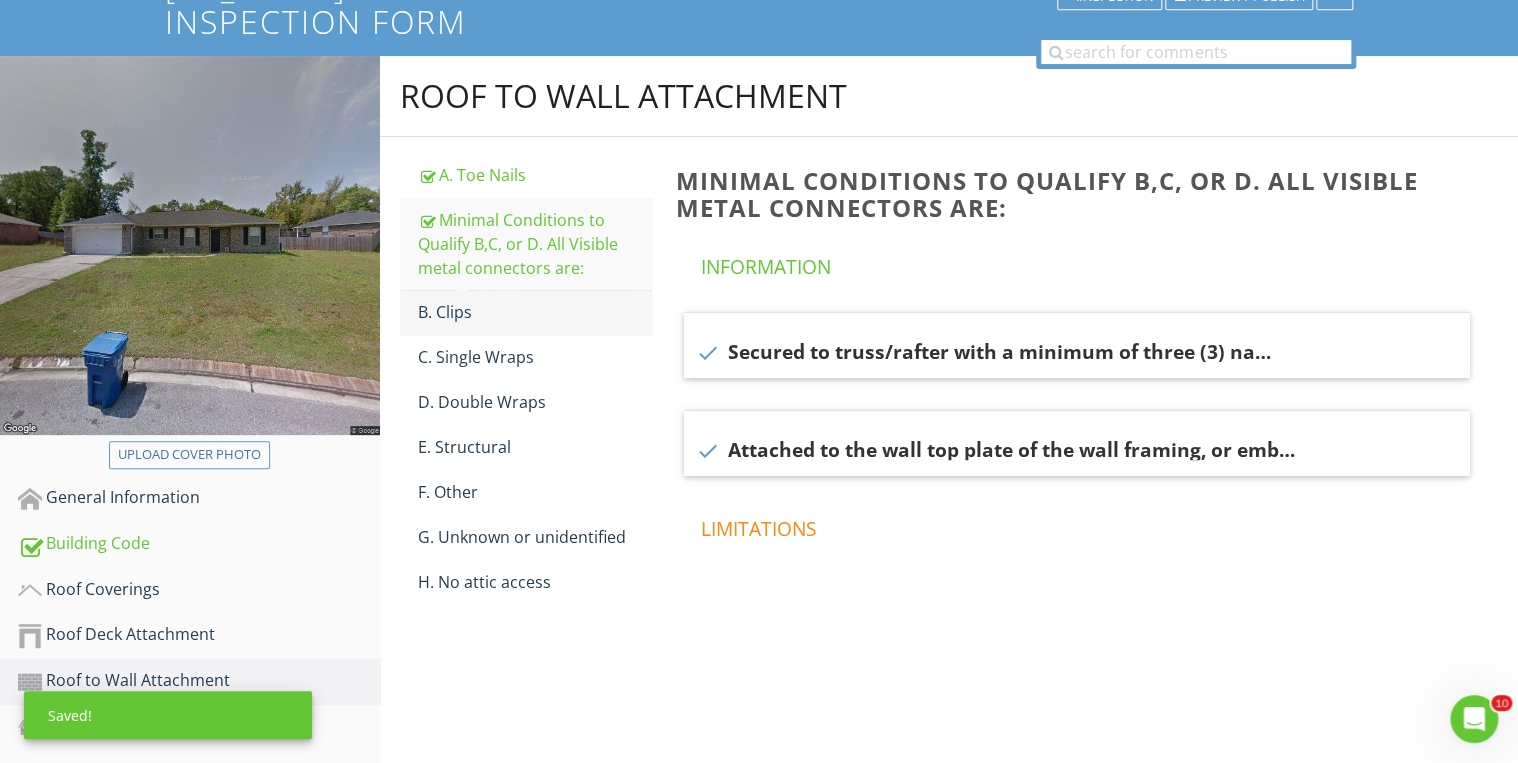 click on "B. Clips" at bounding box center (535, 312) 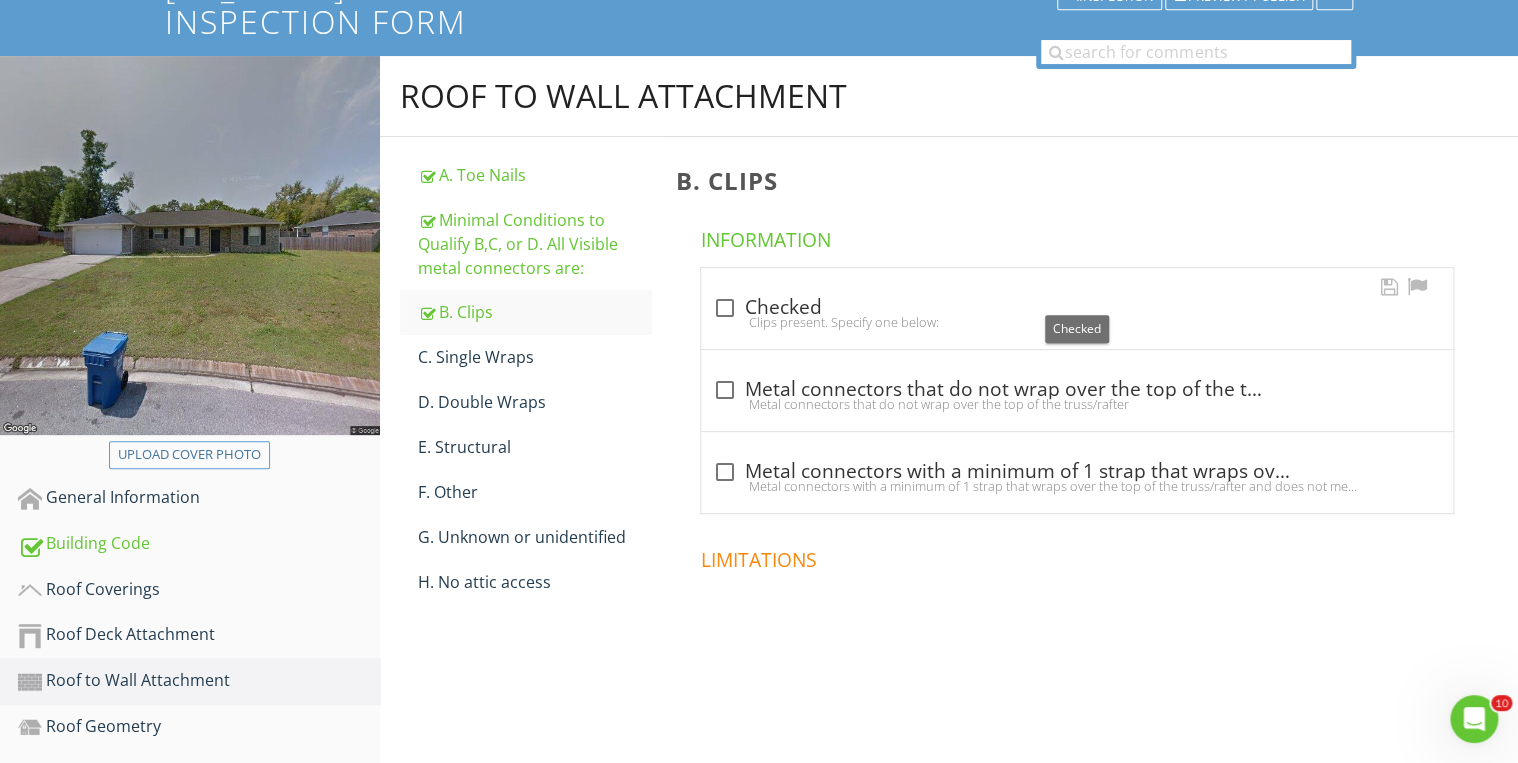 drag, startPoint x: 718, startPoint y: 304, endPoint x: 723, endPoint y: 316, distance: 13 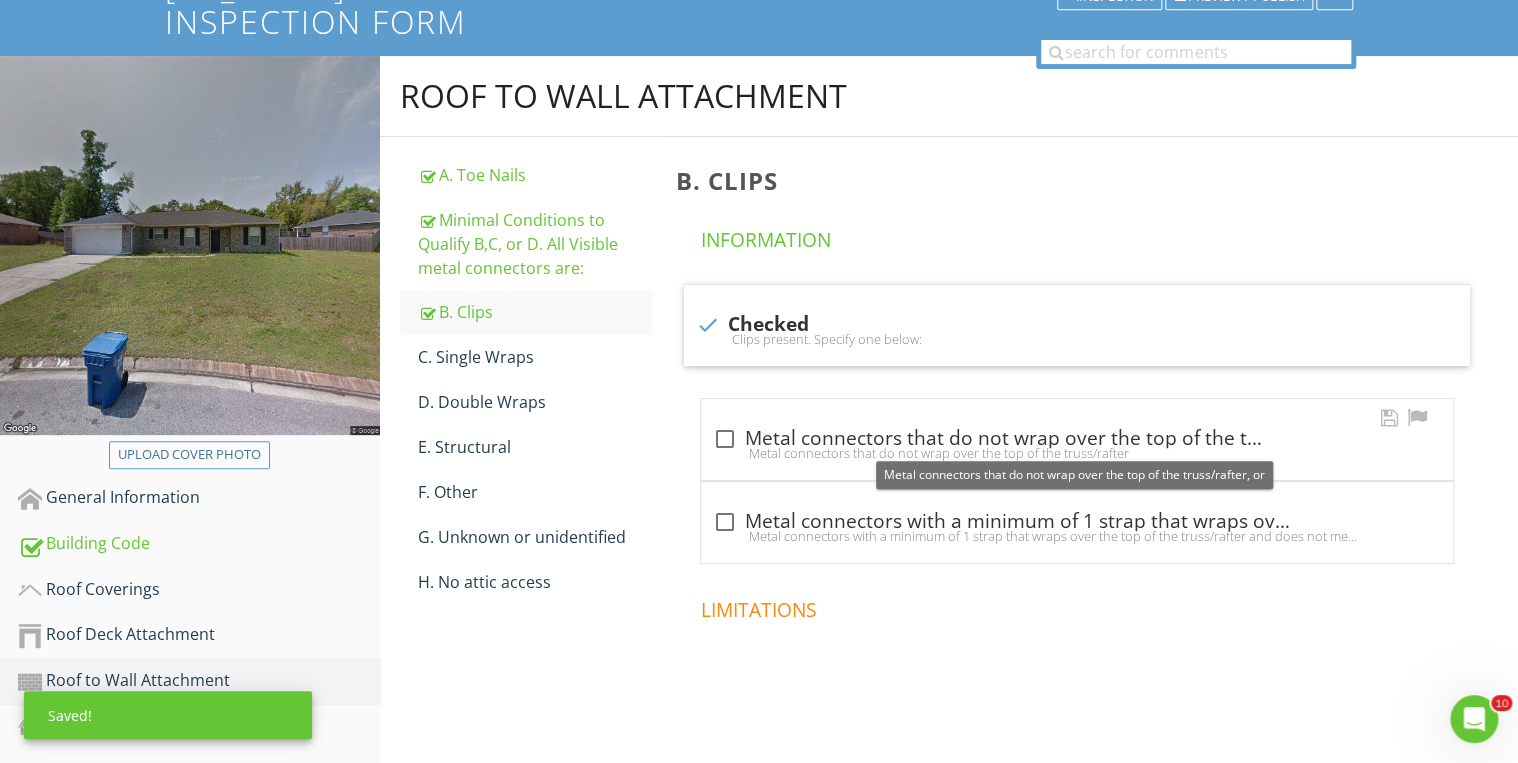 click on "Metal connectors that do not wrap over the top of the truss/rafter" at bounding box center [1077, 453] 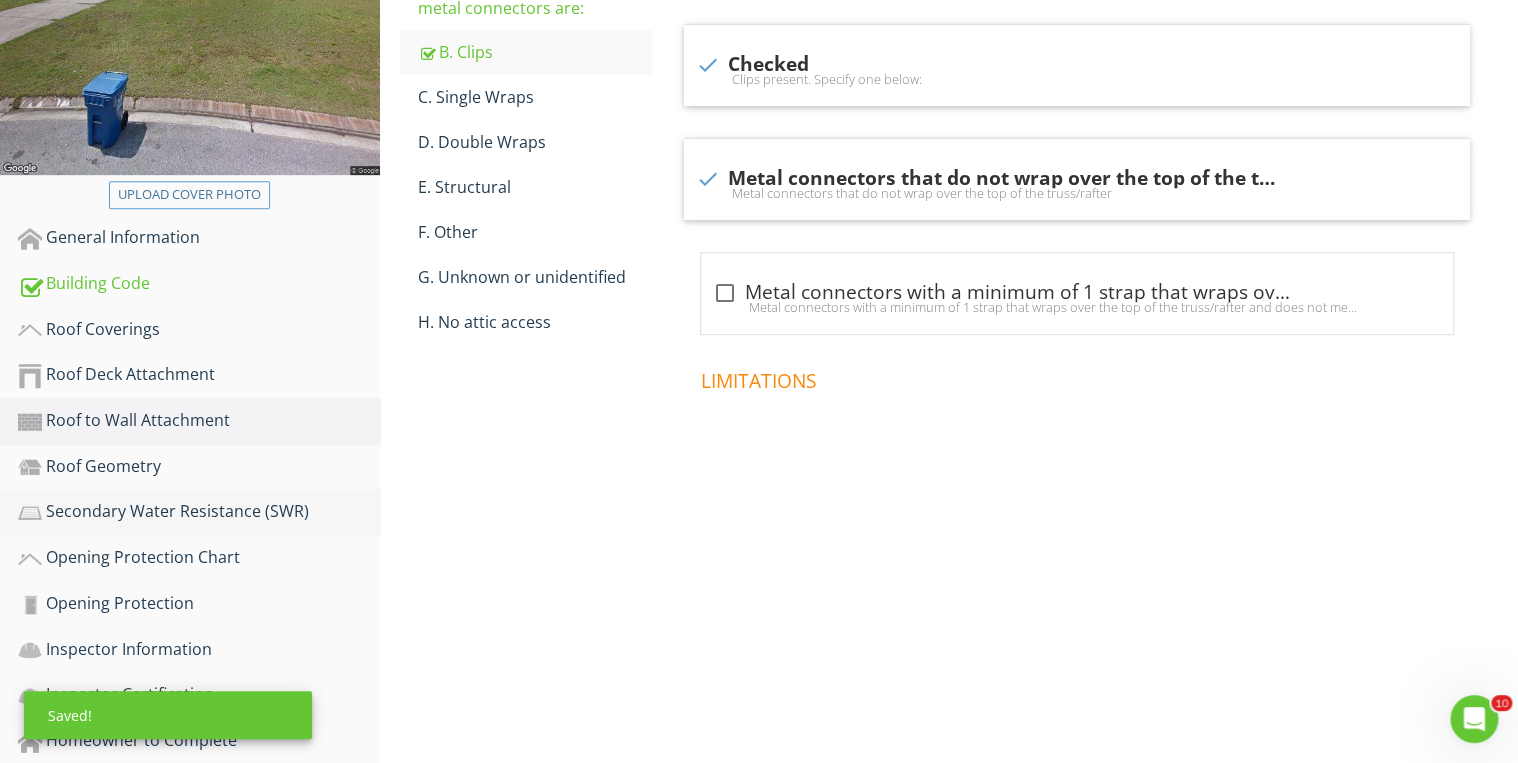 scroll, scrollTop: 500, scrollLeft: 0, axis: vertical 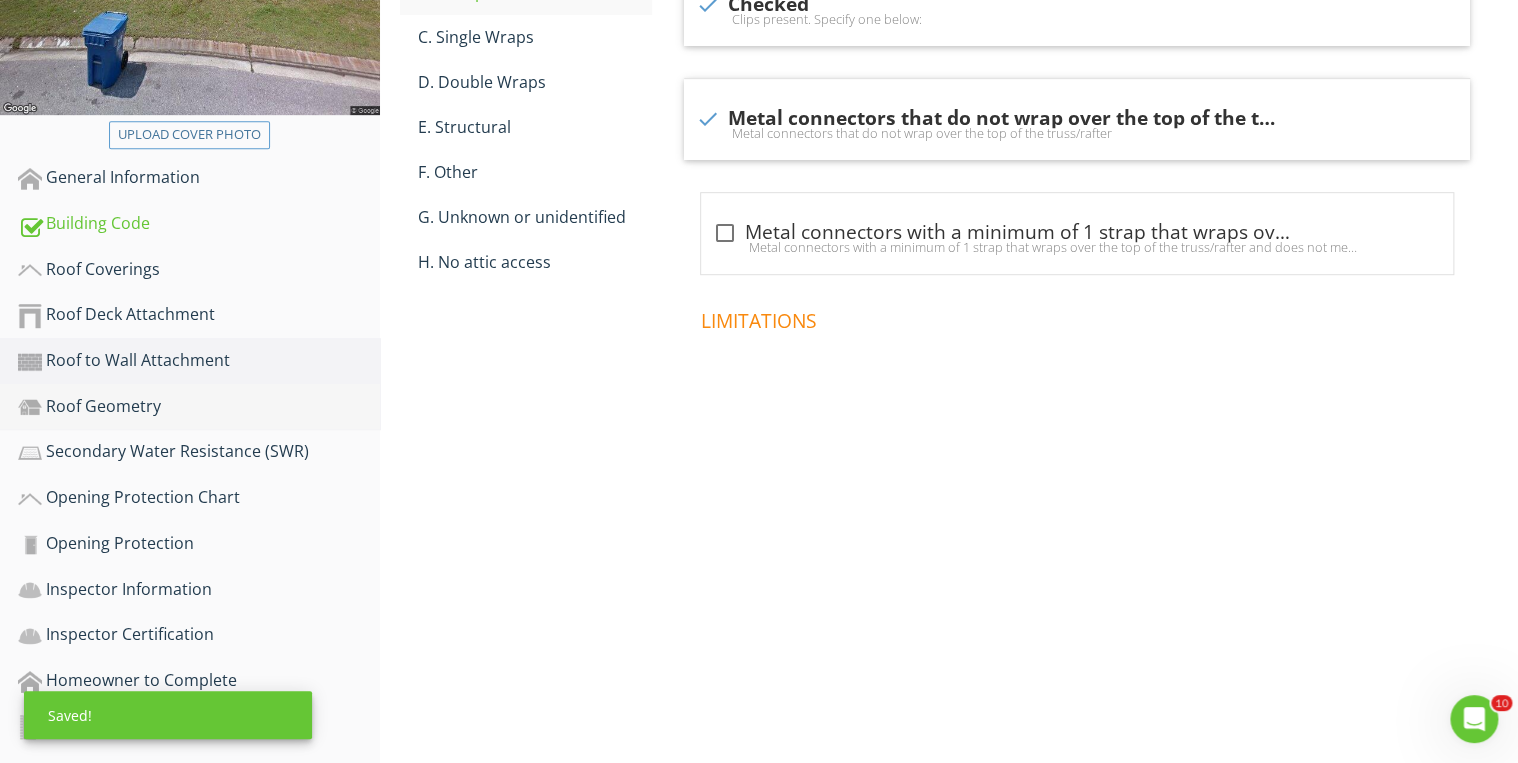 click on "Roof Geometry" at bounding box center (199, 407) 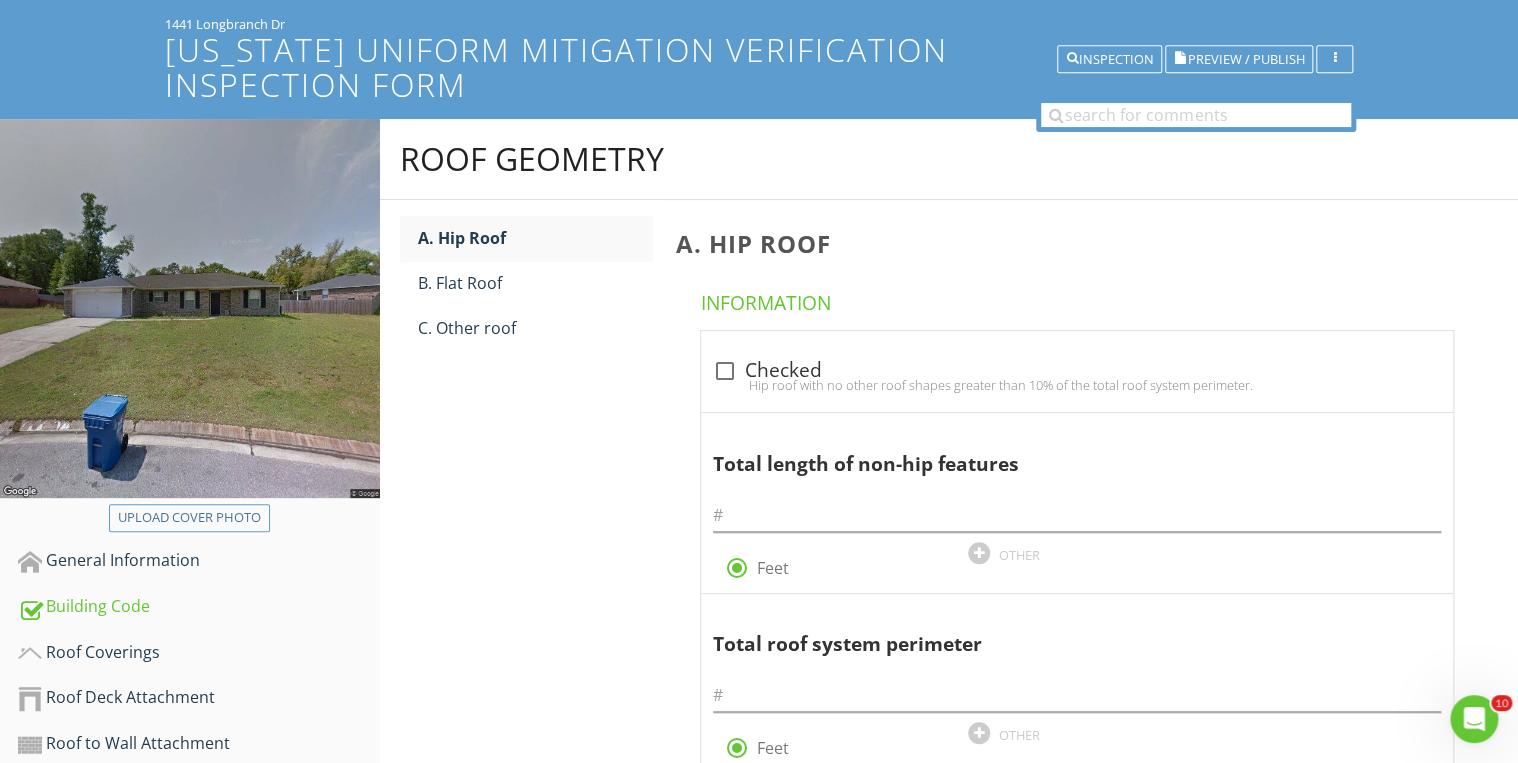 scroll, scrollTop: 0, scrollLeft: 0, axis: both 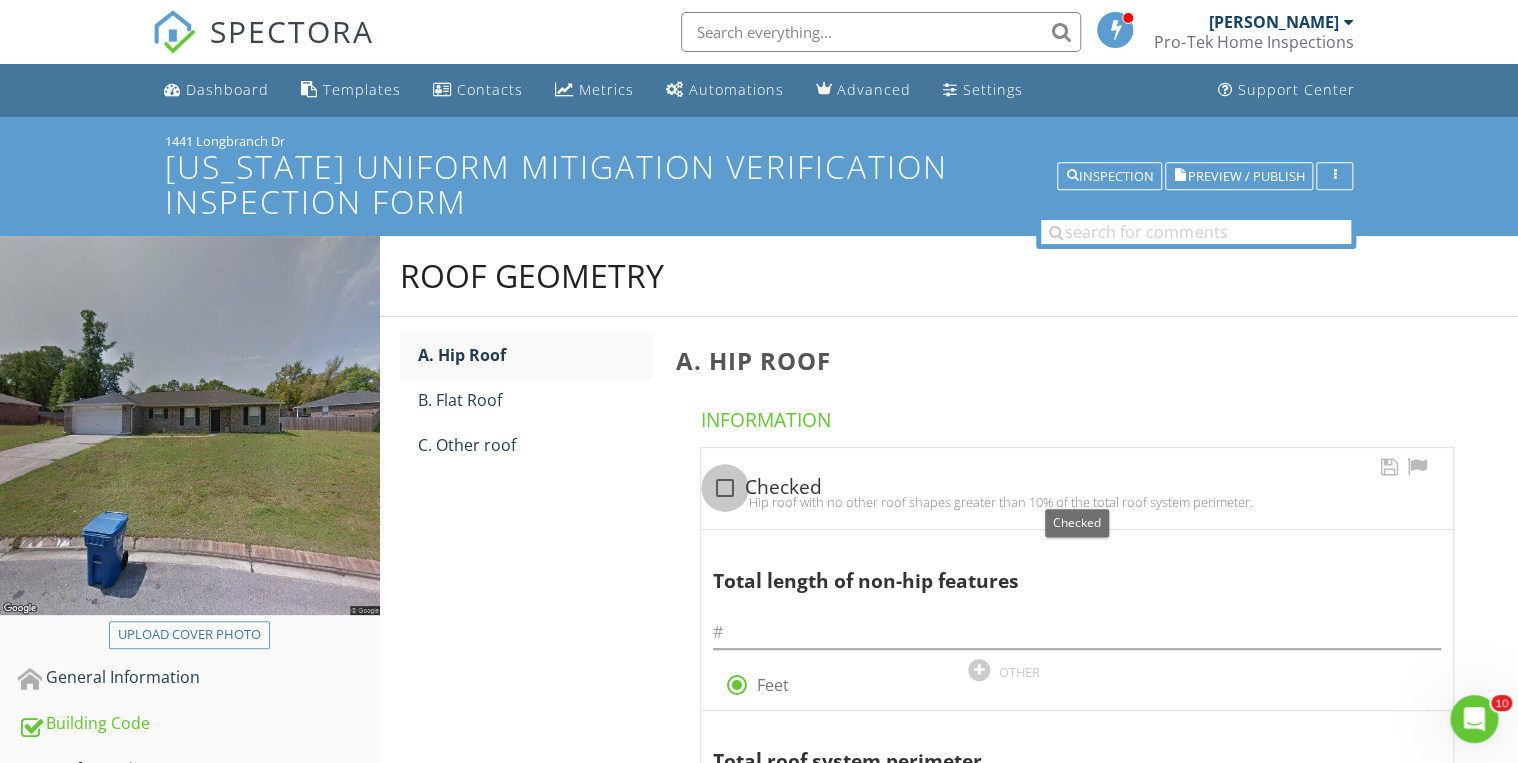 click at bounding box center [725, 488] 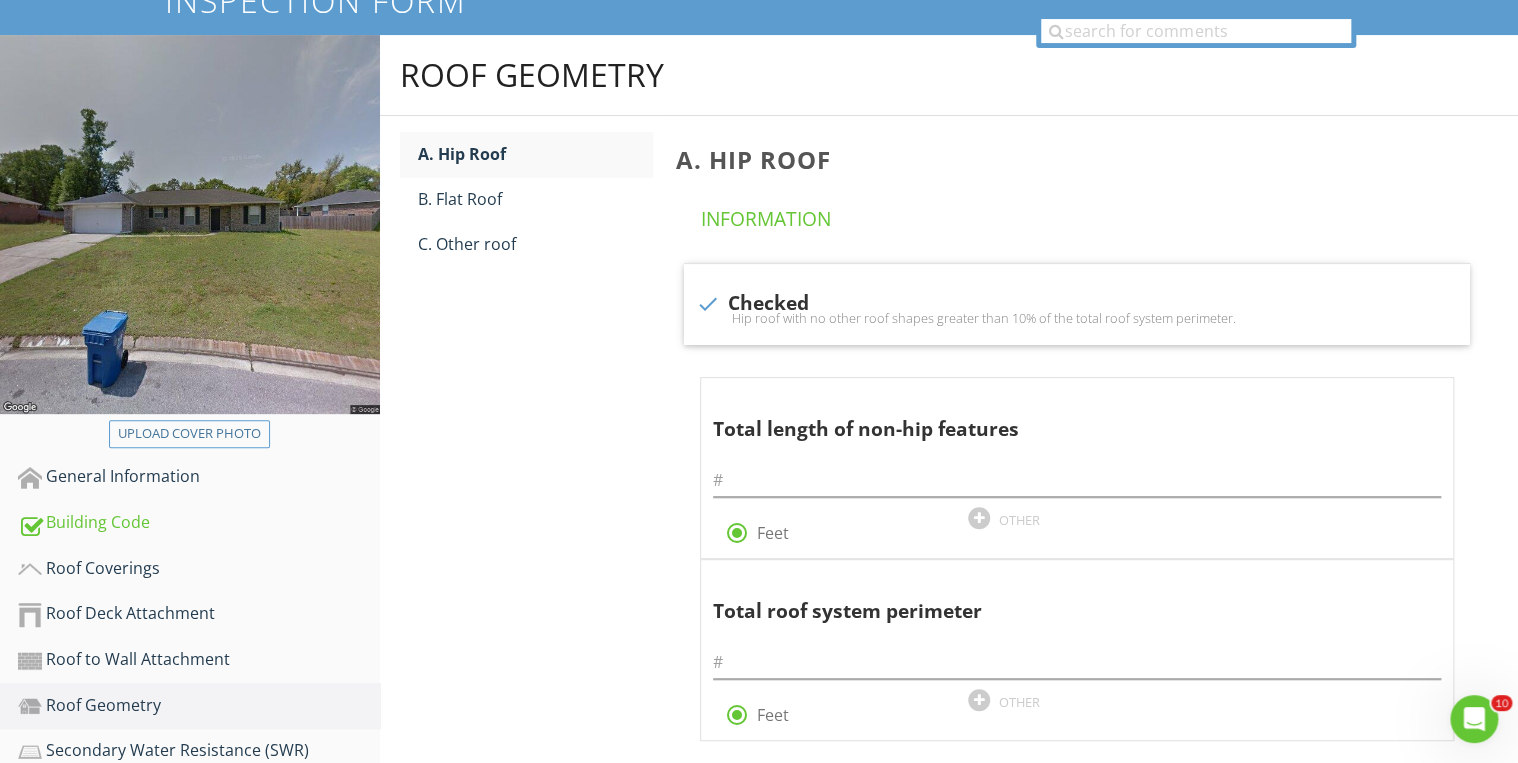 scroll, scrollTop: 240, scrollLeft: 0, axis: vertical 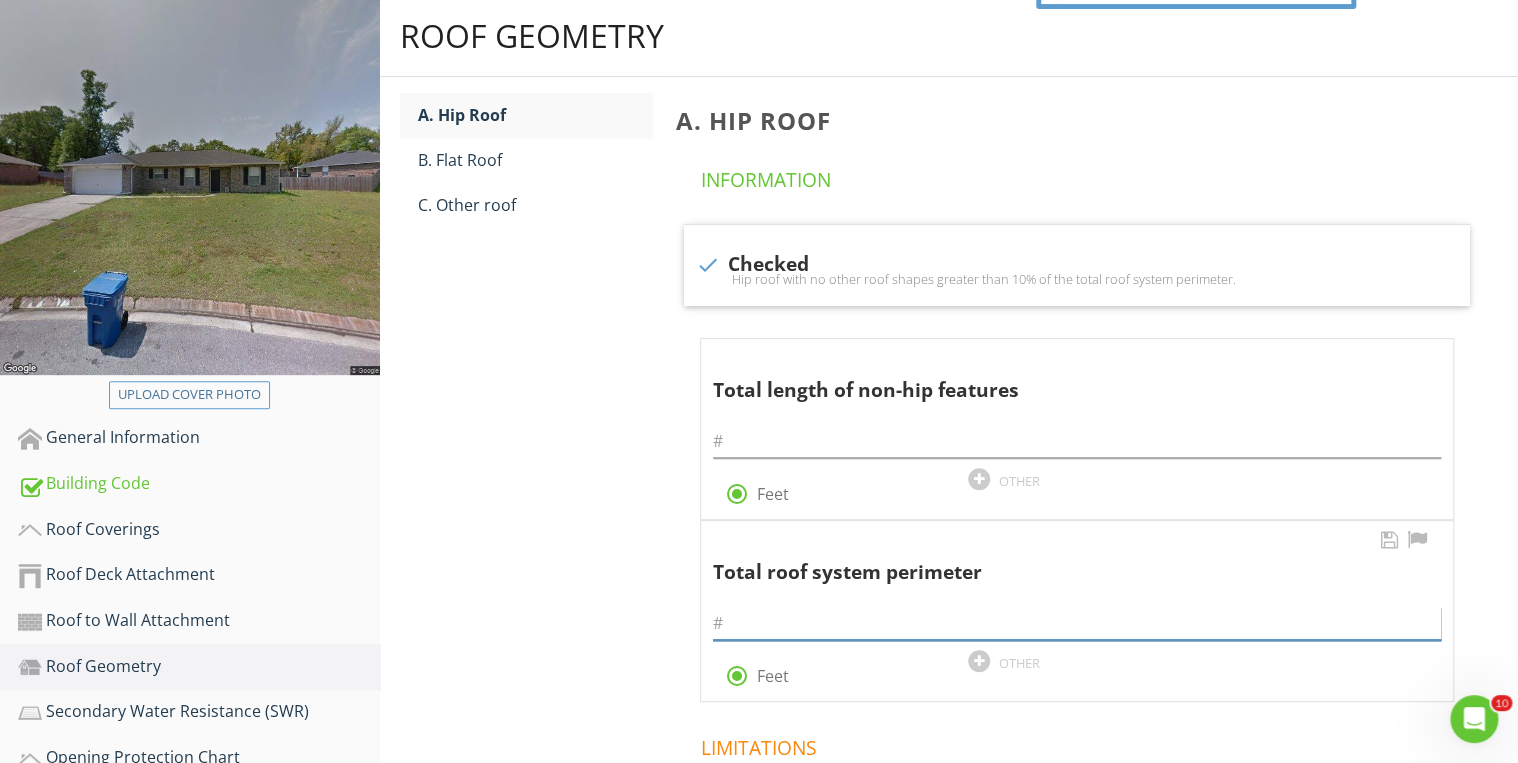 click at bounding box center [1077, 623] 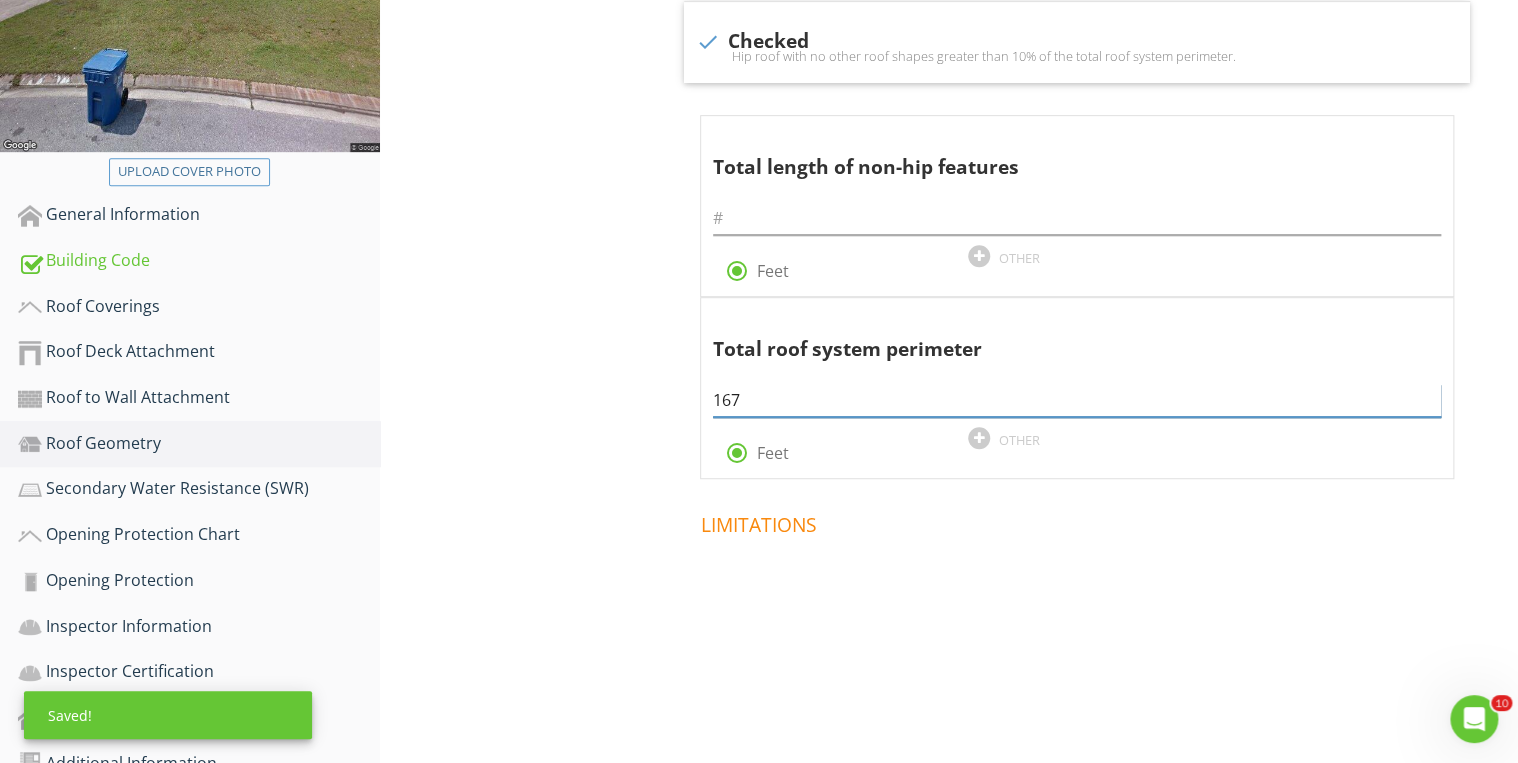 scroll, scrollTop: 480, scrollLeft: 0, axis: vertical 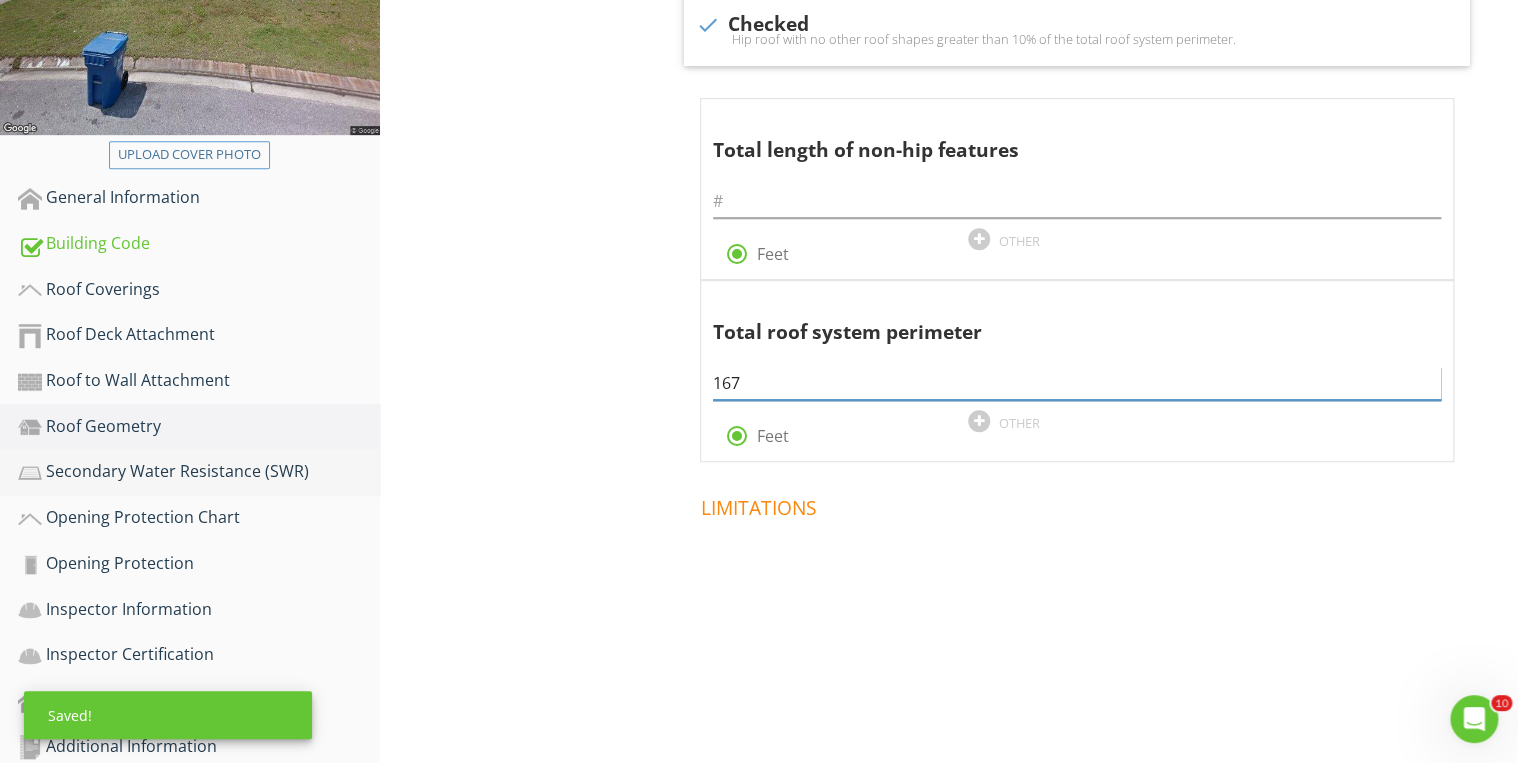 type on "167" 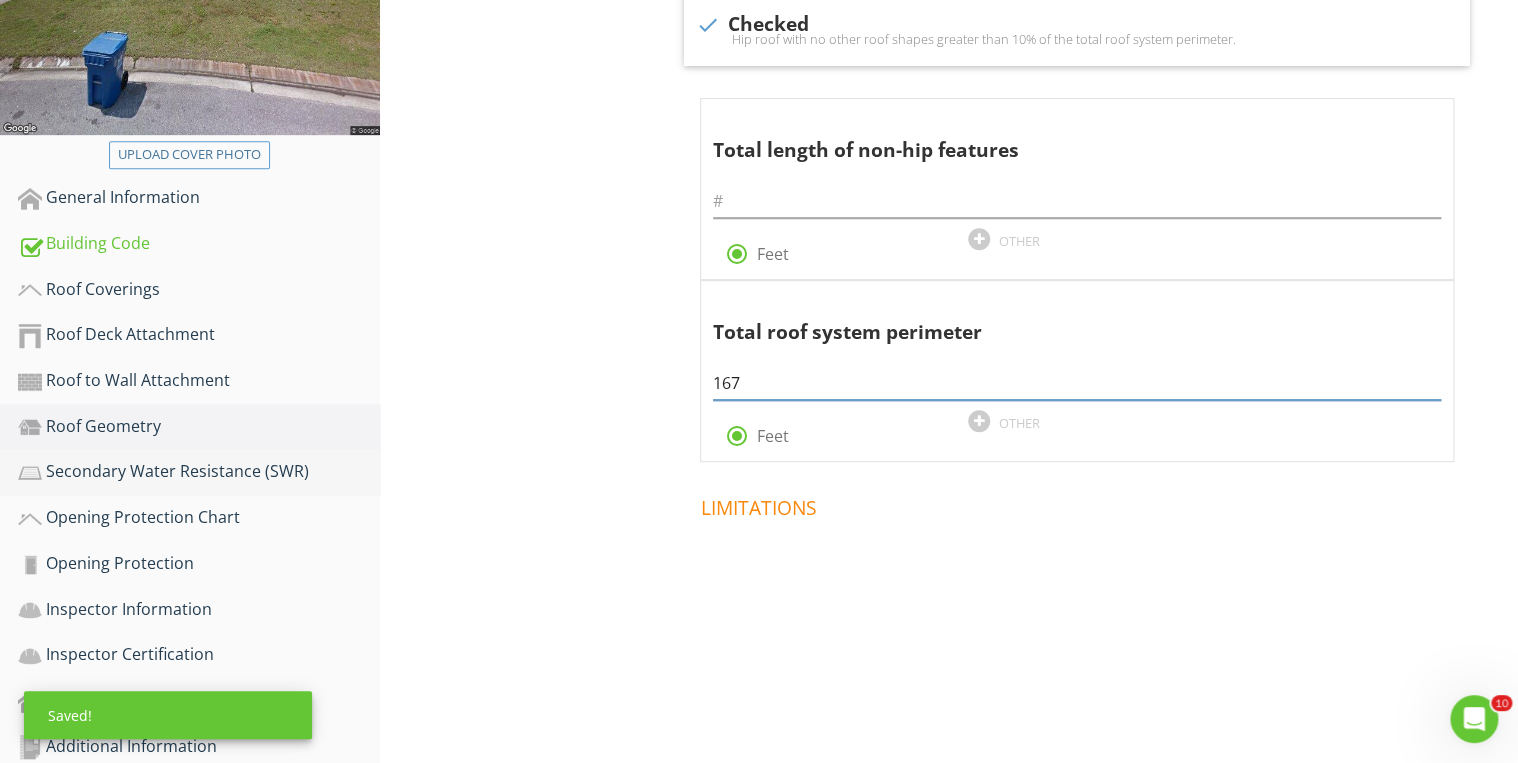 click on "Secondary Water Resistance (SWR)" at bounding box center [199, 472] 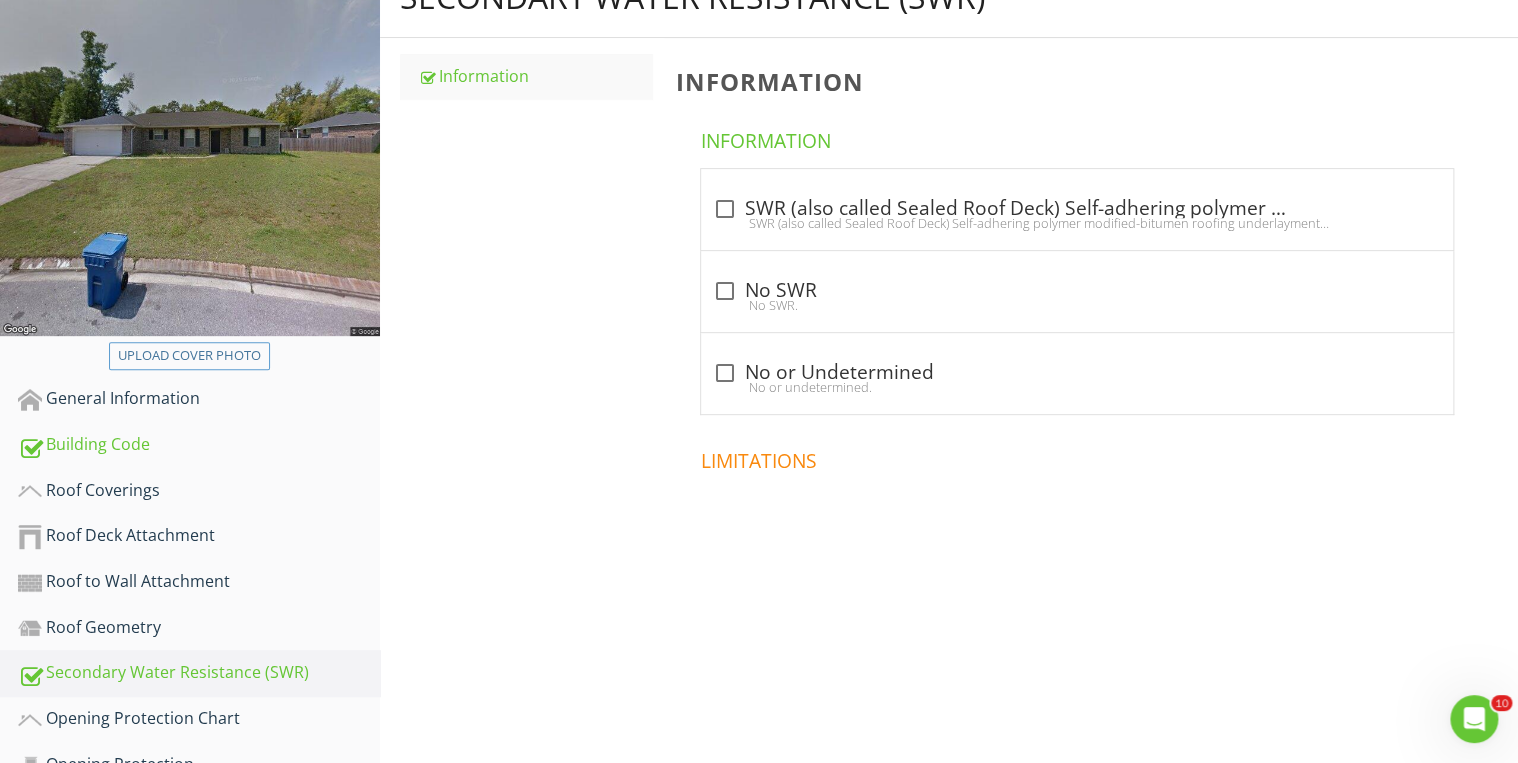 scroll, scrollTop: 240, scrollLeft: 0, axis: vertical 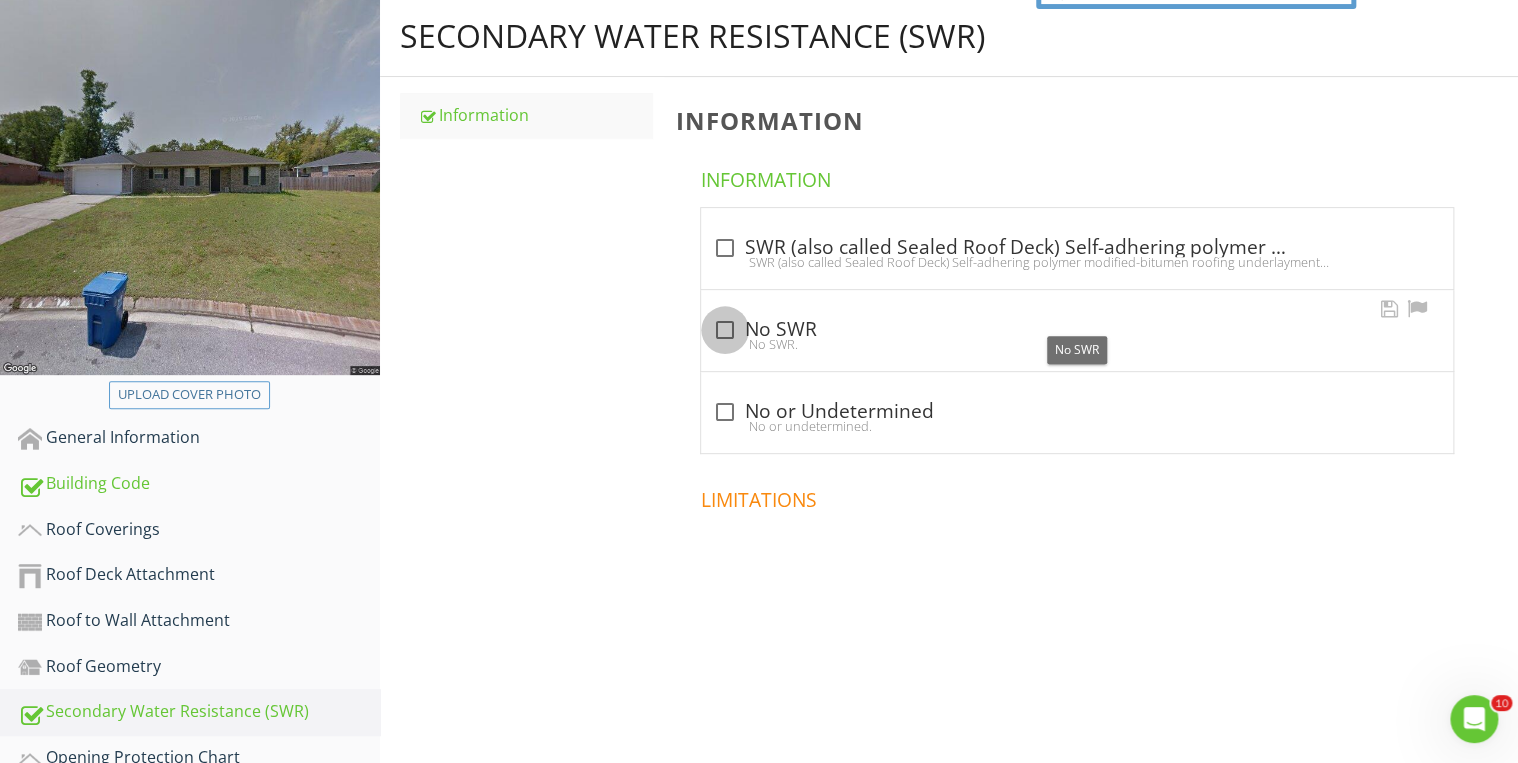click at bounding box center [725, 330] 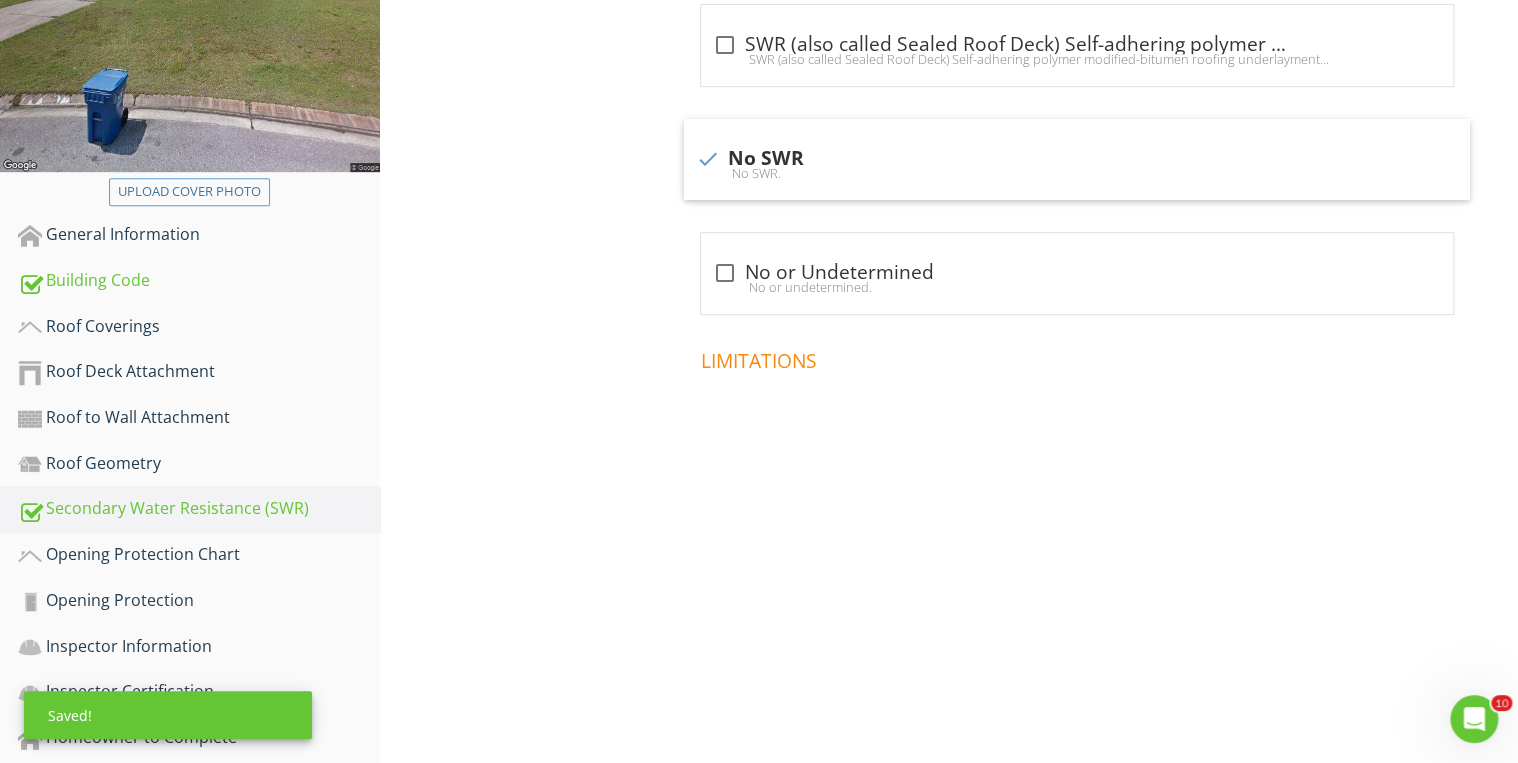 scroll, scrollTop: 180, scrollLeft: 0, axis: vertical 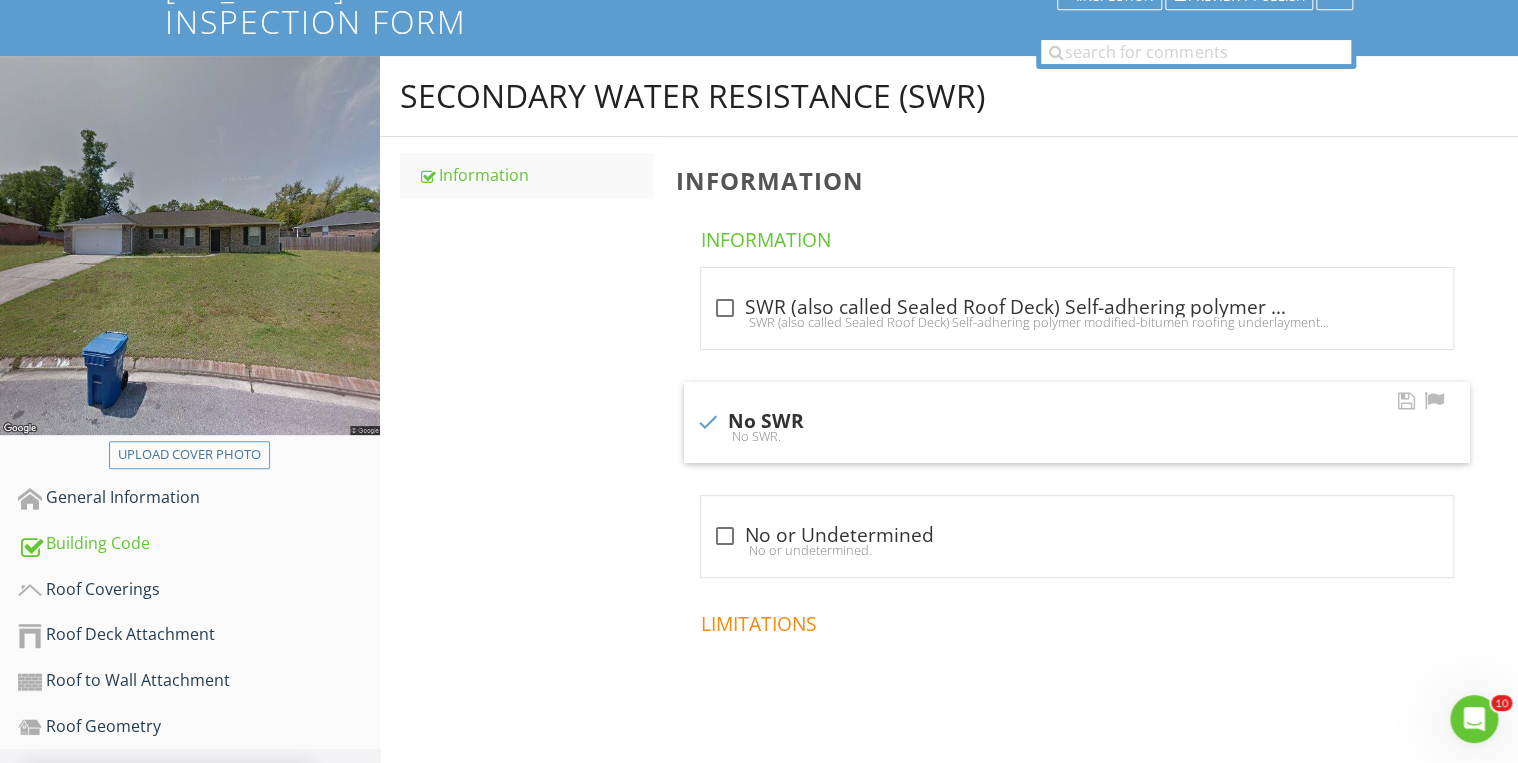 click at bounding box center (708, 422) 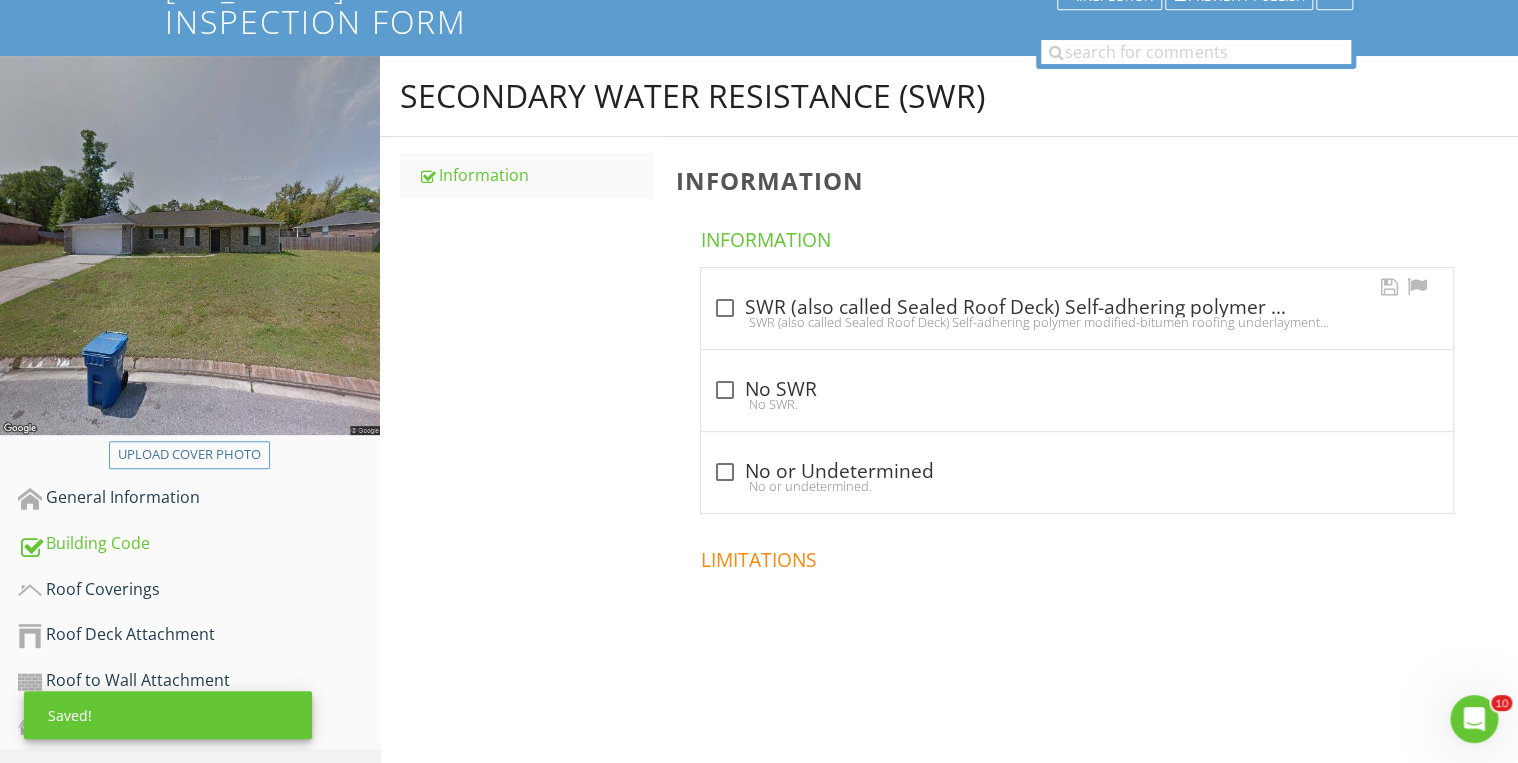 click at bounding box center [725, 308] 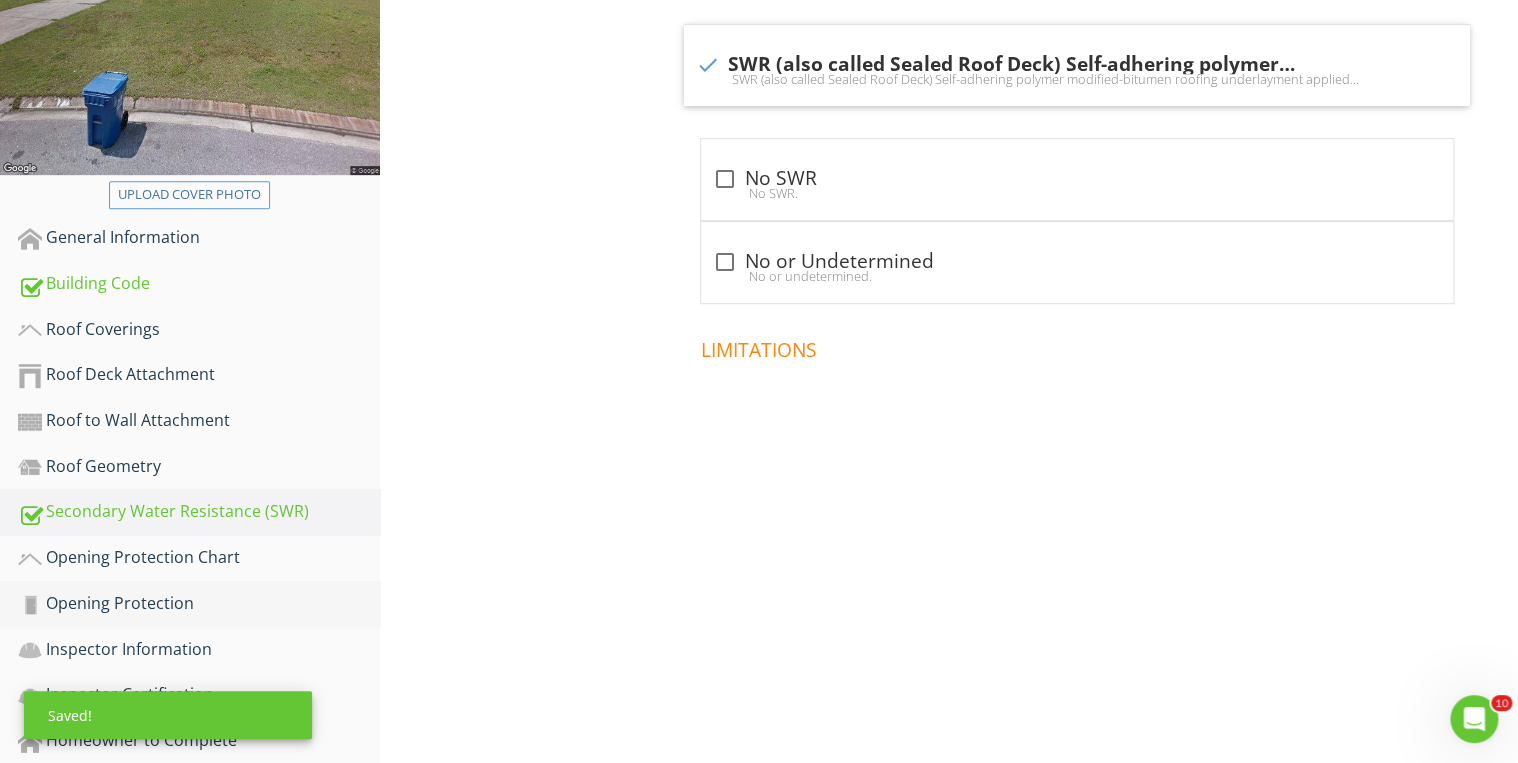 scroll, scrollTop: 500, scrollLeft: 0, axis: vertical 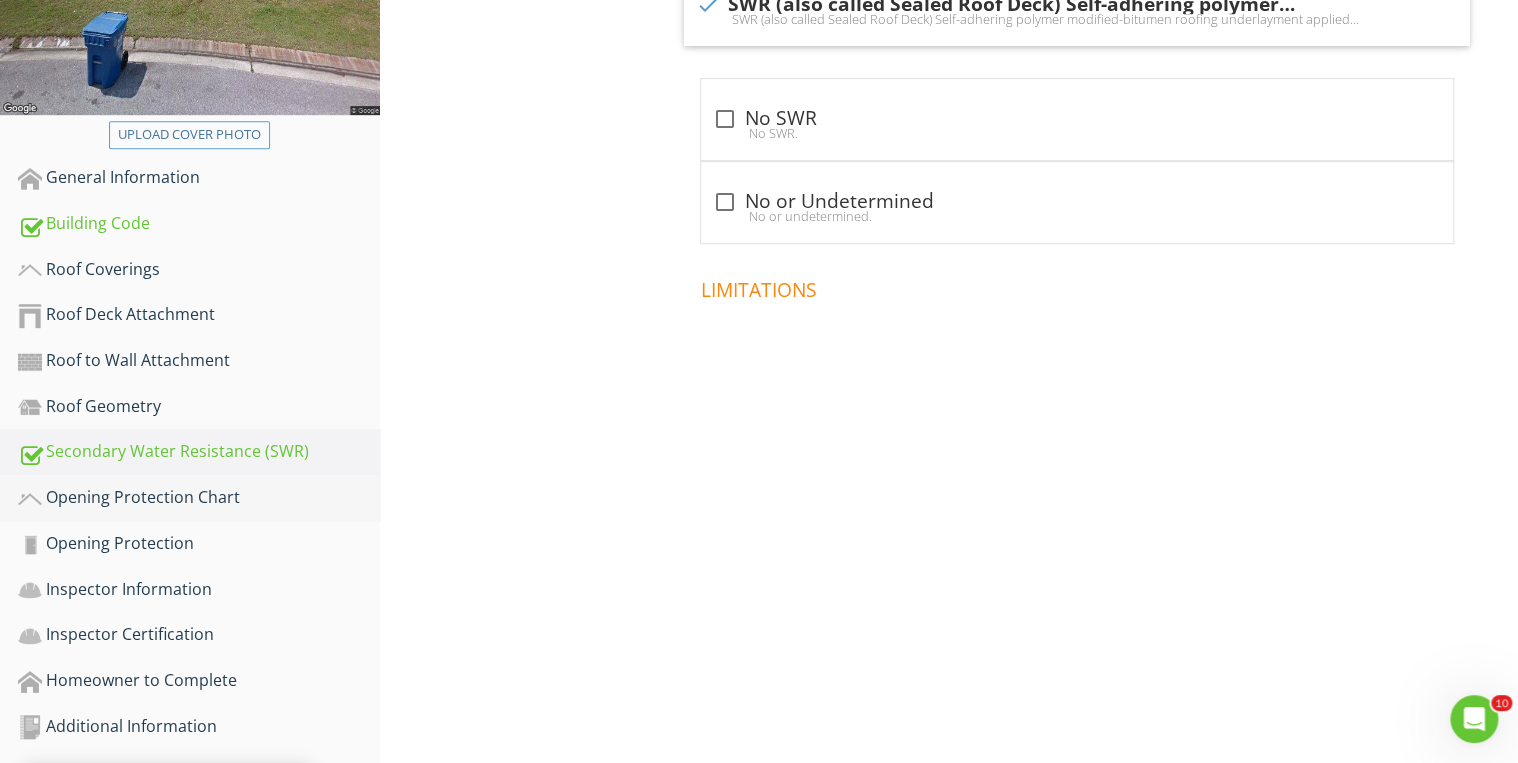 click on "Opening Protection Chart" at bounding box center [199, 498] 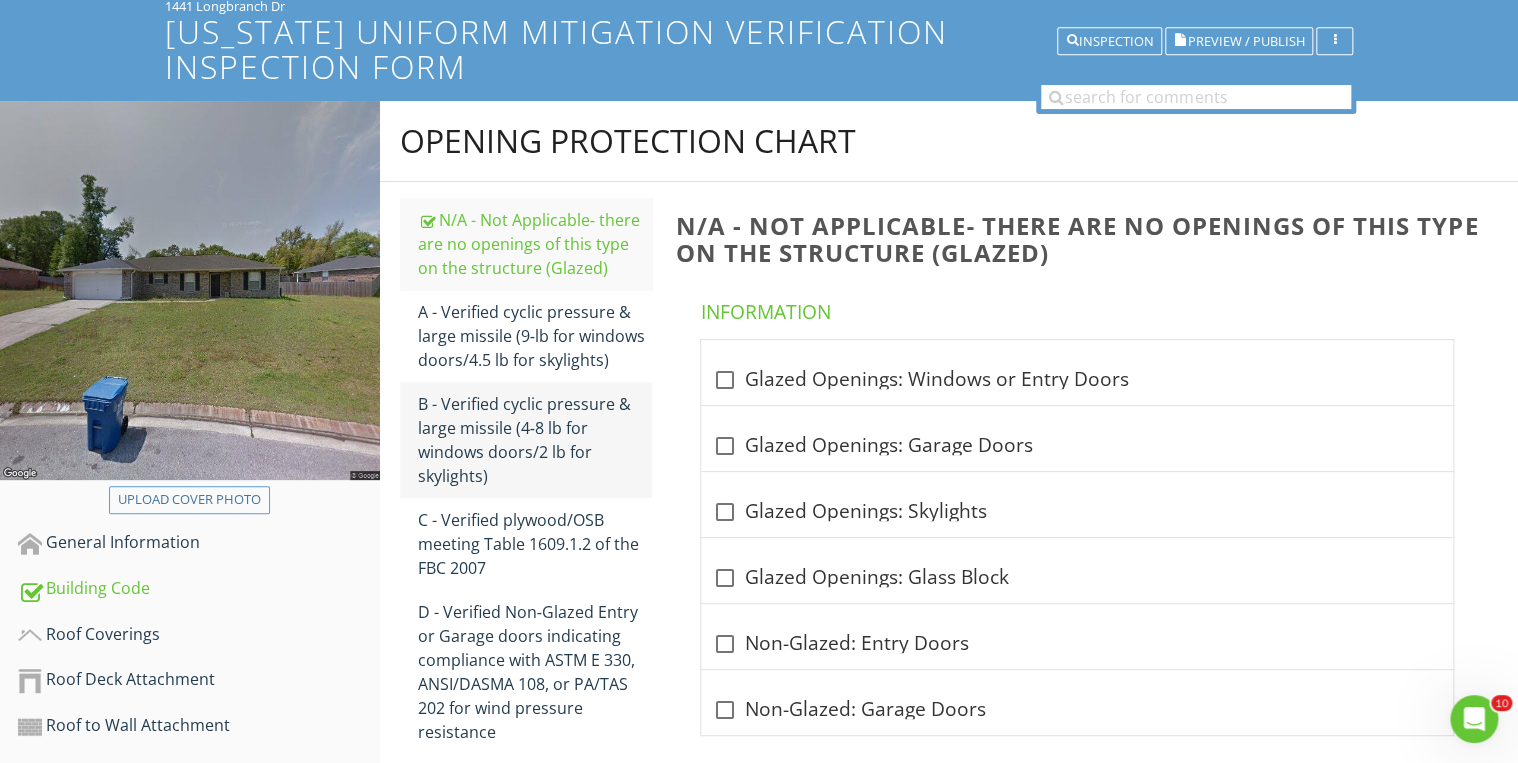 scroll, scrollTop: 100, scrollLeft: 0, axis: vertical 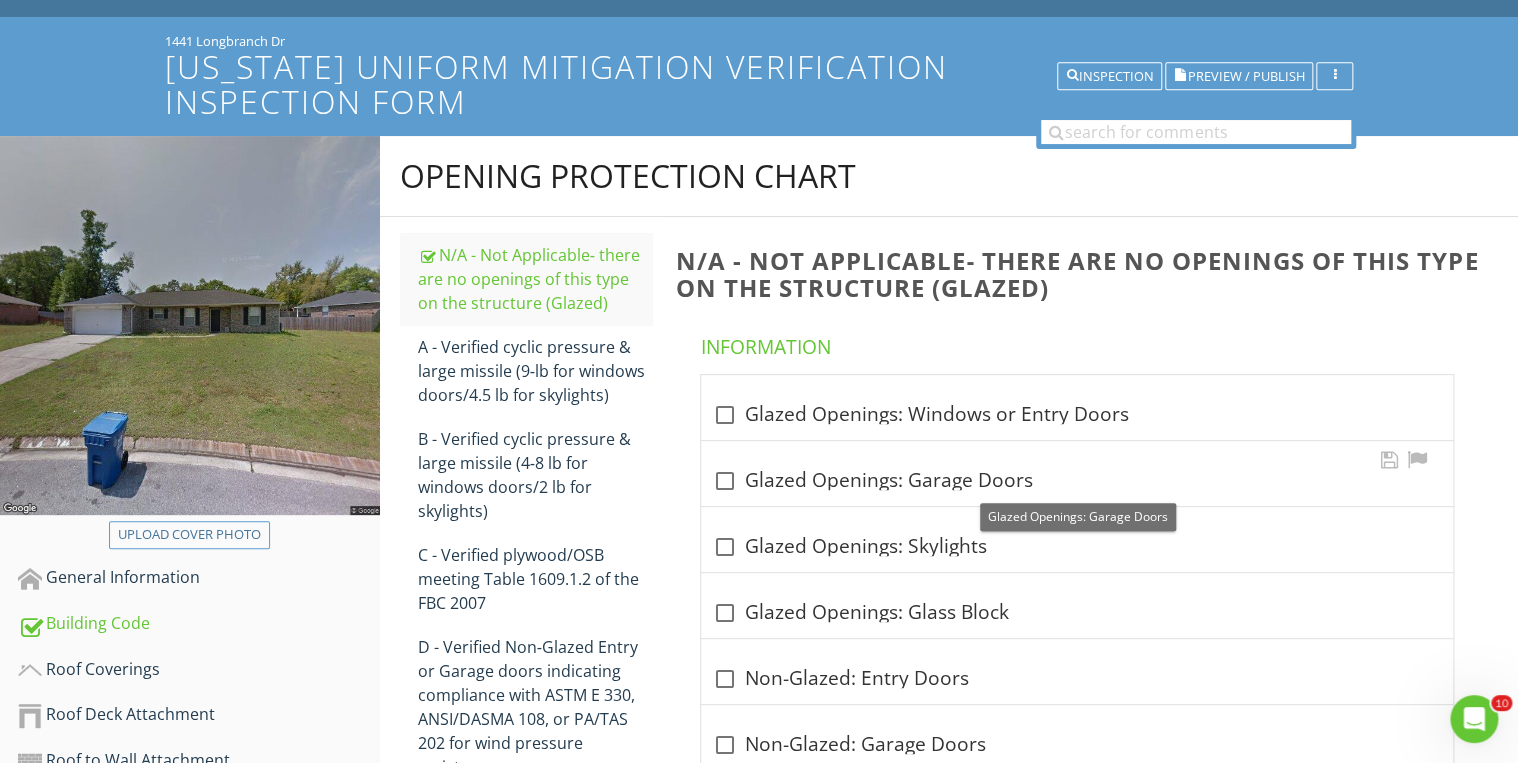 click at bounding box center [725, 481] 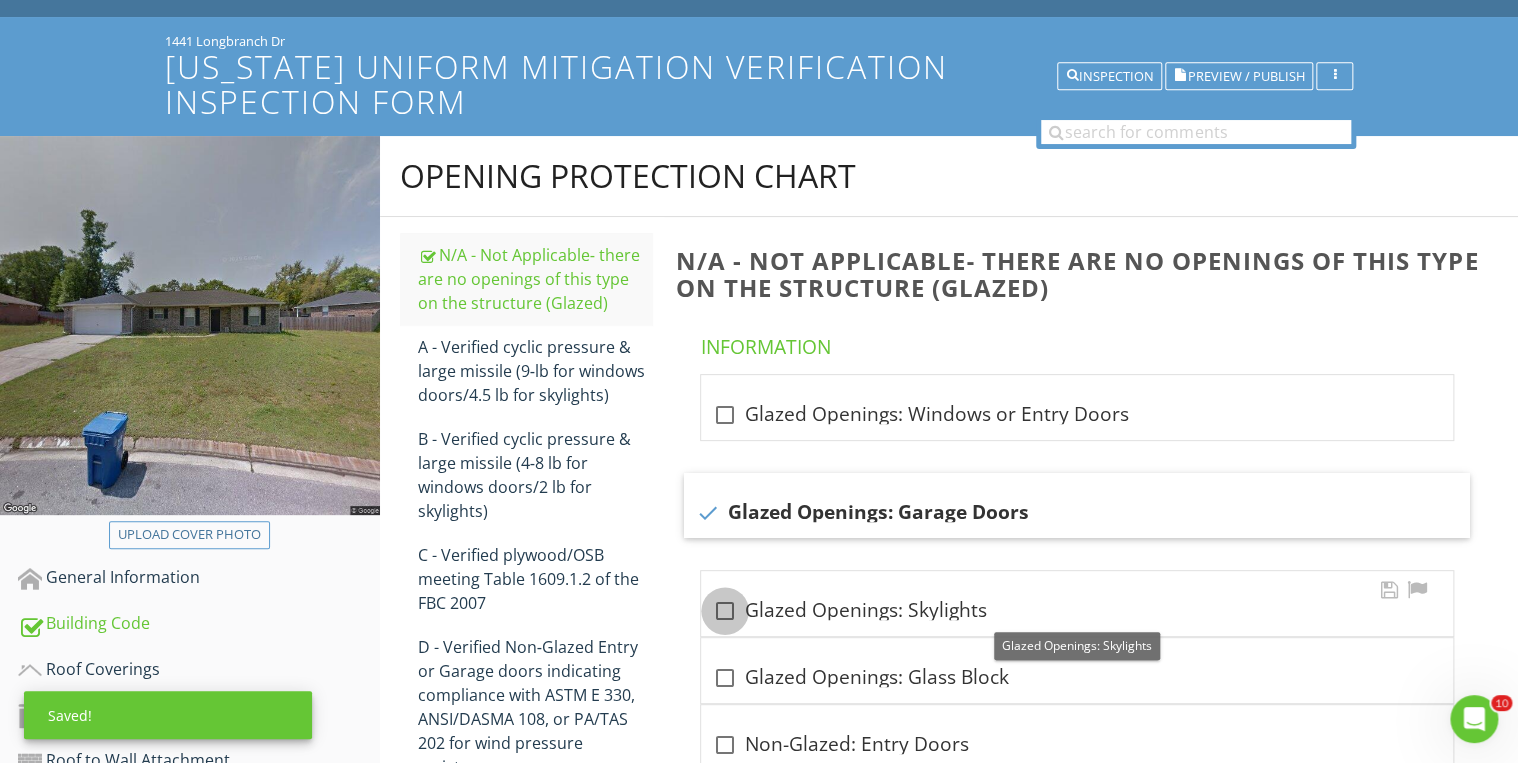 click at bounding box center (725, 611) 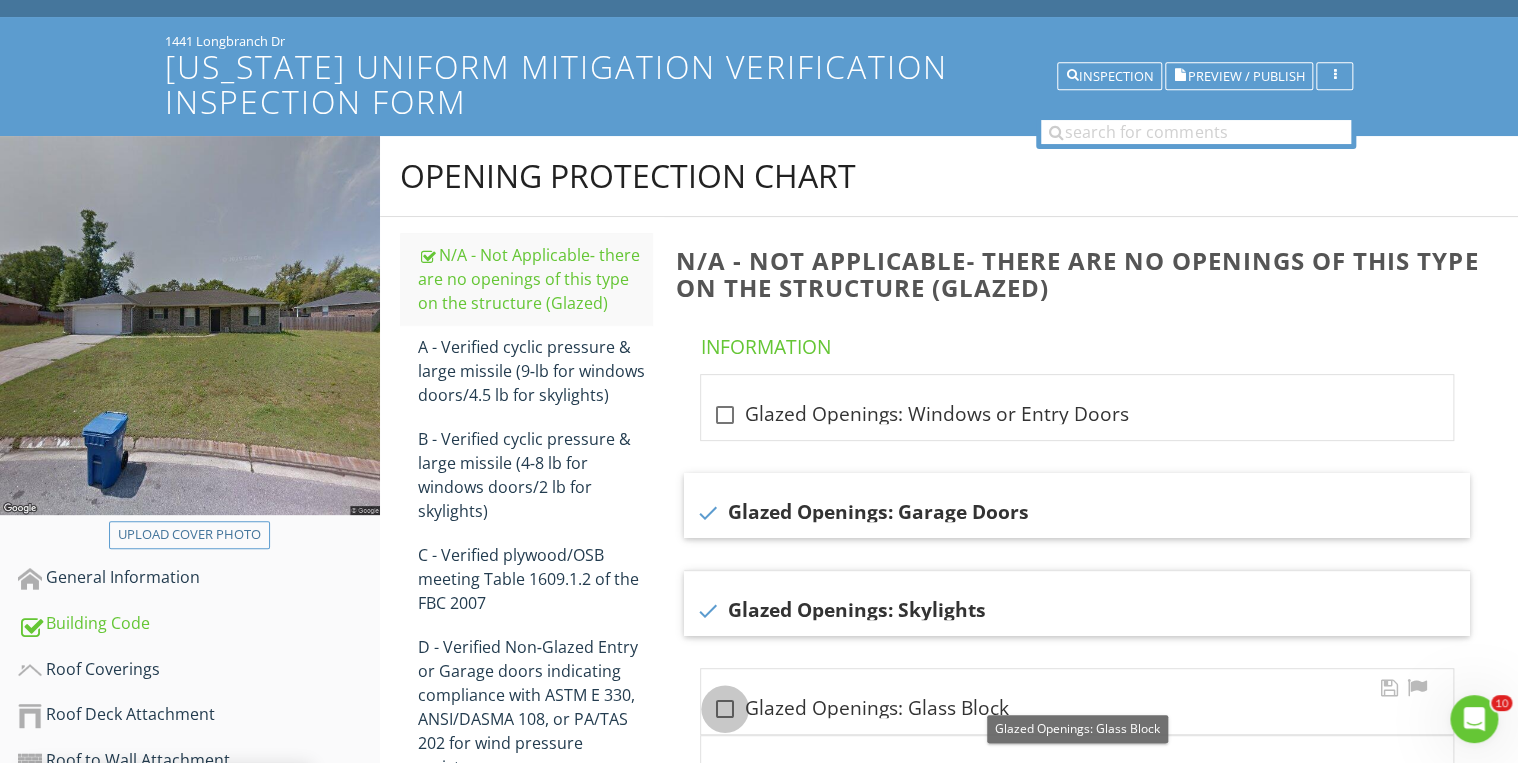 click at bounding box center (725, 709) 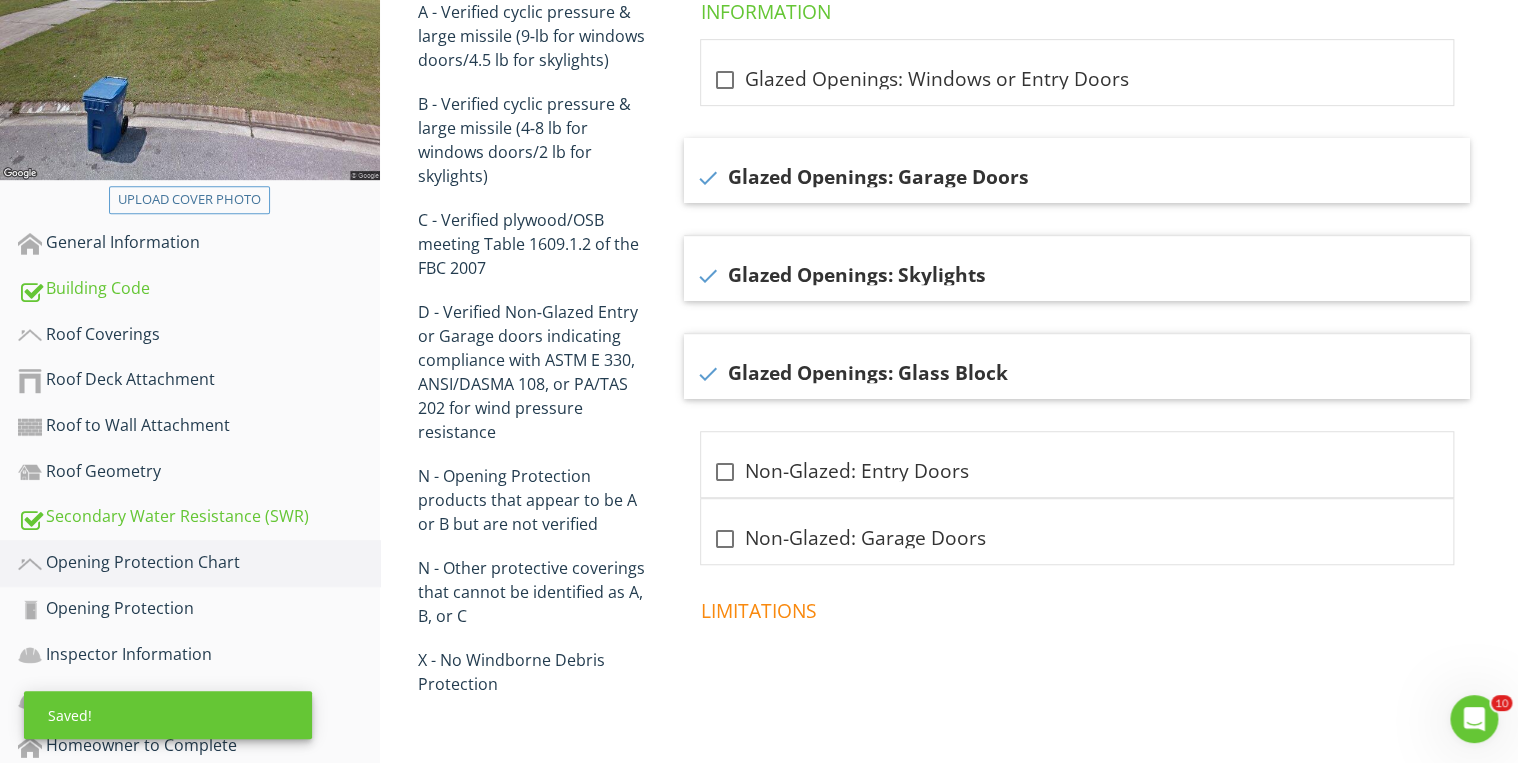 scroll, scrollTop: 500, scrollLeft: 0, axis: vertical 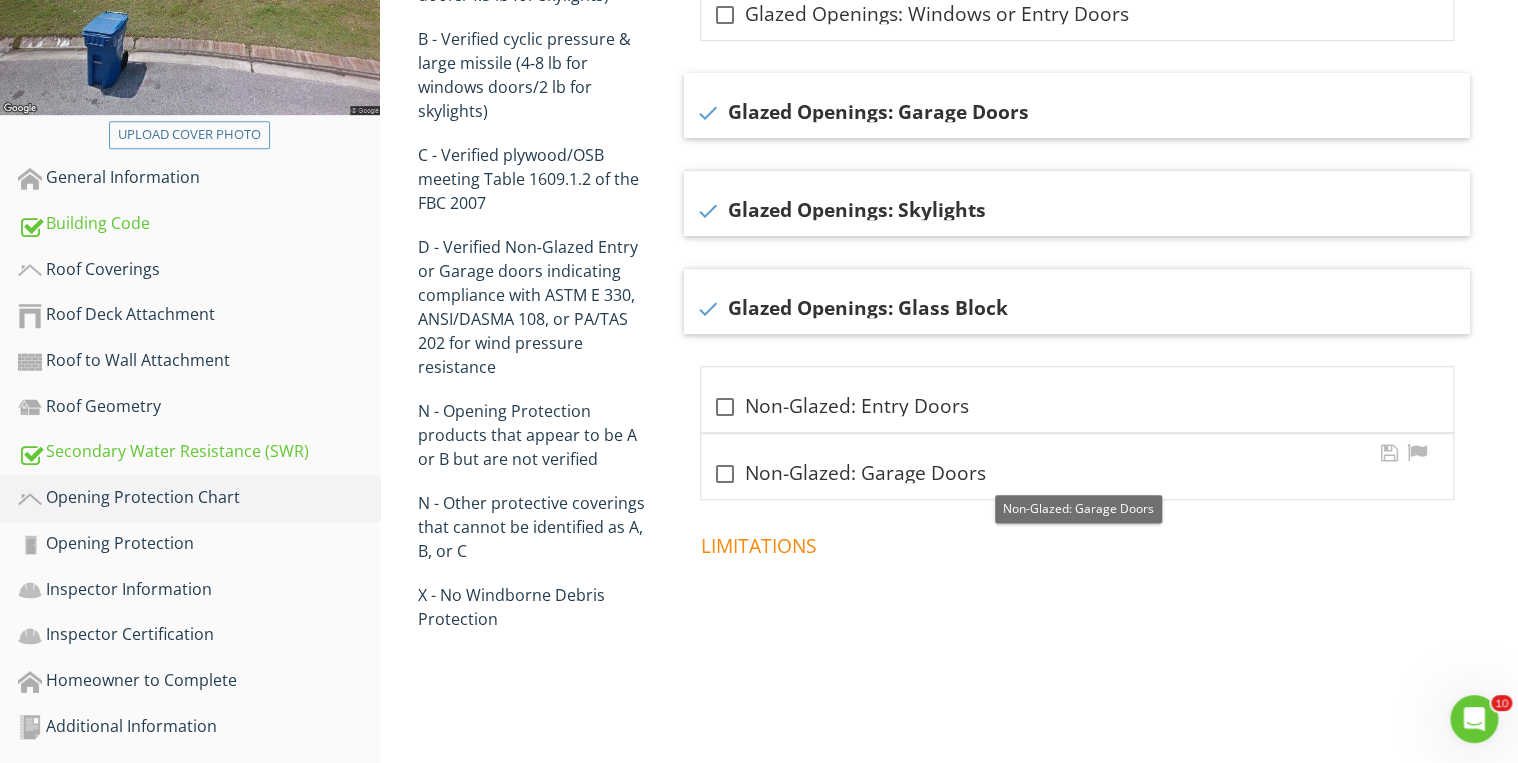 click at bounding box center [725, 474] 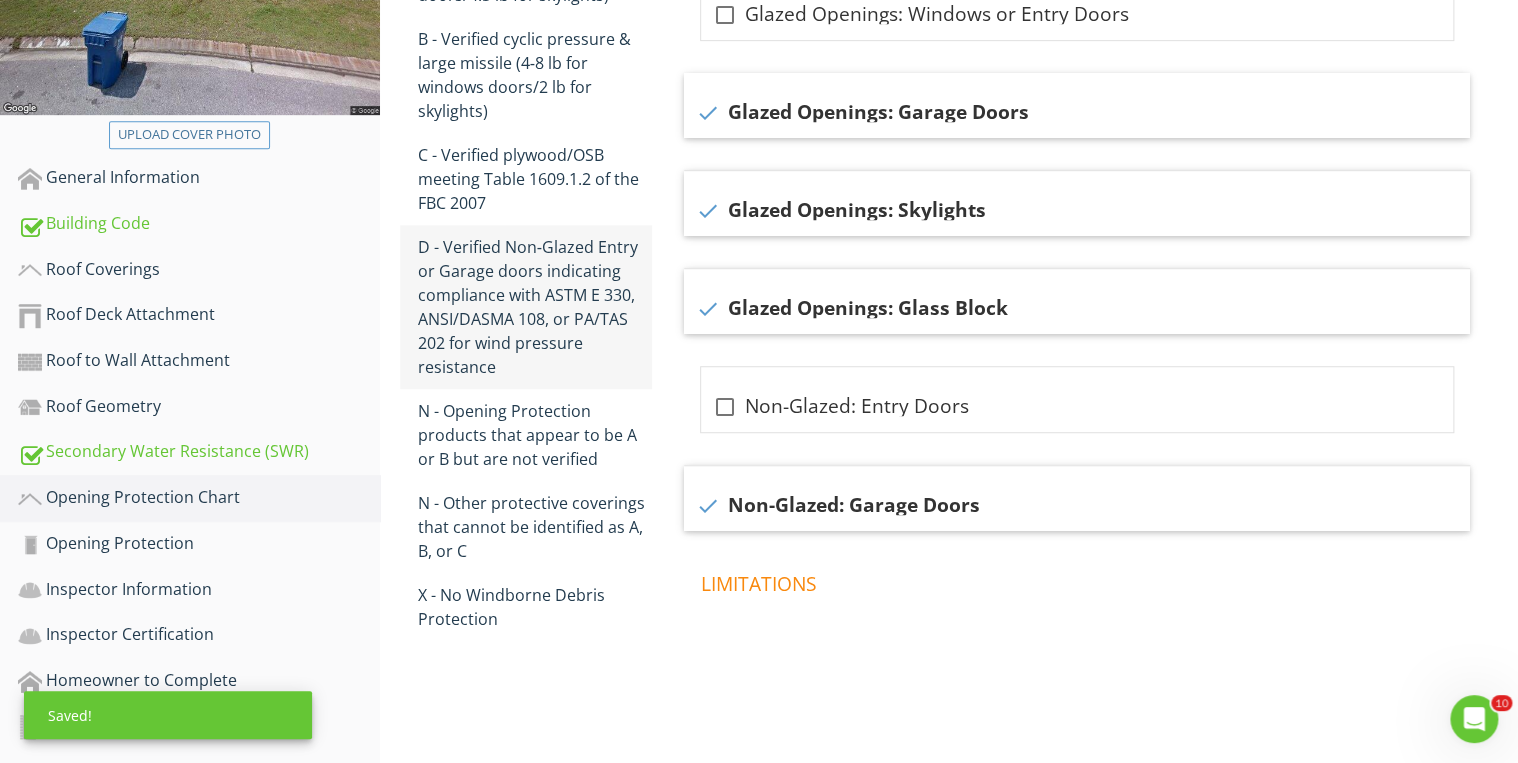 click on "D - Verified Non‐Glazed Entry or Garage doors indicating compliance with ASTM E 330, ANSI/DASMA 108, or PA/TAS 202 for wind pressure resistance" at bounding box center [535, 307] 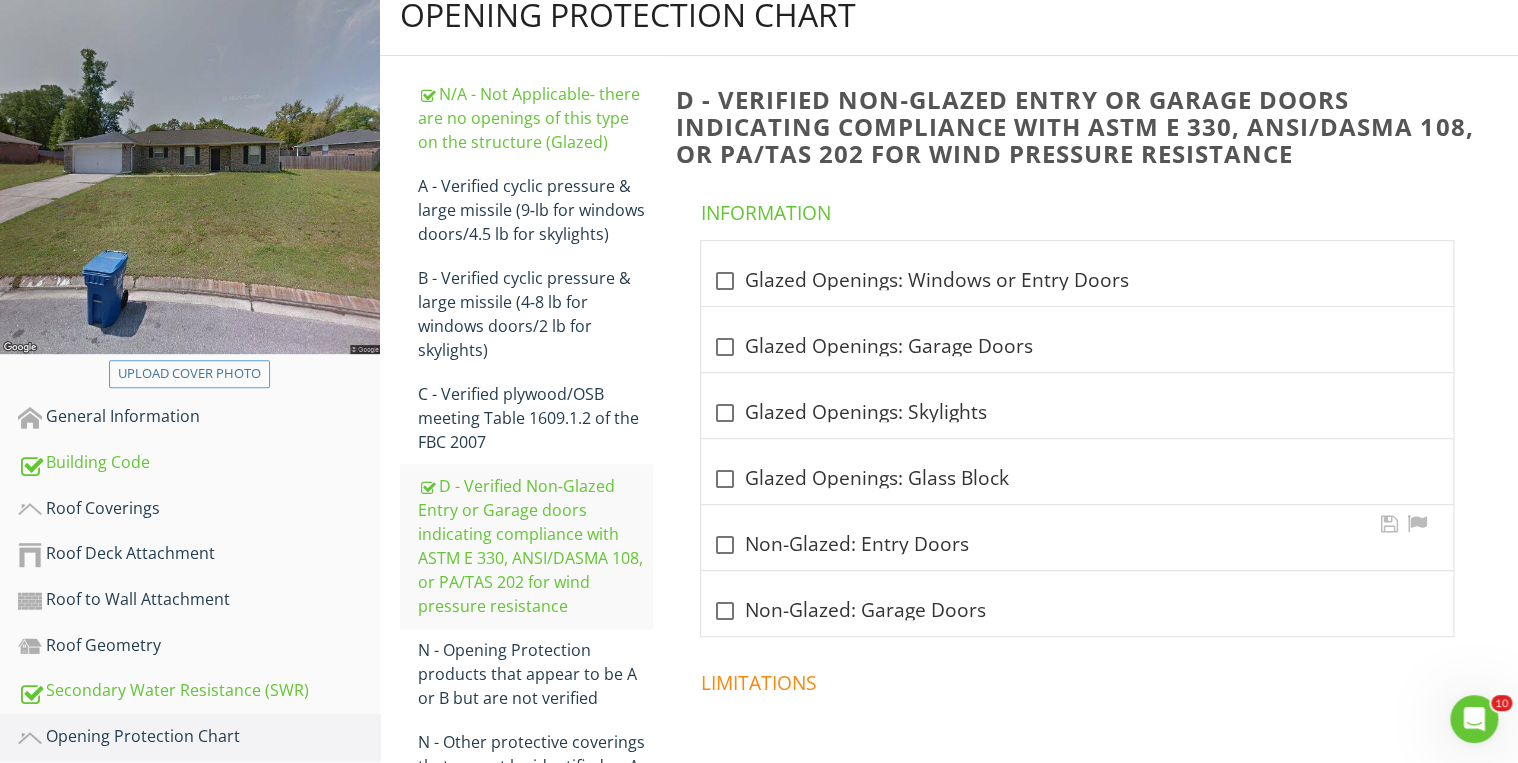 scroll, scrollTop: 260, scrollLeft: 0, axis: vertical 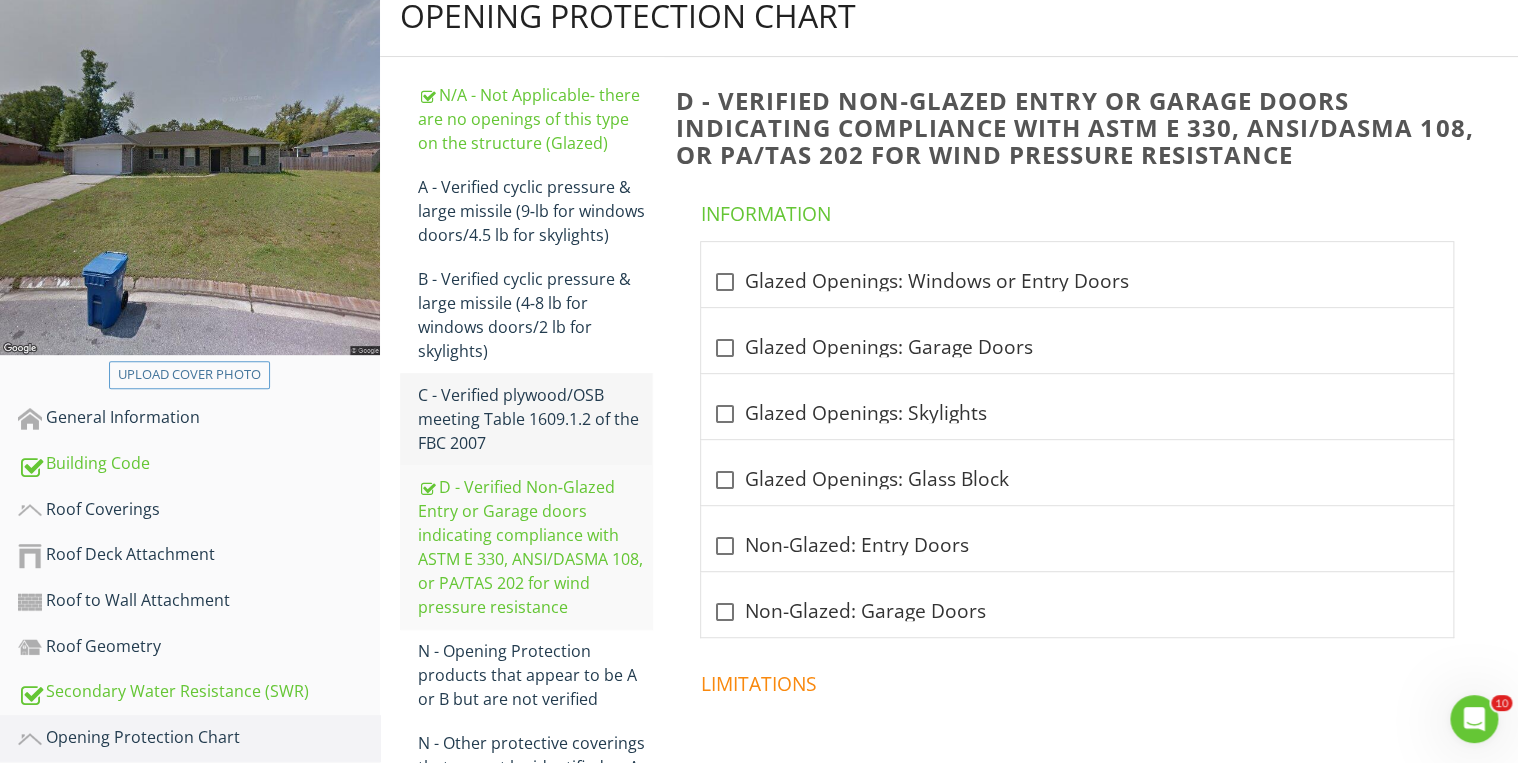 click on "C - Verified plywood/OSB meeting Table 1609.1.2 of the FBC 2007" at bounding box center (535, 419) 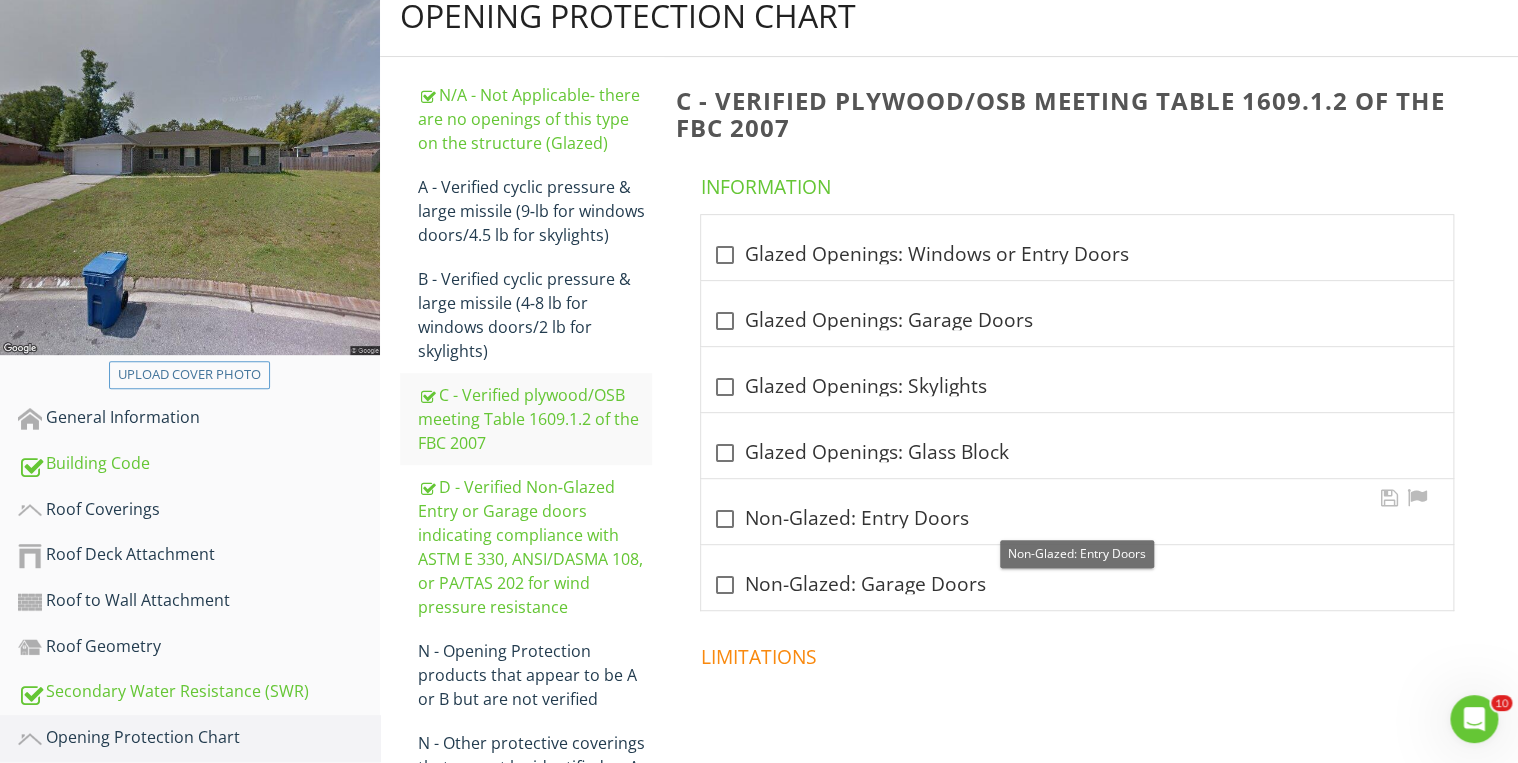 click at bounding box center (725, 519) 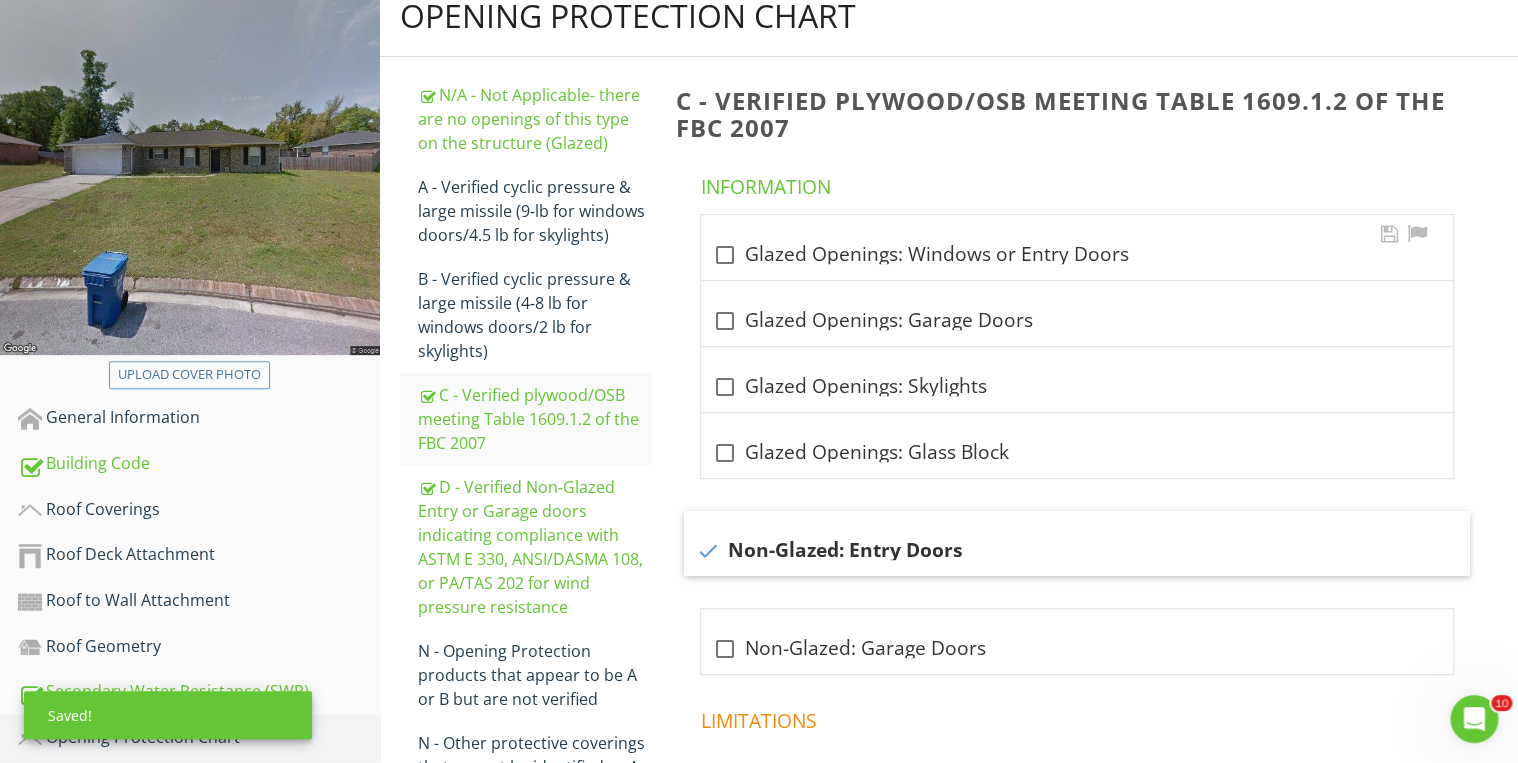 click at bounding box center (725, 255) 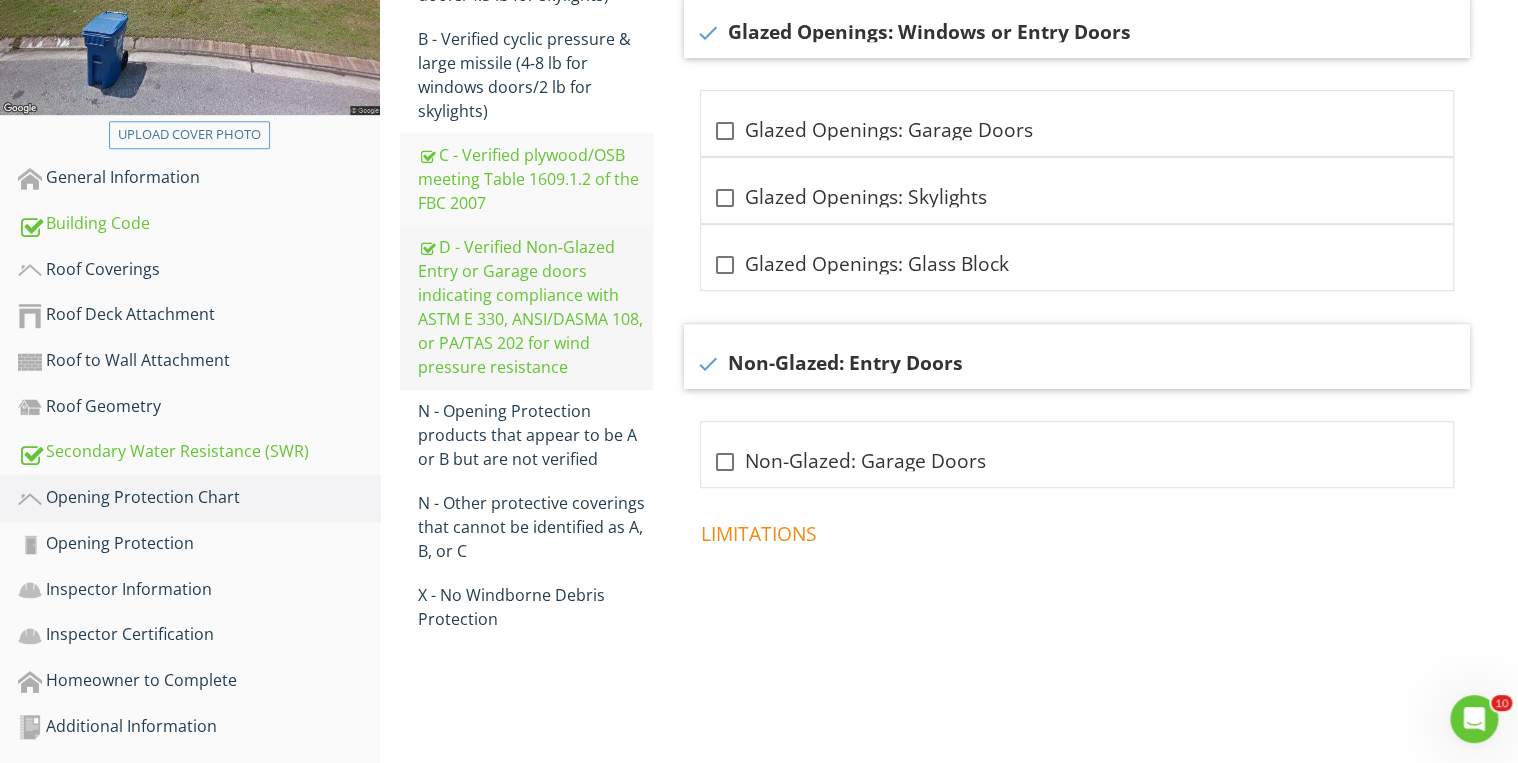 scroll, scrollTop: 500, scrollLeft: 0, axis: vertical 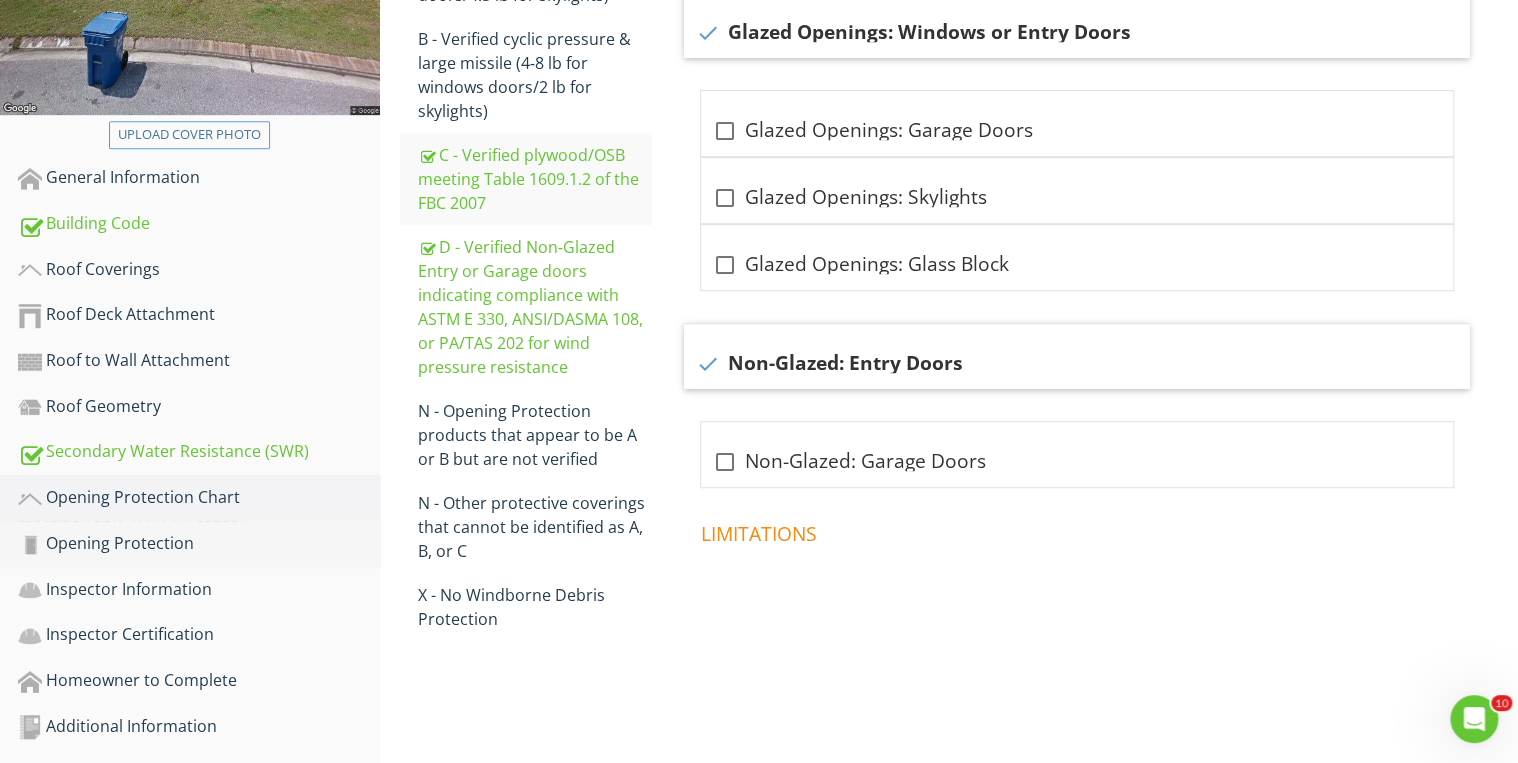 click on "Opening Protection" at bounding box center (199, 544) 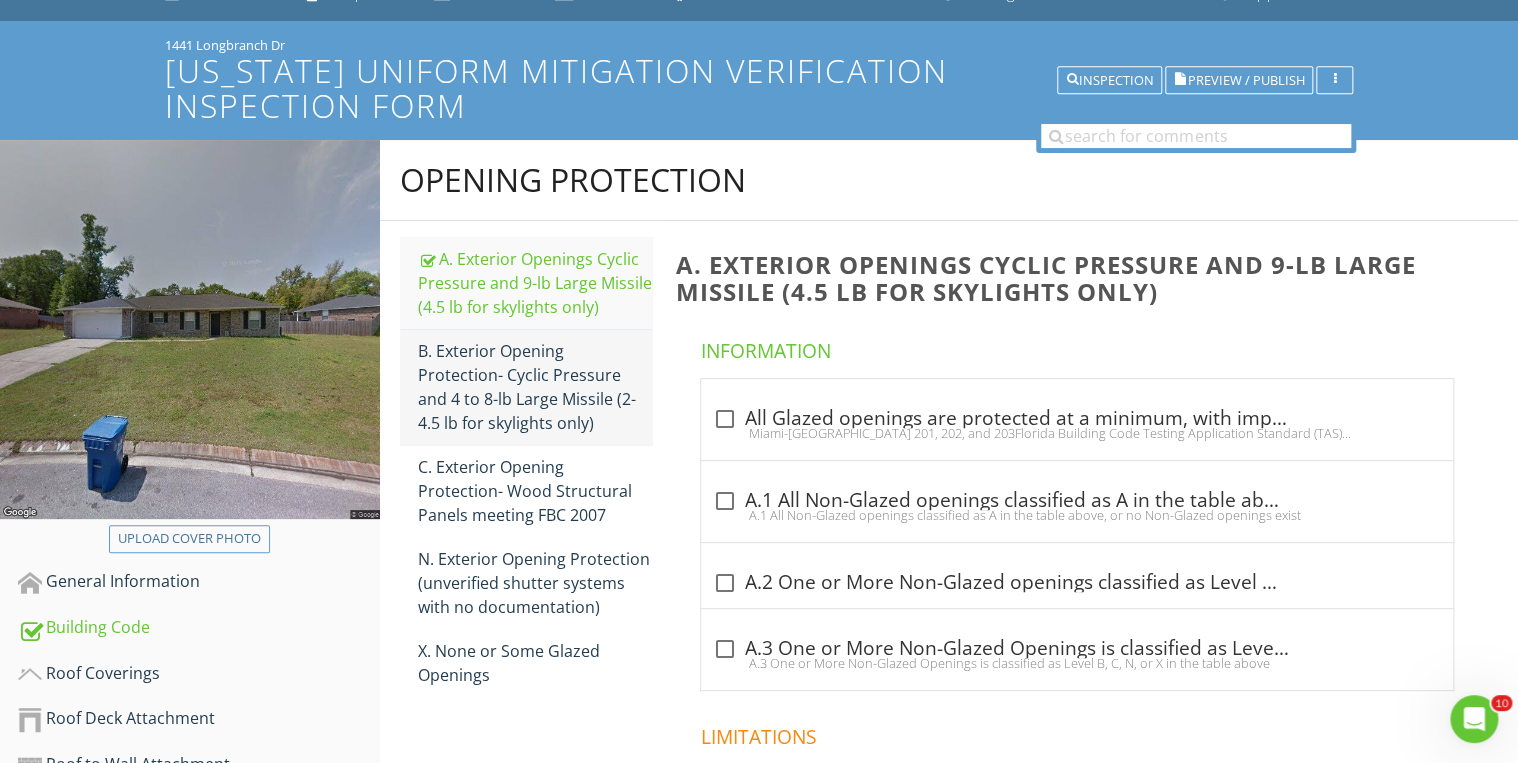 scroll, scrollTop: 260, scrollLeft: 0, axis: vertical 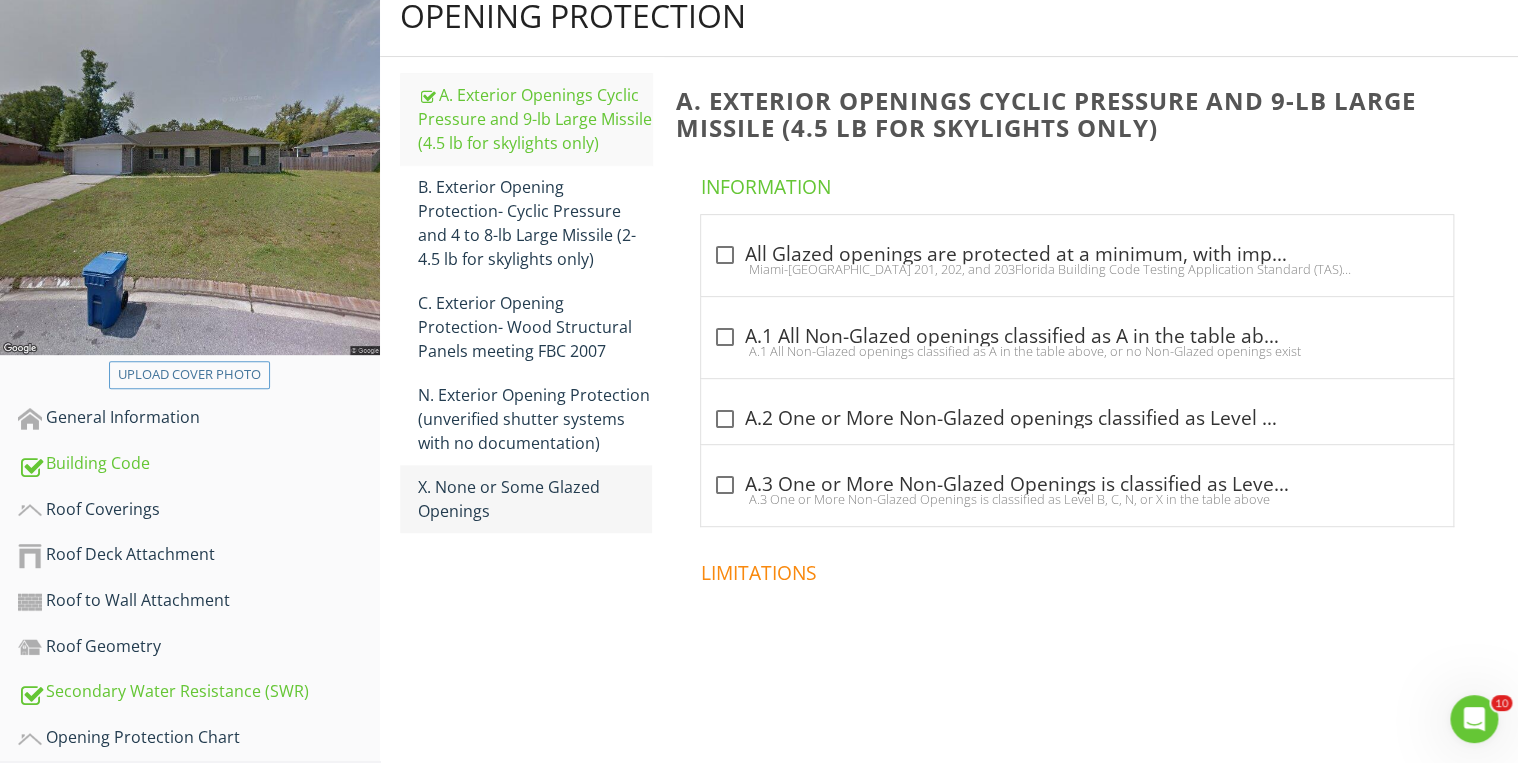 click on "X. None or Some Glazed Openings" at bounding box center (535, 499) 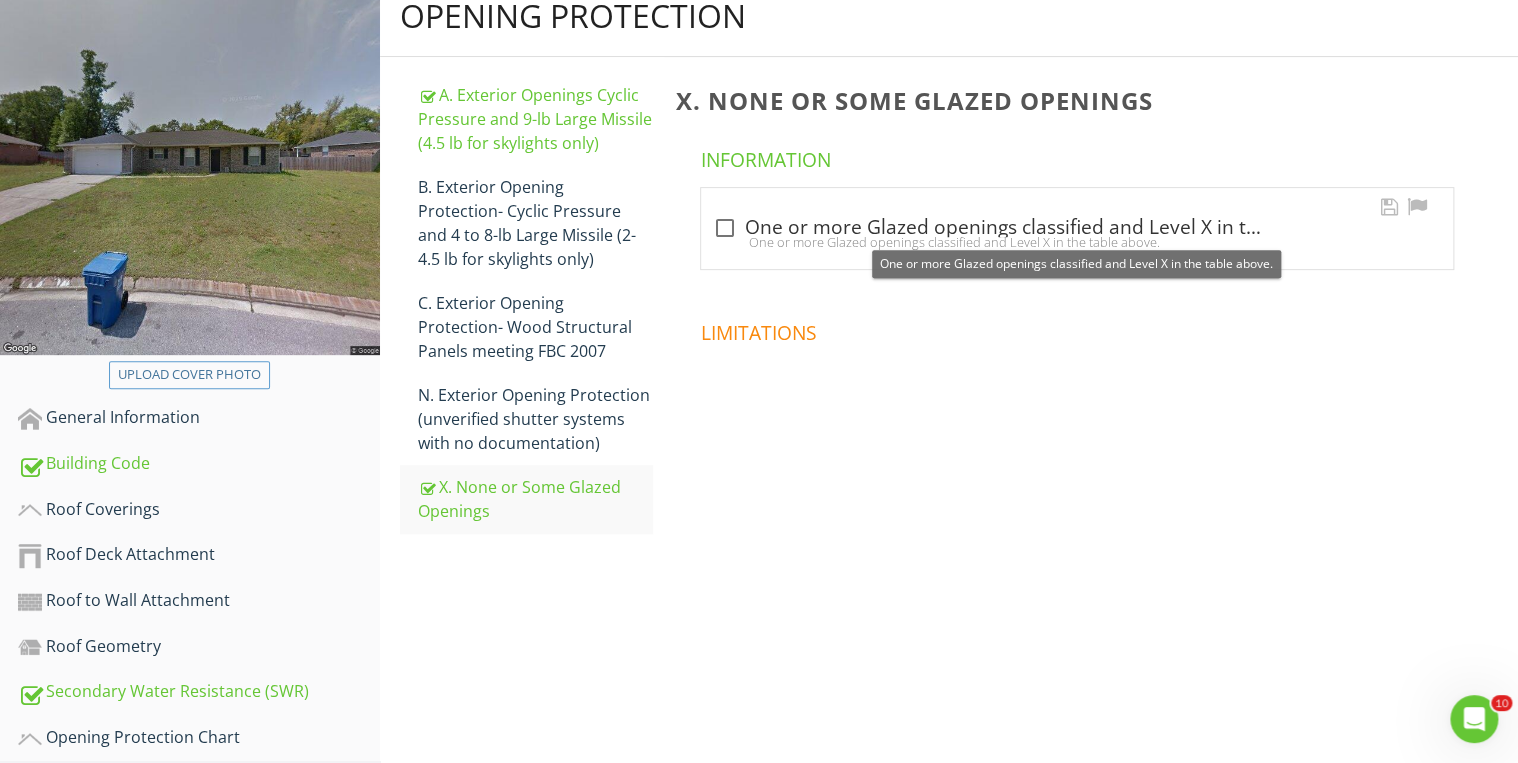 click at bounding box center (725, 228) 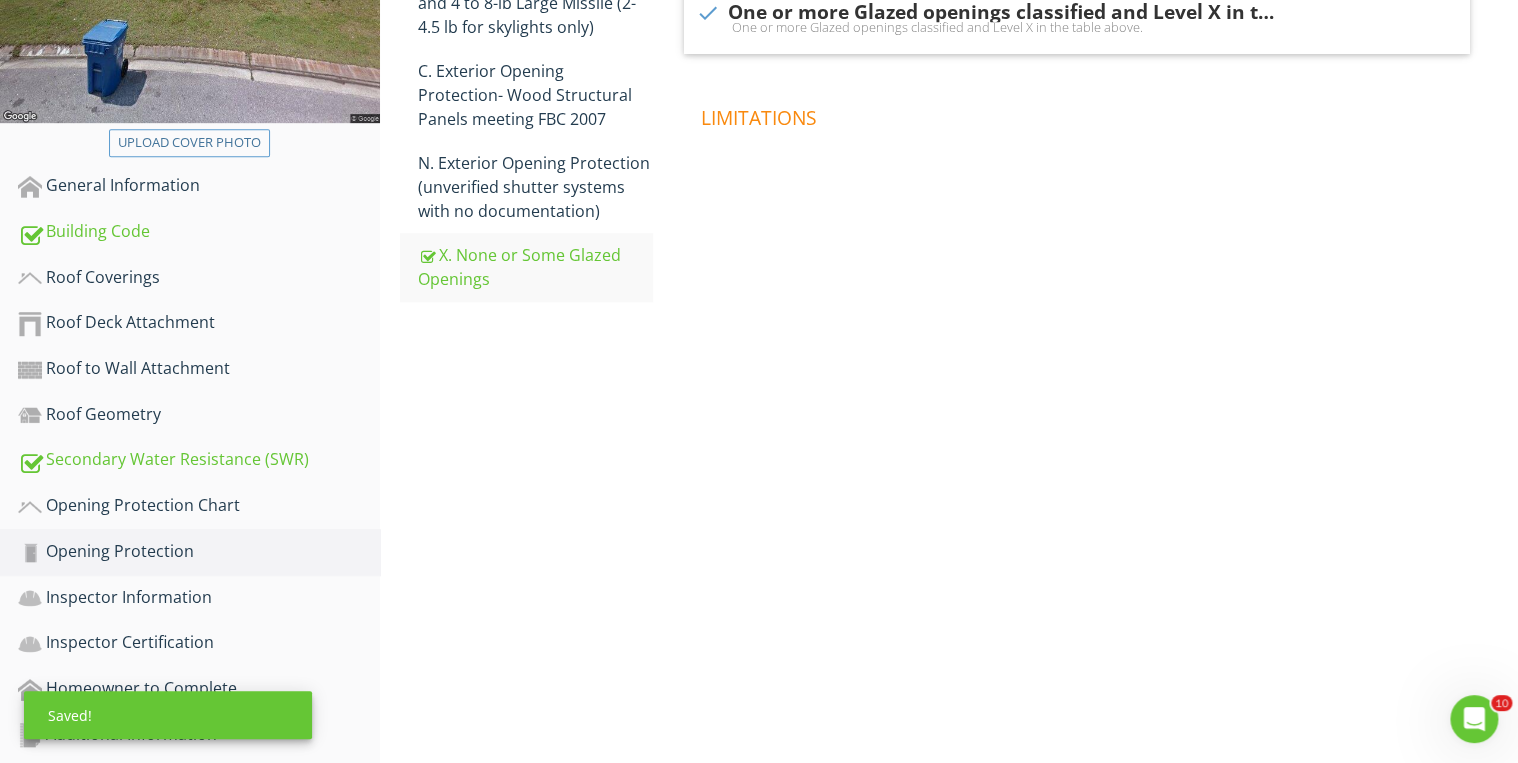 scroll, scrollTop: 500, scrollLeft: 0, axis: vertical 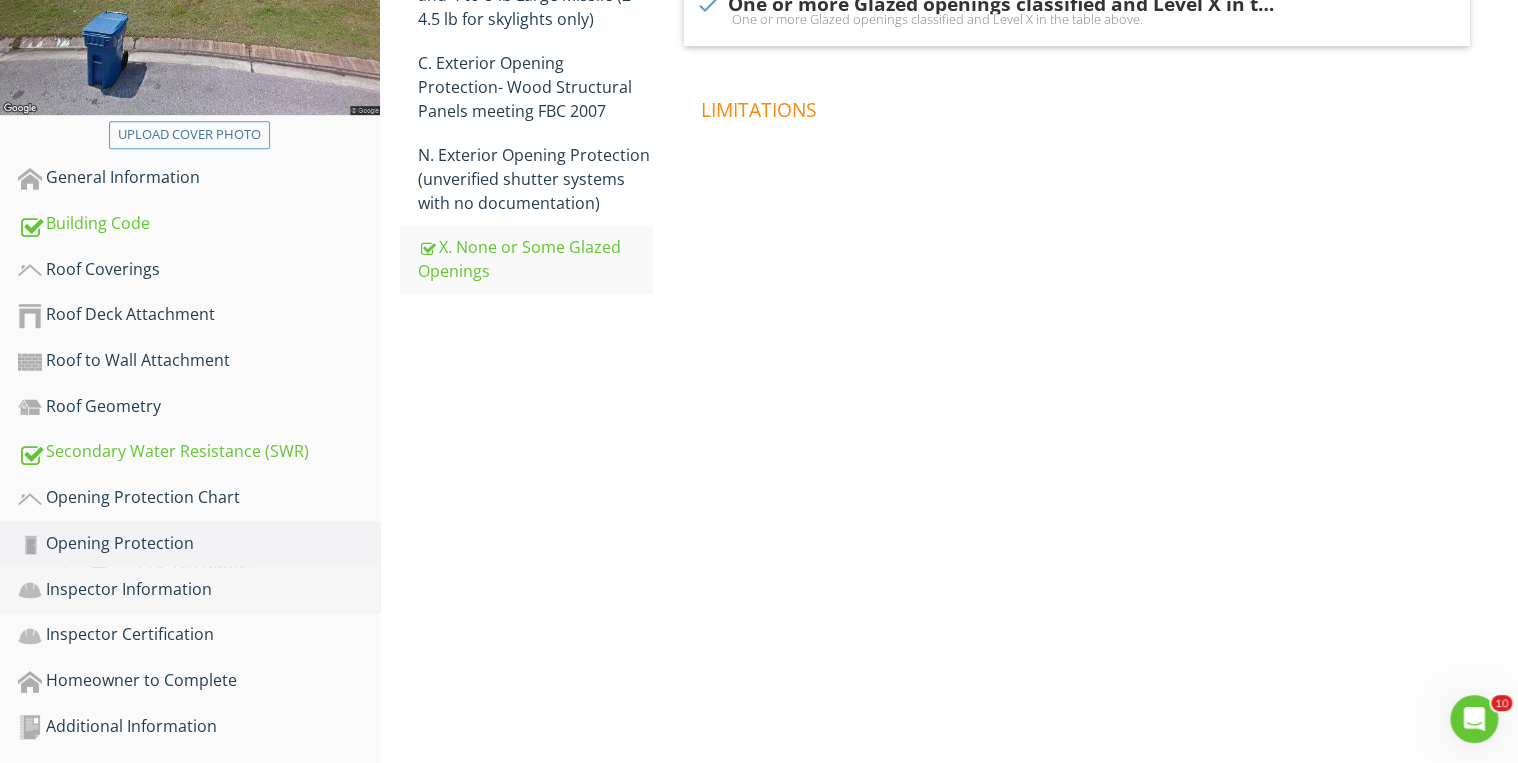 click on "Inspector Information" at bounding box center [199, 590] 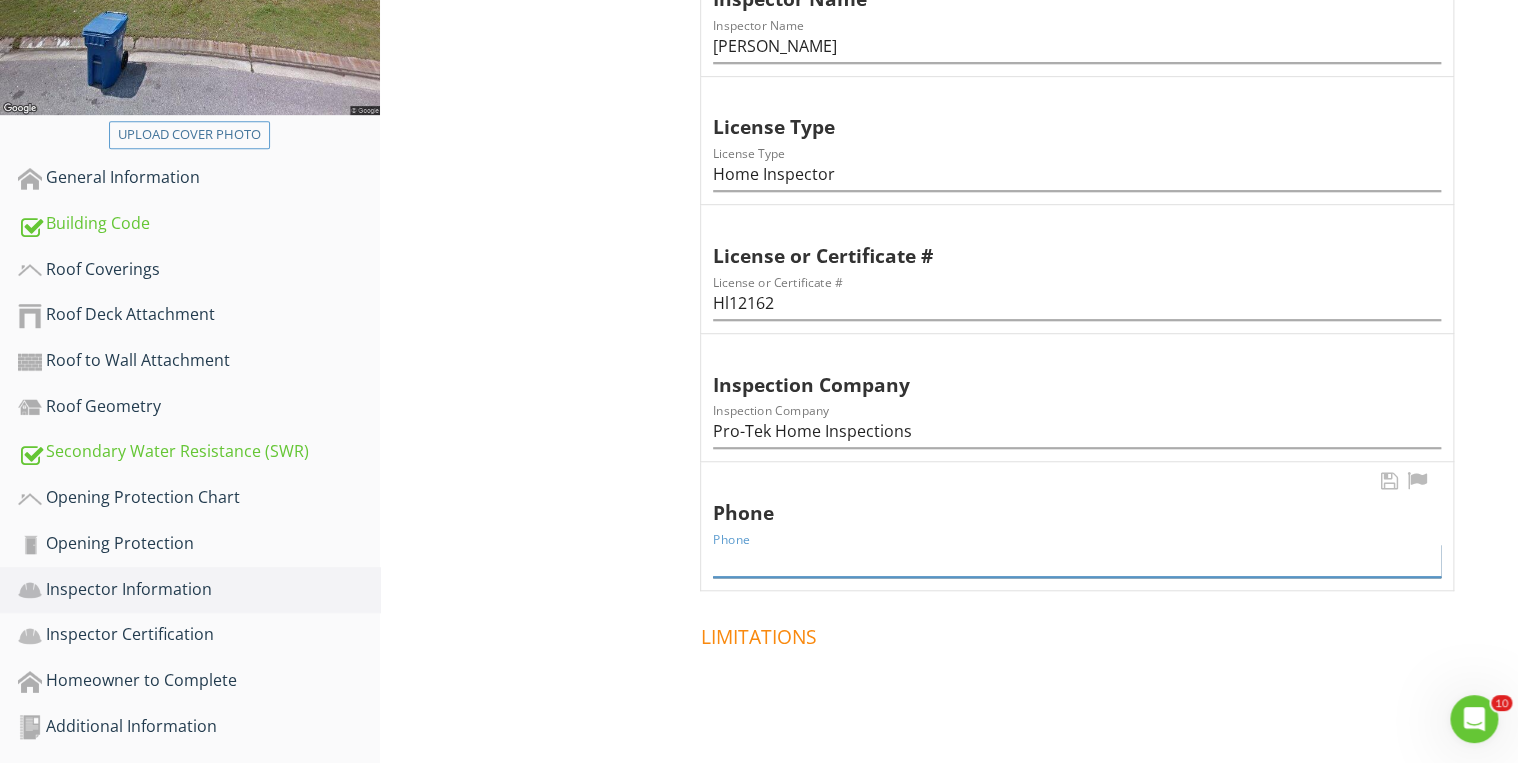 click at bounding box center [1077, 560] 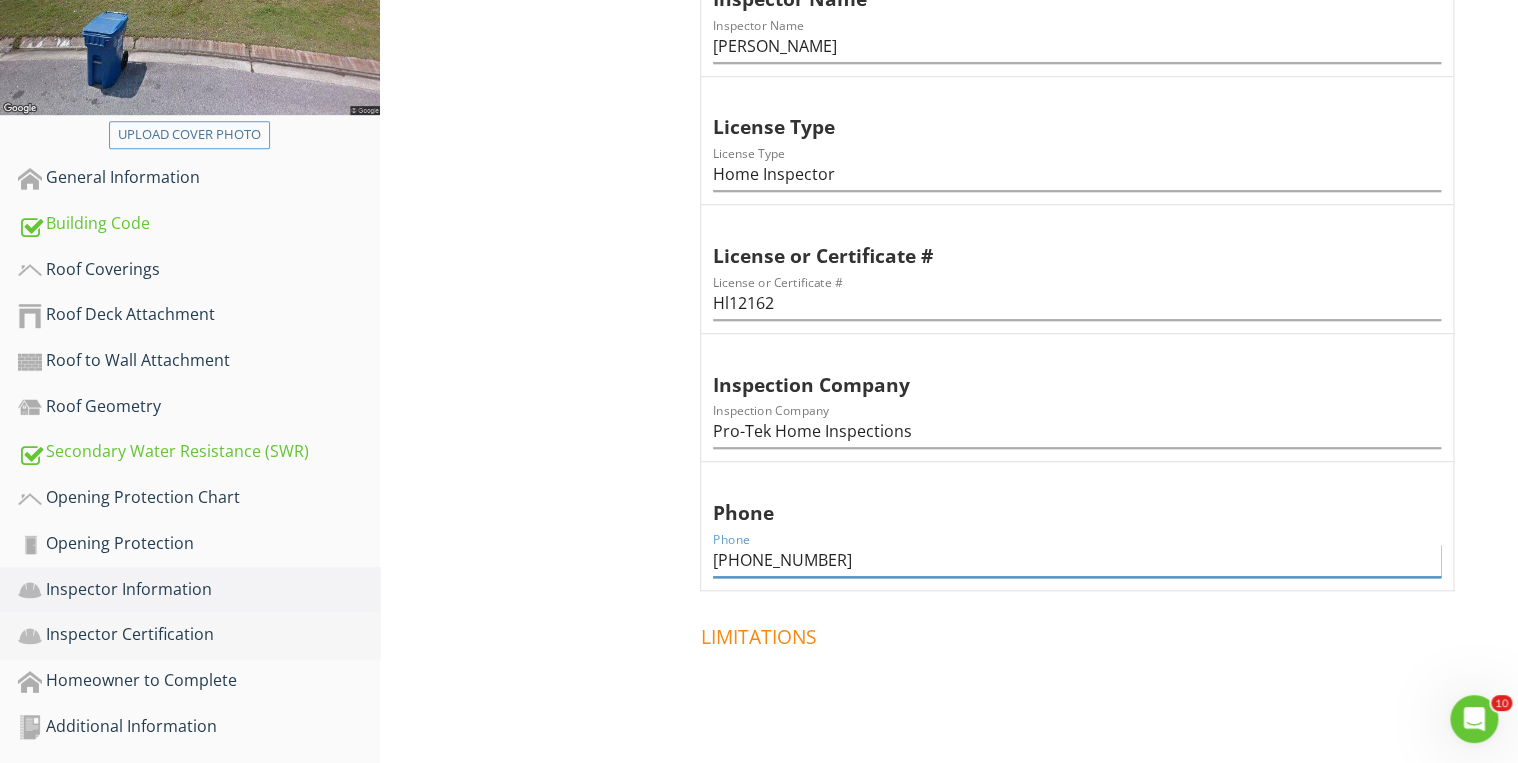 type on "[PHONE_NUMBER]" 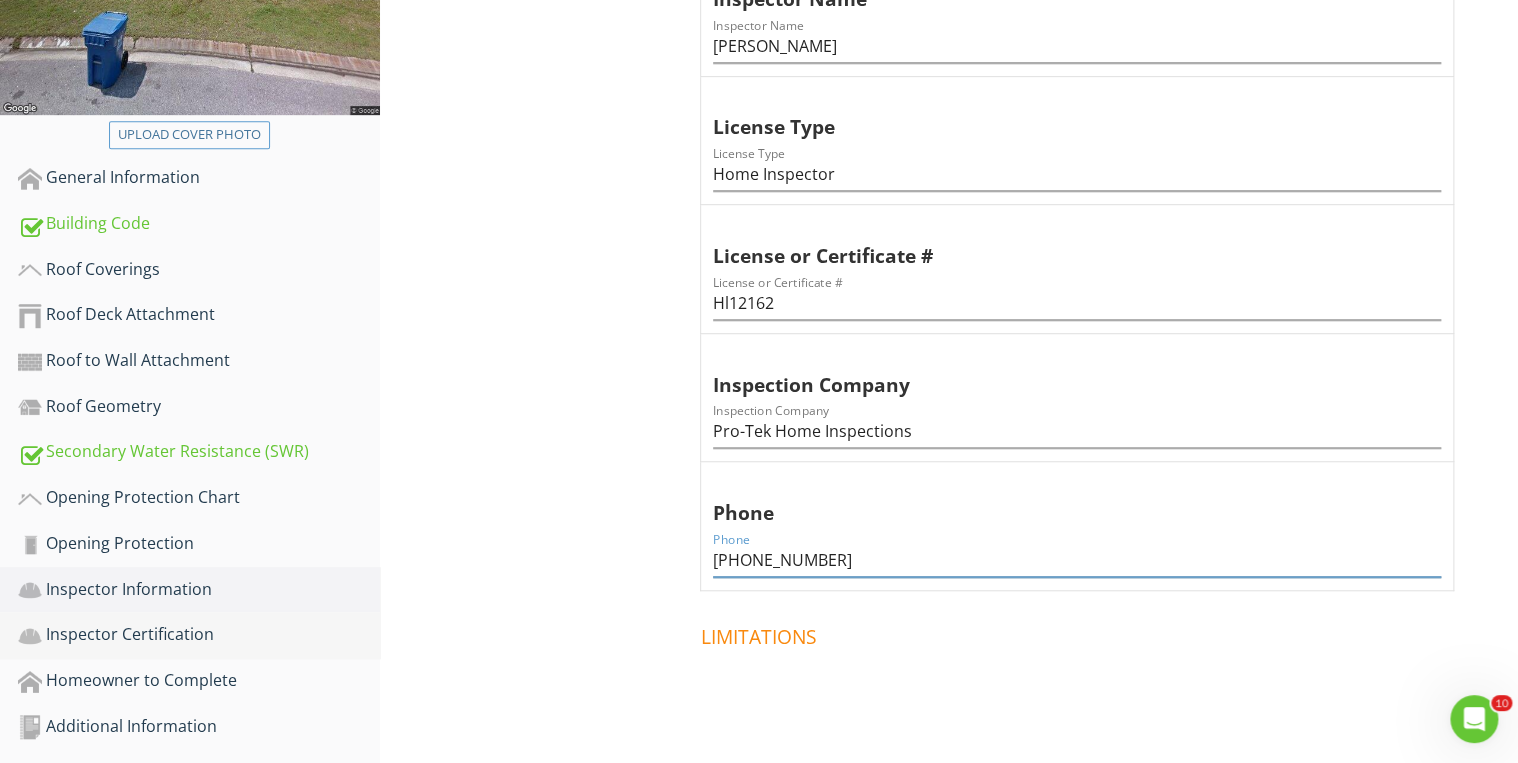 click on "Inspector Certification" at bounding box center (199, 635) 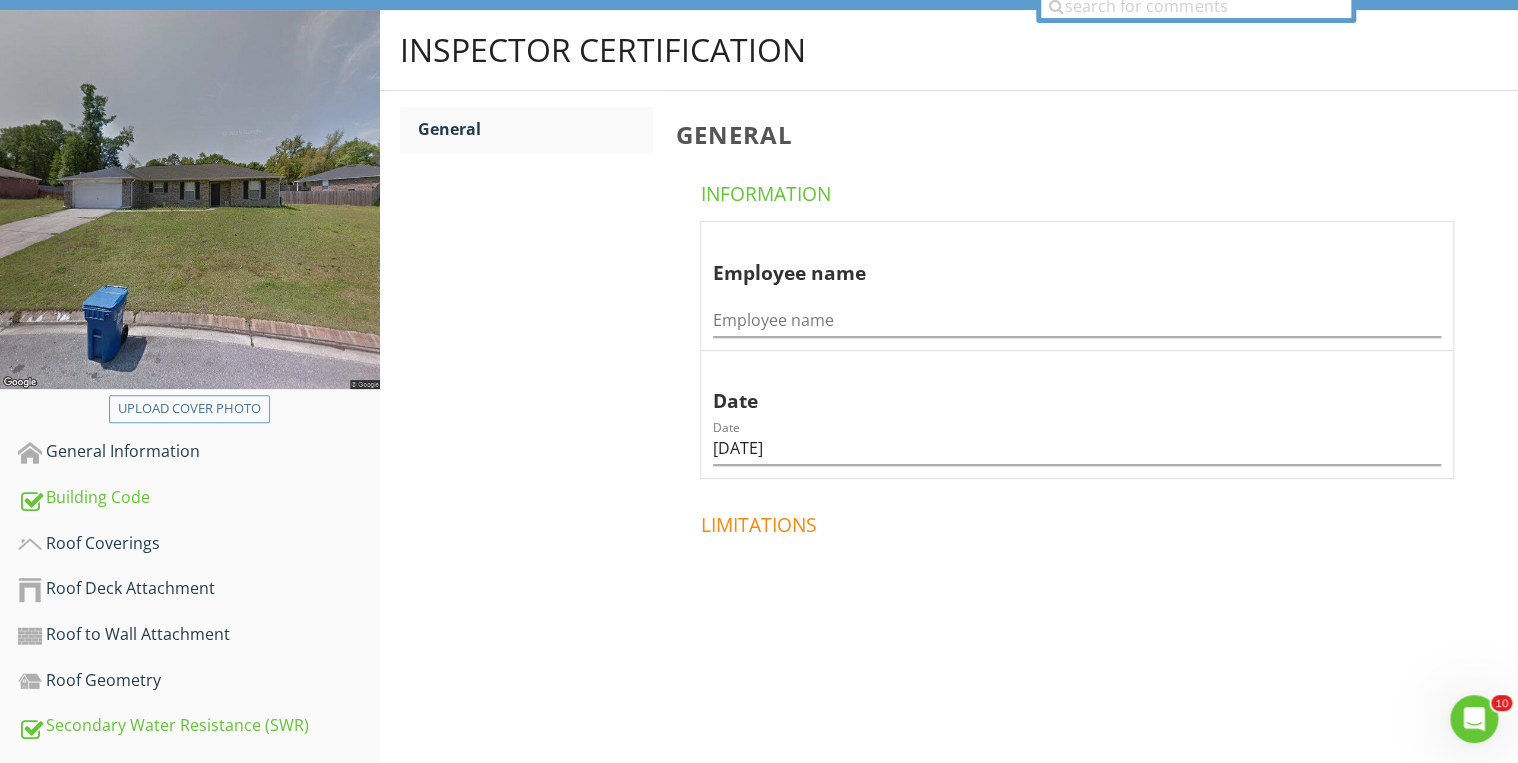 scroll, scrollTop: 500, scrollLeft: 0, axis: vertical 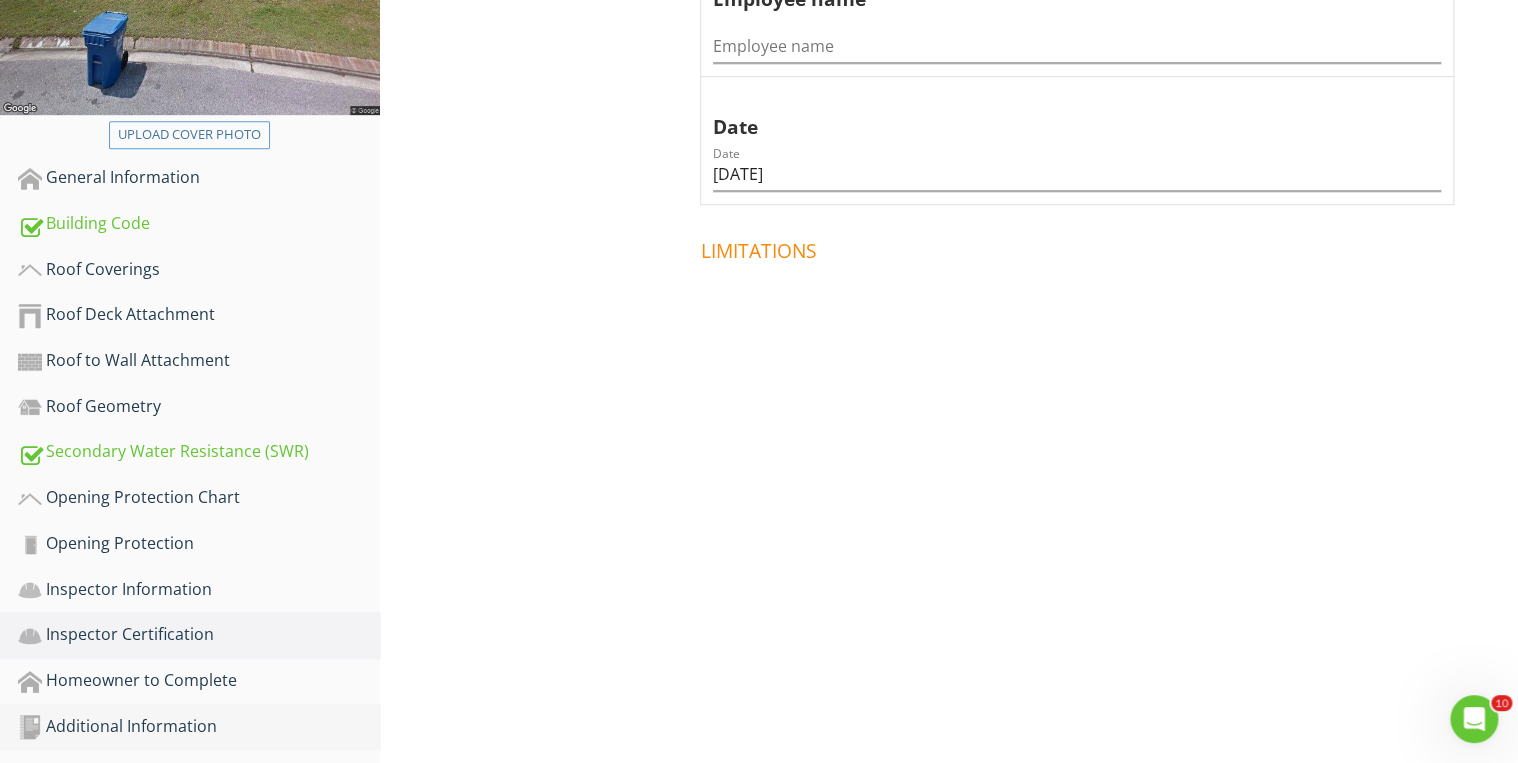 click on "Additional Information" at bounding box center [199, 727] 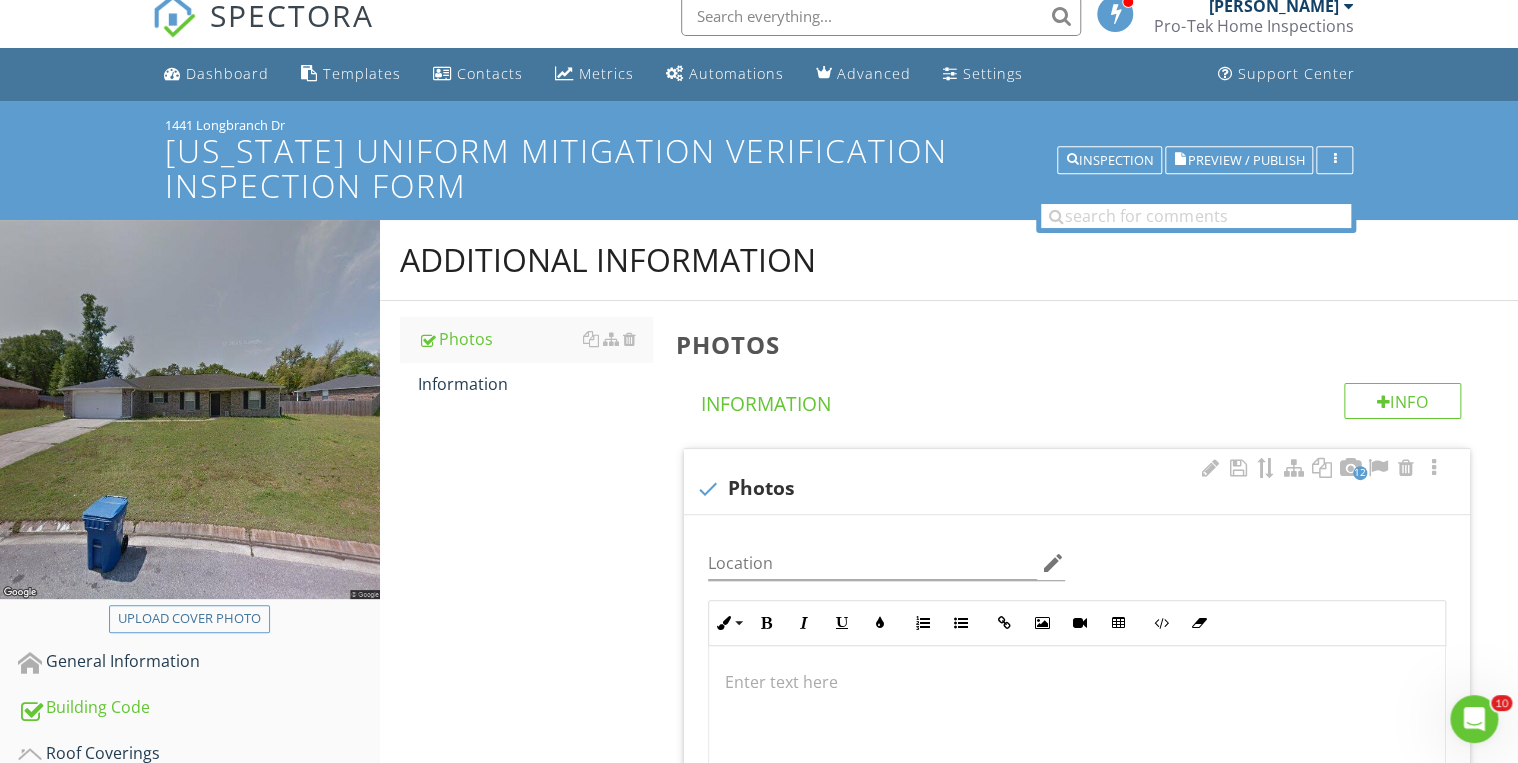 scroll, scrollTop: 0, scrollLeft: 0, axis: both 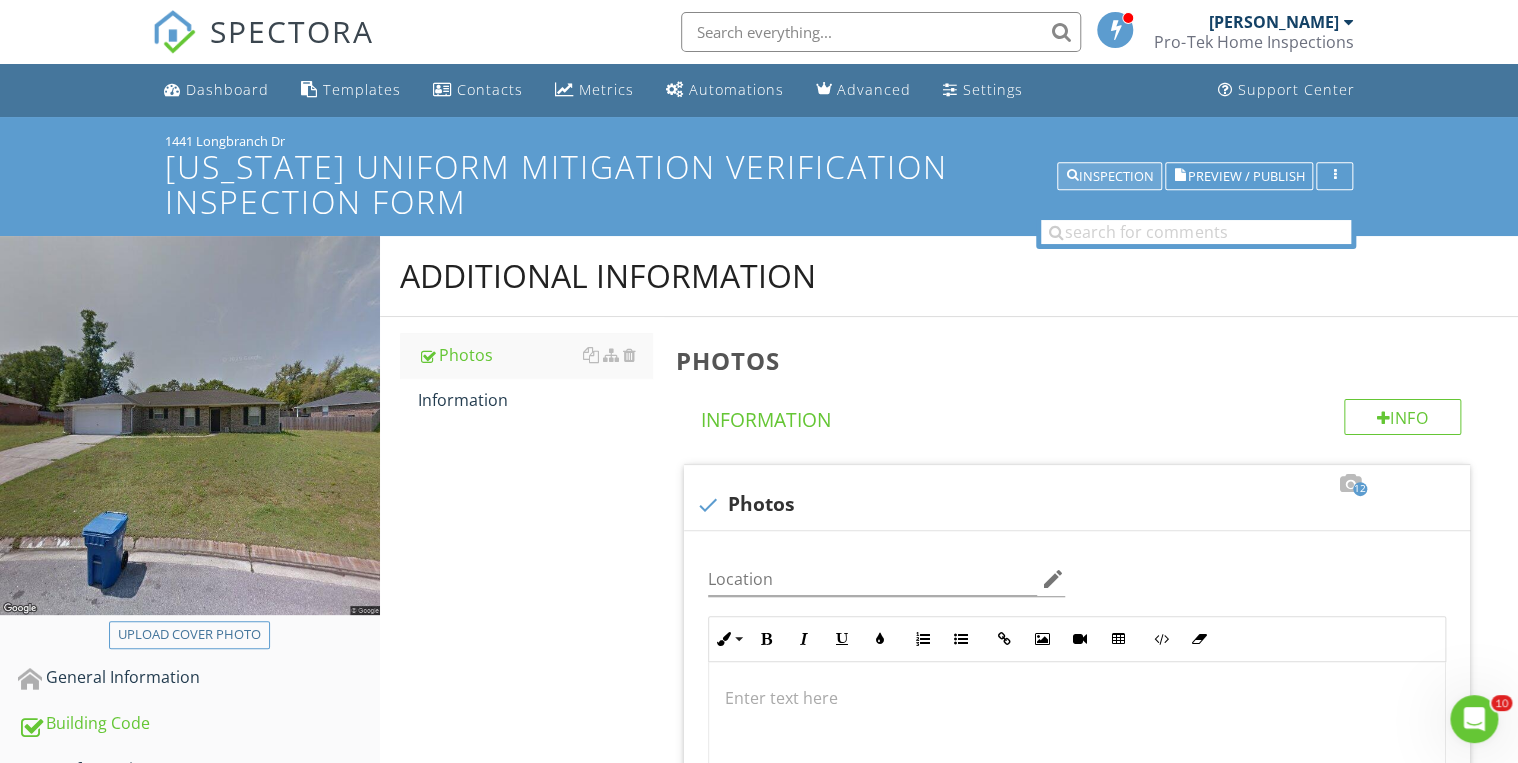 click on "Inspection" at bounding box center [1109, 177] 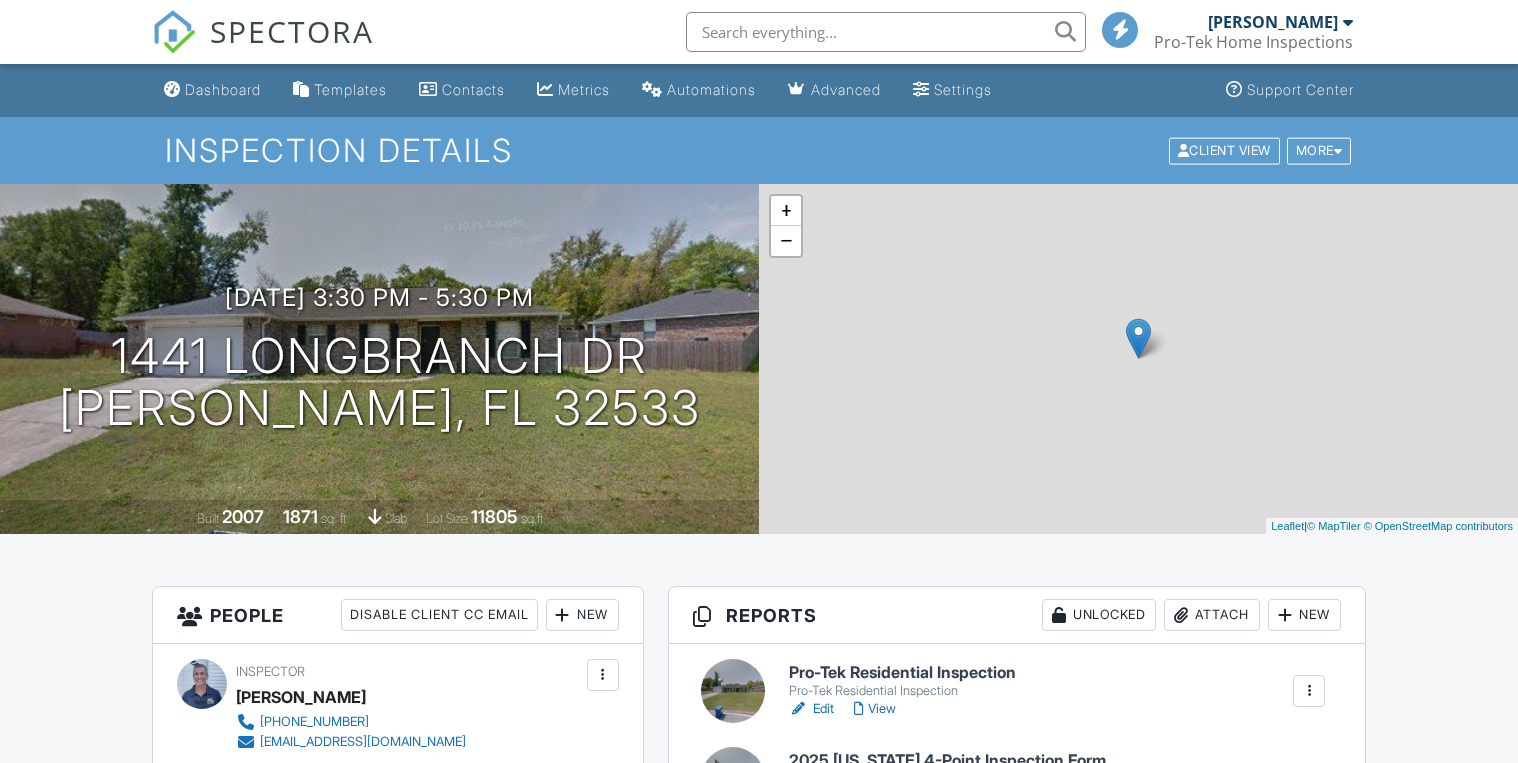 scroll, scrollTop: 0, scrollLeft: 0, axis: both 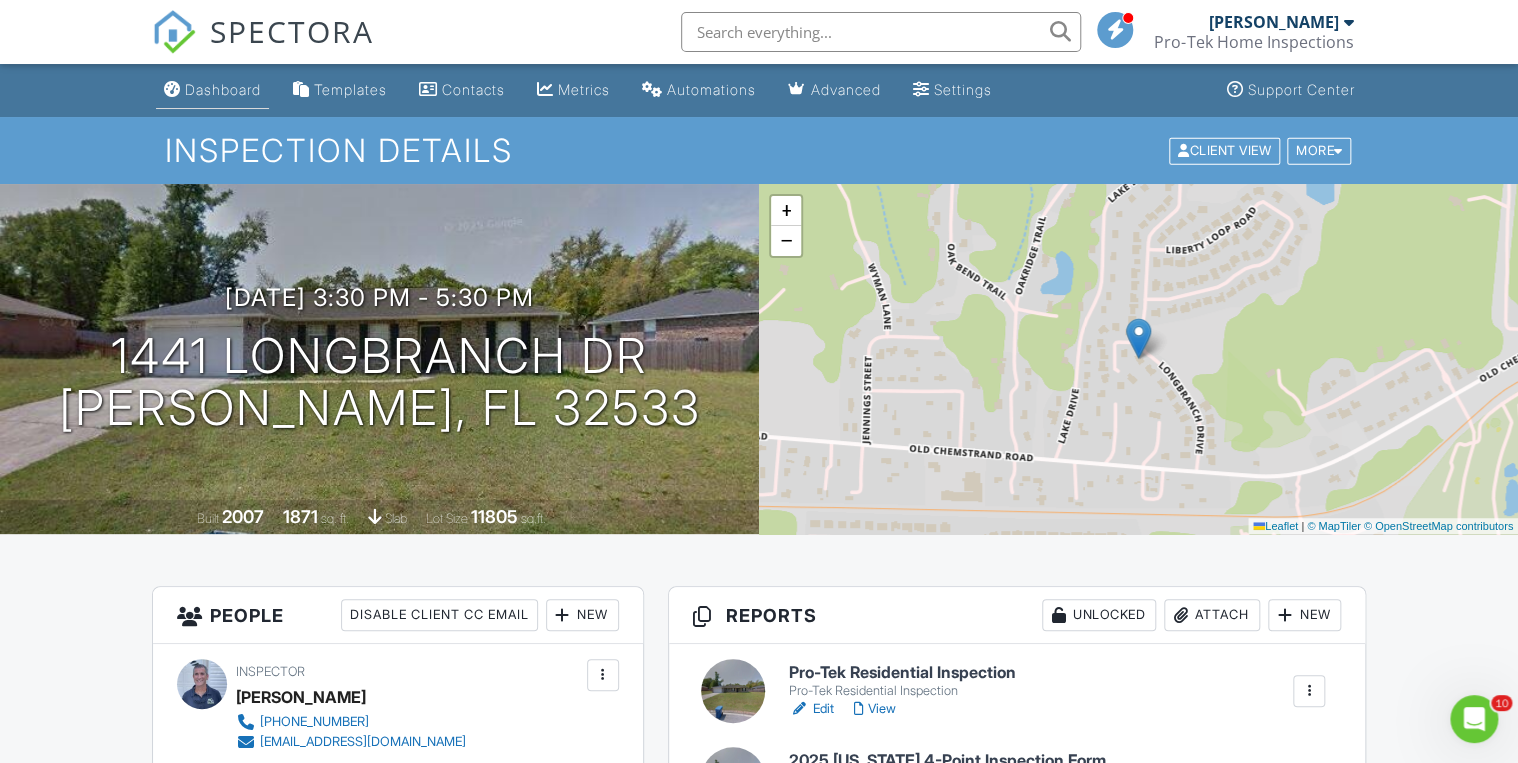 click on "Dashboard" at bounding box center (223, 89) 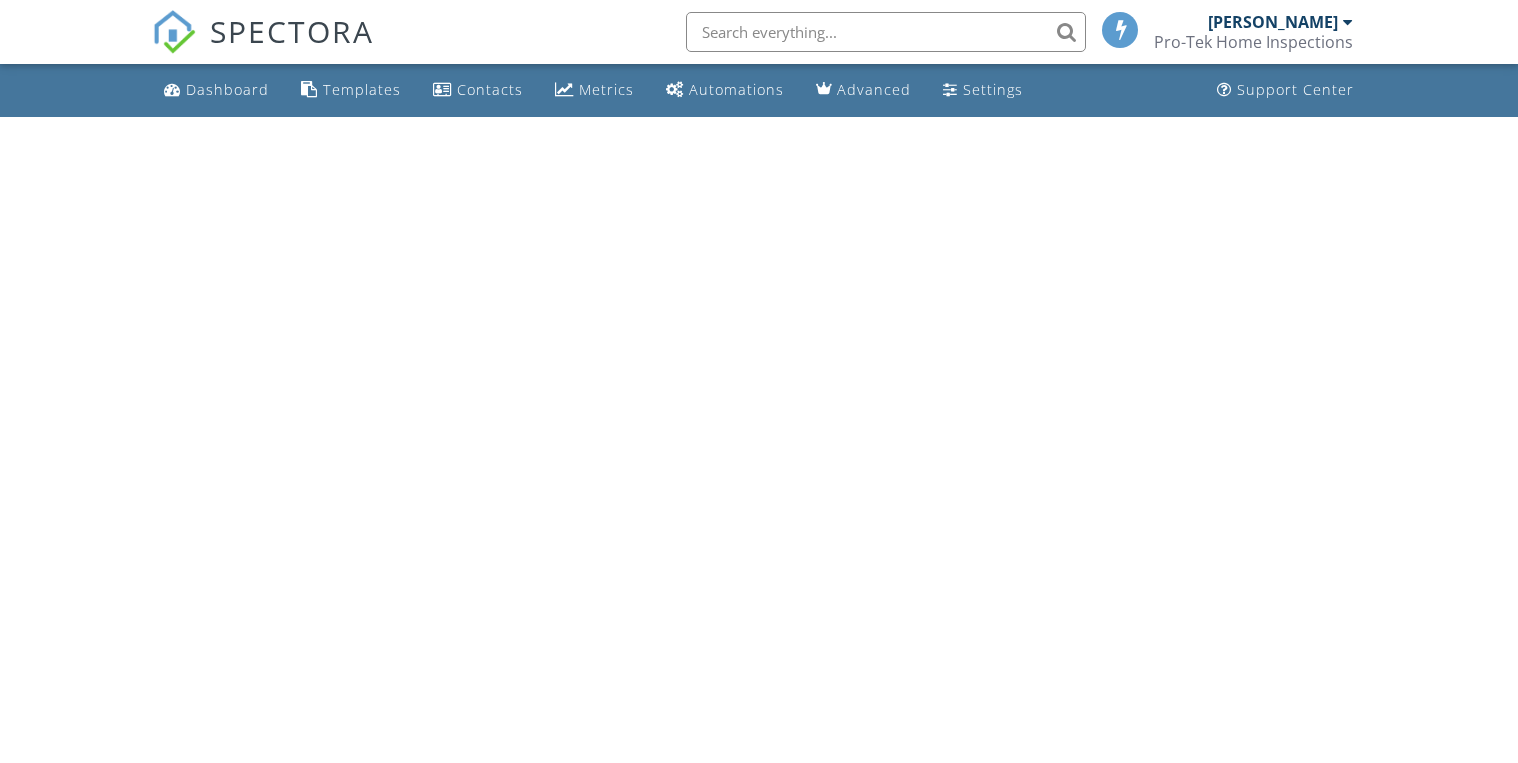 scroll, scrollTop: 0, scrollLeft: 0, axis: both 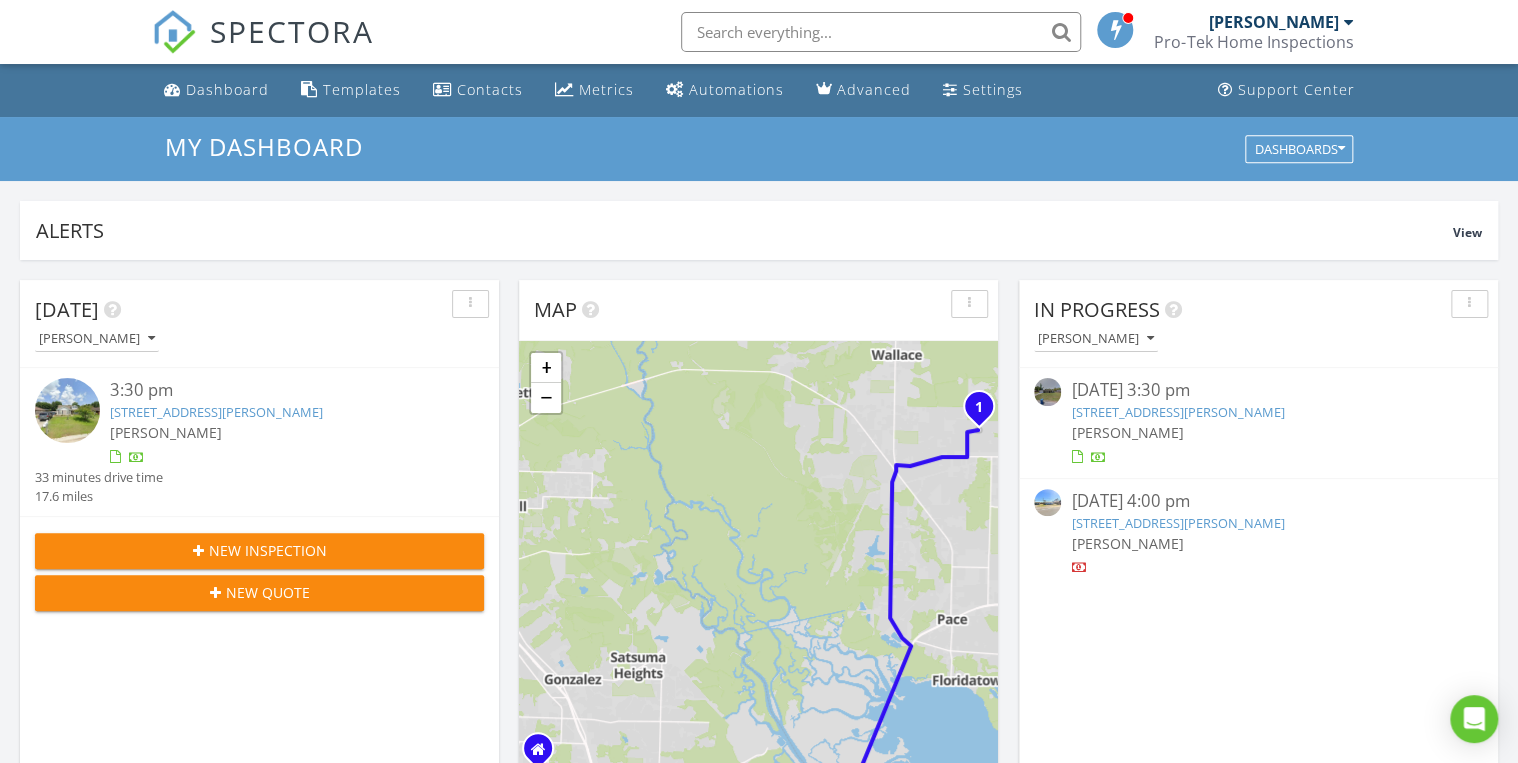 click on "[STREET_ADDRESS][PERSON_NAME]" at bounding box center [1177, 523] 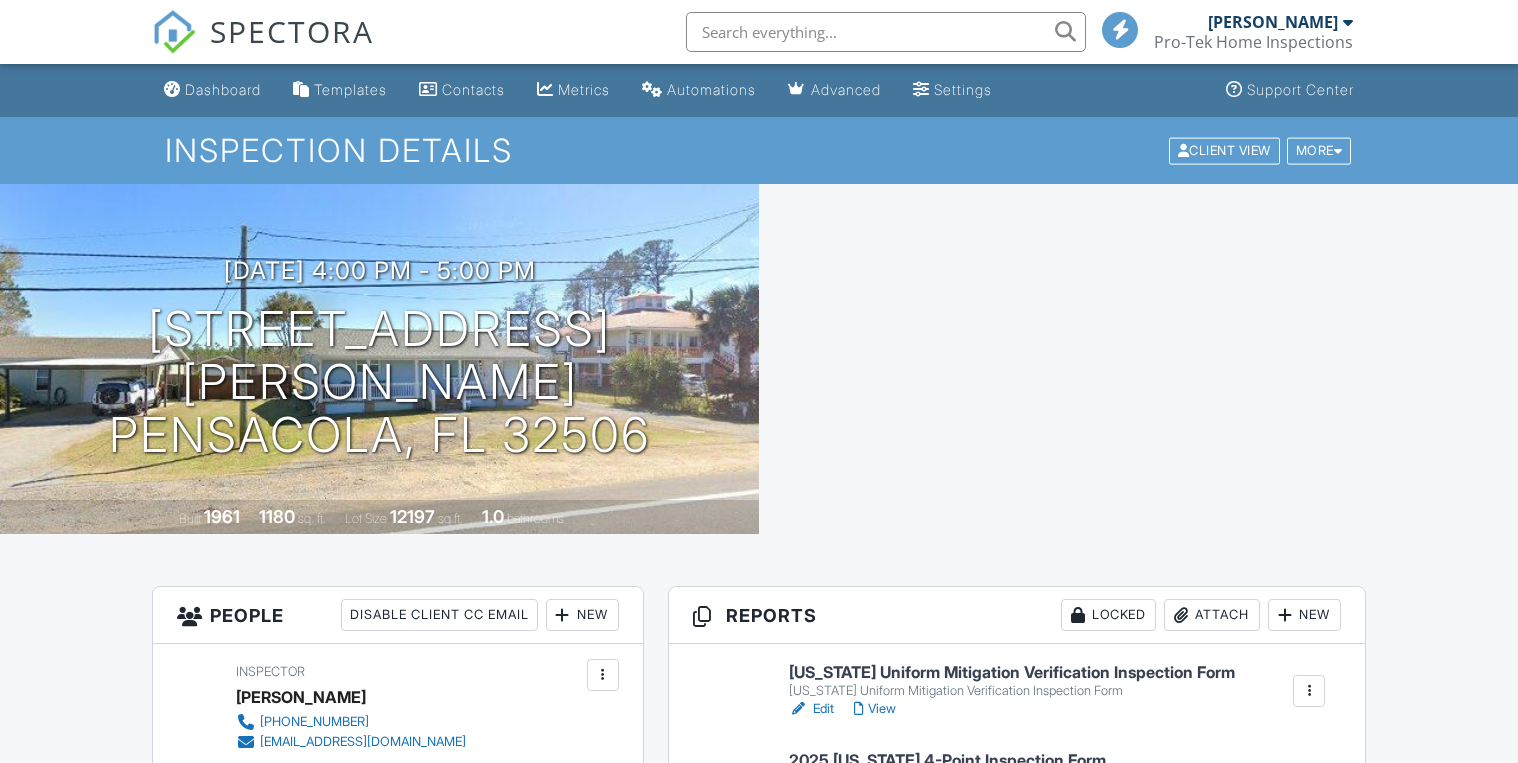 scroll, scrollTop: 0, scrollLeft: 0, axis: both 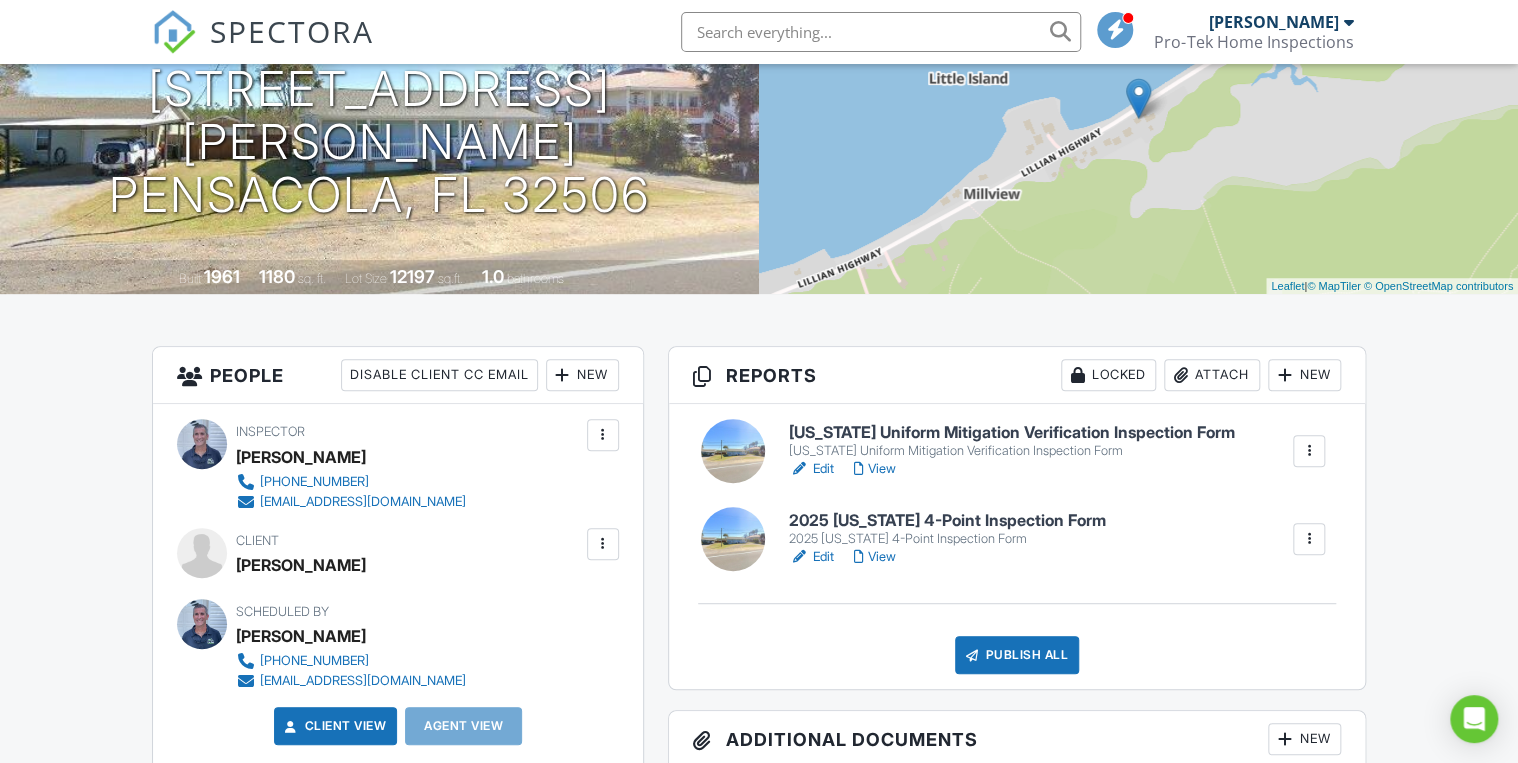 click on "[US_STATE] Uniform Mitigation Verification Inspection Form" at bounding box center [1012, 433] 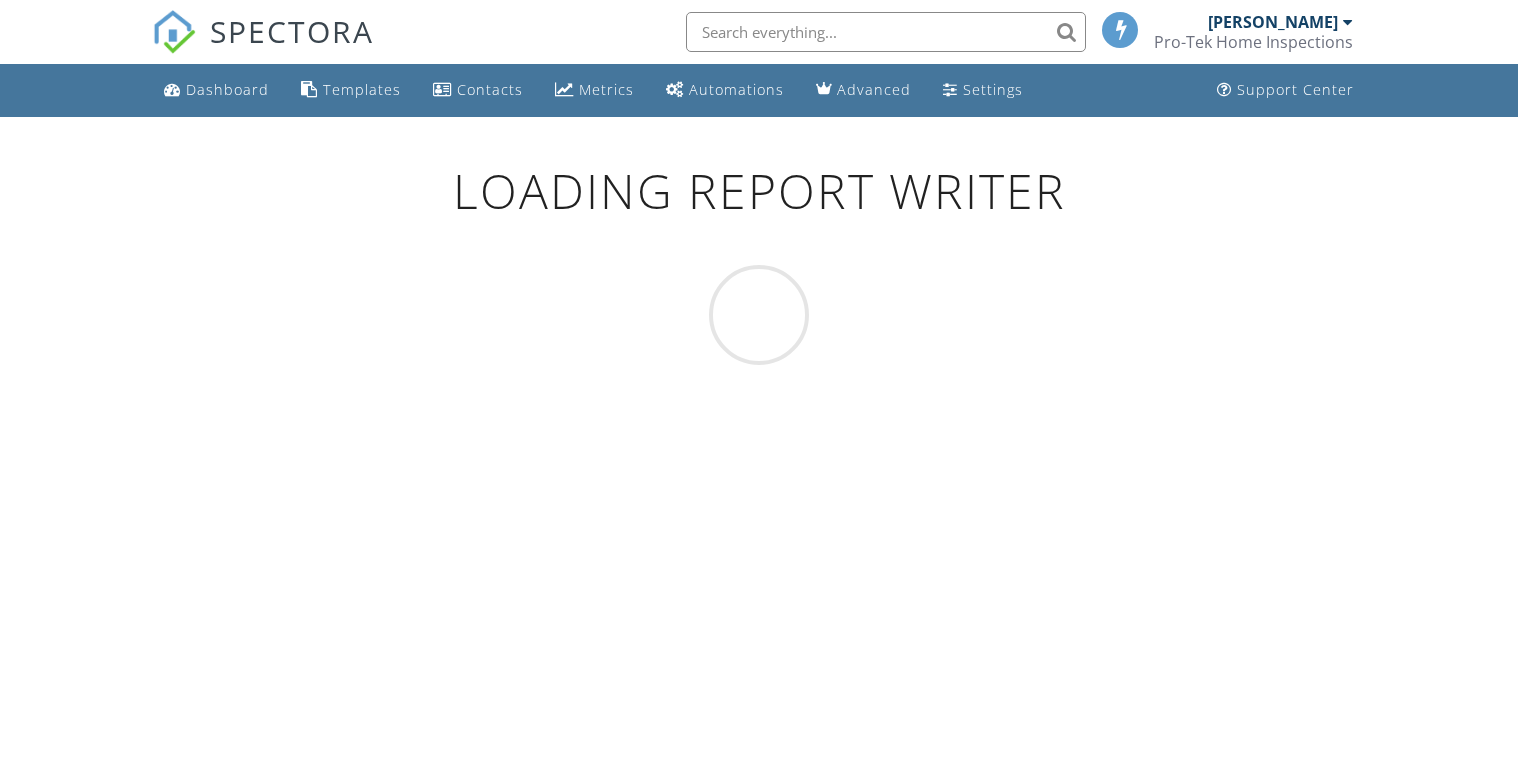 scroll, scrollTop: 0, scrollLeft: 0, axis: both 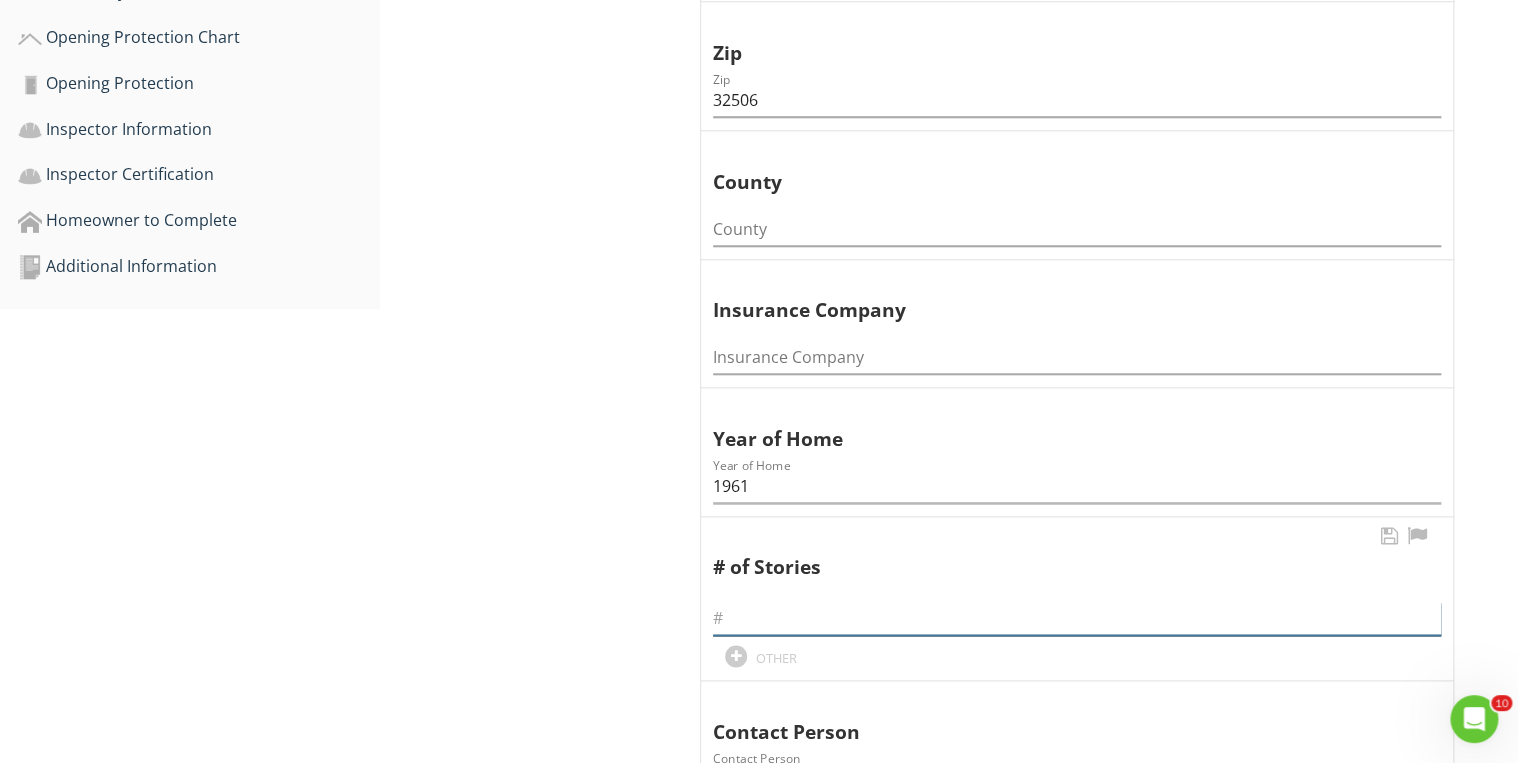 click at bounding box center [1077, 618] 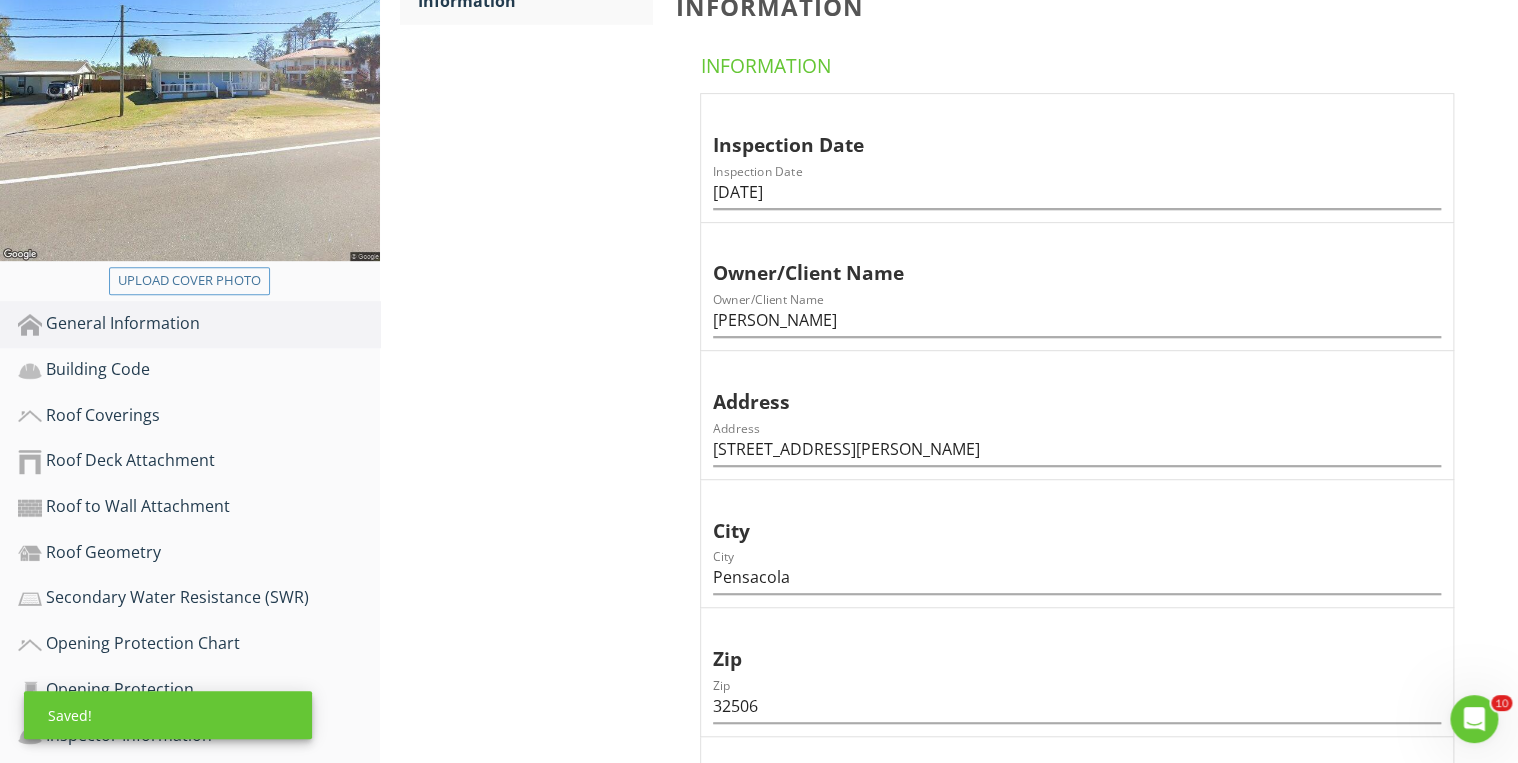 scroll, scrollTop: 160, scrollLeft: 0, axis: vertical 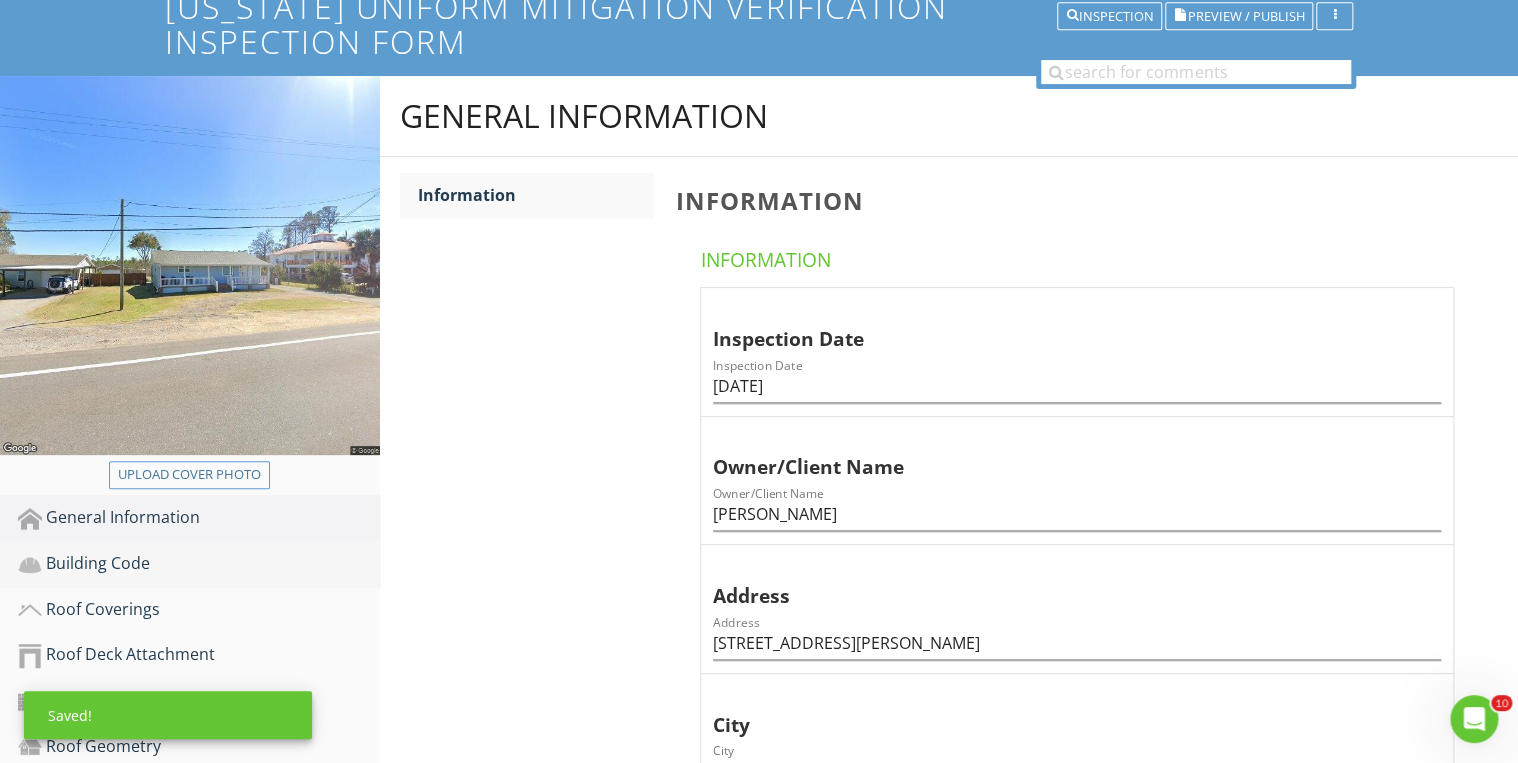 type on "1" 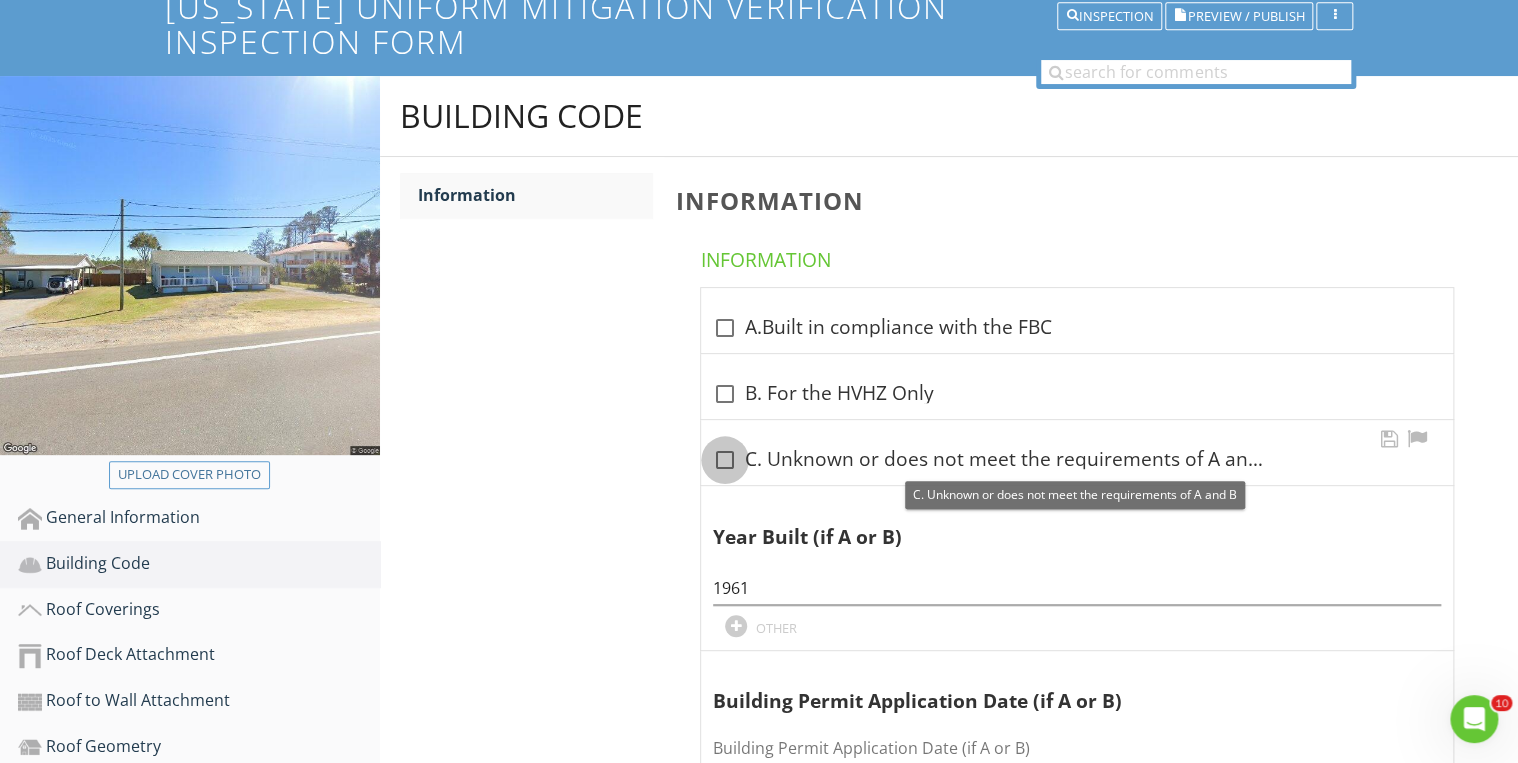 click at bounding box center (725, 460) 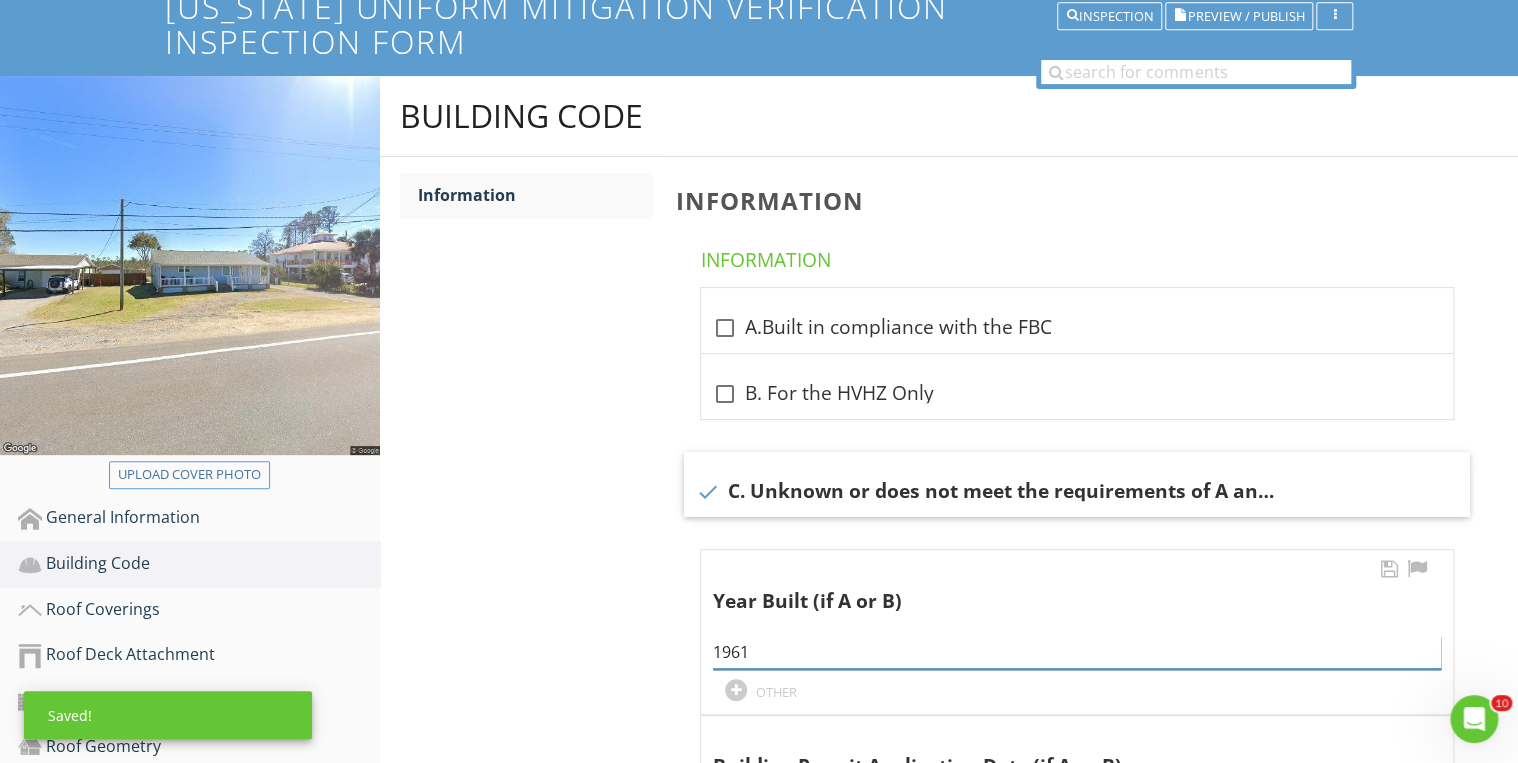 click on "1961" at bounding box center (1077, 652) 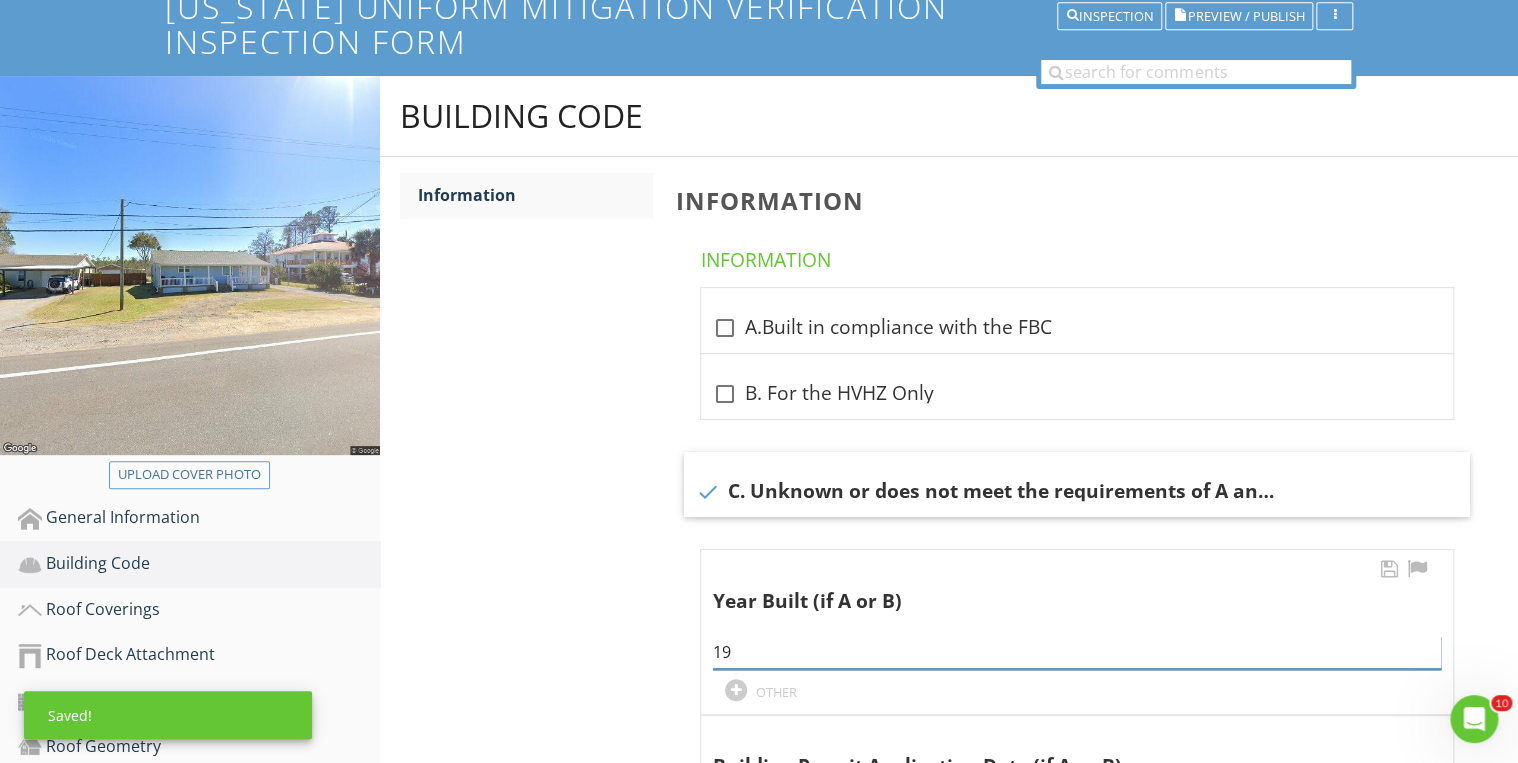type on "1" 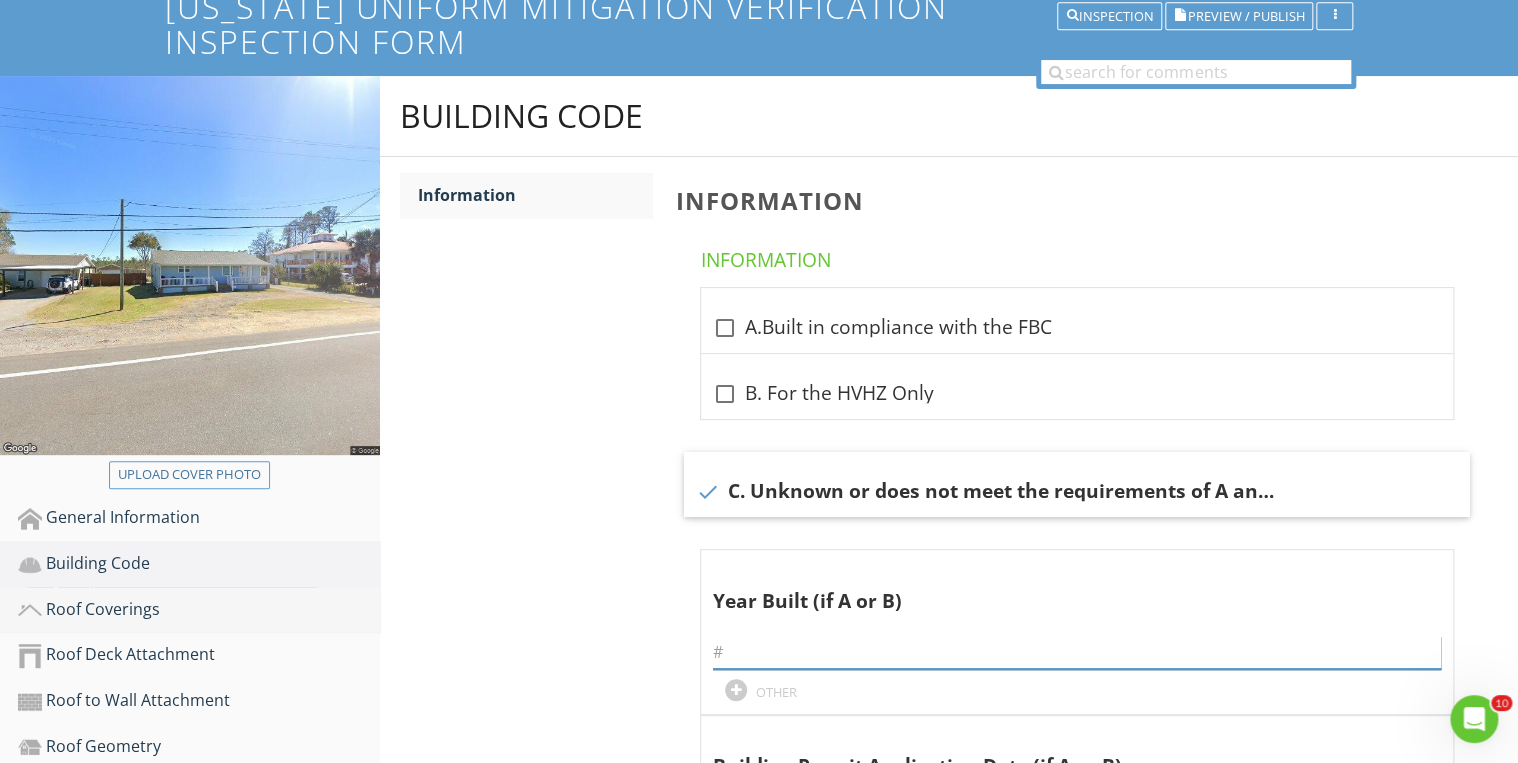 type 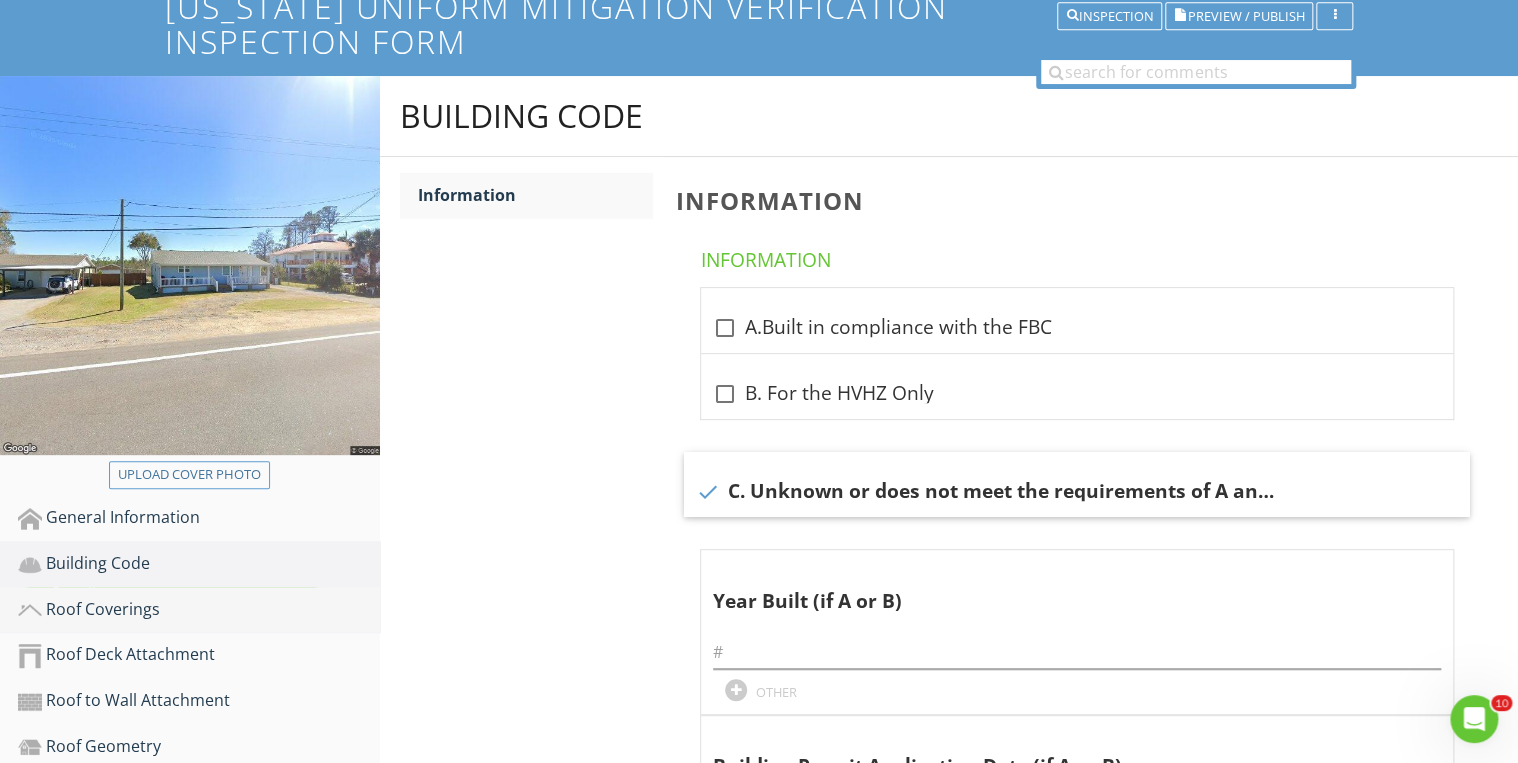 click on "Roof Coverings" at bounding box center [199, 610] 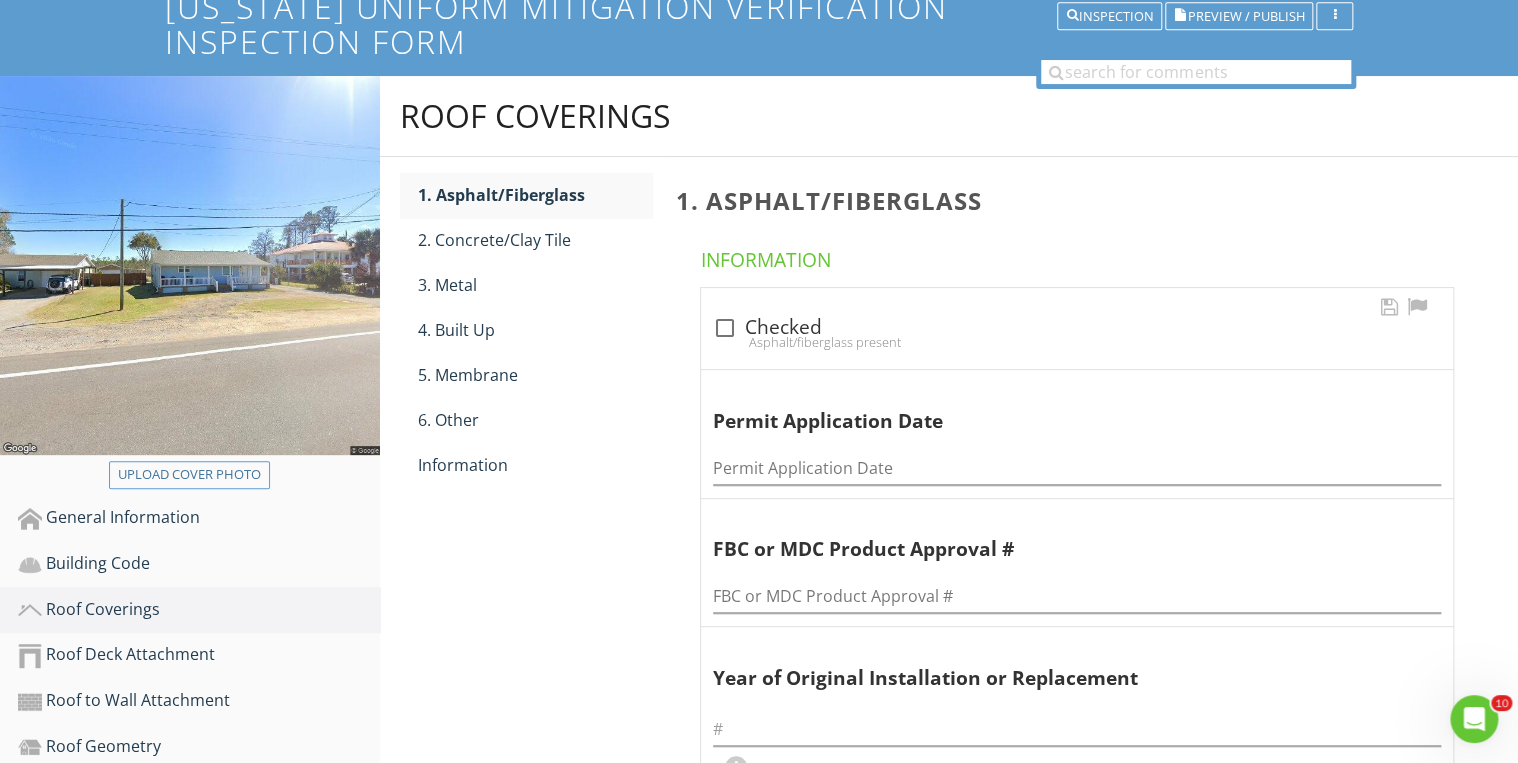 click at bounding box center [725, 328] 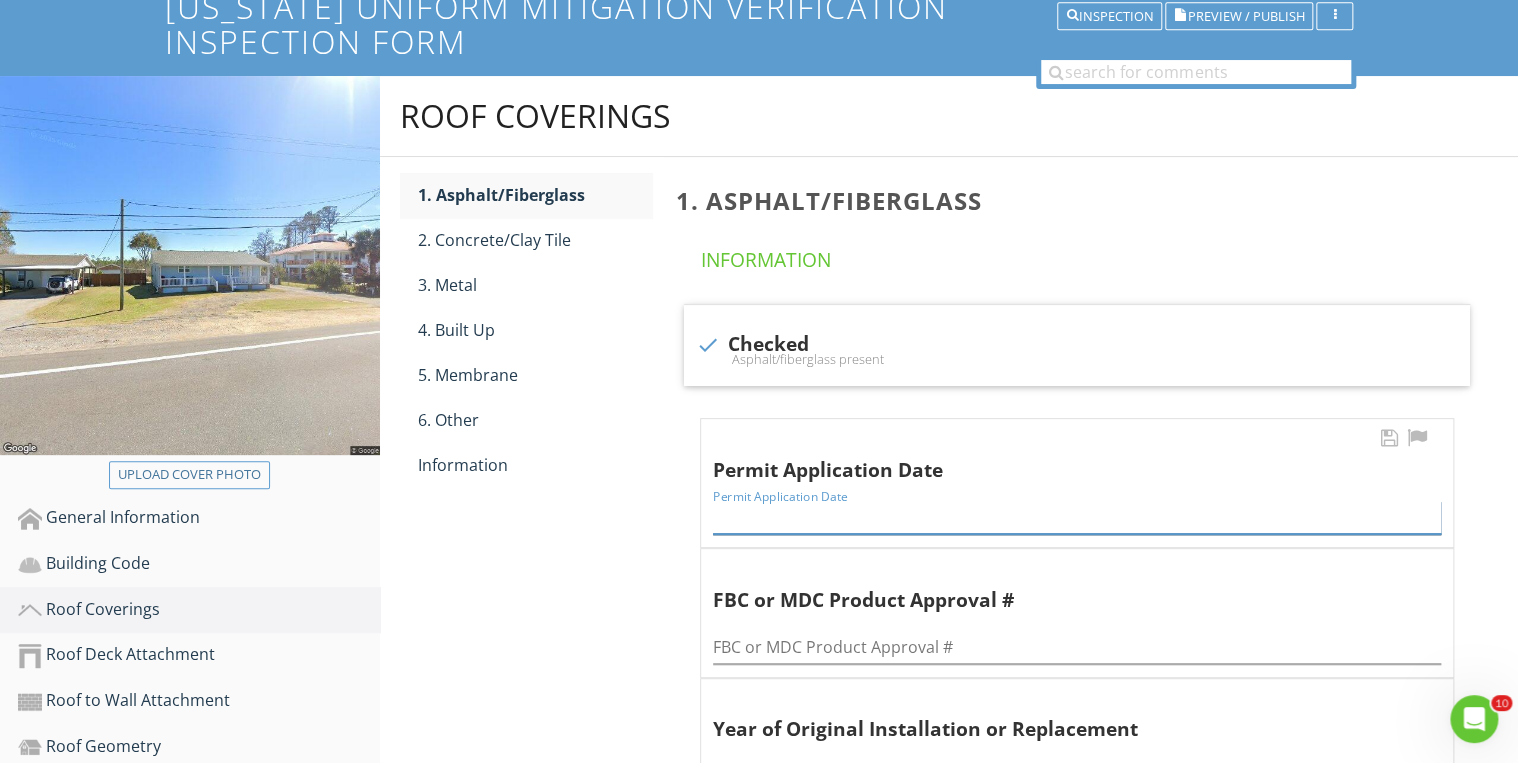 click at bounding box center (1077, 517) 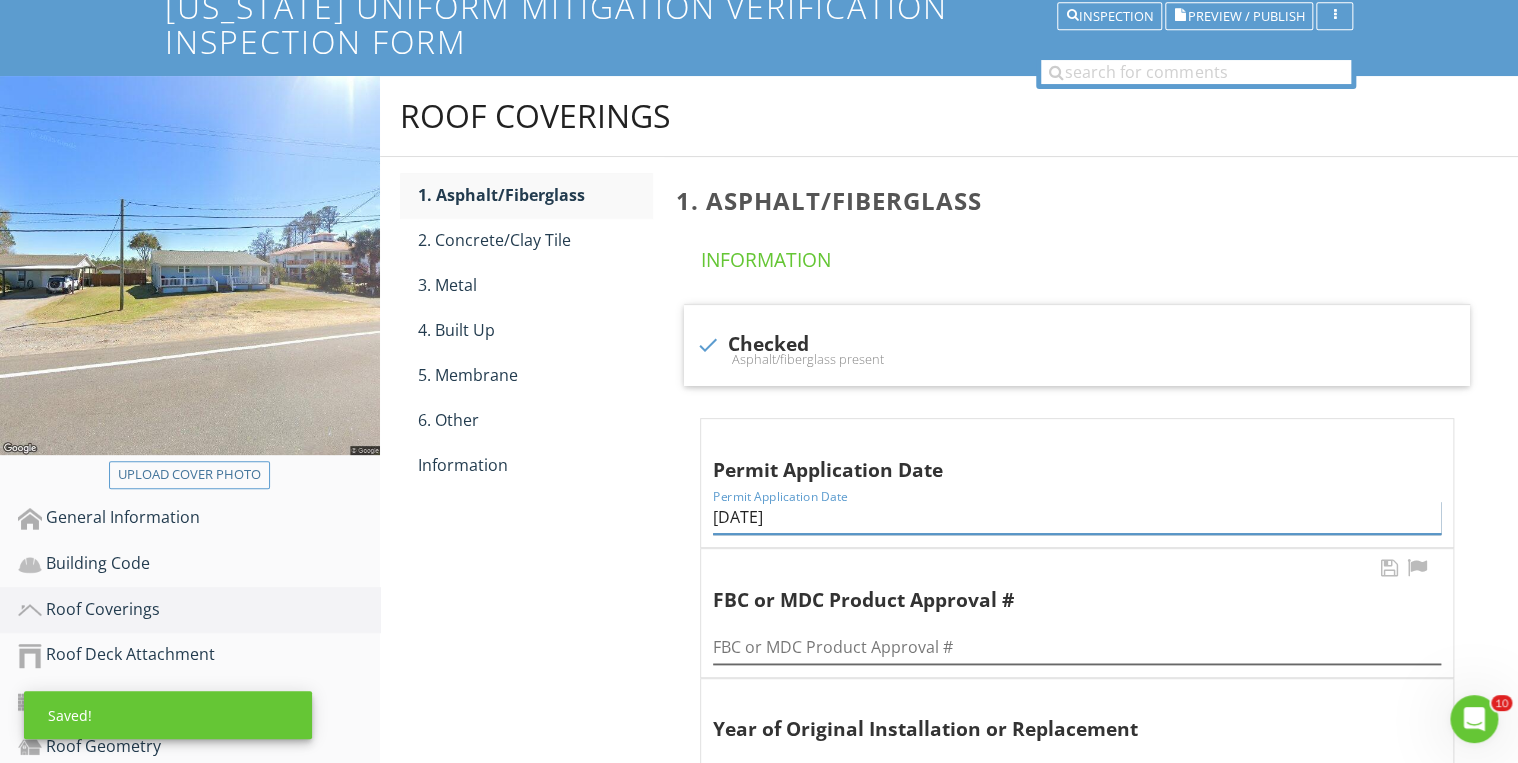 type on "8/1/2018" 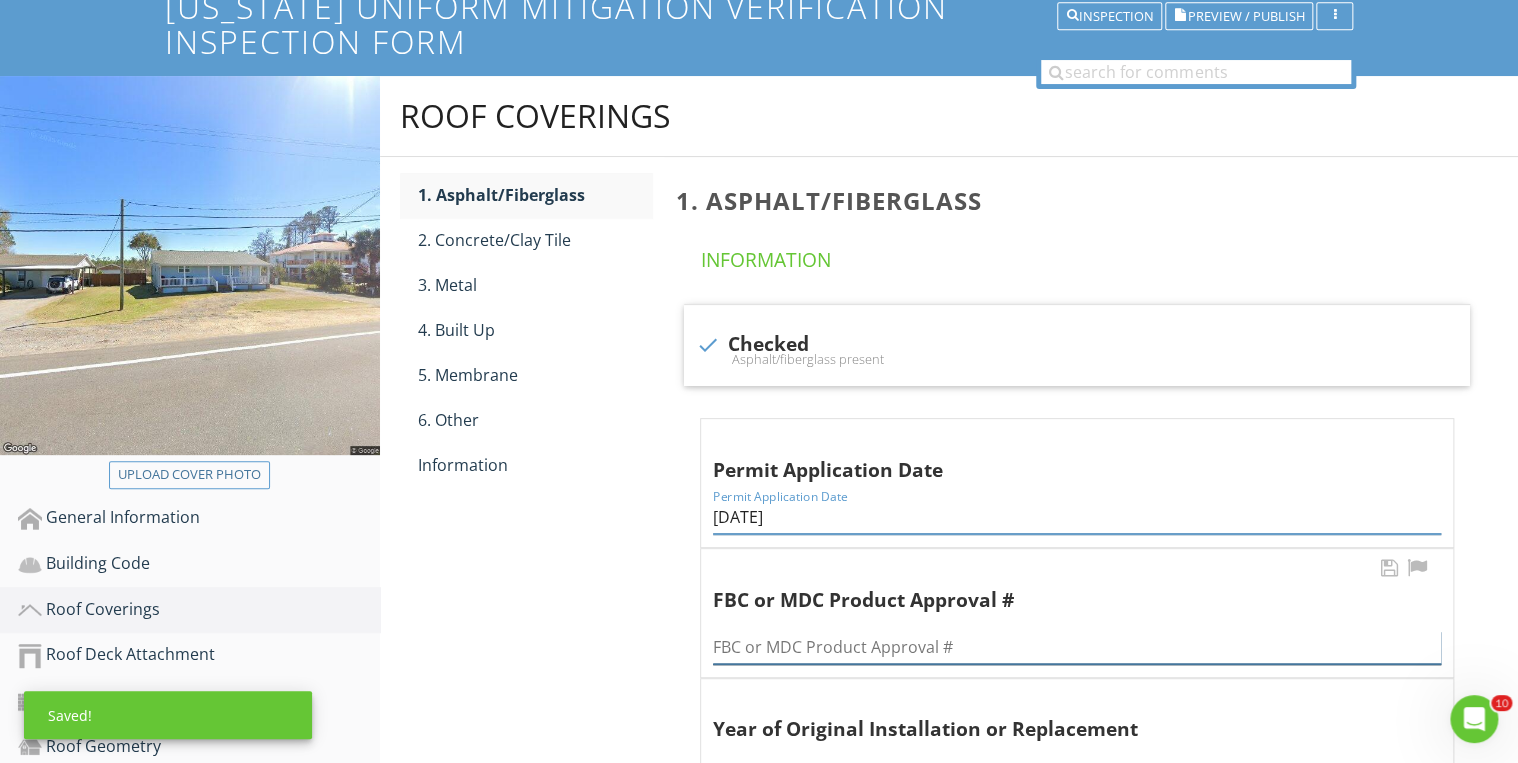 click at bounding box center (1077, 647) 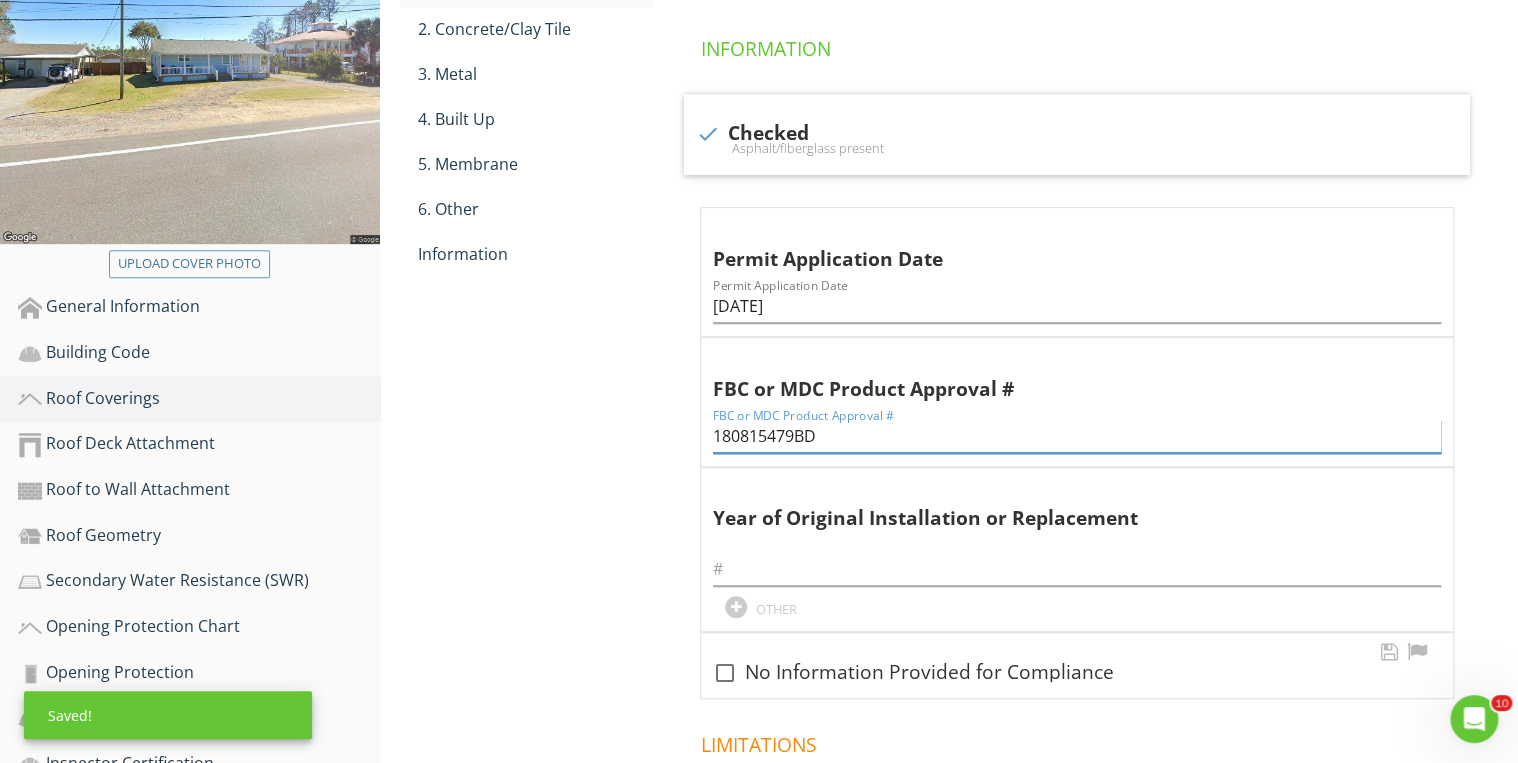 scroll, scrollTop: 480, scrollLeft: 0, axis: vertical 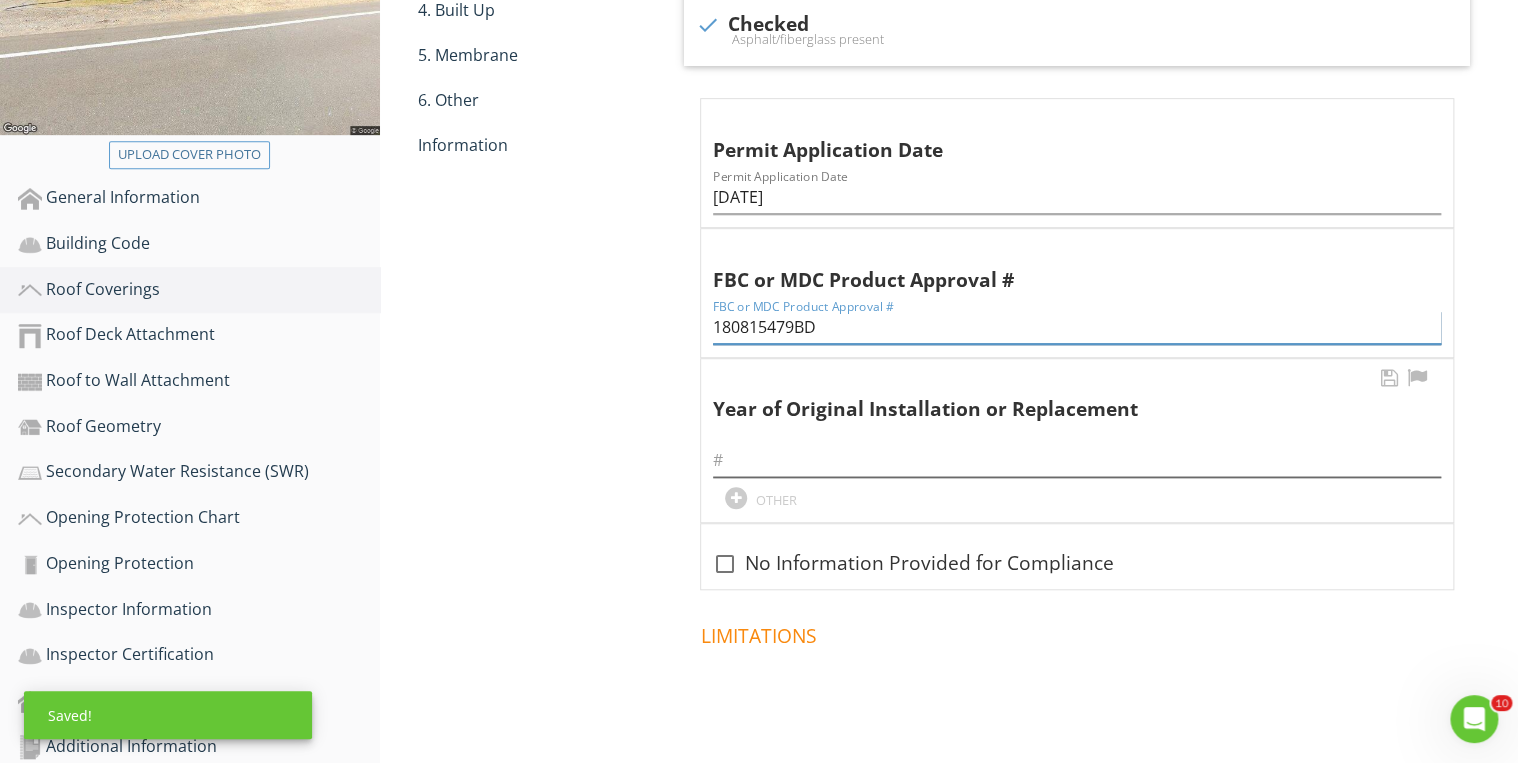 type on "180815479BD" 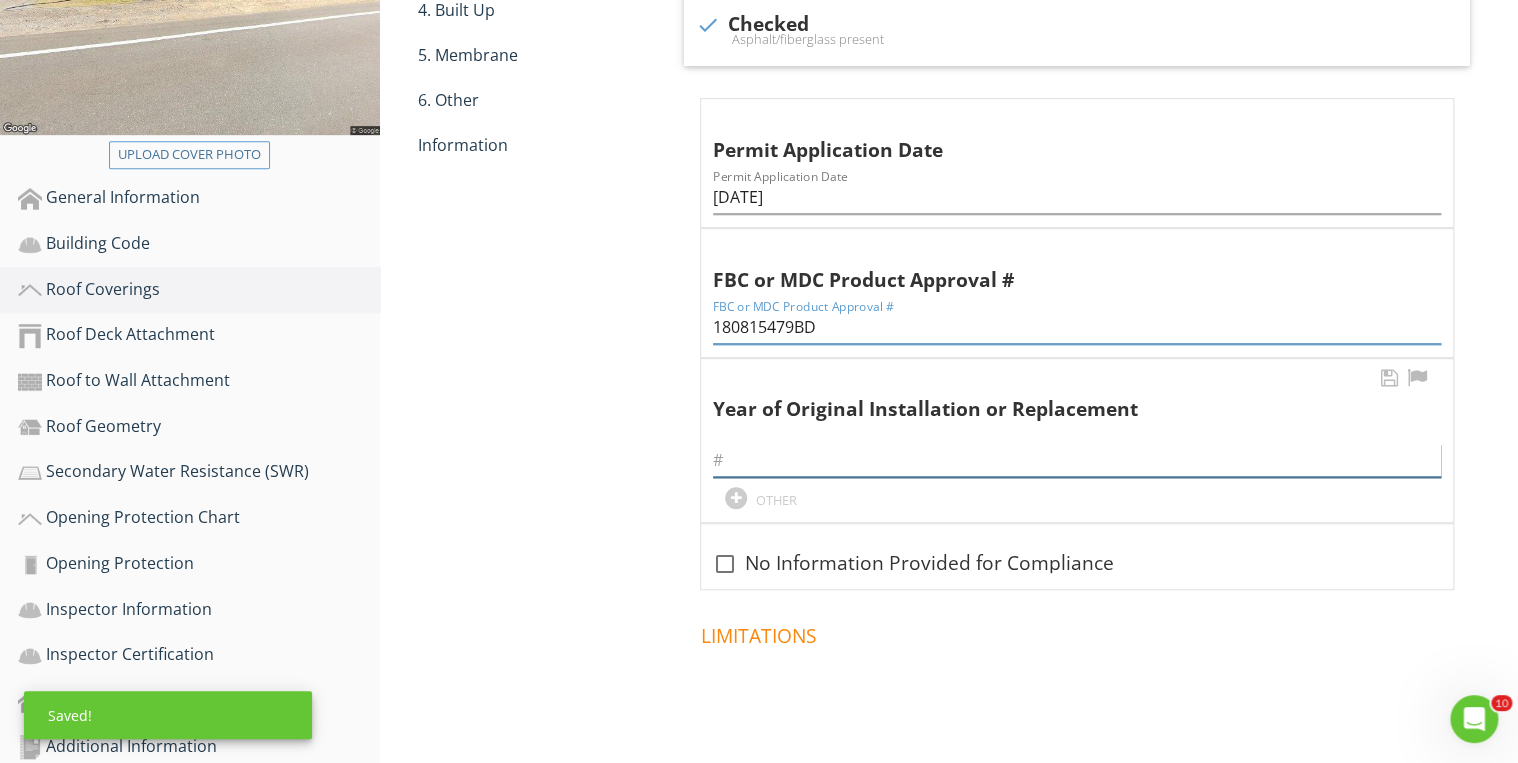 click at bounding box center [1077, 460] 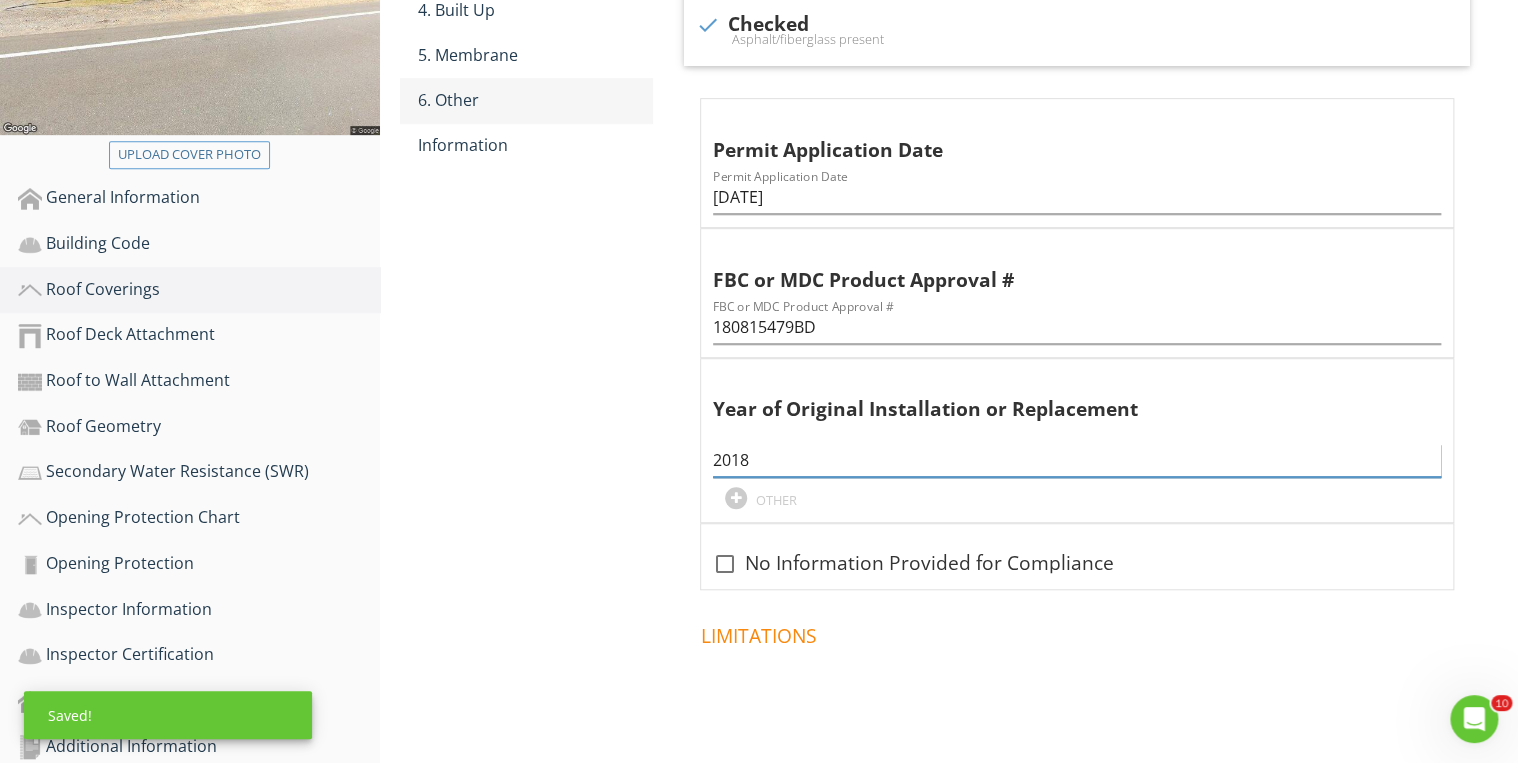 type on "2018" 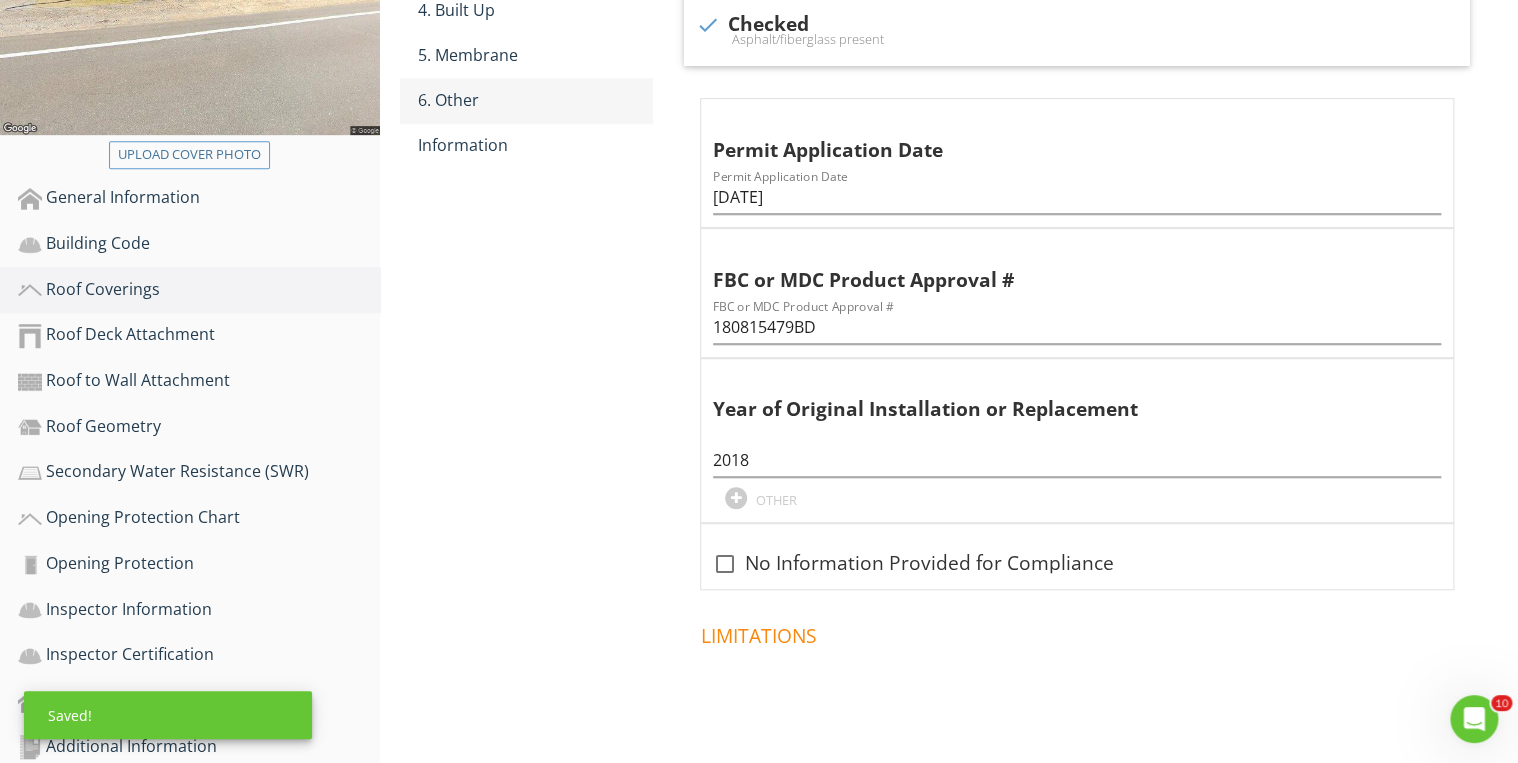 click on "6. Other" at bounding box center [535, 100] 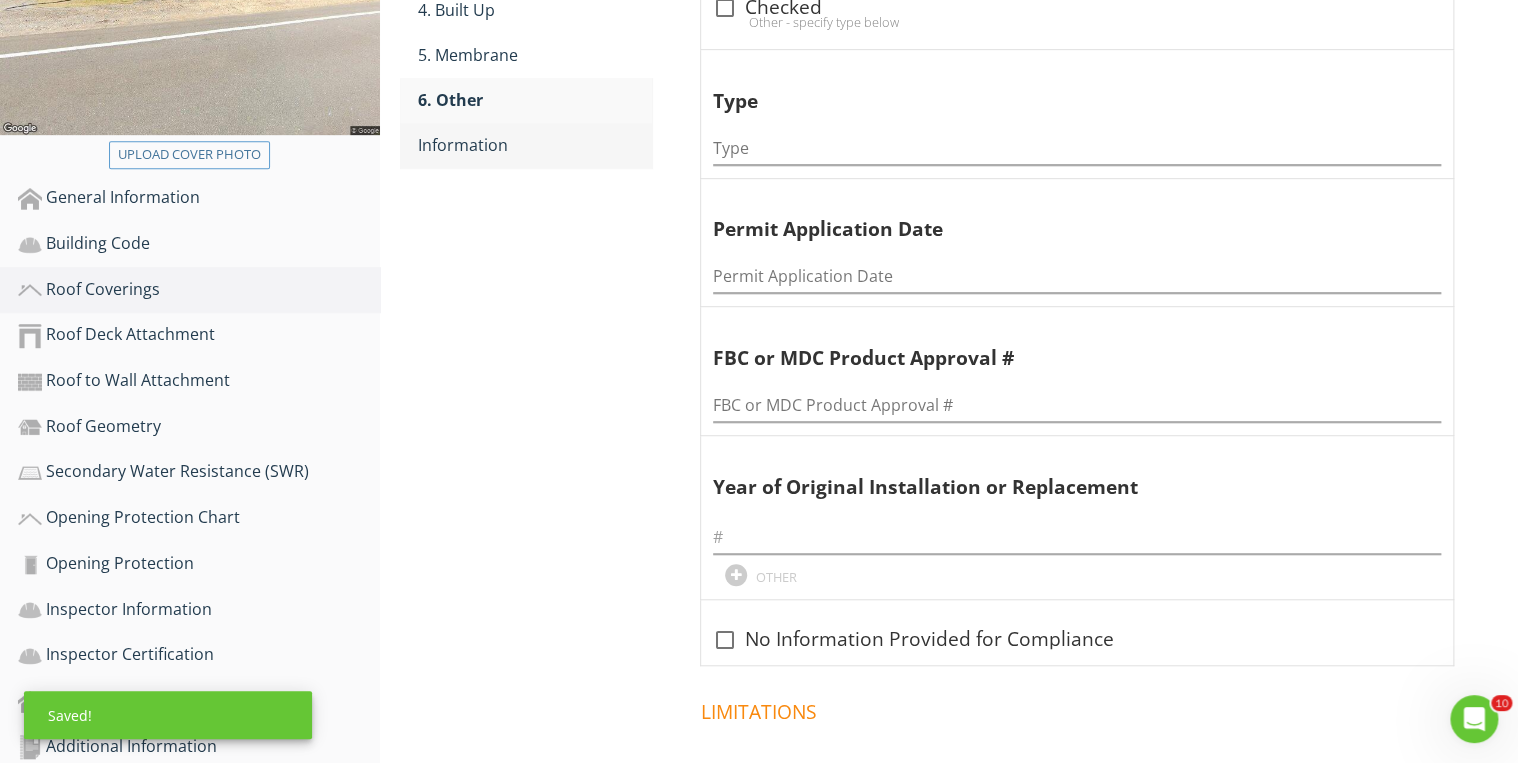 click on "Information" at bounding box center (535, 145) 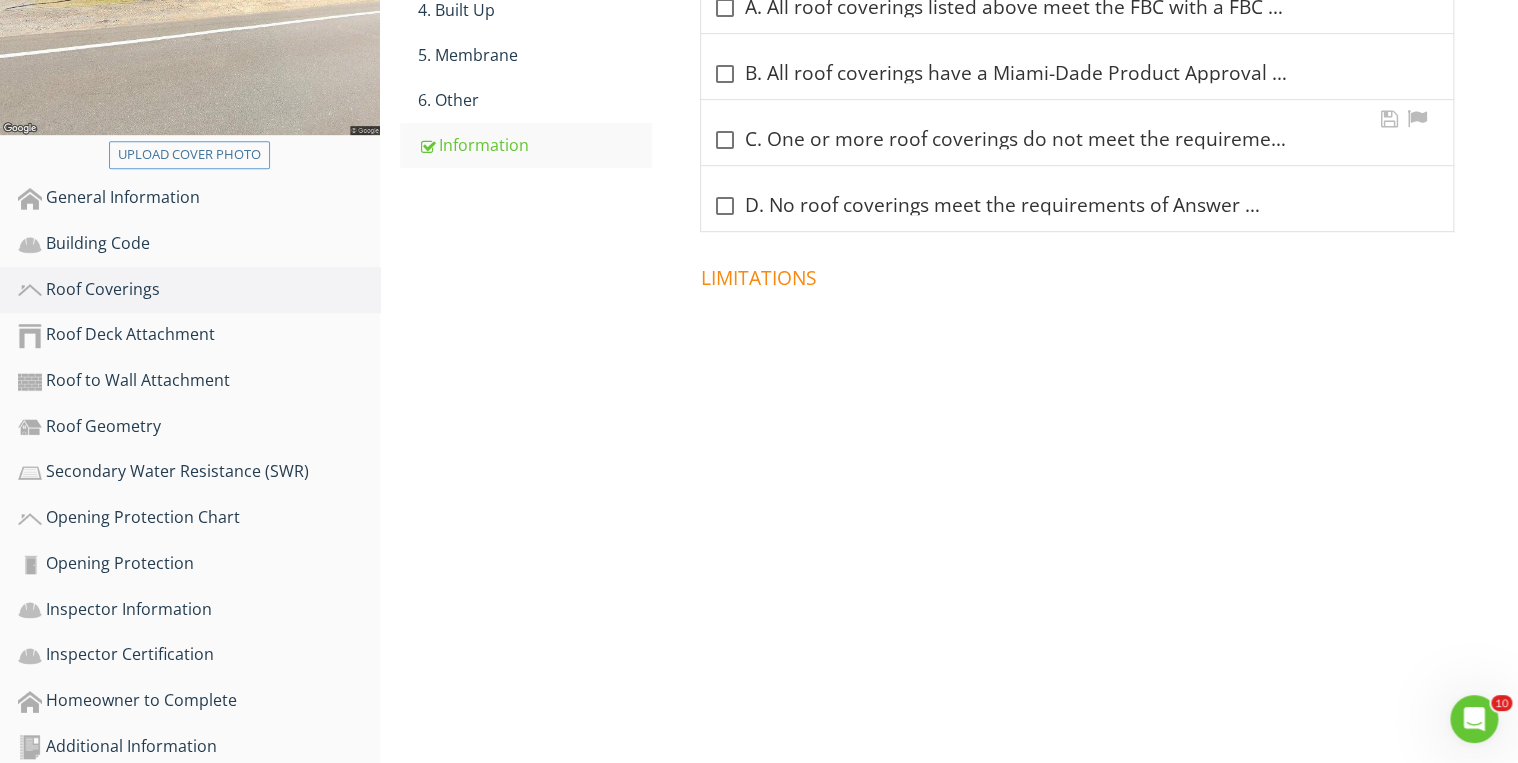 scroll, scrollTop: 320, scrollLeft: 0, axis: vertical 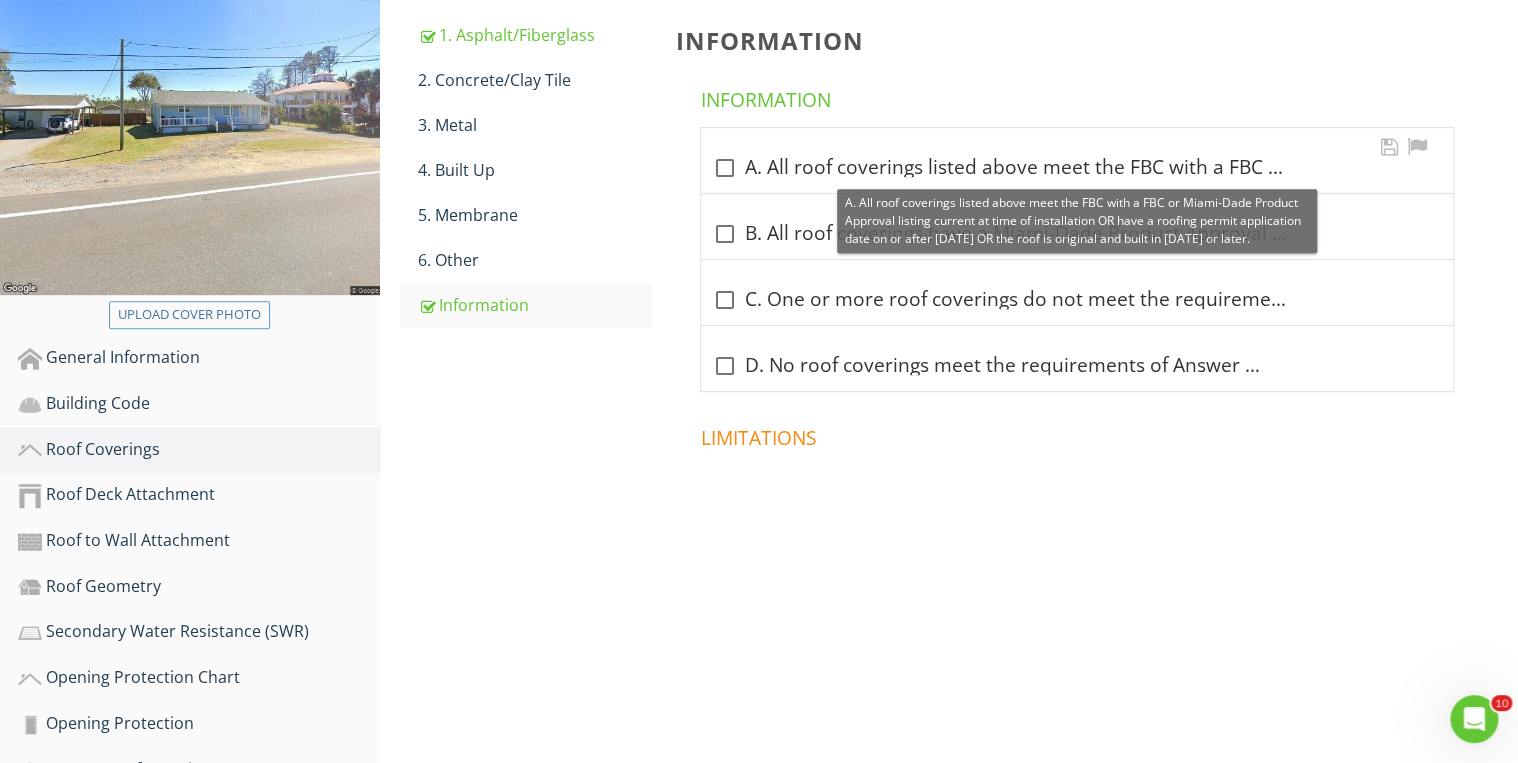 click at bounding box center (725, 168) 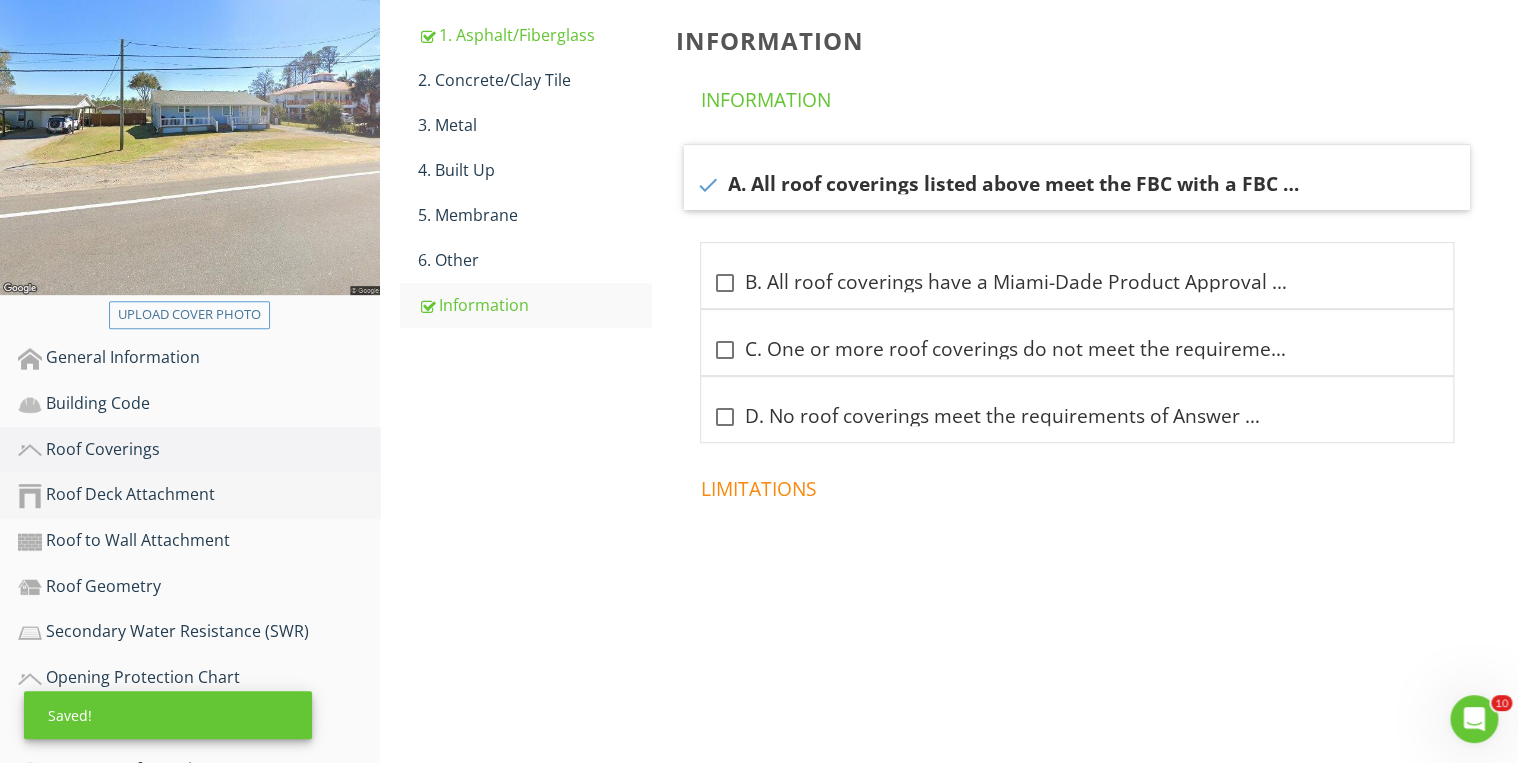 click on "Roof Deck Attachment" at bounding box center [199, 495] 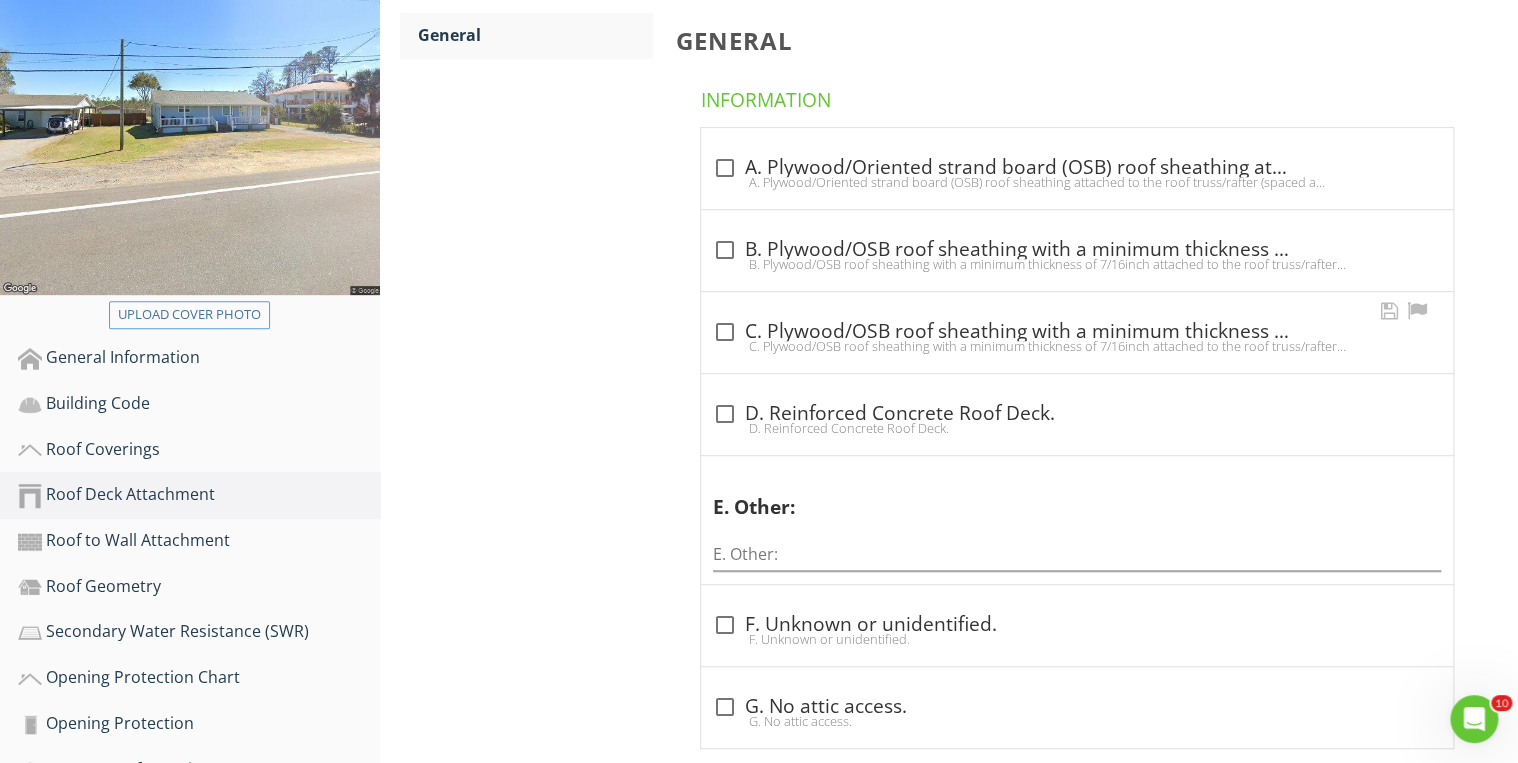 click at bounding box center (725, 332) 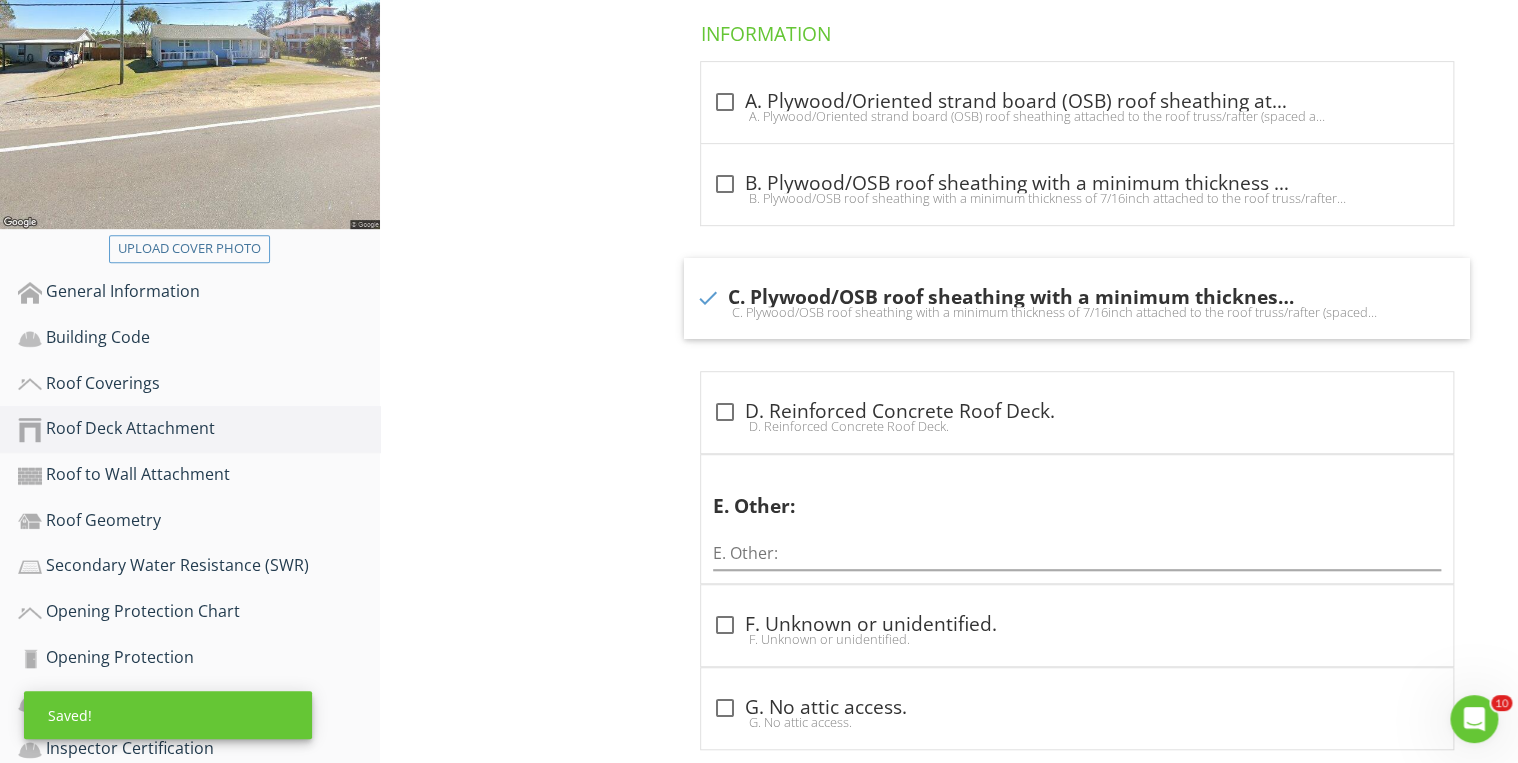 scroll, scrollTop: 400, scrollLeft: 0, axis: vertical 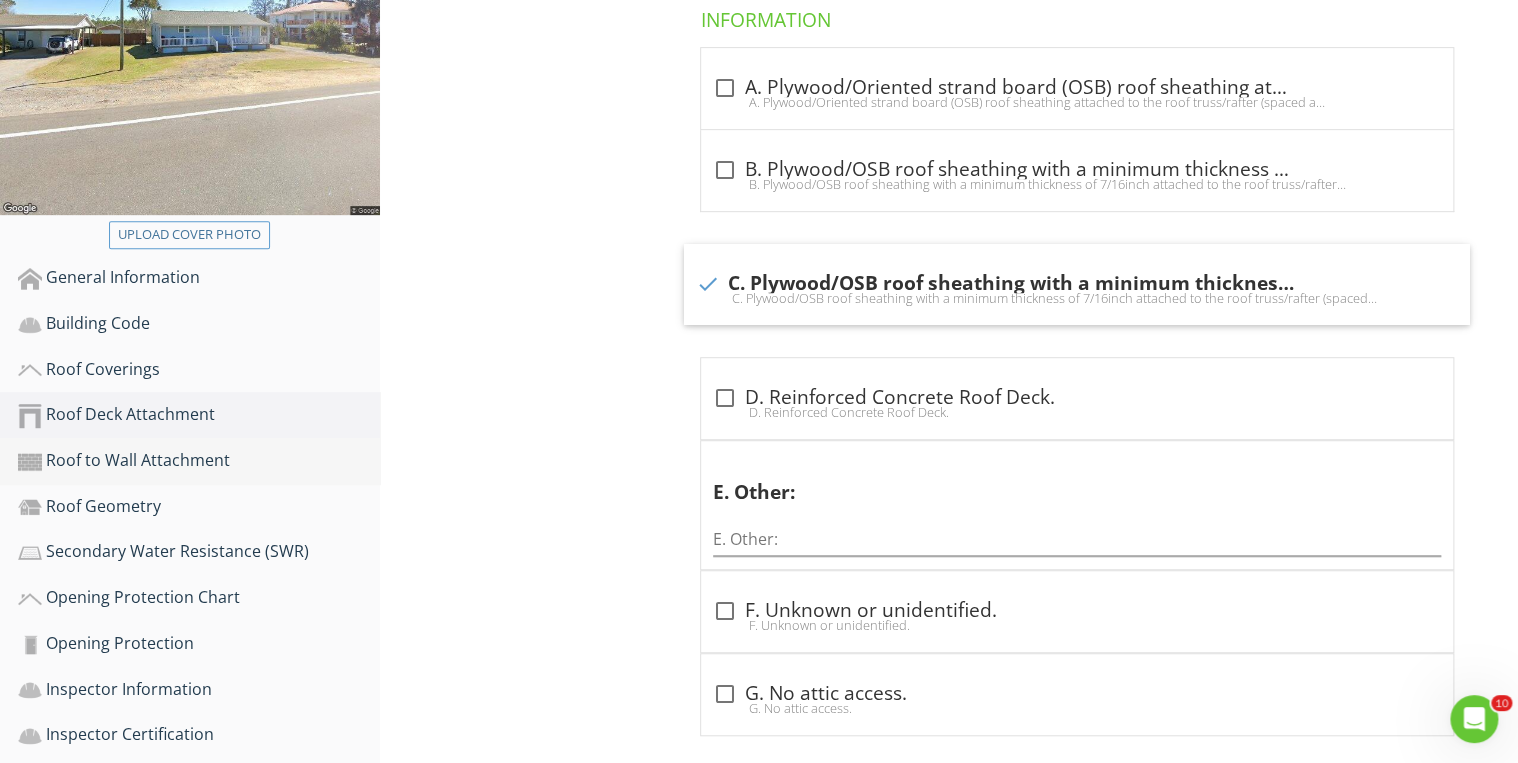 click on "Roof to Wall Attachment" at bounding box center [199, 461] 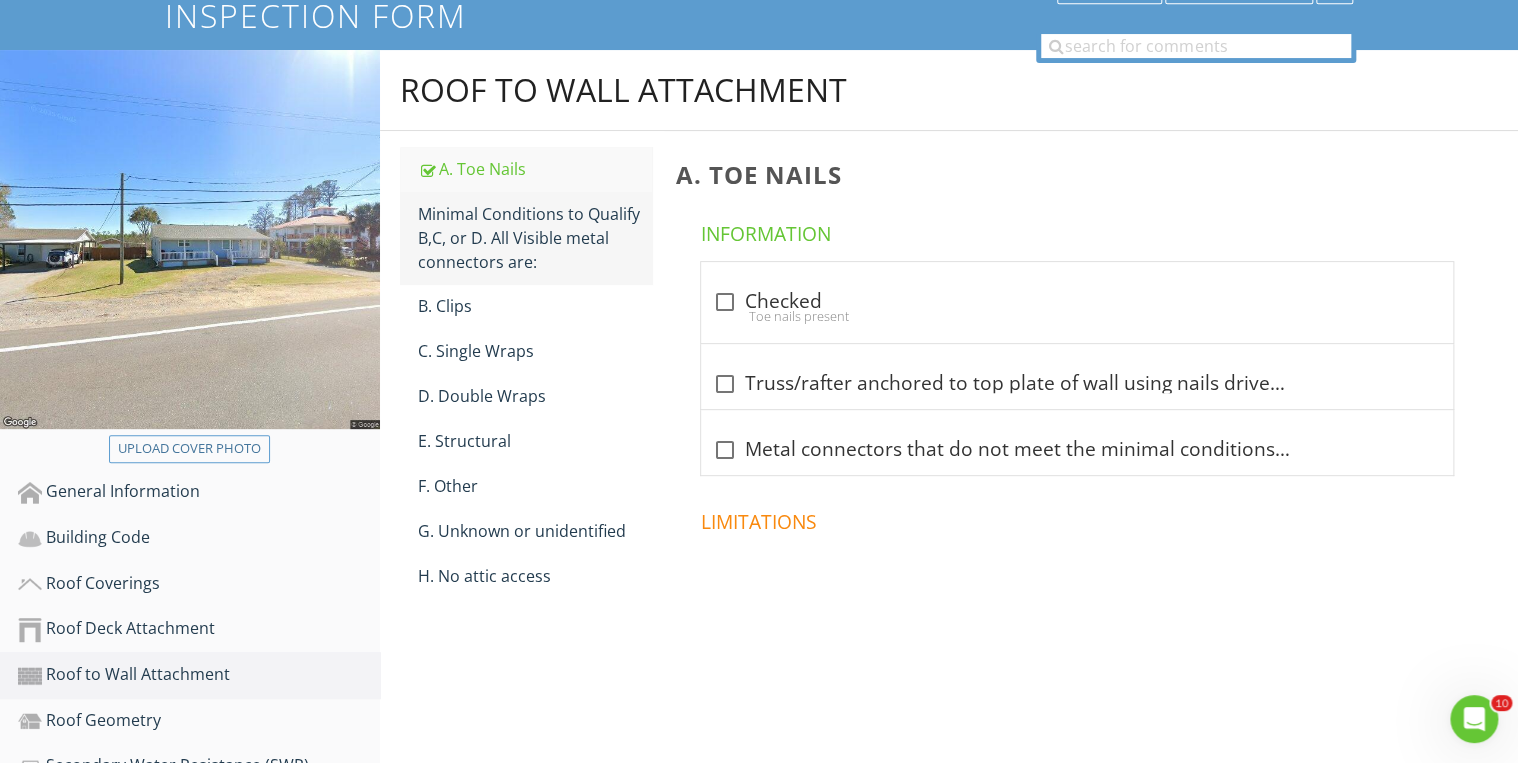 scroll, scrollTop: 80, scrollLeft: 0, axis: vertical 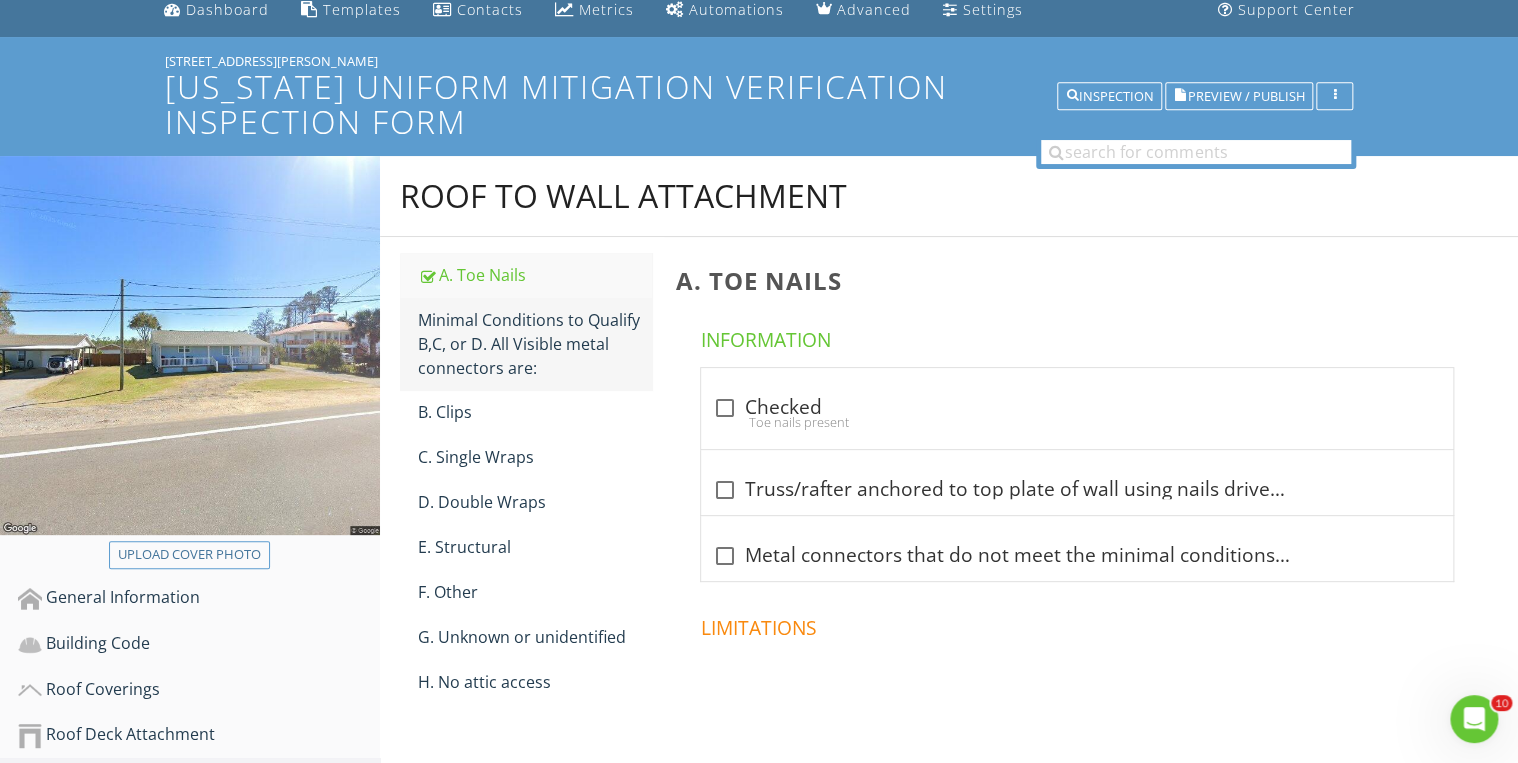 click on "Minimal Conditions to Qualify B,C, or D.  All Visible metal connectors are:" at bounding box center [535, 344] 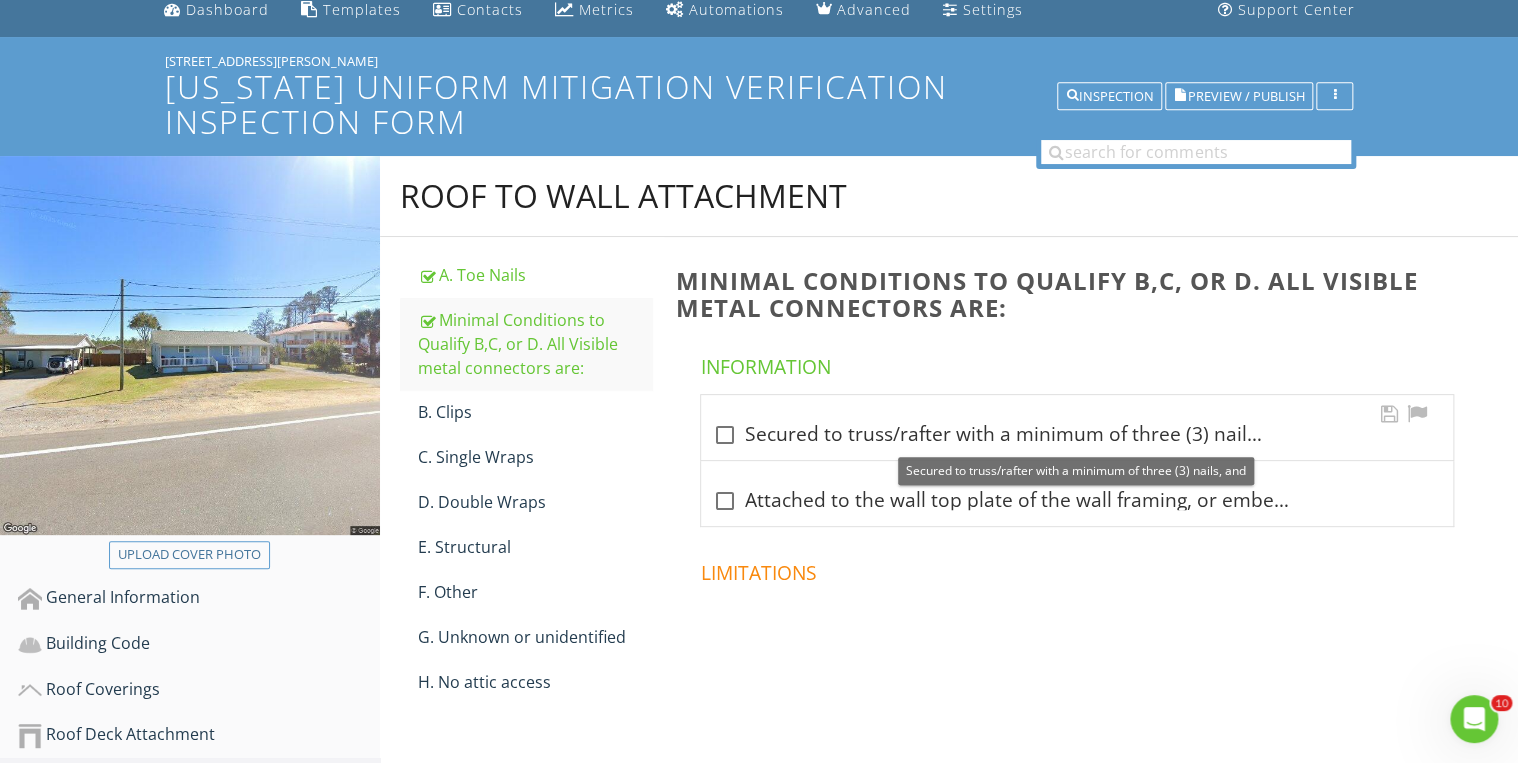 click at bounding box center (725, 435) 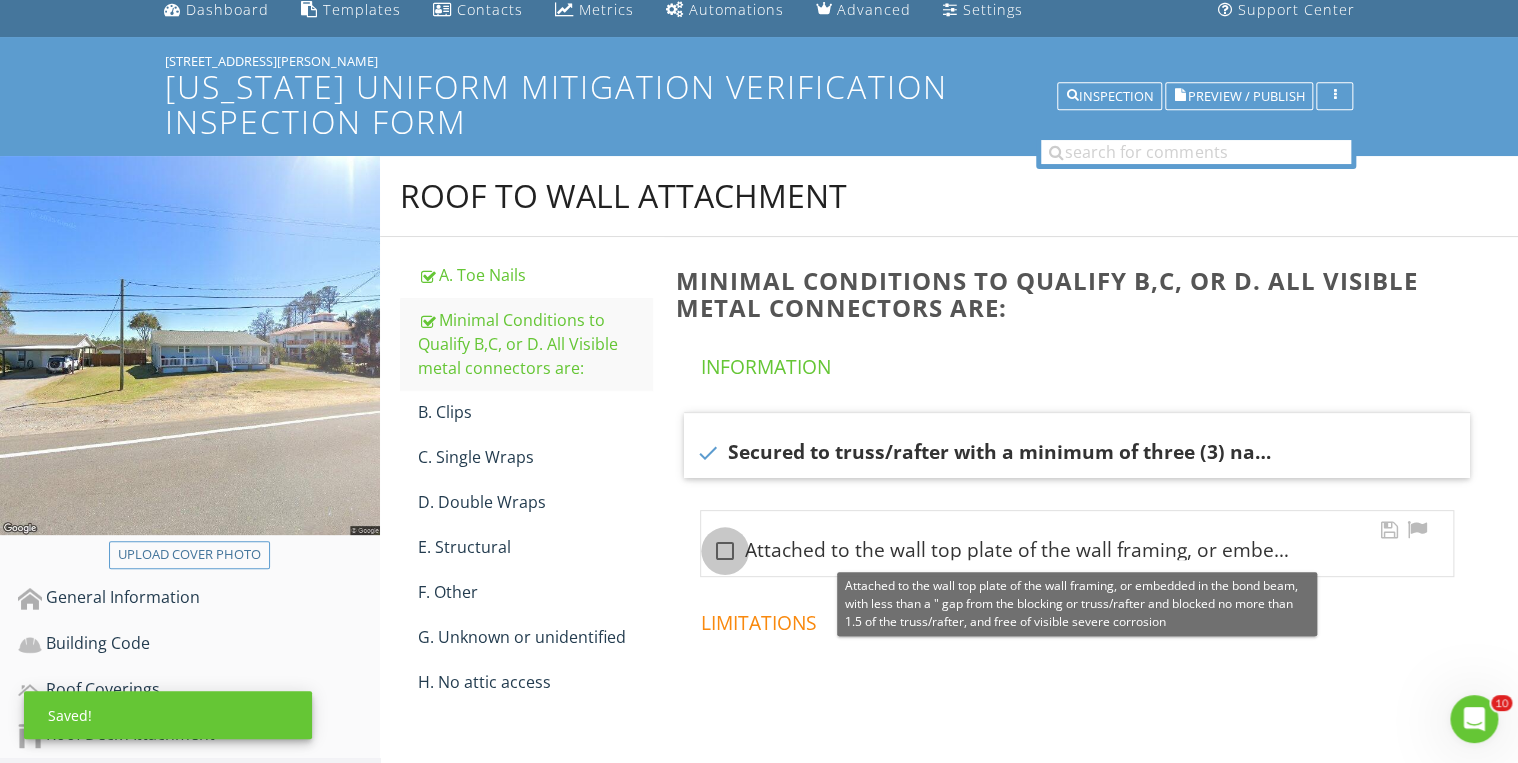 click at bounding box center (725, 551) 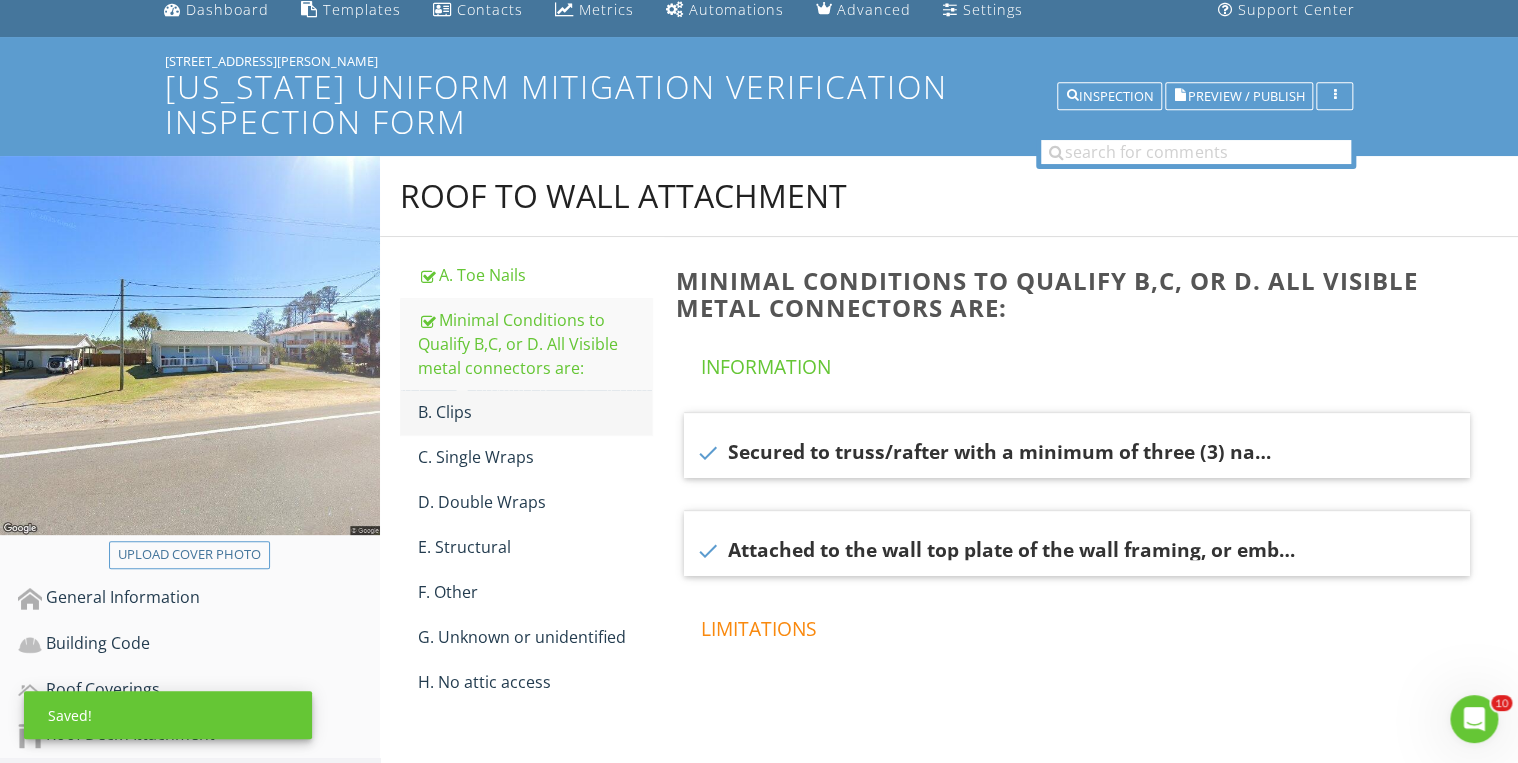 click on "B. Clips" at bounding box center [535, 412] 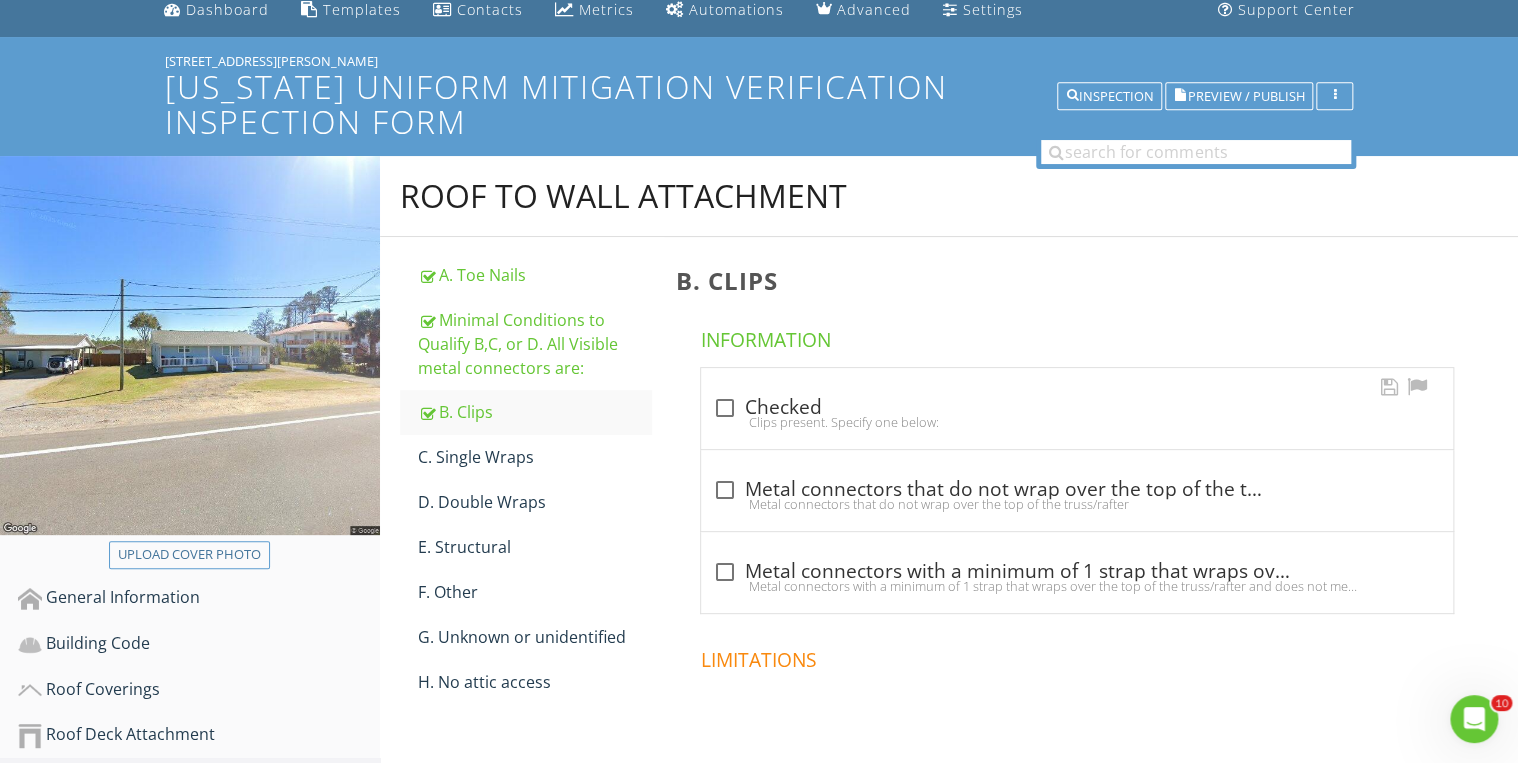 click at bounding box center [725, 408] 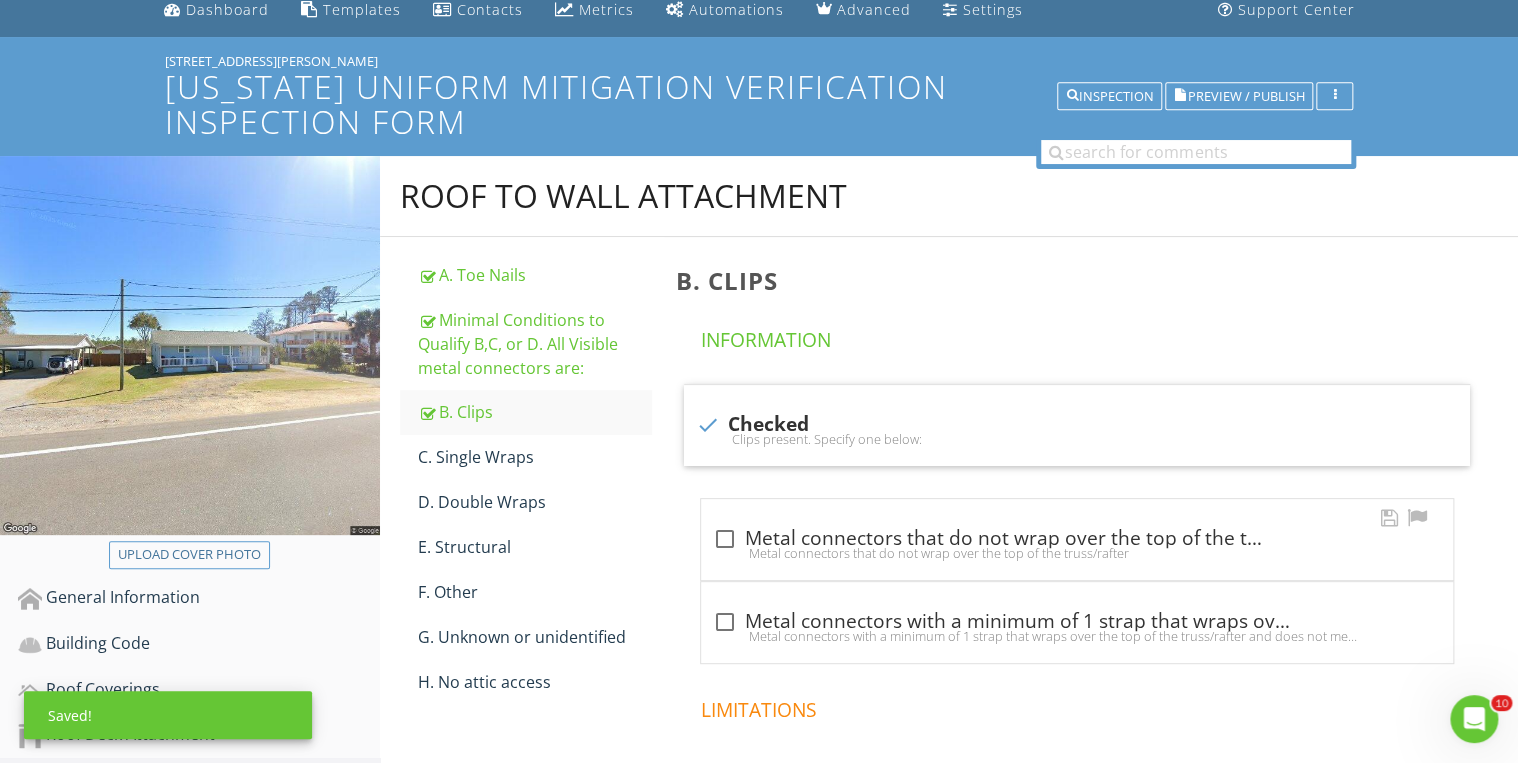 click on "Metal connectors that do not wrap over the top of the truss/rafter" at bounding box center [1077, 553] 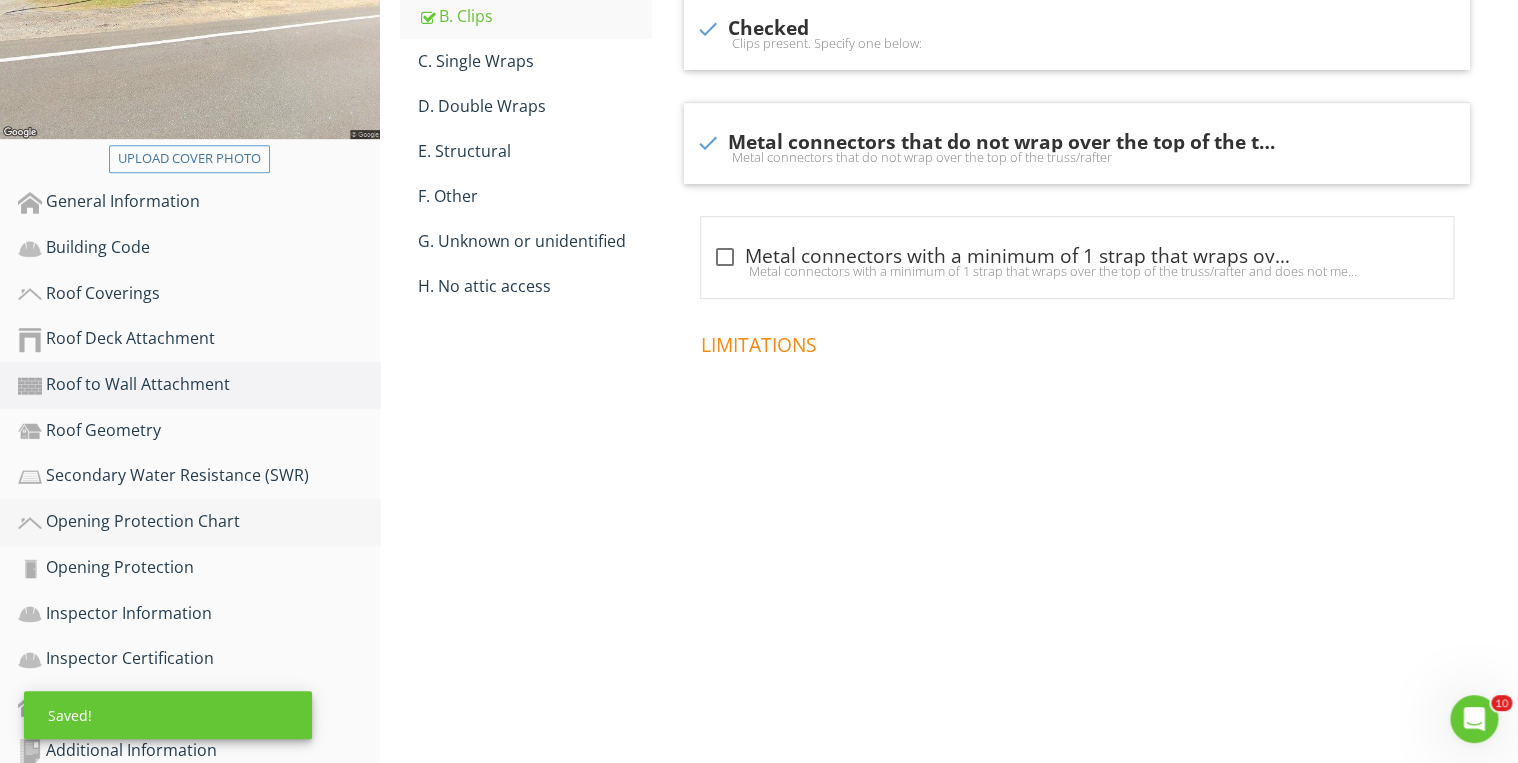 scroll, scrollTop: 480, scrollLeft: 0, axis: vertical 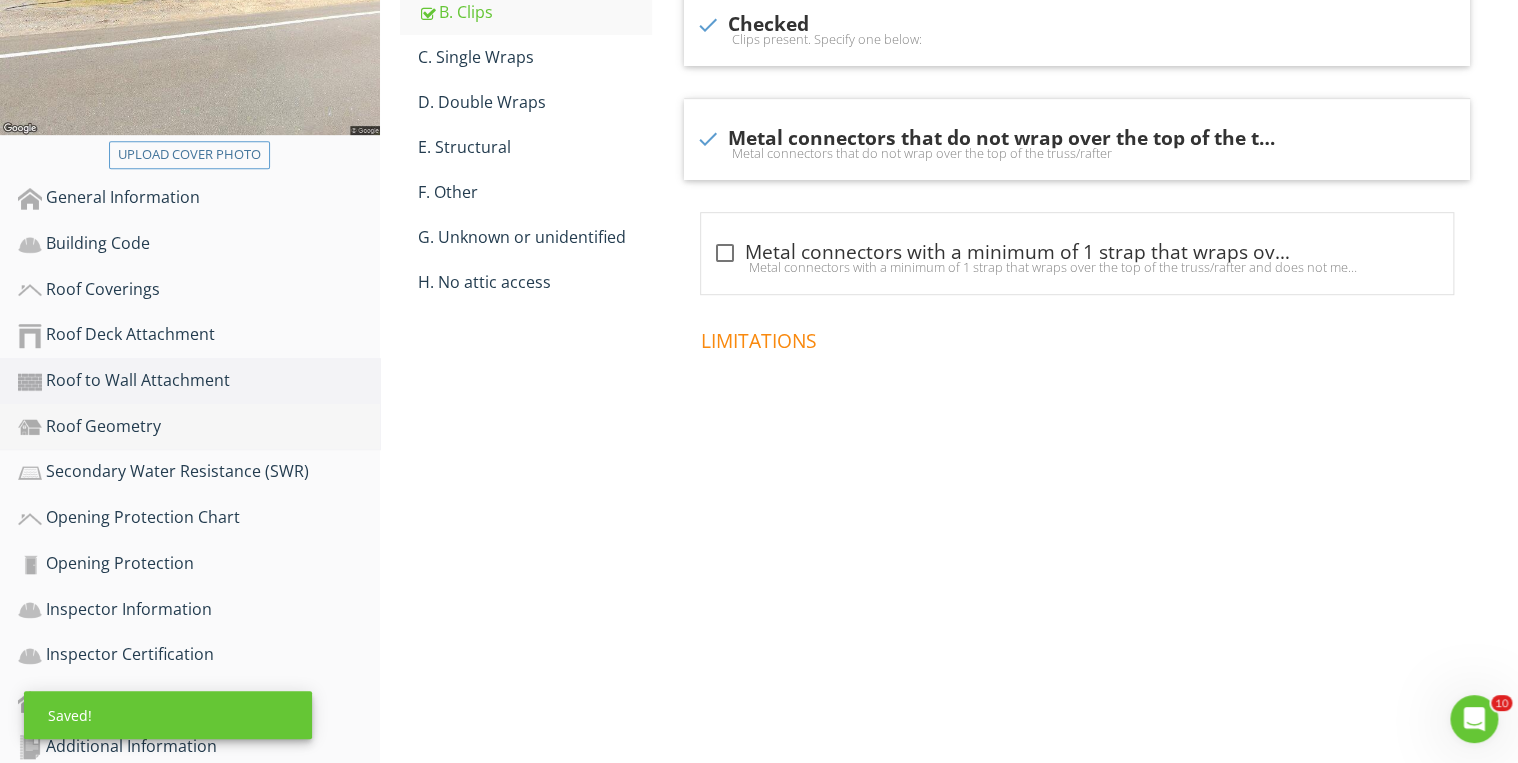 click on "Roof Geometry" at bounding box center [199, 427] 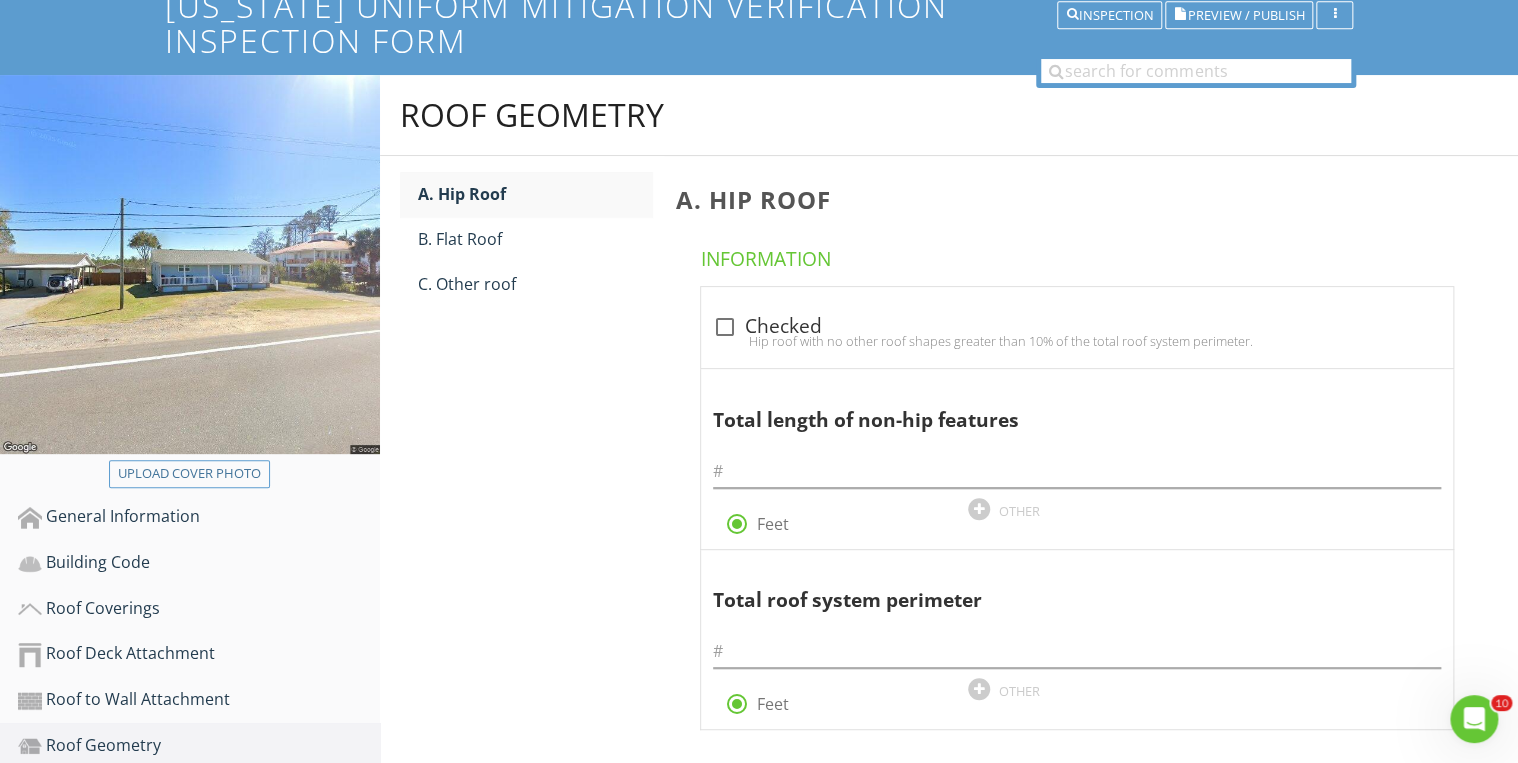 scroll, scrollTop: 160, scrollLeft: 0, axis: vertical 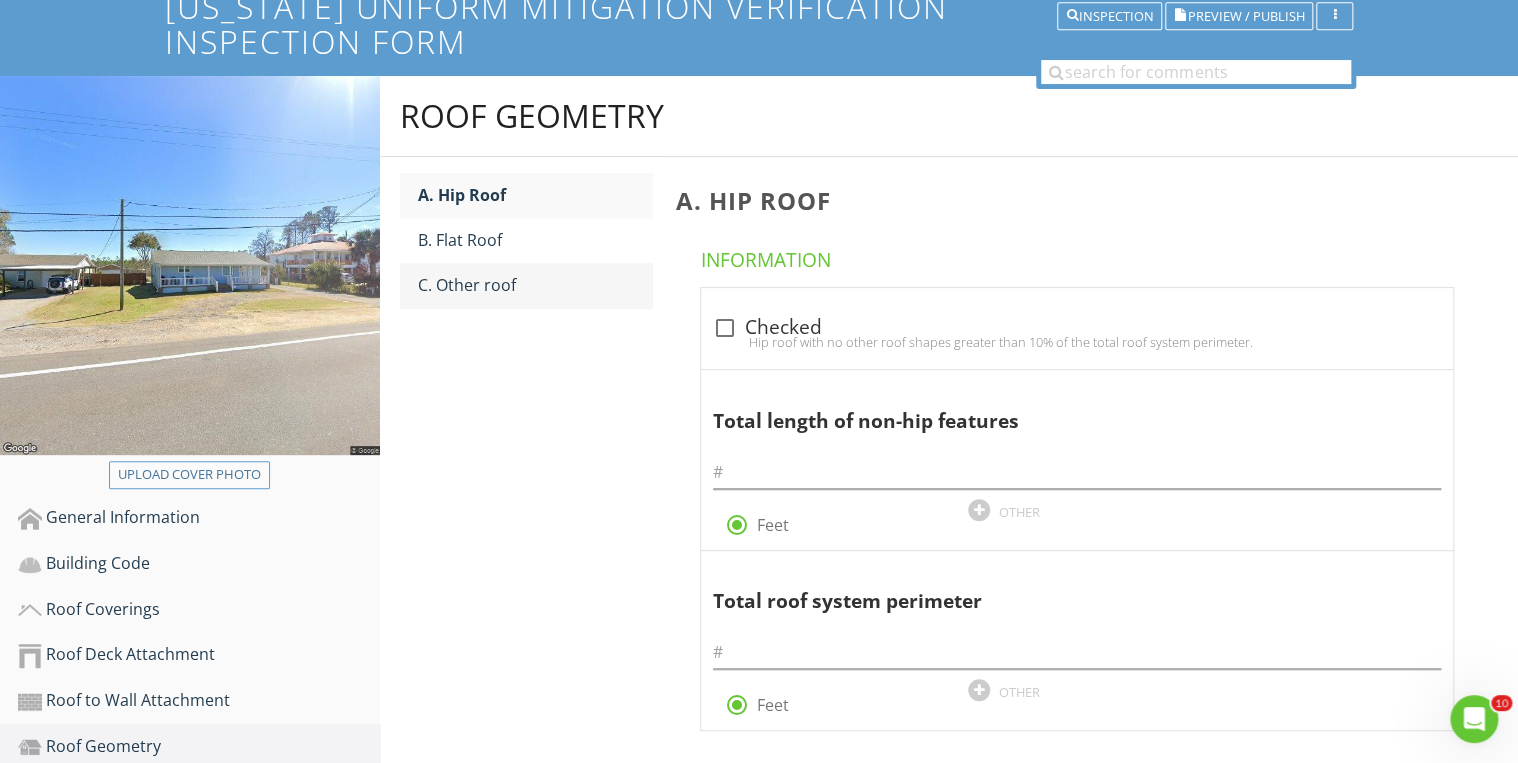 click on "C. Other roof" at bounding box center (535, 285) 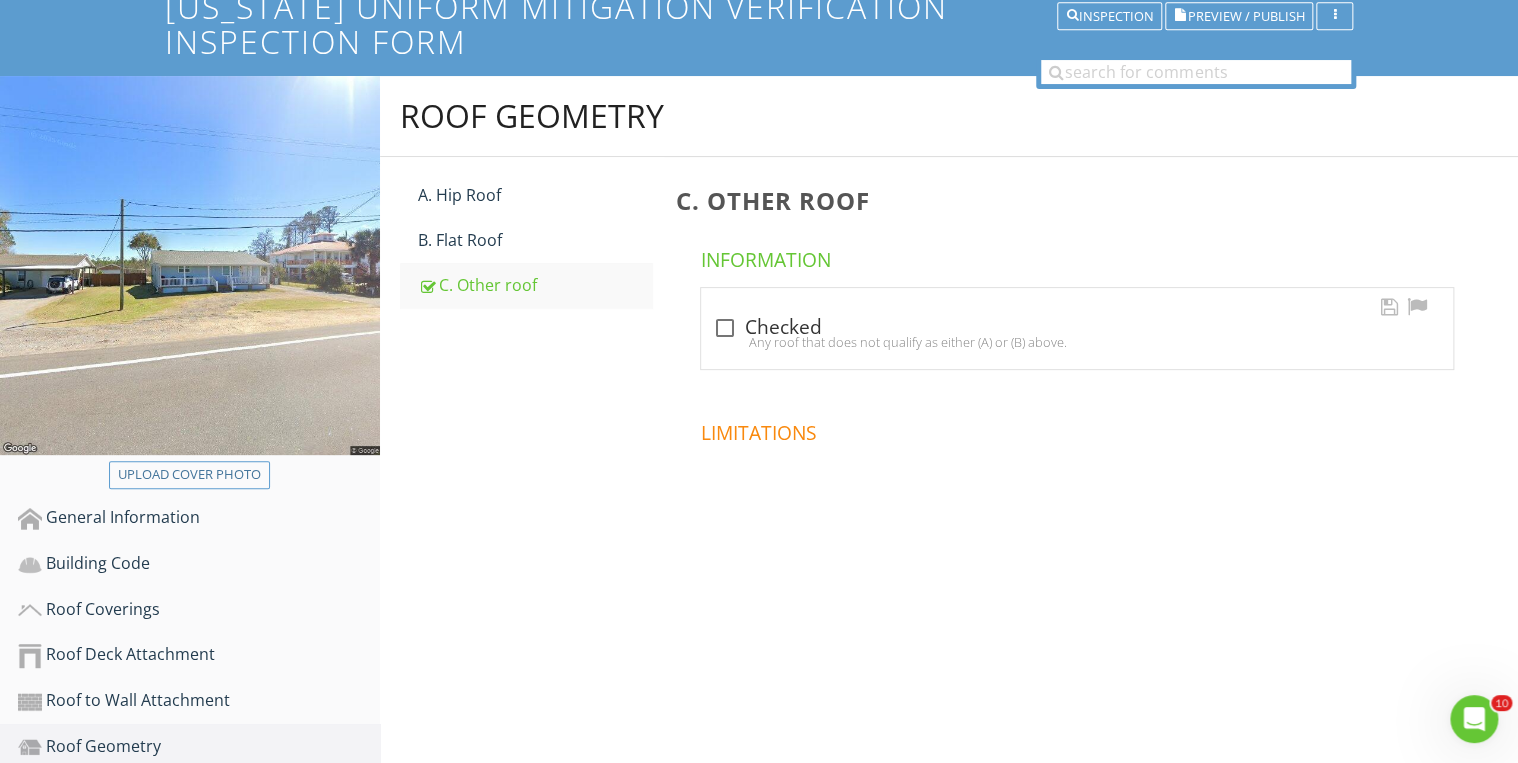 click at bounding box center [725, 328] 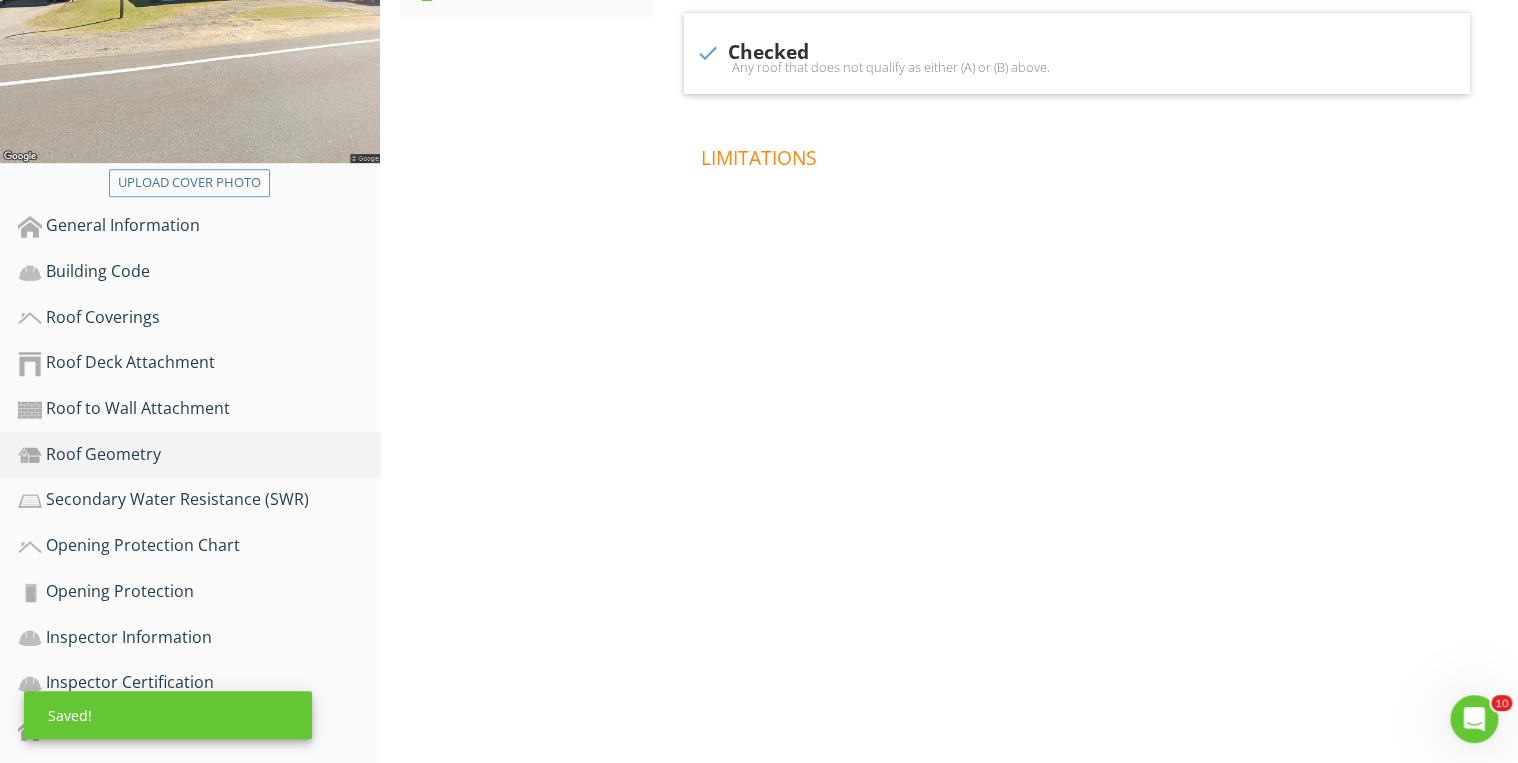 scroll, scrollTop: 500, scrollLeft: 0, axis: vertical 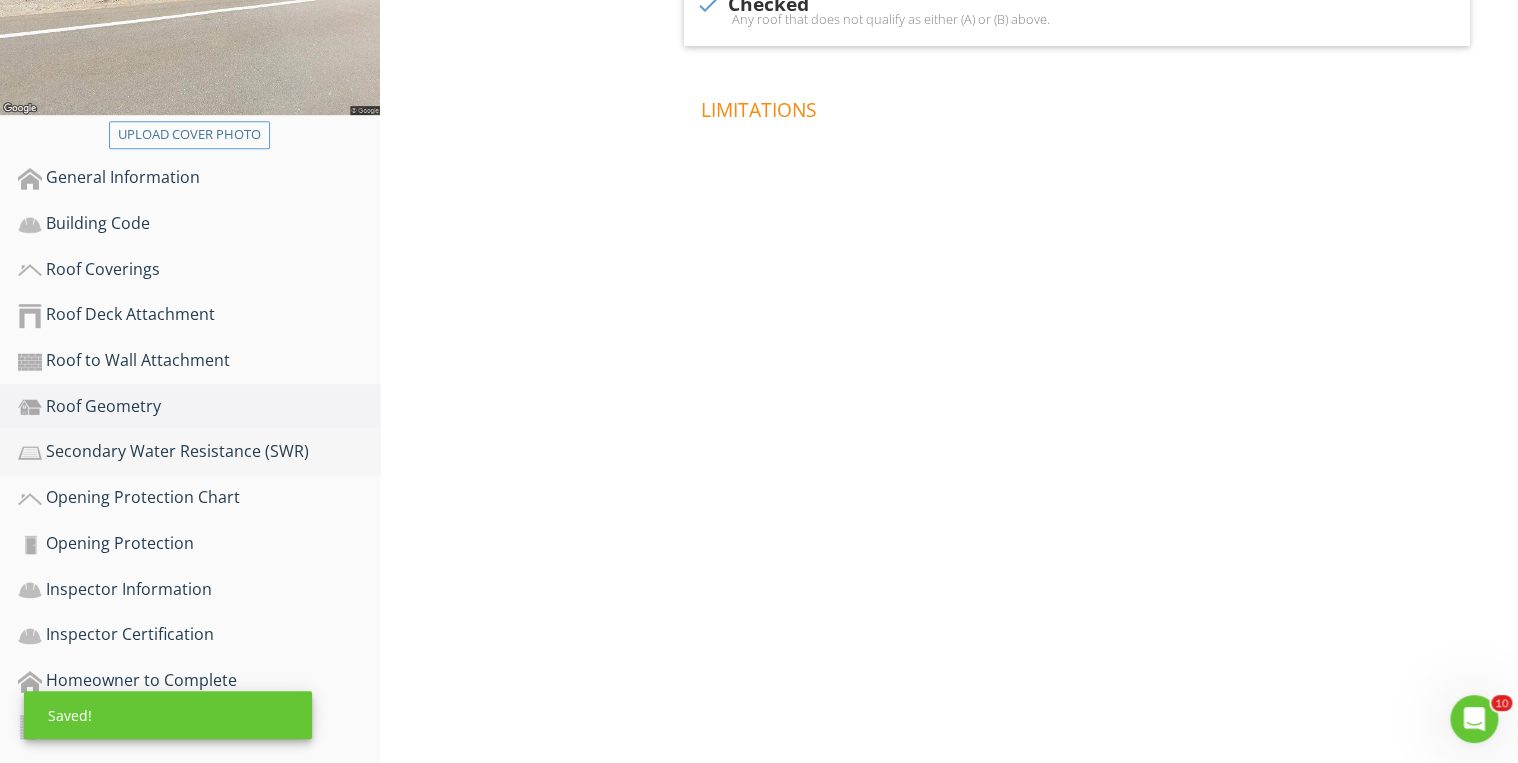 click on "Secondary Water Resistance (SWR)" at bounding box center [199, 452] 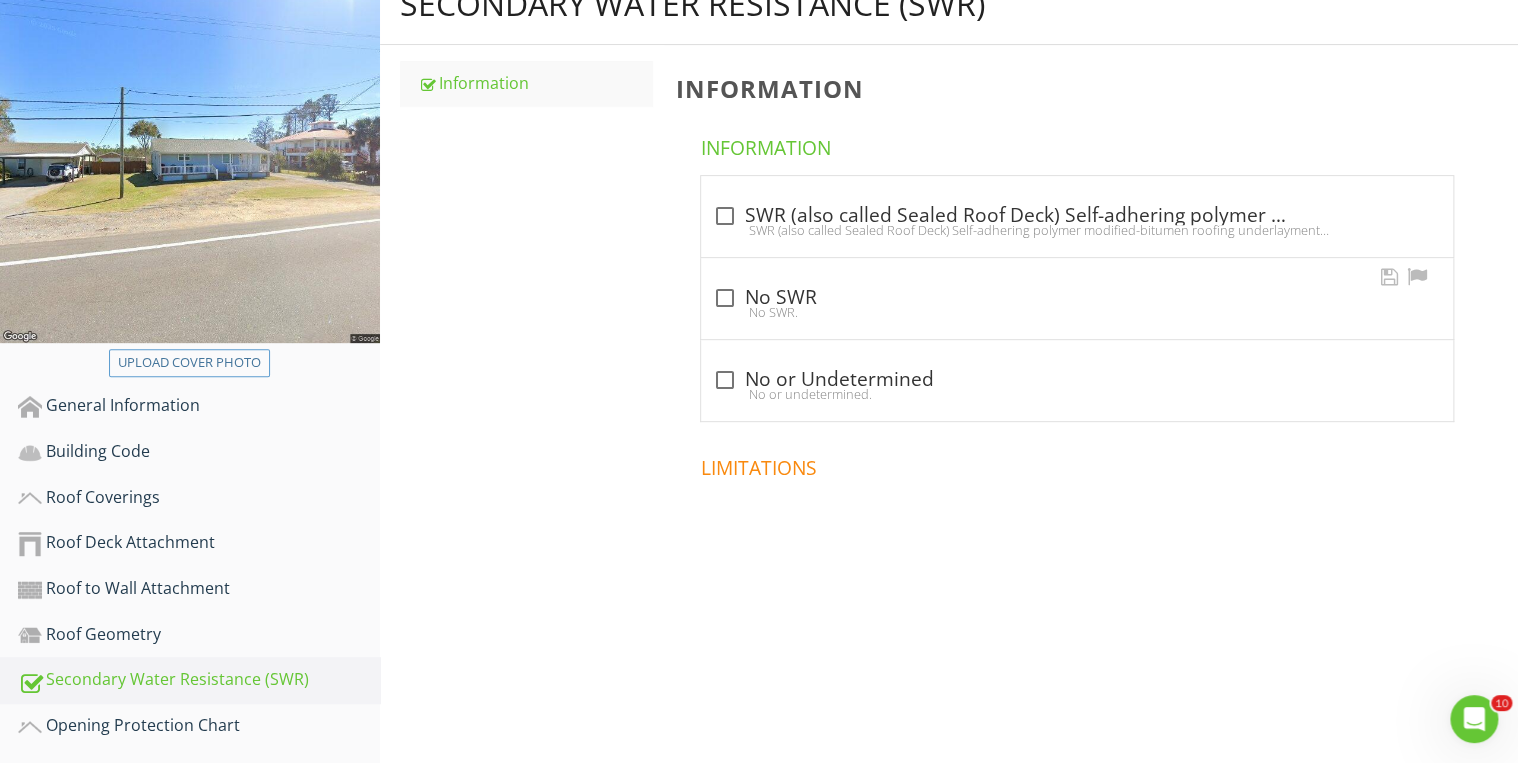 scroll, scrollTop: 260, scrollLeft: 0, axis: vertical 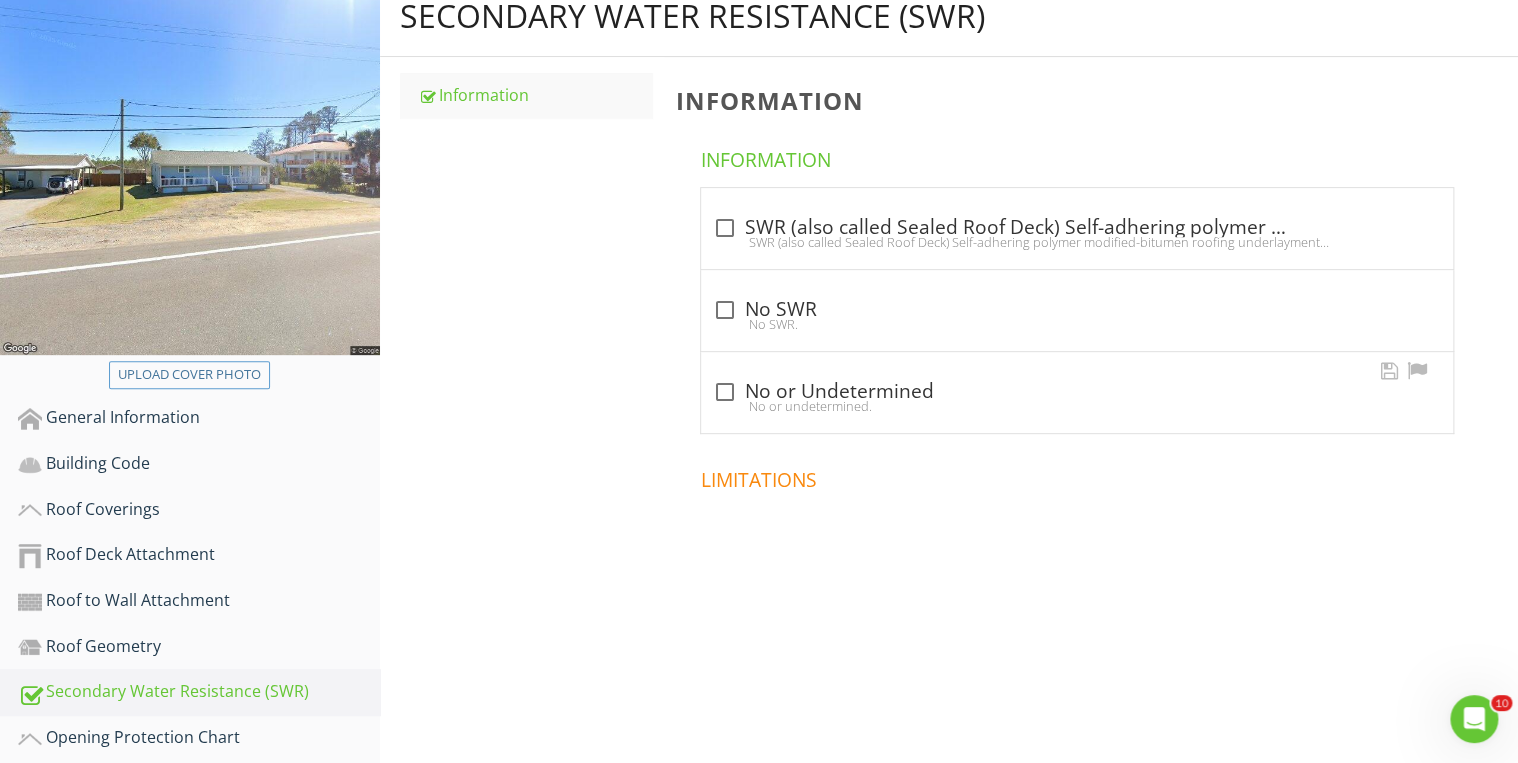 click at bounding box center (725, 392) 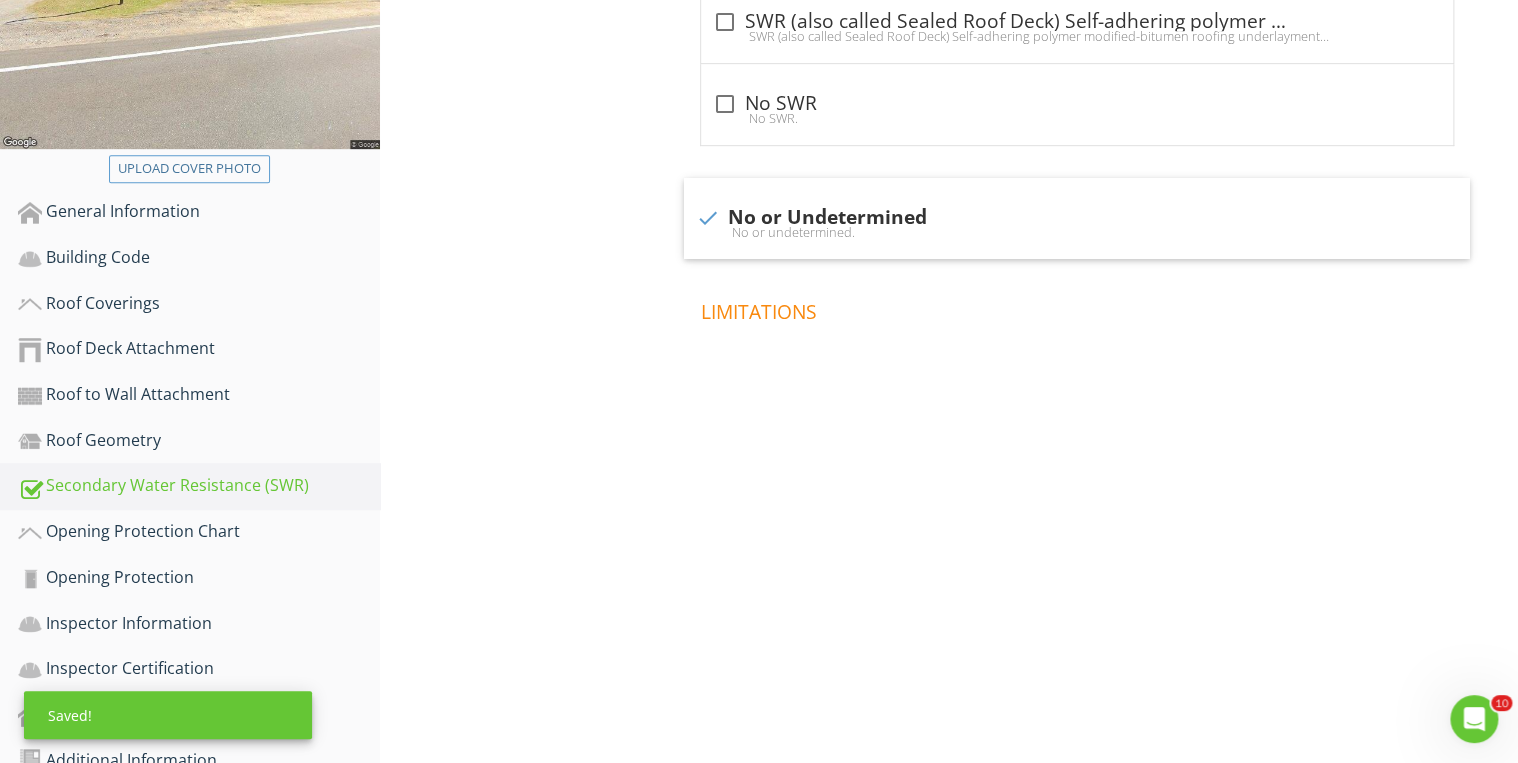 scroll, scrollTop: 500, scrollLeft: 0, axis: vertical 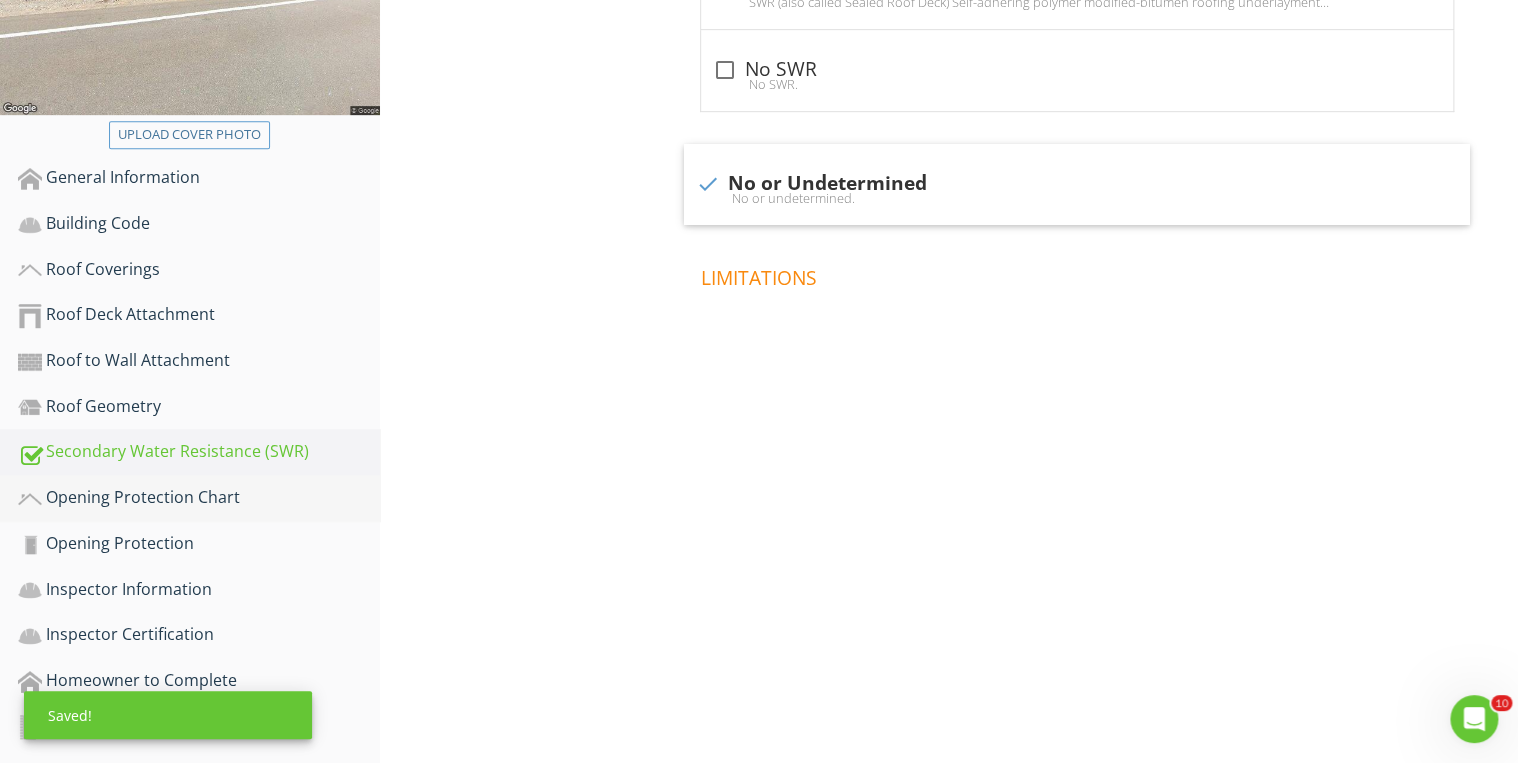 click on "Opening Protection Chart" at bounding box center (199, 498) 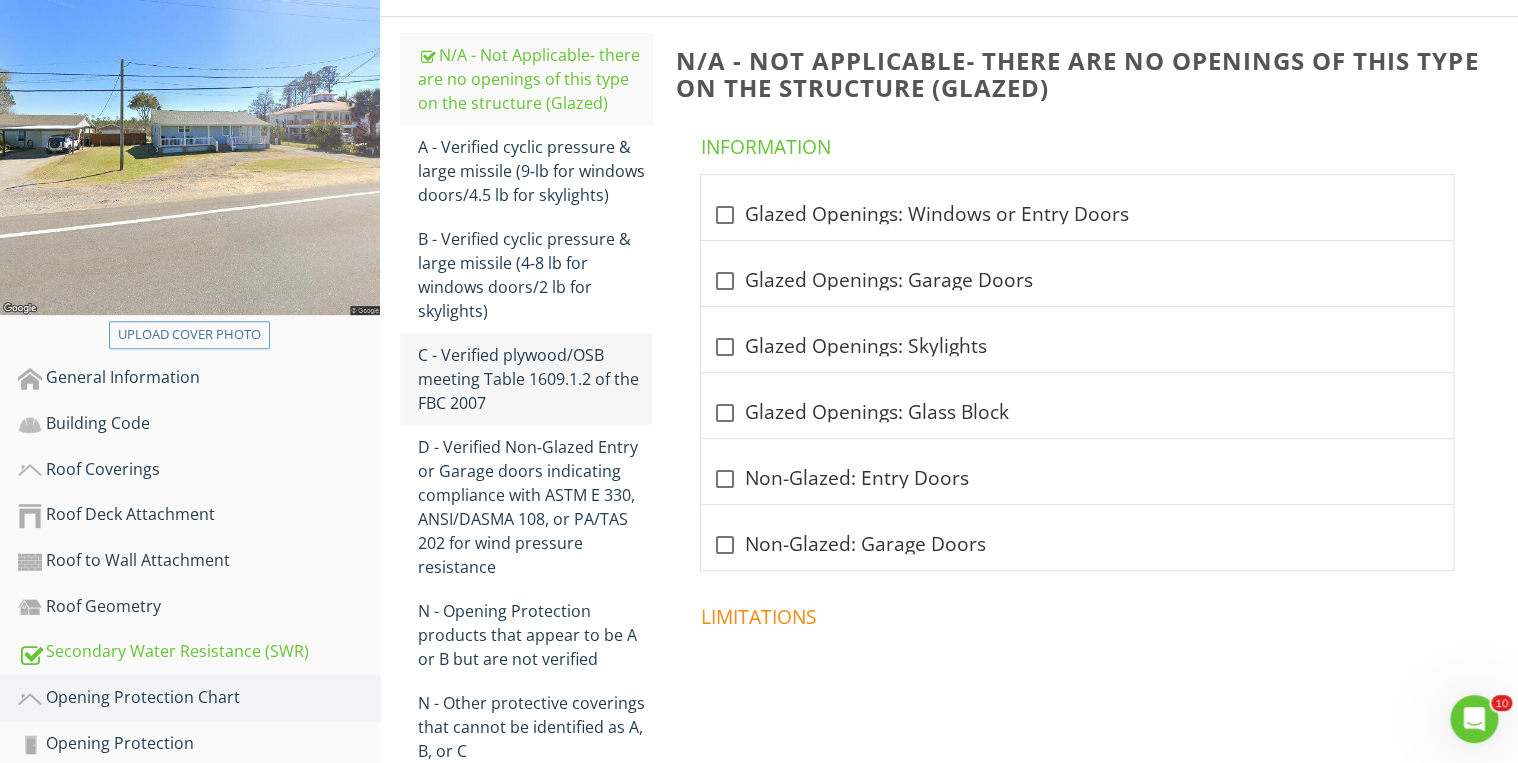 scroll, scrollTop: 260, scrollLeft: 0, axis: vertical 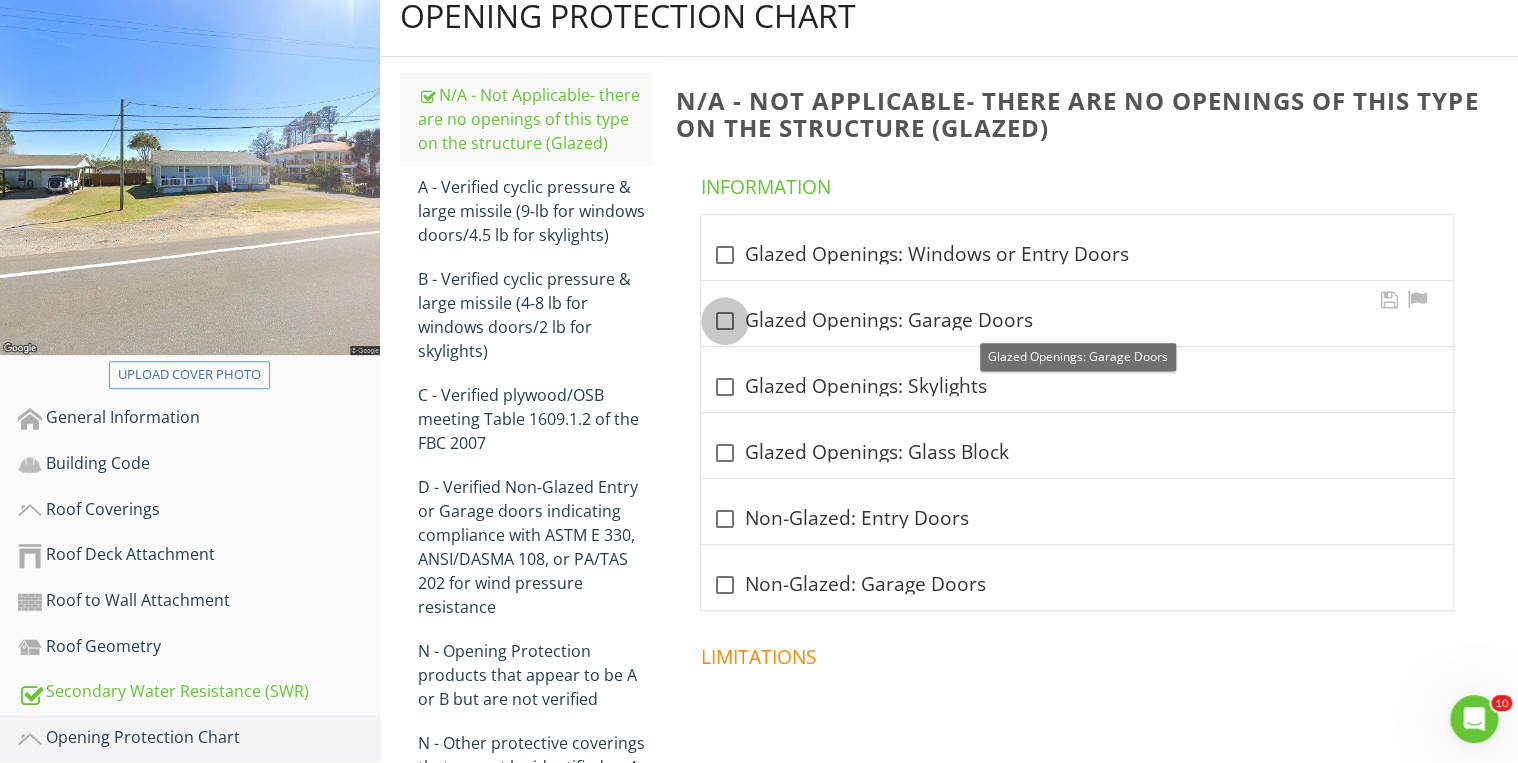 drag, startPoint x: 719, startPoint y: 325, endPoint x: 732, endPoint y: 355, distance: 32.695564 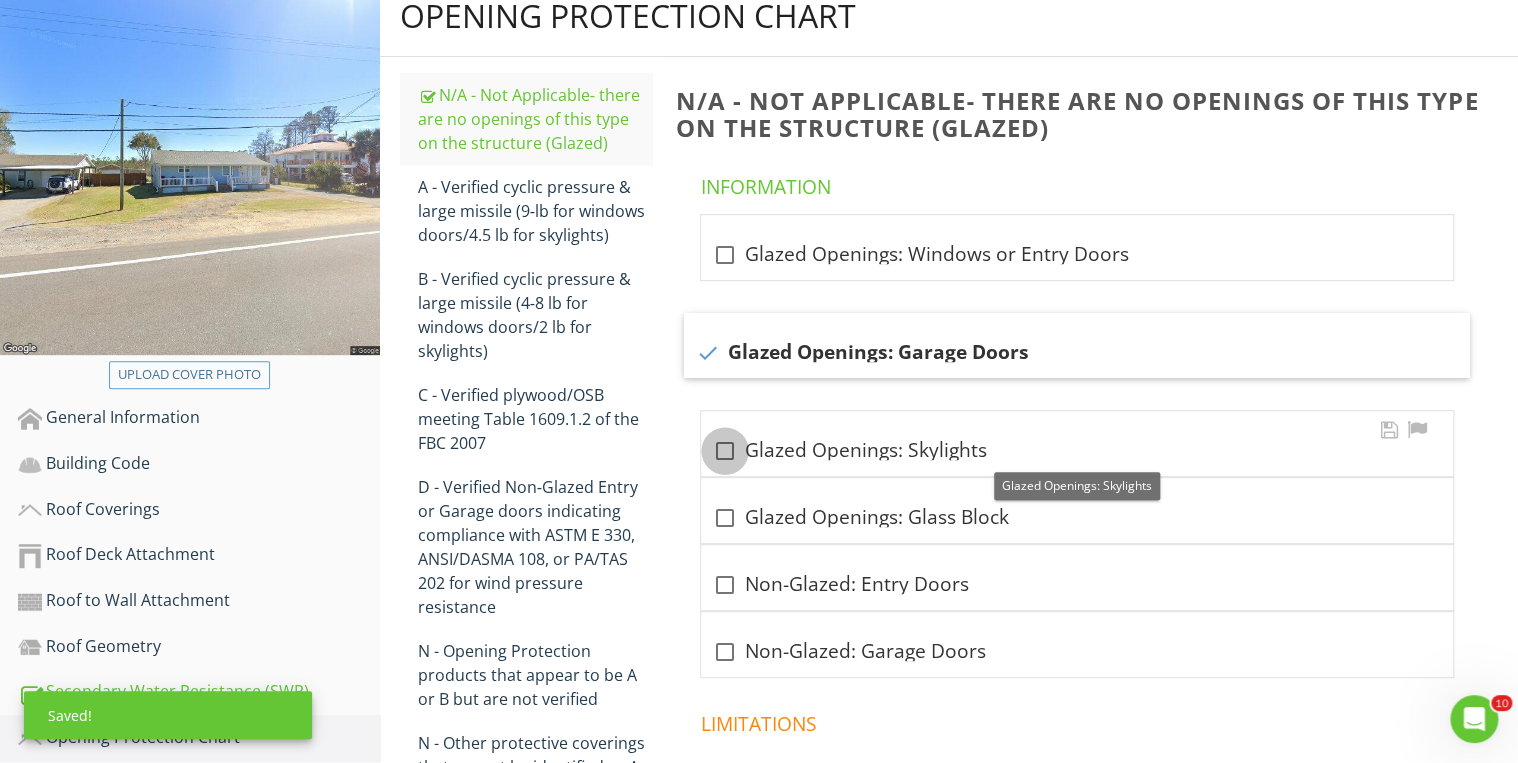 click at bounding box center (725, 451) 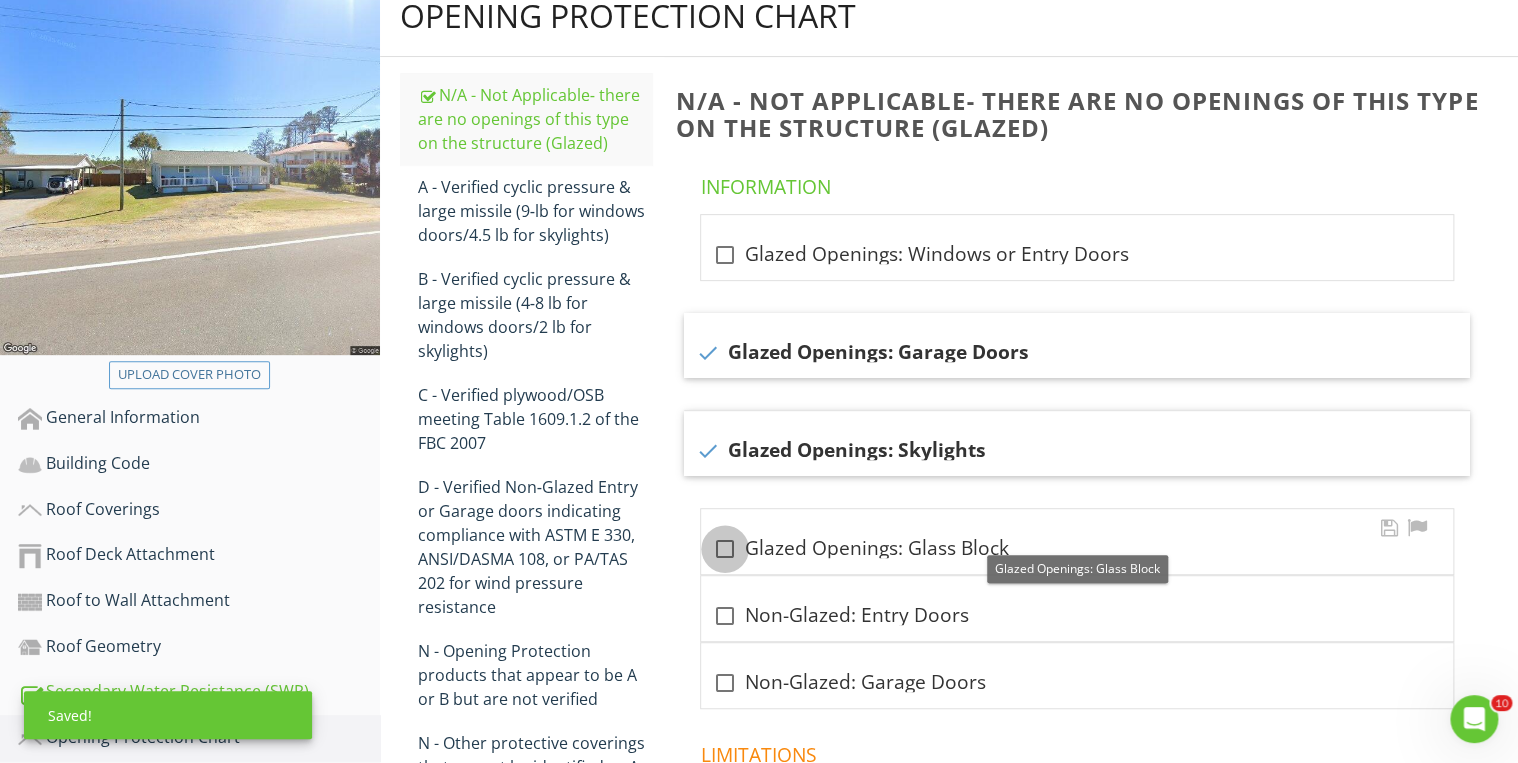 drag, startPoint x: 721, startPoint y: 541, endPoint x: 721, endPoint y: 552, distance: 11 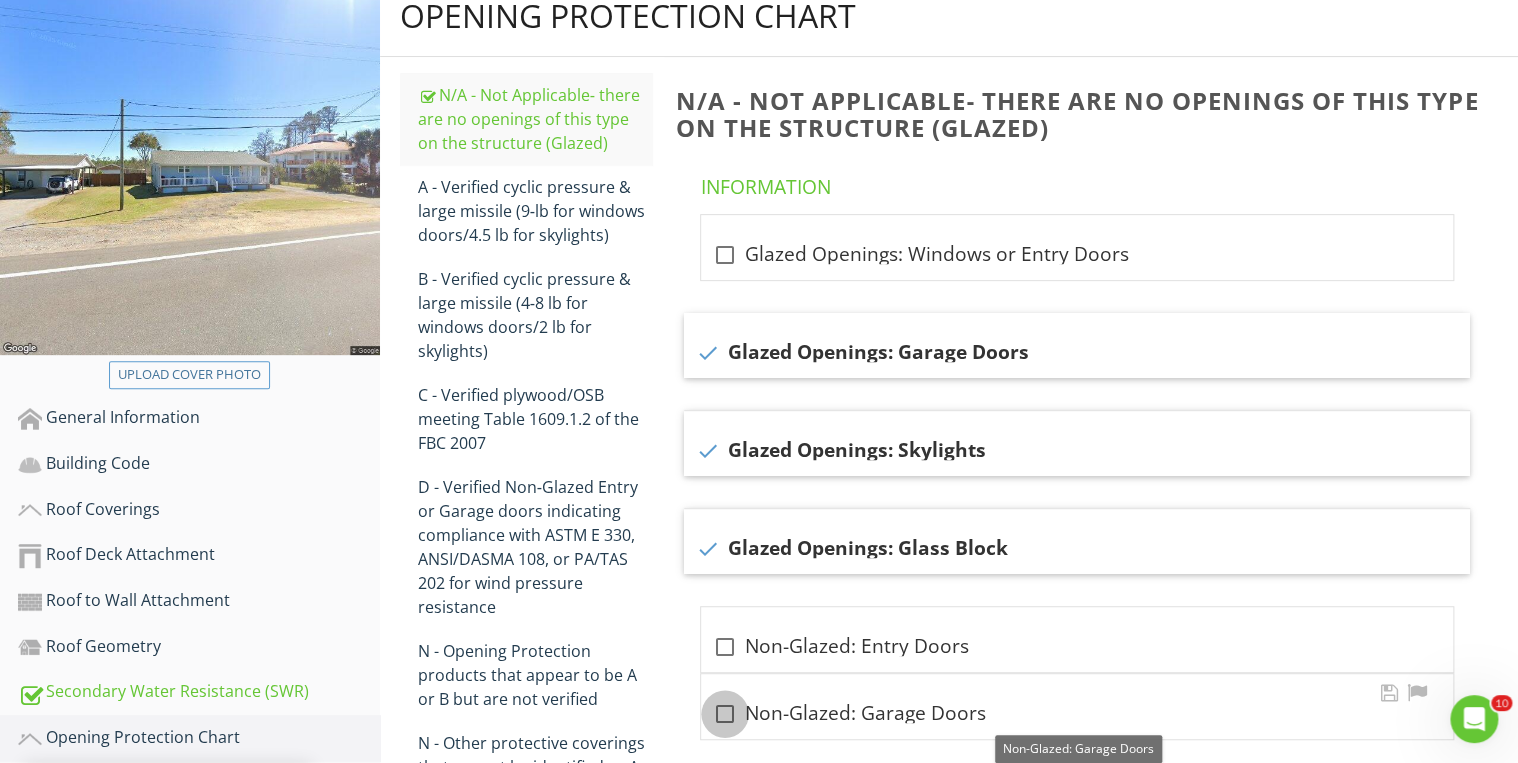 click at bounding box center (725, 714) 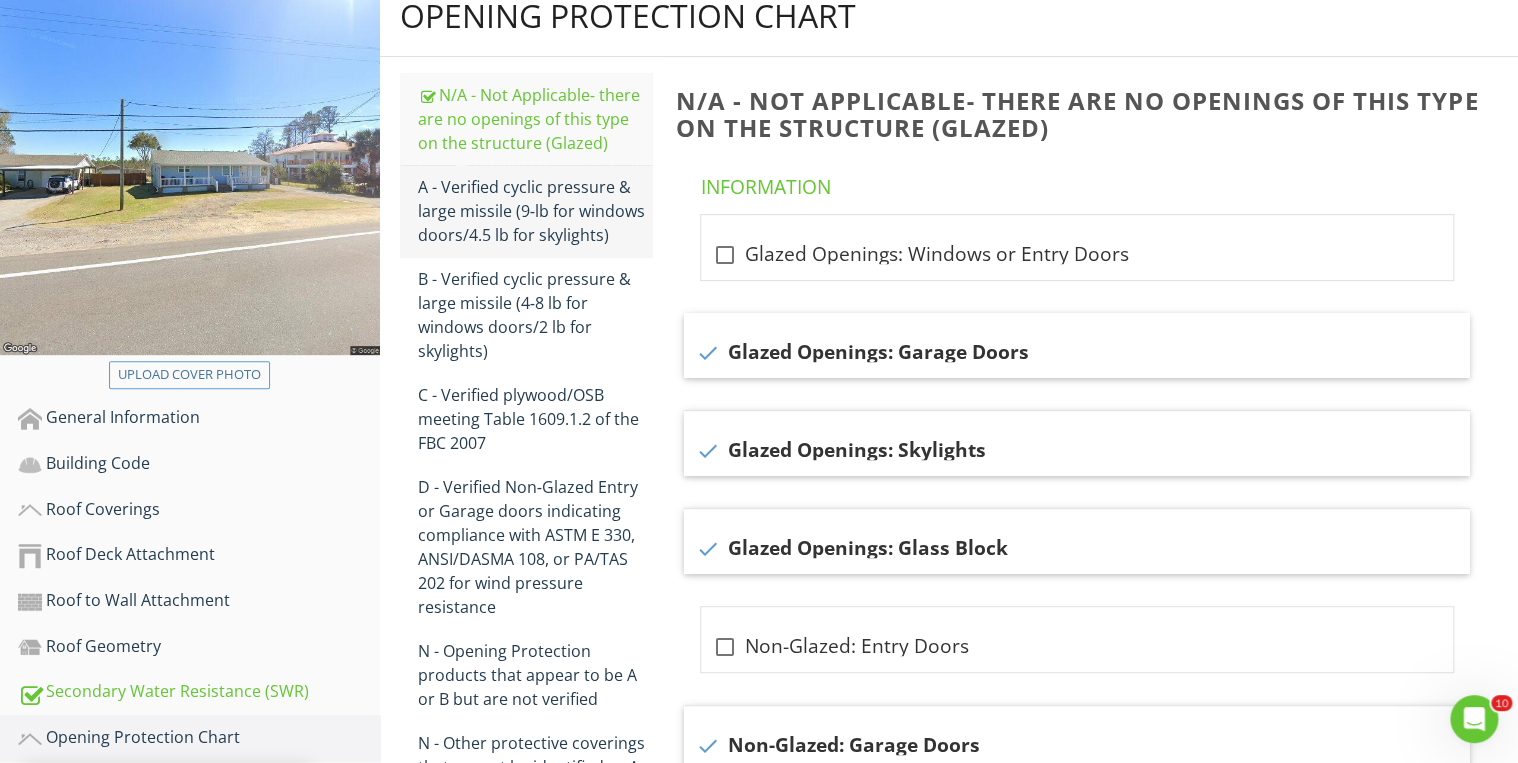 click on "A - Verified cyclic pressure & large missile (9‐lb for windows doors/4.5 lb for skylights)" at bounding box center [535, 211] 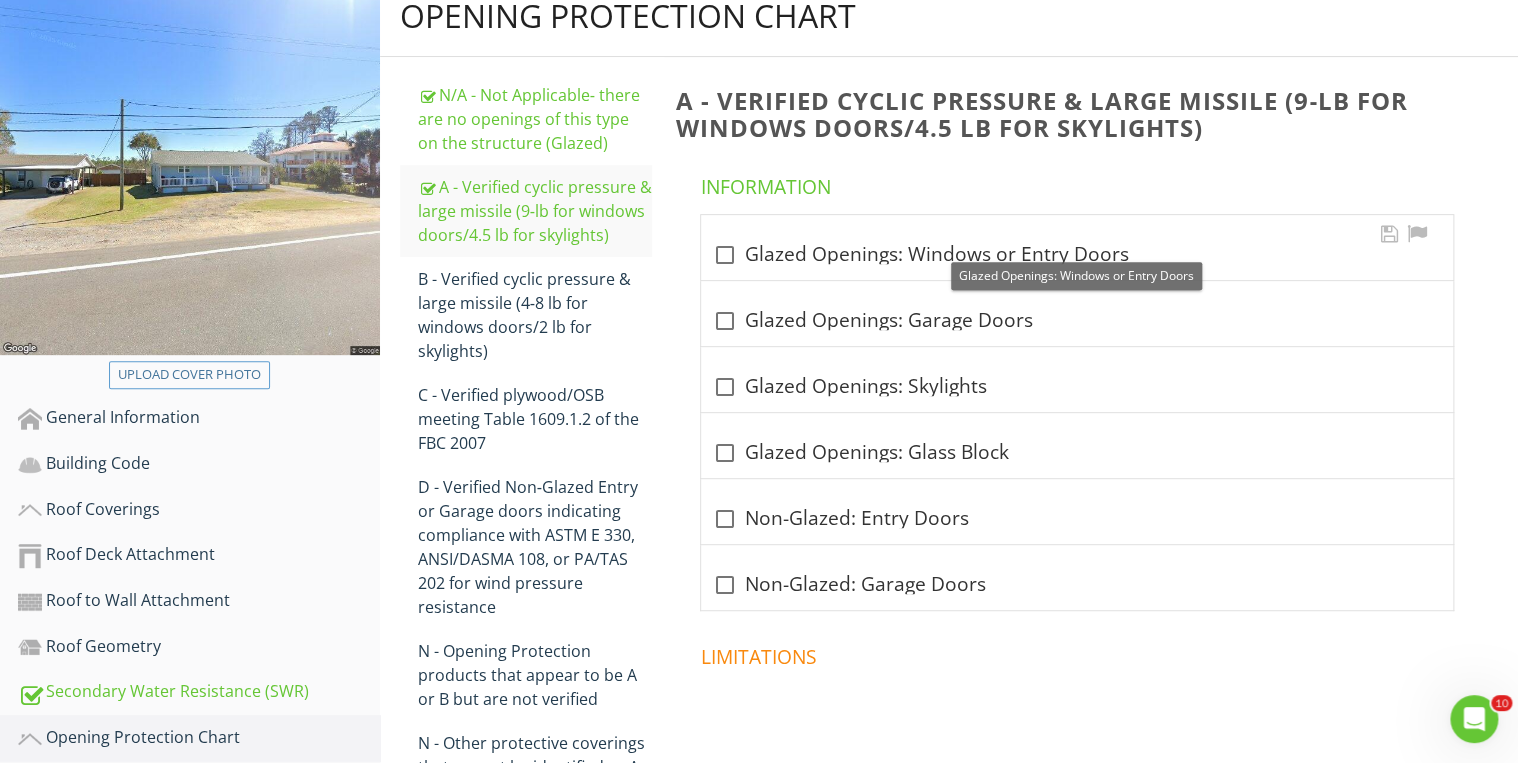 click at bounding box center (725, 255) 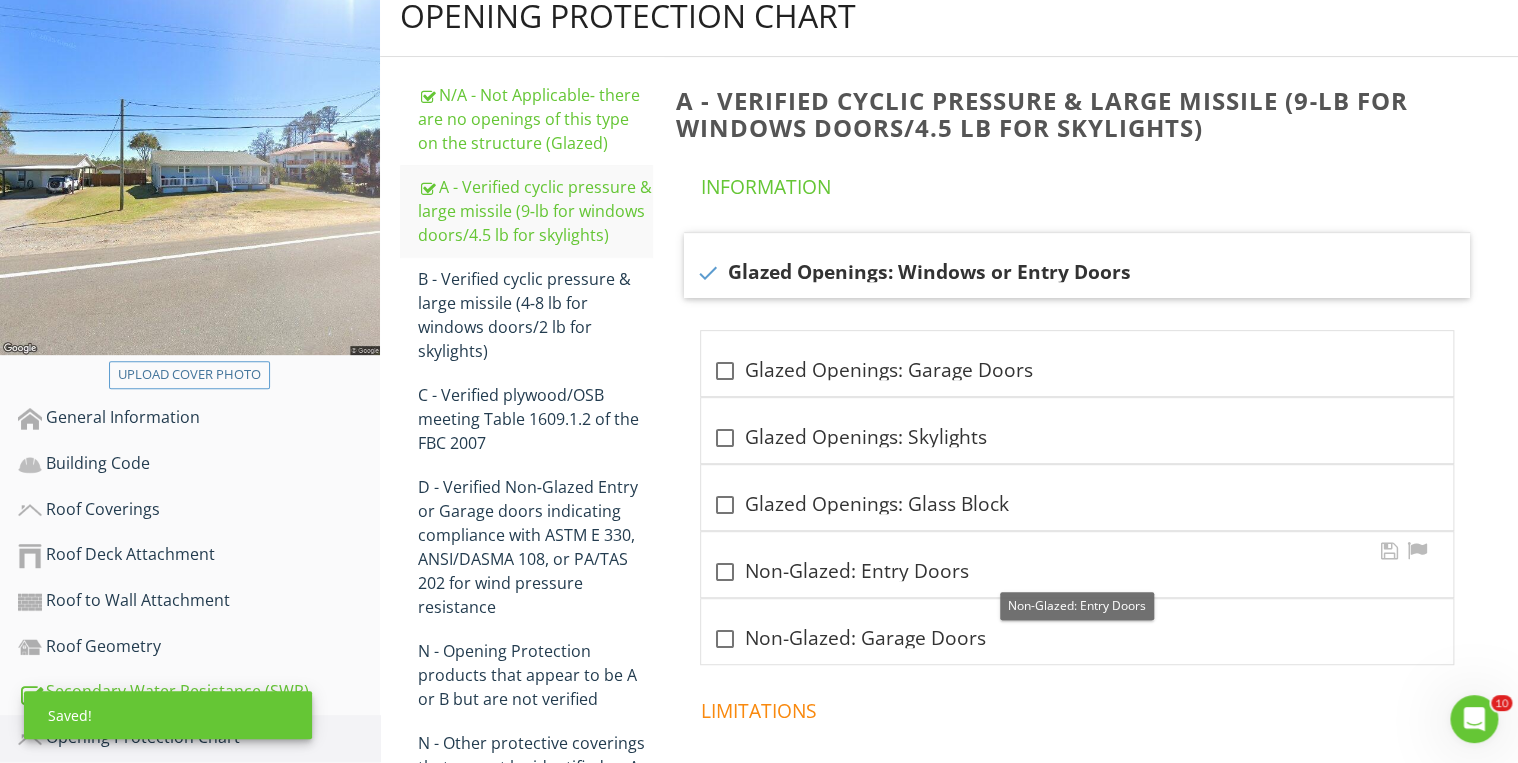 click at bounding box center (725, 572) 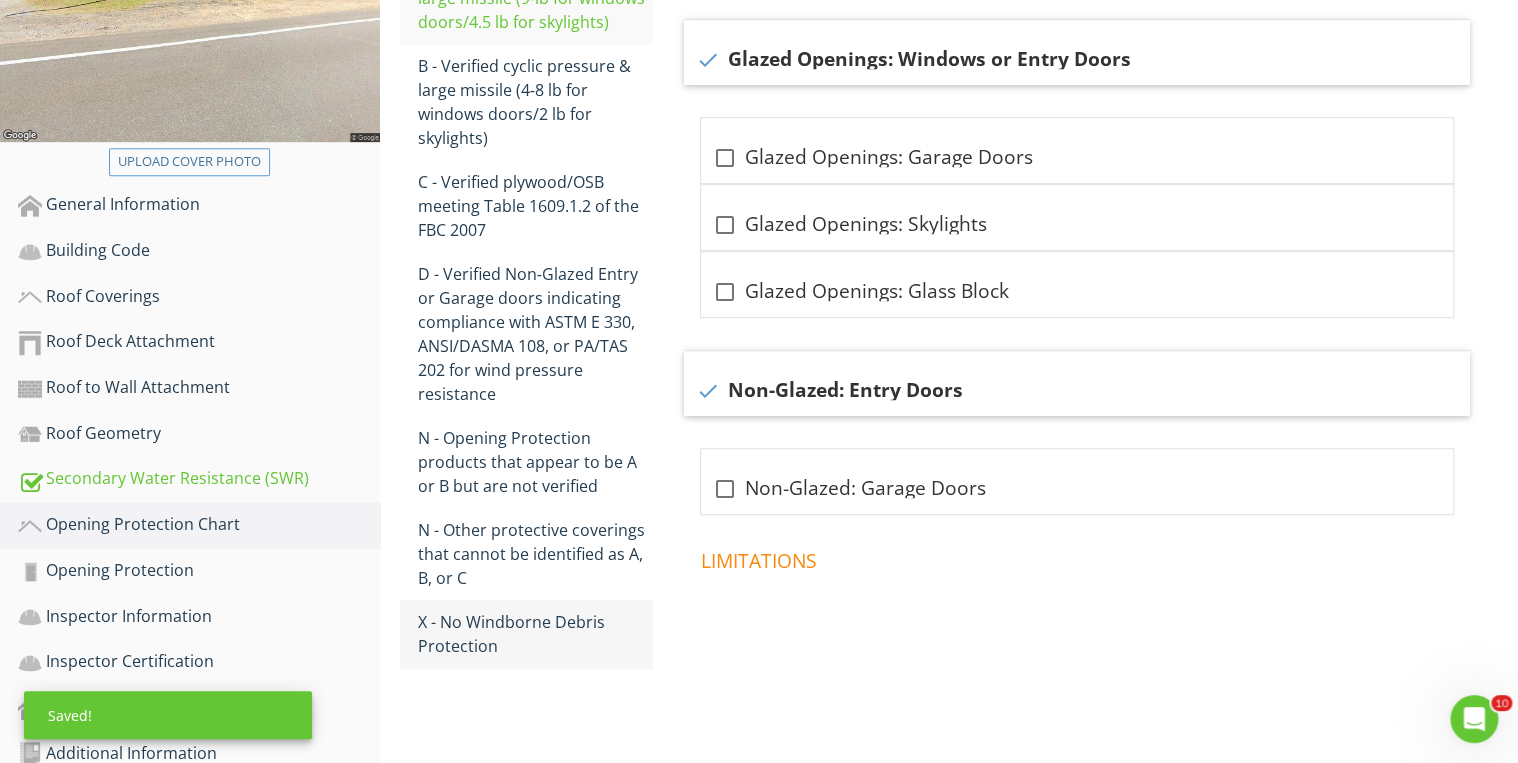 scroll, scrollTop: 500, scrollLeft: 0, axis: vertical 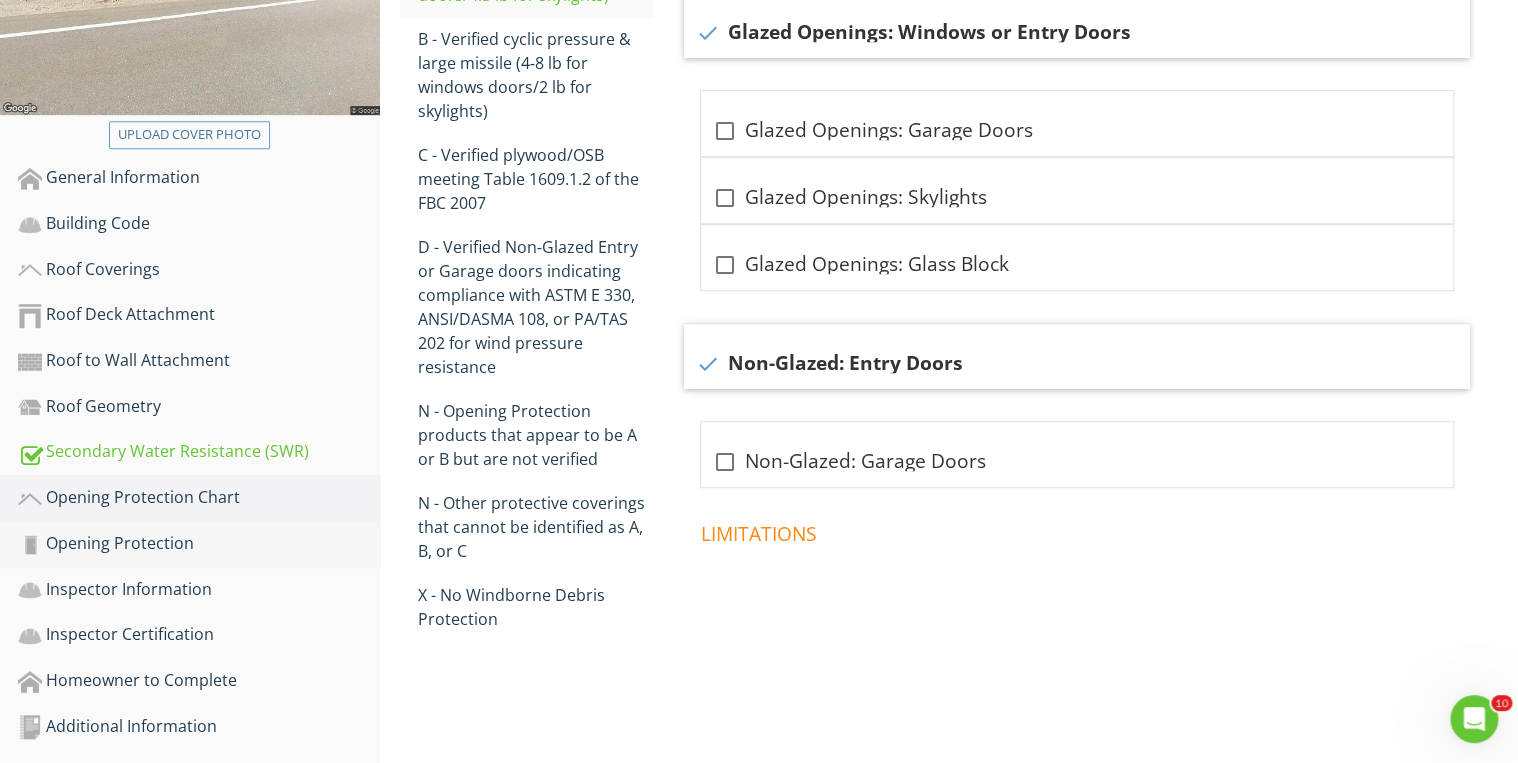click on "Opening Protection" at bounding box center [199, 544] 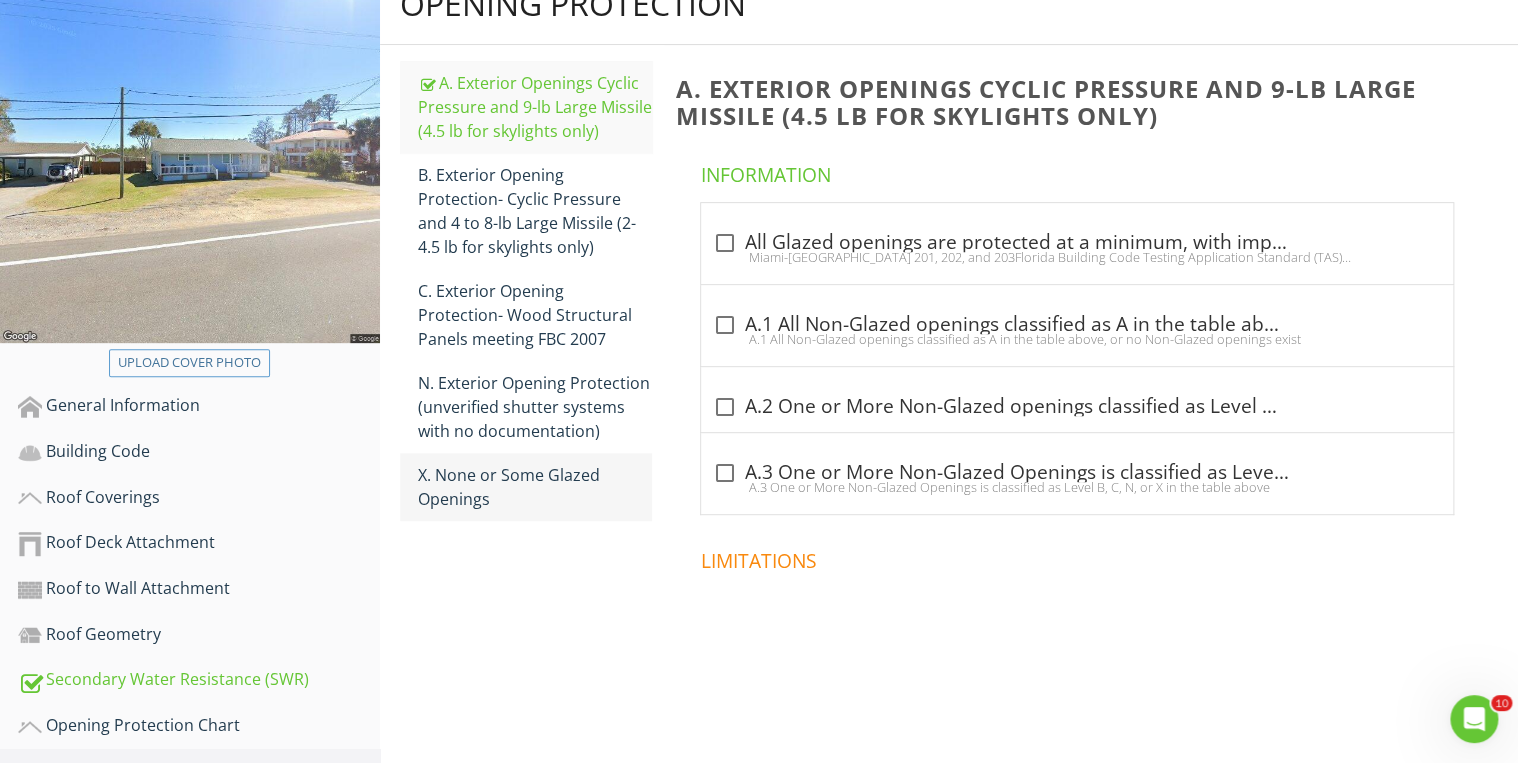 scroll, scrollTop: 260, scrollLeft: 0, axis: vertical 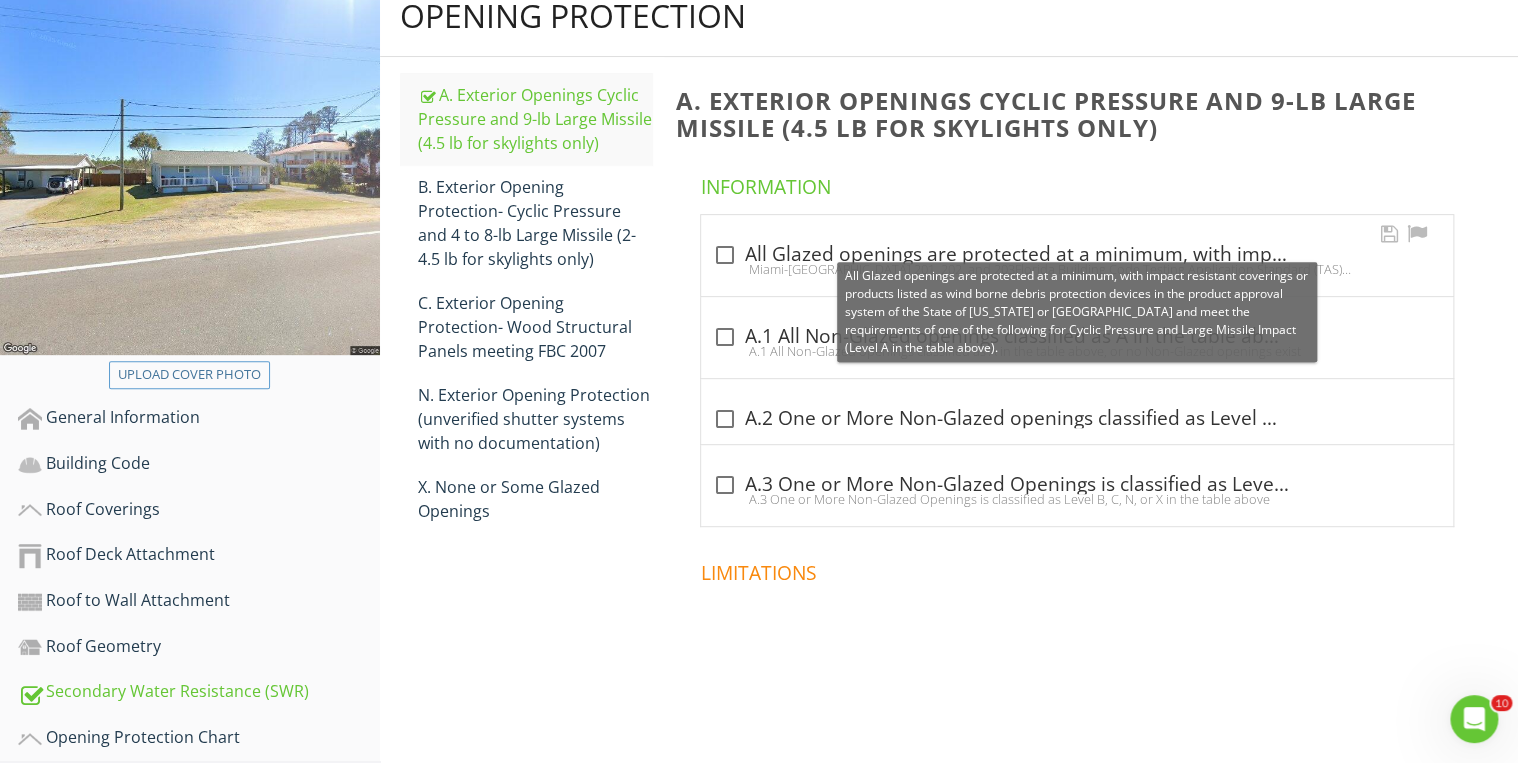 click at bounding box center [725, 255] 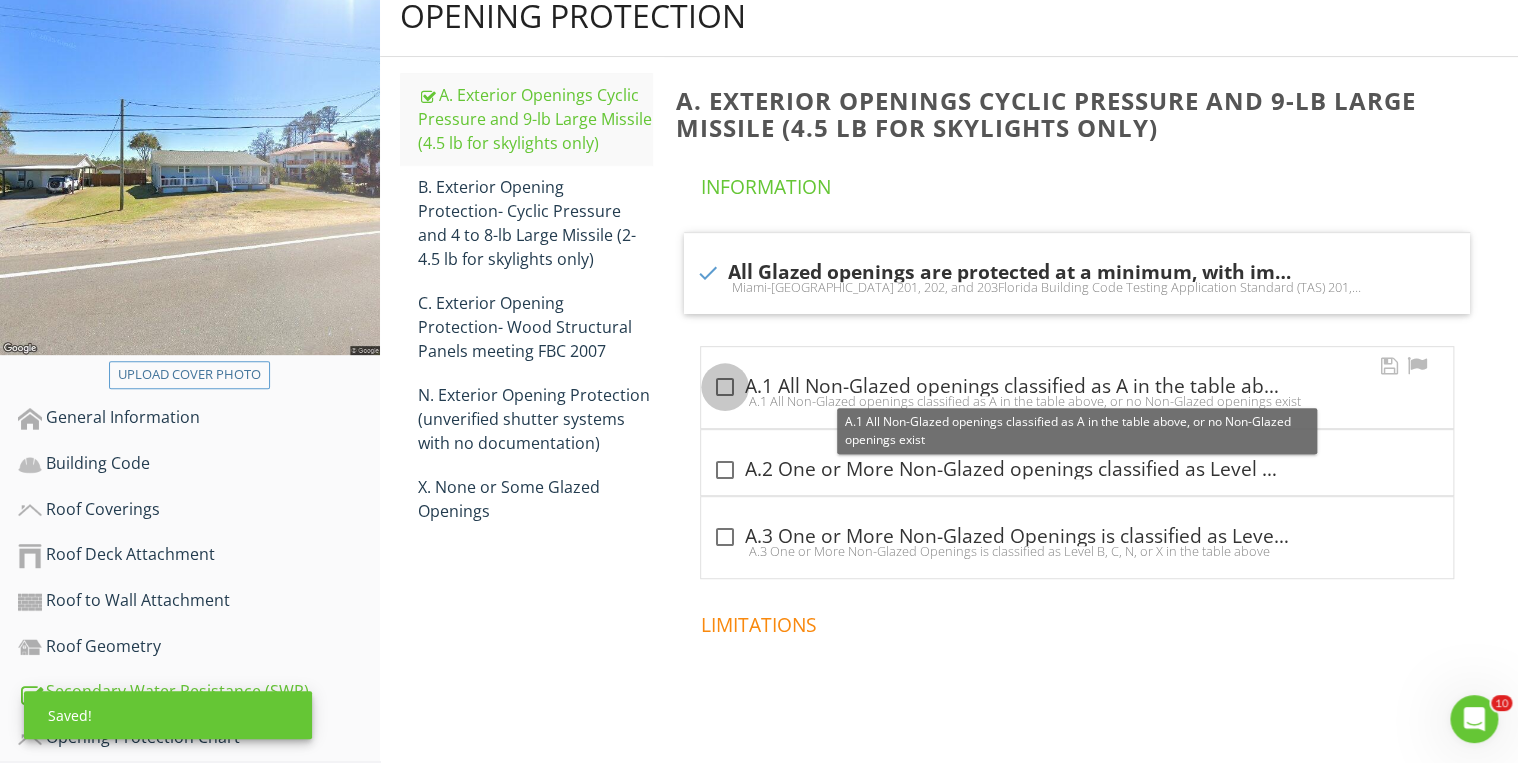 click at bounding box center (725, 387) 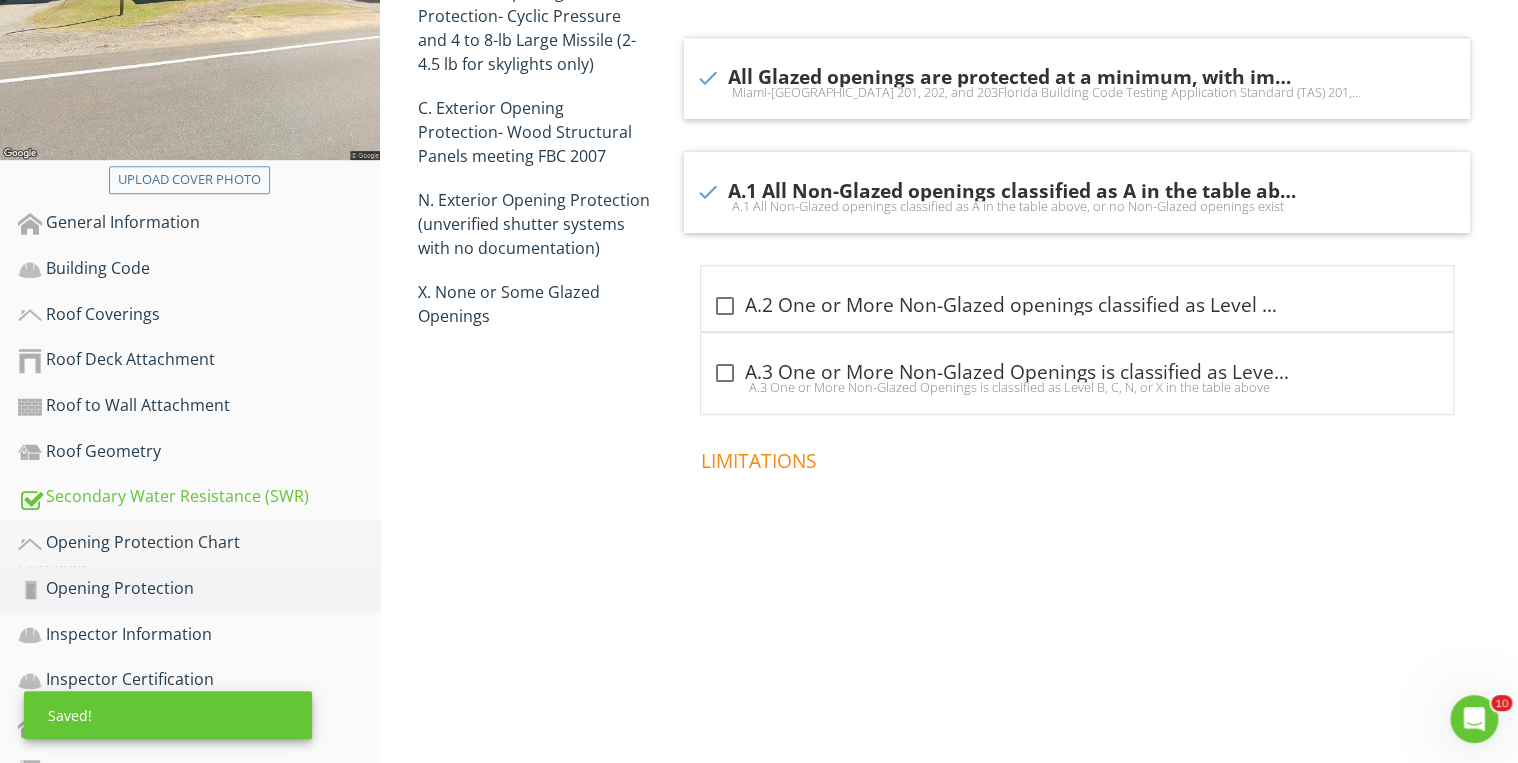 scroll, scrollTop: 500, scrollLeft: 0, axis: vertical 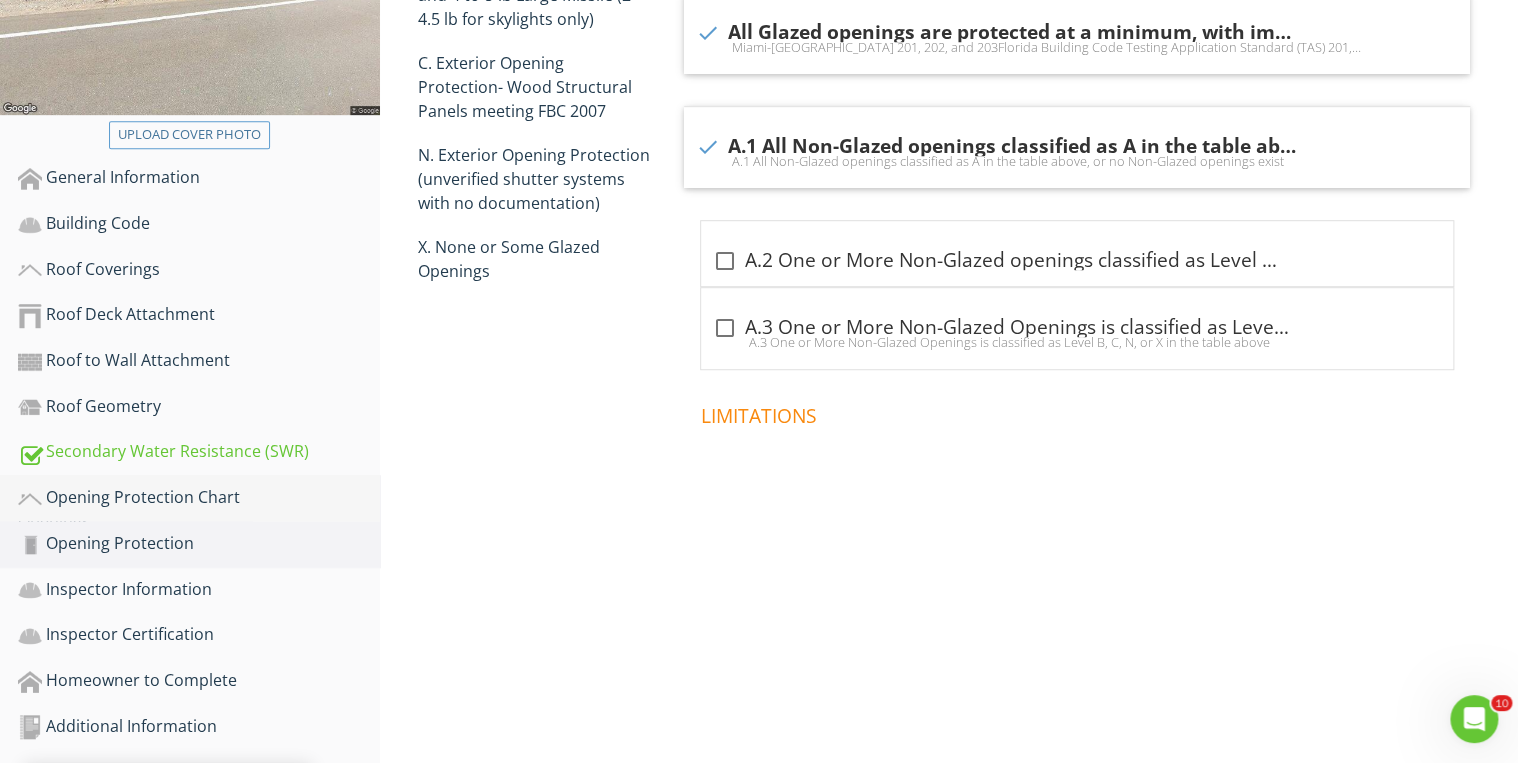 click on "Opening Protection Chart" at bounding box center (199, 498) 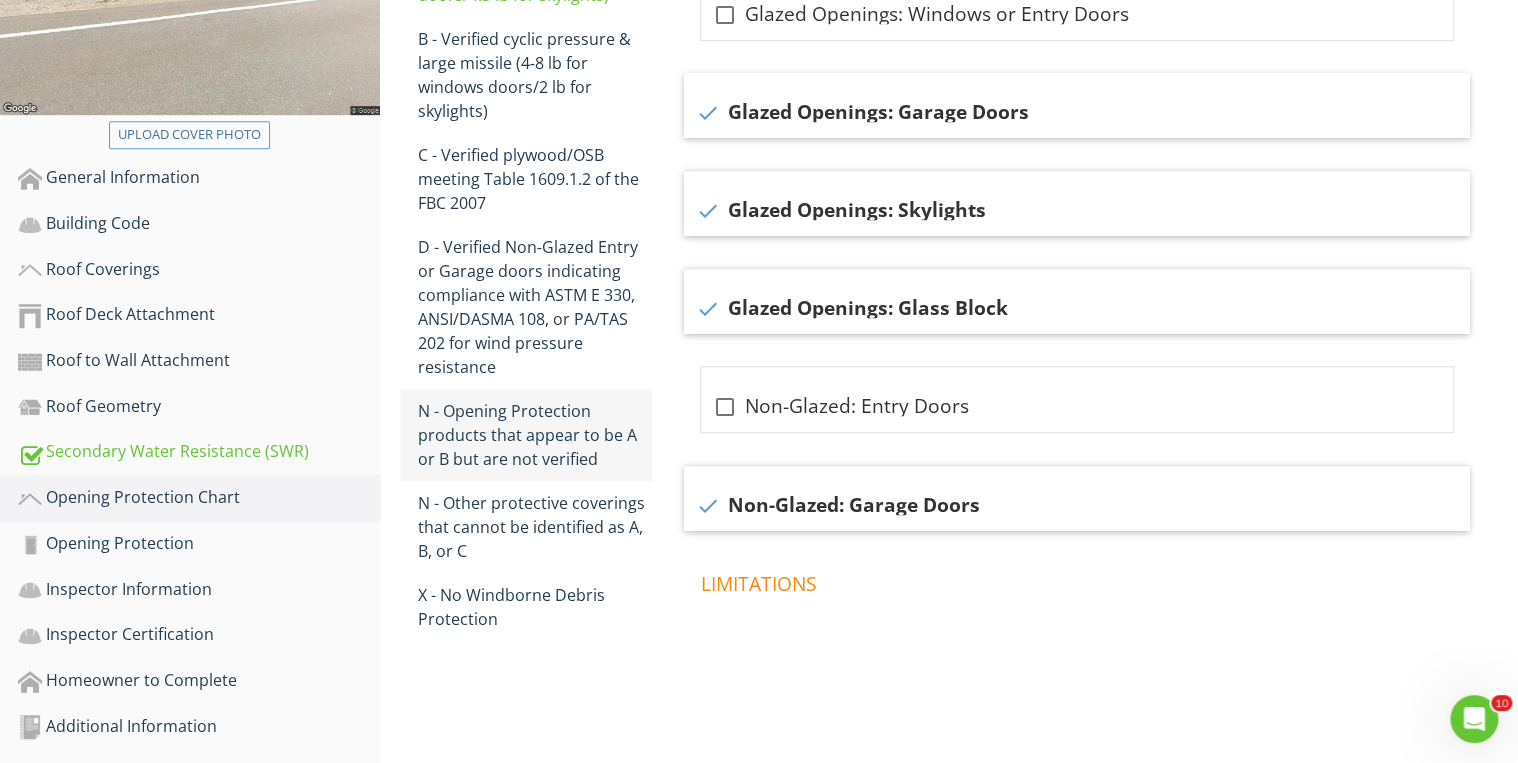 scroll, scrollTop: 500, scrollLeft: 0, axis: vertical 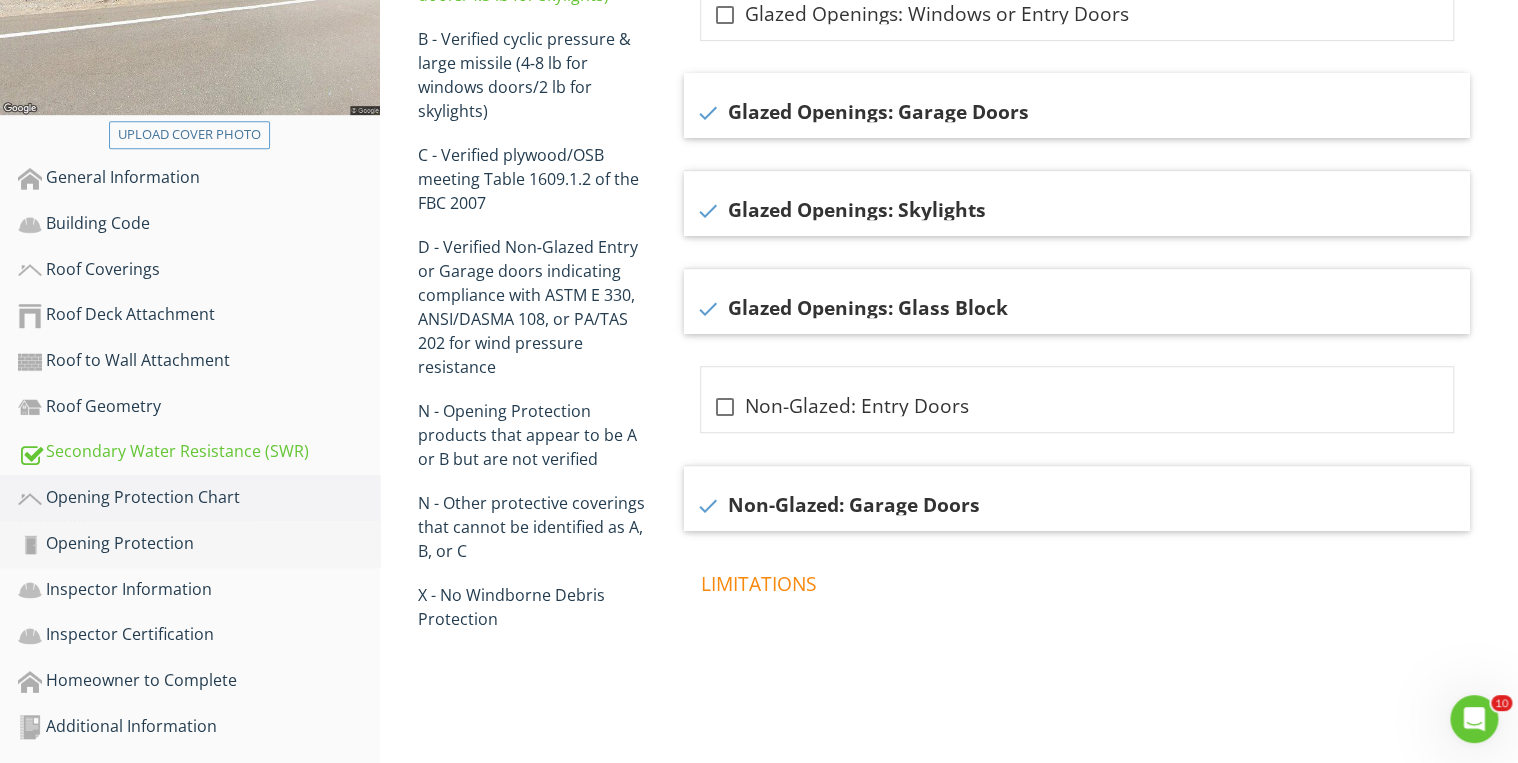 click on "Opening Protection" at bounding box center (199, 544) 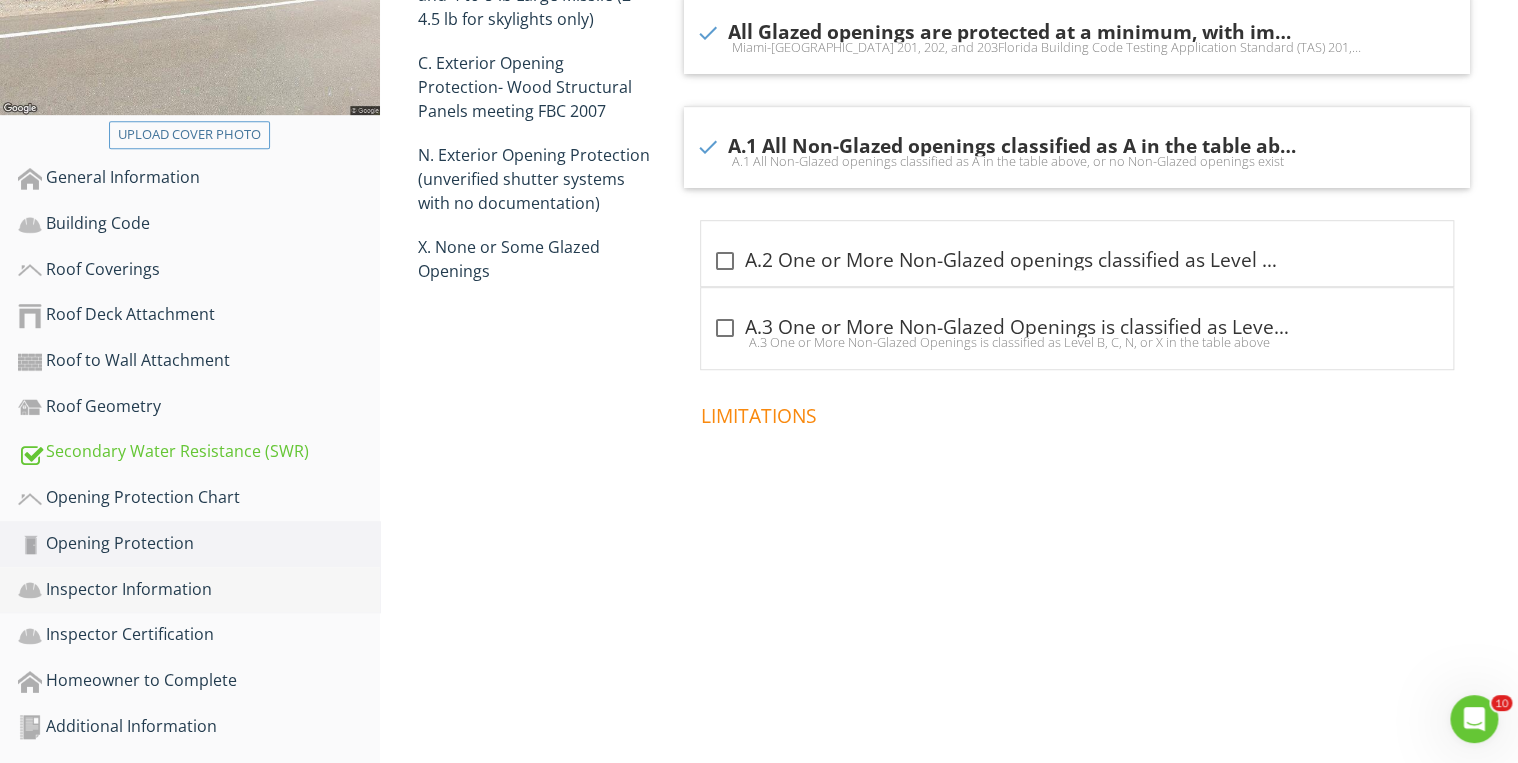 click on "Inspector Information" at bounding box center [199, 590] 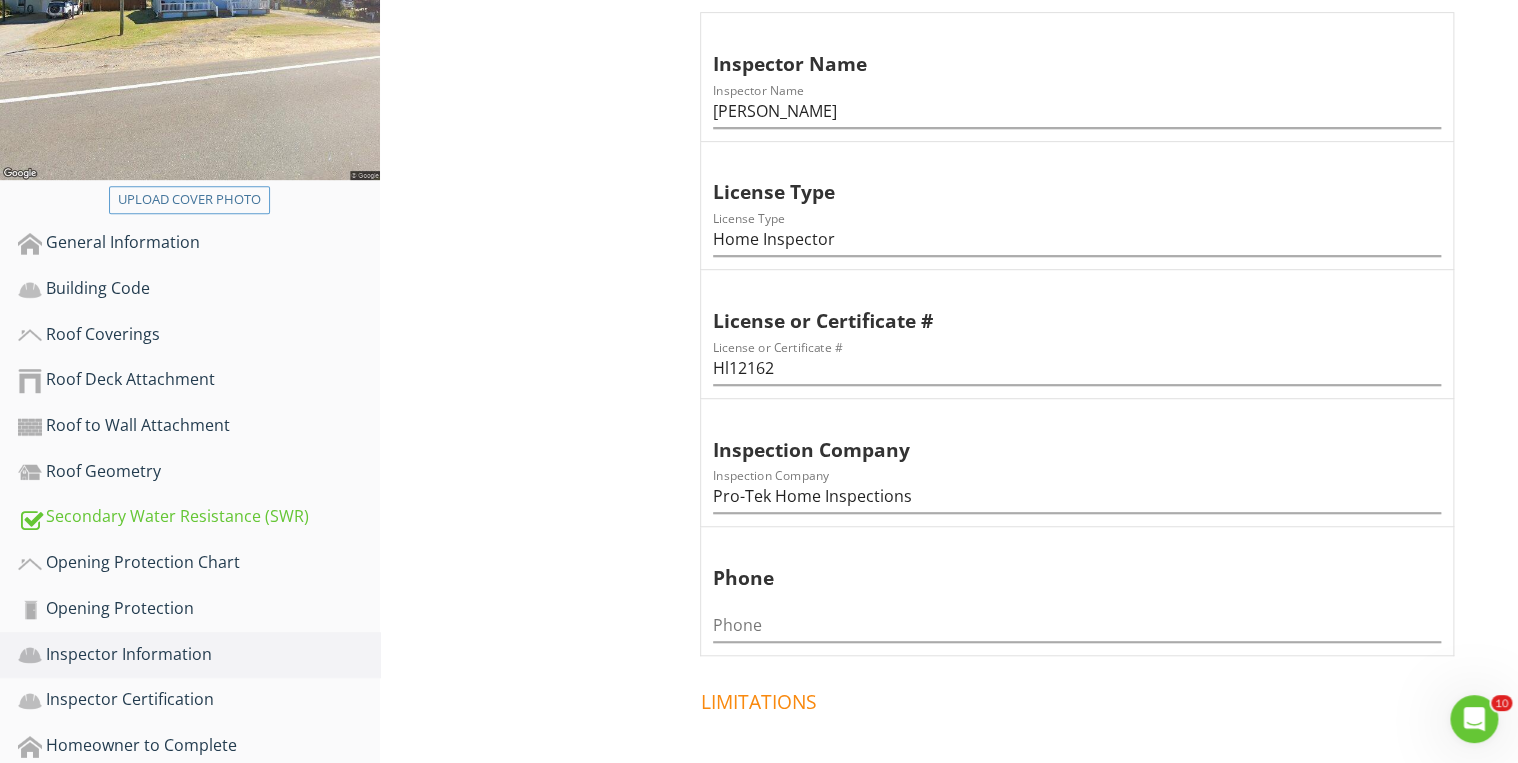 scroll, scrollTop: 500, scrollLeft: 0, axis: vertical 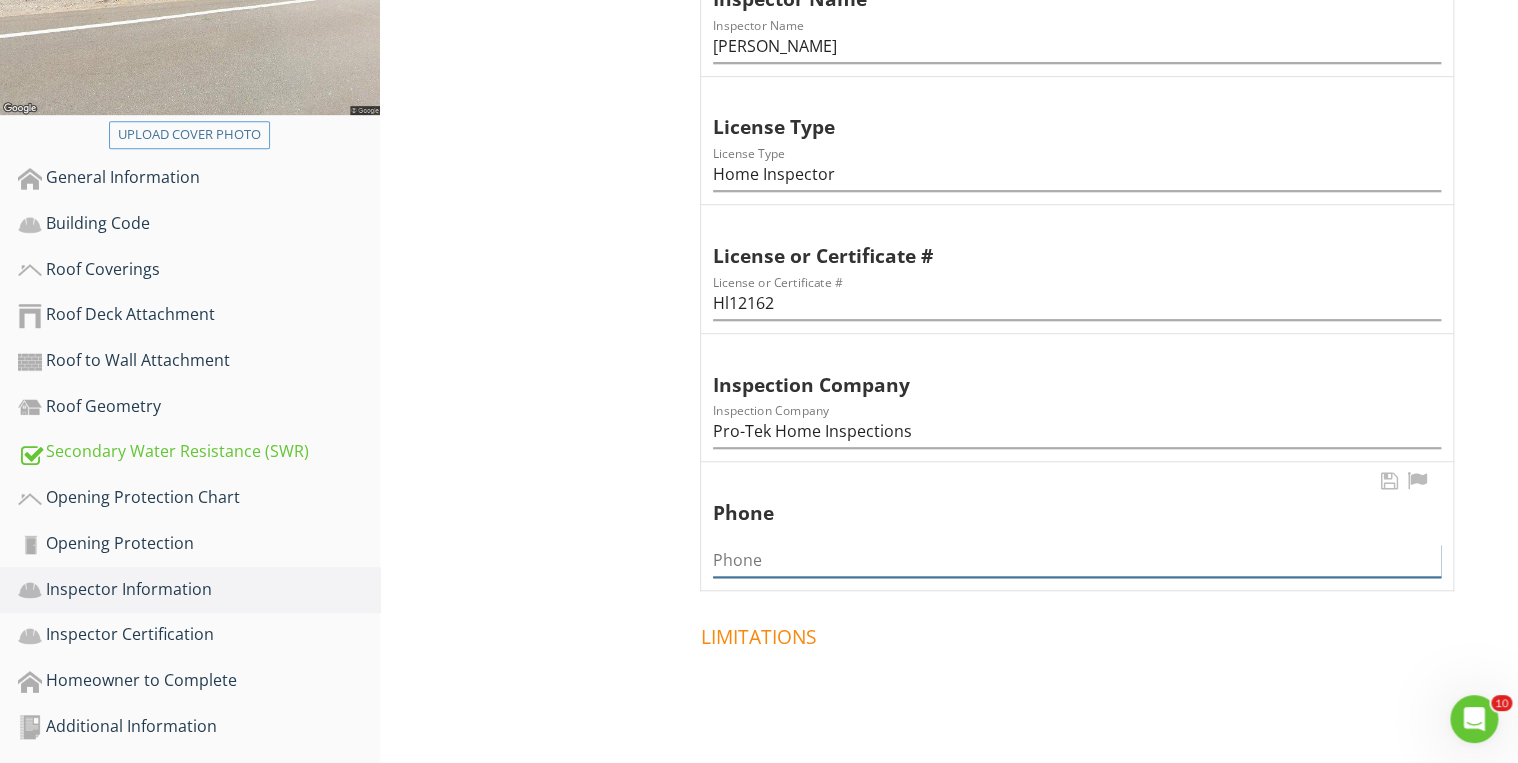click at bounding box center (1077, 560) 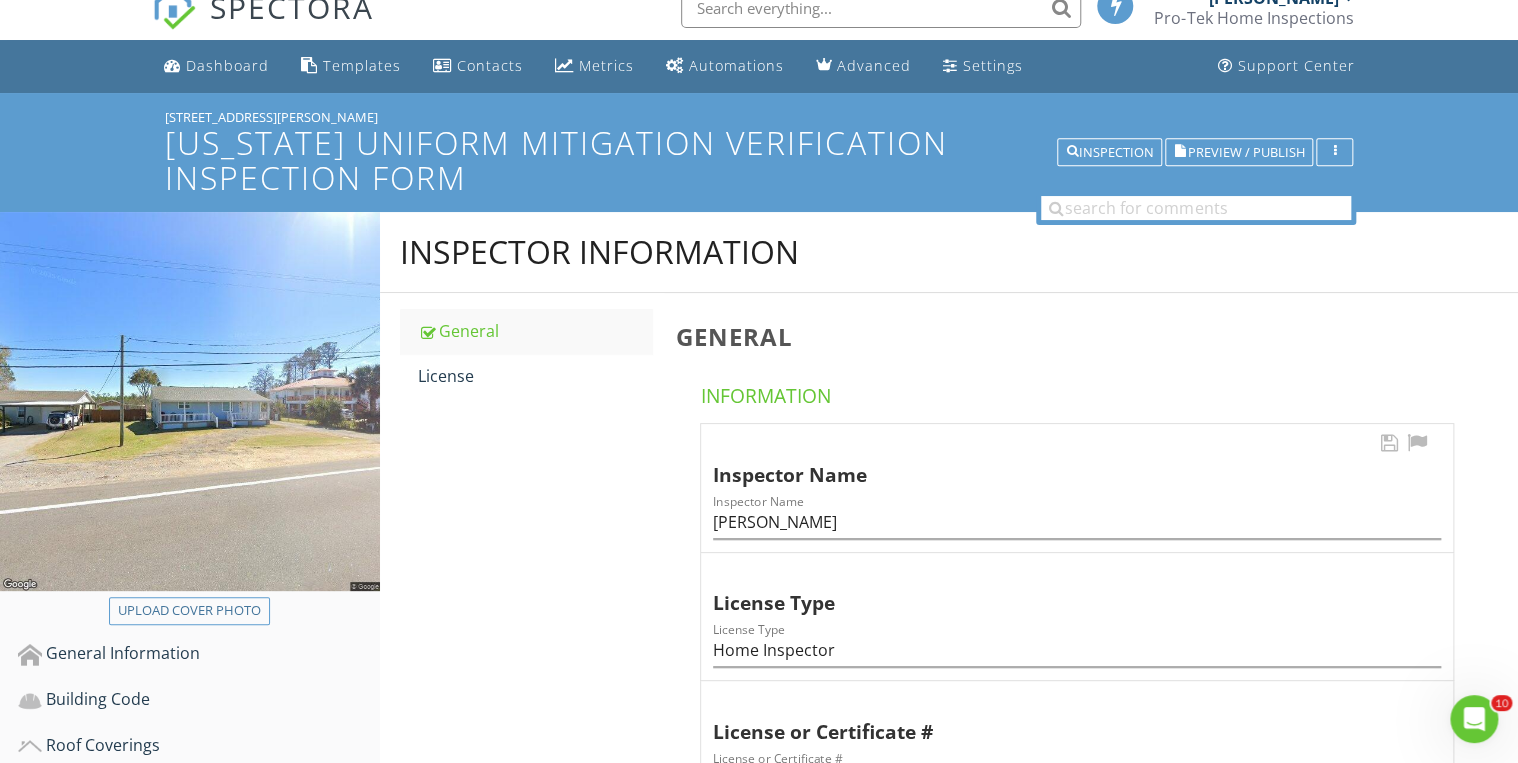scroll, scrollTop: 0, scrollLeft: 0, axis: both 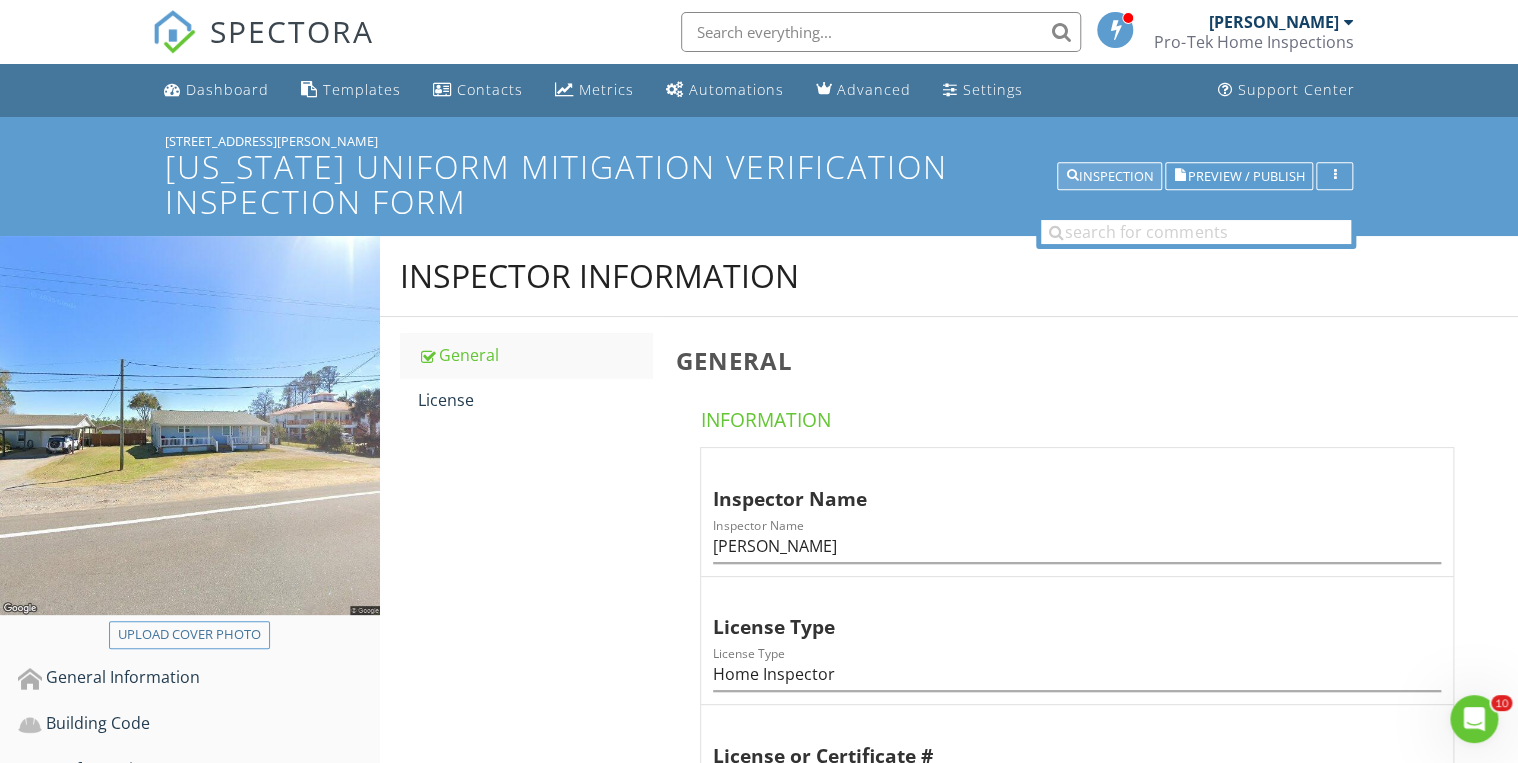 type on "850-572-7282" 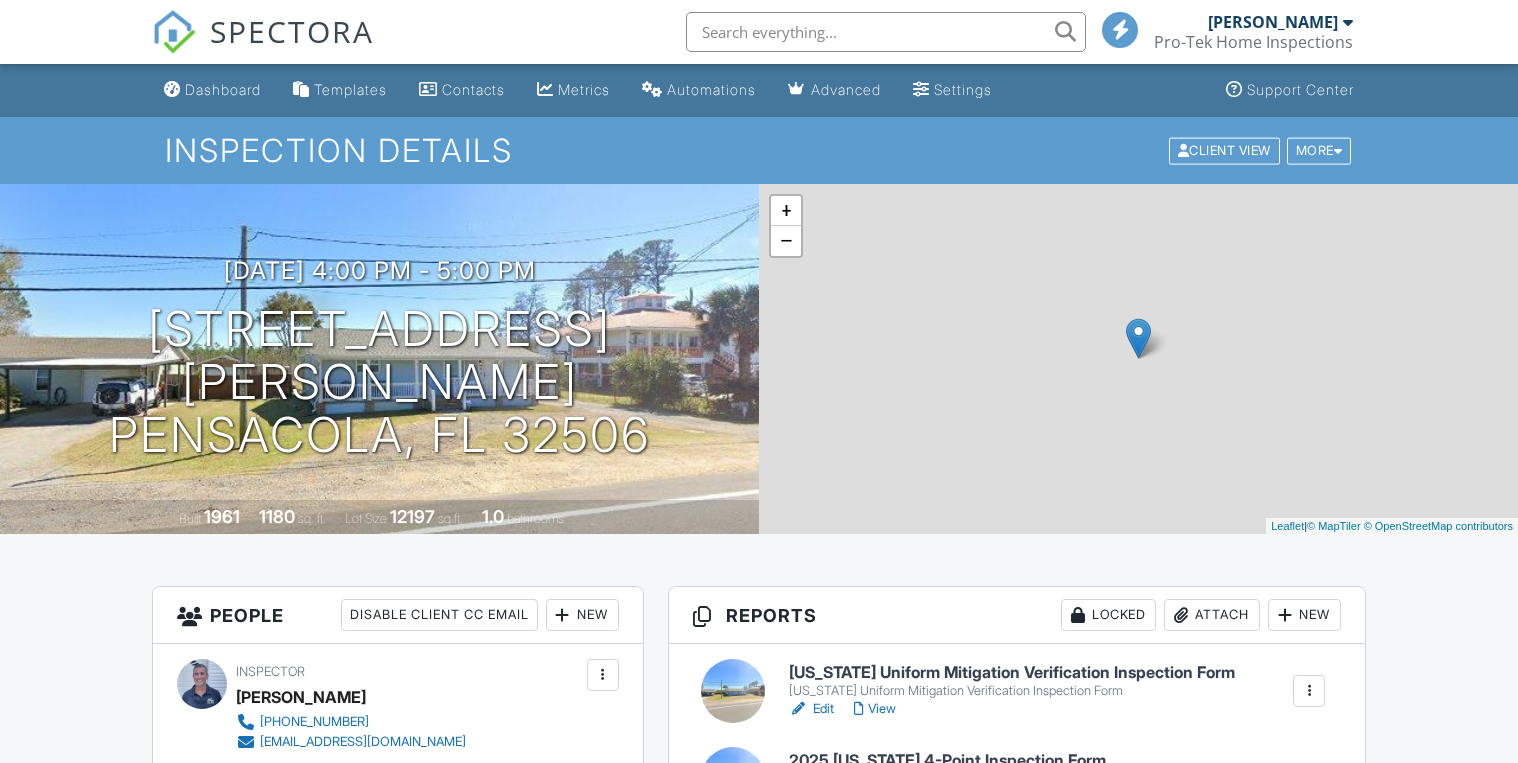 scroll, scrollTop: 0, scrollLeft: 0, axis: both 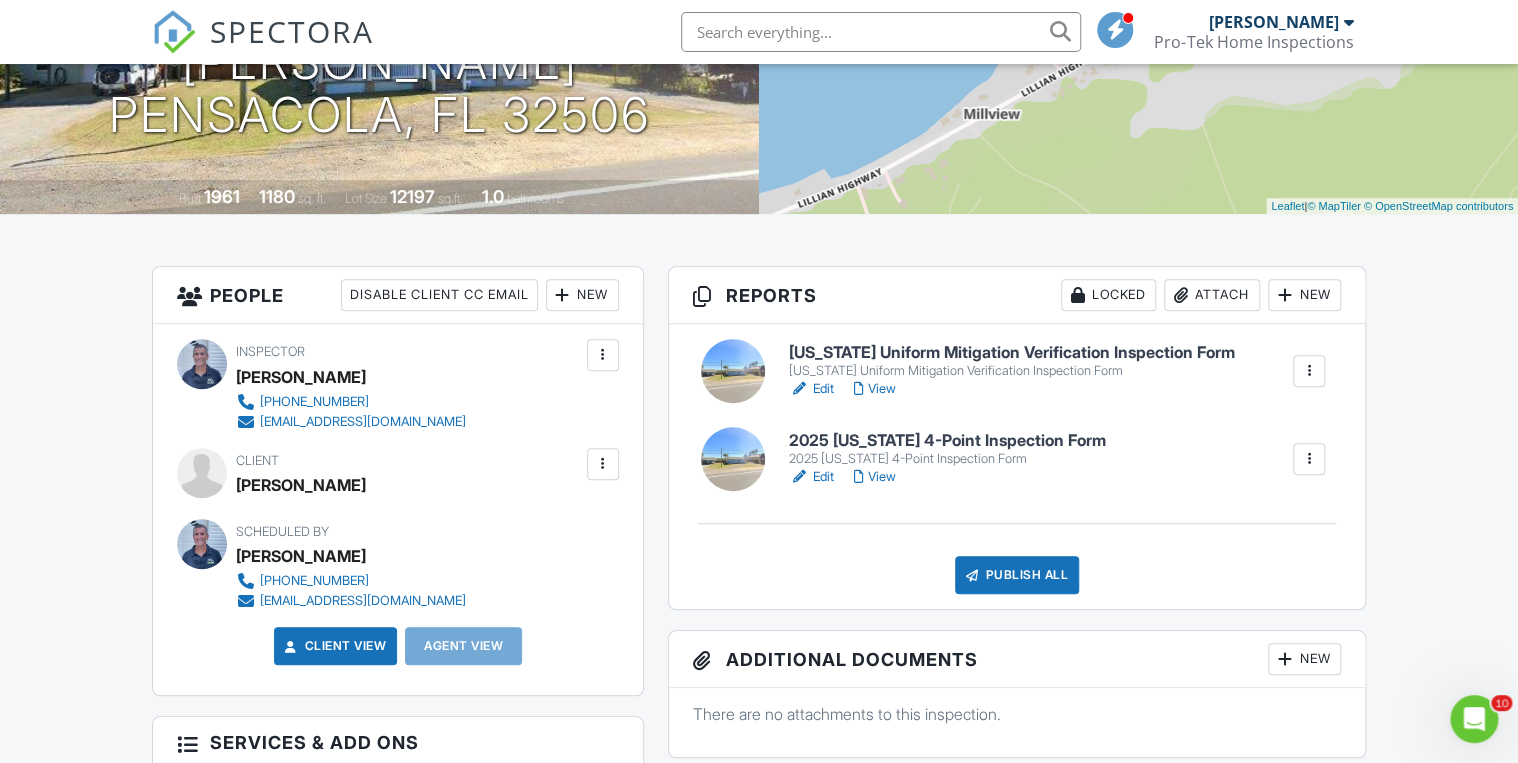 click on "2025 [US_STATE] 4-Point Inspection Form" at bounding box center [947, 441] 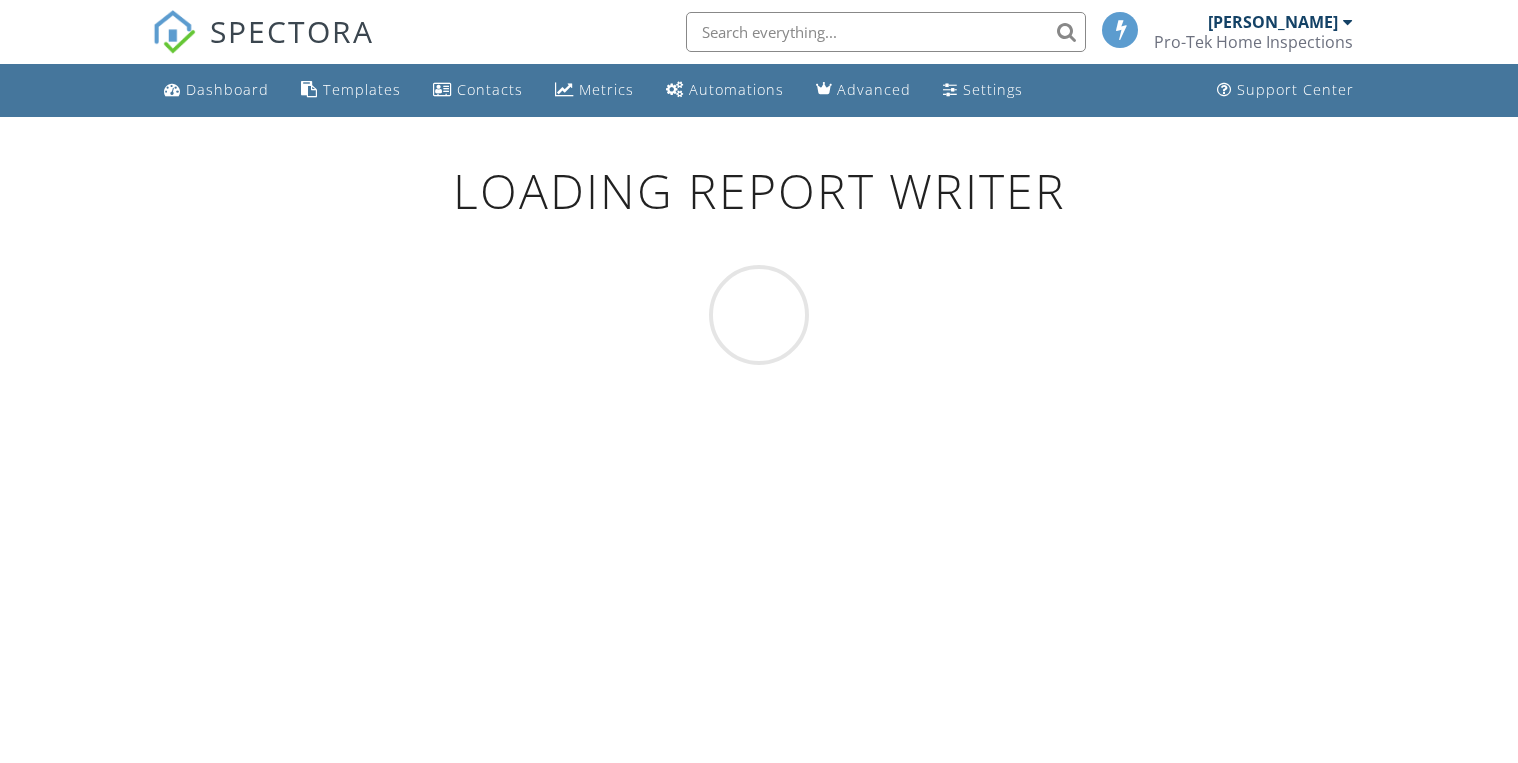 scroll, scrollTop: 0, scrollLeft: 0, axis: both 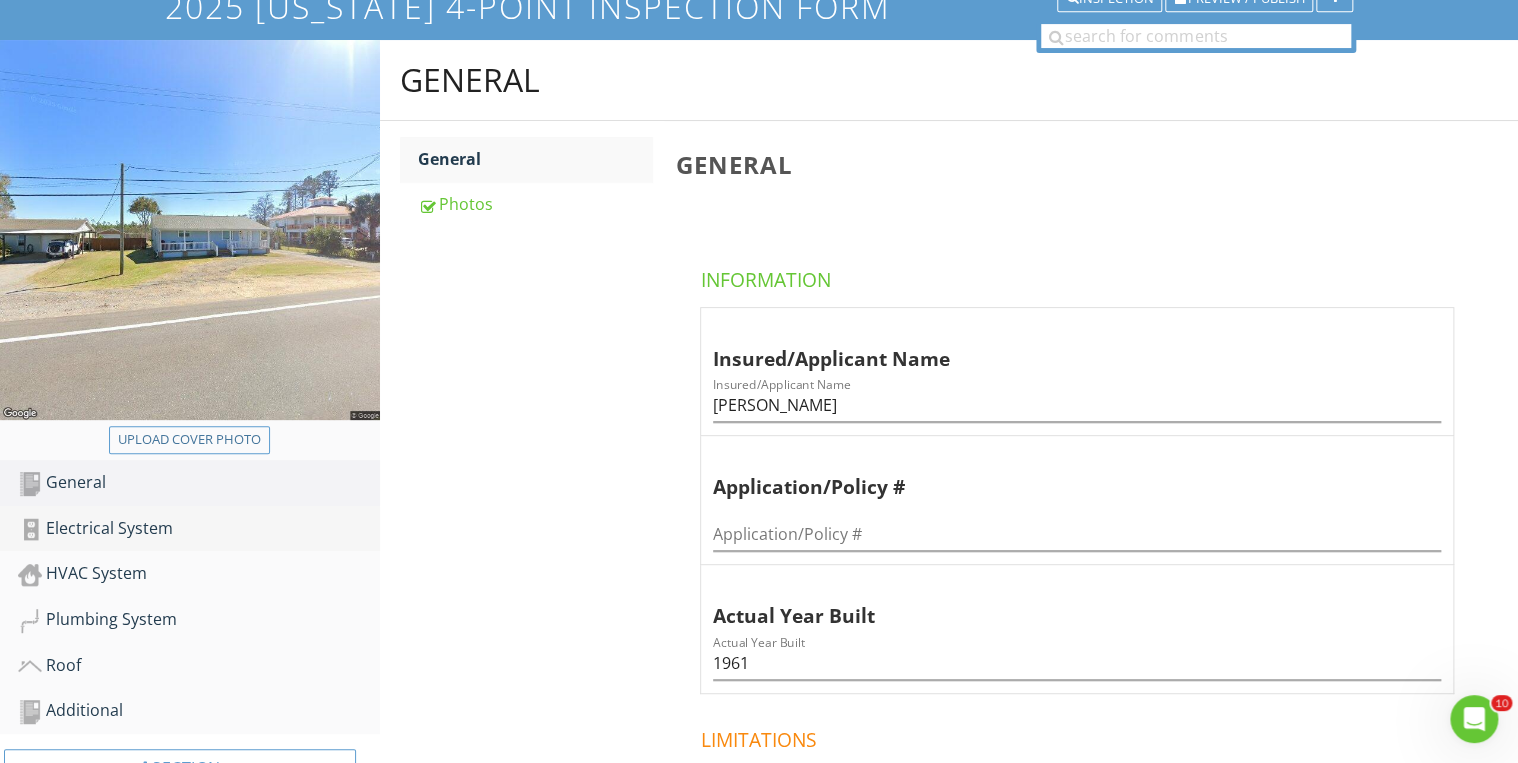 click on "Electrical System" at bounding box center (199, 529) 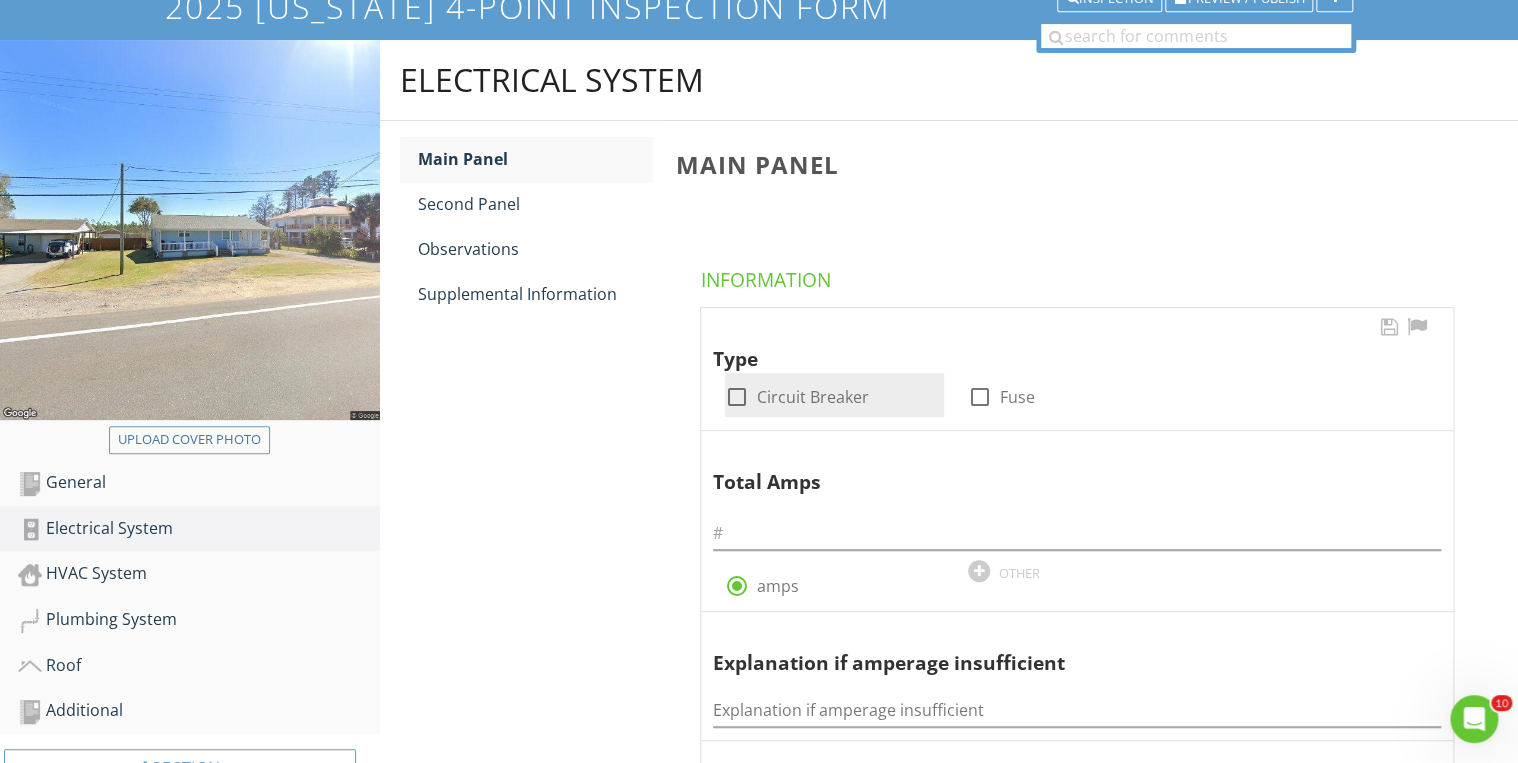 click at bounding box center (737, 397) 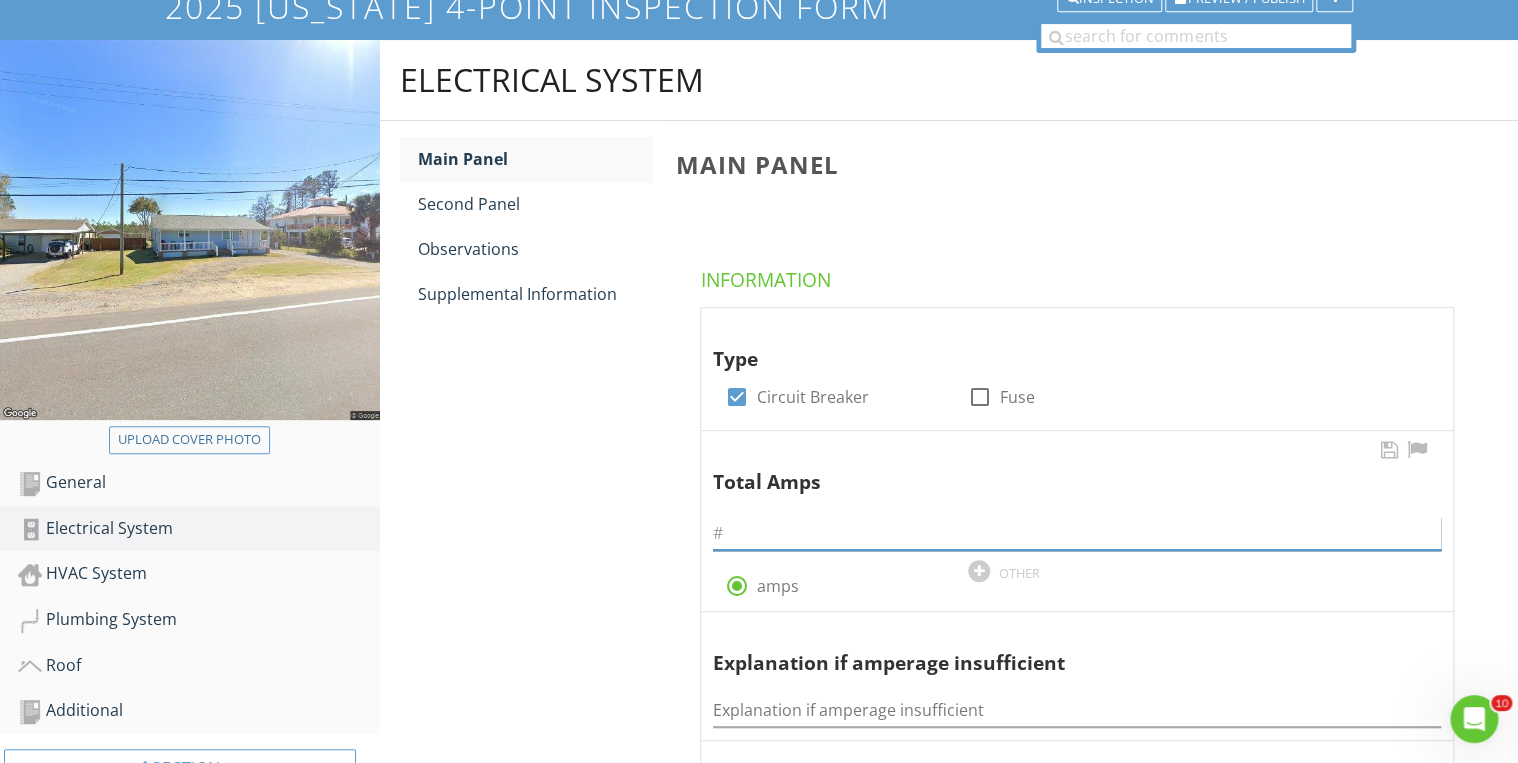 click at bounding box center [1077, 533] 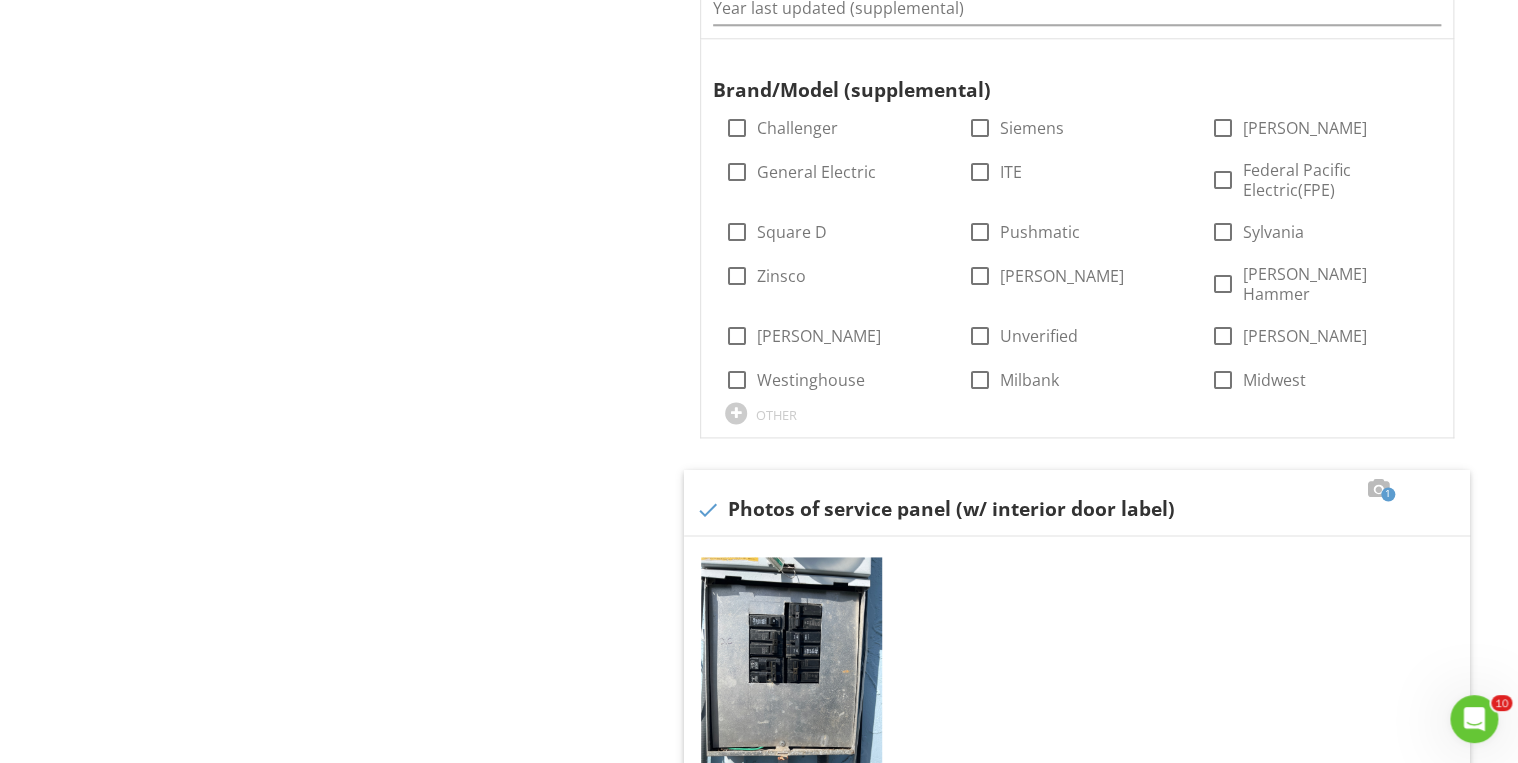 scroll, scrollTop: 1040, scrollLeft: 0, axis: vertical 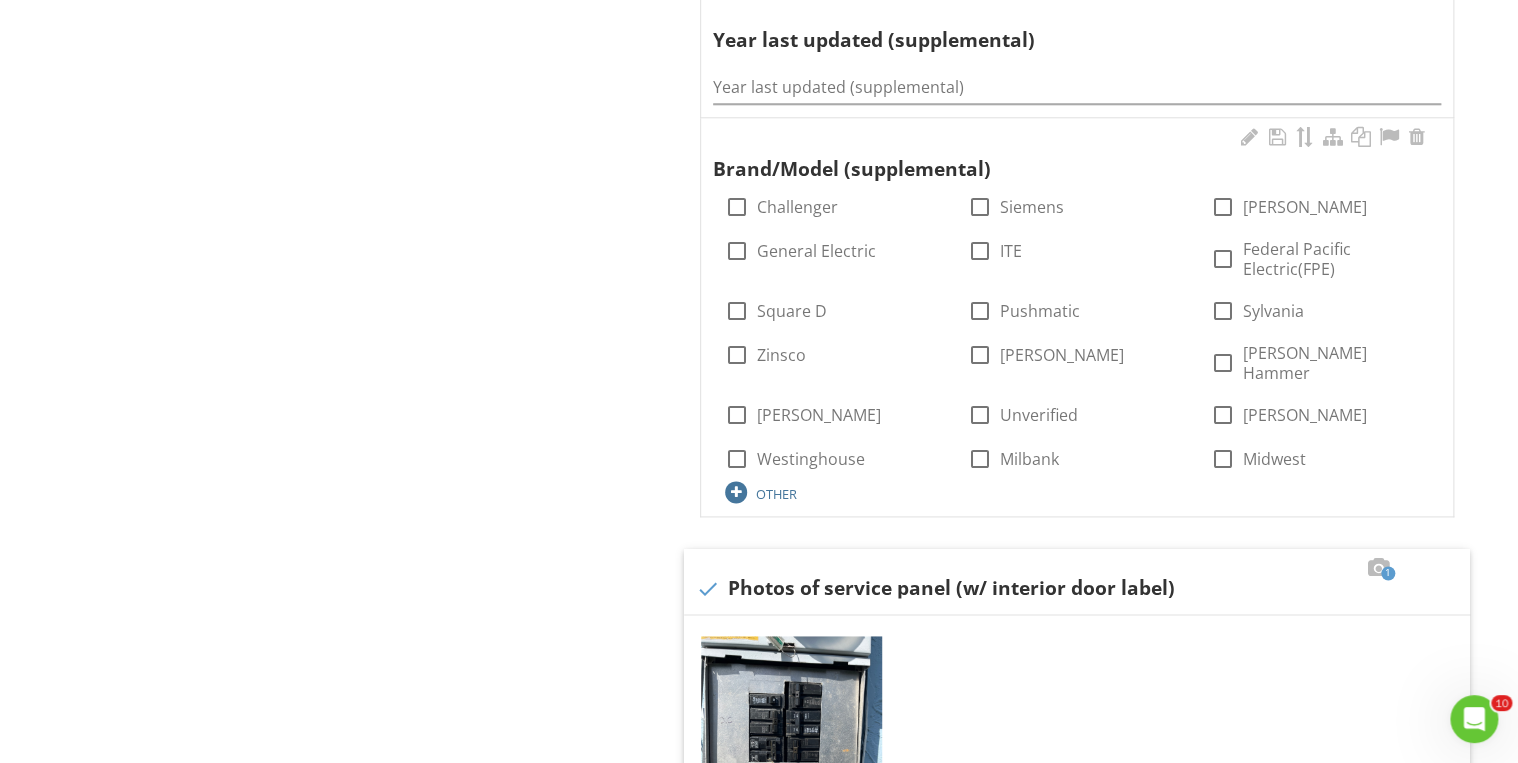 type on "200" 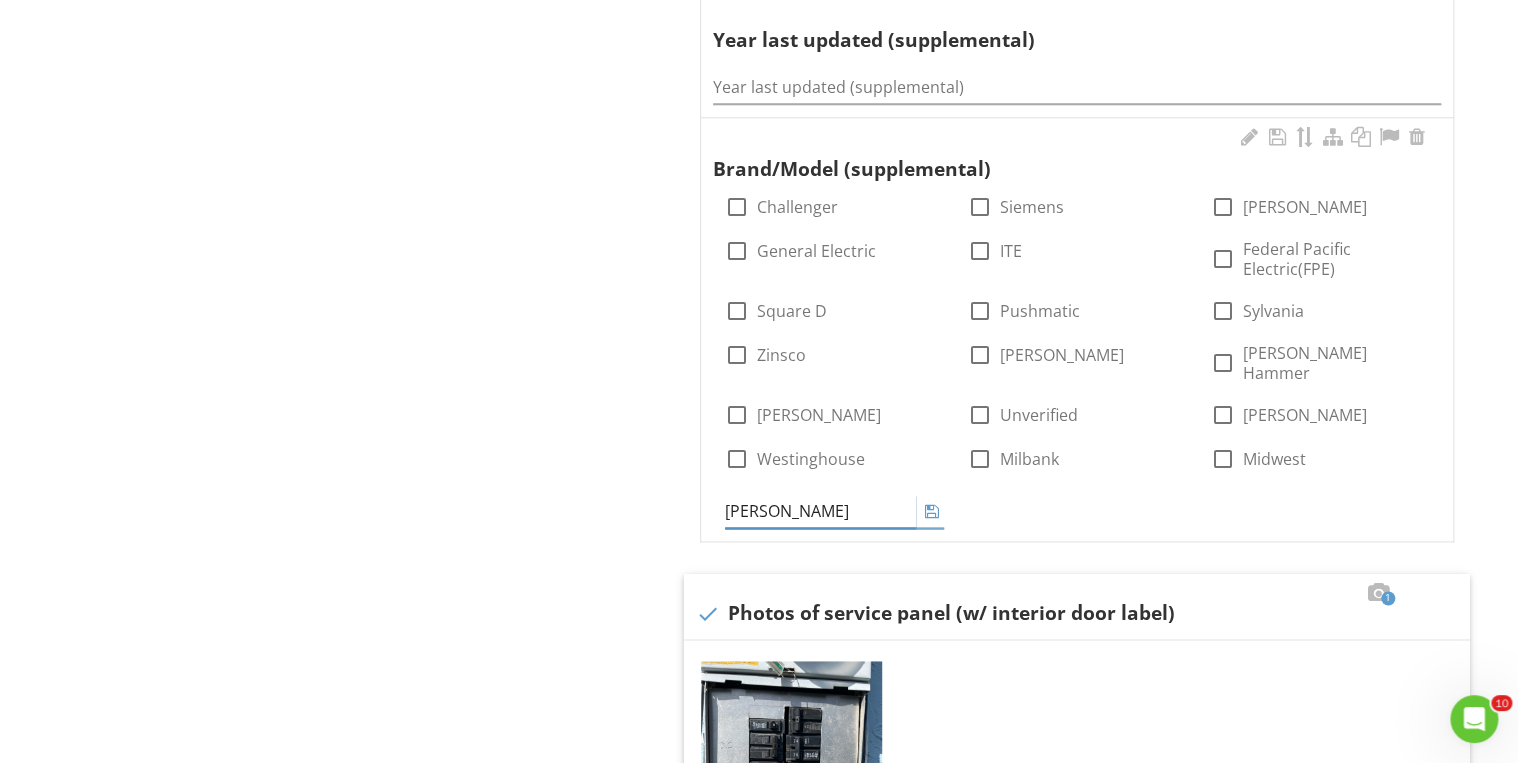 type on "[PERSON_NAME]" 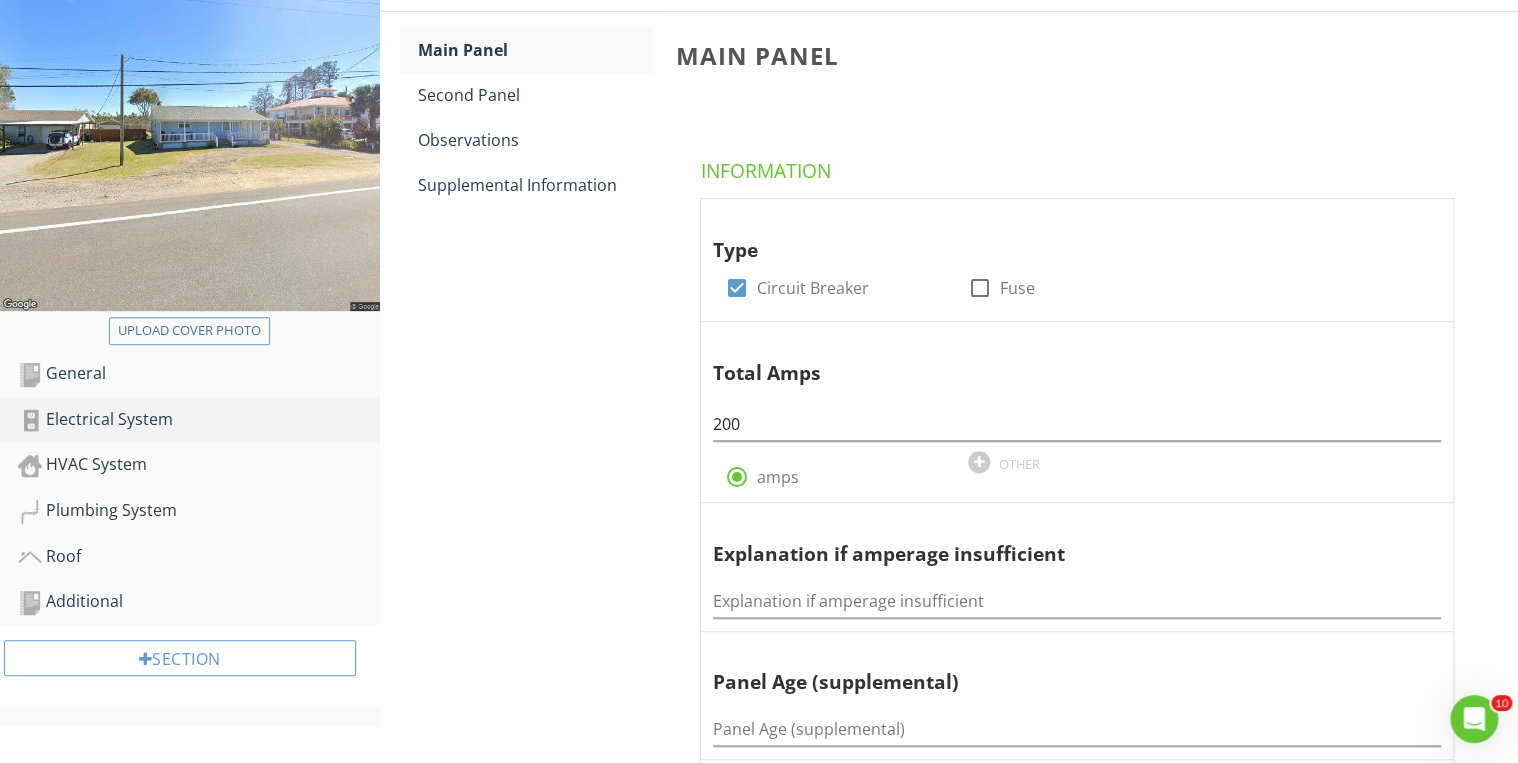 scroll, scrollTop: 199, scrollLeft: 0, axis: vertical 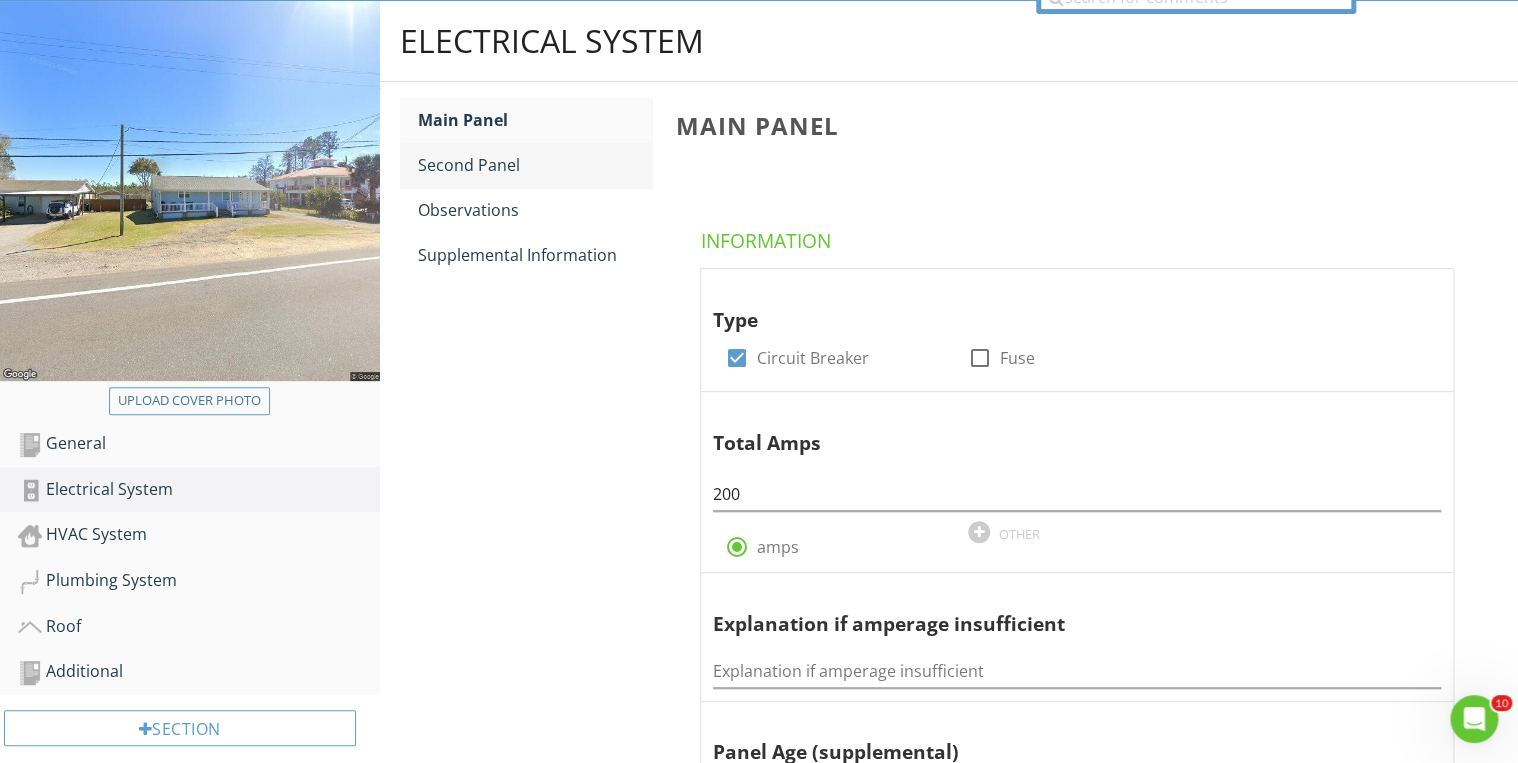 click on "Second Panel" at bounding box center [535, 165] 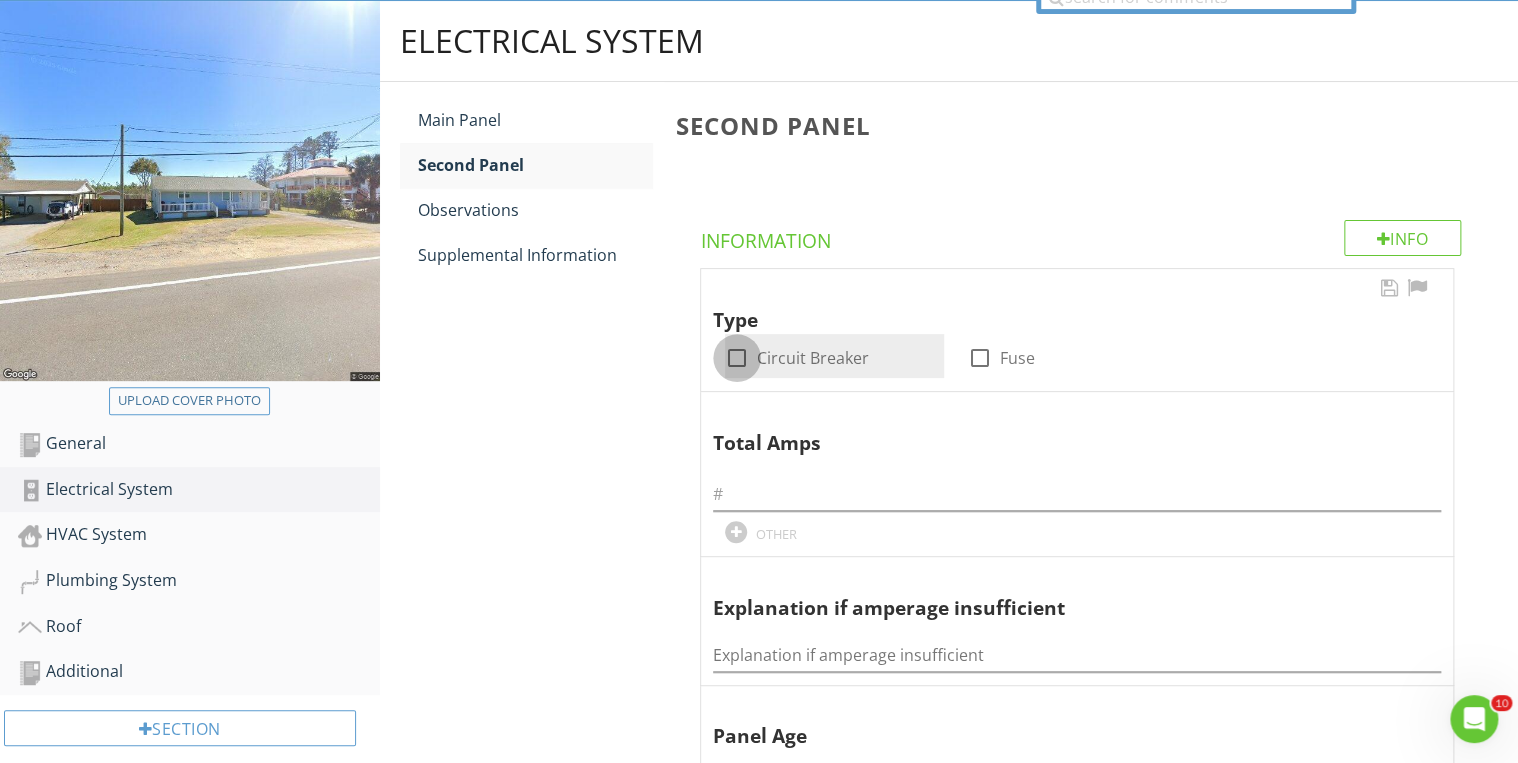 click at bounding box center (737, 358) 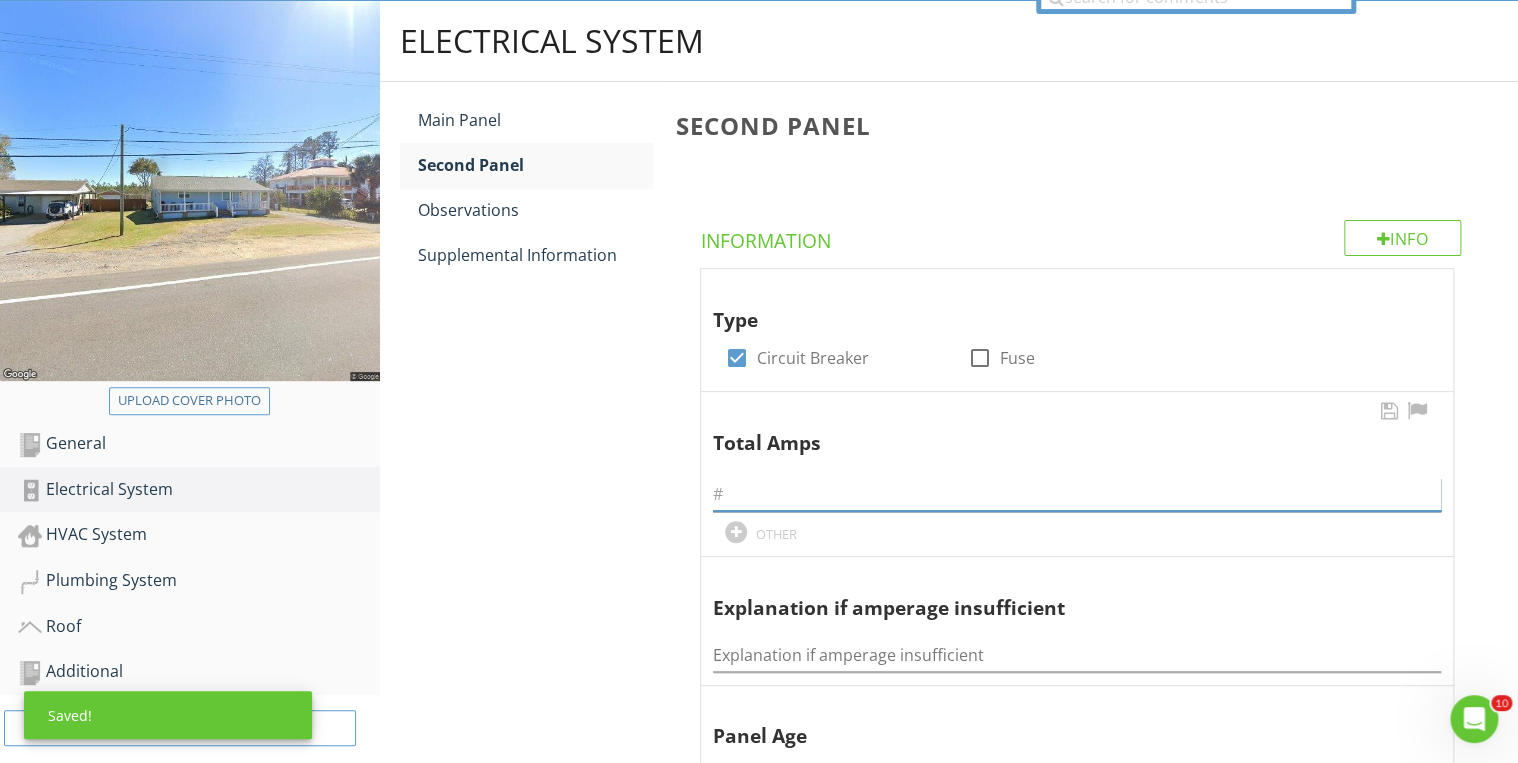click at bounding box center (1077, 494) 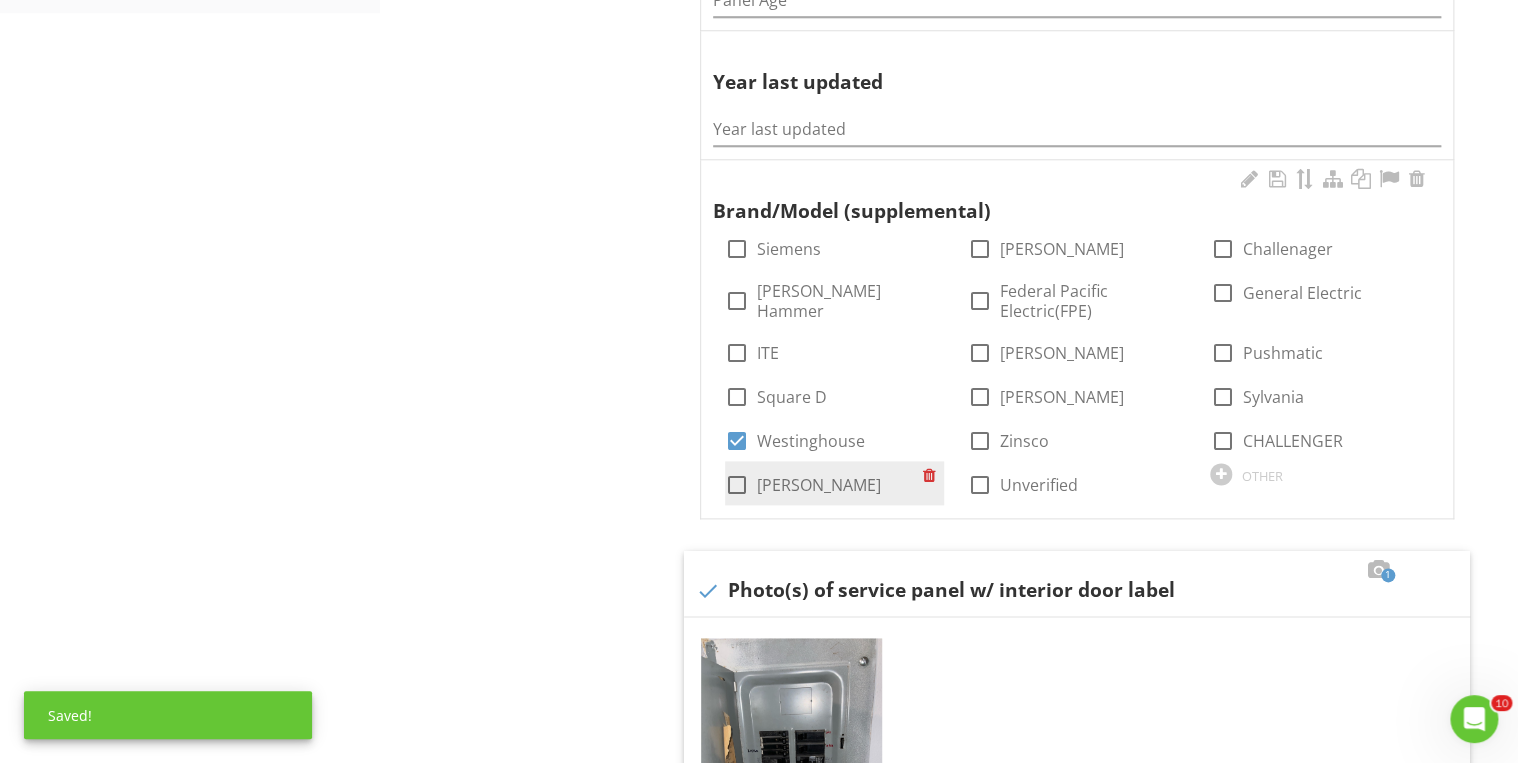 scroll, scrollTop: 999, scrollLeft: 0, axis: vertical 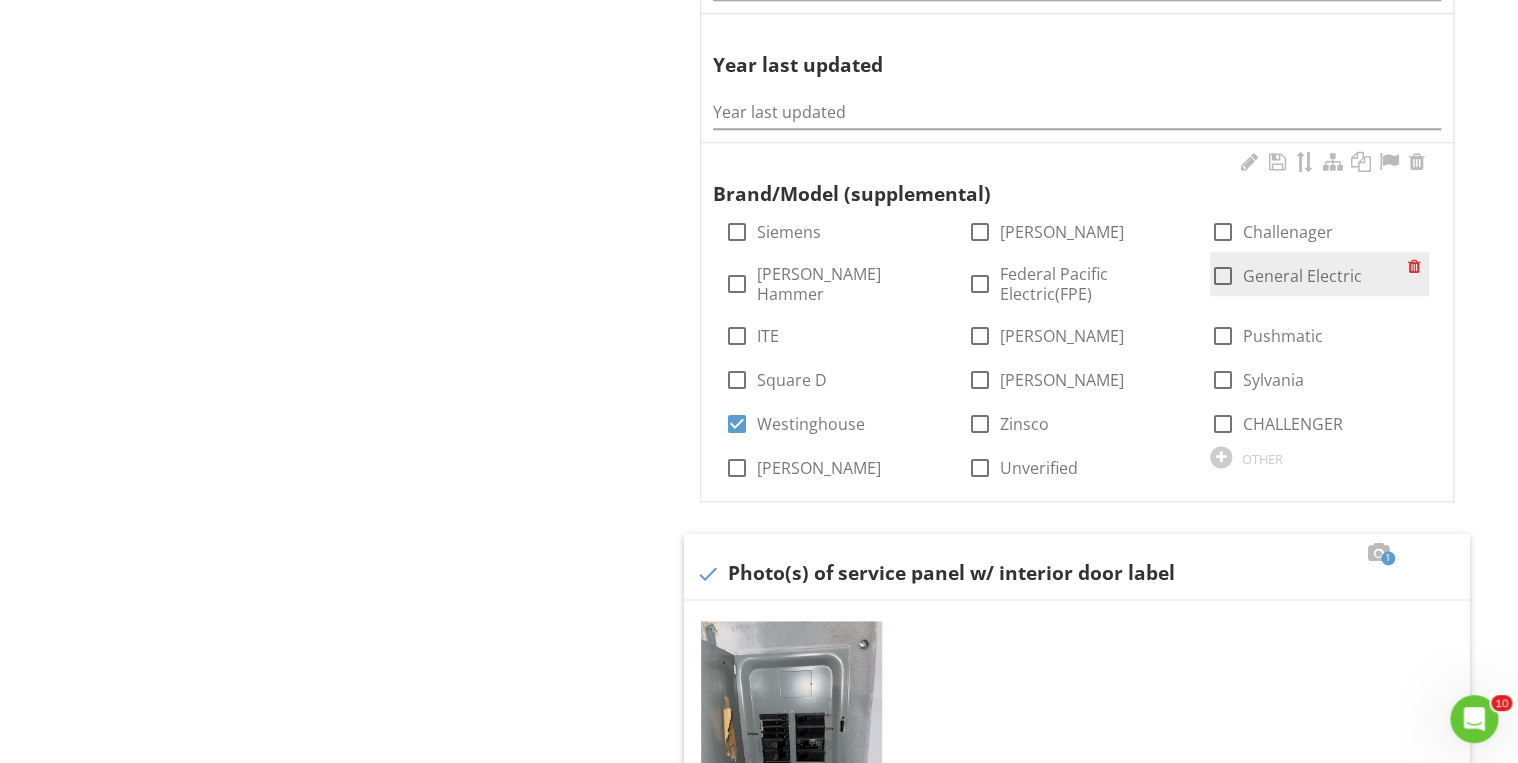 type on "200" 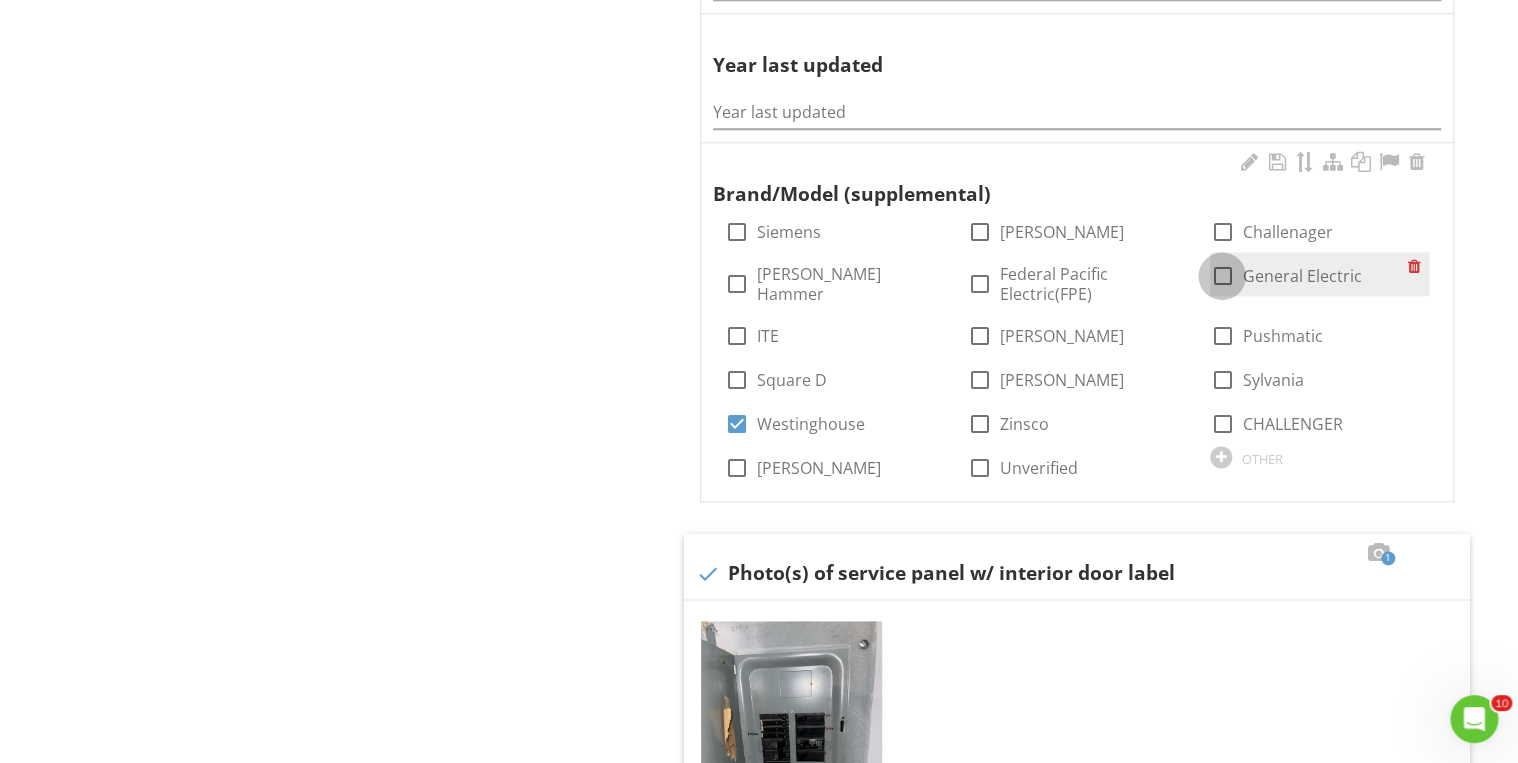 click at bounding box center [1222, 276] 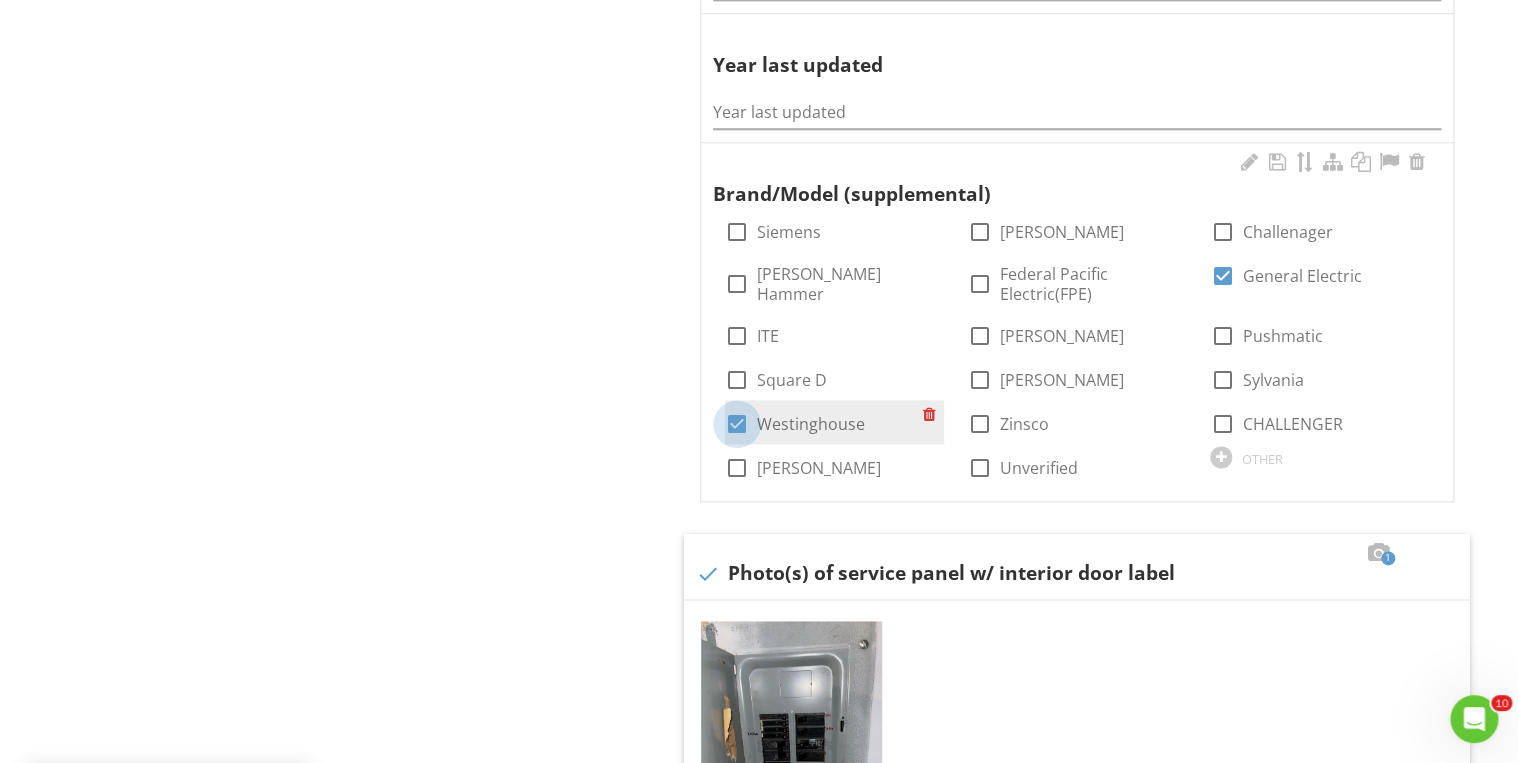 click at bounding box center (737, 424) 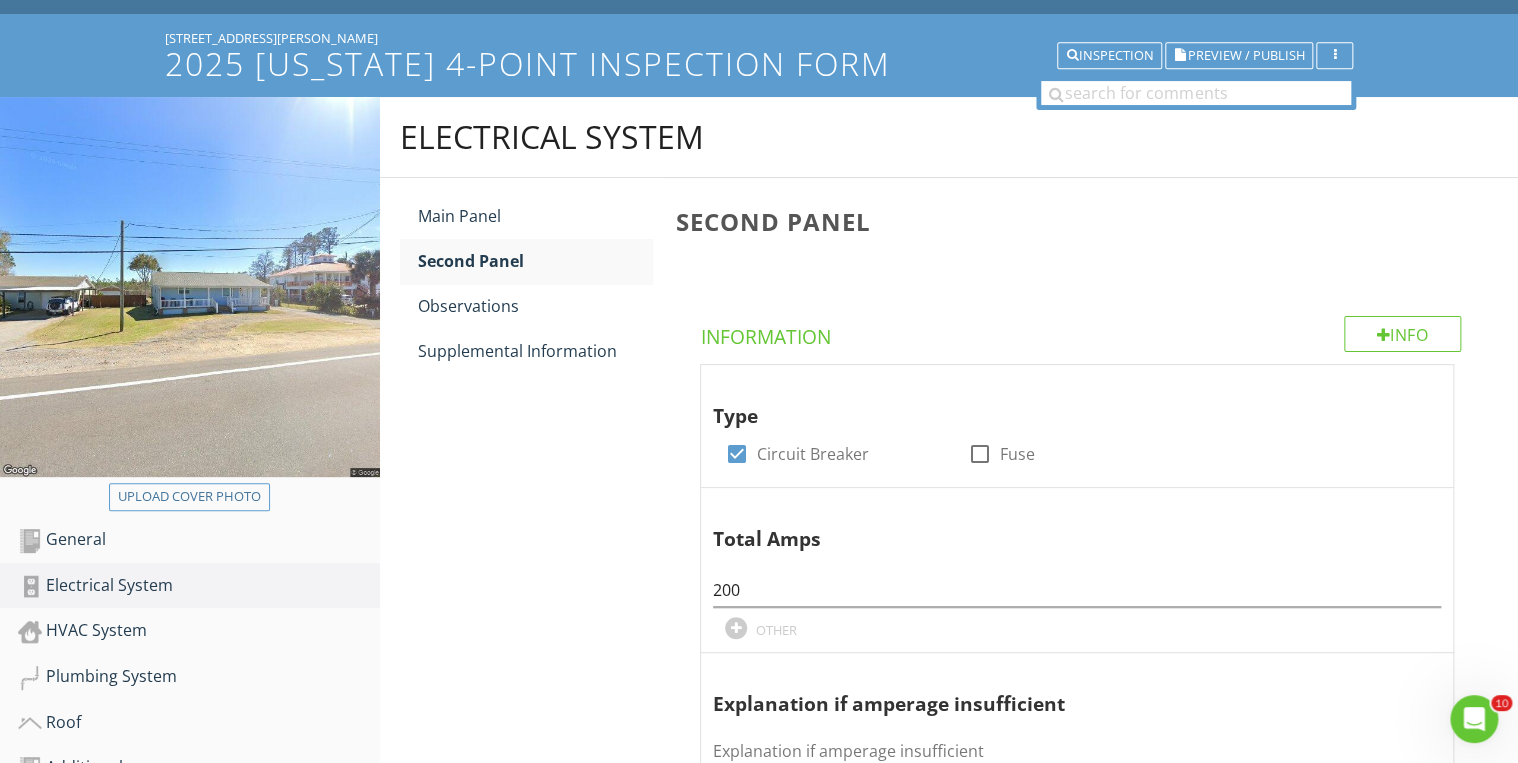 scroll, scrollTop: 0, scrollLeft: 0, axis: both 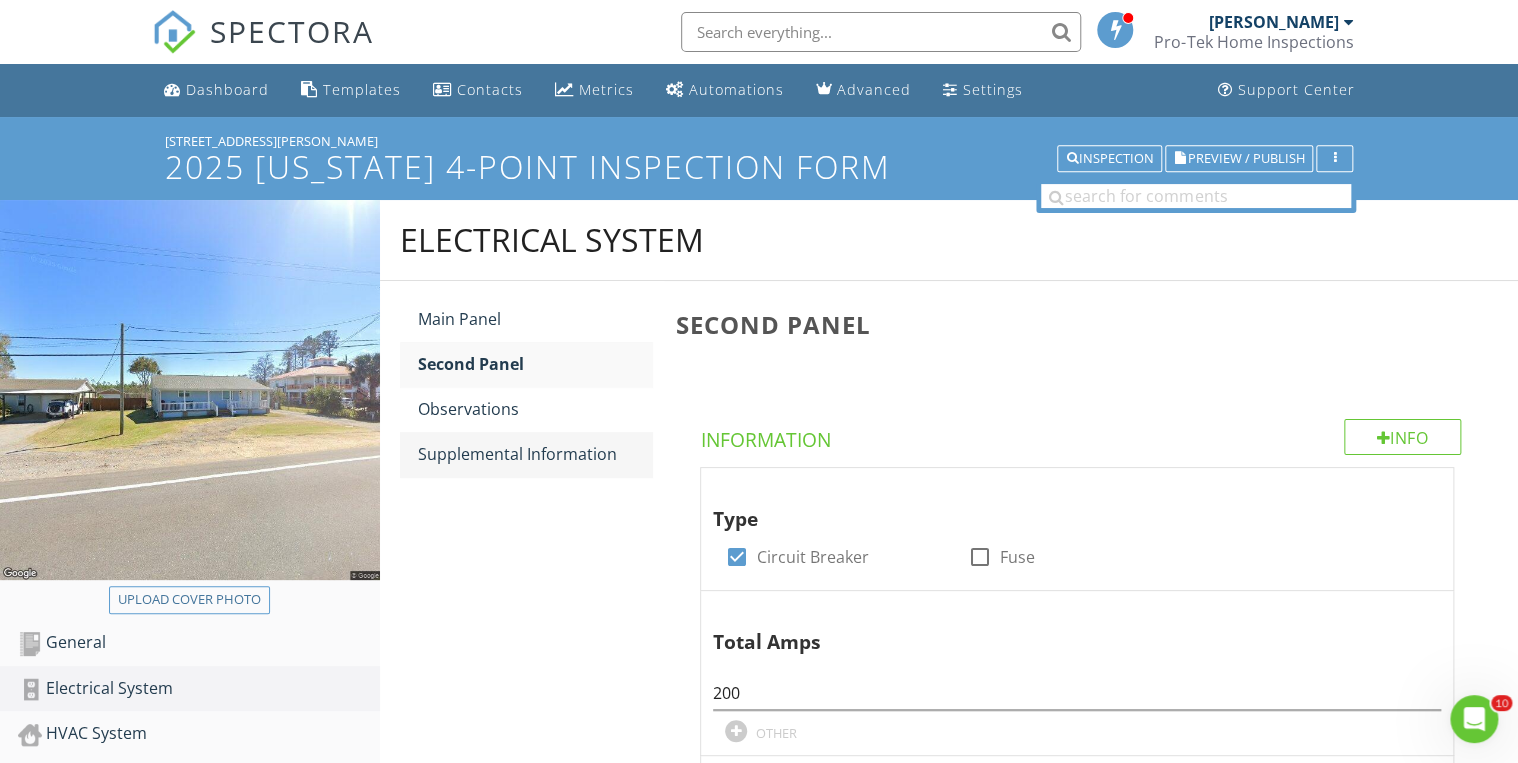 click on "Supplemental Information" at bounding box center [535, 454] 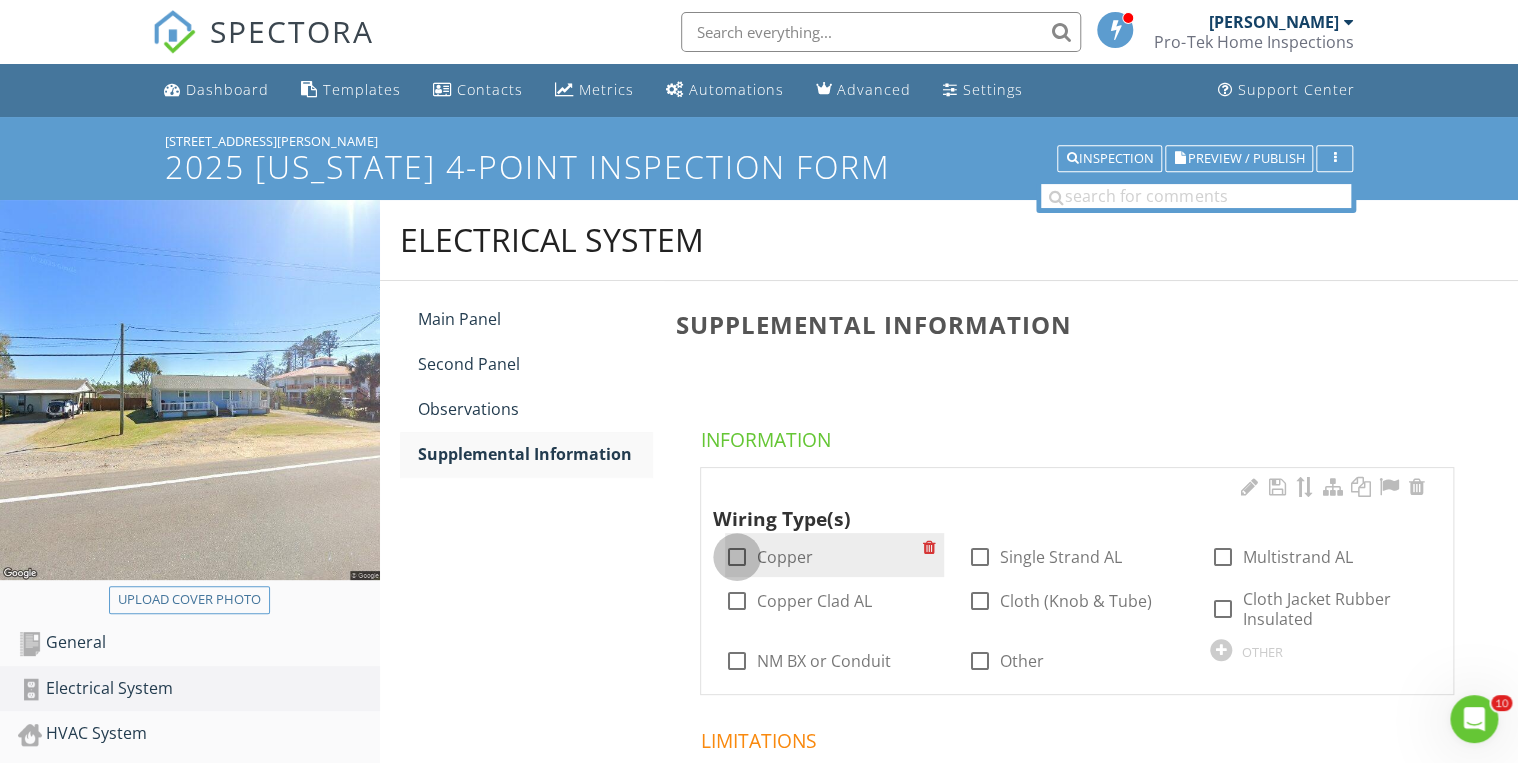 click at bounding box center (737, 557) 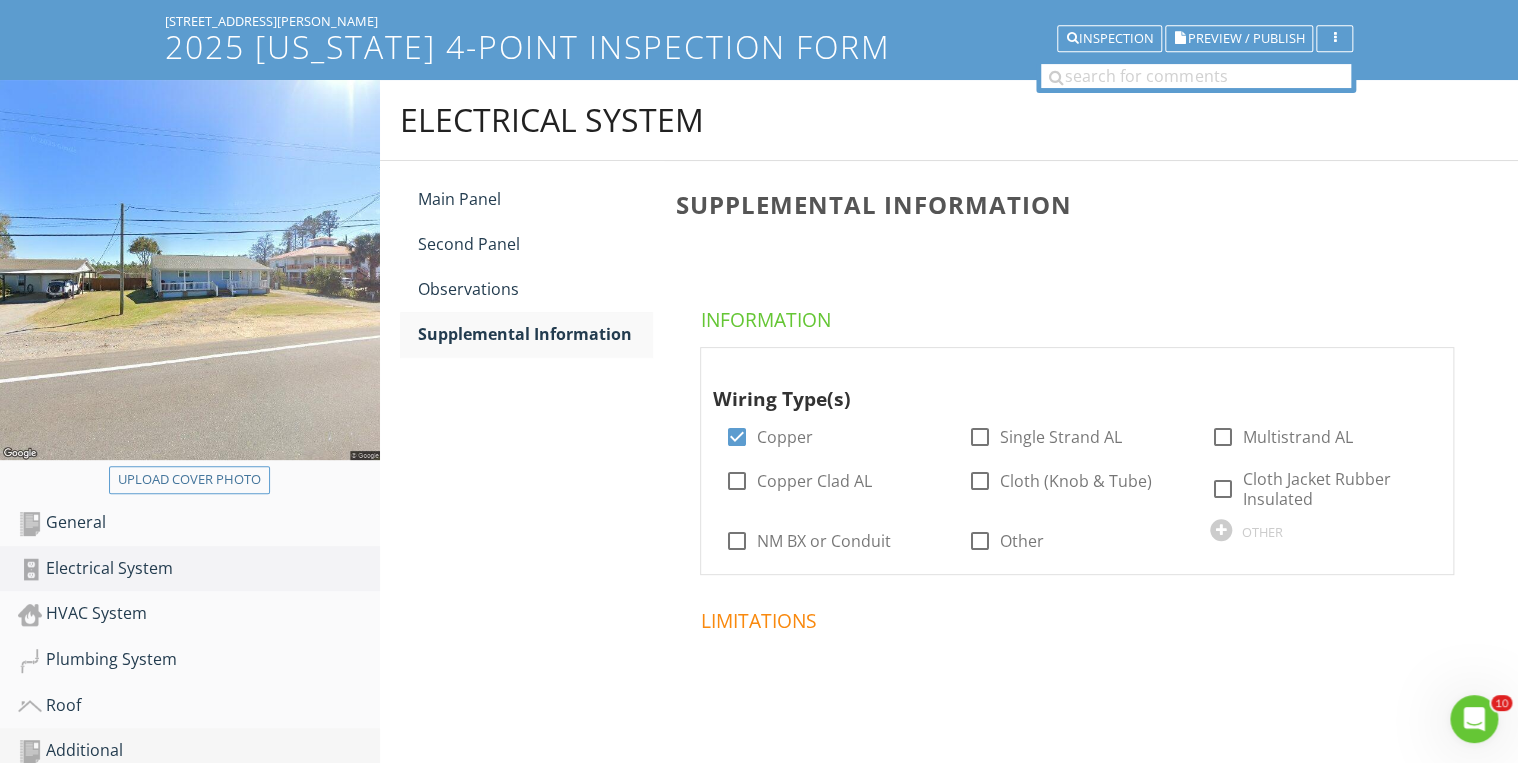 scroll, scrollTop: 240, scrollLeft: 0, axis: vertical 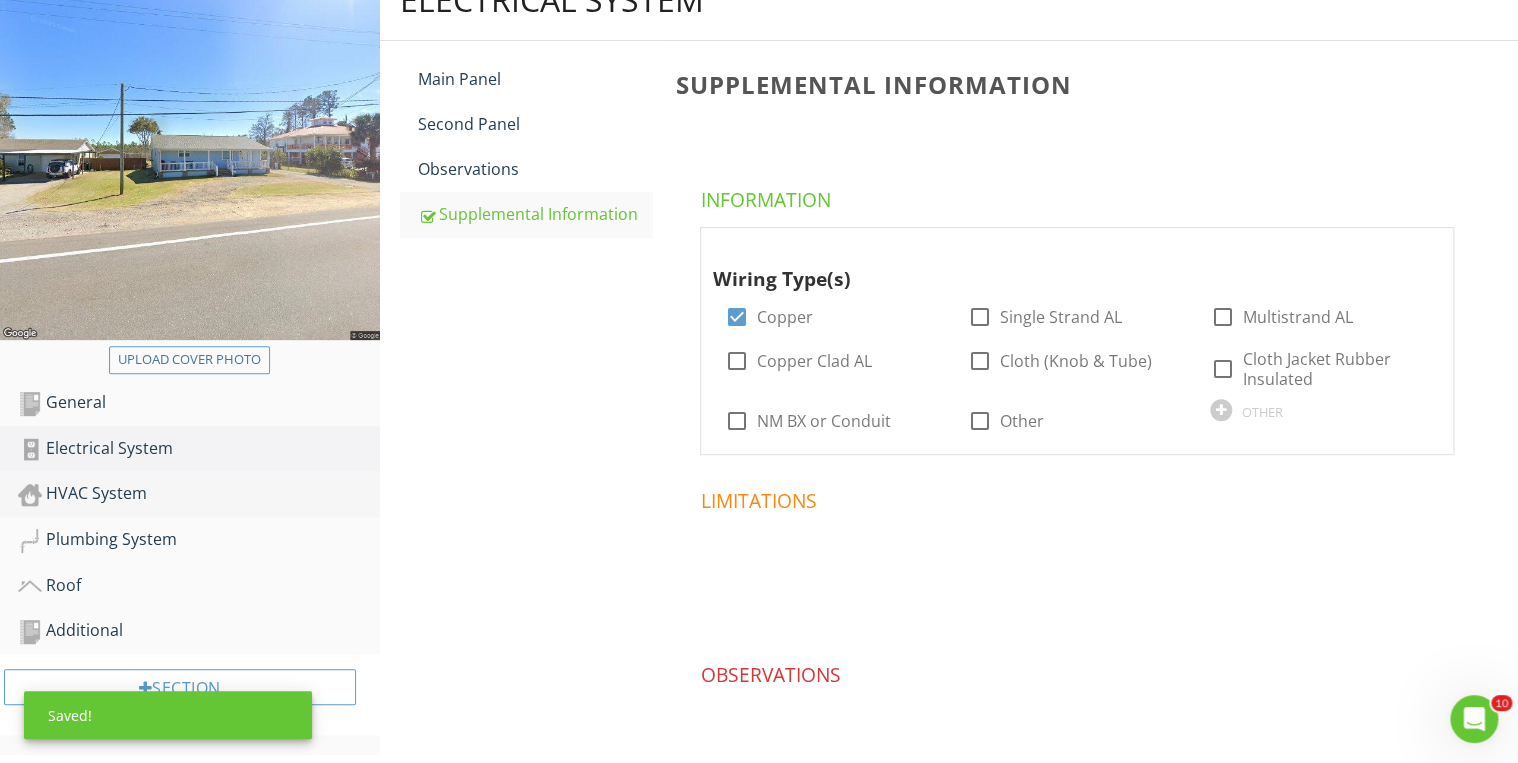 click on "HVAC System" at bounding box center [199, 494] 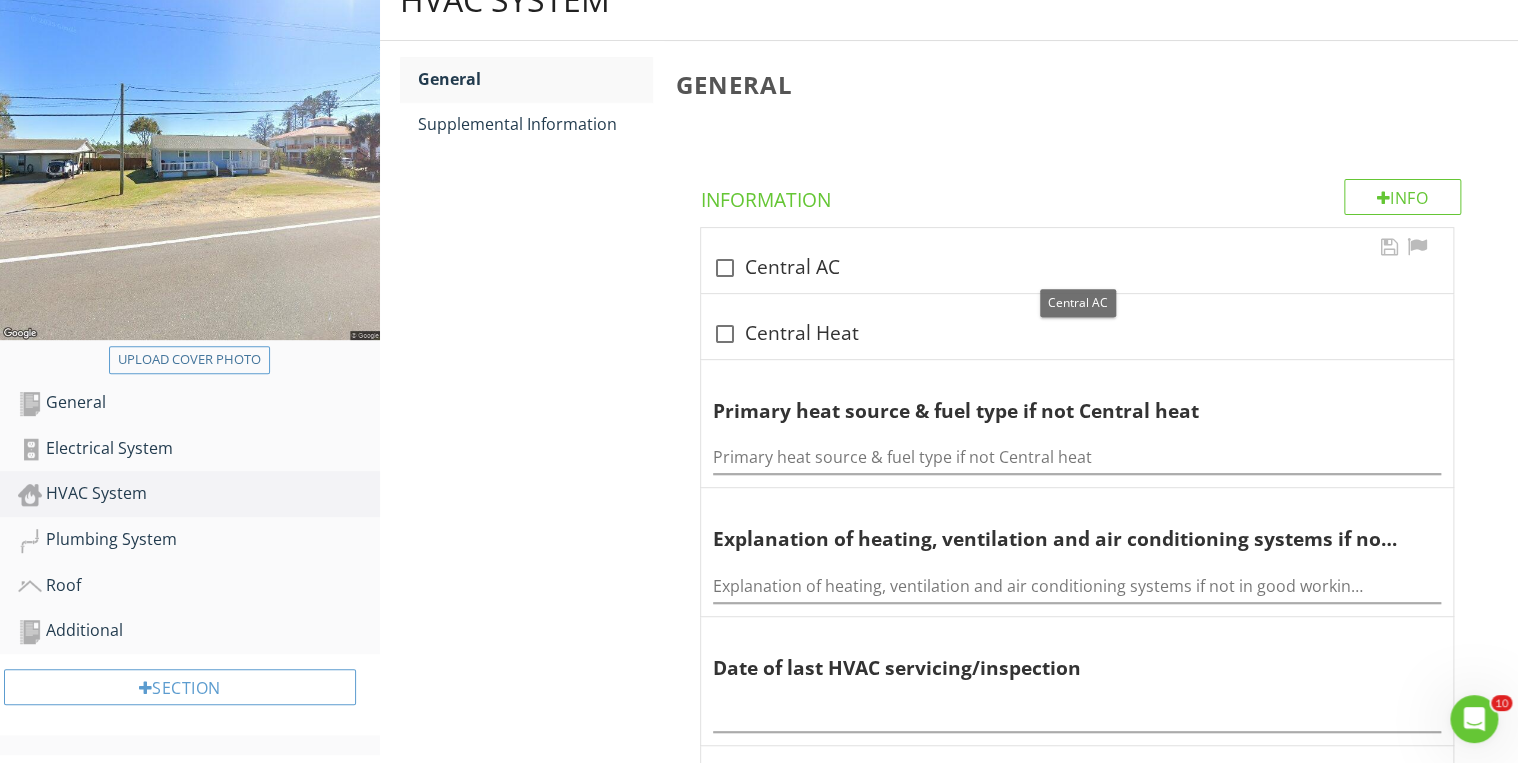 click at bounding box center [725, 268] 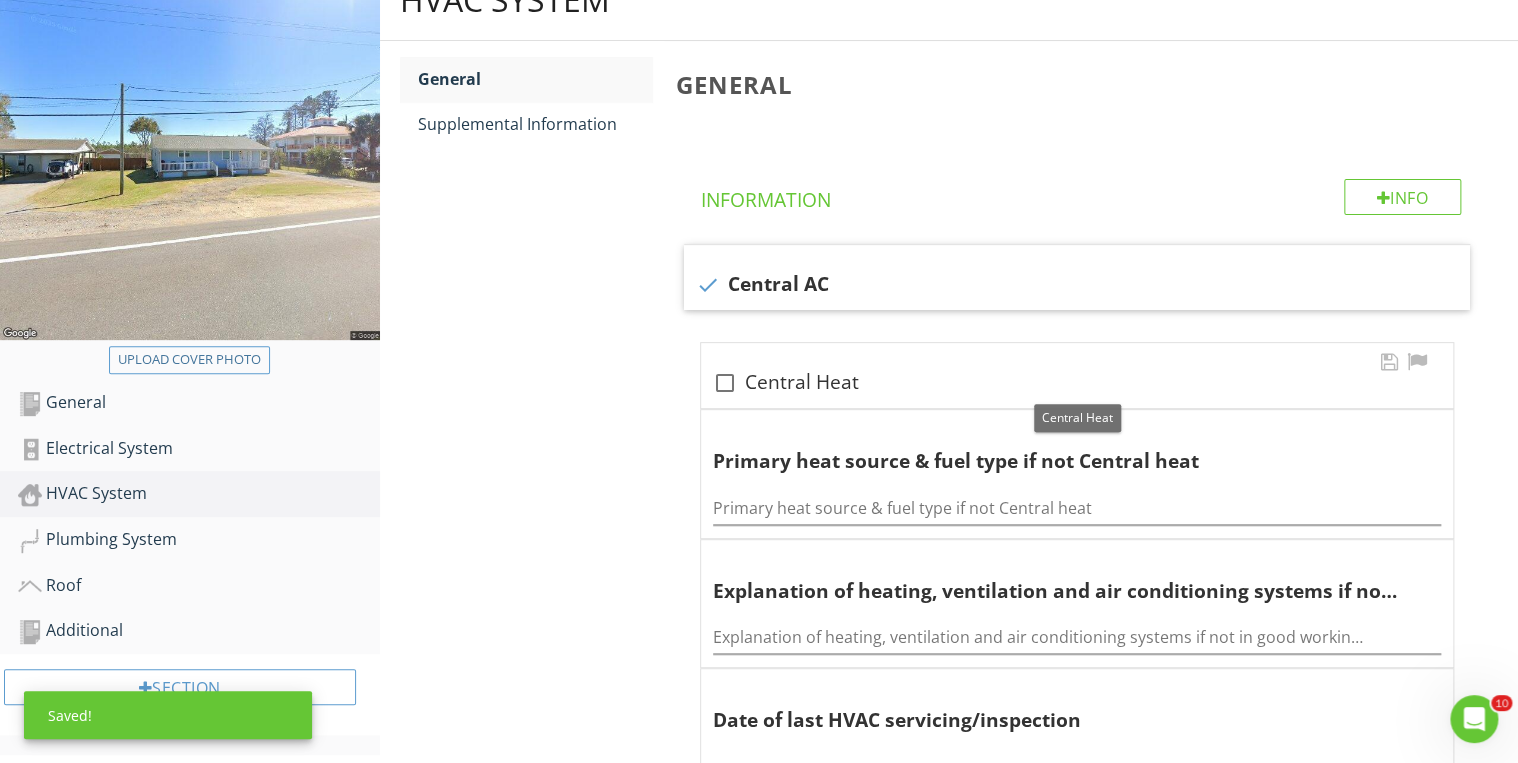 click at bounding box center [725, 383] 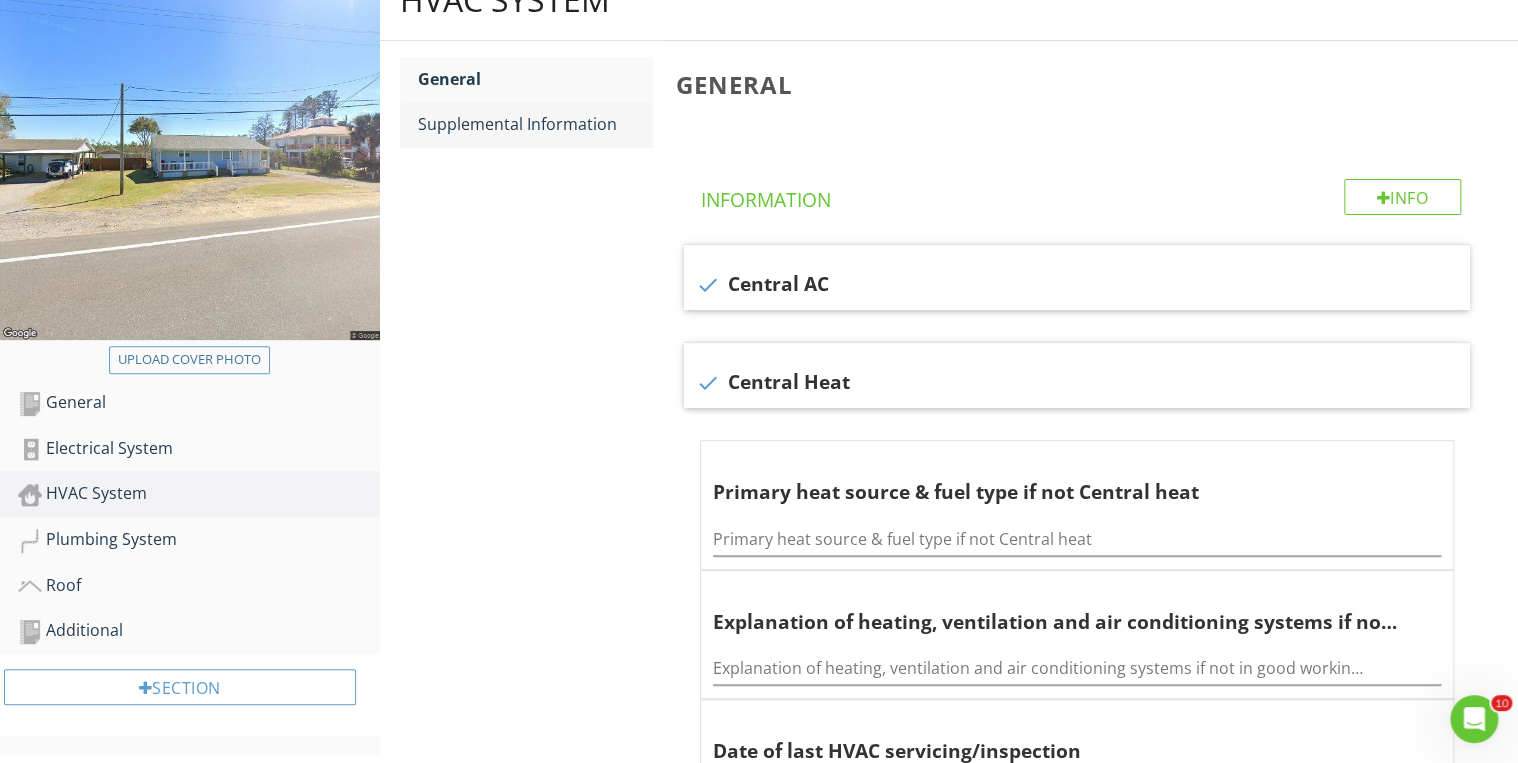 click on "Supplemental Information" at bounding box center (535, 124) 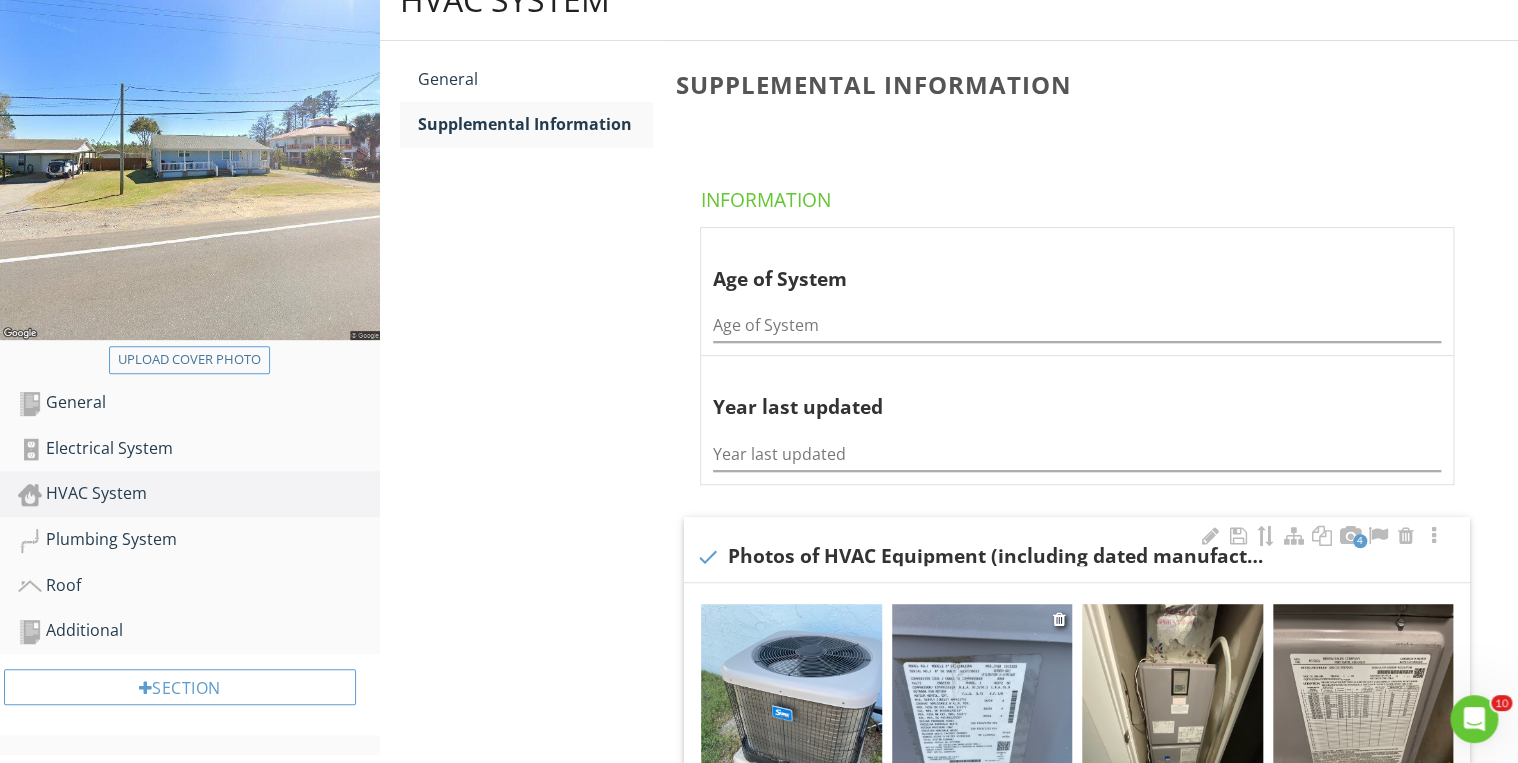 click at bounding box center (982, 724) 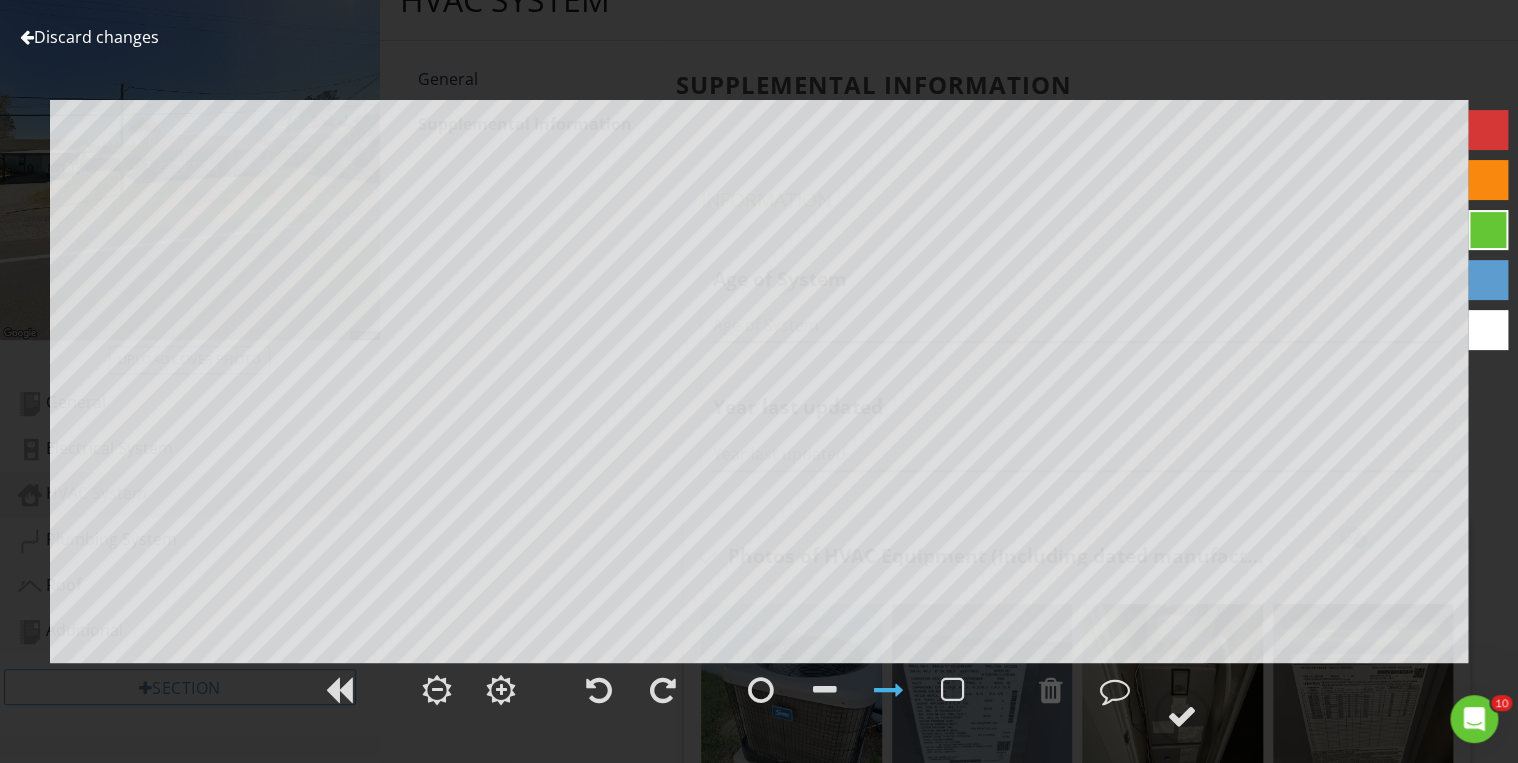click on "Discard changes" at bounding box center (89, 37) 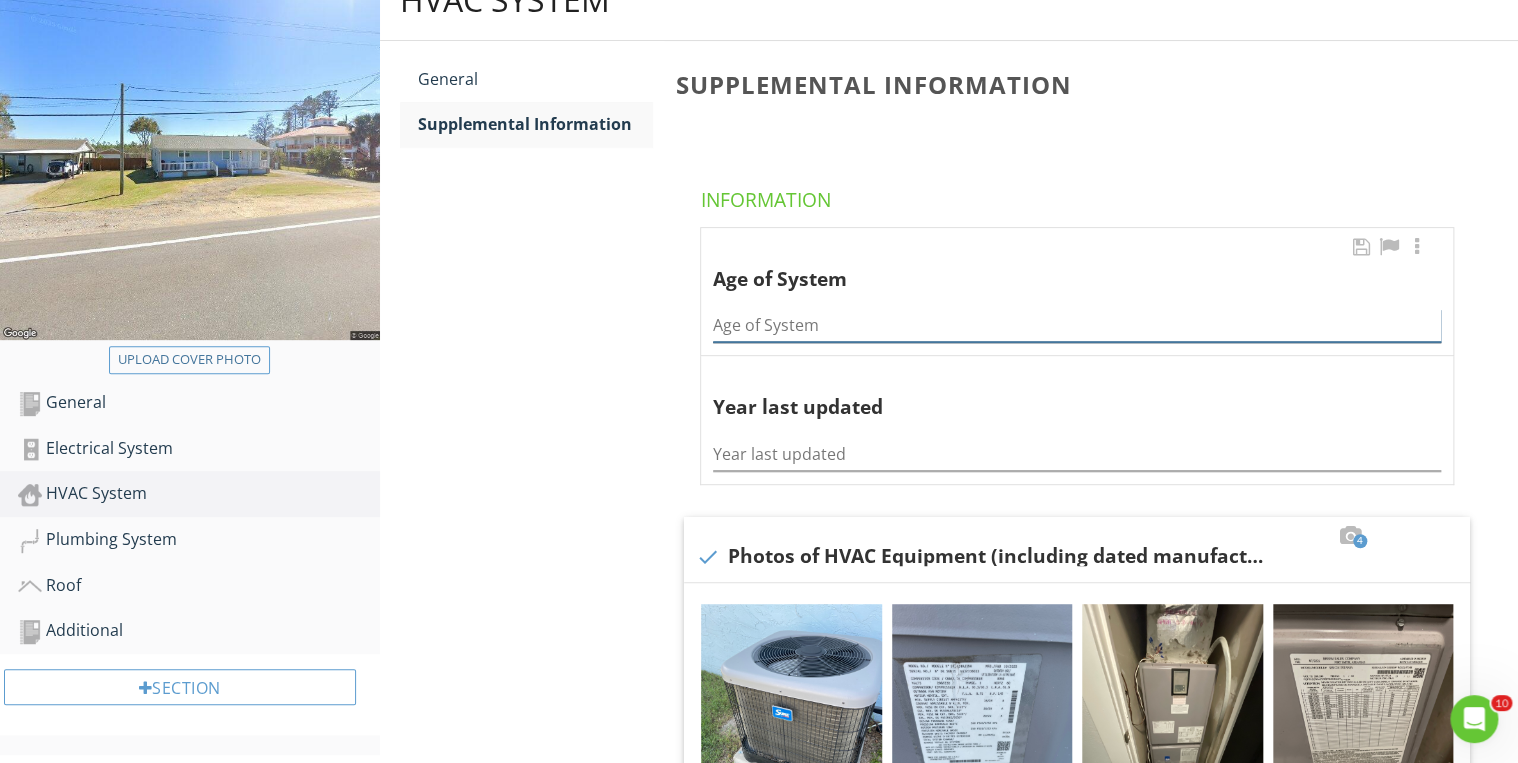 click at bounding box center [1077, 325] 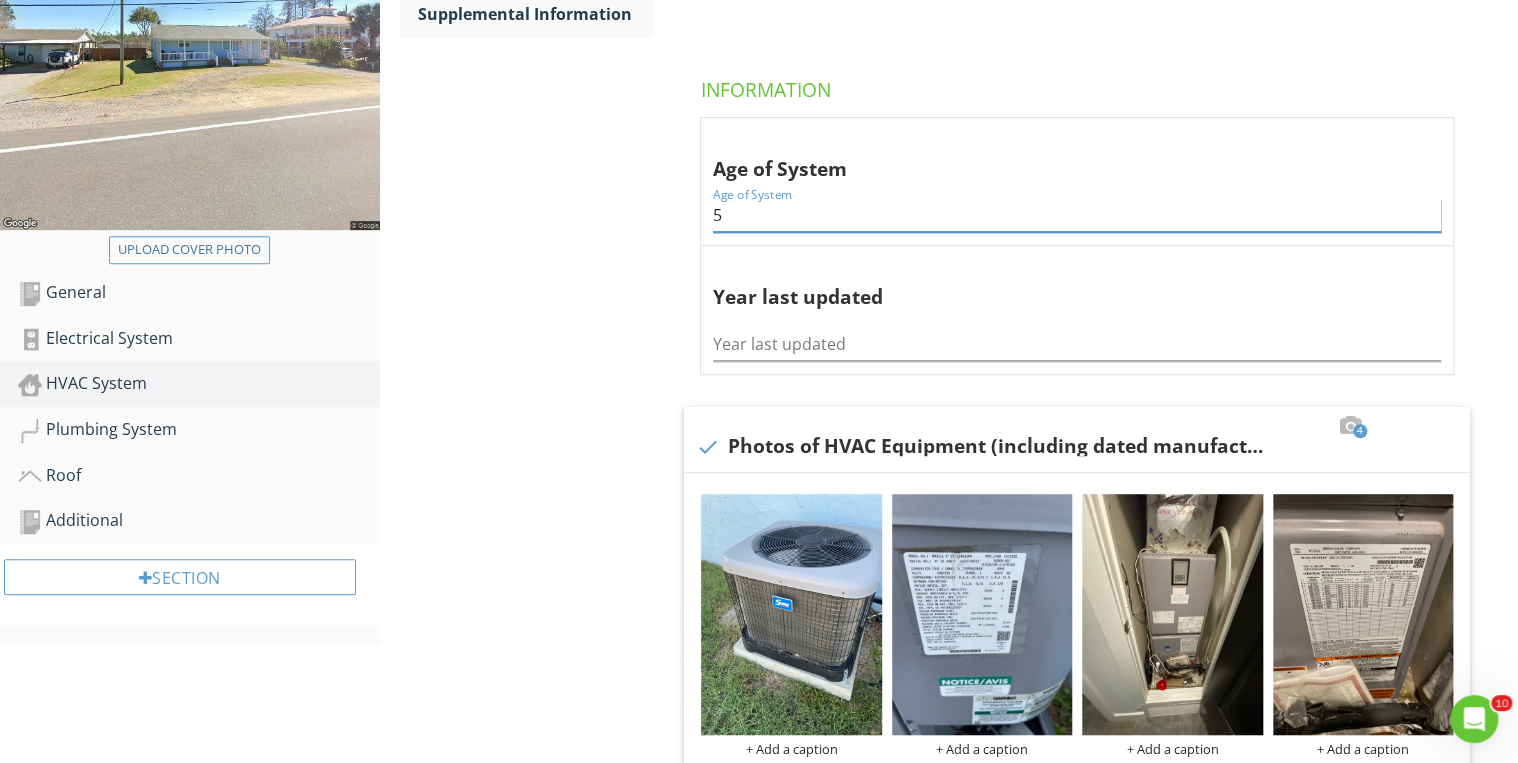 scroll, scrollTop: 400, scrollLeft: 0, axis: vertical 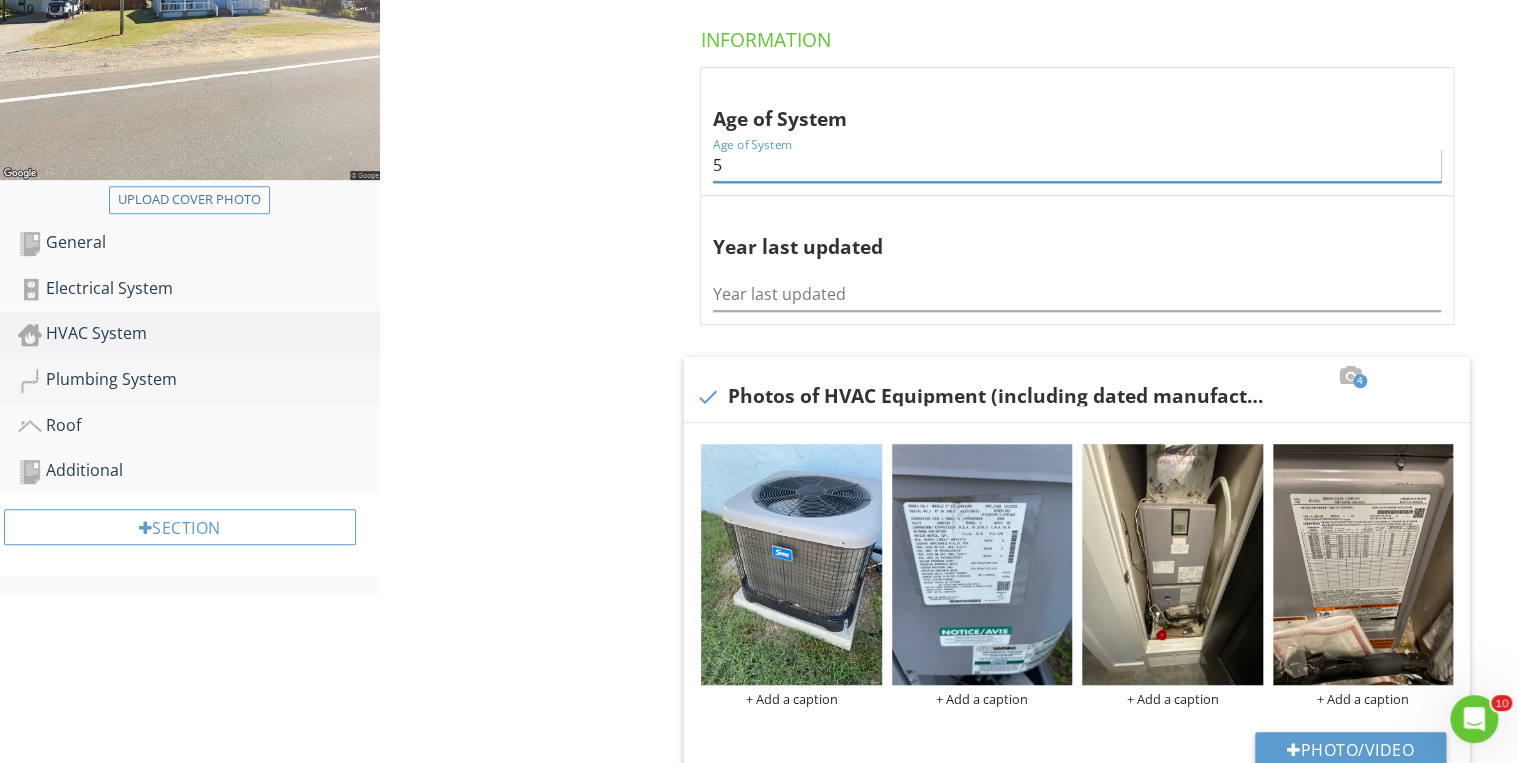 type on "5" 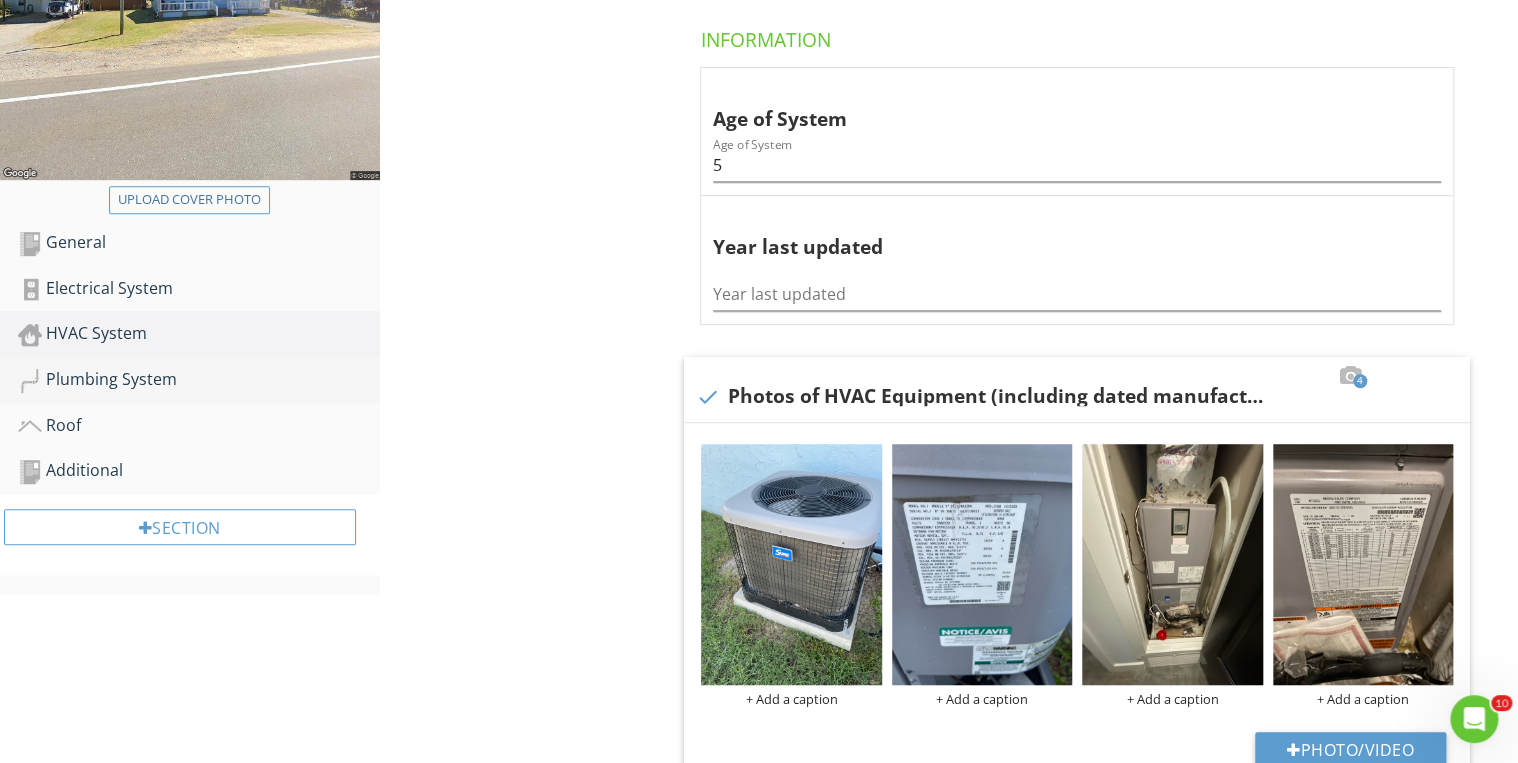 click on "Plumbing System" at bounding box center (199, 380) 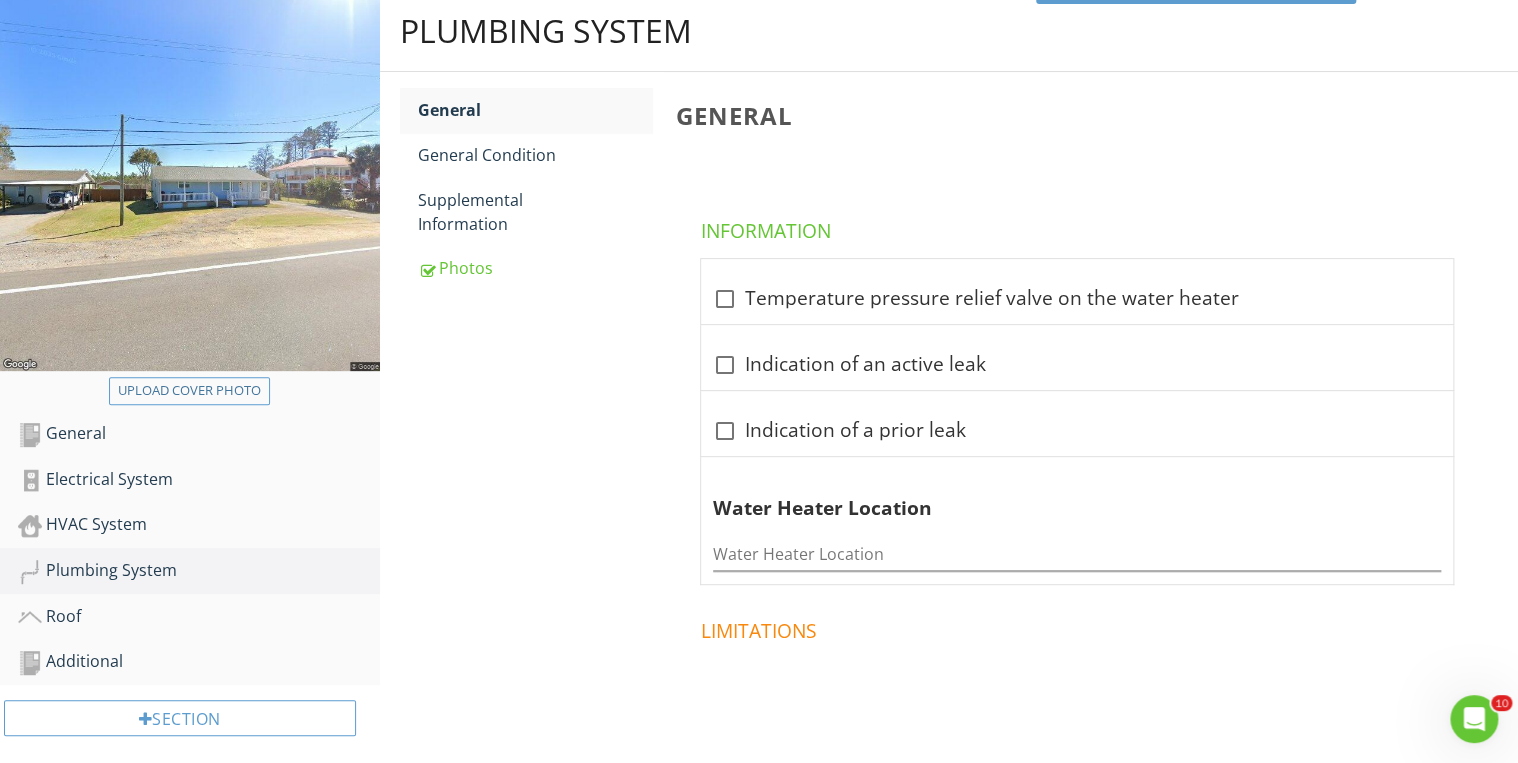 scroll, scrollTop: 160, scrollLeft: 0, axis: vertical 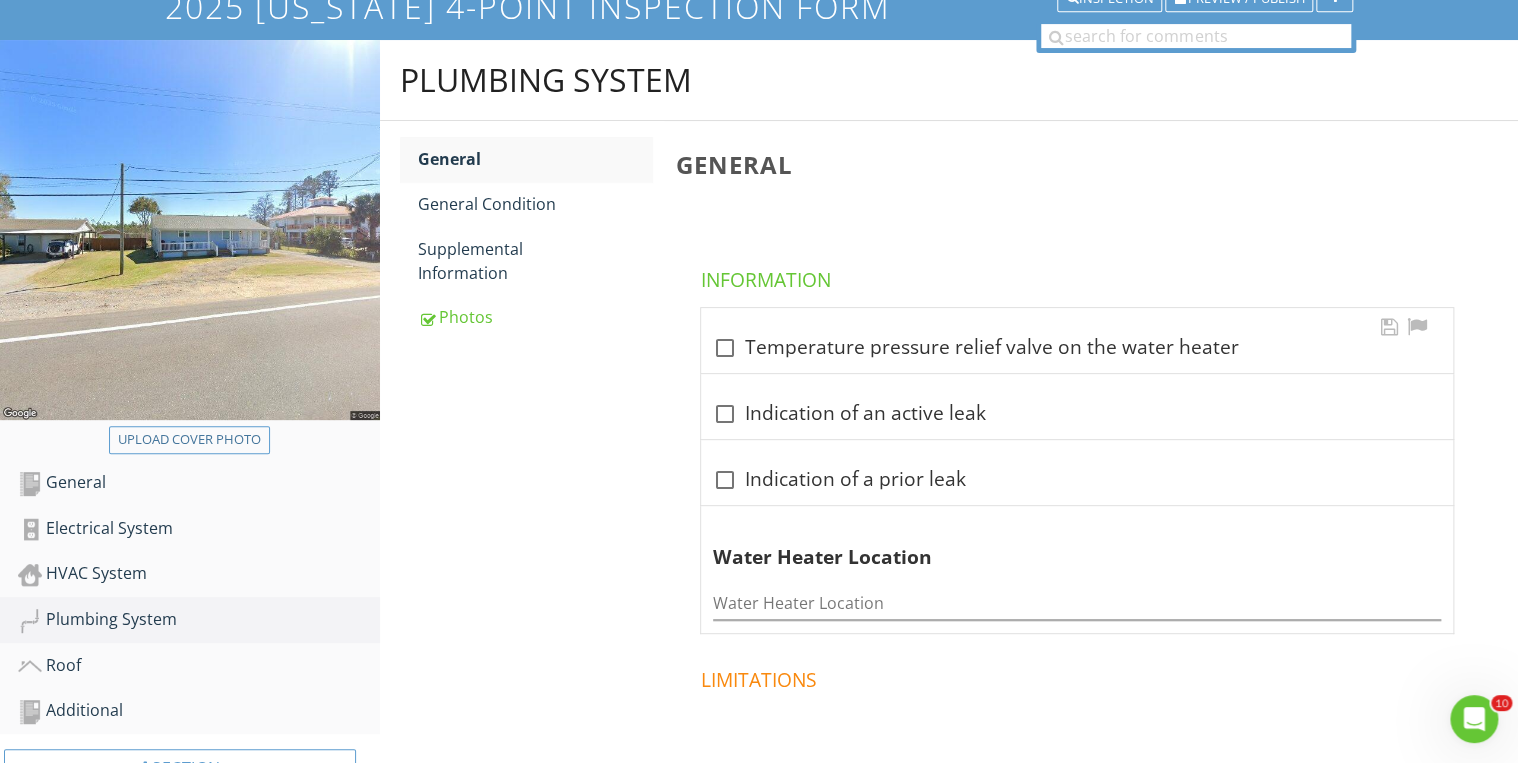 click at bounding box center (725, 348) 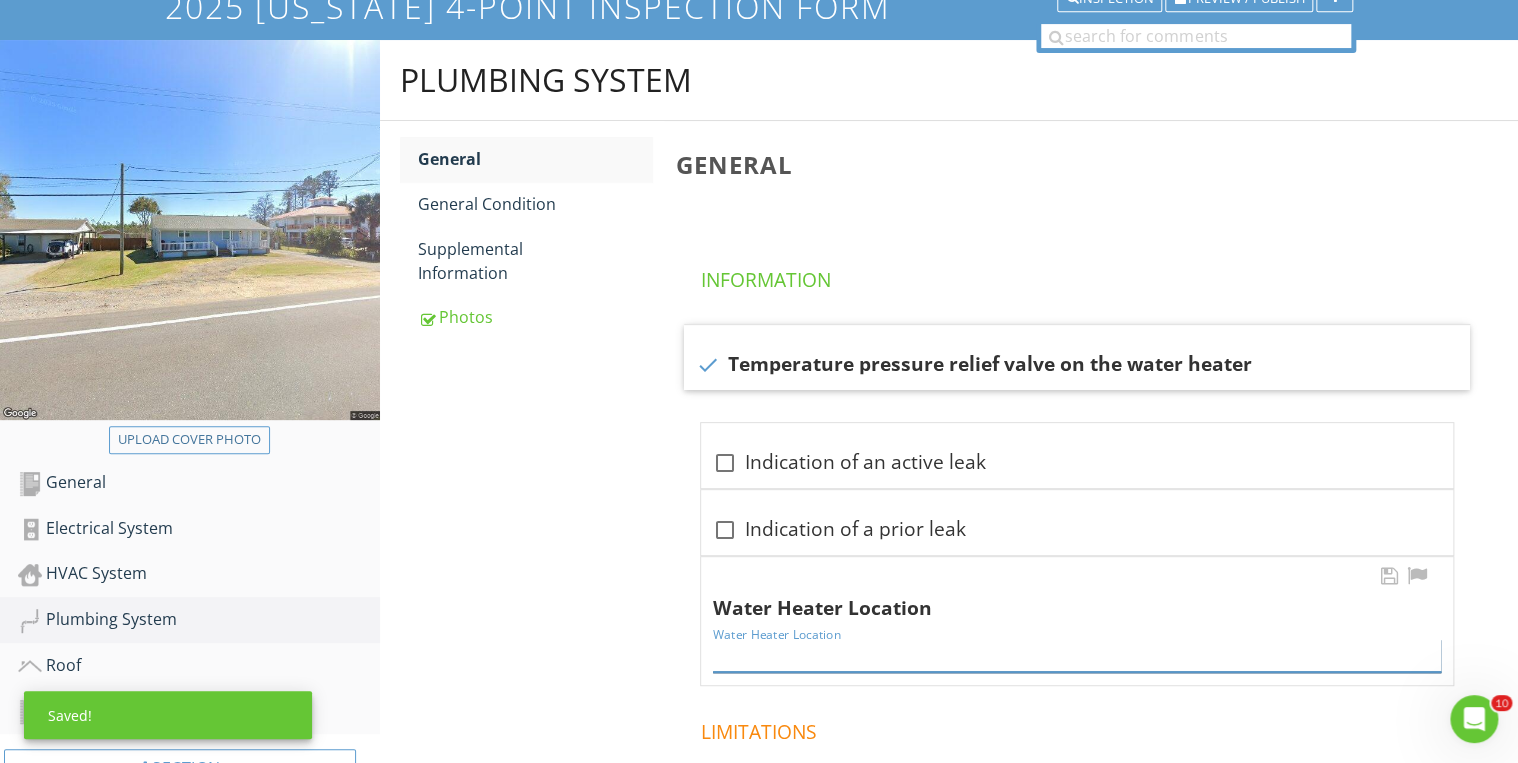 click at bounding box center (1077, 655) 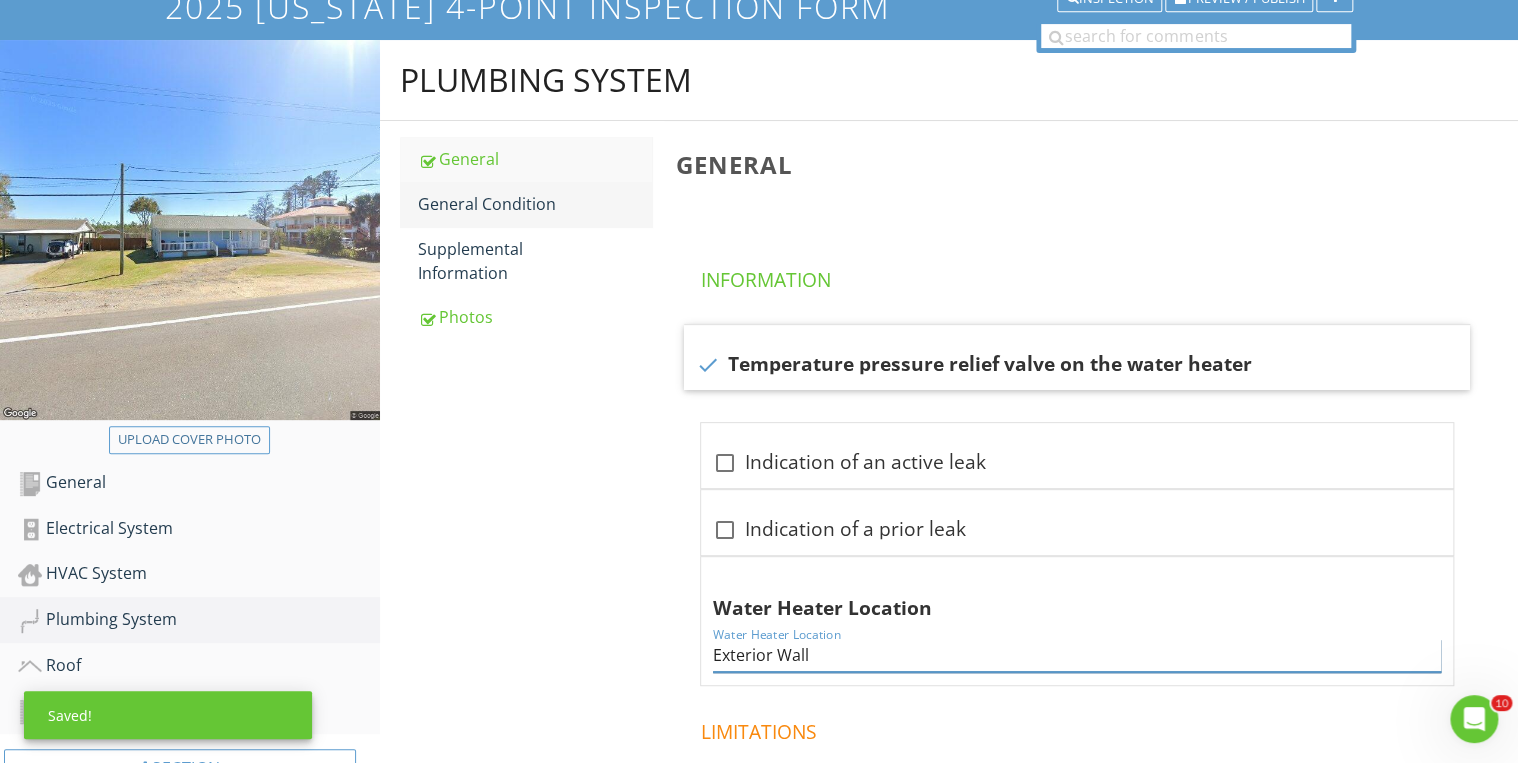 type on "Exterior Wall" 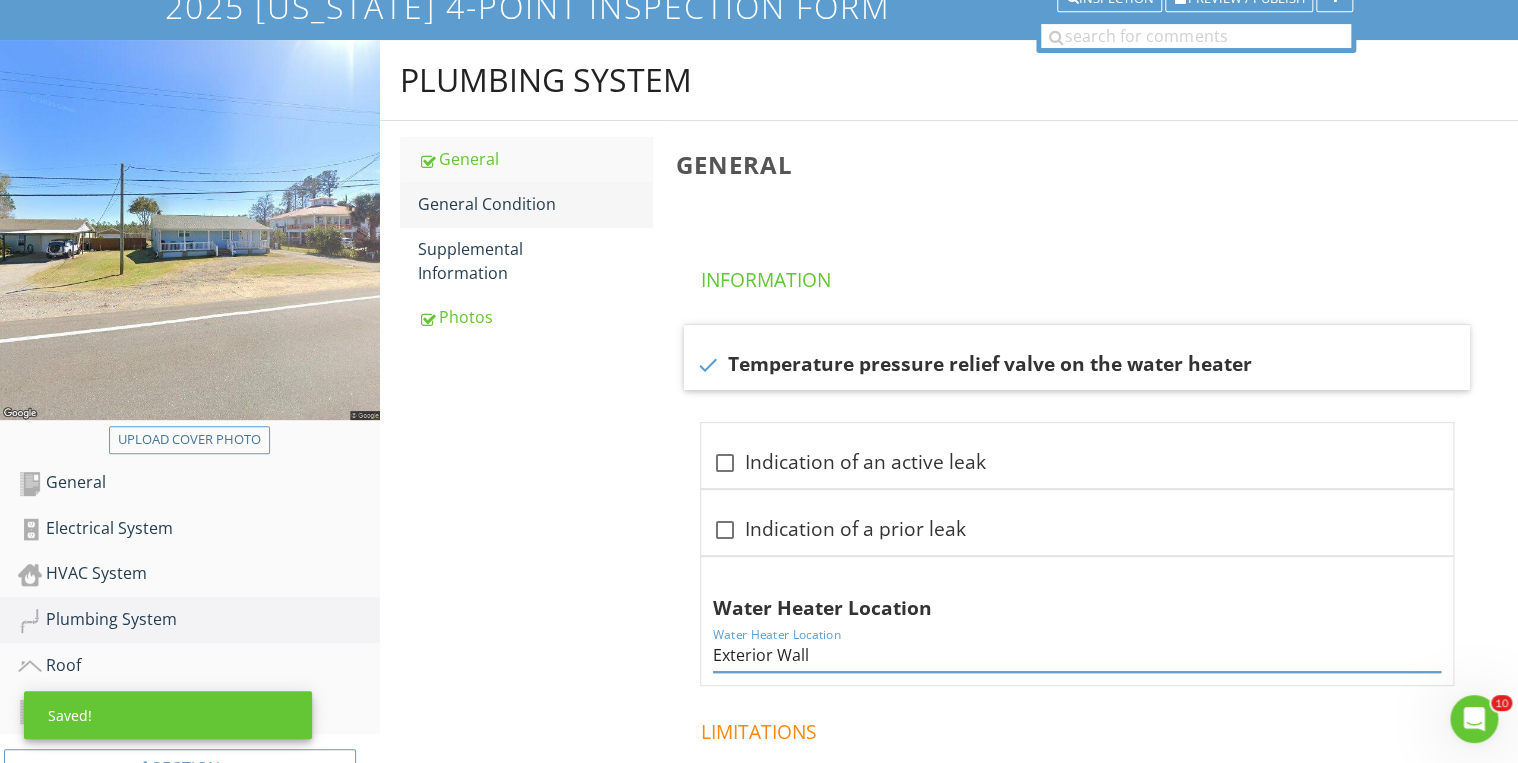 click on "General Condition" at bounding box center [535, 204] 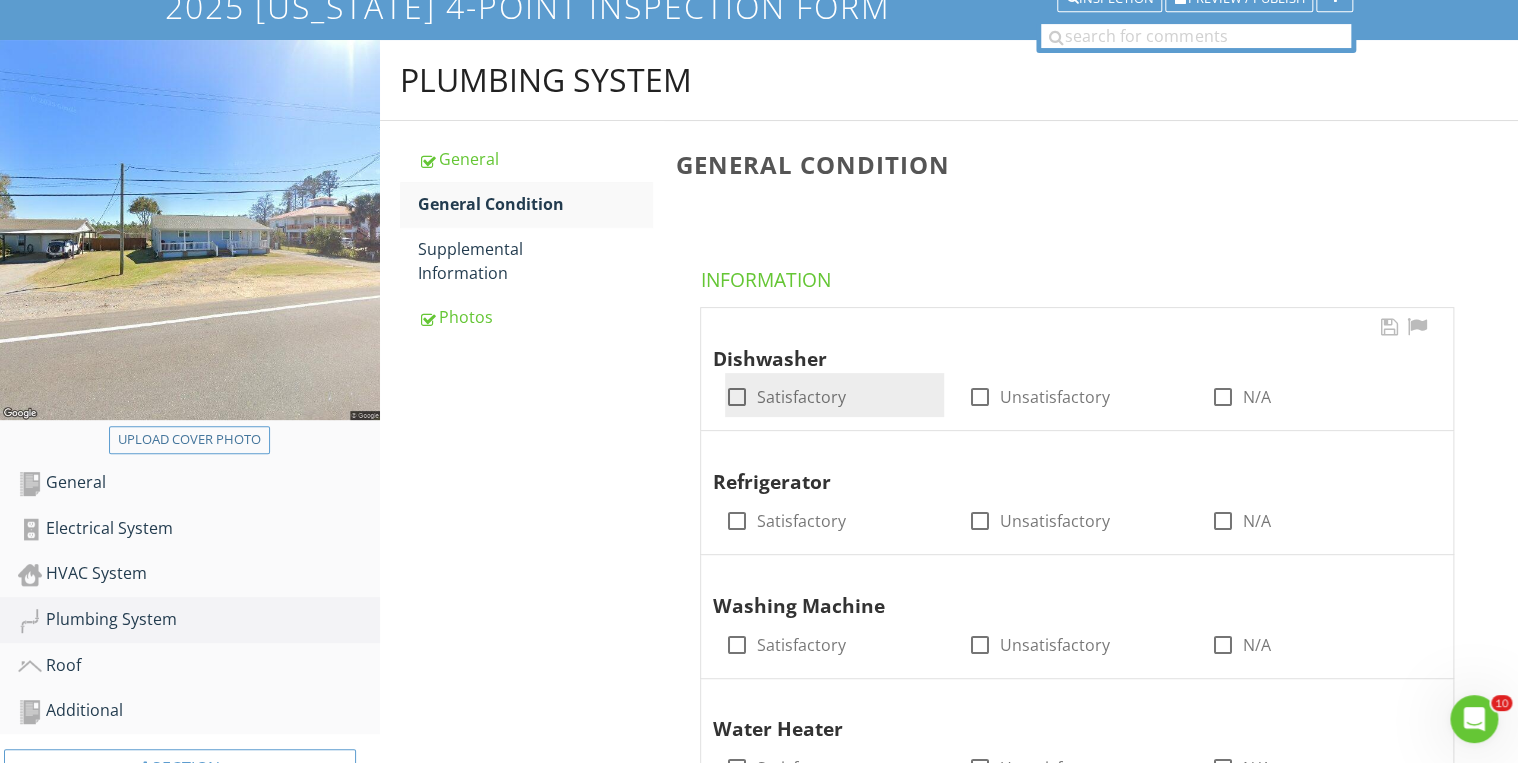 click at bounding box center [737, 397] 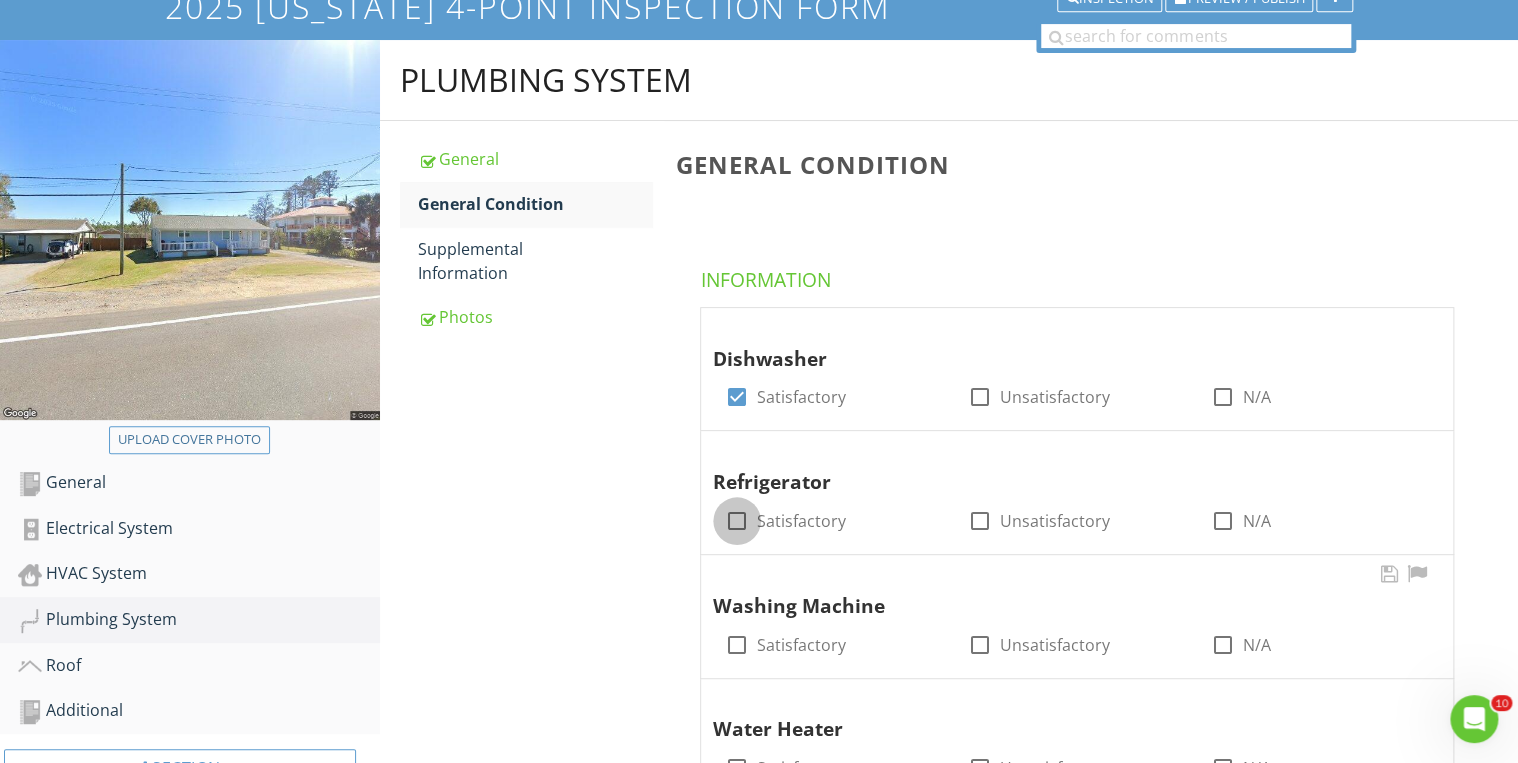 drag, startPoint x: 738, startPoint y: 516, endPoint x: 740, endPoint y: 560, distance: 44.04543 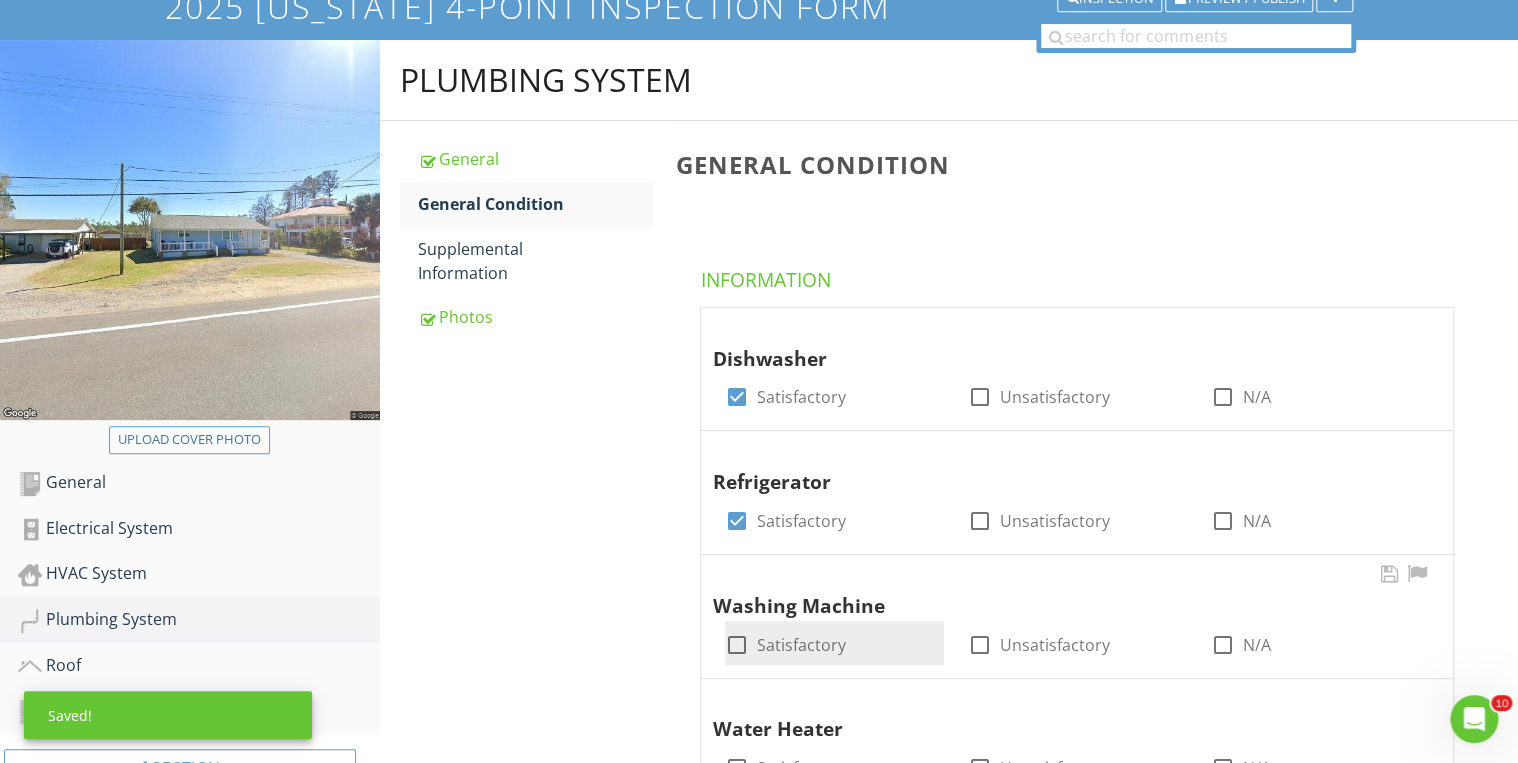 click at bounding box center [737, 645] 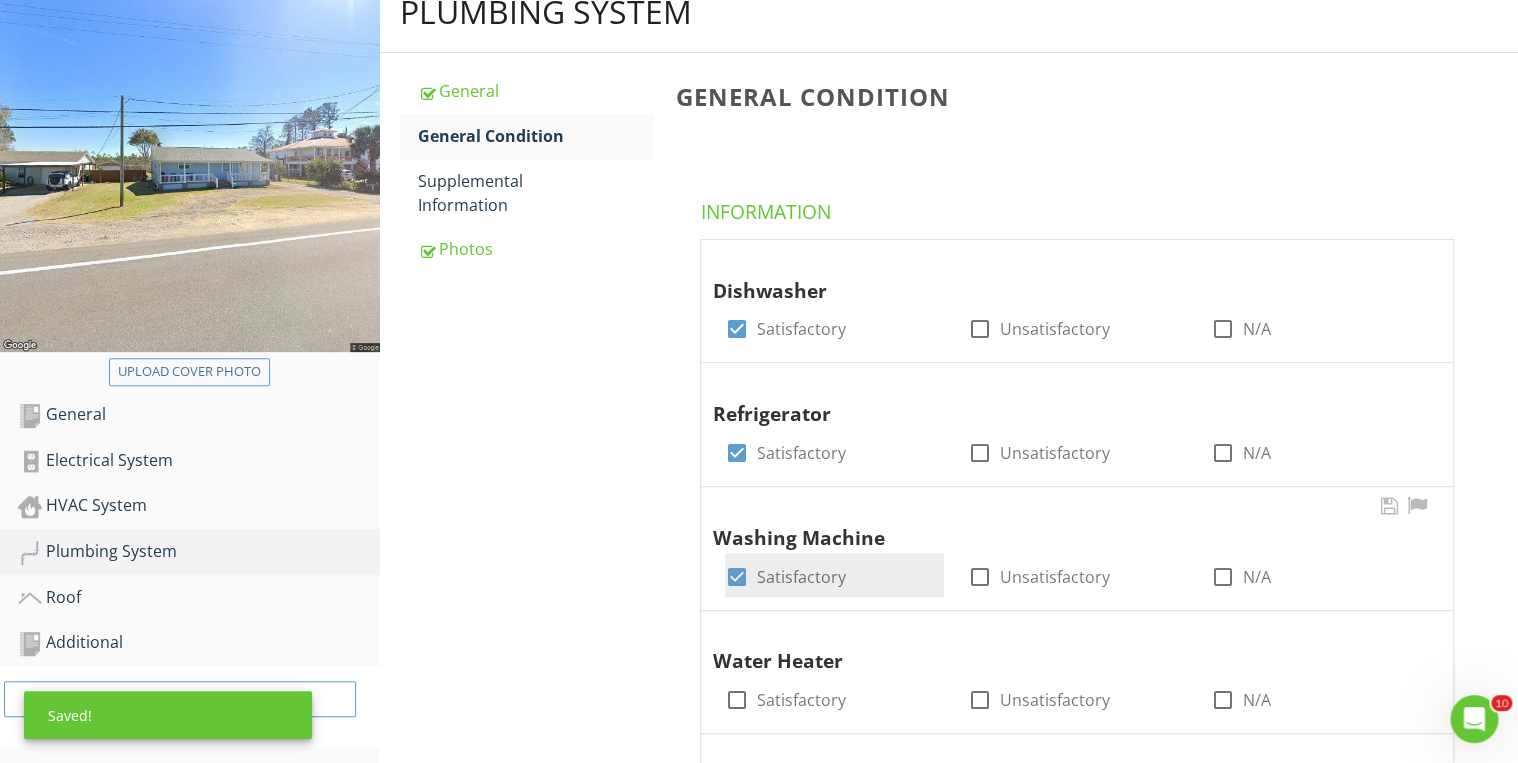 scroll, scrollTop: 480, scrollLeft: 0, axis: vertical 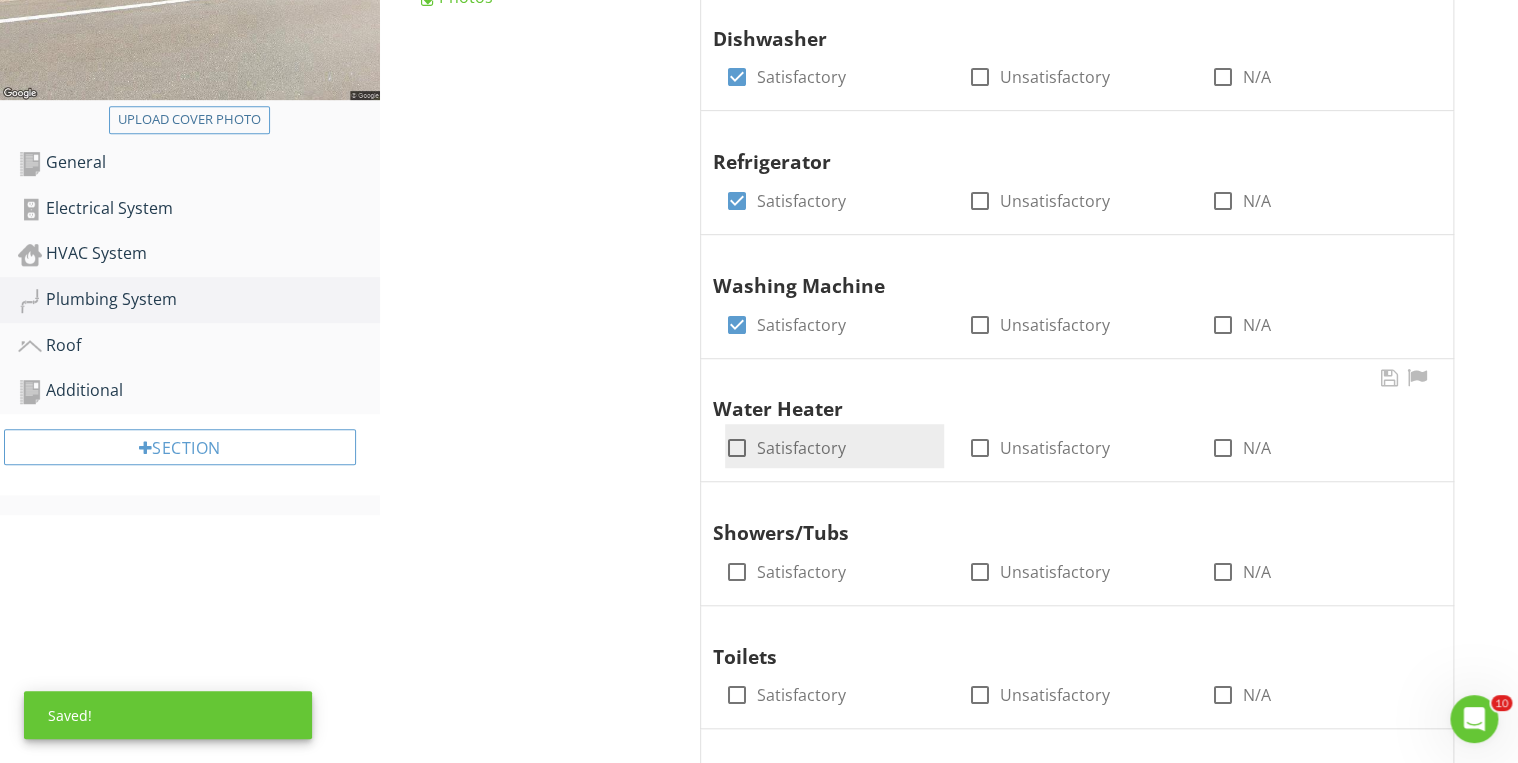 click at bounding box center [737, 448] 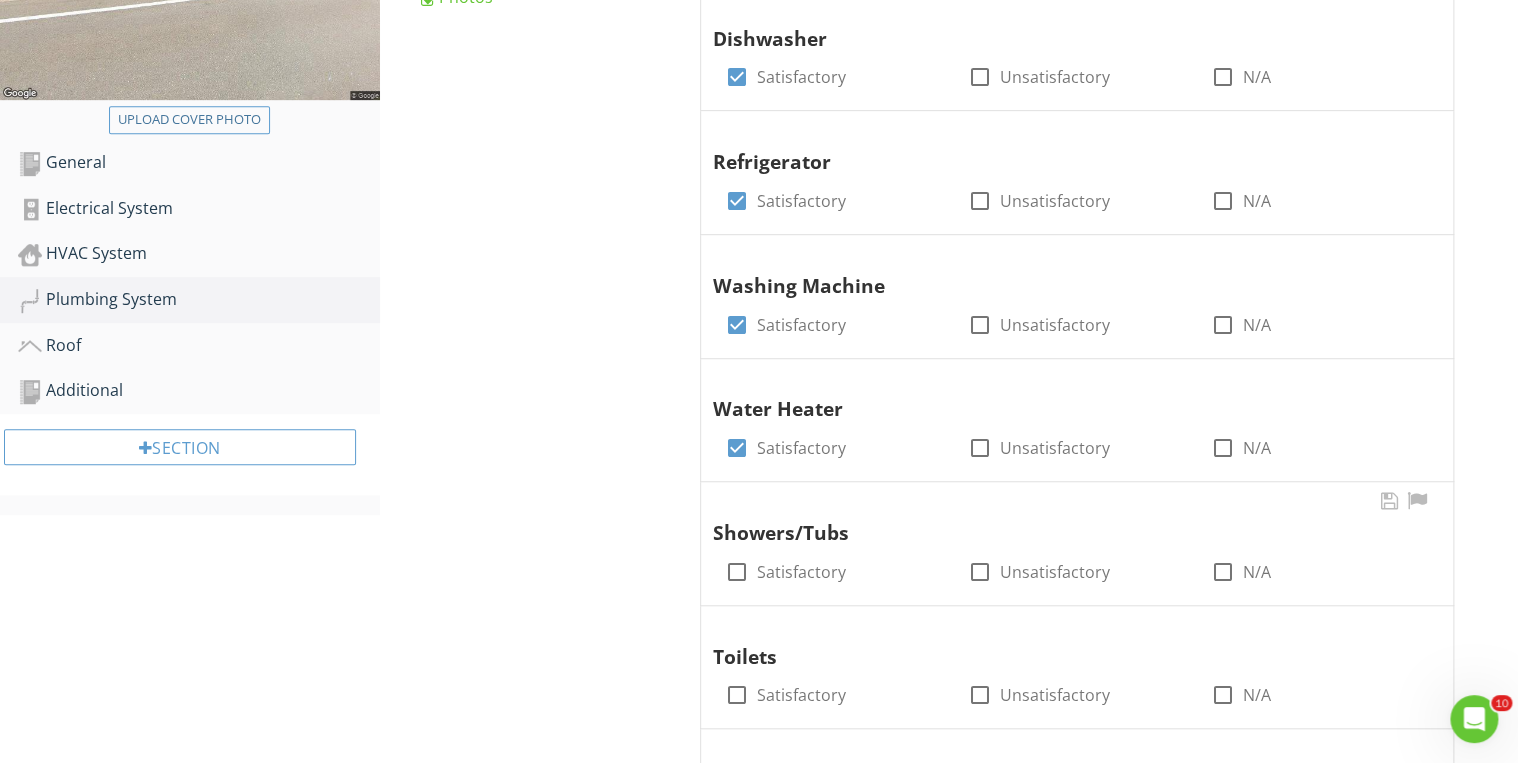 drag, startPoint x: 736, startPoint y: 581, endPoint x: 737, endPoint y: 596, distance: 15.033297 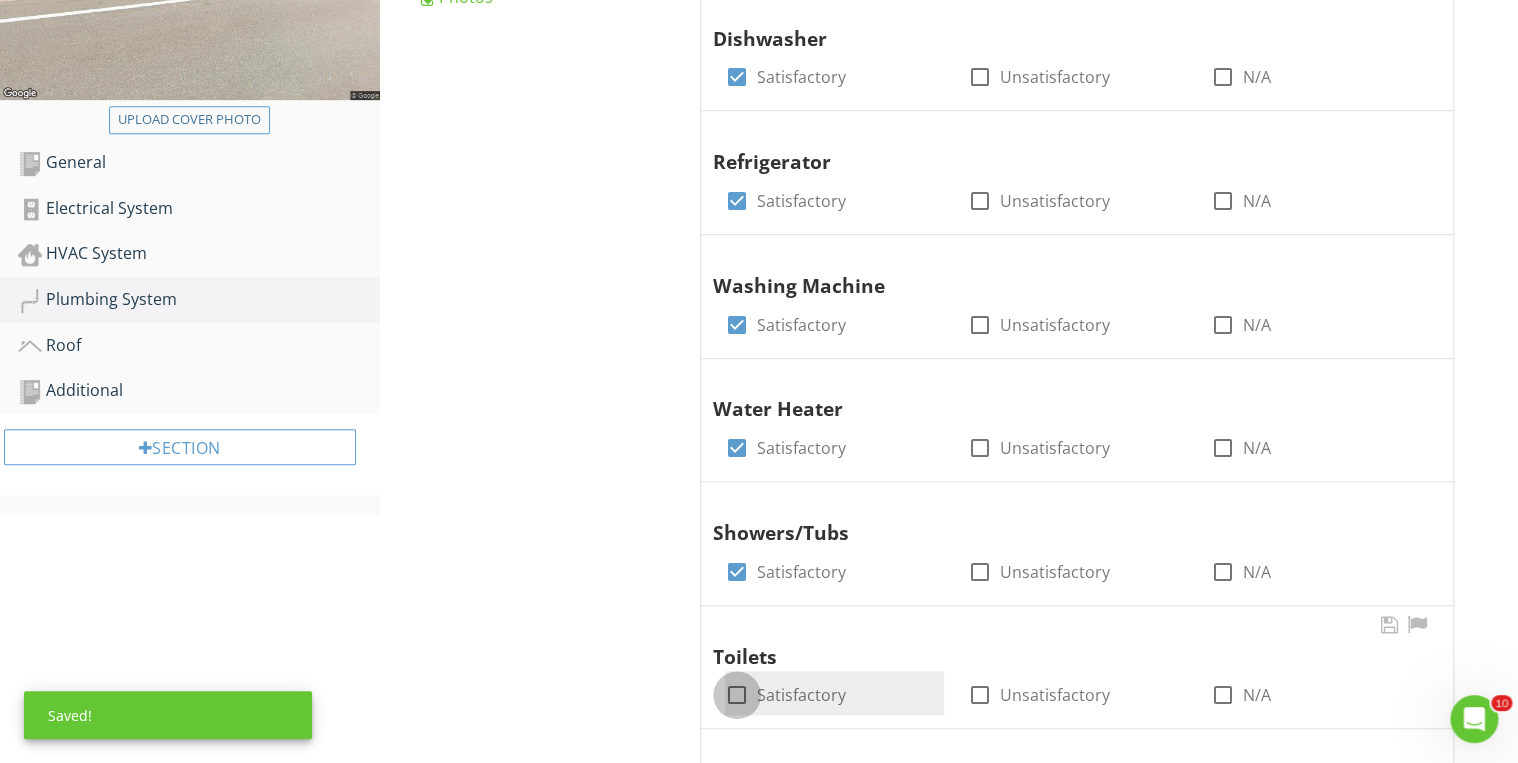 click at bounding box center (737, 695) 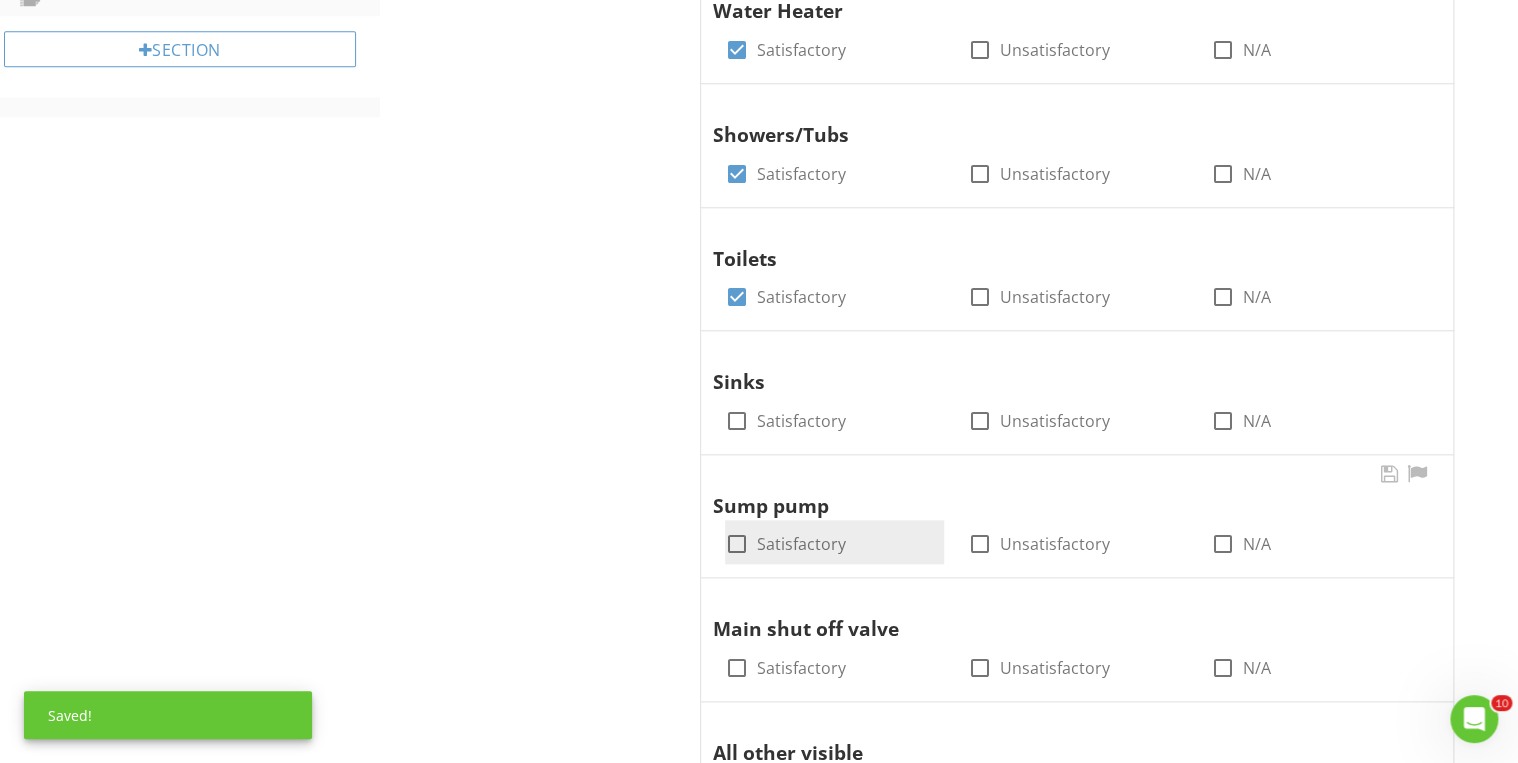 scroll, scrollTop: 880, scrollLeft: 0, axis: vertical 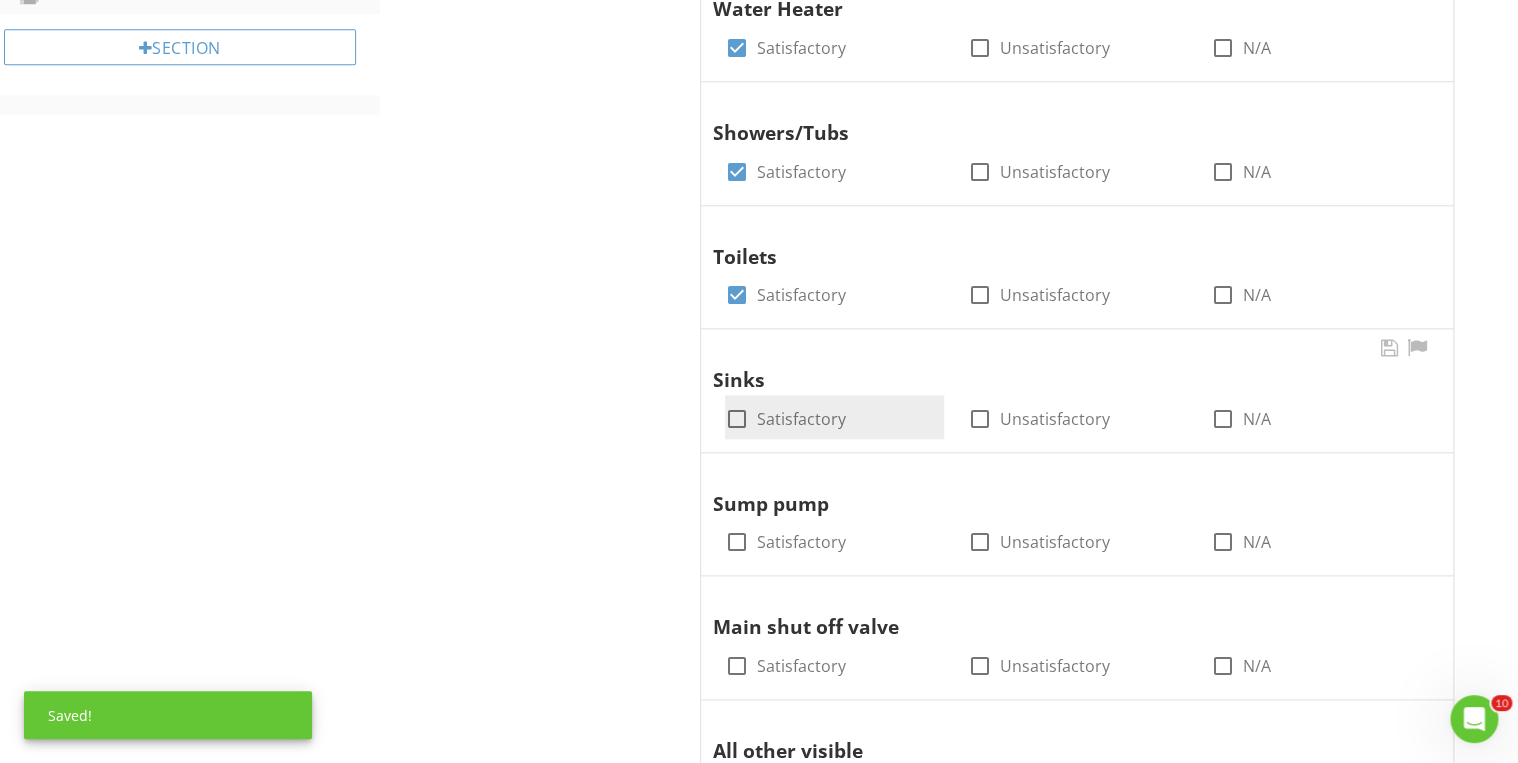 click at bounding box center [737, 419] 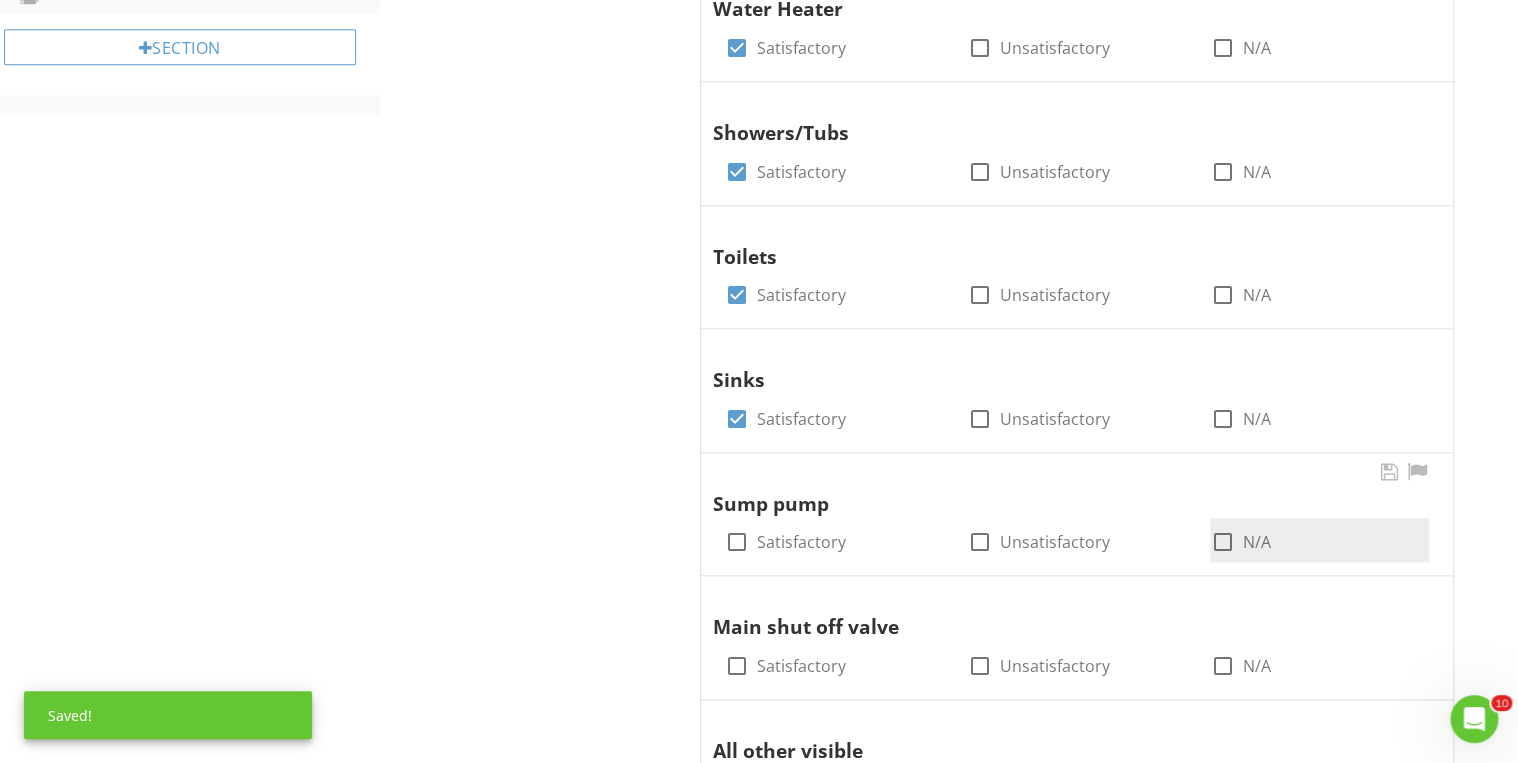 click at bounding box center (1222, 542) 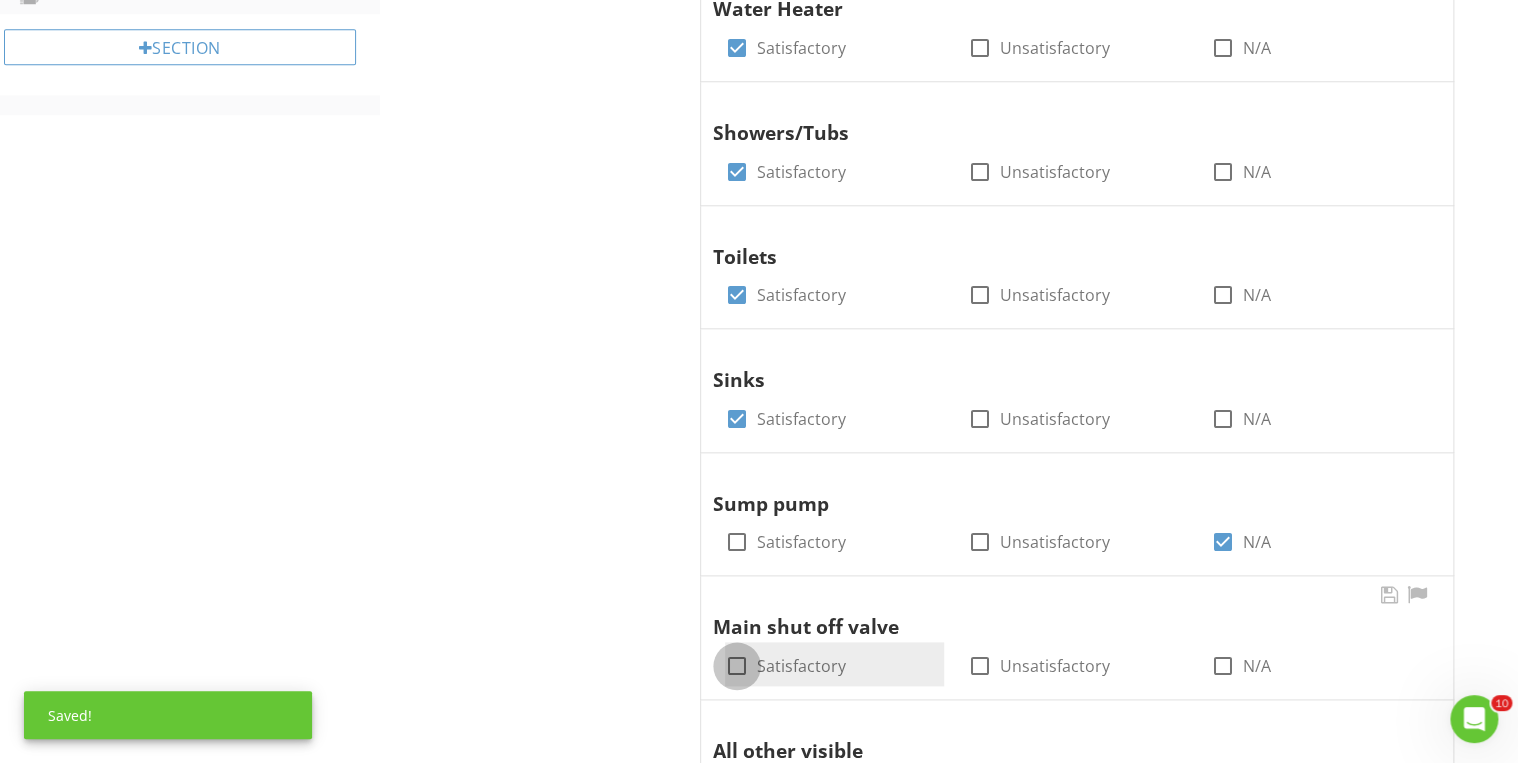 click at bounding box center [737, 666] 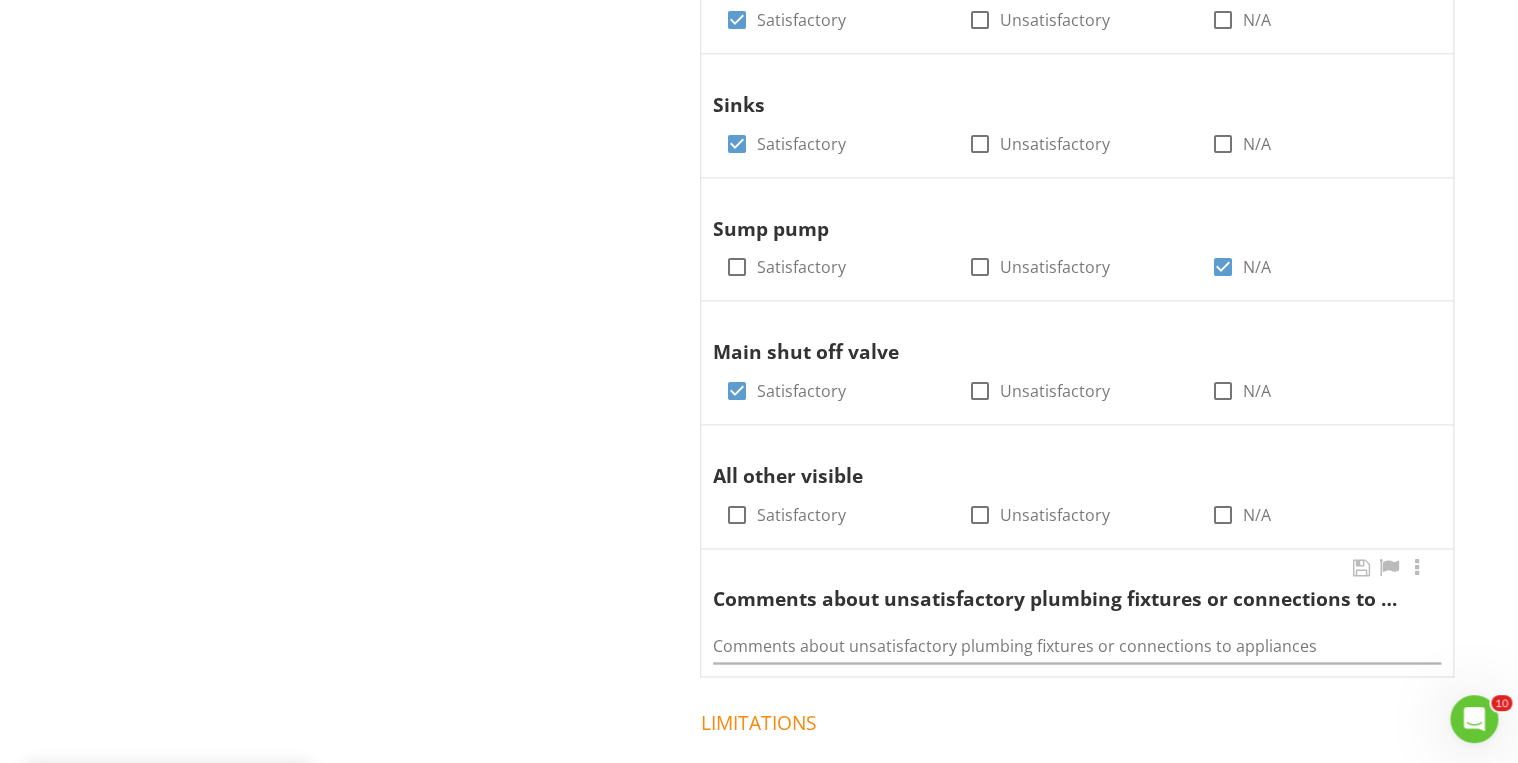 scroll, scrollTop: 1200, scrollLeft: 0, axis: vertical 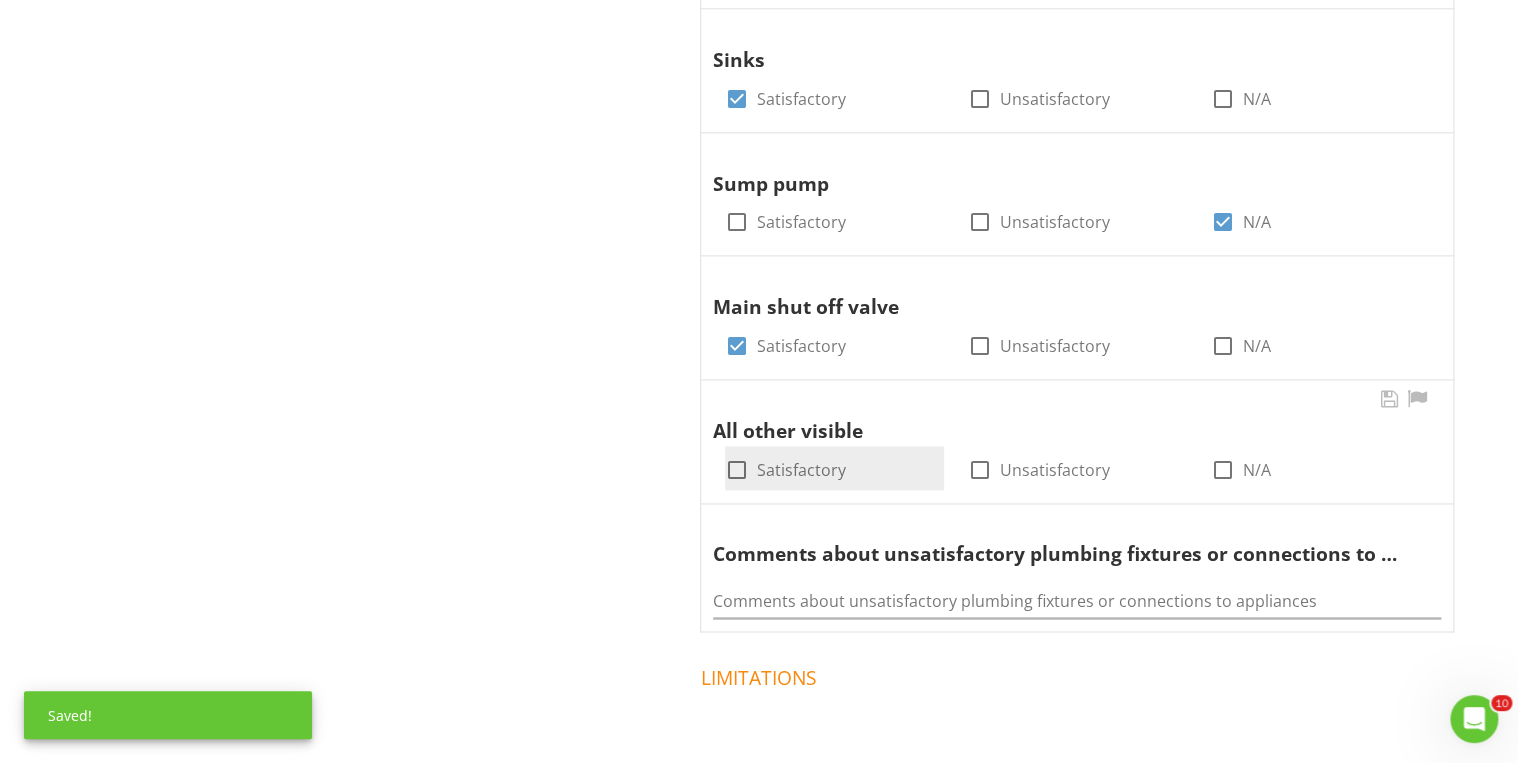 click at bounding box center (737, 470) 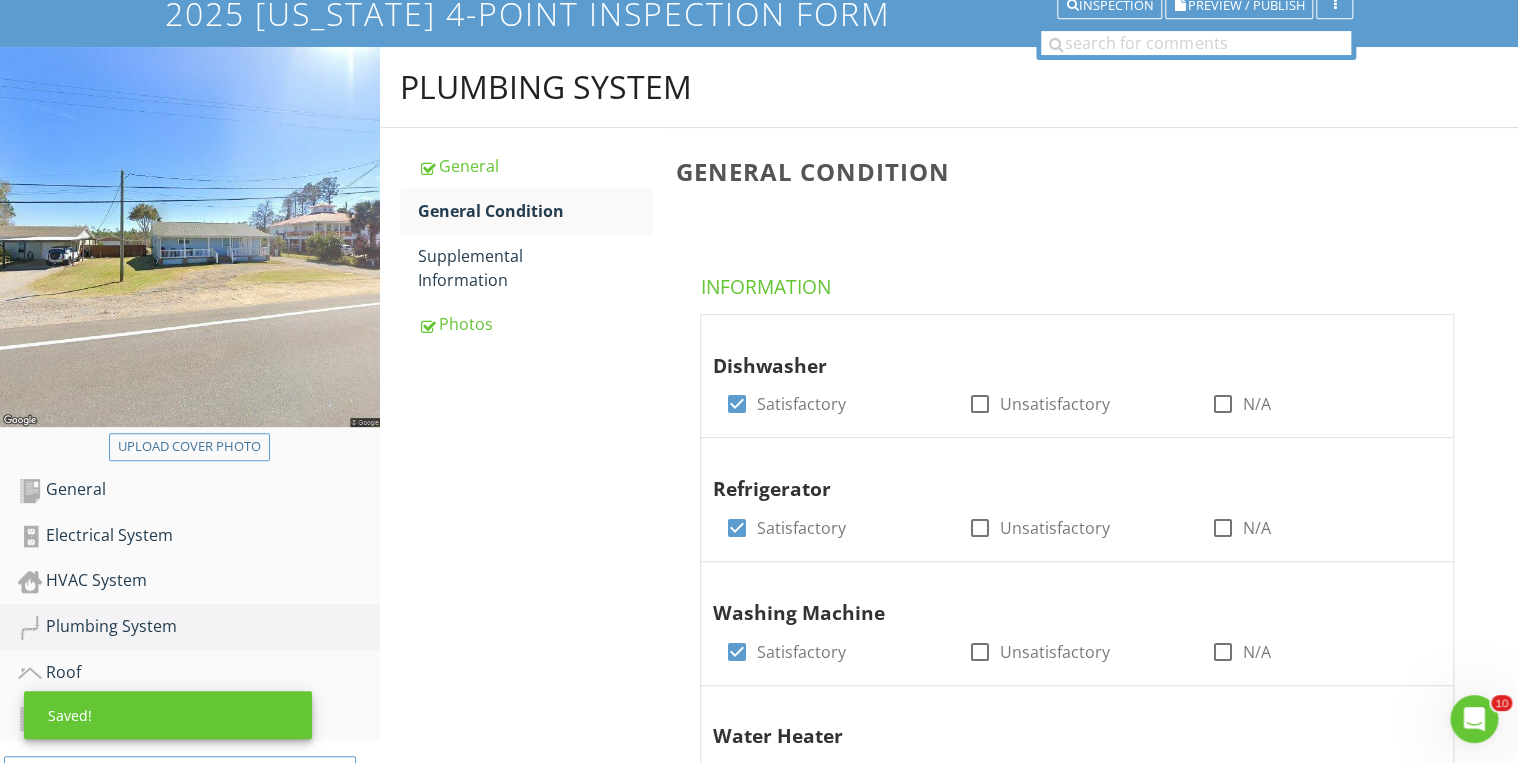 scroll, scrollTop: 0, scrollLeft: 0, axis: both 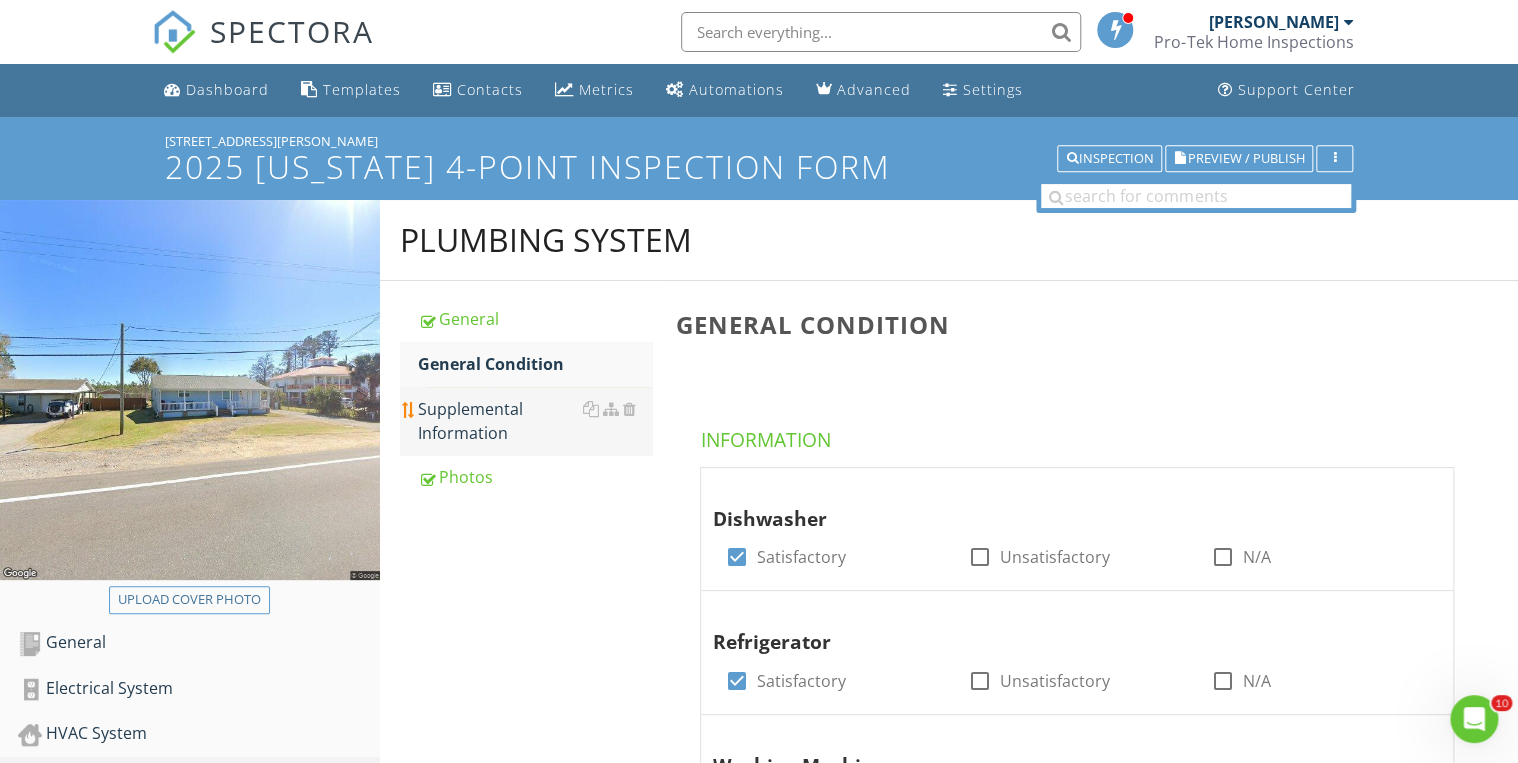 click on "Supplemental Information" at bounding box center (535, 421) 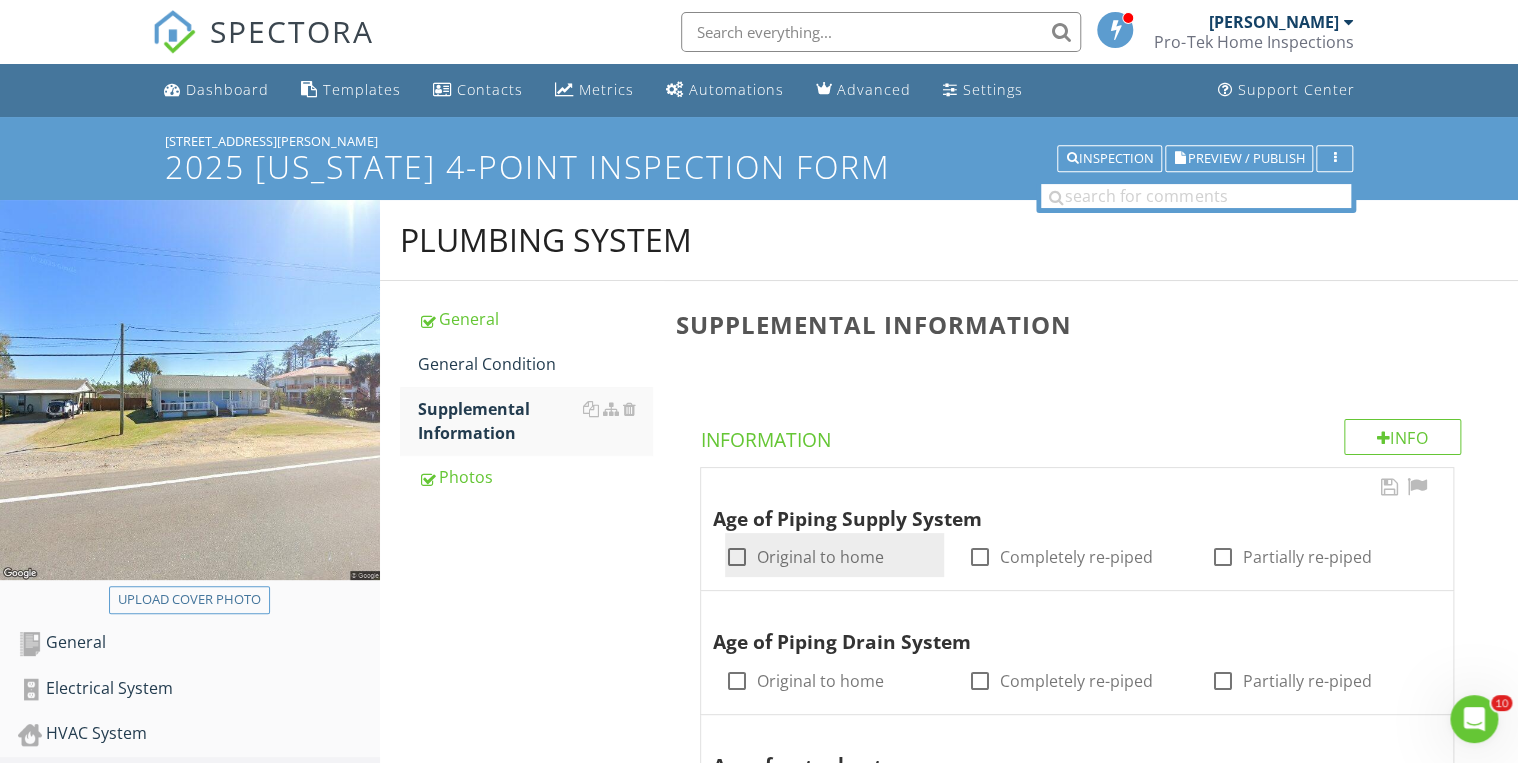 click at bounding box center (737, 557) 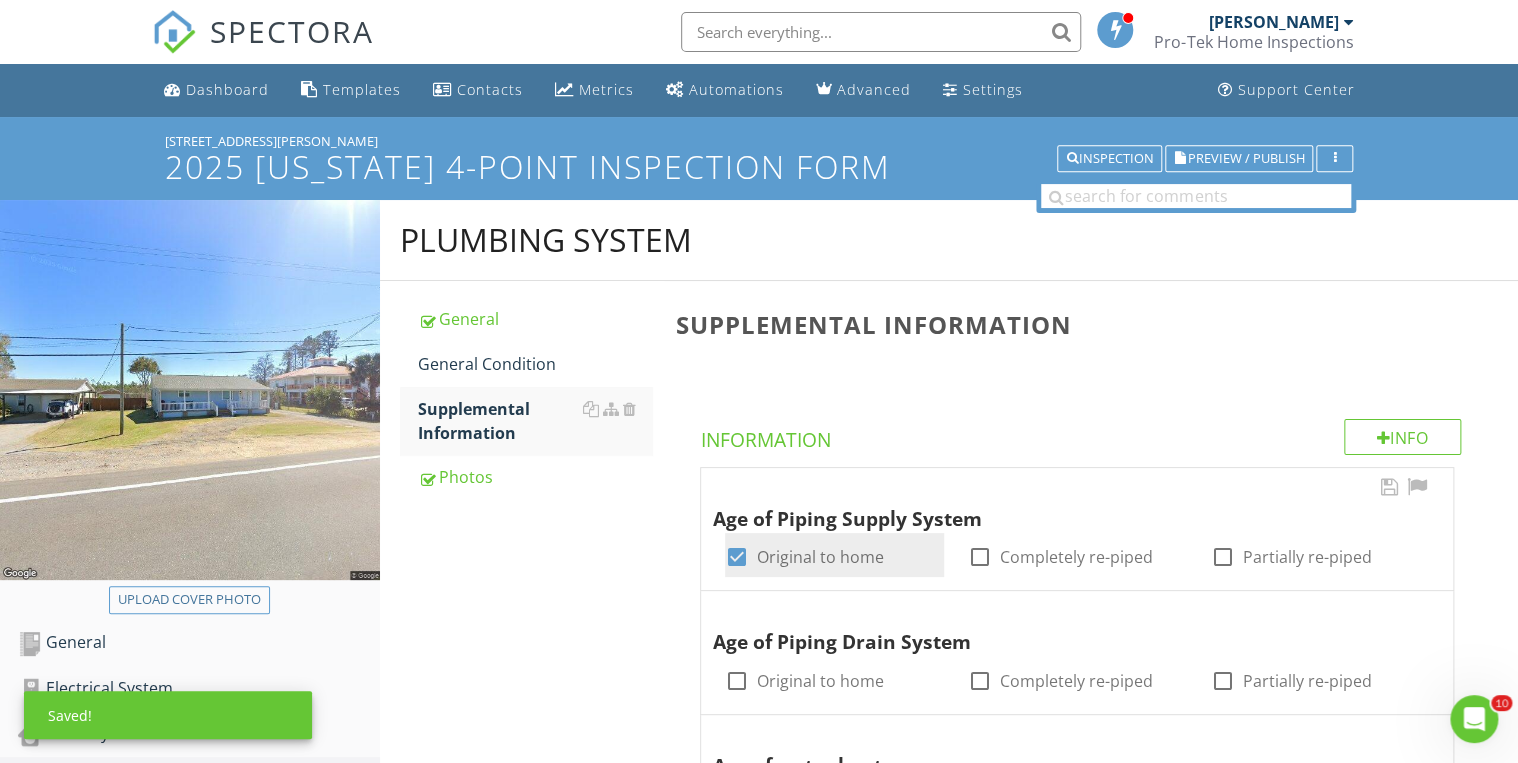 click at bounding box center (737, 557) 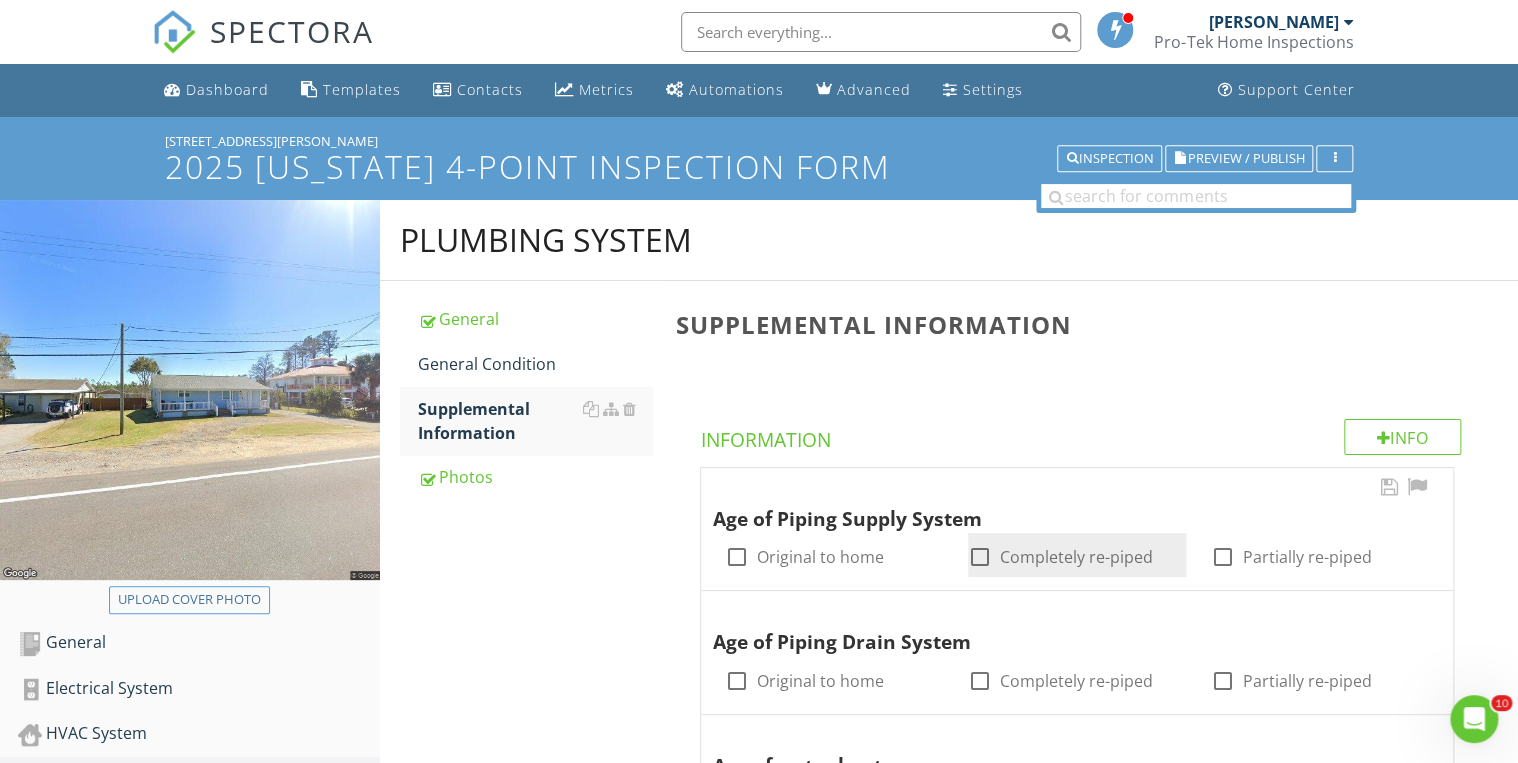 click at bounding box center [980, 557] 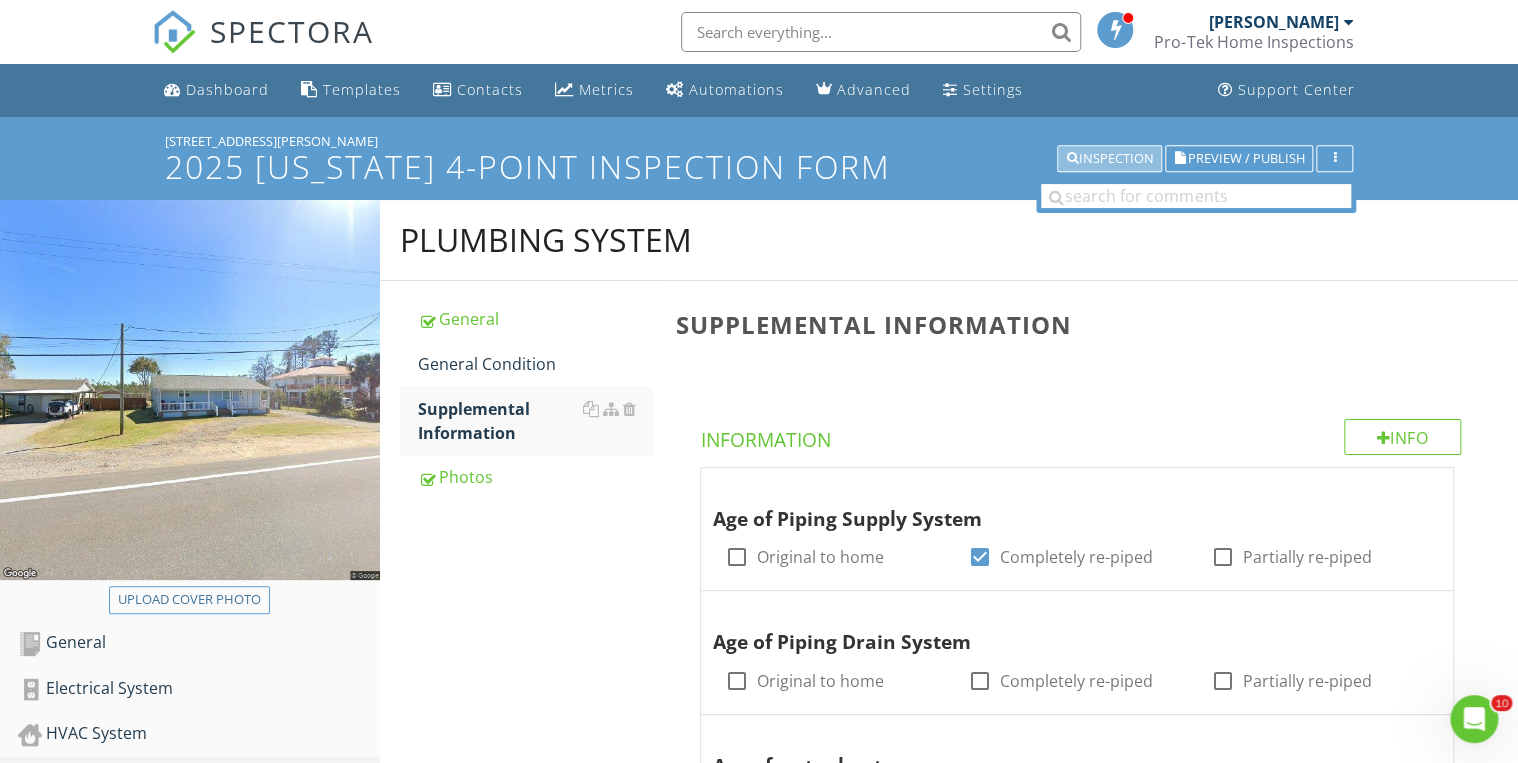 click on "Inspection" at bounding box center (1109, 159) 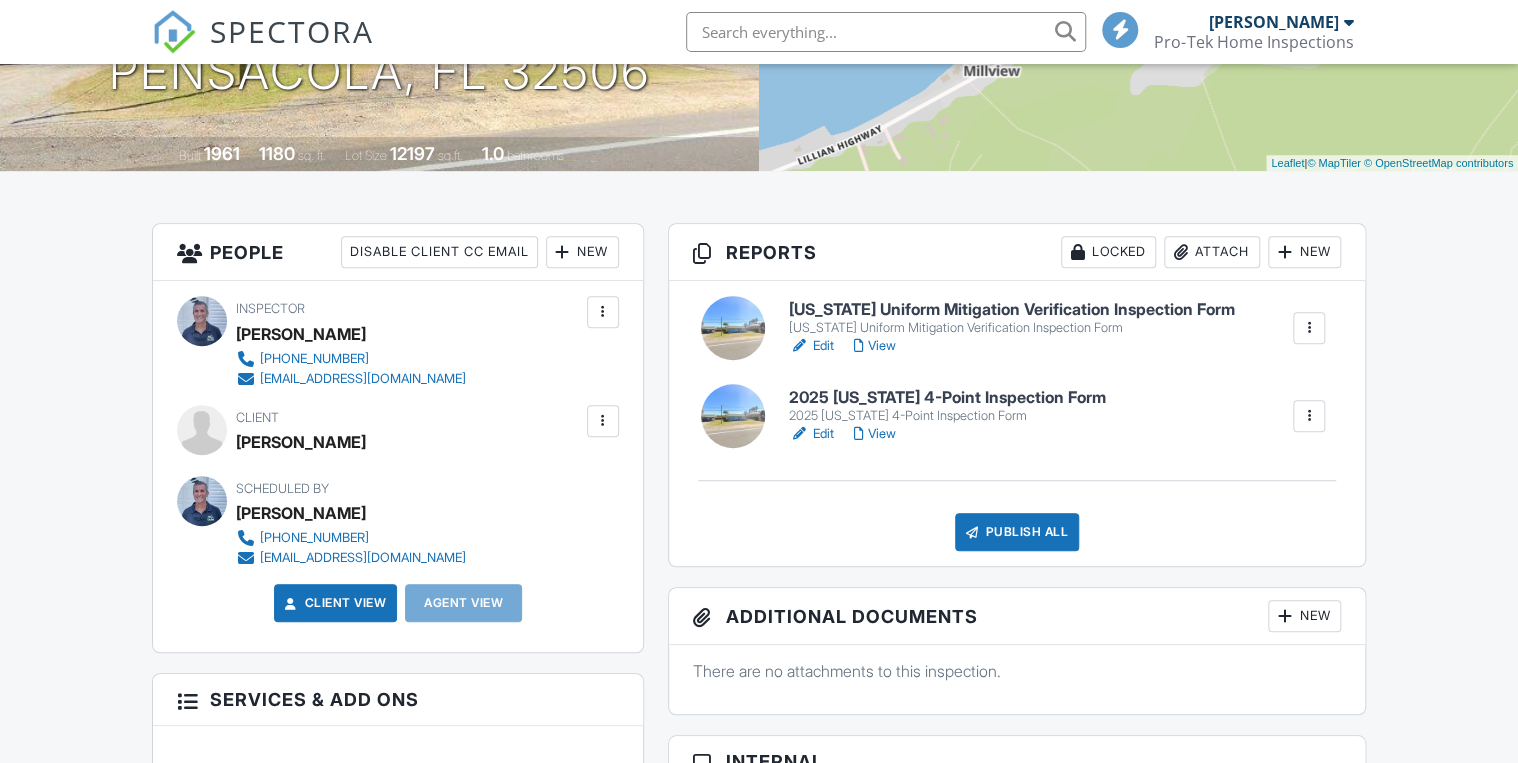 scroll, scrollTop: 480, scrollLeft: 0, axis: vertical 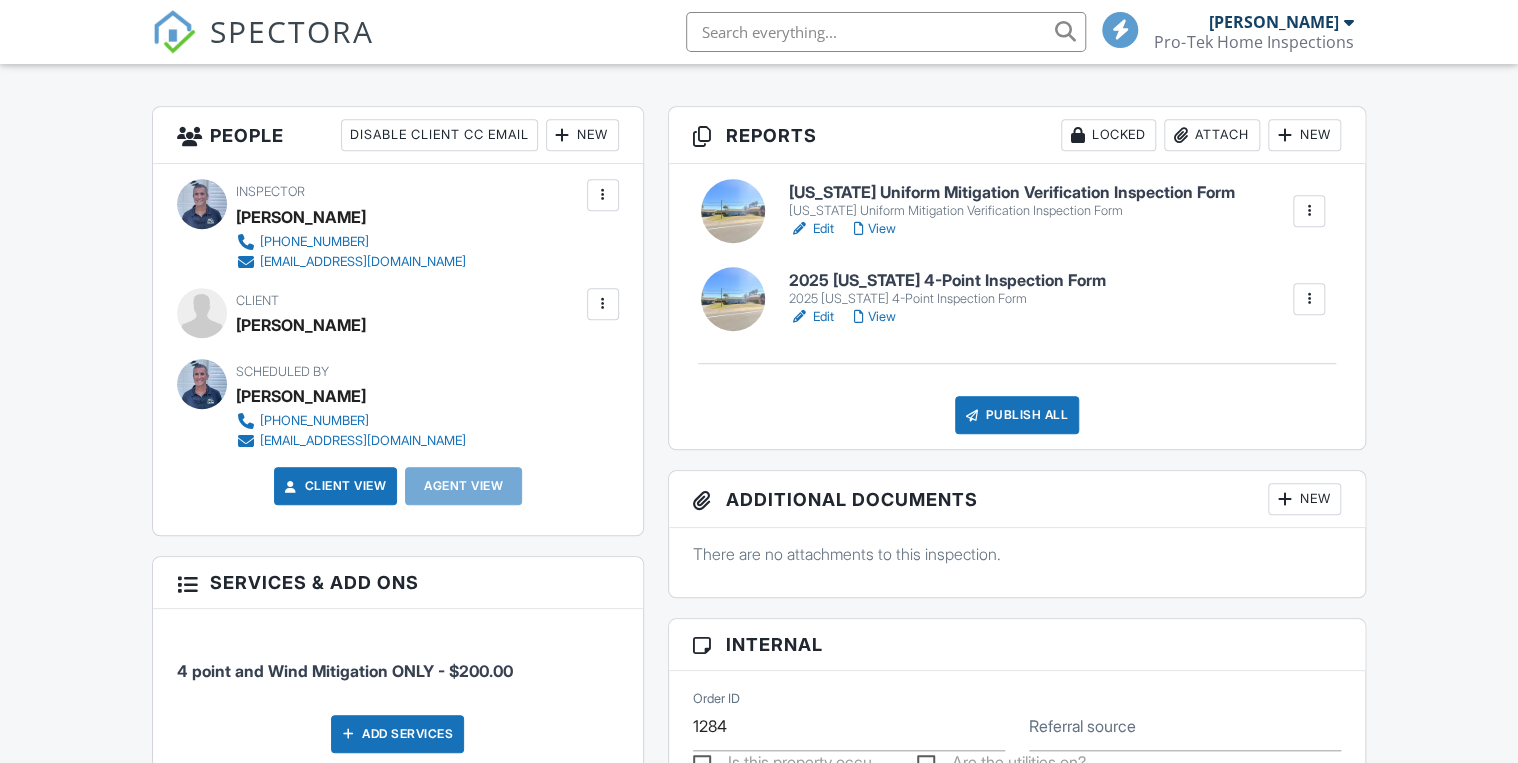 click on "2025 [US_STATE] 4-Point Inspection Form" at bounding box center (947, 281) 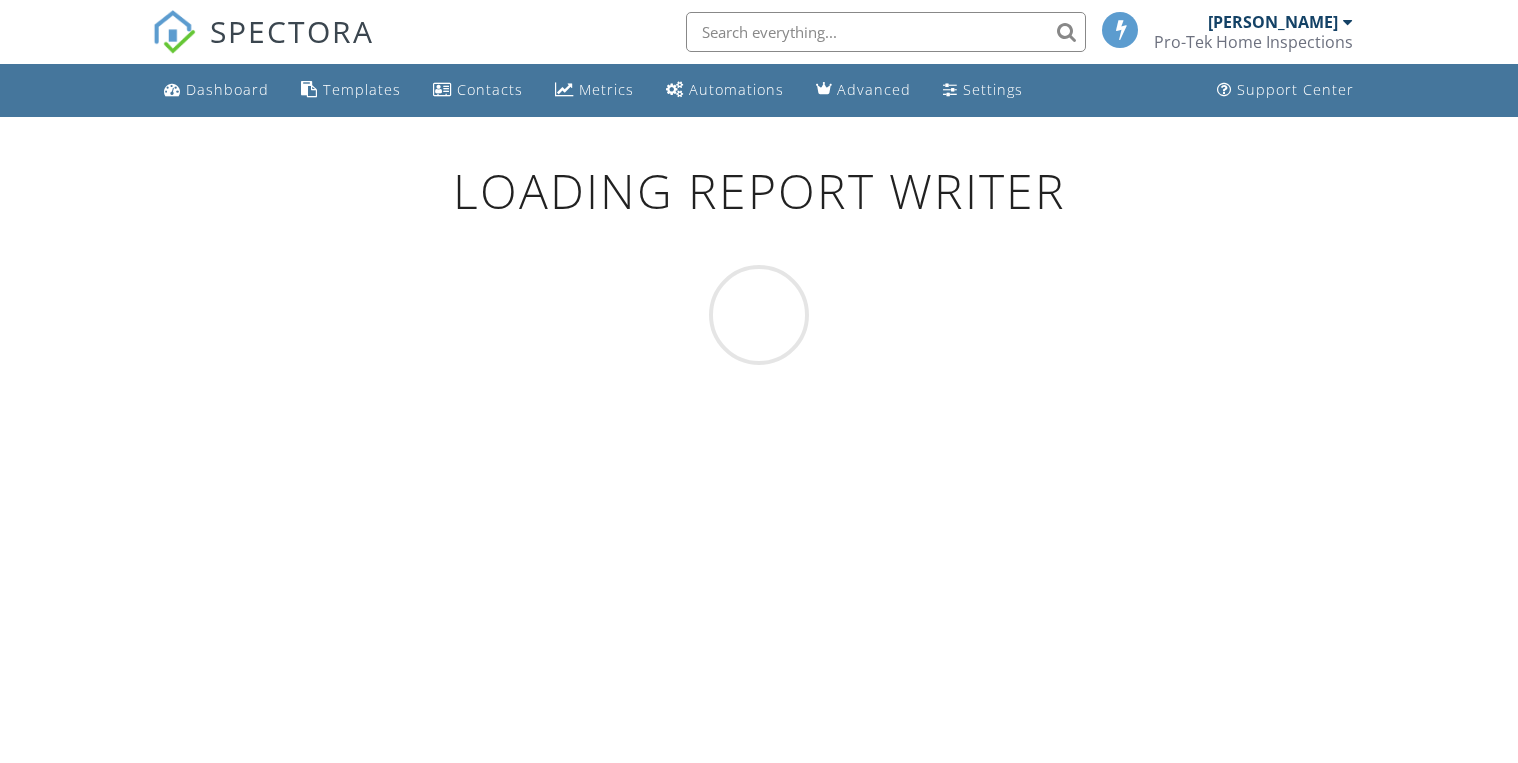 scroll, scrollTop: 0, scrollLeft: 0, axis: both 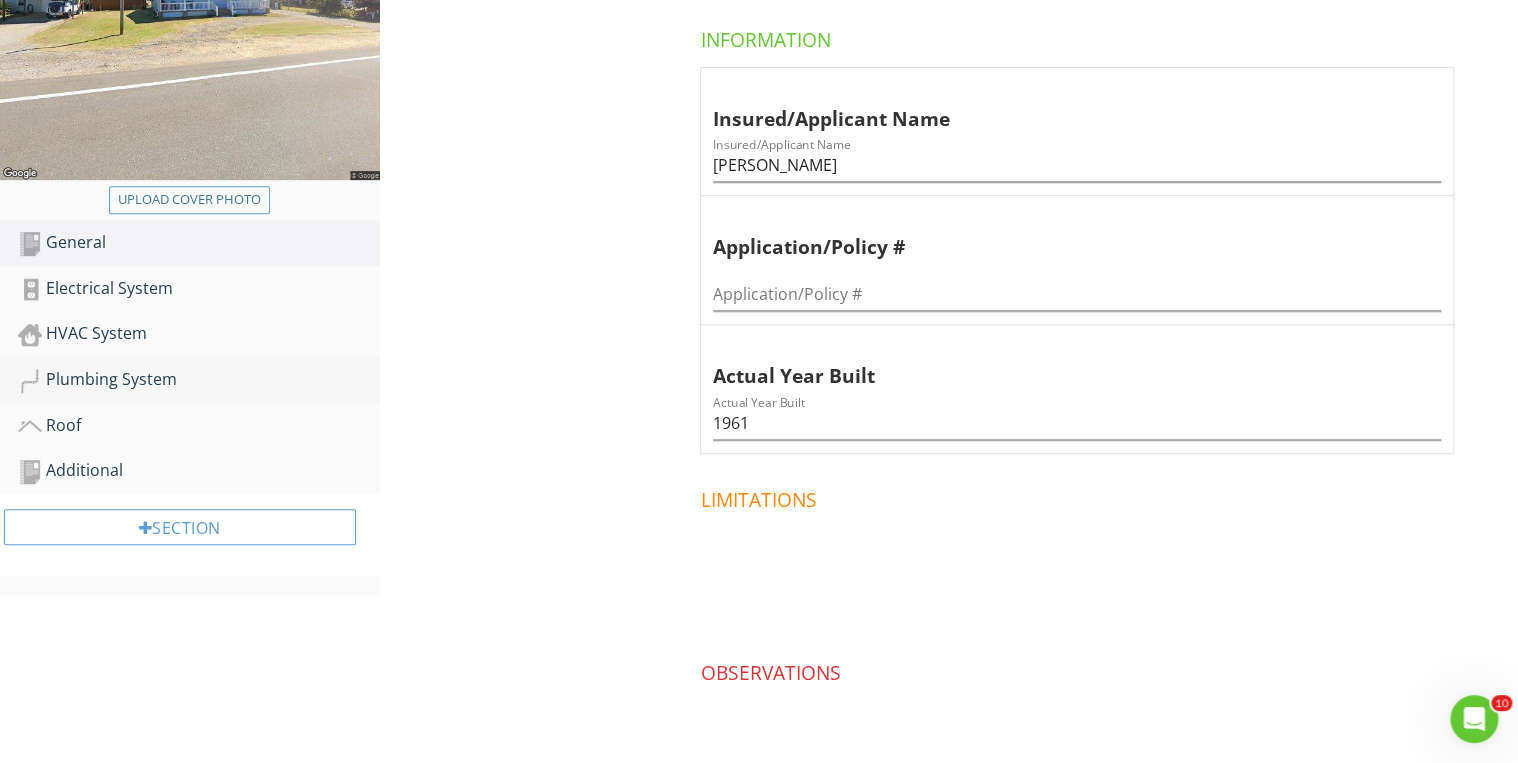 click on "Plumbing System" at bounding box center (199, 380) 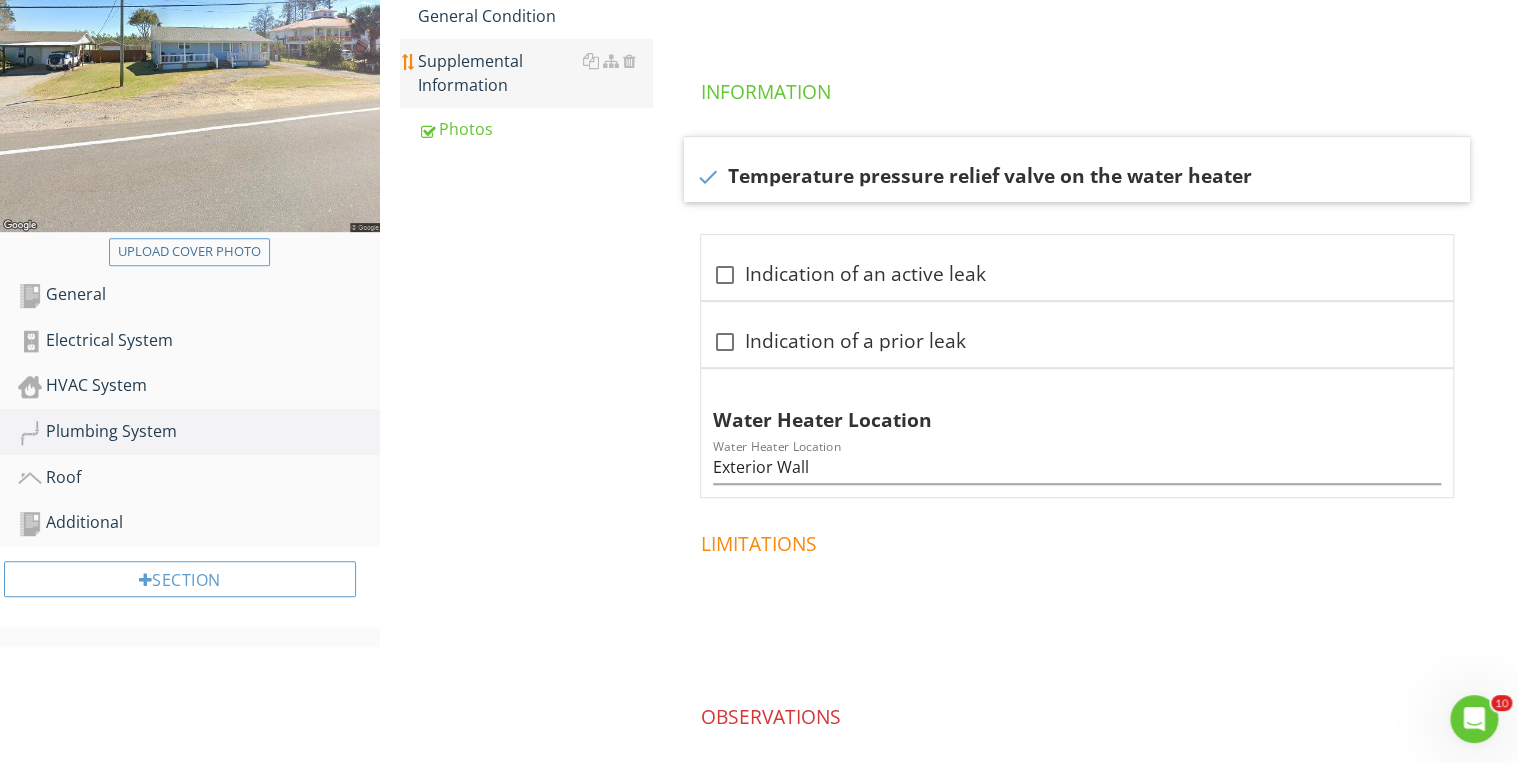 scroll, scrollTop: 320, scrollLeft: 0, axis: vertical 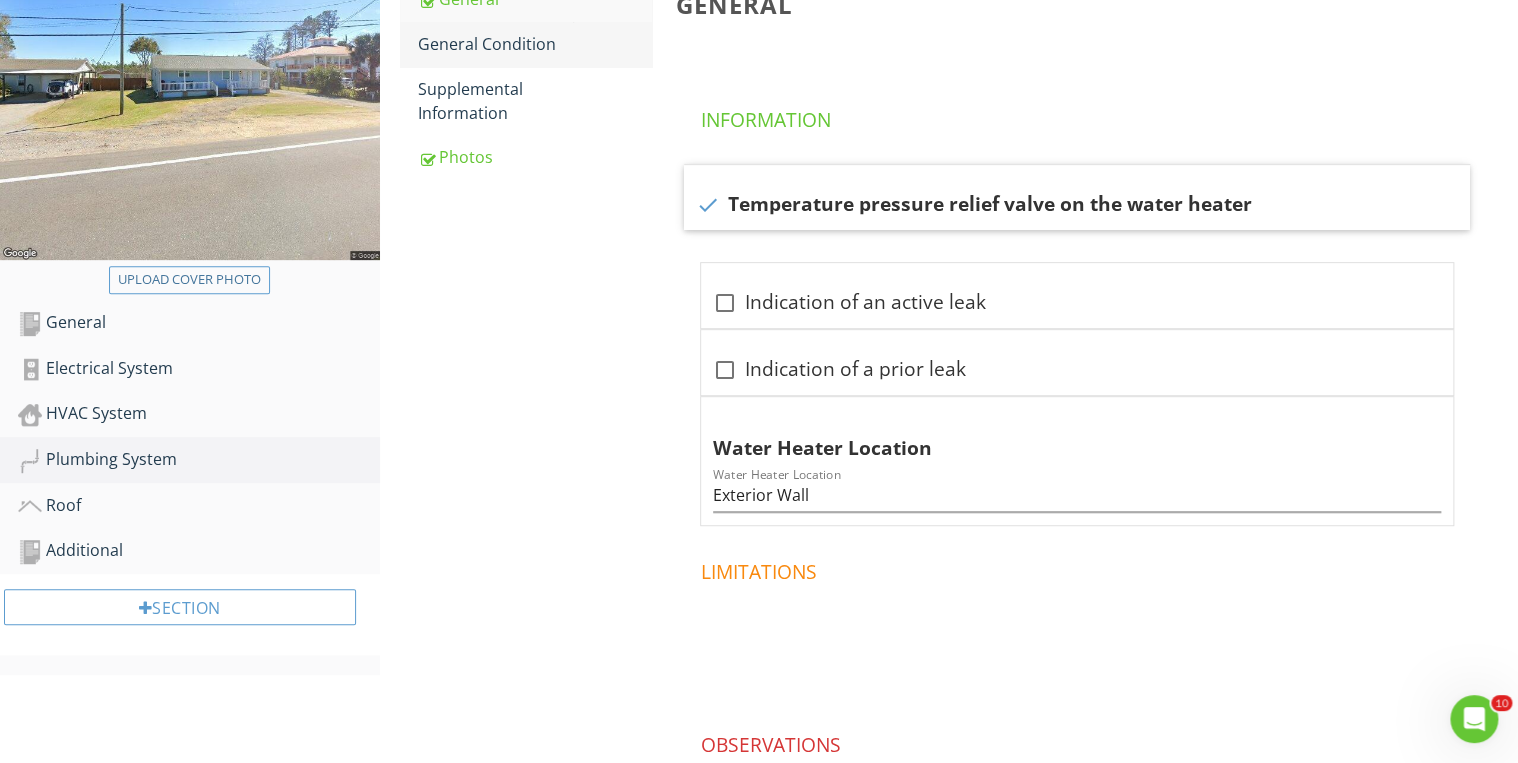 click on "General Condition" at bounding box center (535, 44) 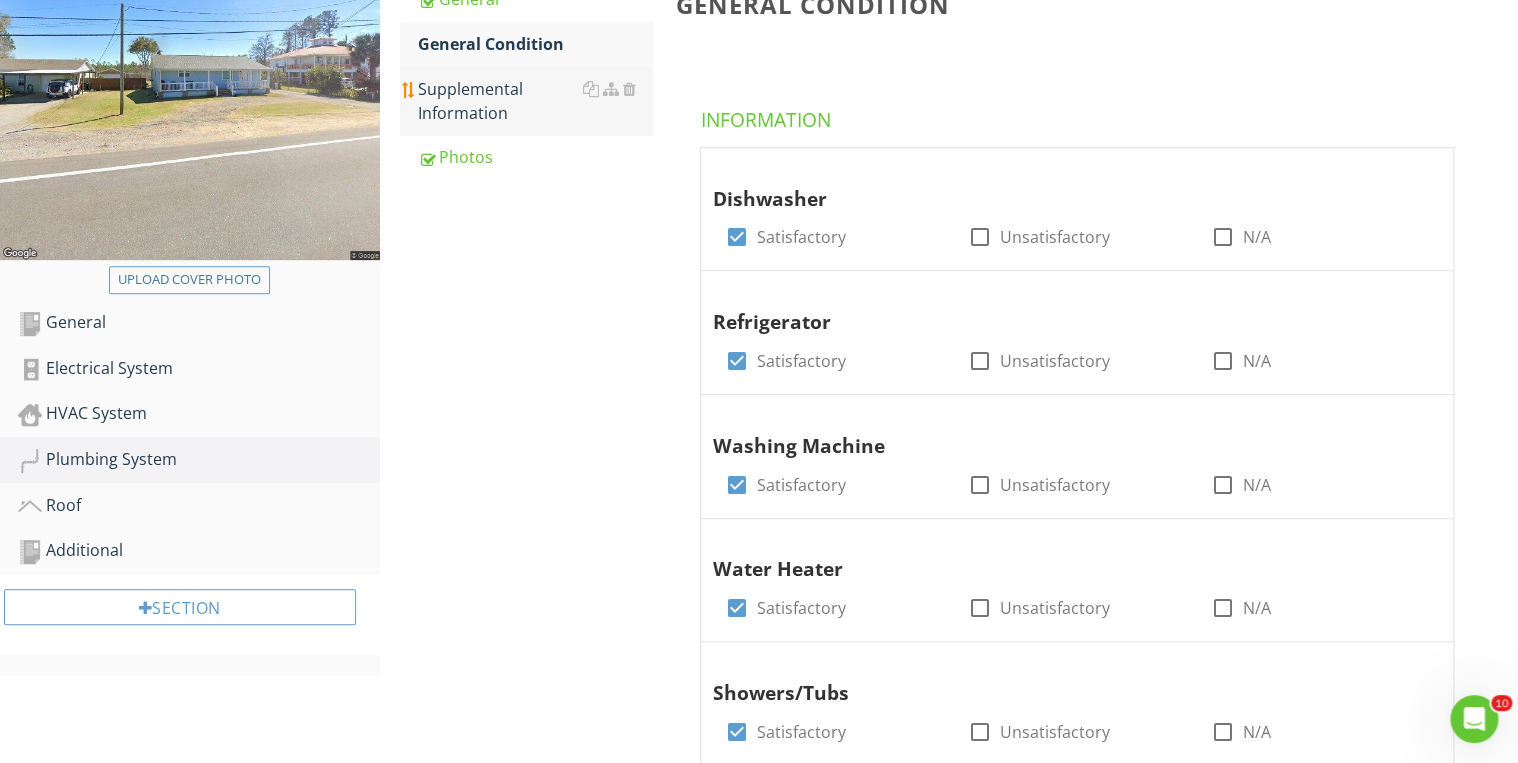click on "Supplemental Information" at bounding box center [535, 101] 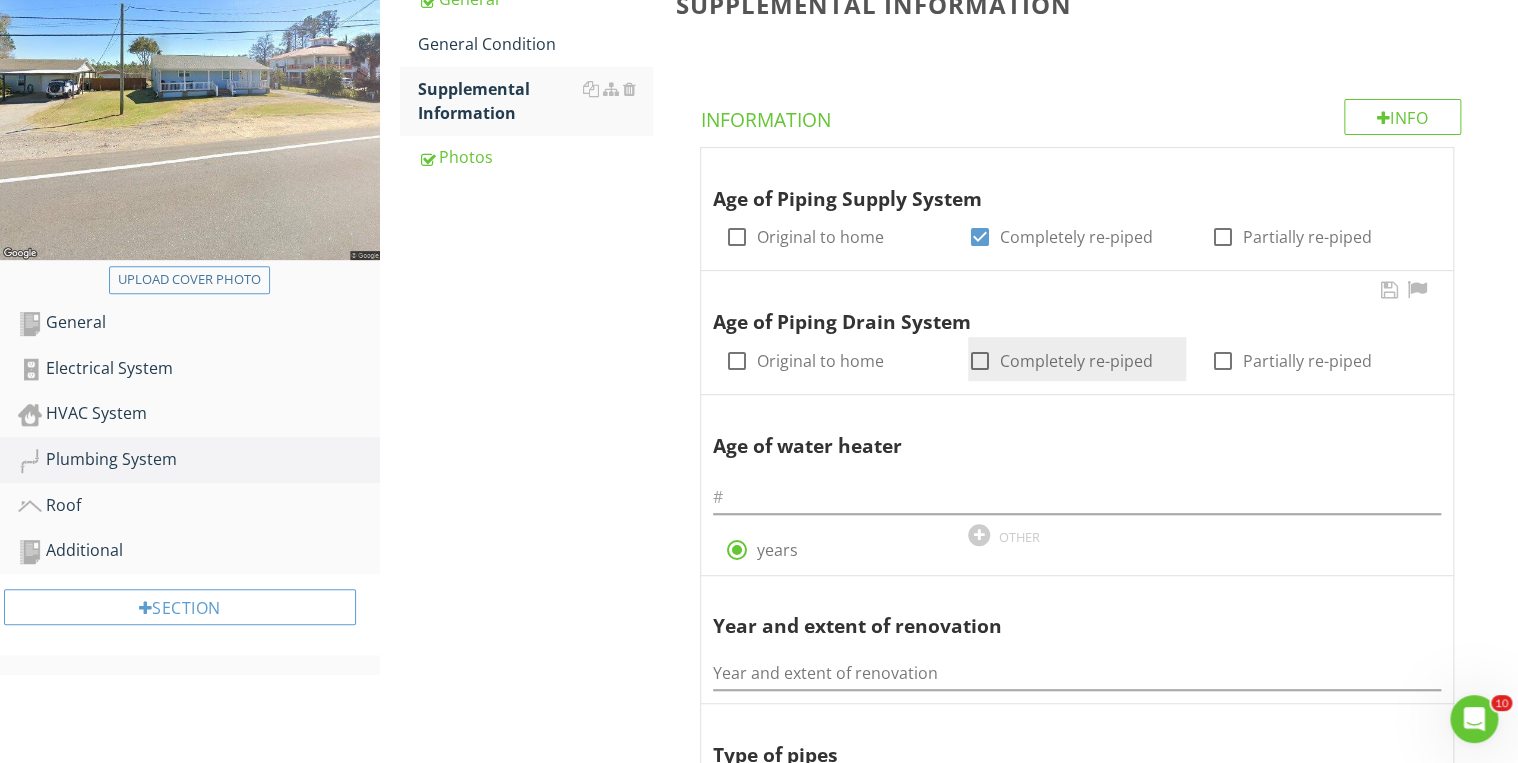 click at bounding box center [980, 361] 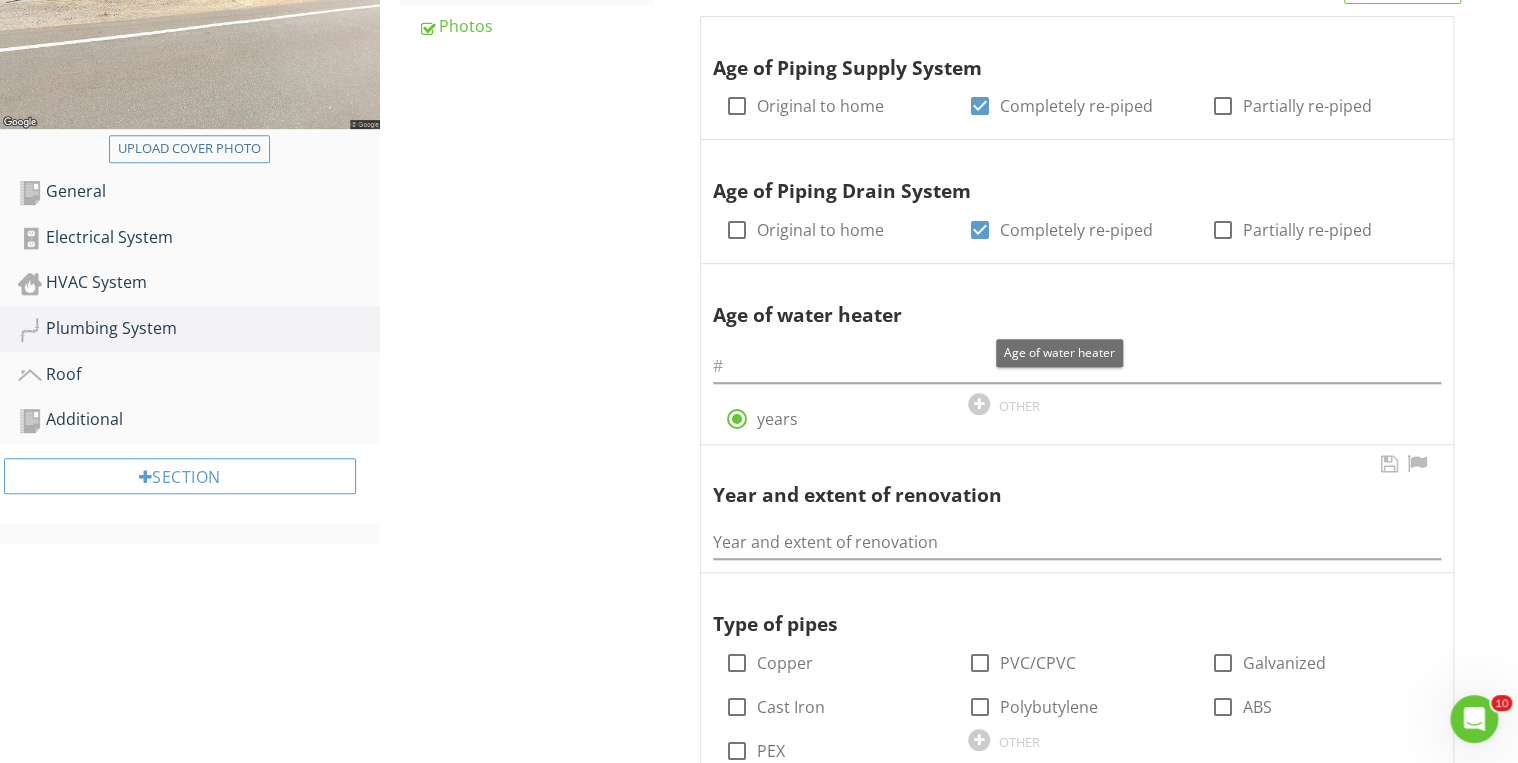 scroll, scrollTop: 480, scrollLeft: 0, axis: vertical 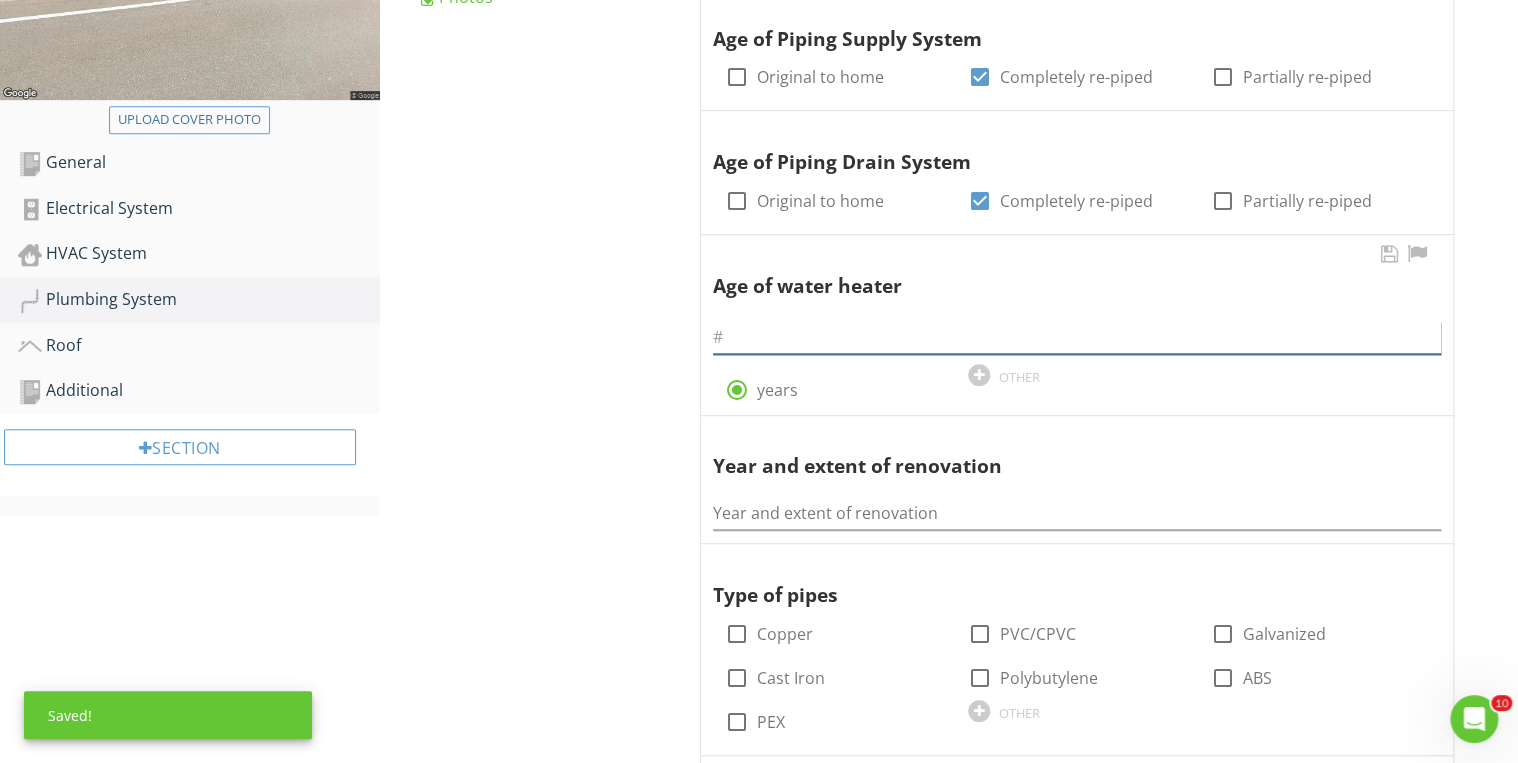 click at bounding box center (1077, 337) 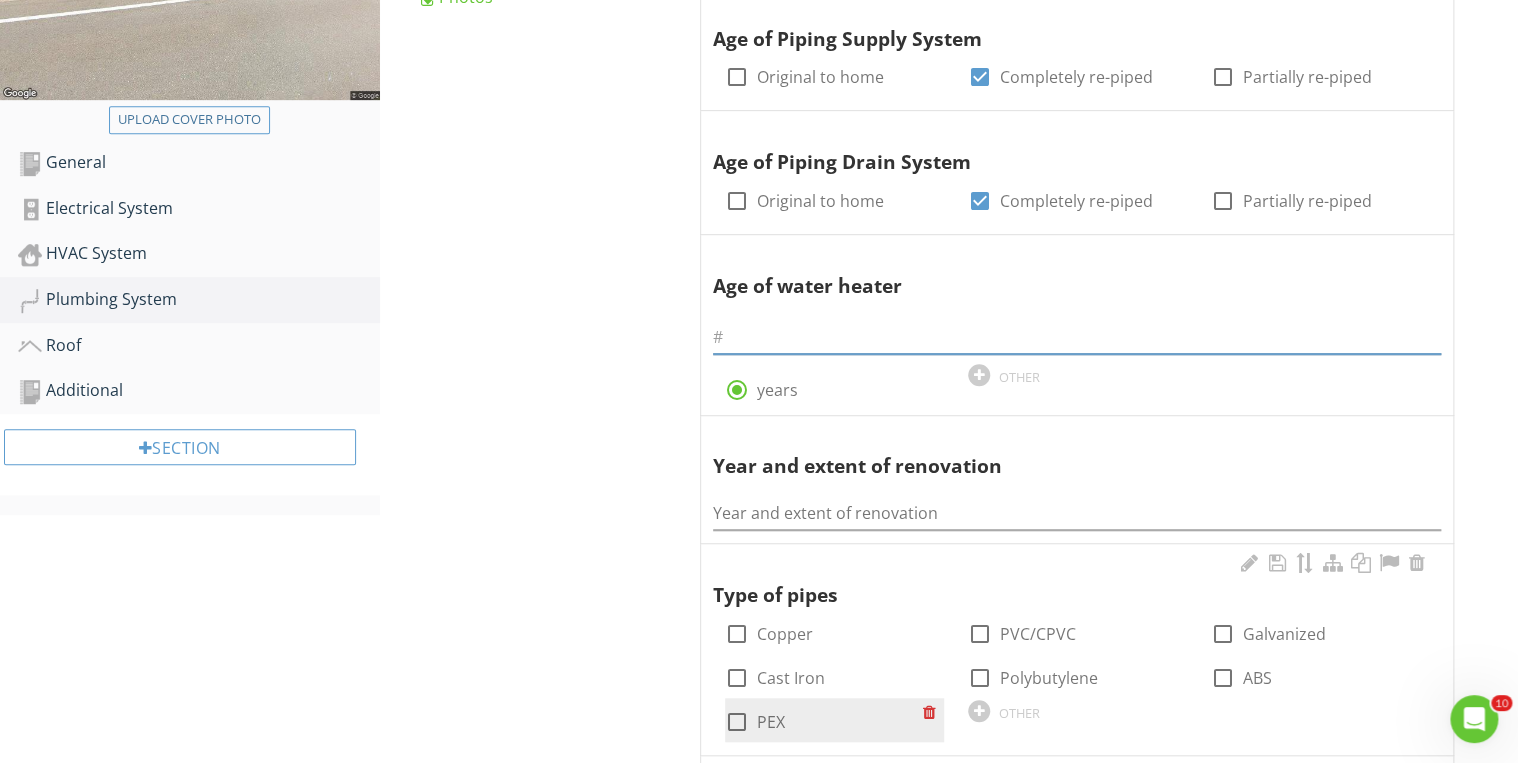 click at bounding box center [737, 722] 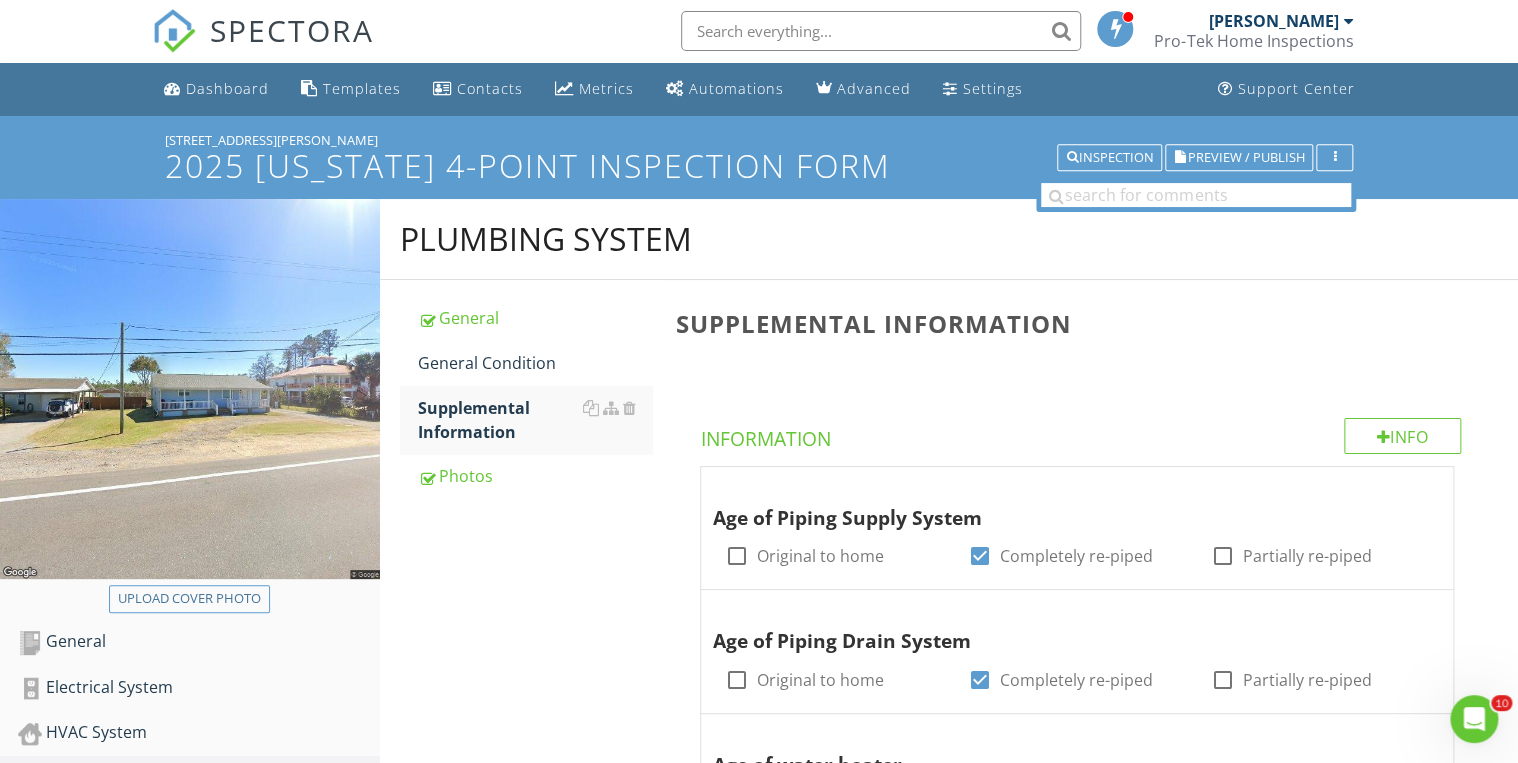 scroll, scrollTop: 0, scrollLeft: 0, axis: both 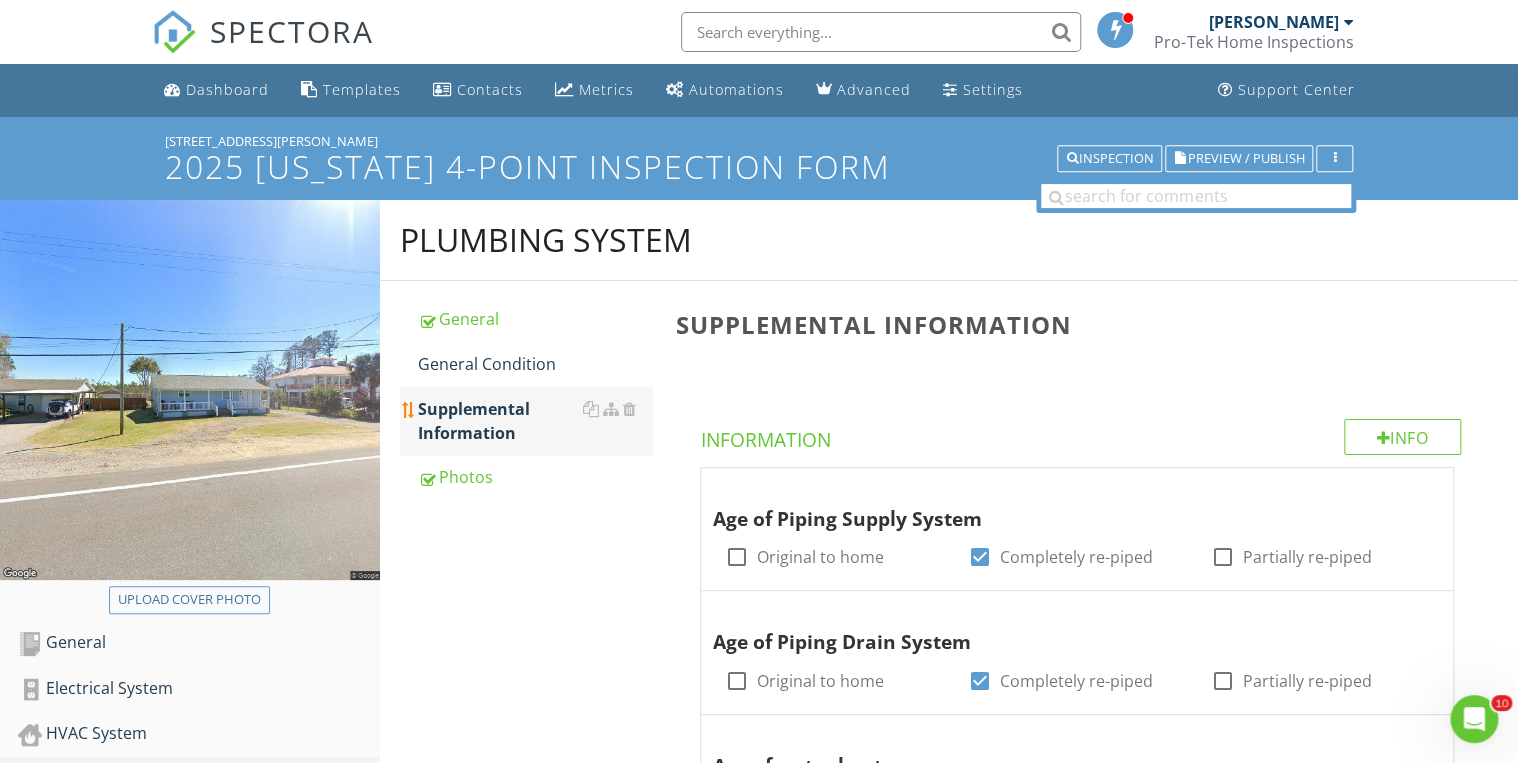 click on "Supplemental Information" at bounding box center [535, 421] 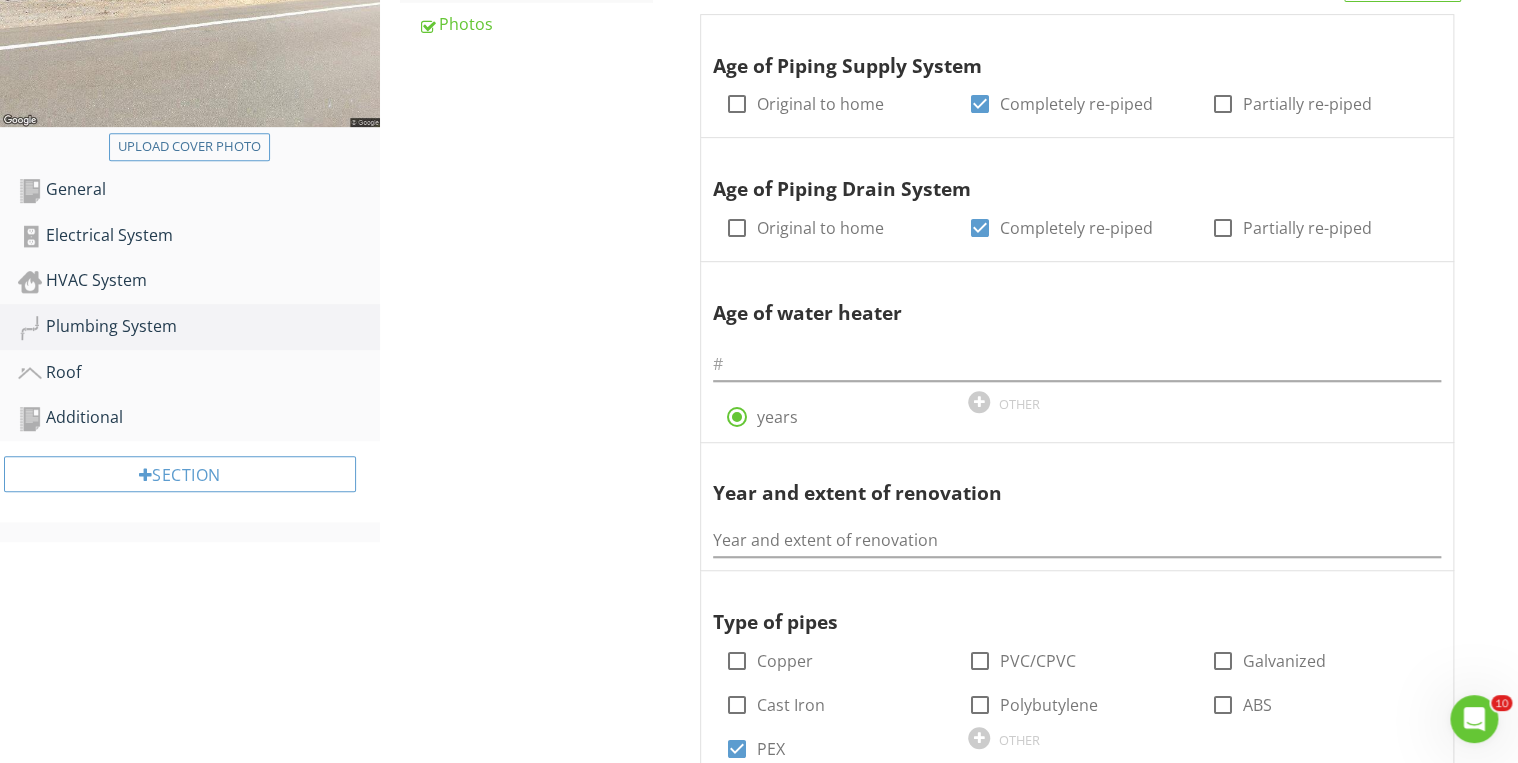 scroll, scrollTop: 480, scrollLeft: 0, axis: vertical 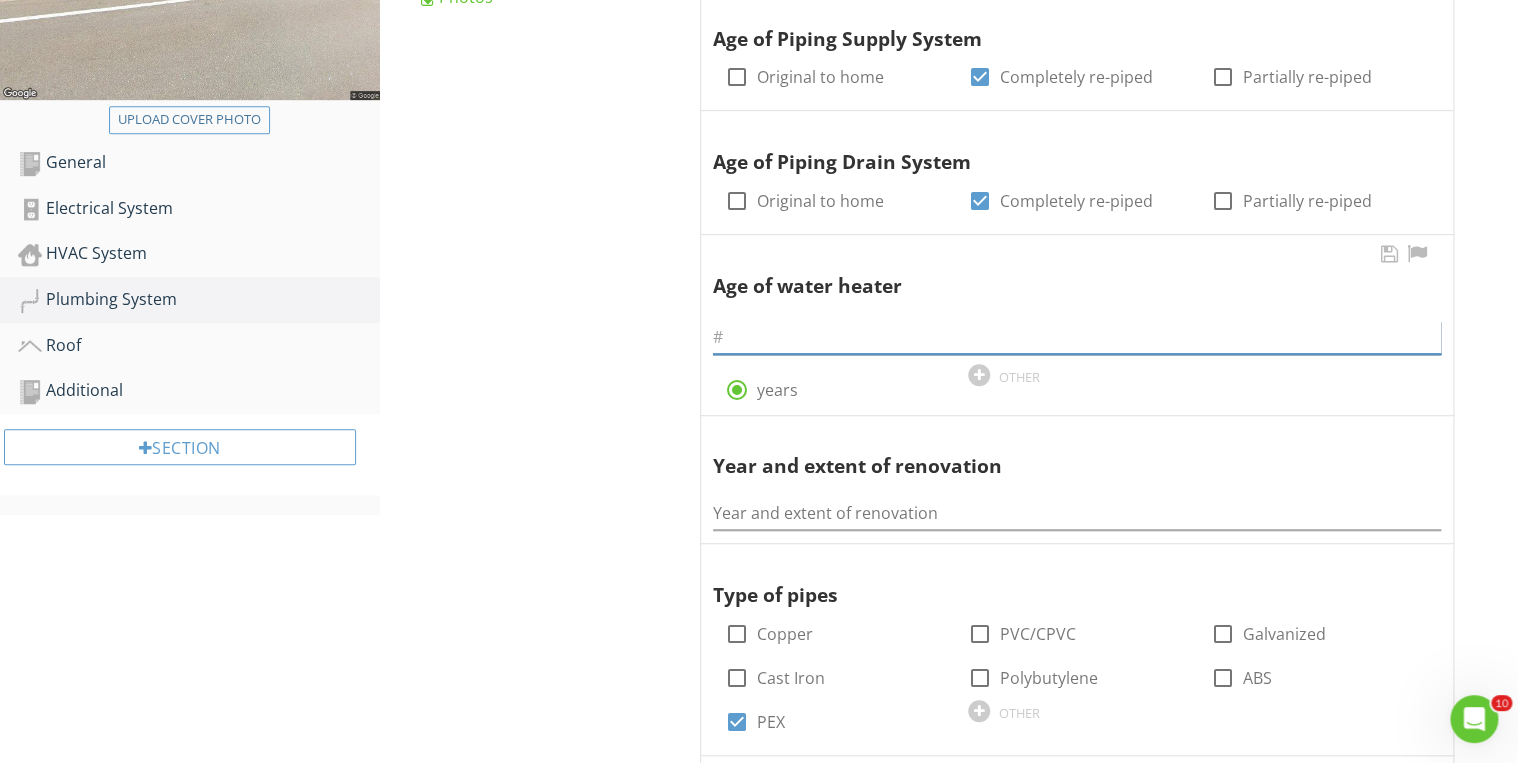 click at bounding box center (1077, 337) 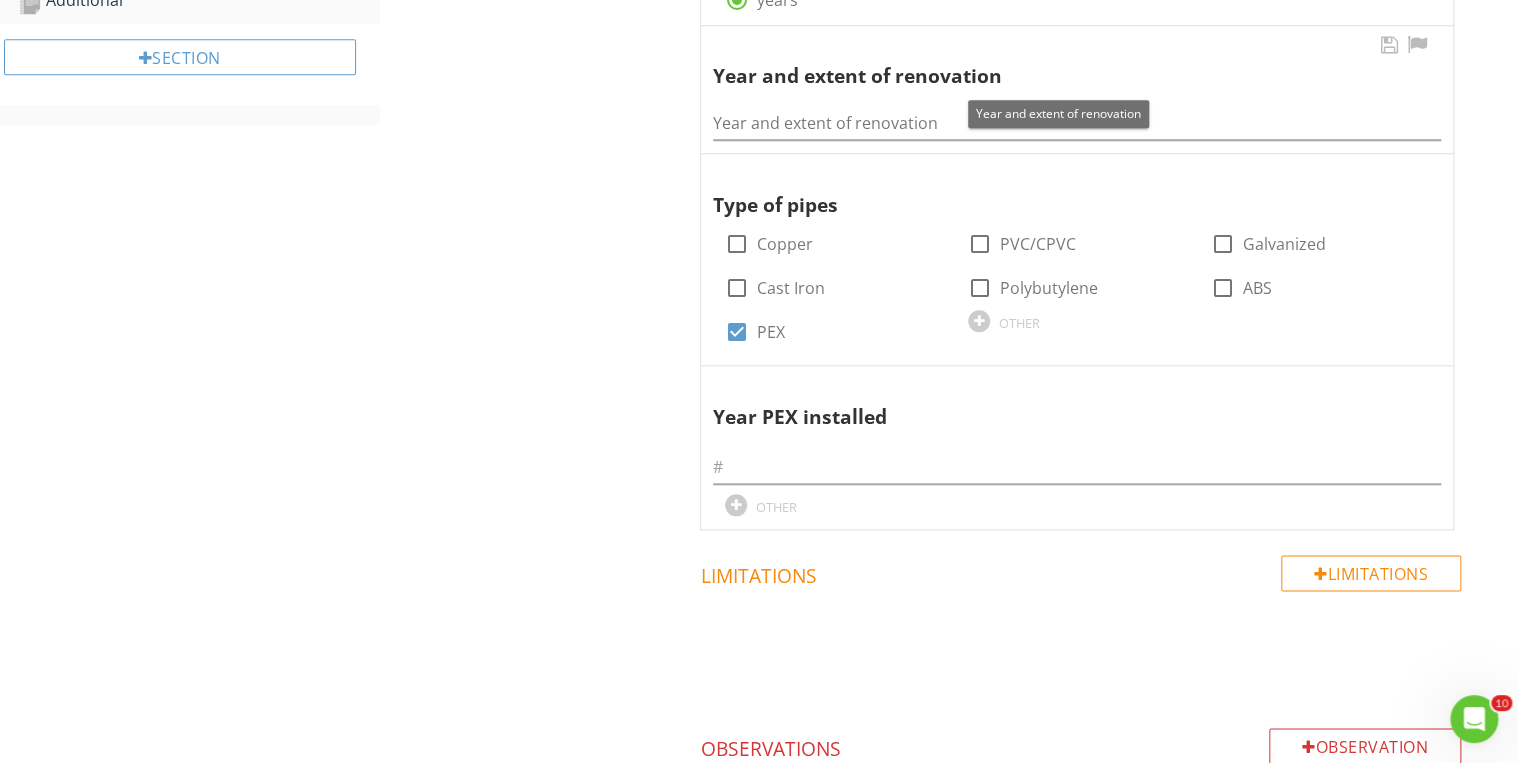 scroll, scrollTop: 880, scrollLeft: 0, axis: vertical 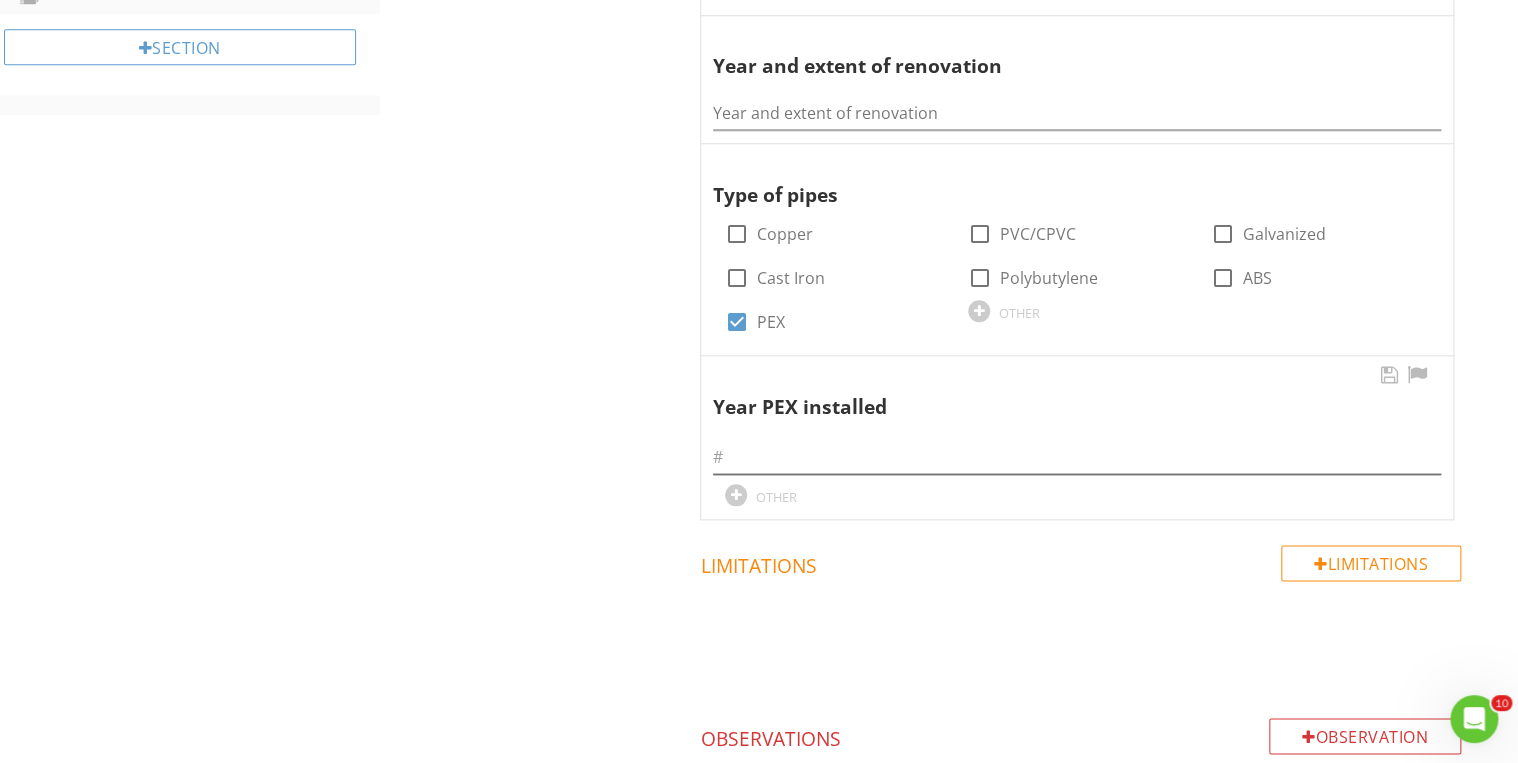 type on "2" 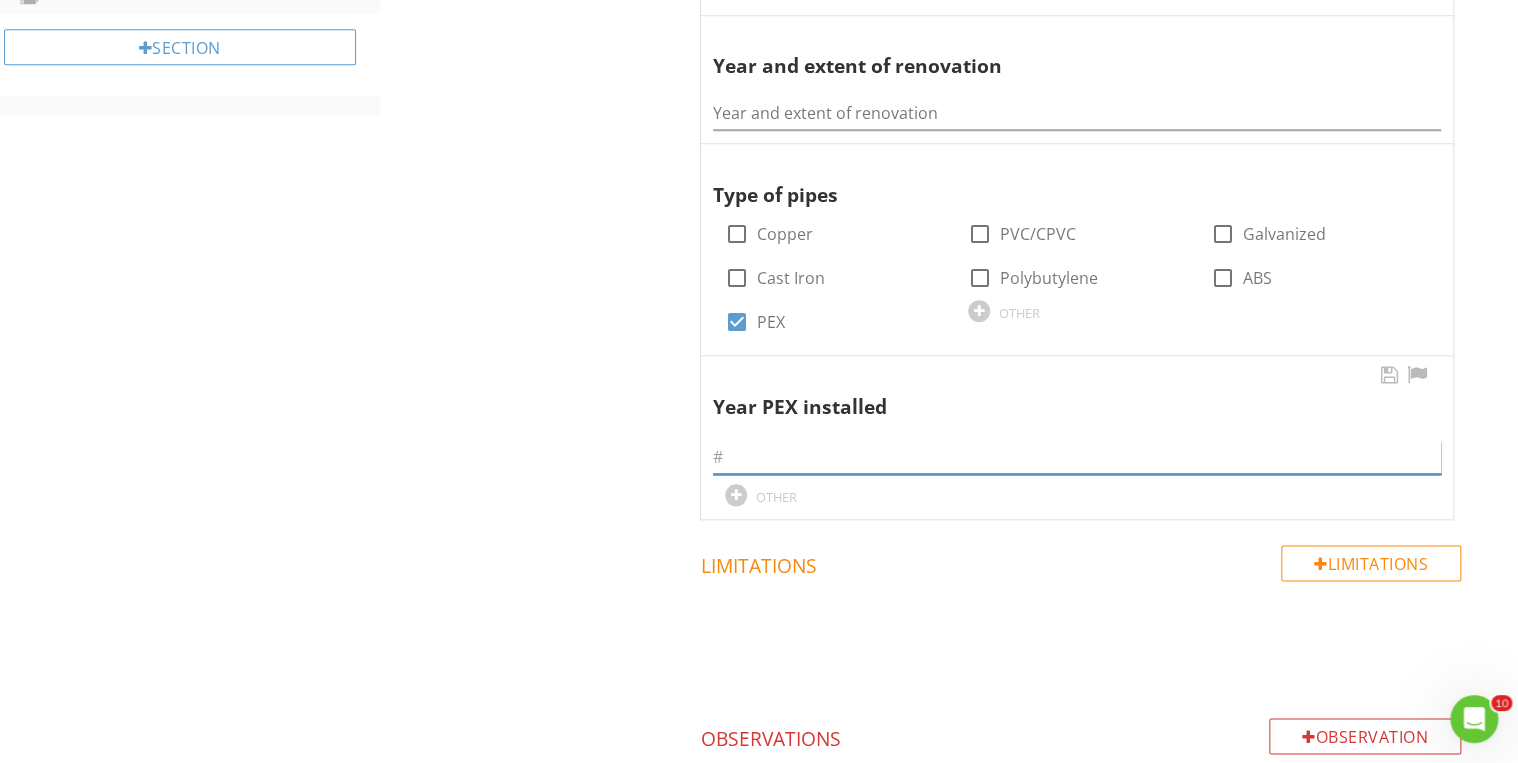 click at bounding box center [1077, 457] 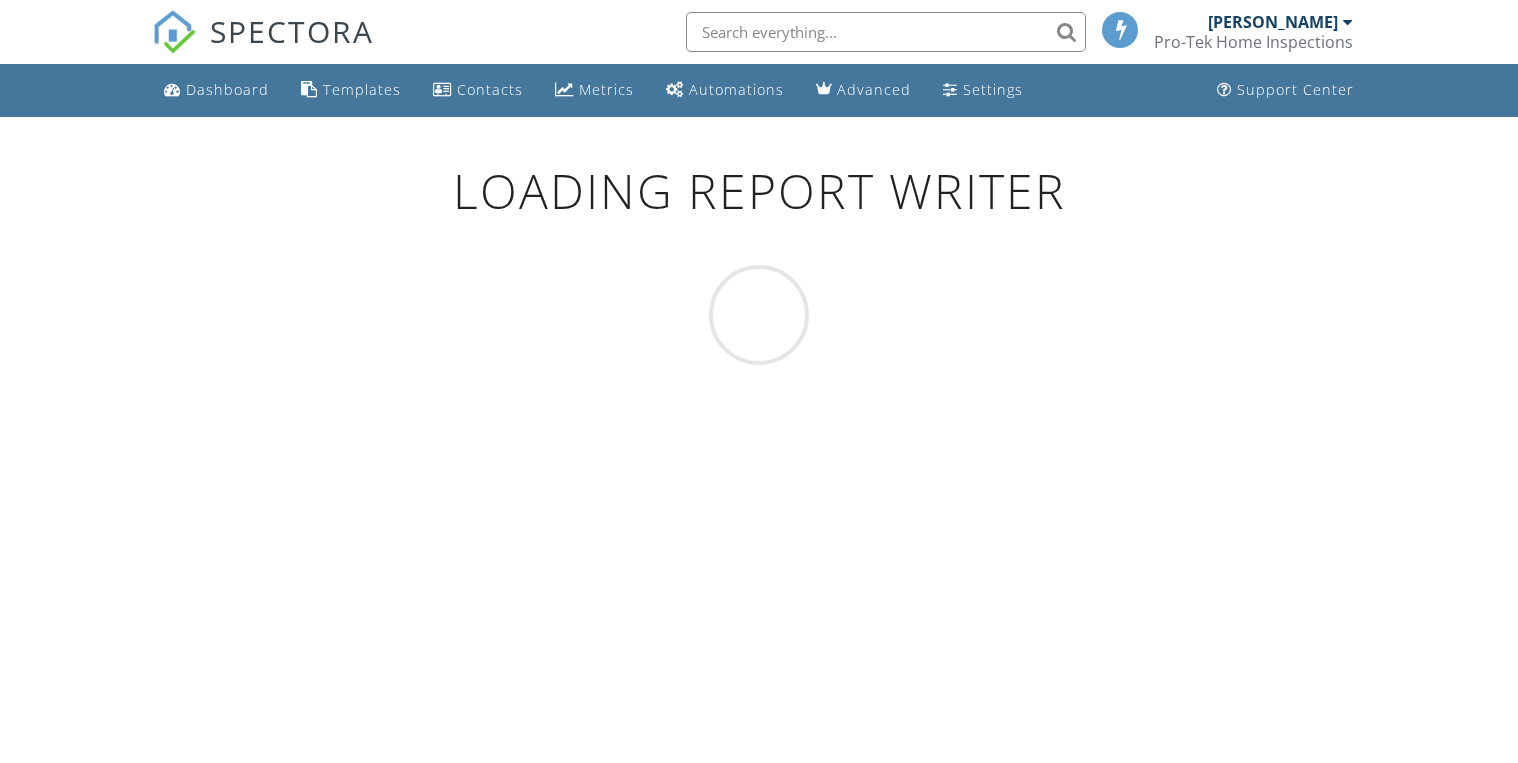 scroll, scrollTop: 0, scrollLeft: 0, axis: both 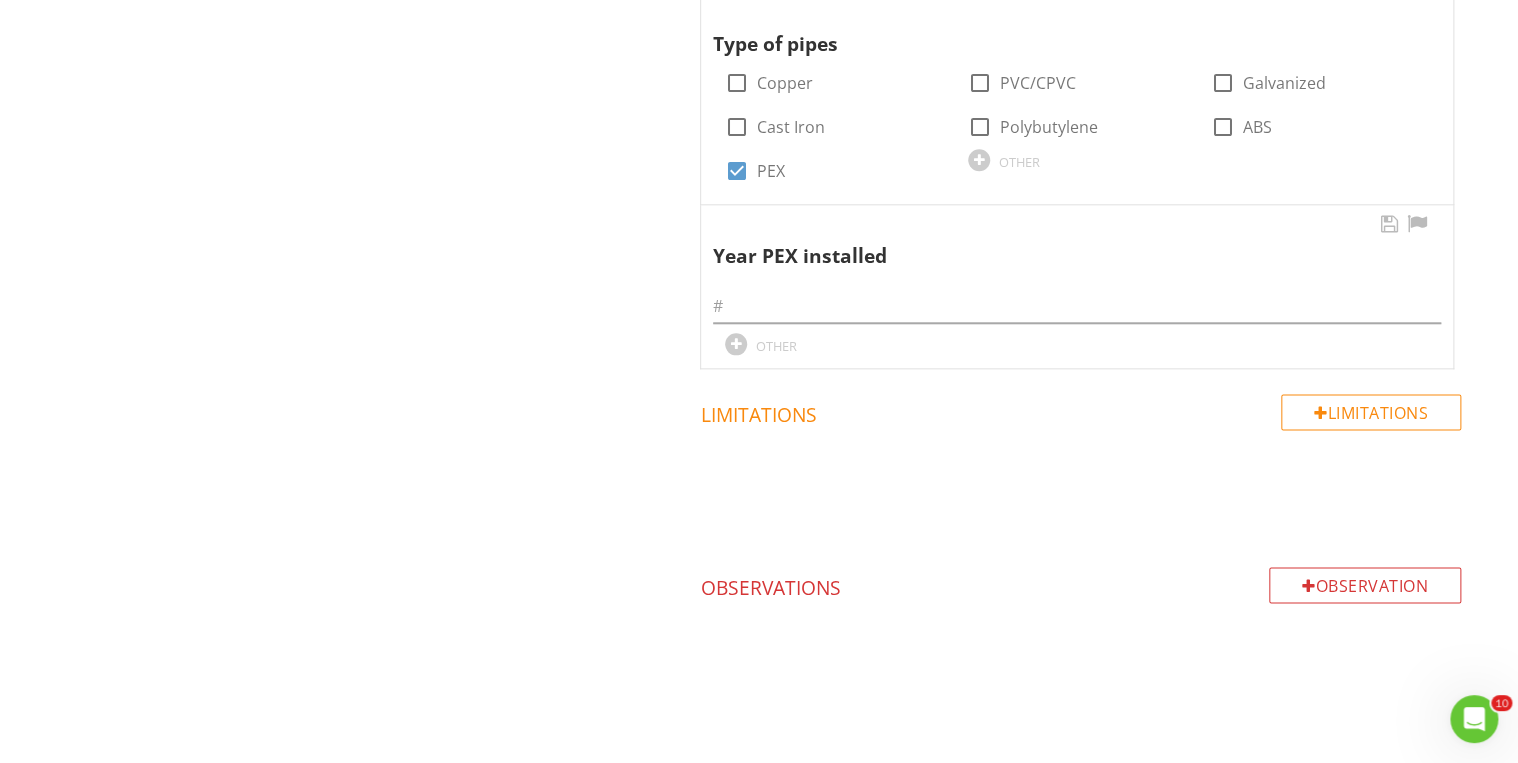 click at bounding box center (1077, 300) 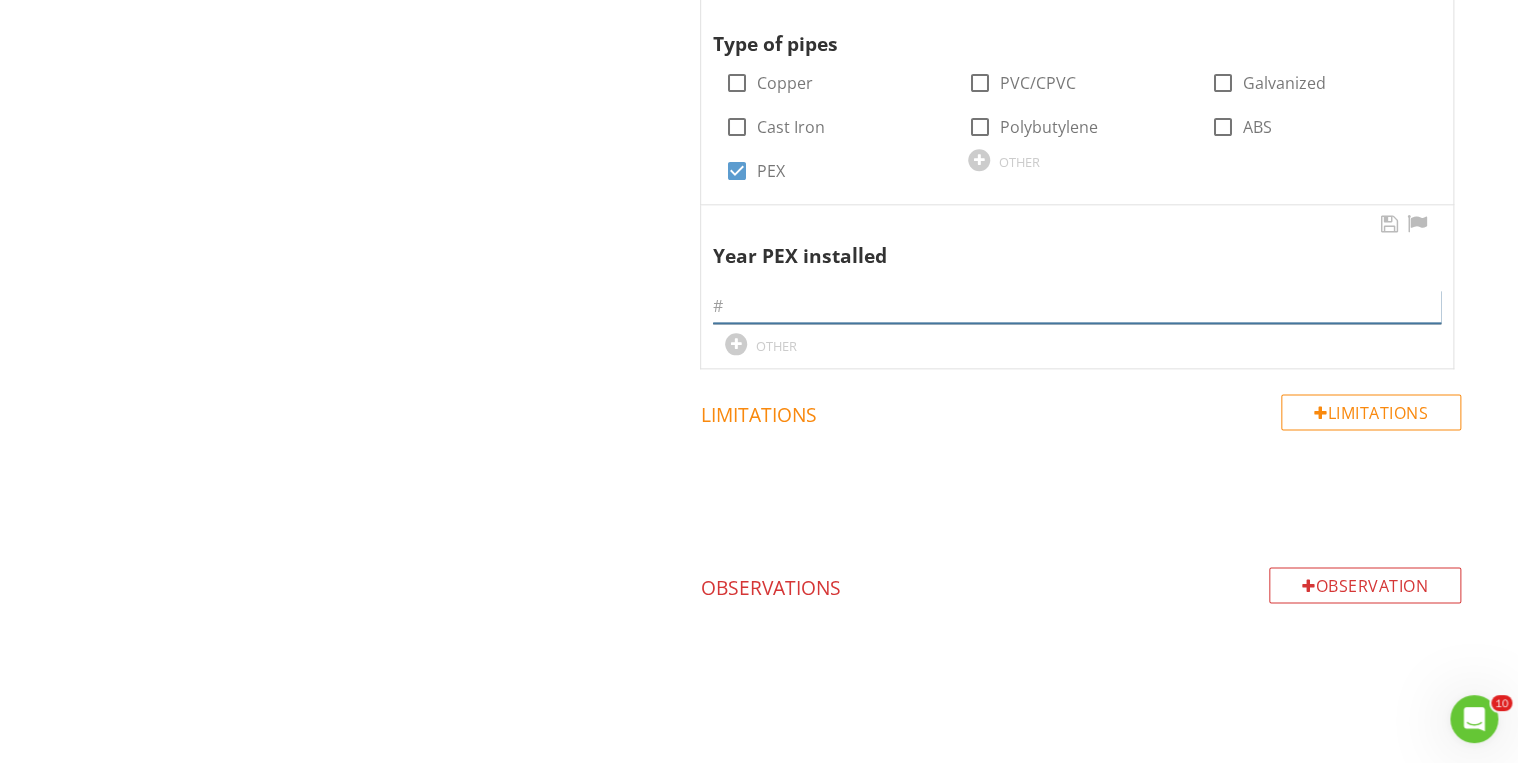 click at bounding box center [1077, 306] 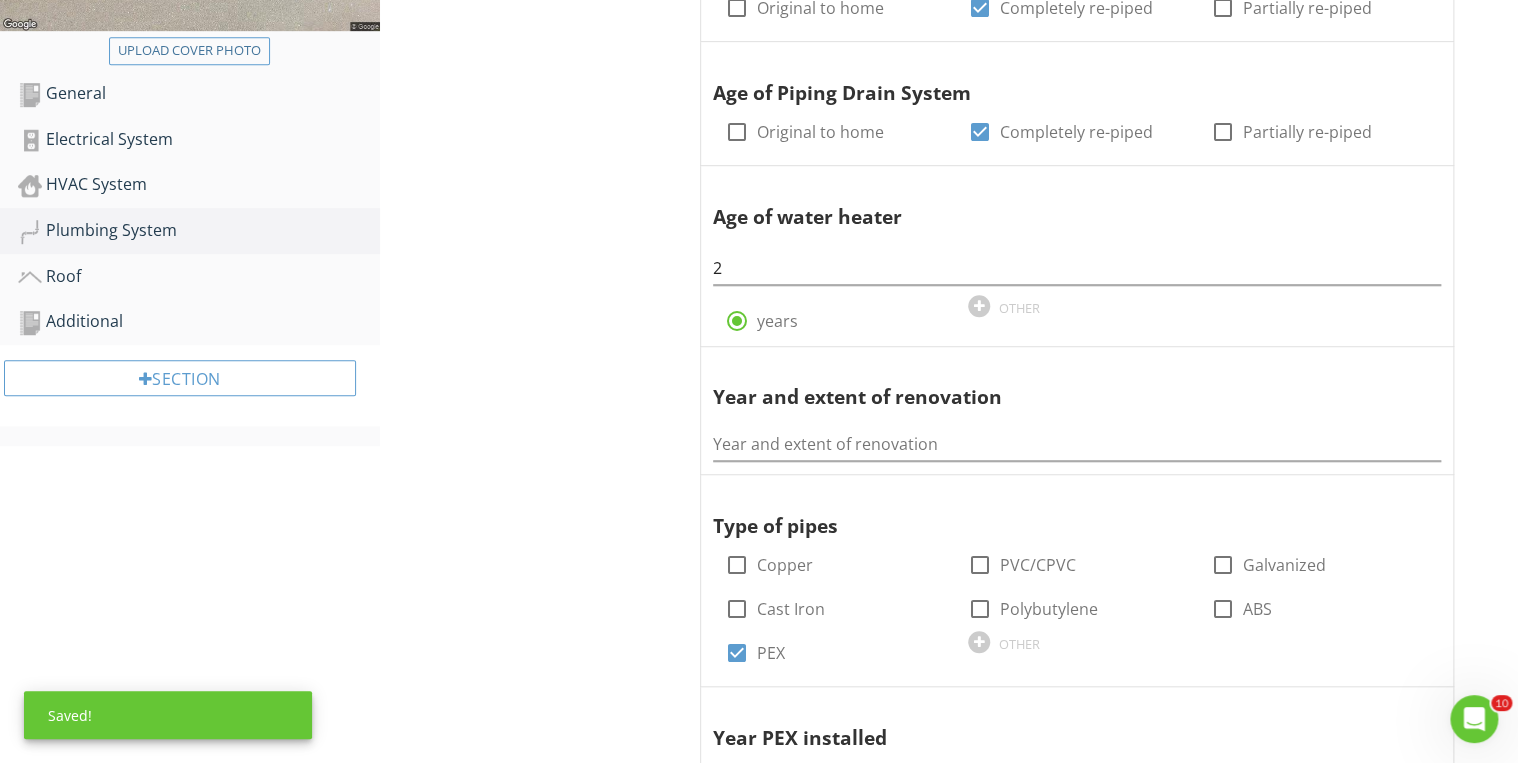 scroll, scrollTop: 551, scrollLeft: 0, axis: vertical 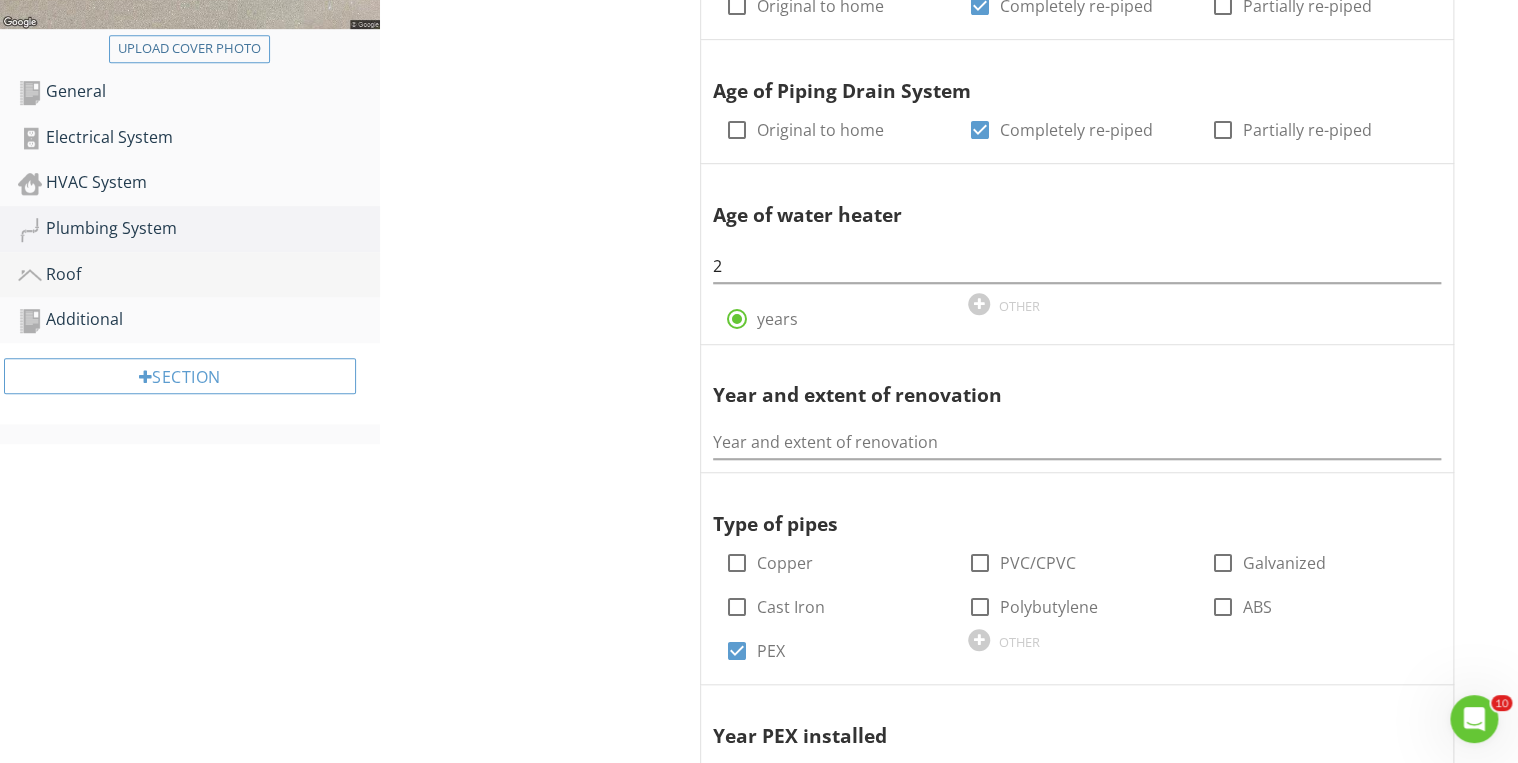 type on "2020" 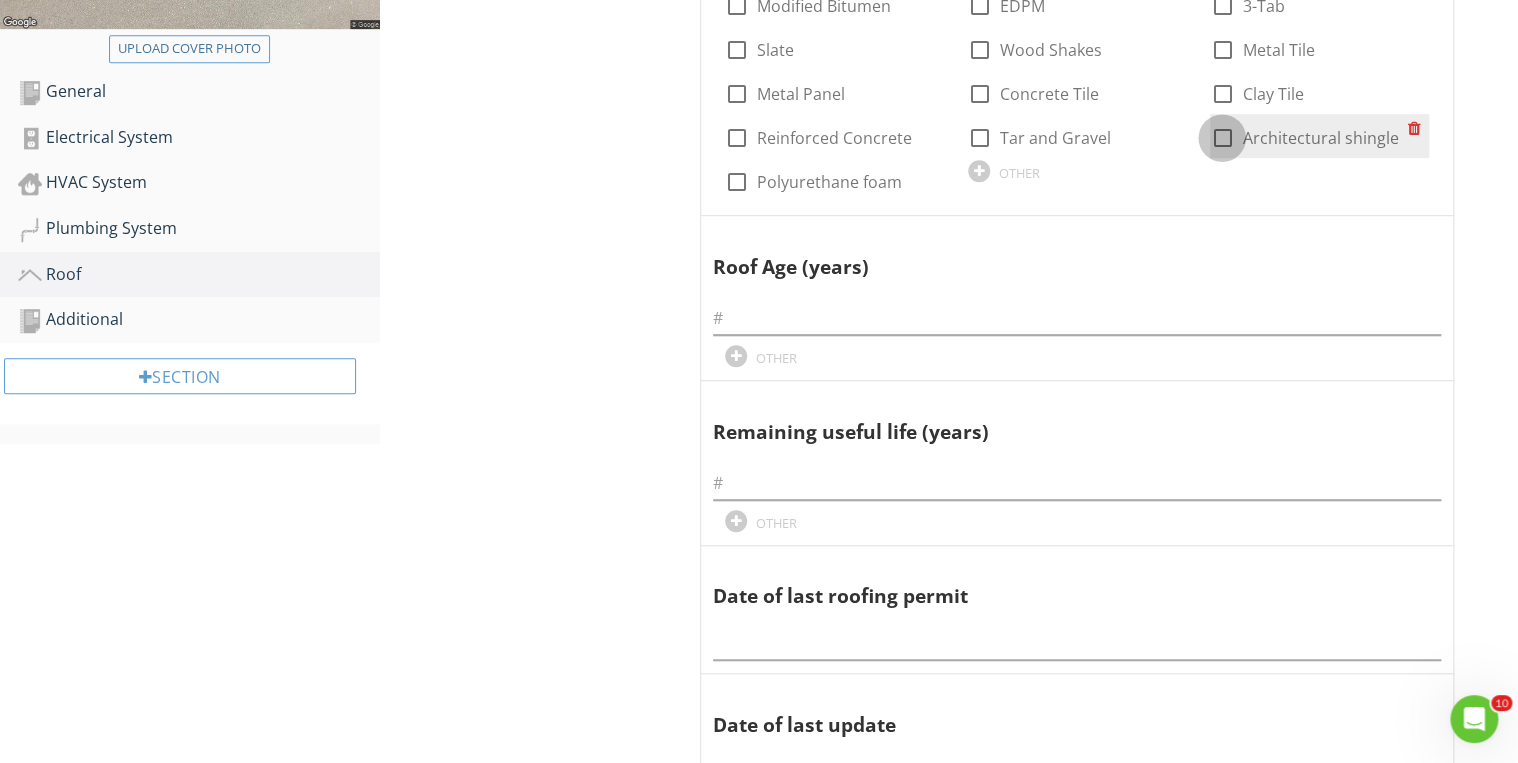click at bounding box center (1222, 138) 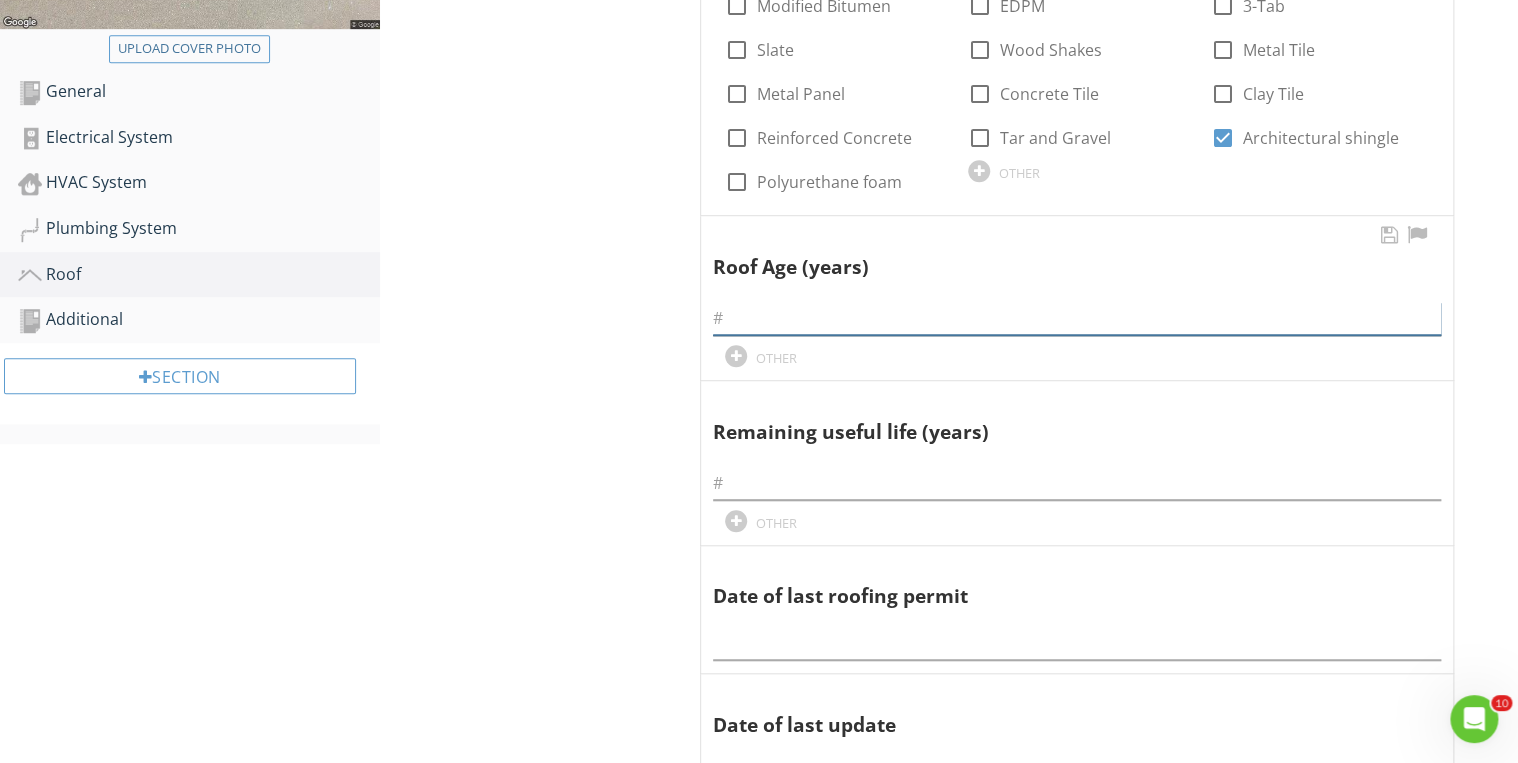 click at bounding box center [1077, 318] 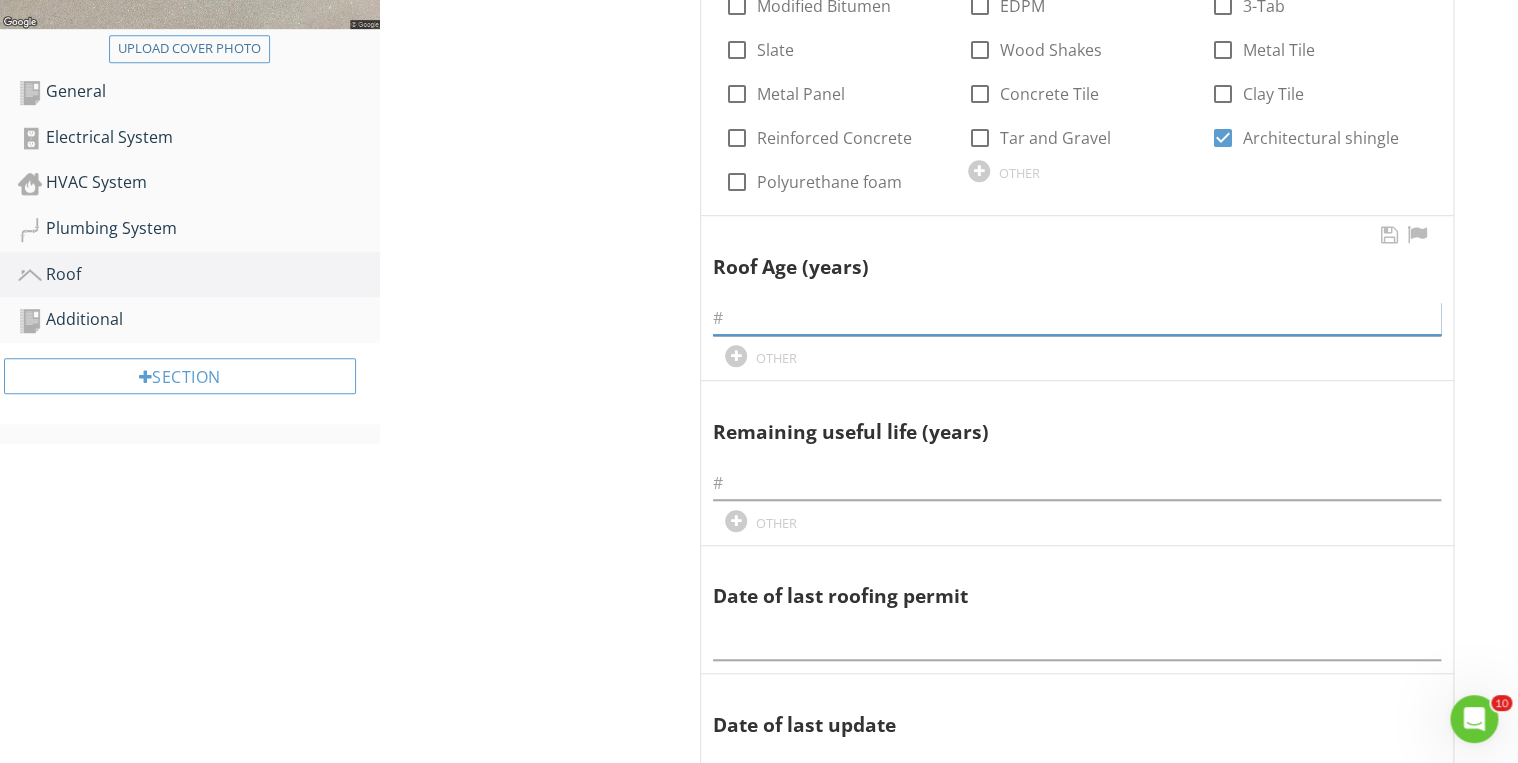 click at bounding box center [1077, 318] 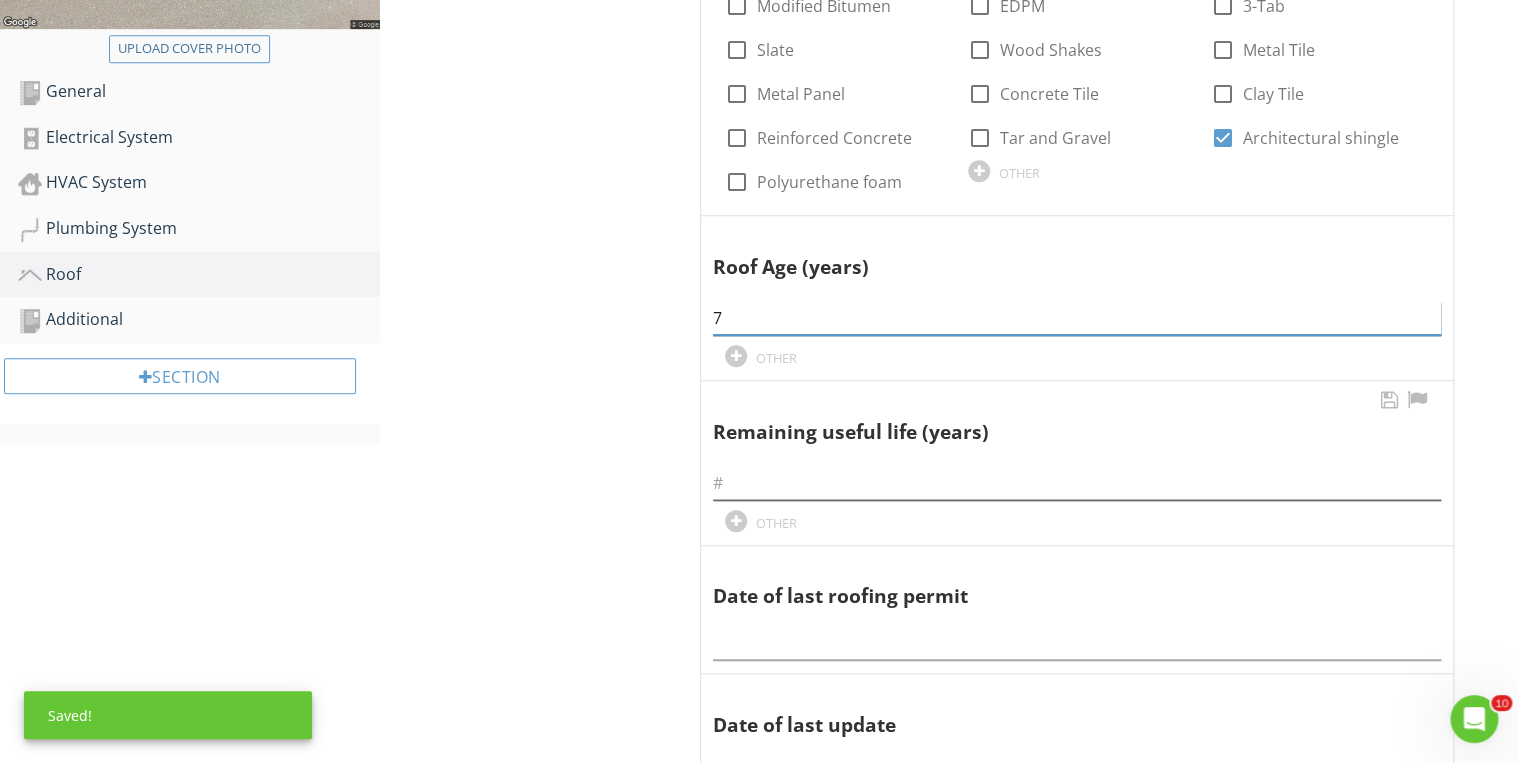 type on "7" 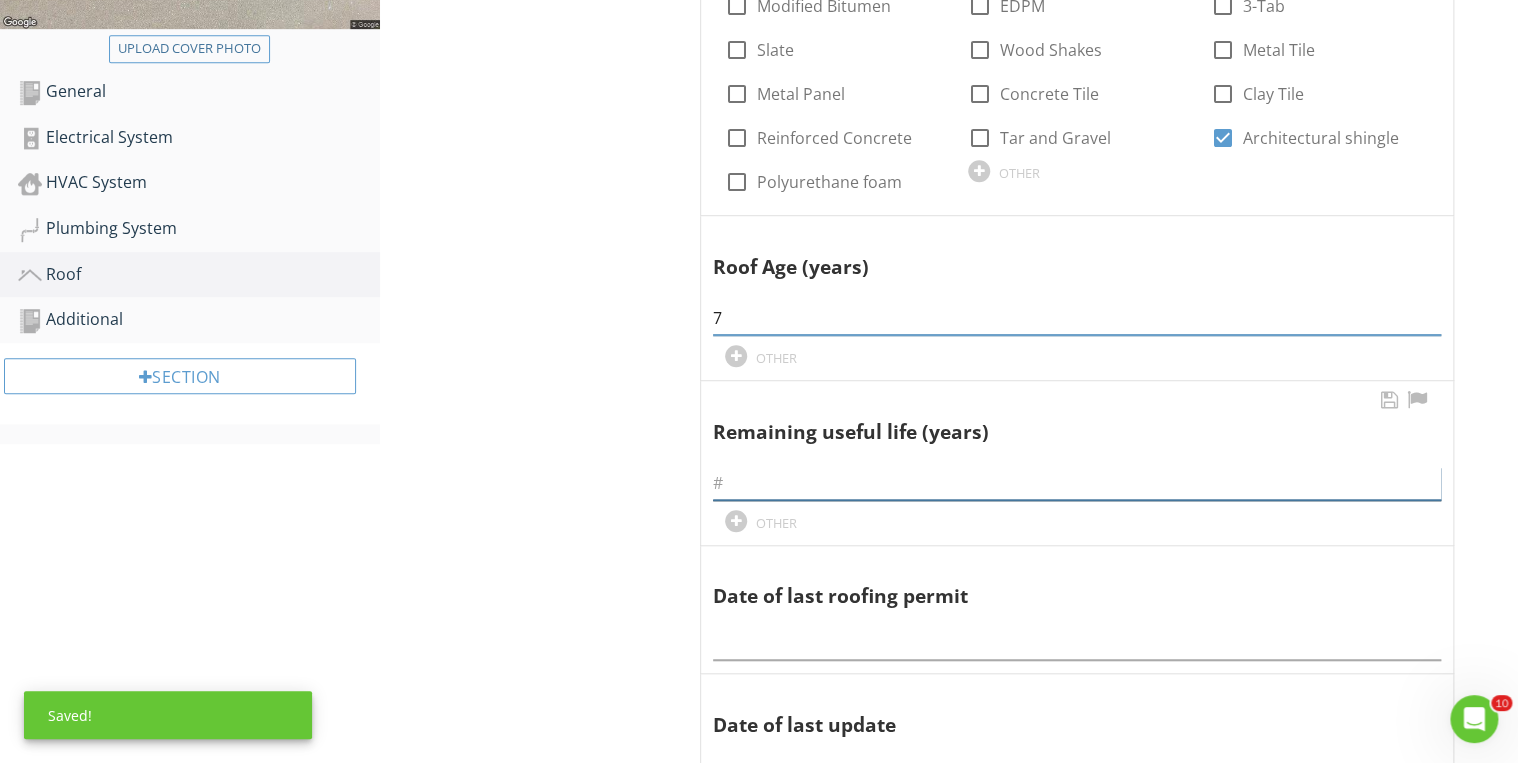 click at bounding box center [1077, 483] 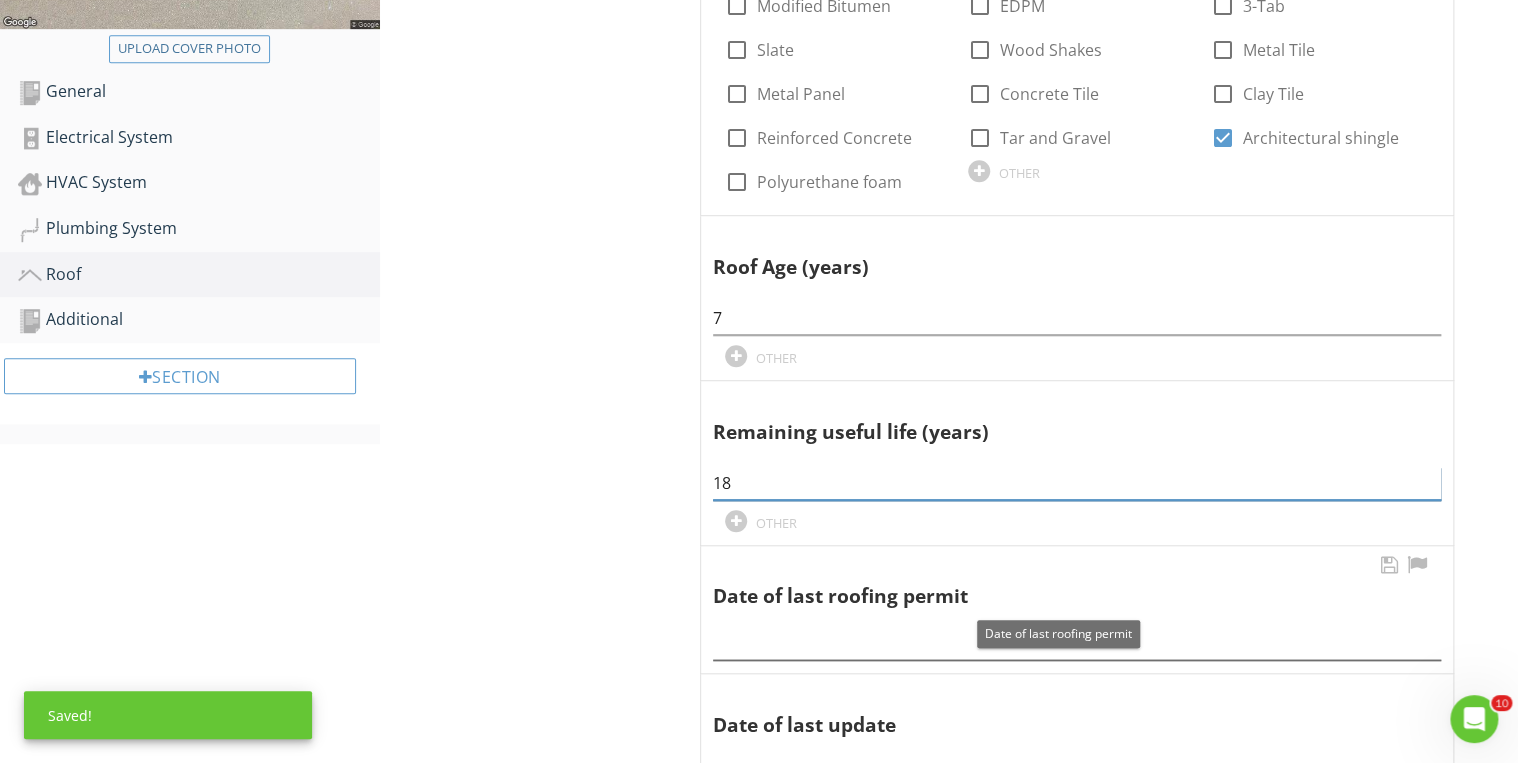 type on "18" 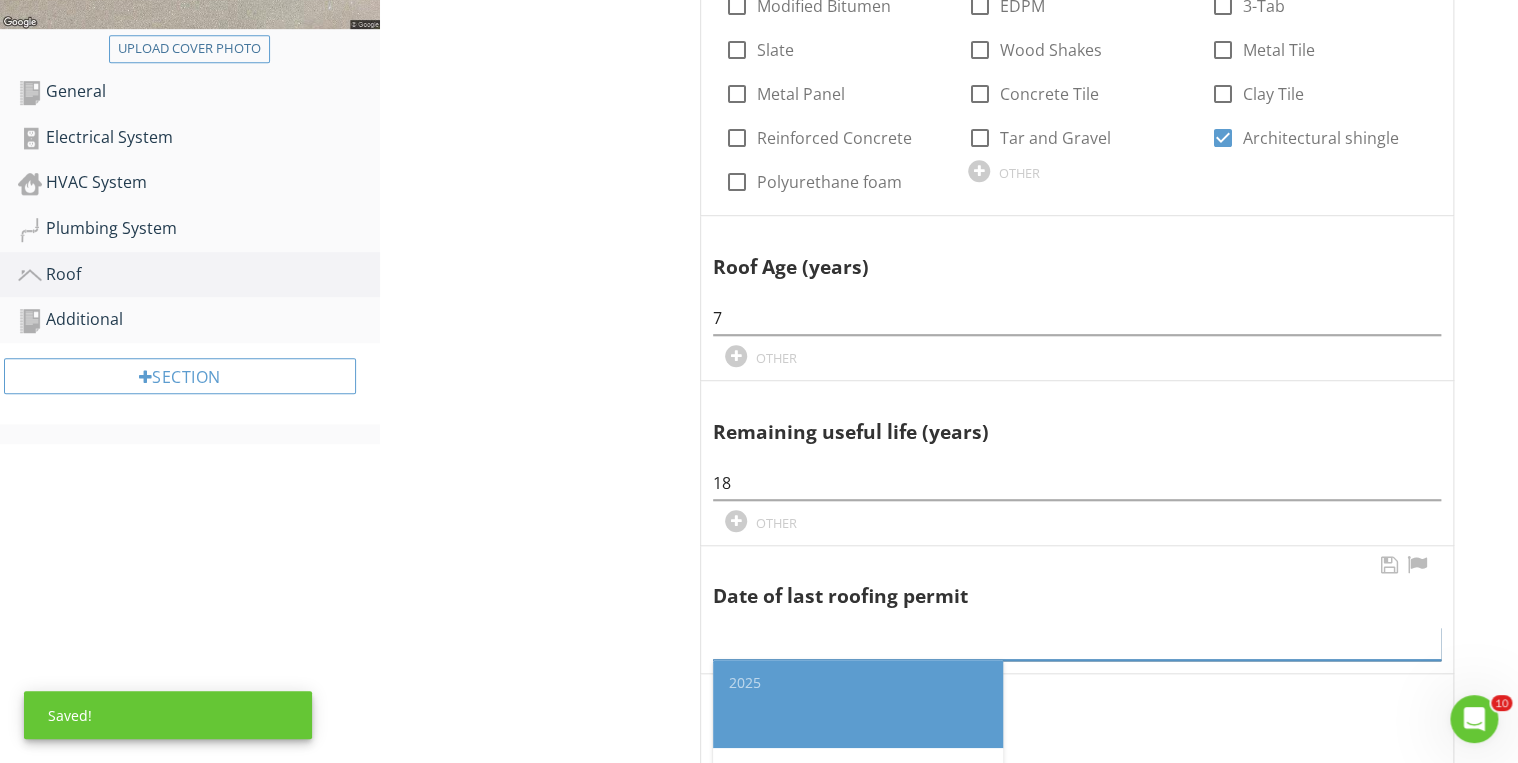 click at bounding box center [1077, 643] 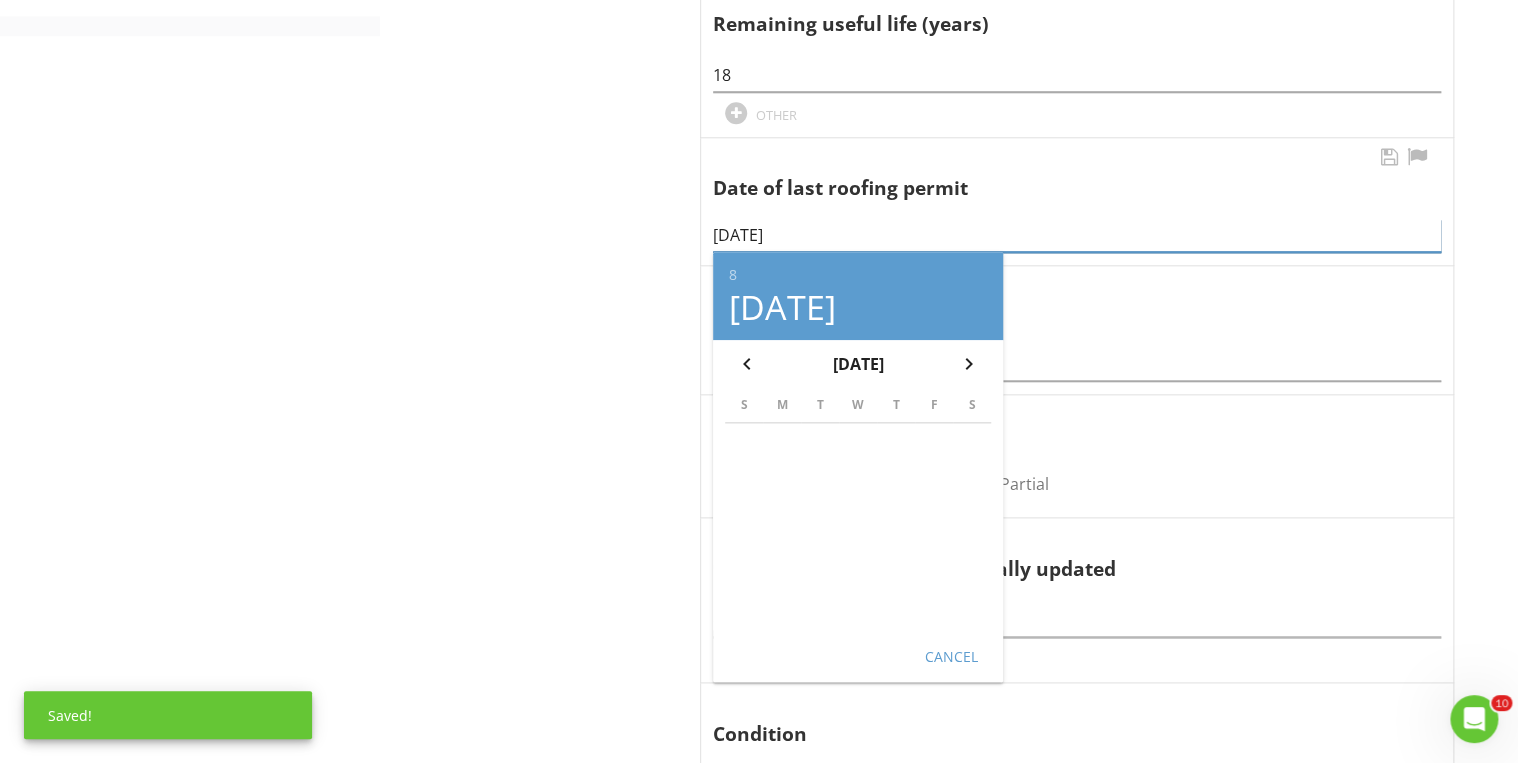 scroll, scrollTop: 1031, scrollLeft: 0, axis: vertical 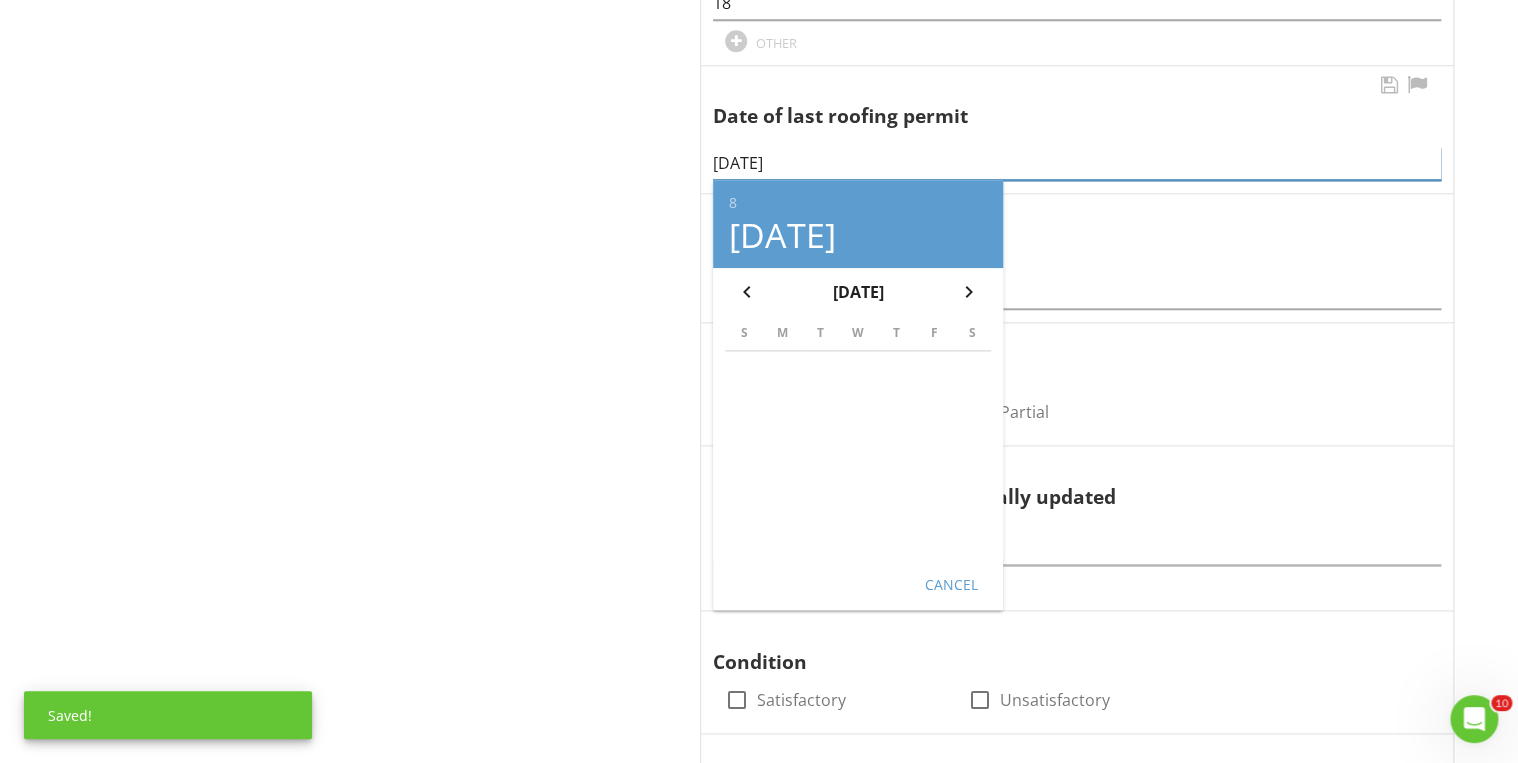type on "[DATE]" 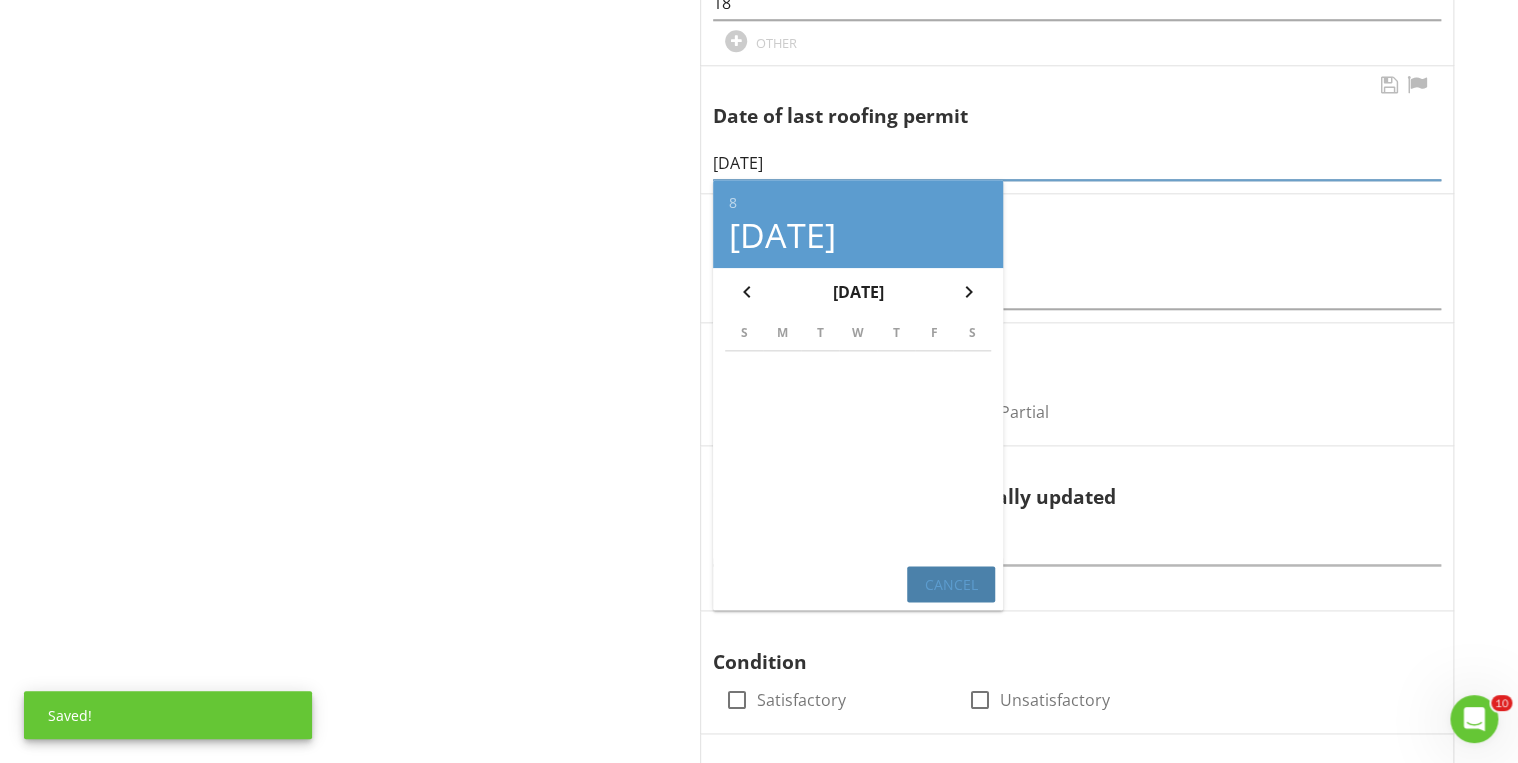 click on "Cancel" at bounding box center [951, 584] 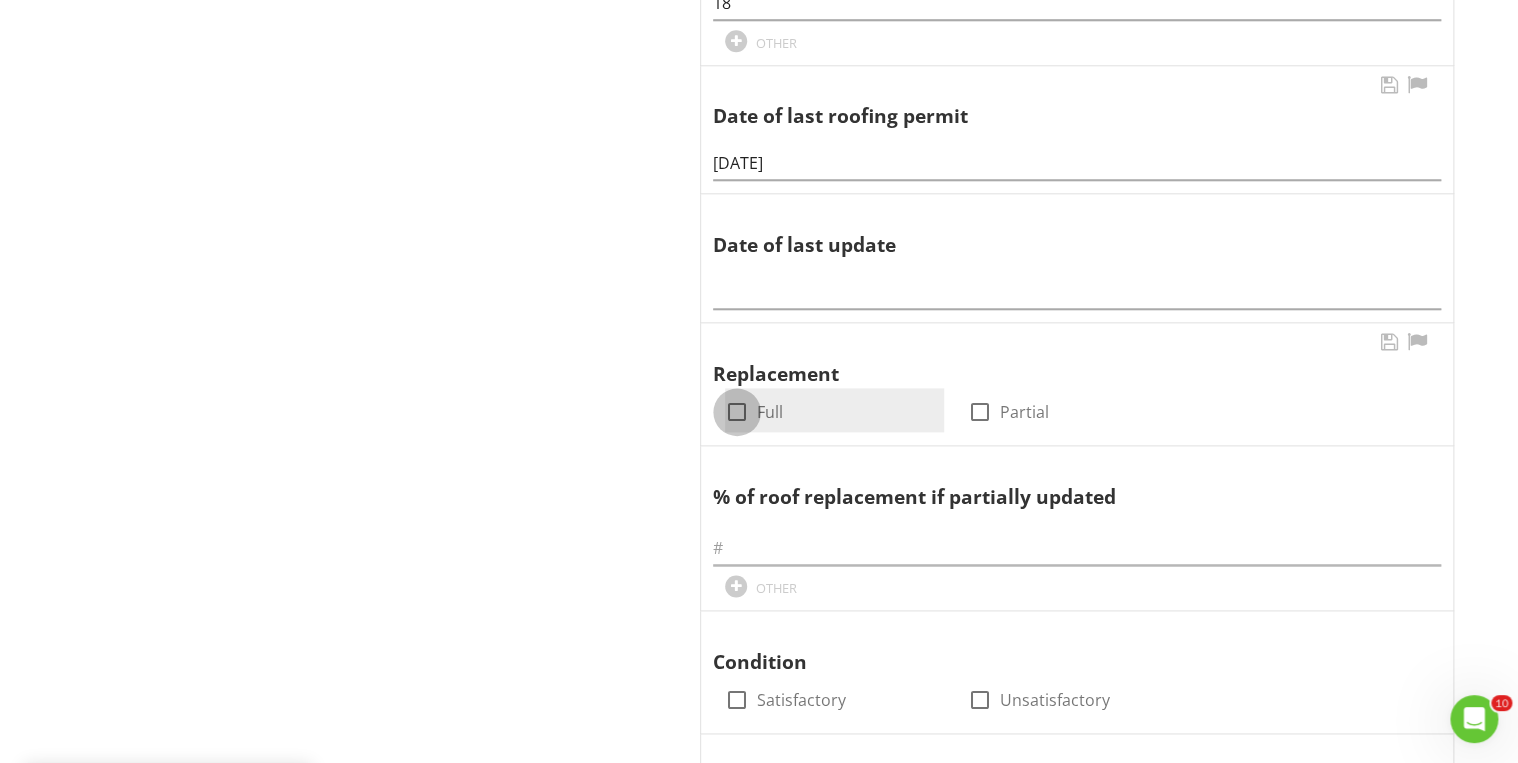 click at bounding box center [737, 412] 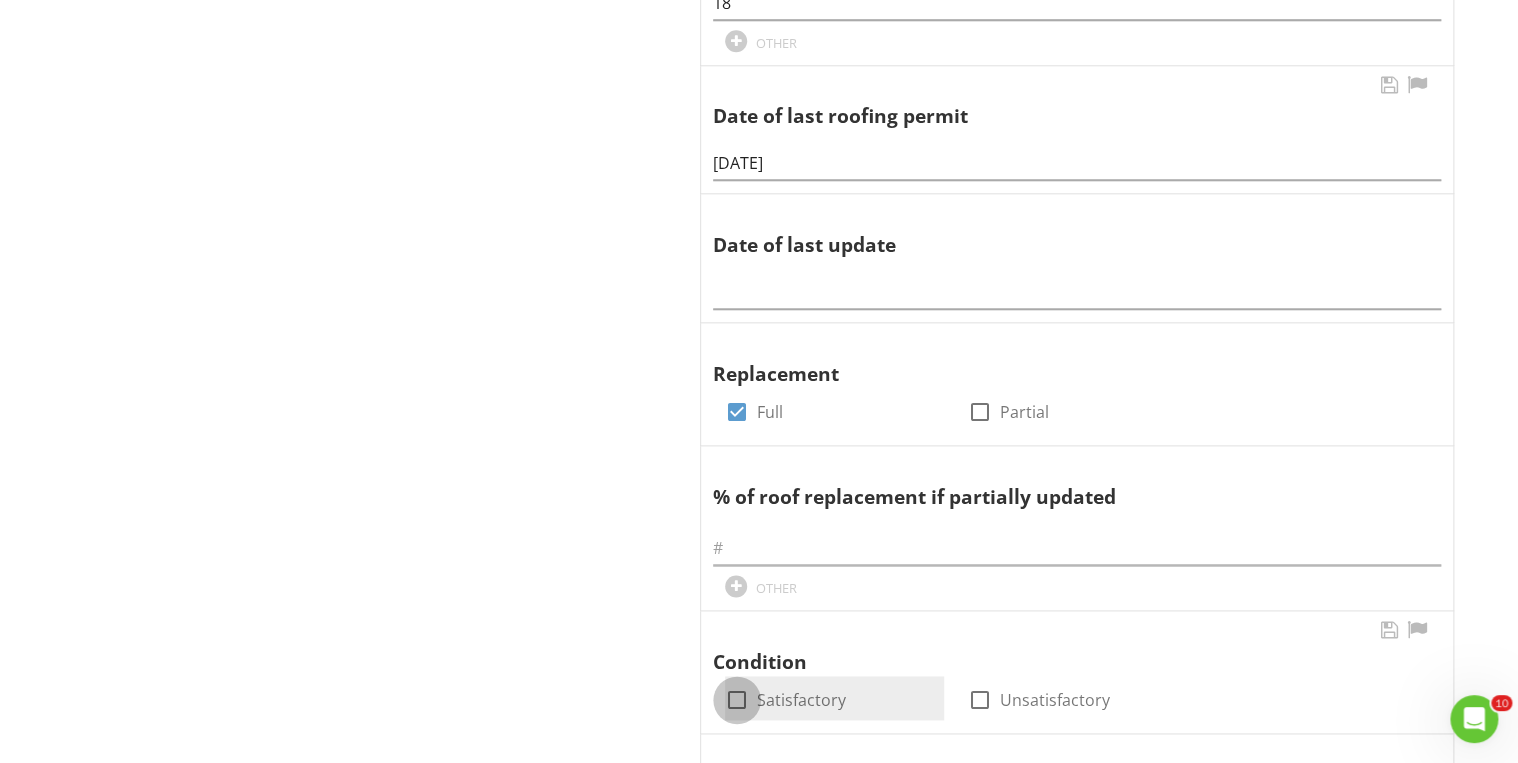 click at bounding box center [737, 700] 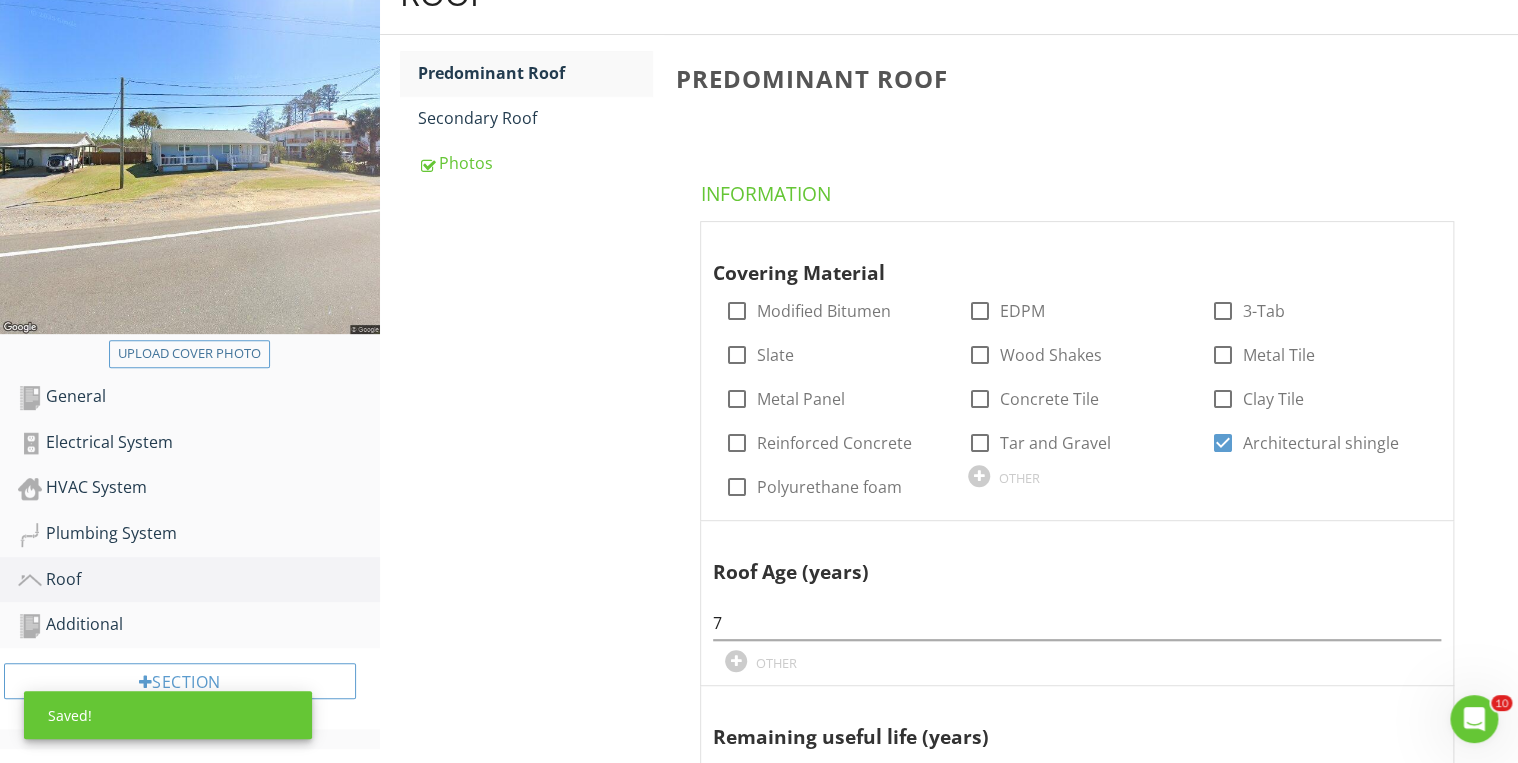 scroll, scrollTop: 231, scrollLeft: 0, axis: vertical 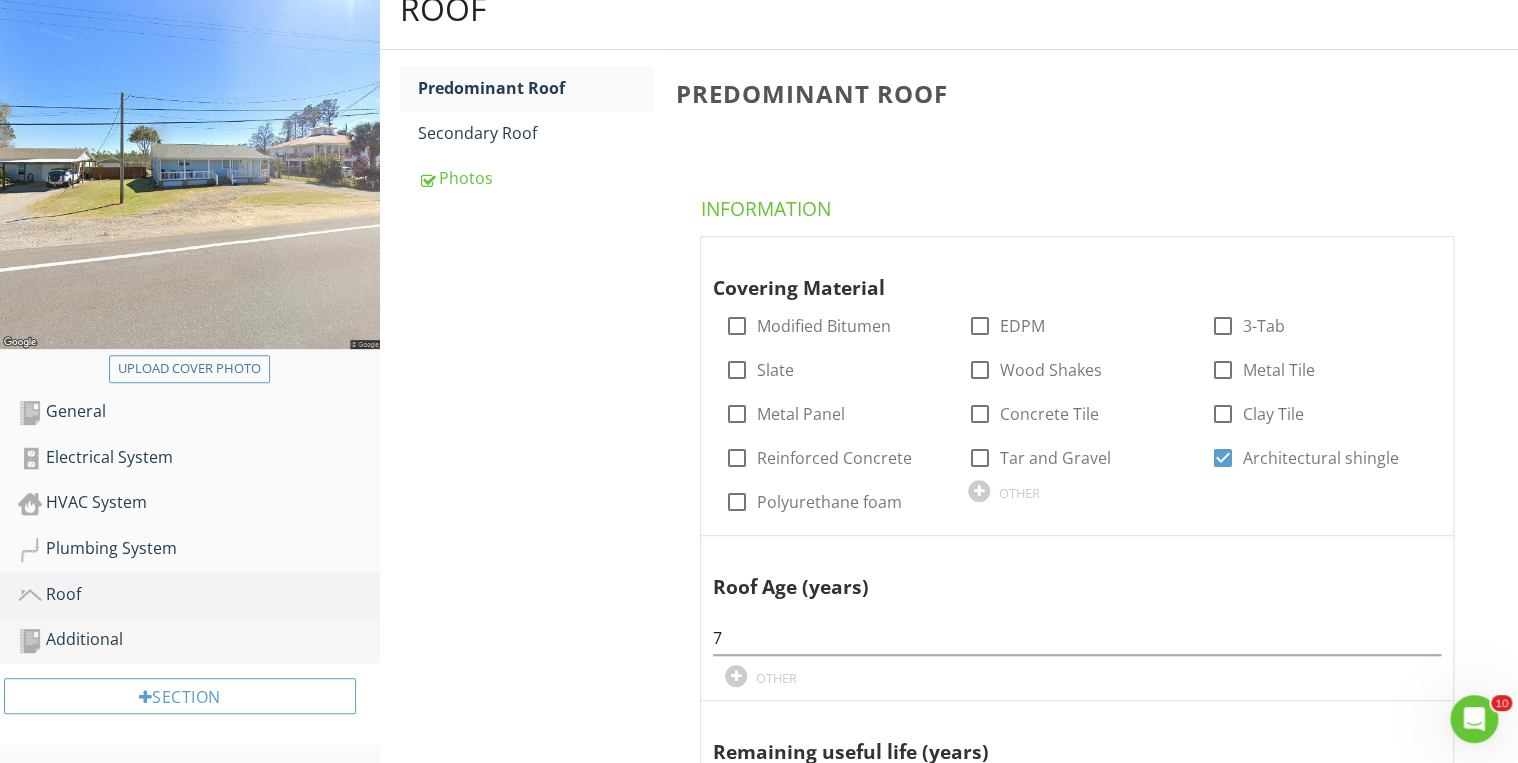 click on "Additional" at bounding box center (199, 640) 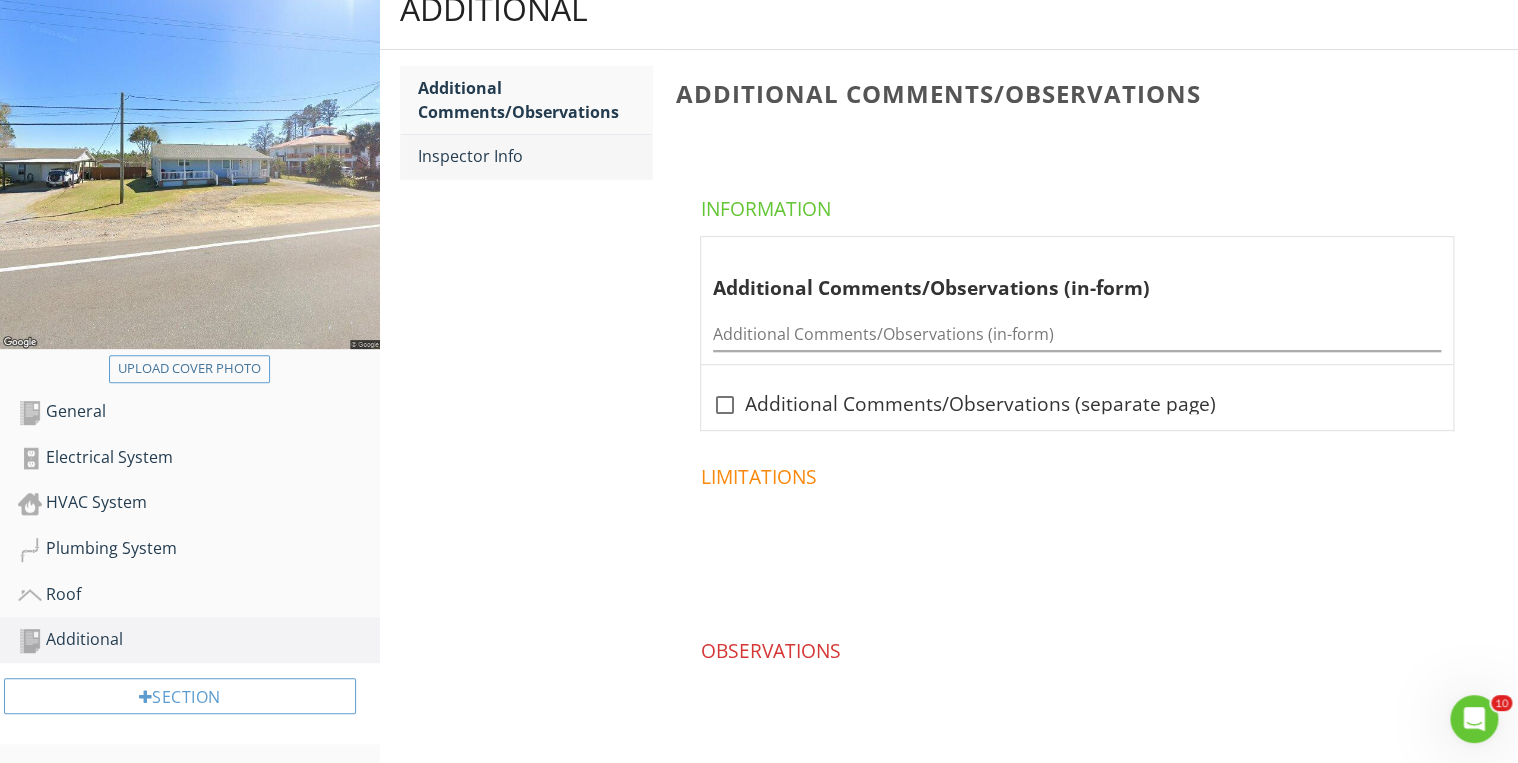 click on "Inspector Info" at bounding box center [535, 156] 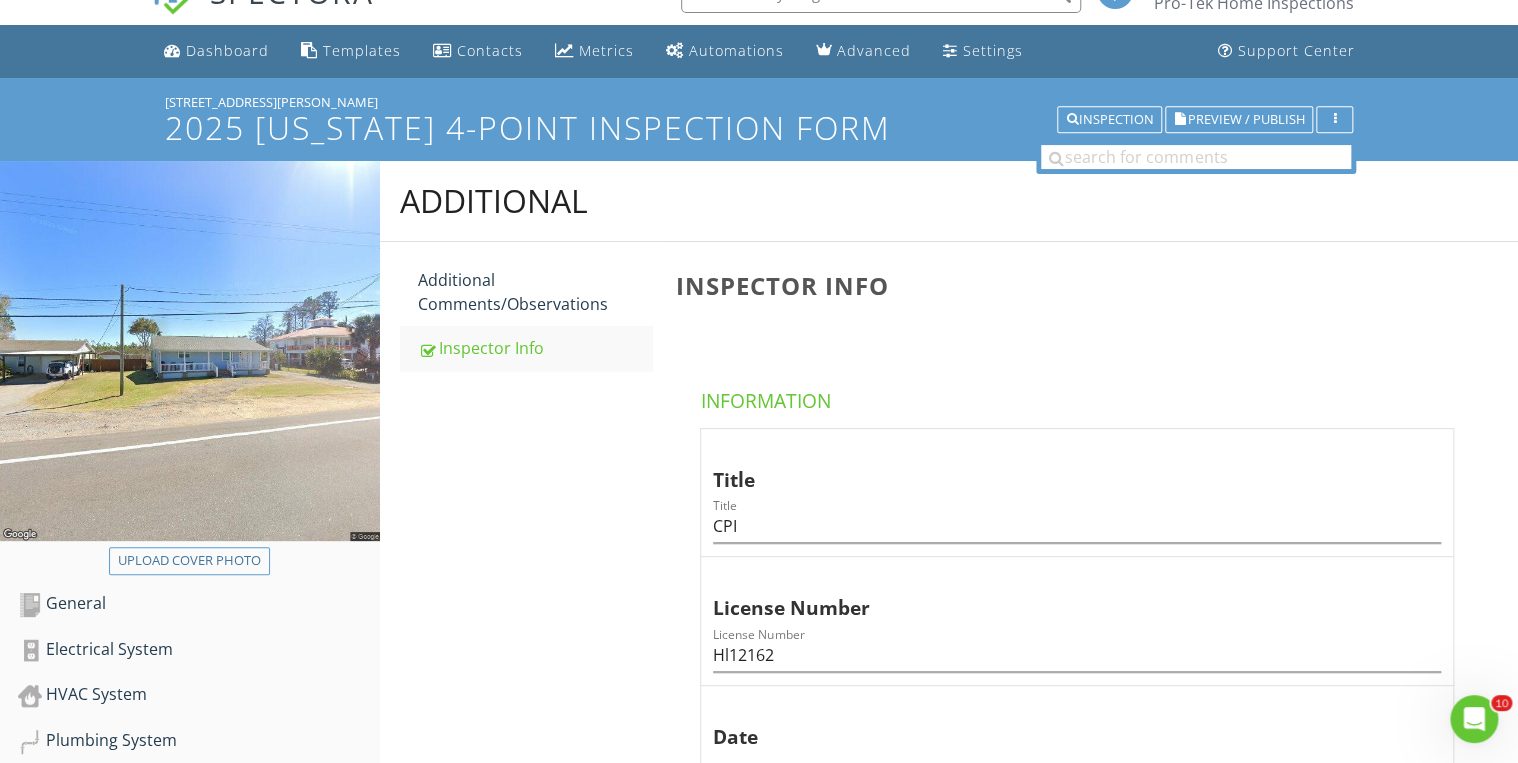 scroll, scrollTop: 0, scrollLeft: 0, axis: both 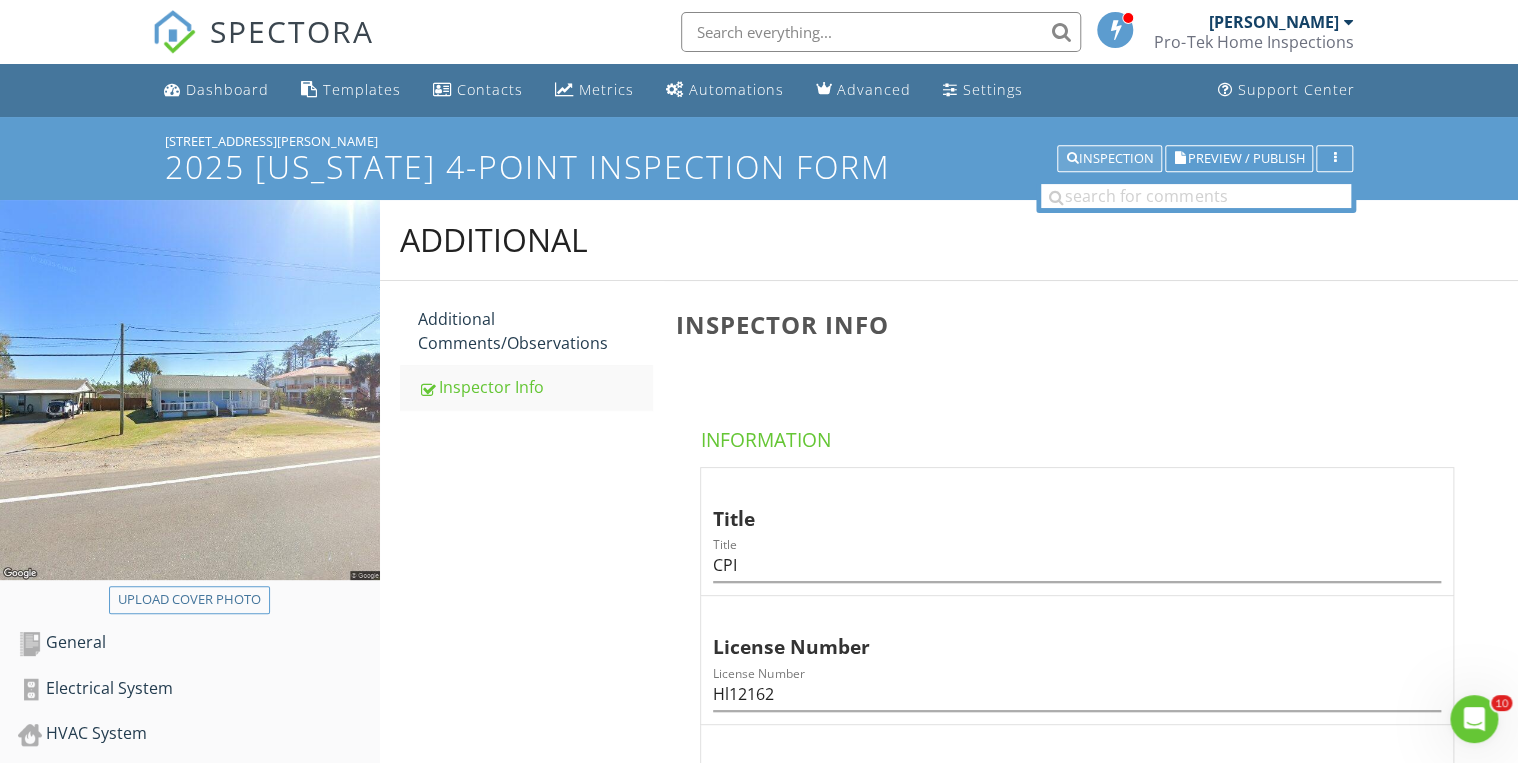 click on "Inspection" at bounding box center (1109, 159) 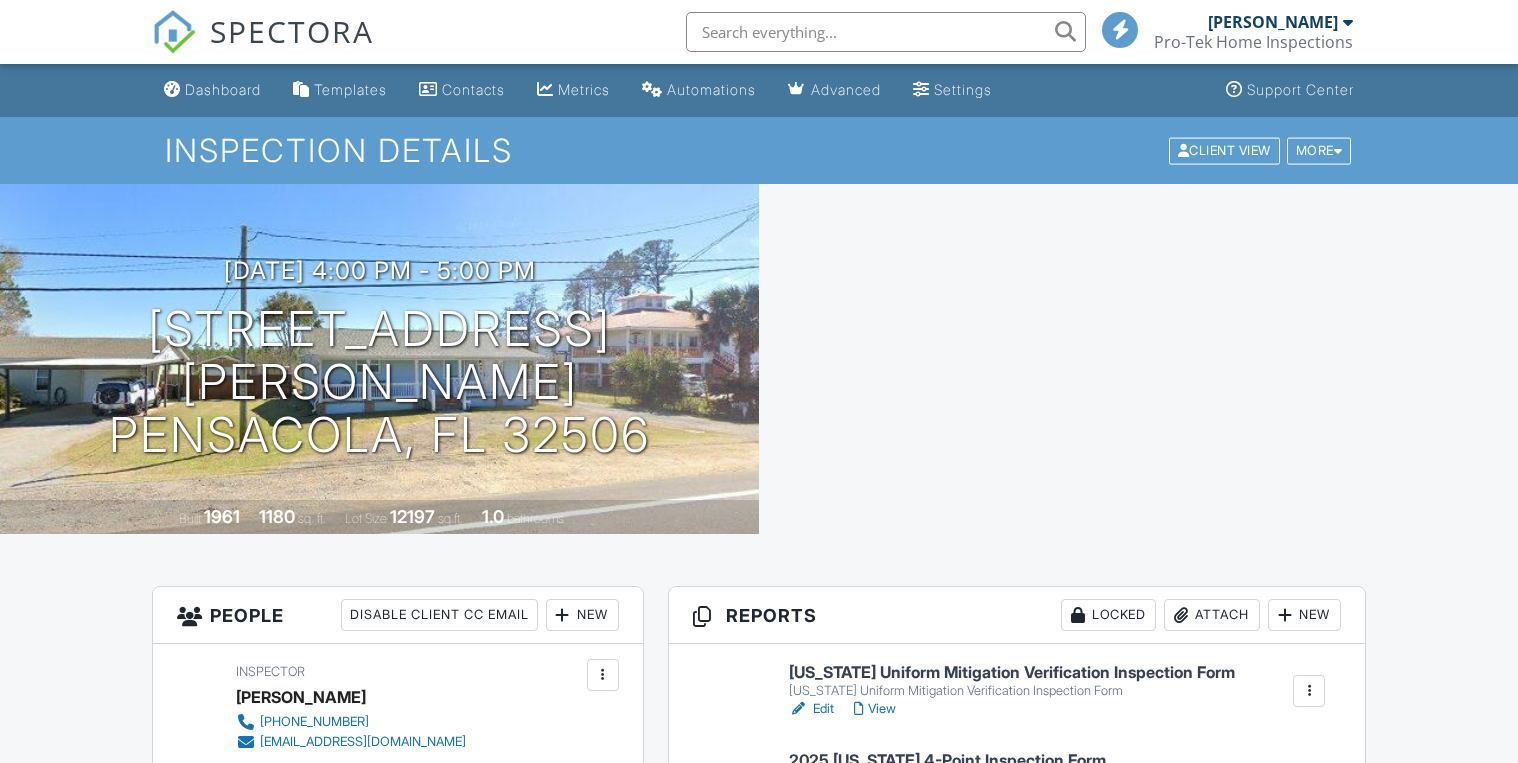 scroll, scrollTop: 0, scrollLeft: 0, axis: both 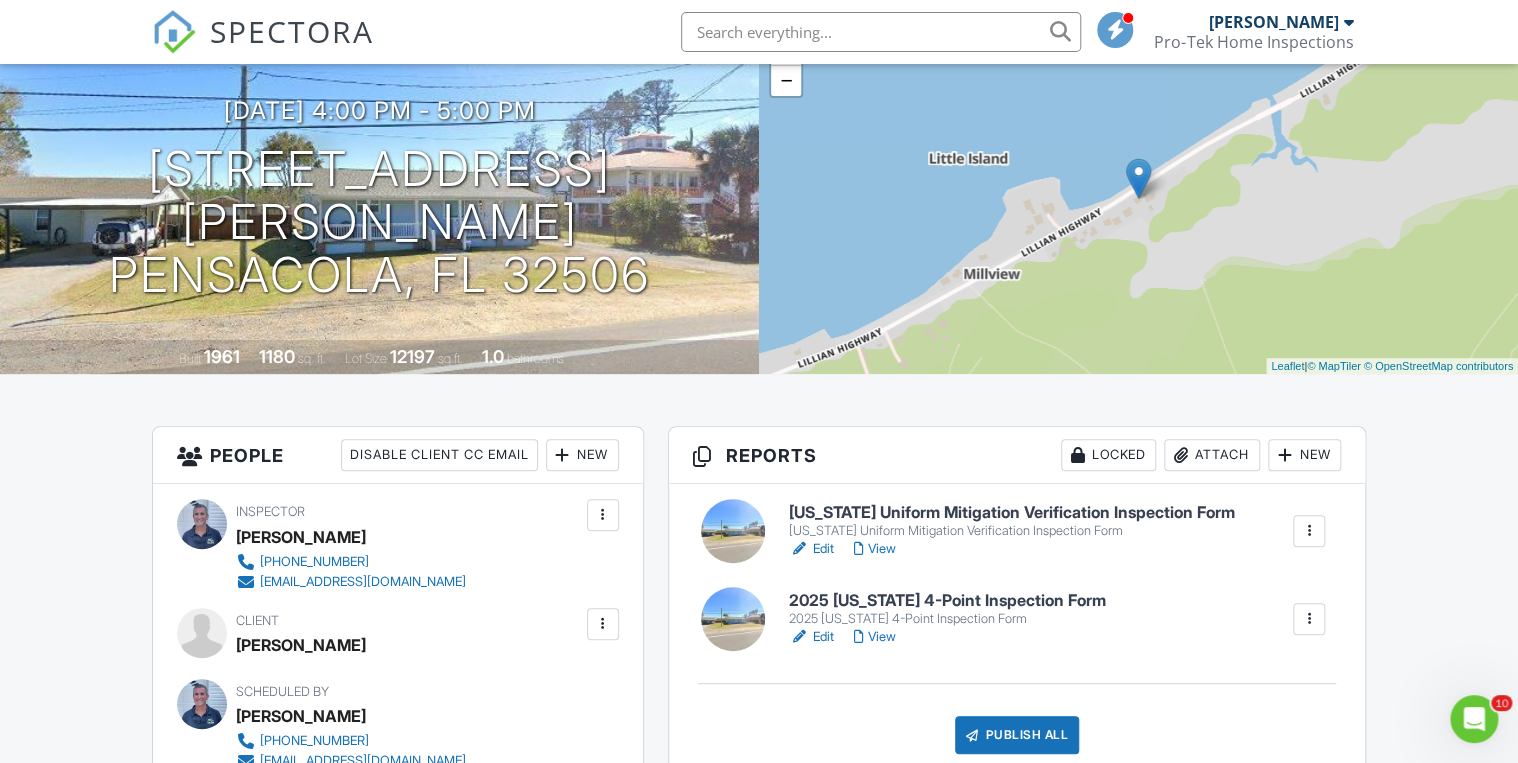 click on "[US_STATE] Uniform Mitigation Verification Inspection Form" at bounding box center [1012, 513] 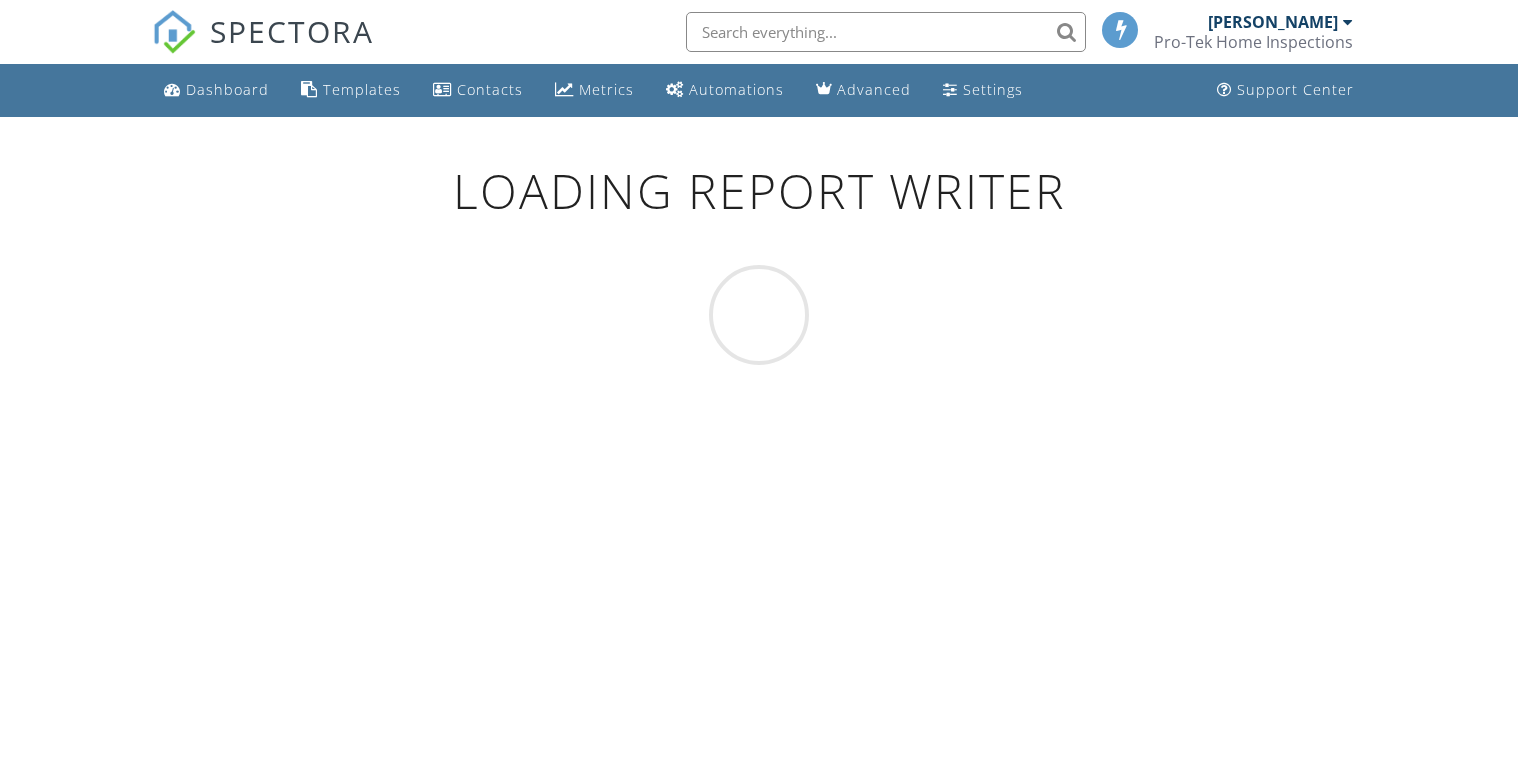 scroll, scrollTop: 0, scrollLeft: 0, axis: both 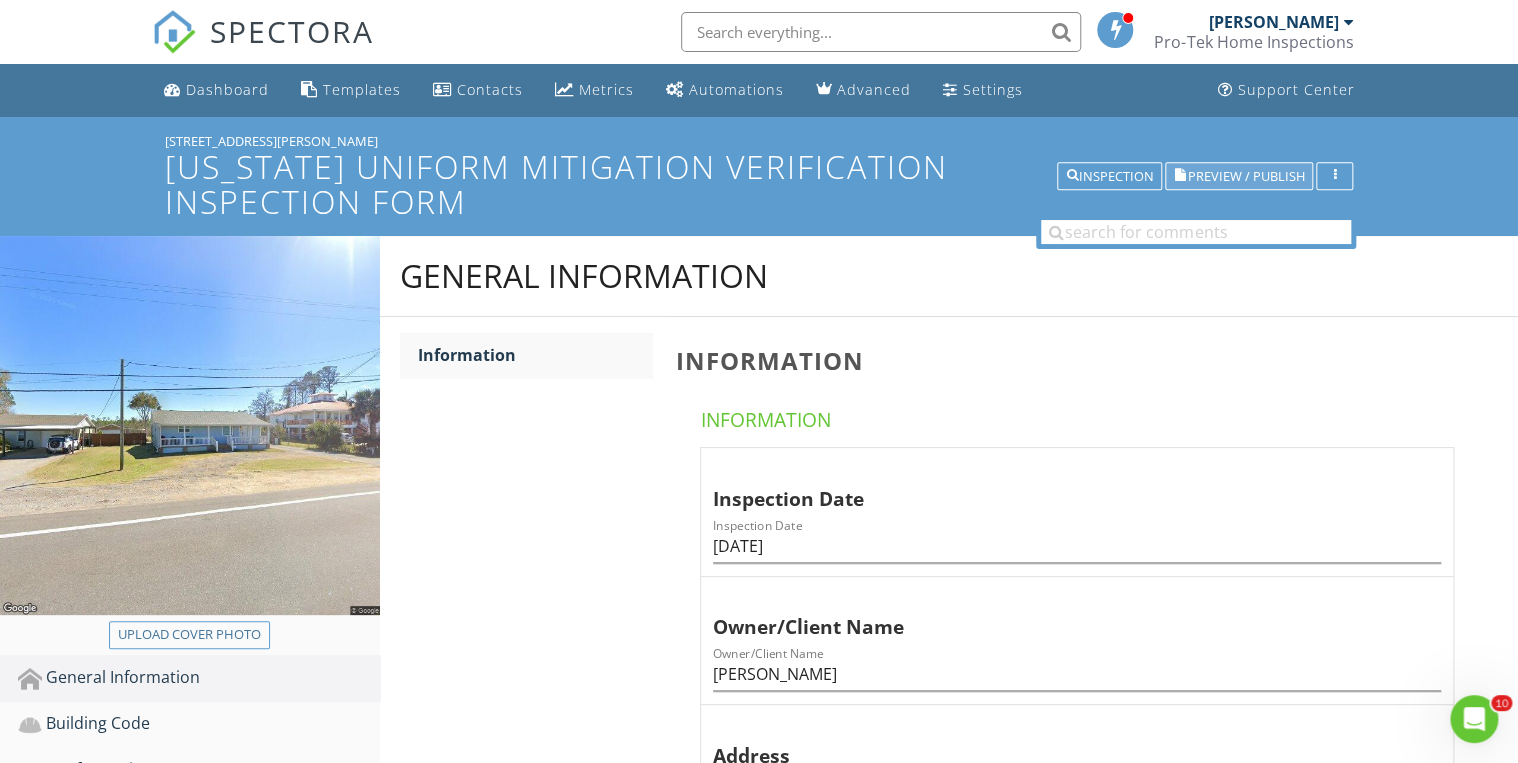 click on "Preview / Publish" at bounding box center [1245, 176] 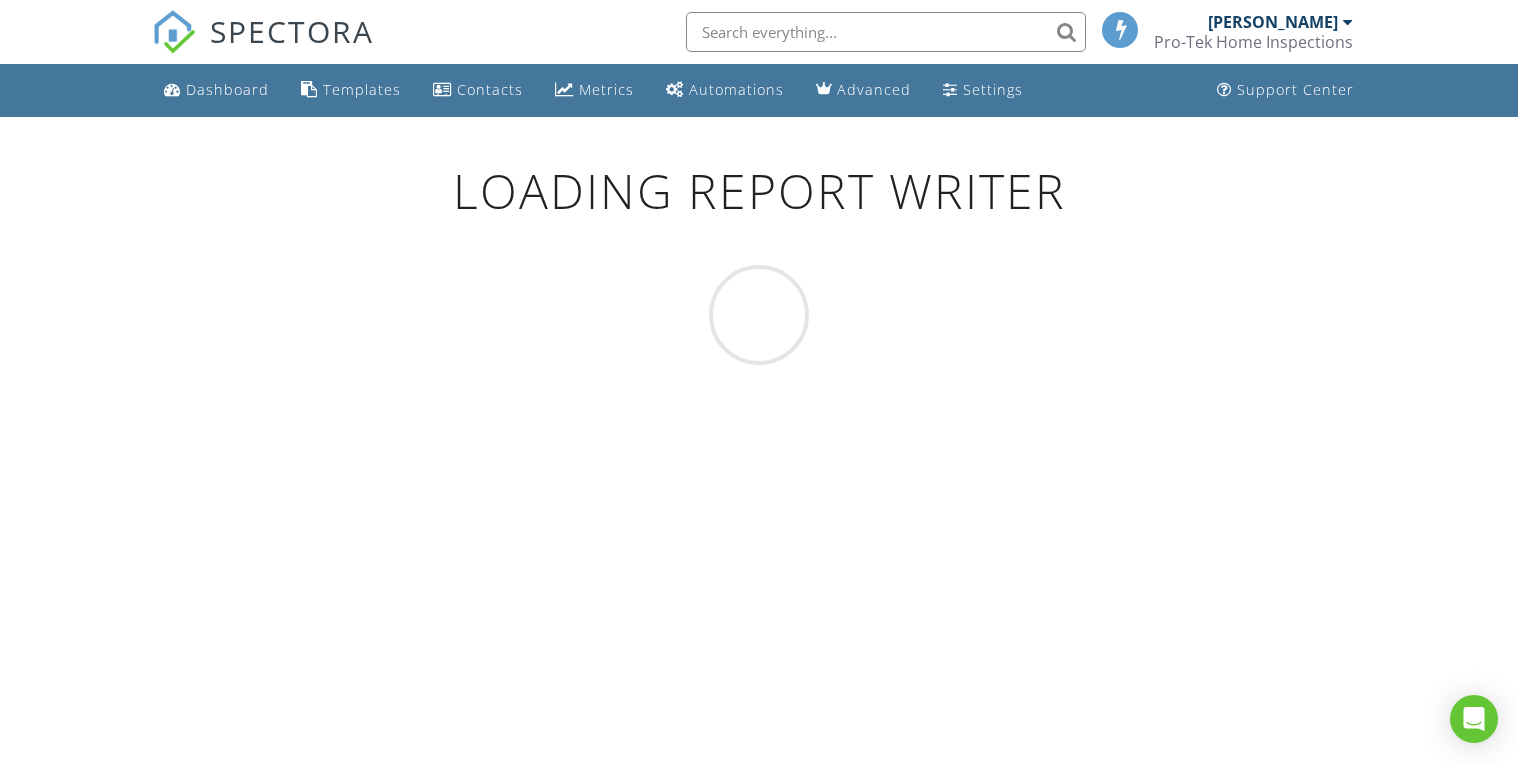 scroll, scrollTop: 0, scrollLeft: 0, axis: both 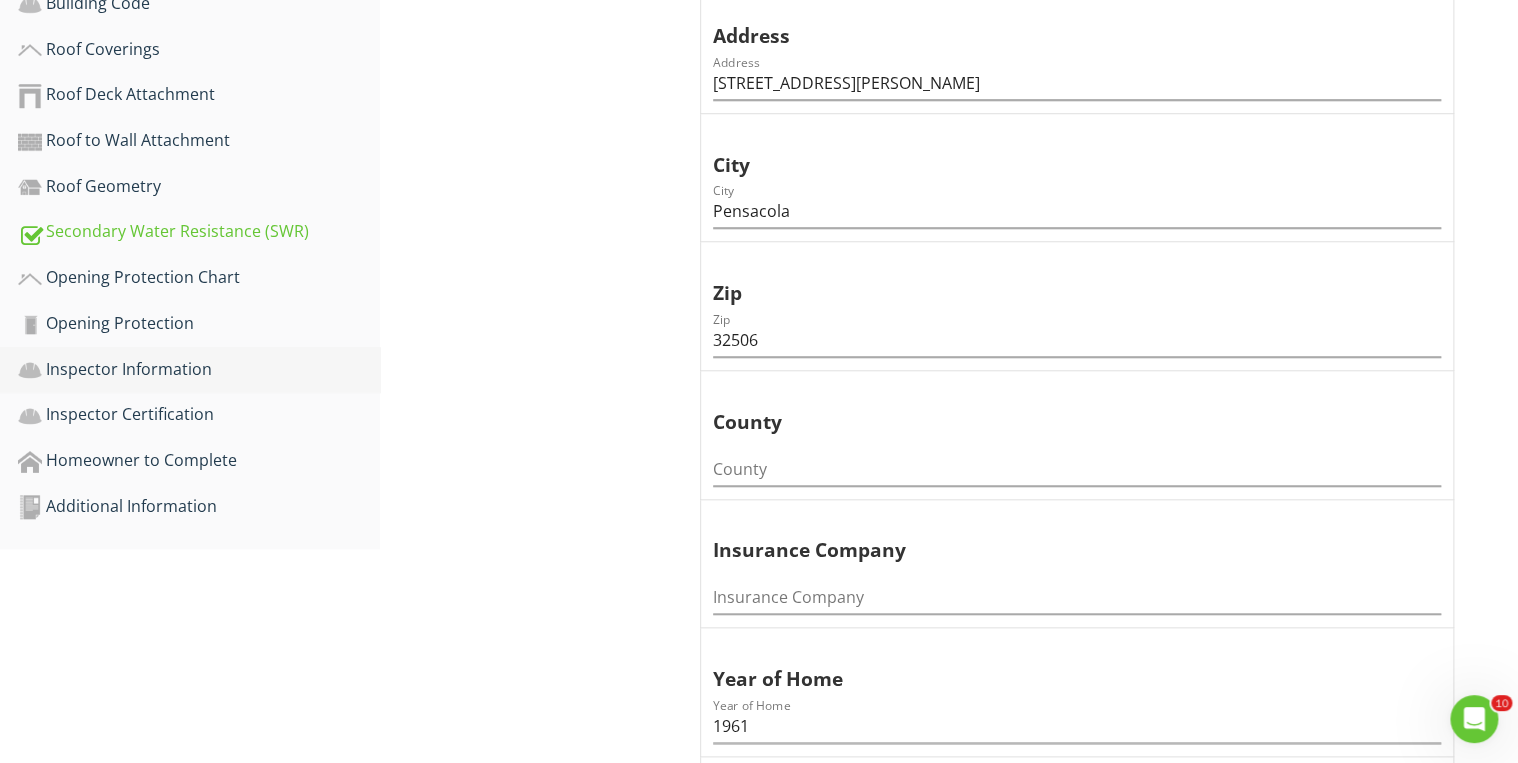 click on "Inspector Information" at bounding box center [199, 370] 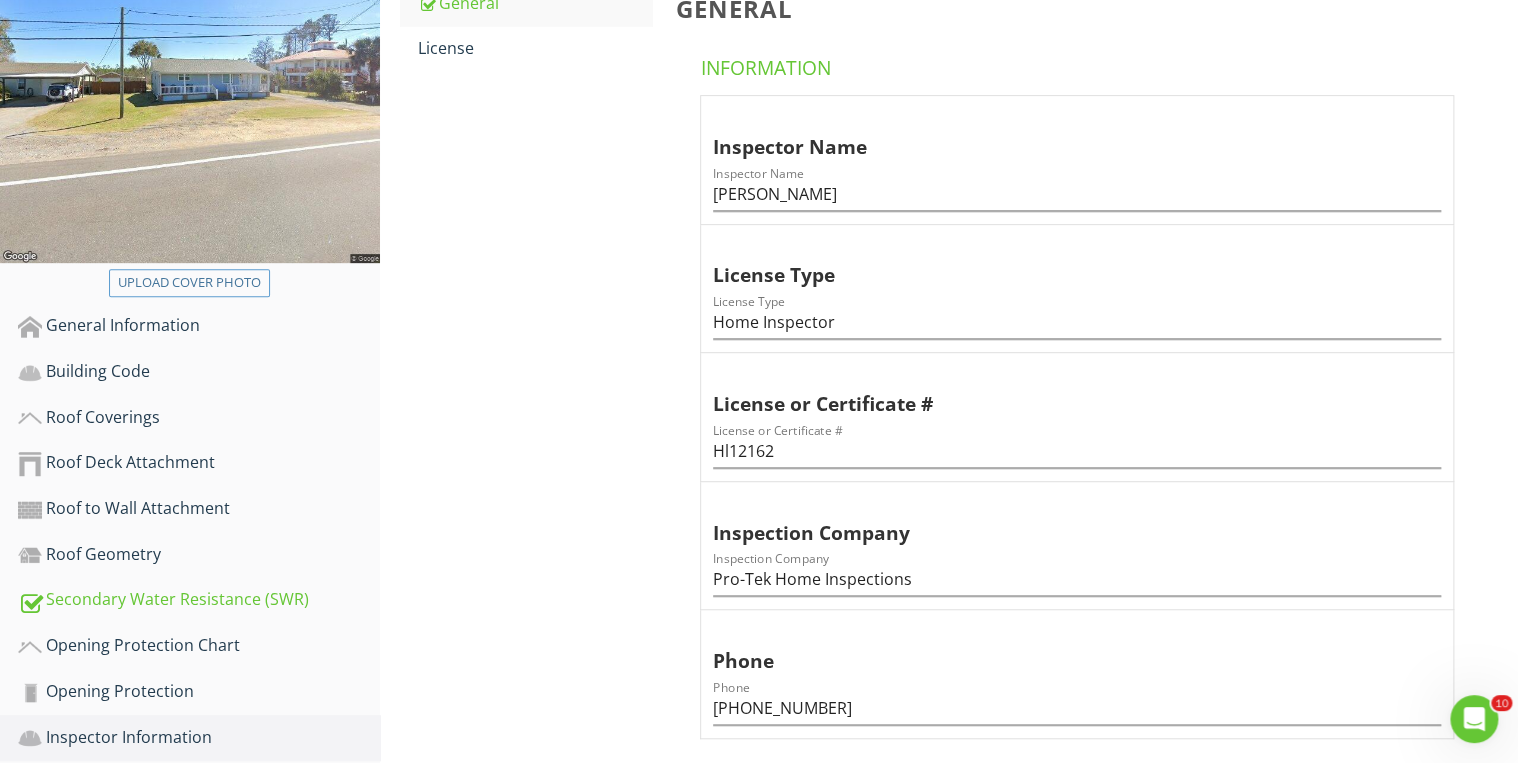 scroll, scrollTop: 308, scrollLeft: 0, axis: vertical 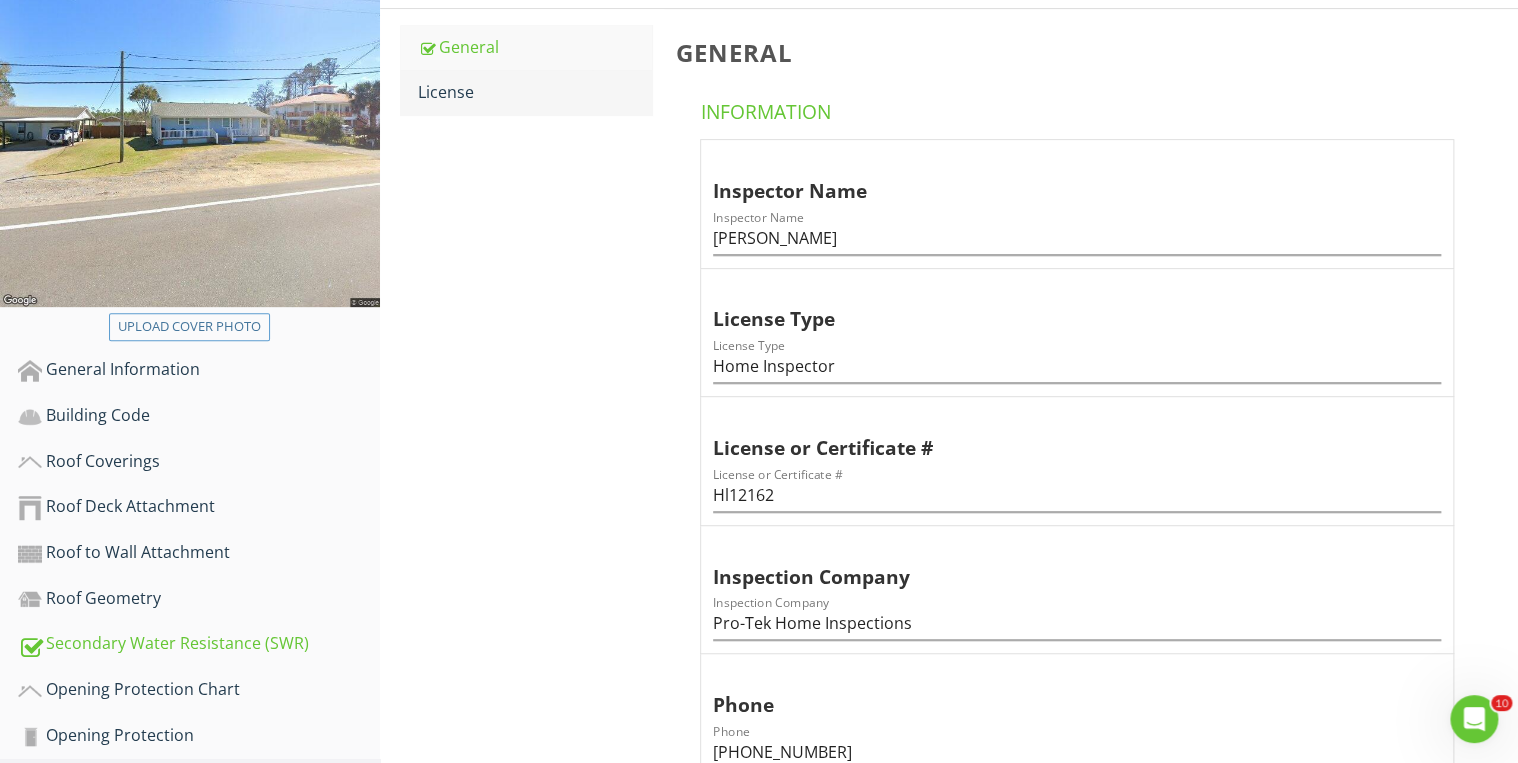 click on "License" at bounding box center (535, 92) 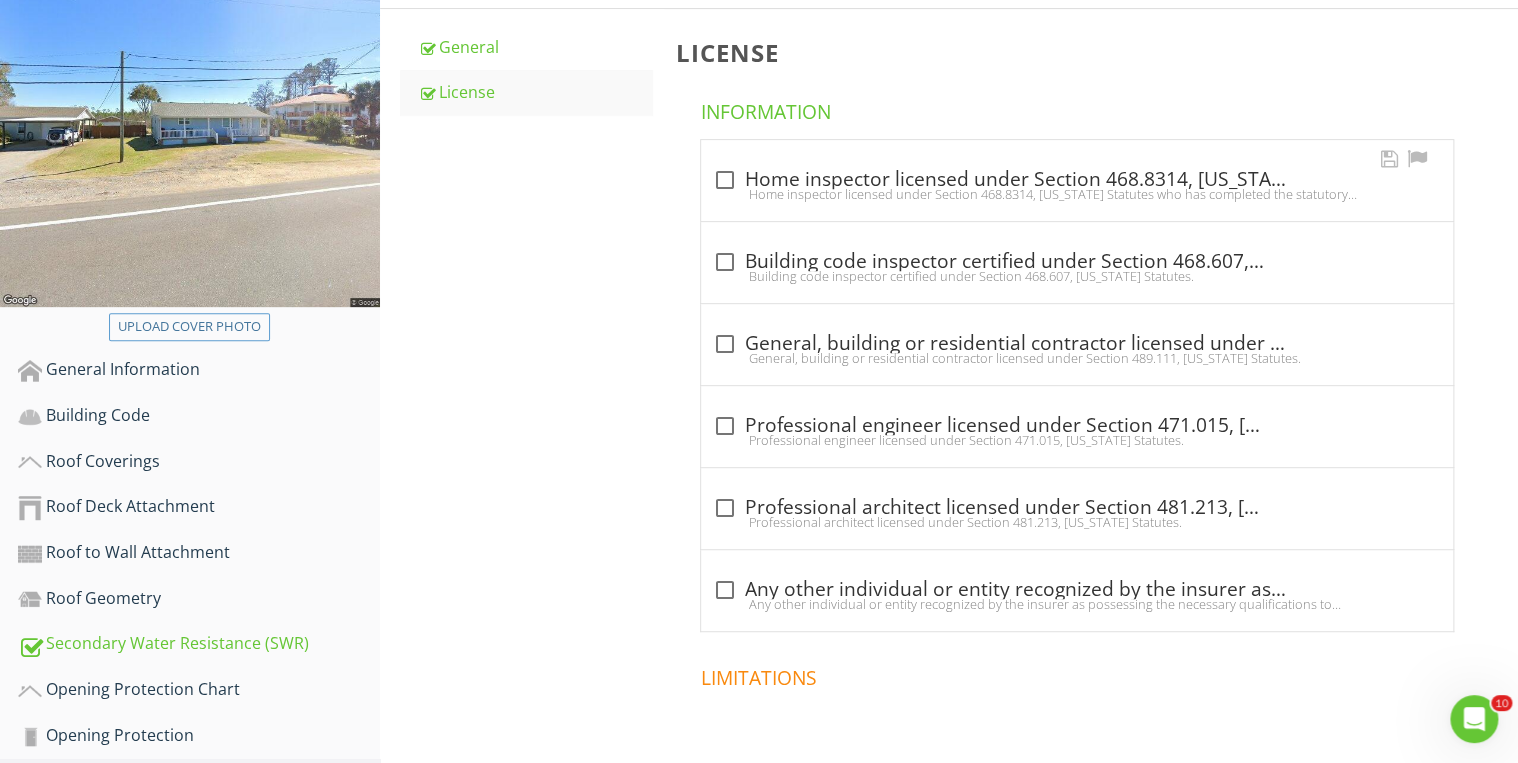 click at bounding box center [725, 180] 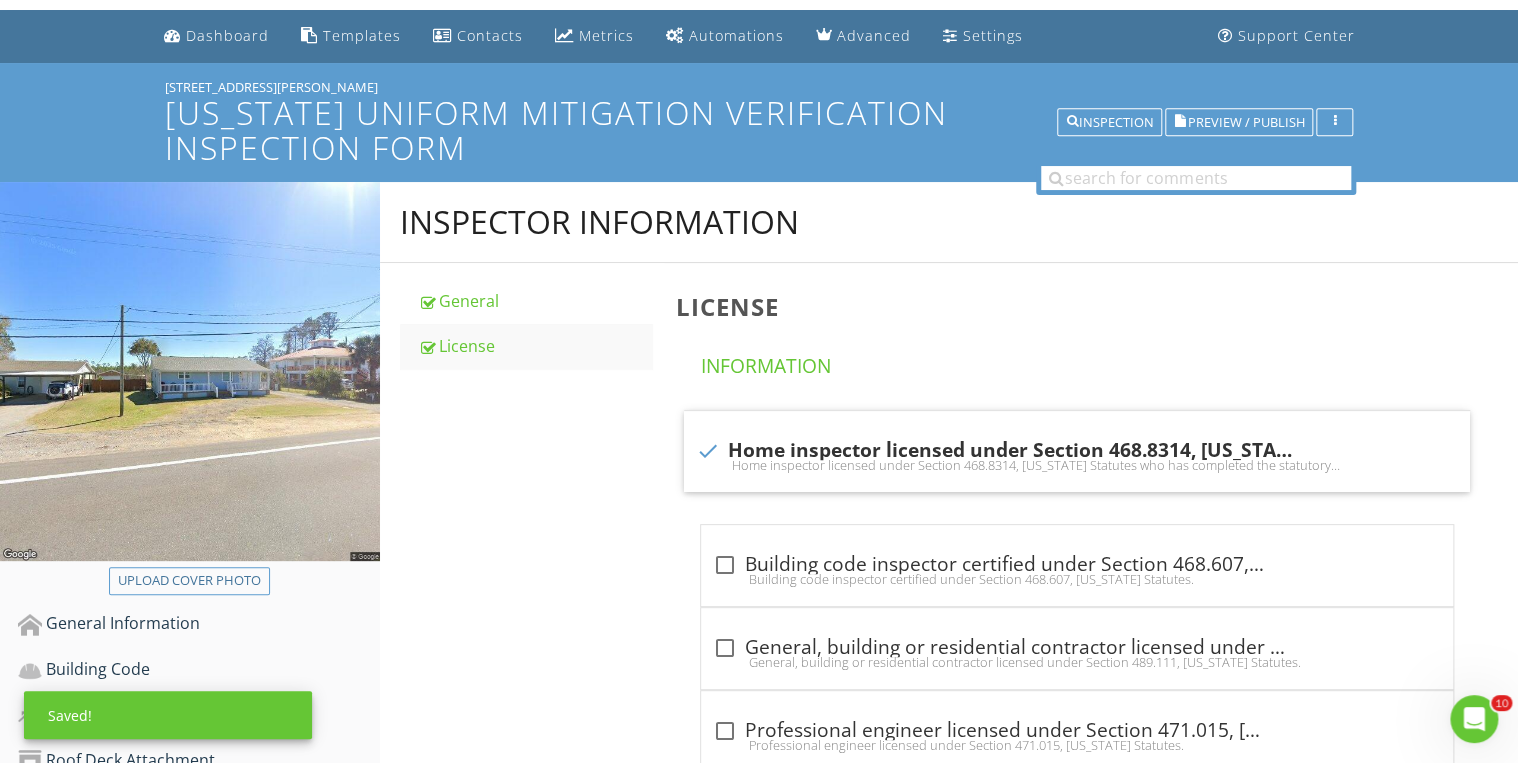 scroll, scrollTop: 0, scrollLeft: 0, axis: both 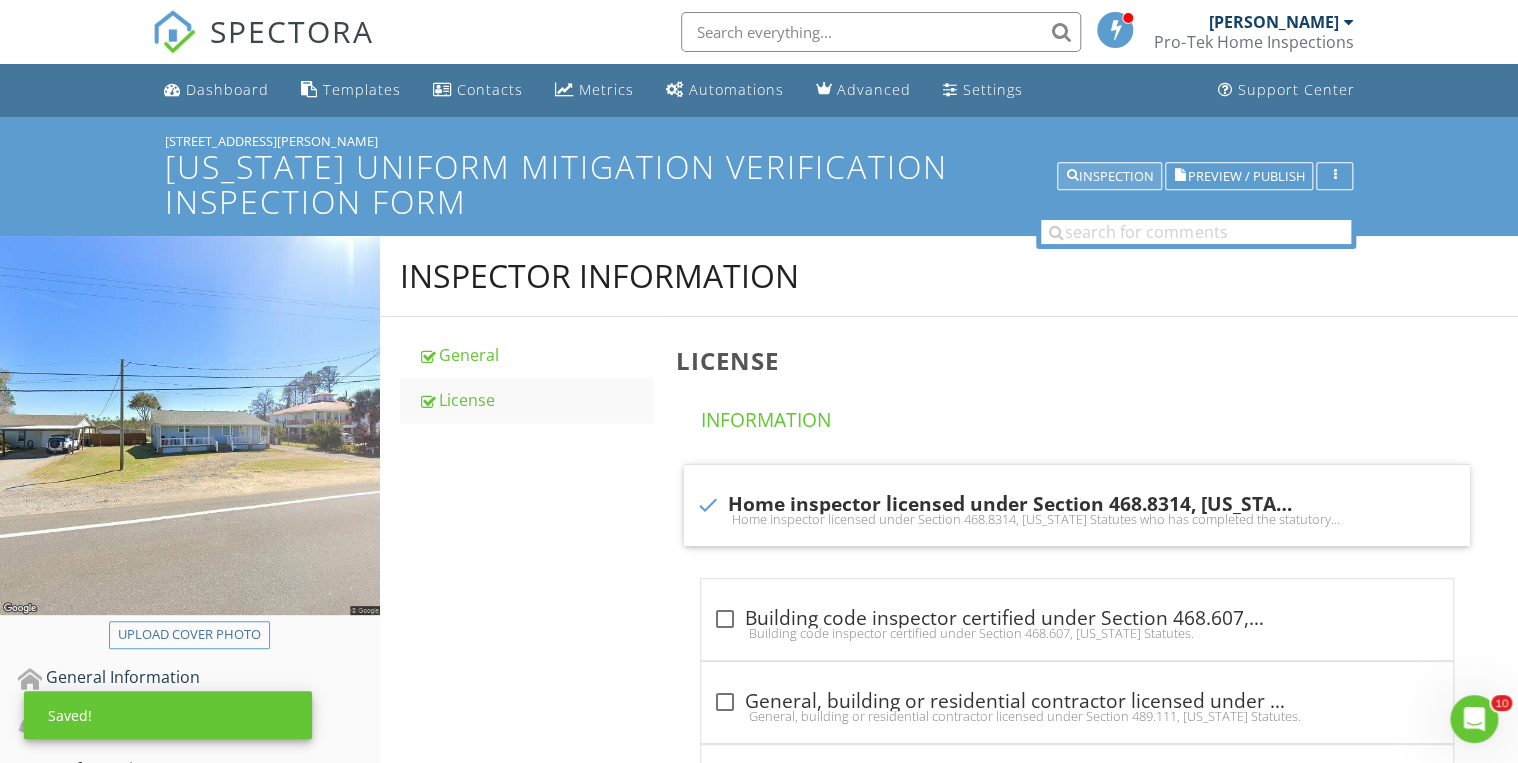 click on "Inspection" at bounding box center [1109, 177] 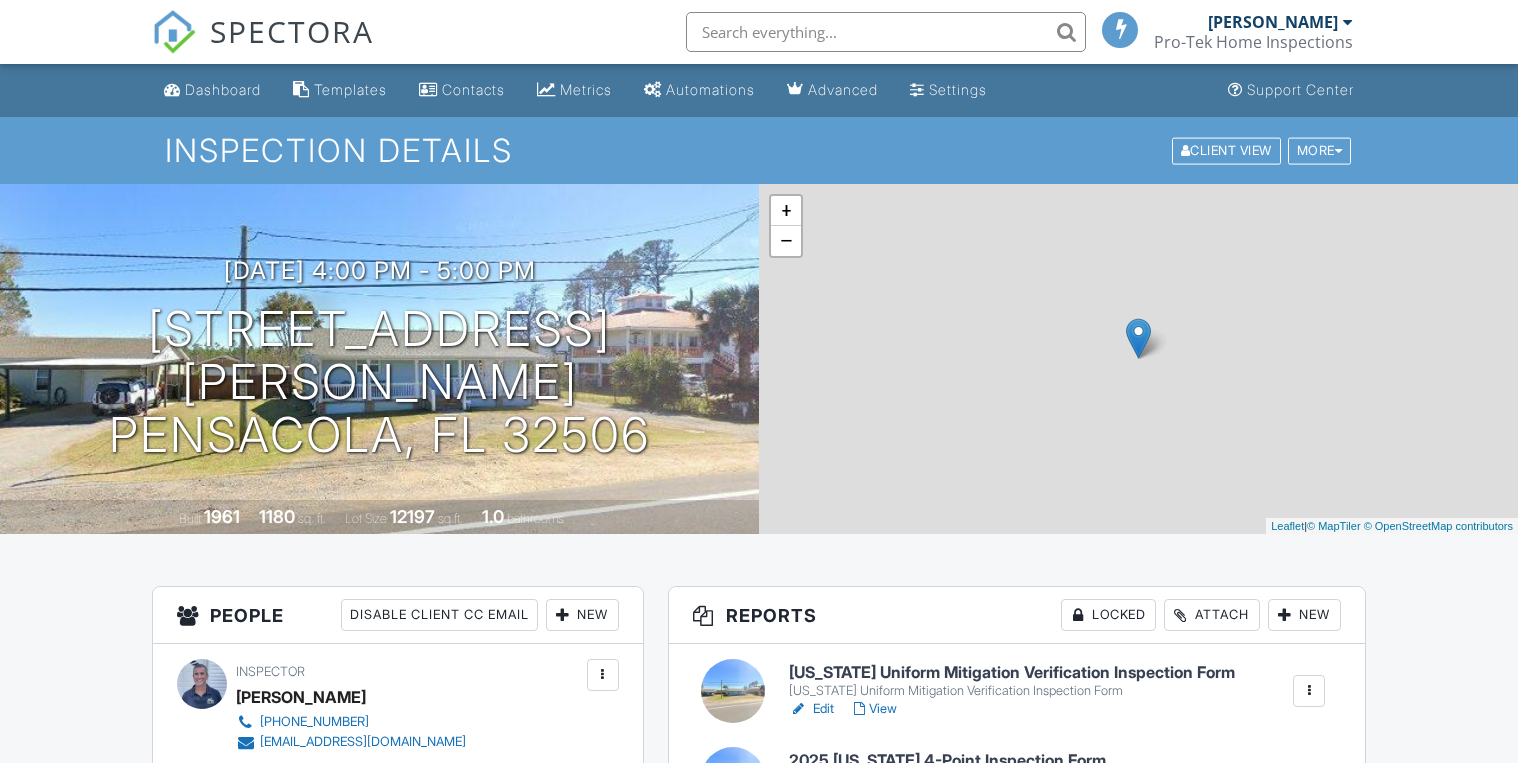 scroll, scrollTop: 0, scrollLeft: 0, axis: both 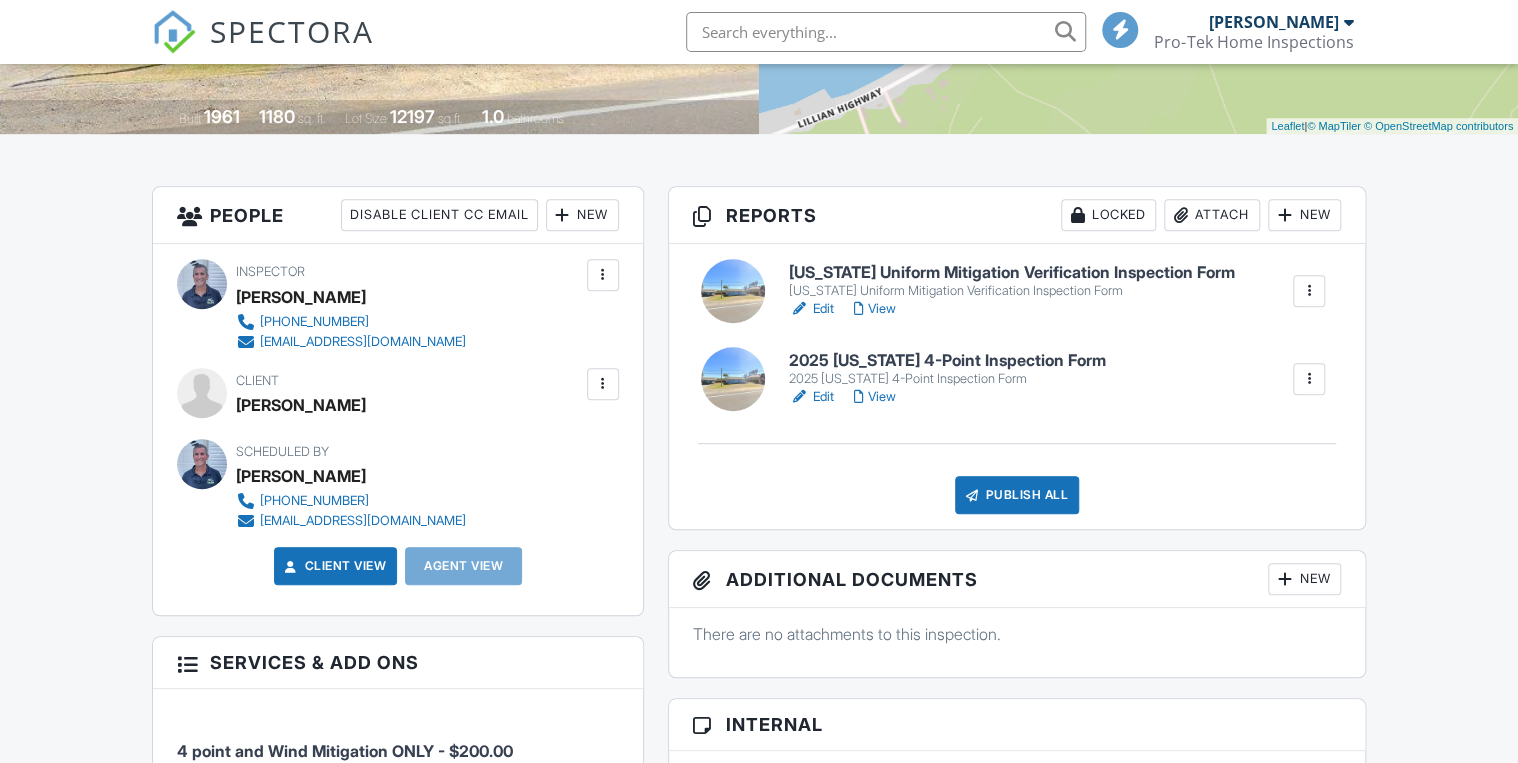 click on "2025 [US_STATE] 4-Point Inspection Form" at bounding box center [947, 361] 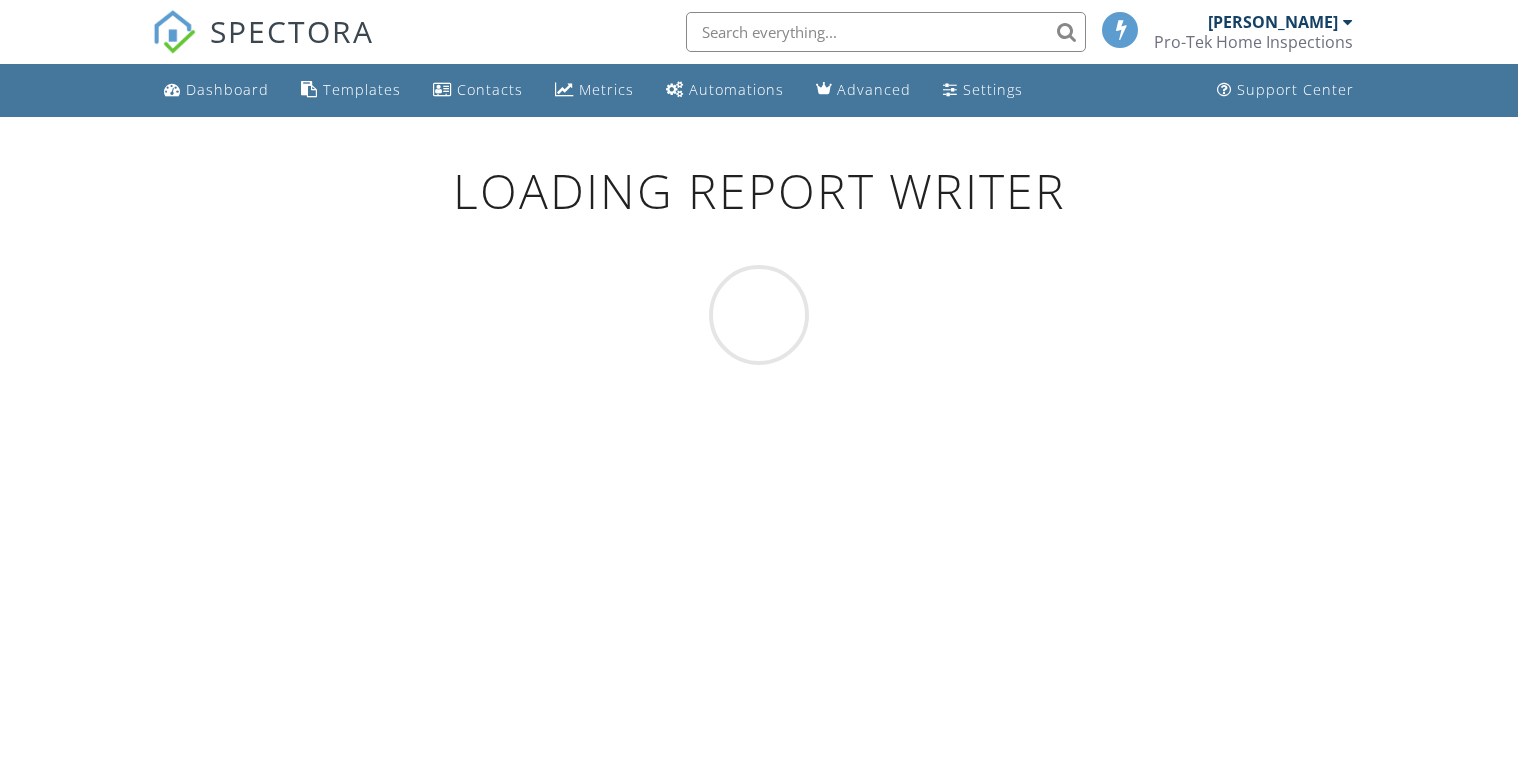 scroll, scrollTop: 0, scrollLeft: 0, axis: both 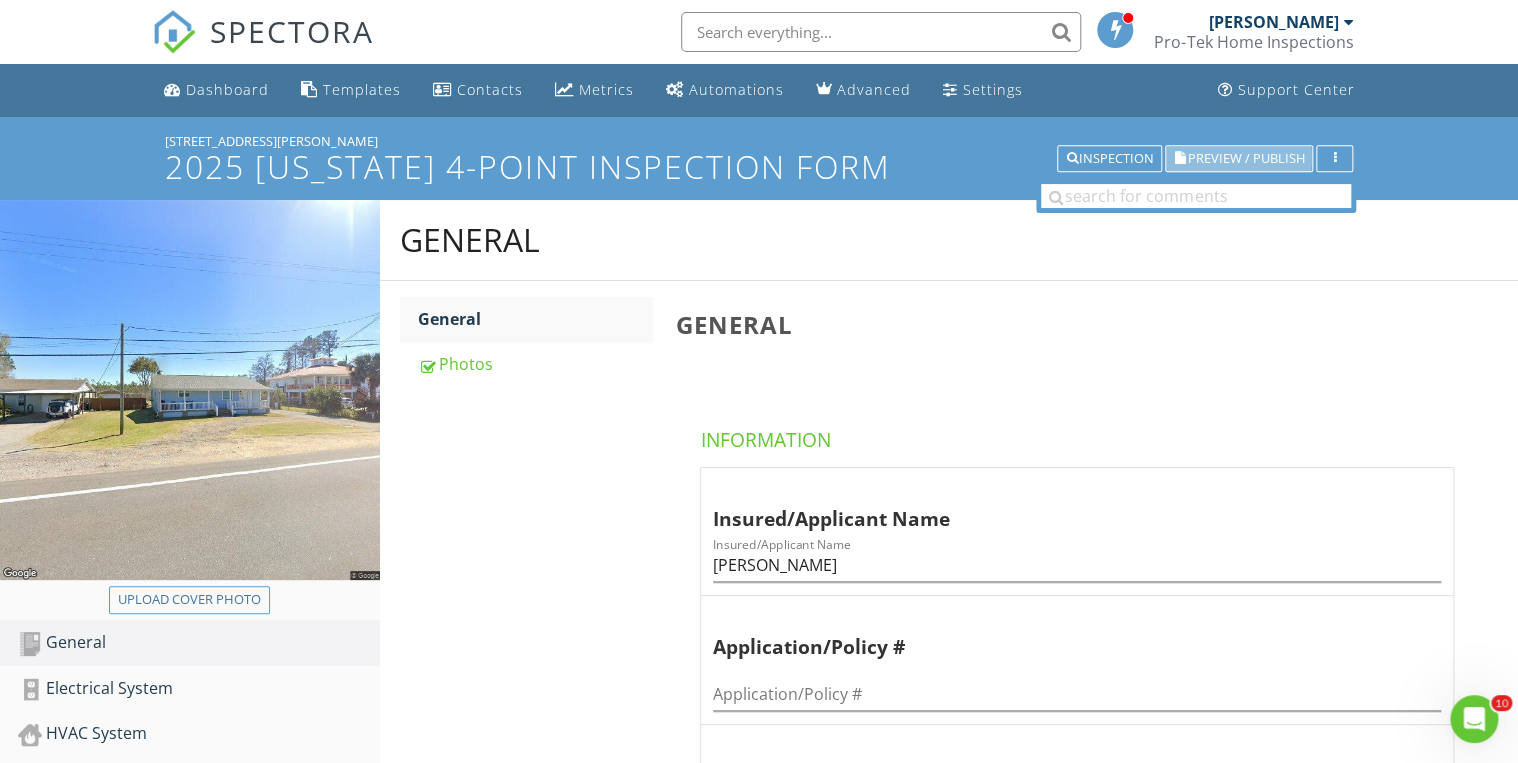 click on "Preview / Publish" at bounding box center [1245, 158] 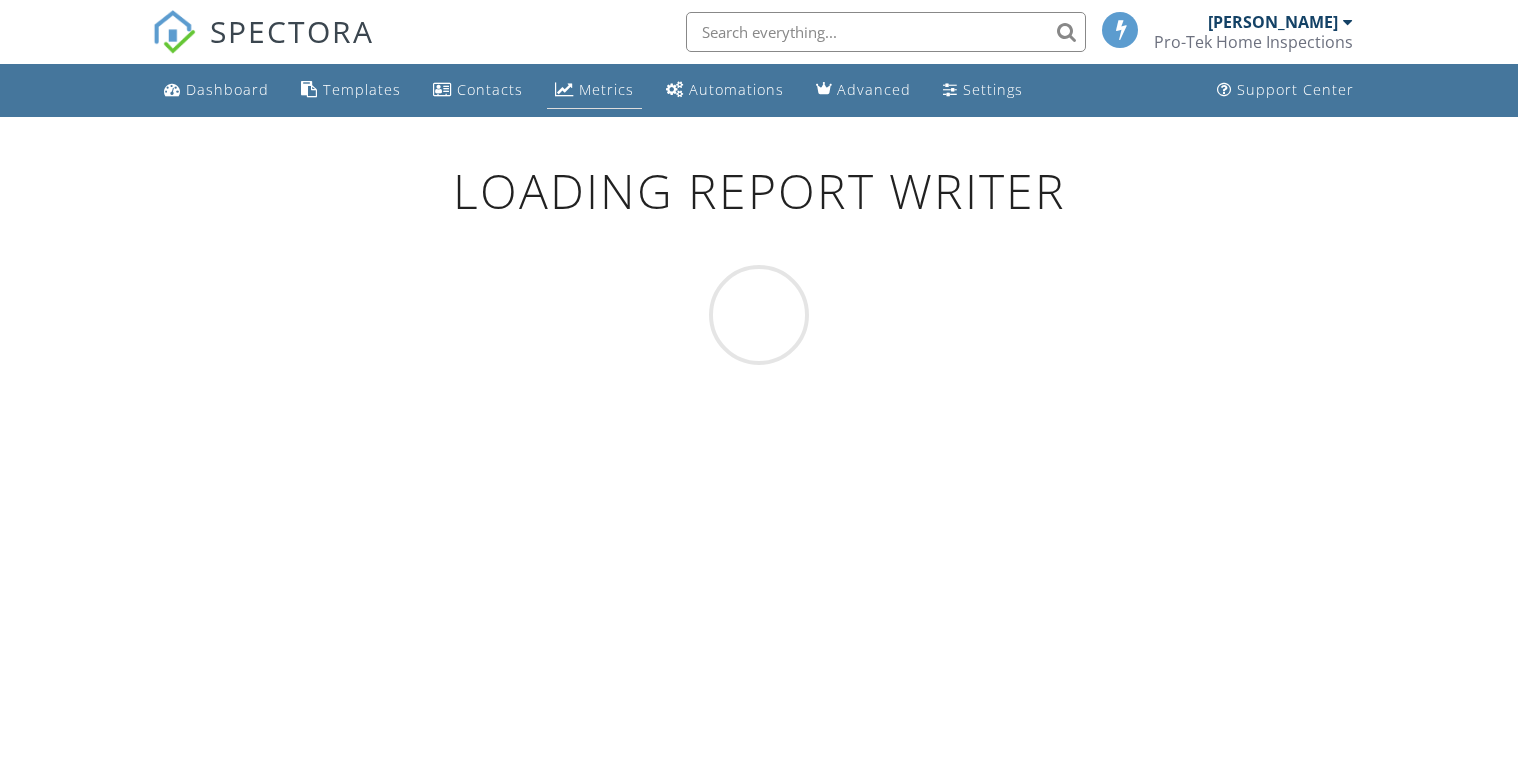 scroll, scrollTop: 0, scrollLeft: 0, axis: both 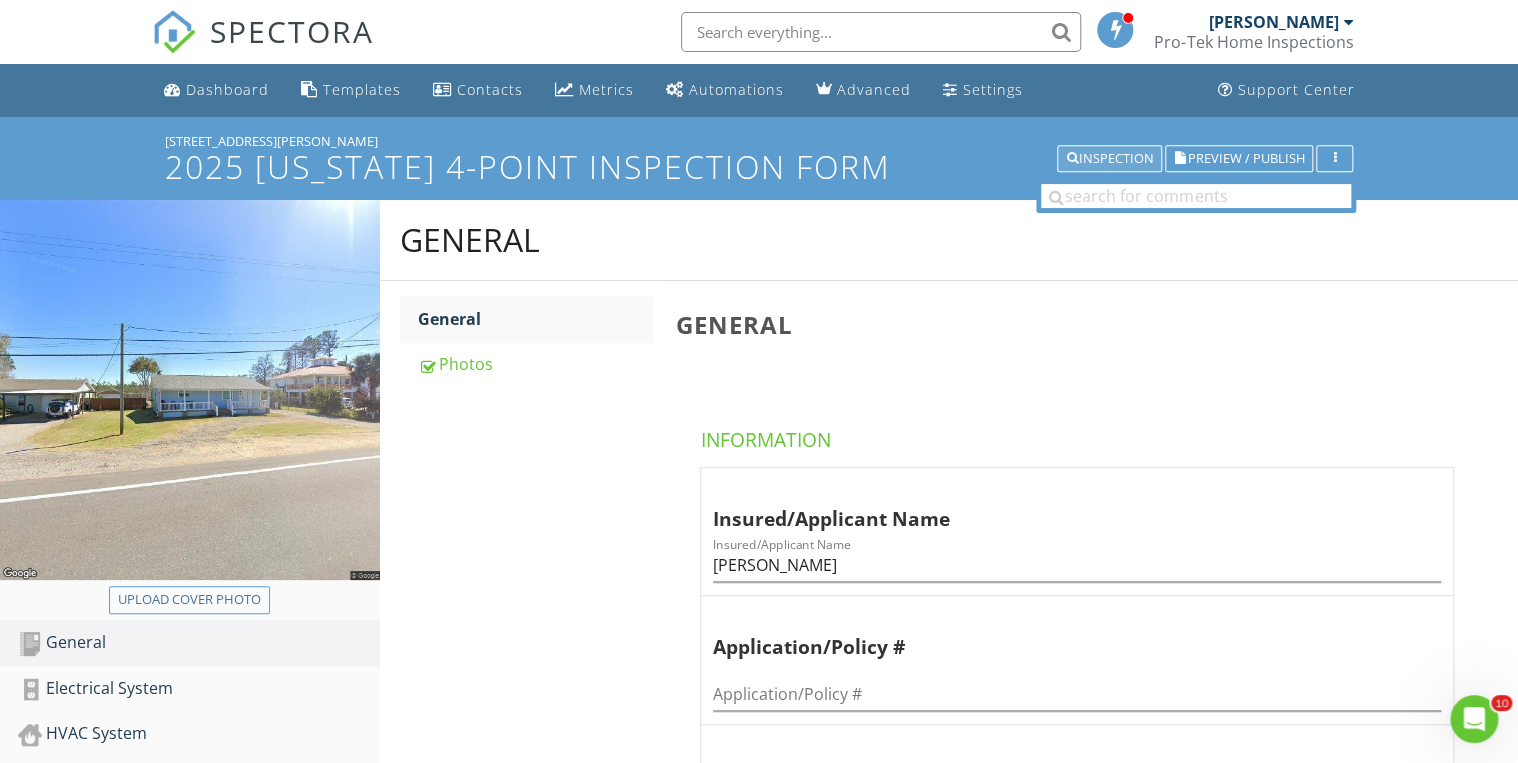 click on "Inspection" at bounding box center (1109, 159) 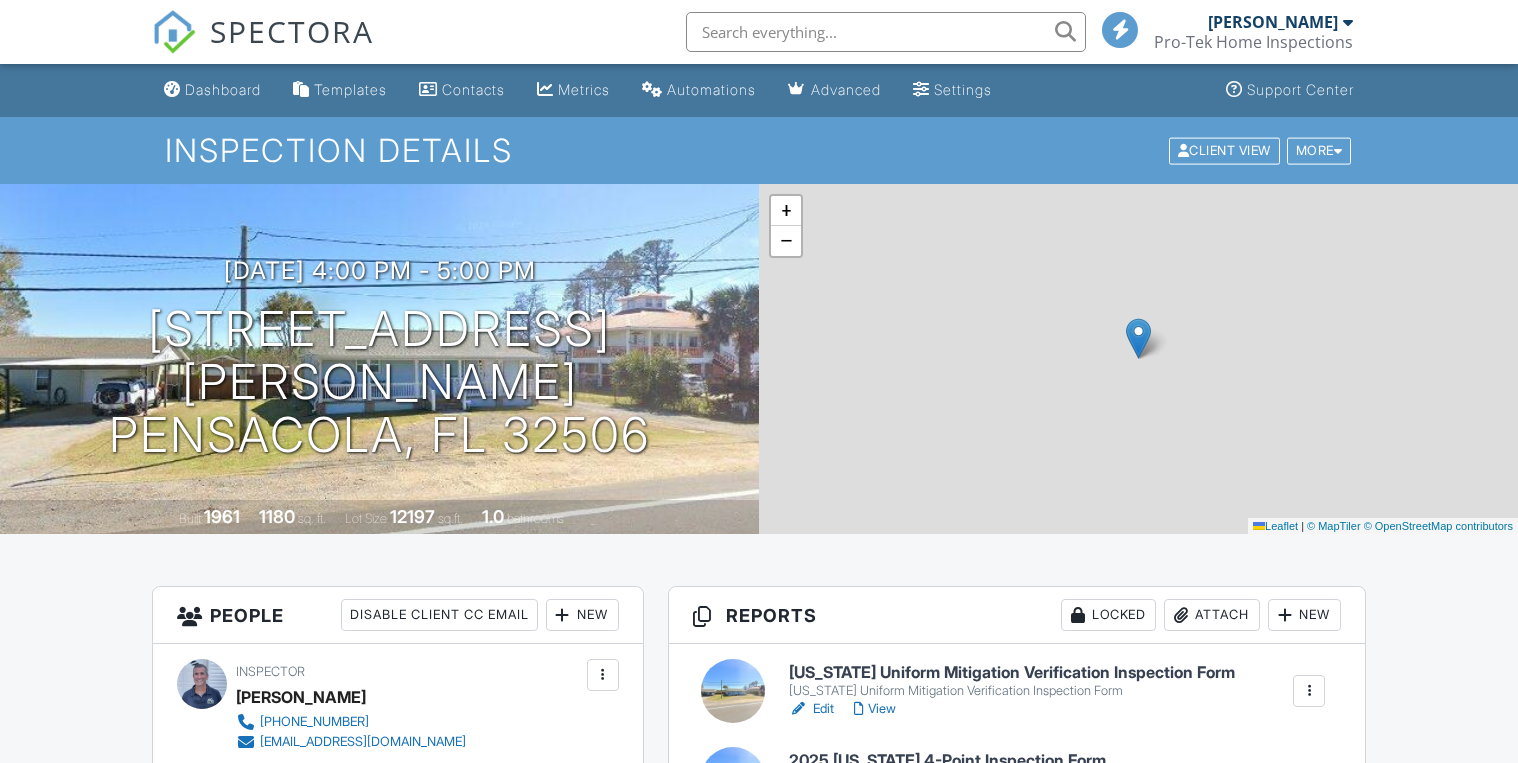scroll, scrollTop: 0, scrollLeft: 0, axis: both 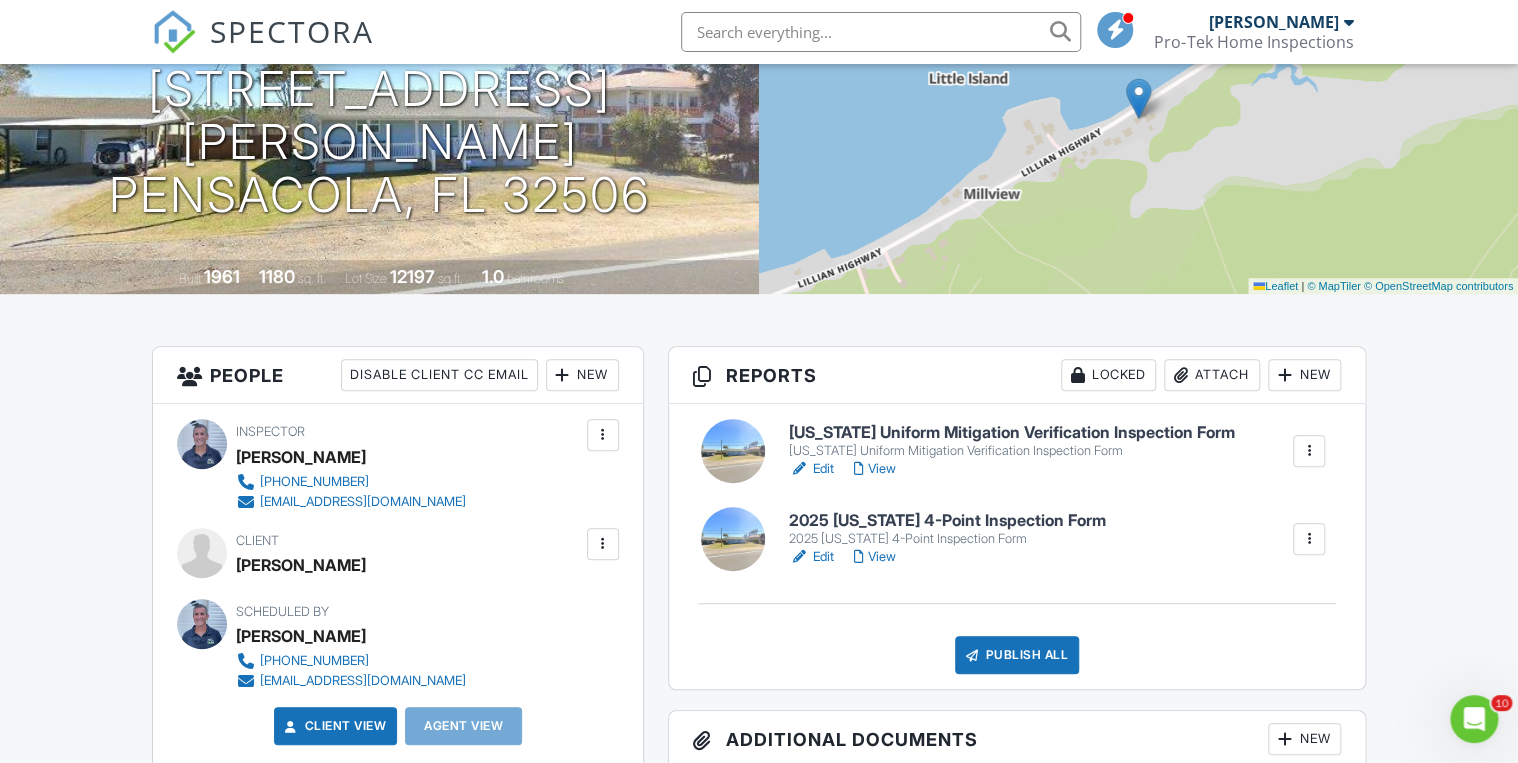 click on "2025 [US_STATE] 4-Point Inspection Form" at bounding box center [947, 521] 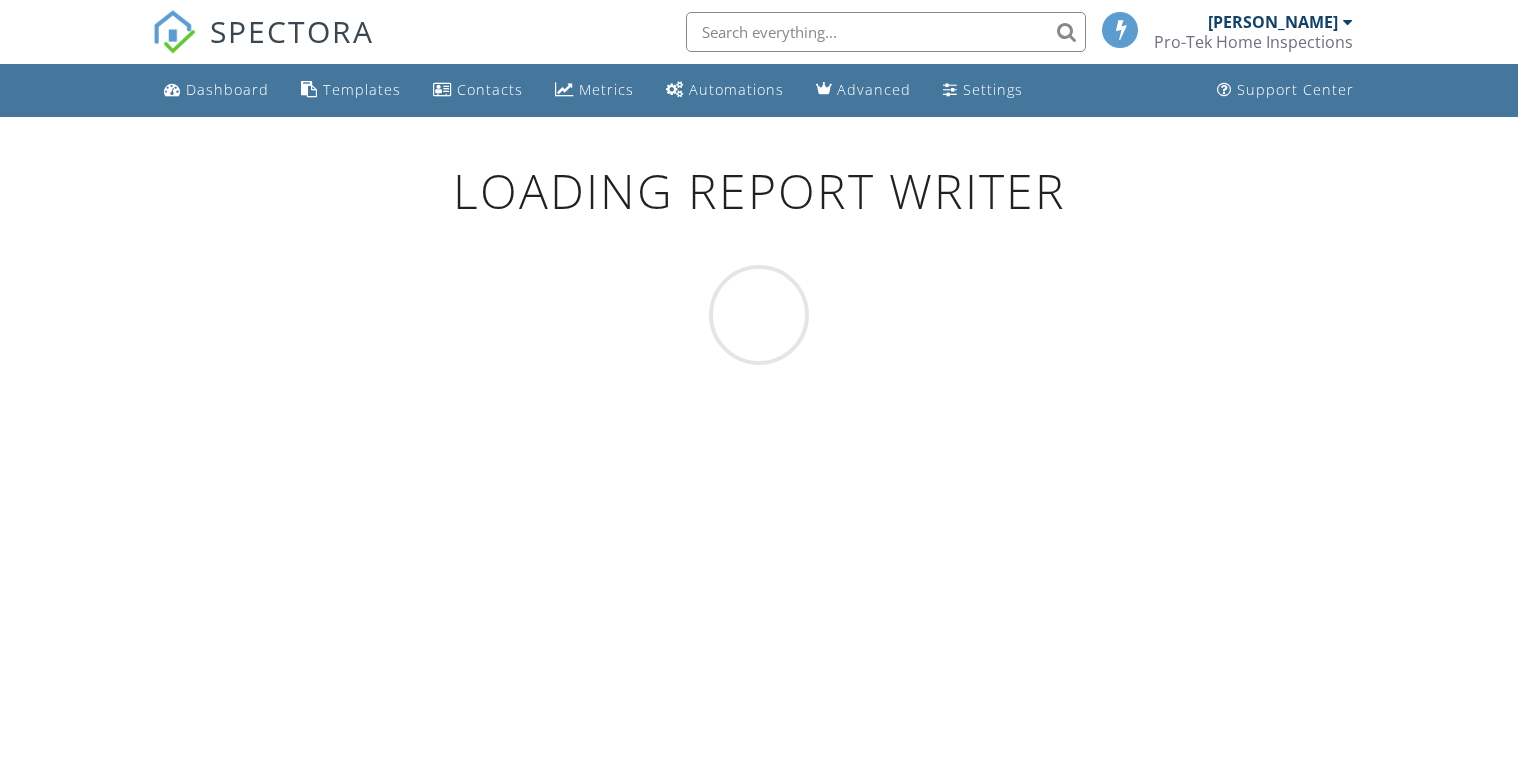 scroll, scrollTop: 0, scrollLeft: 0, axis: both 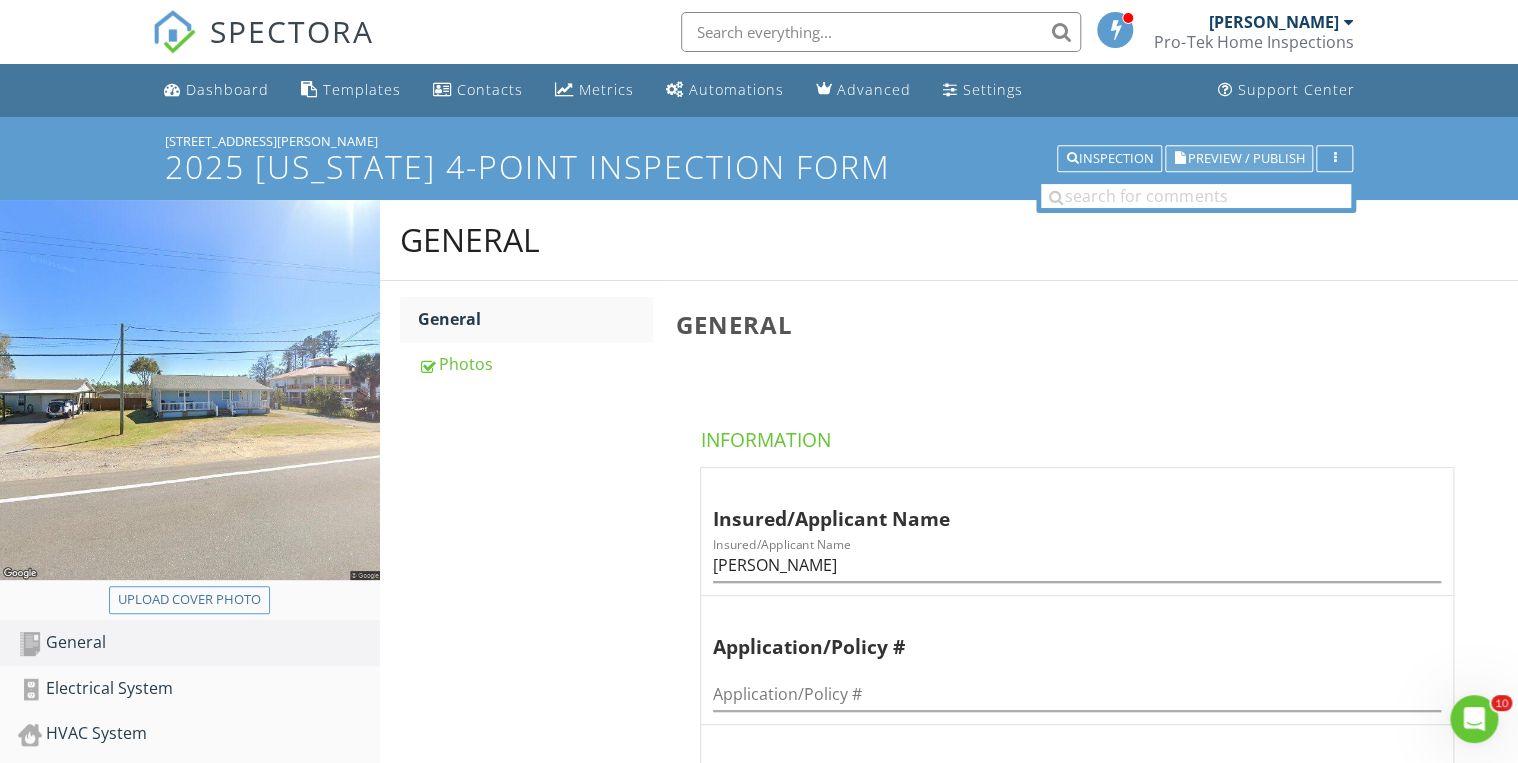 click on "Preview / Publish" at bounding box center (1245, 158) 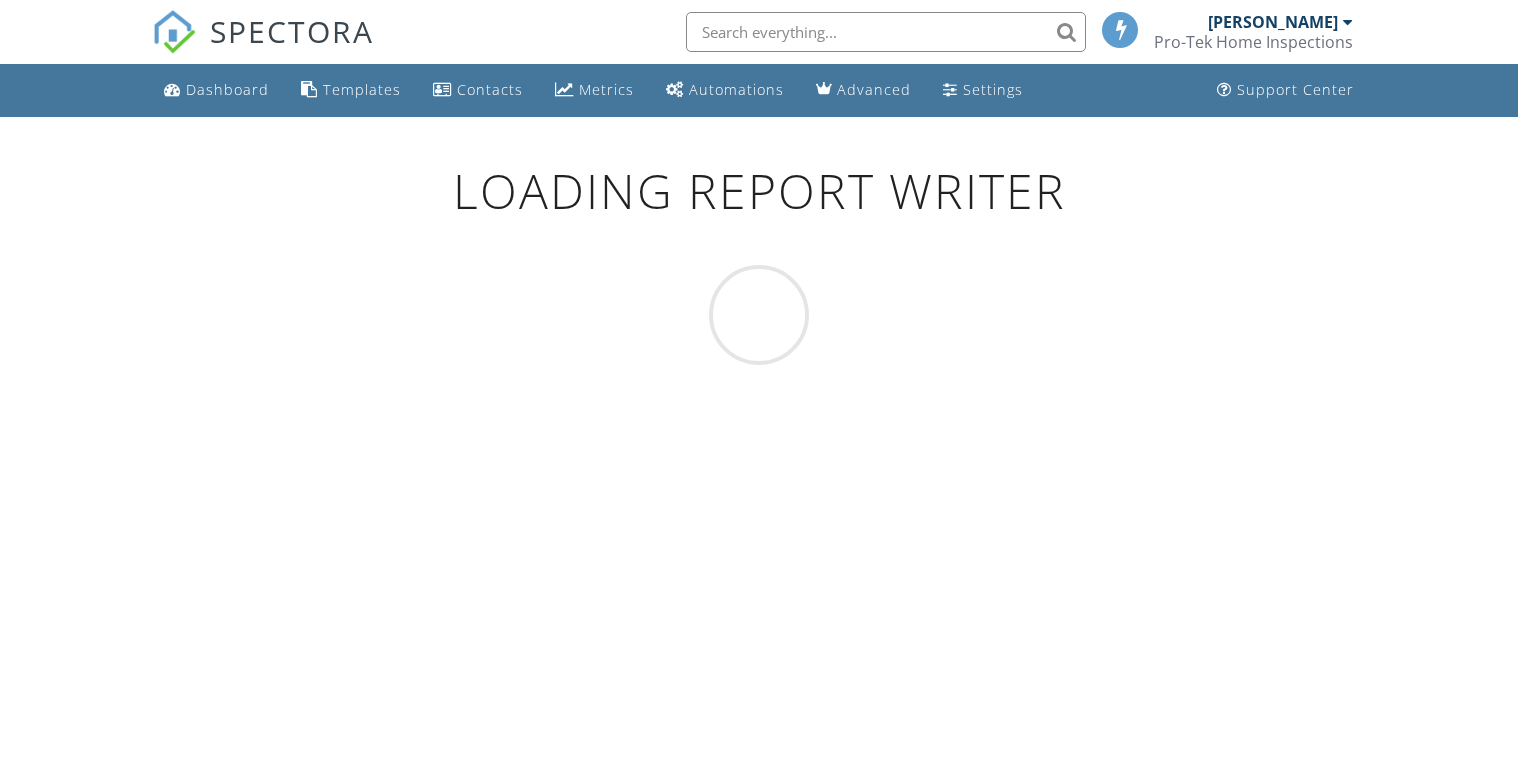 scroll, scrollTop: 0, scrollLeft: 0, axis: both 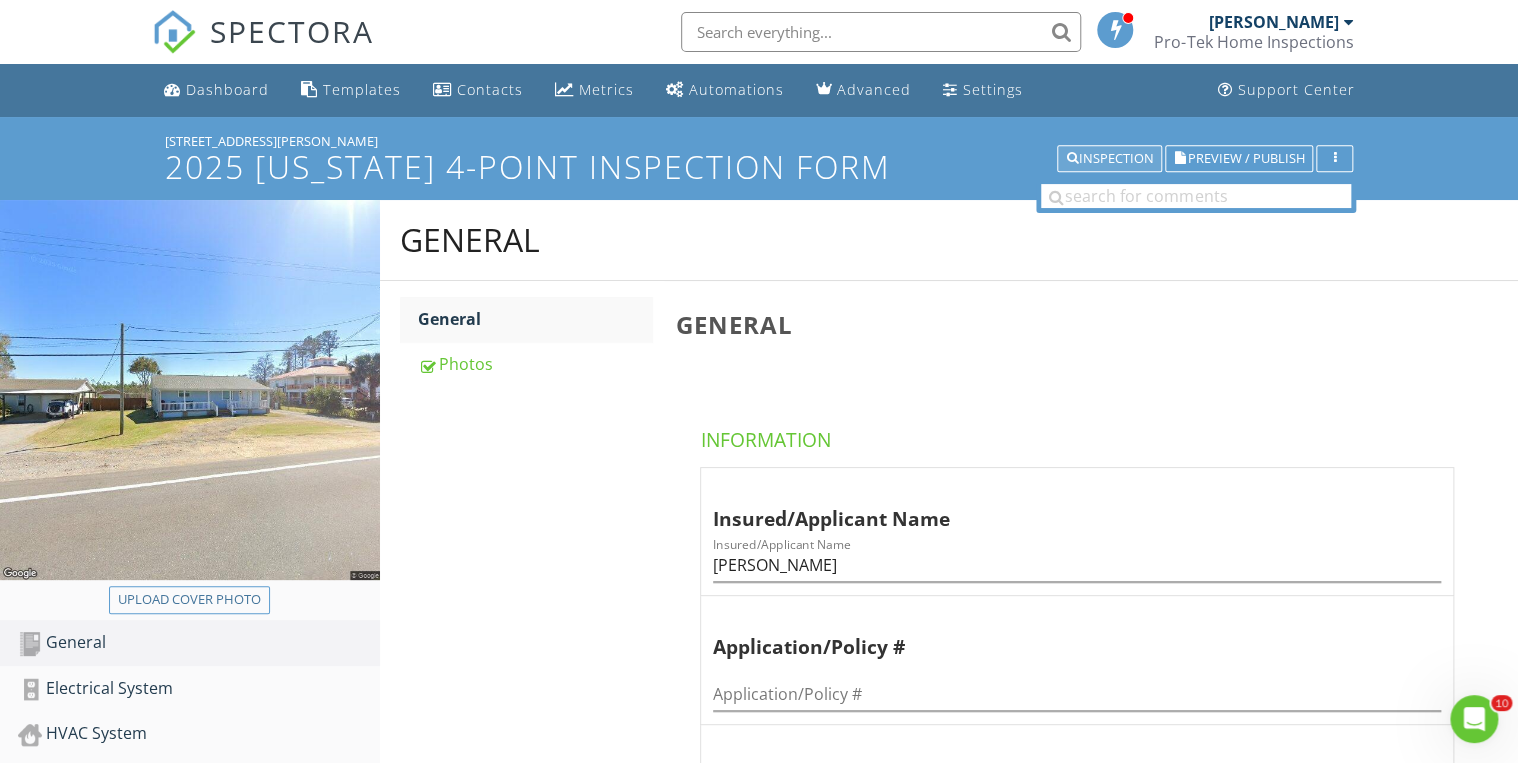click on "Inspection" at bounding box center (1109, 159) 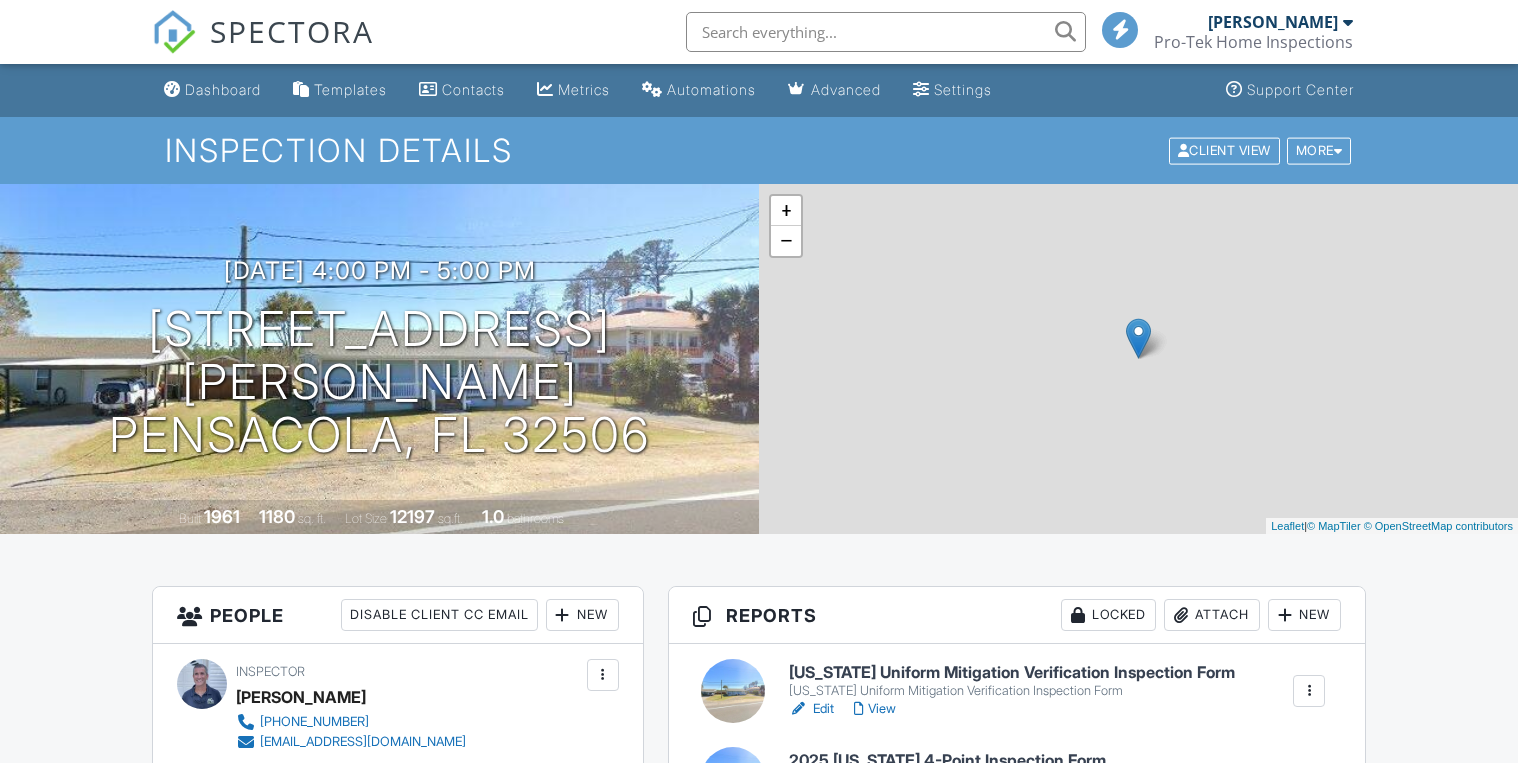scroll, scrollTop: 0, scrollLeft: 0, axis: both 